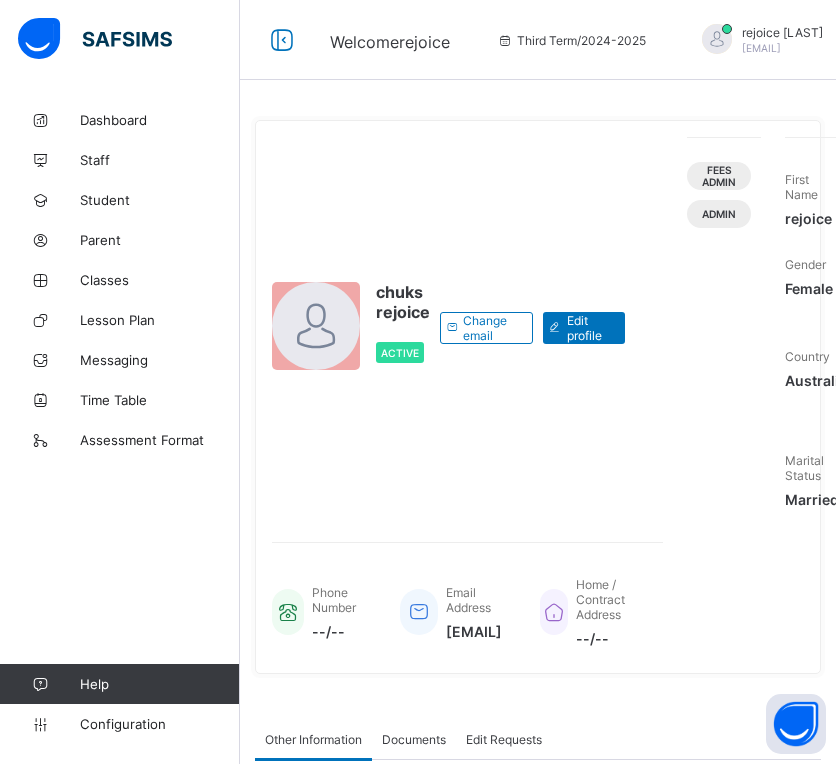 scroll, scrollTop: 0, scrollLeft: 0, axis: both 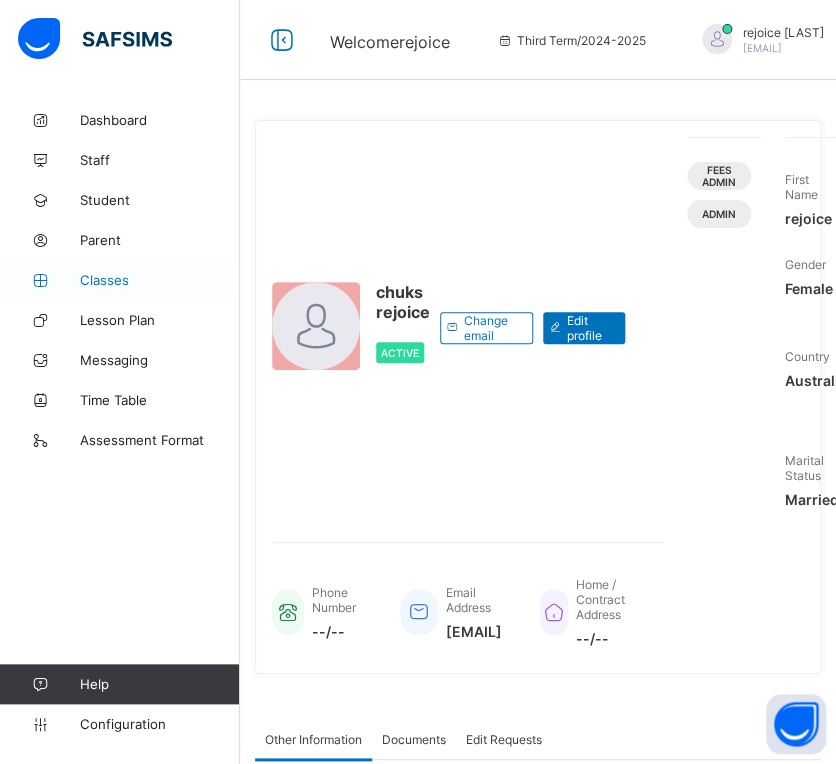 click on "Classes" at bounding box center (160, 280) 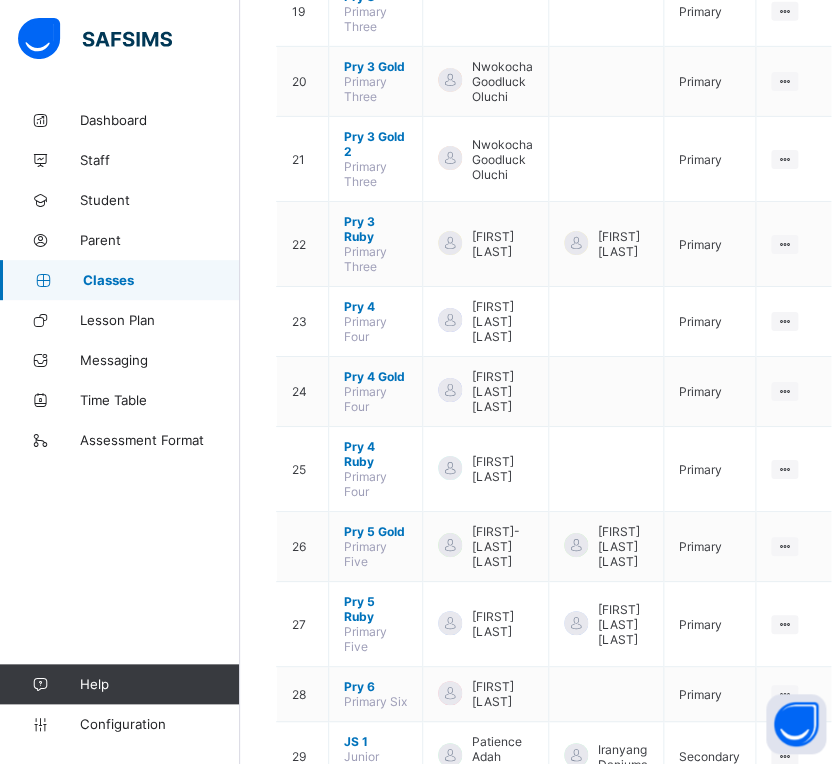 scroll, scrollTop: 1594, scrollLeft: 0, axis: vertical 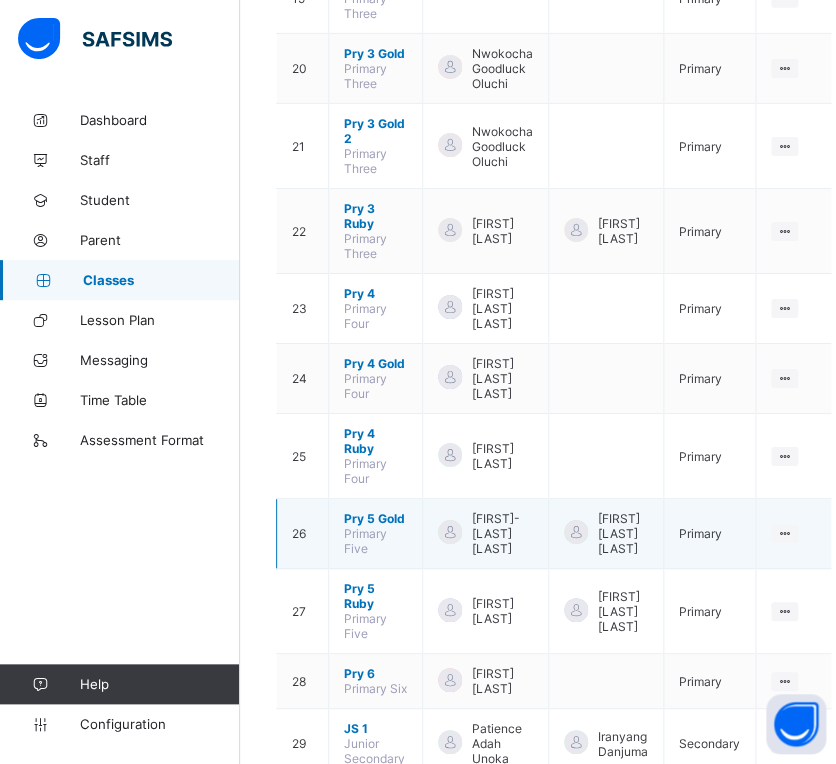 click on "Pry 5   Gold" at bounding box center [375, 518] 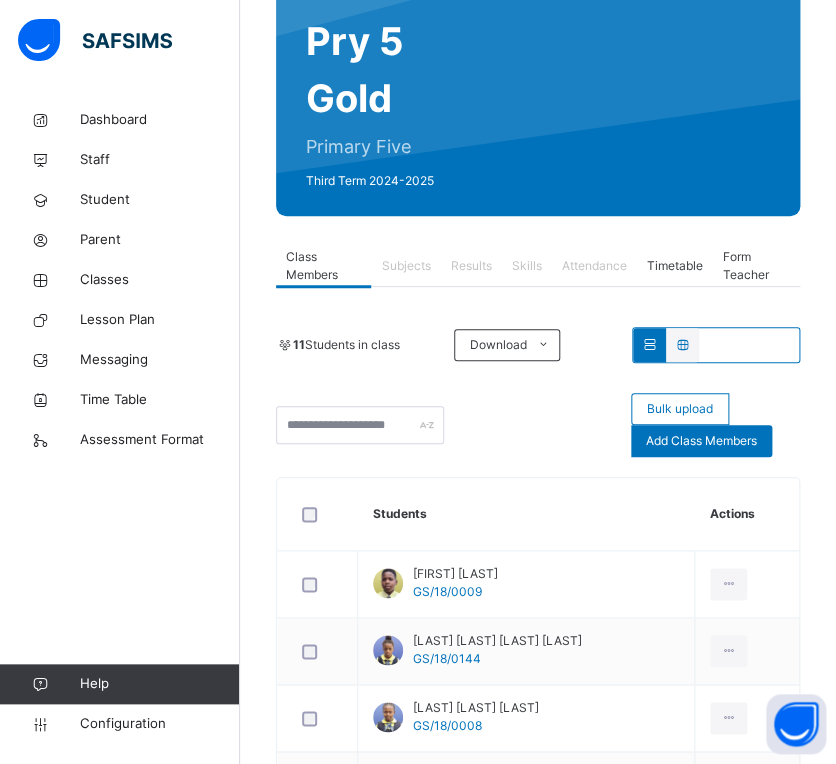 scroll, scrollTop: 129, scrollLeft: 0, axis: vertical 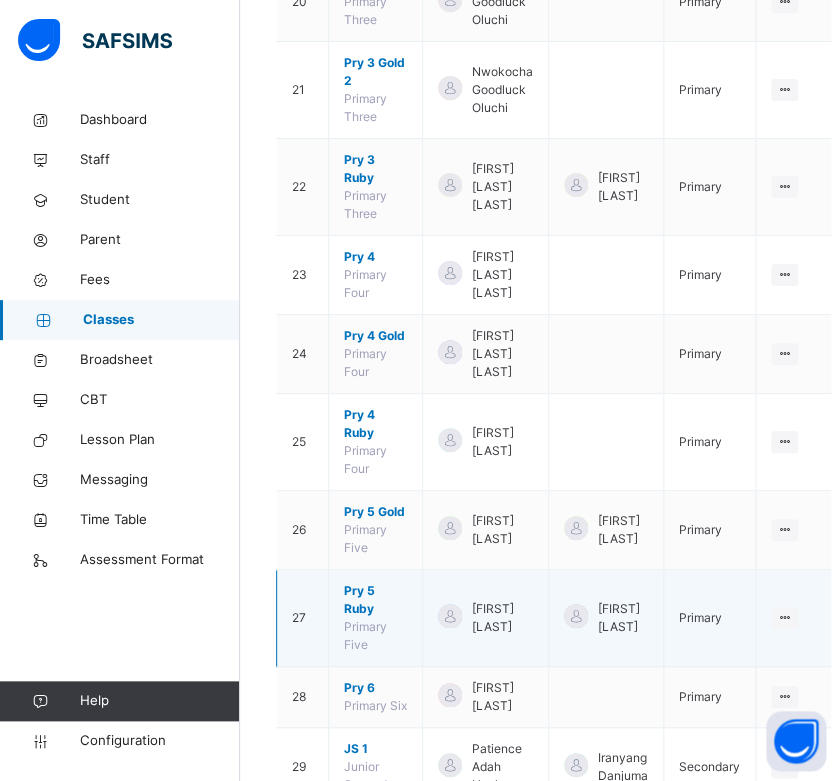 click on "Pry 5   Ruby" at bounding box center [375, 600] 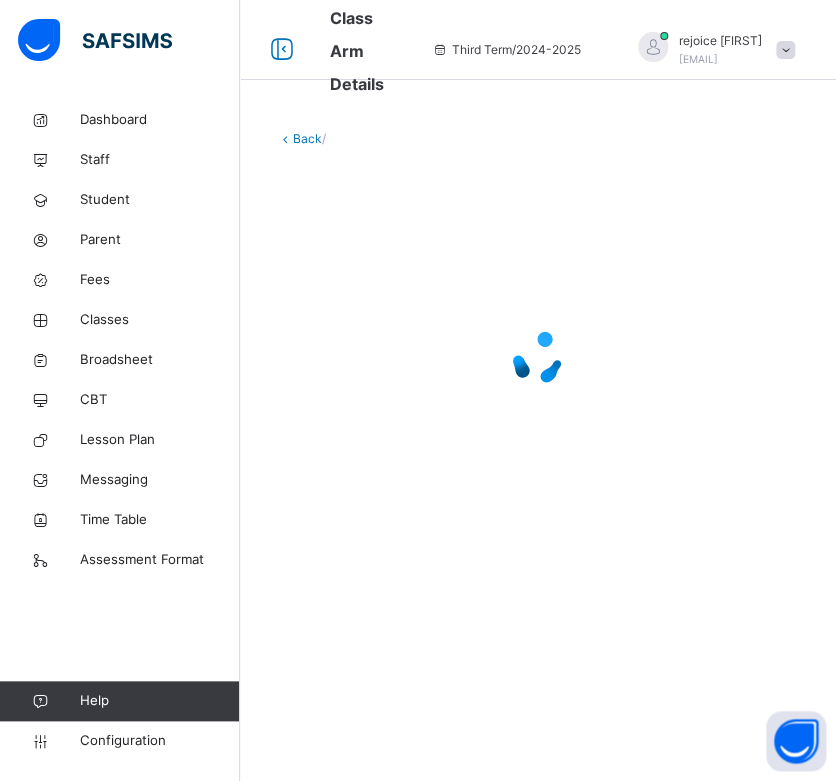 scroll, scrollTop: 0, scrollLeft: 0, axis: both 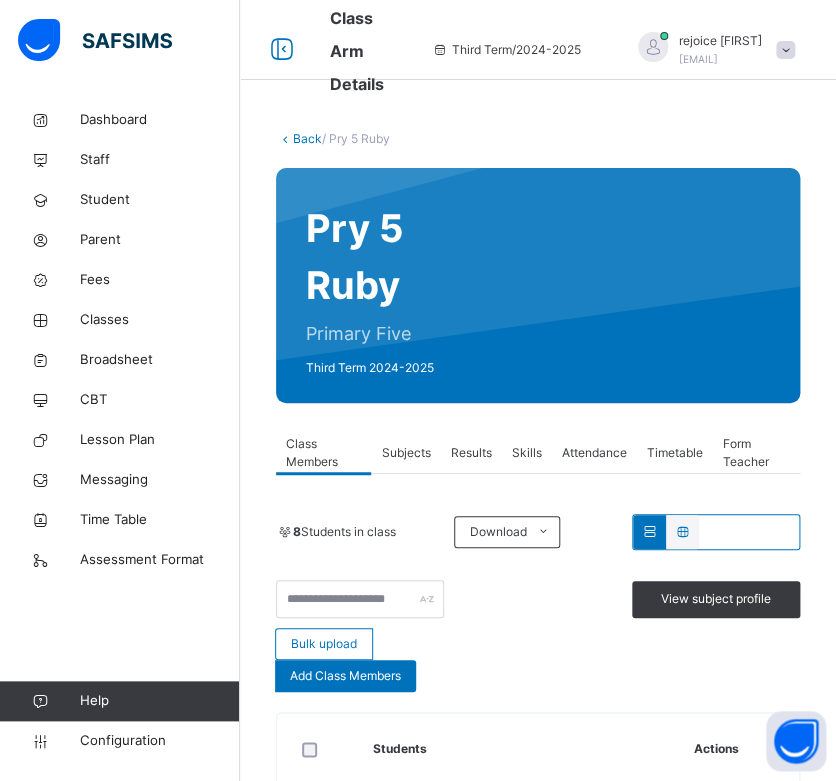 click on "Subjects" at bounding box center [405, 453] 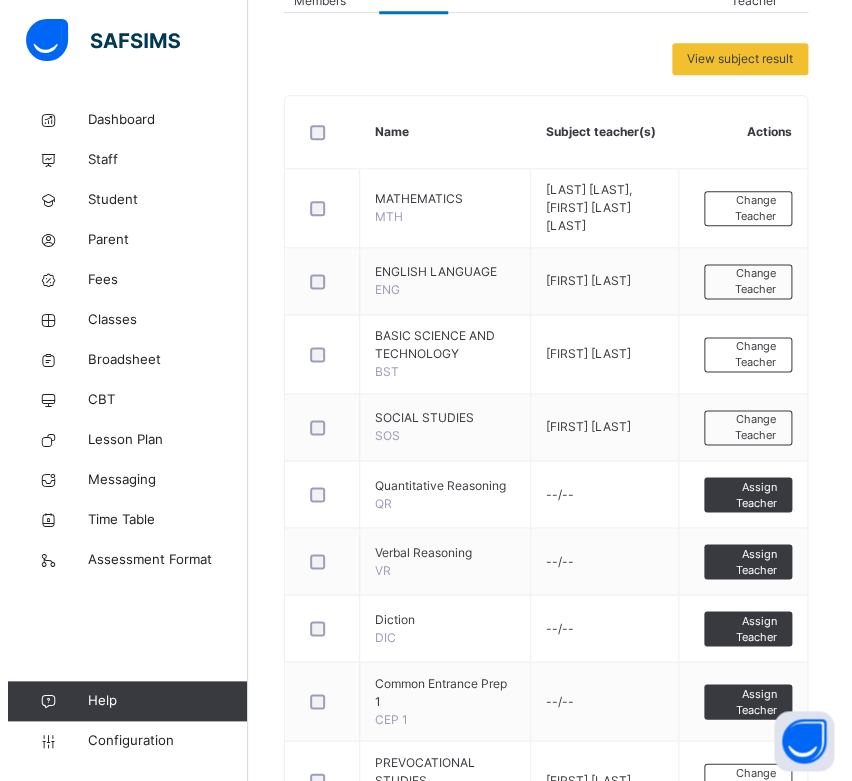 scroll, scrollTop: 0, scrollLeft: 0, axis: both 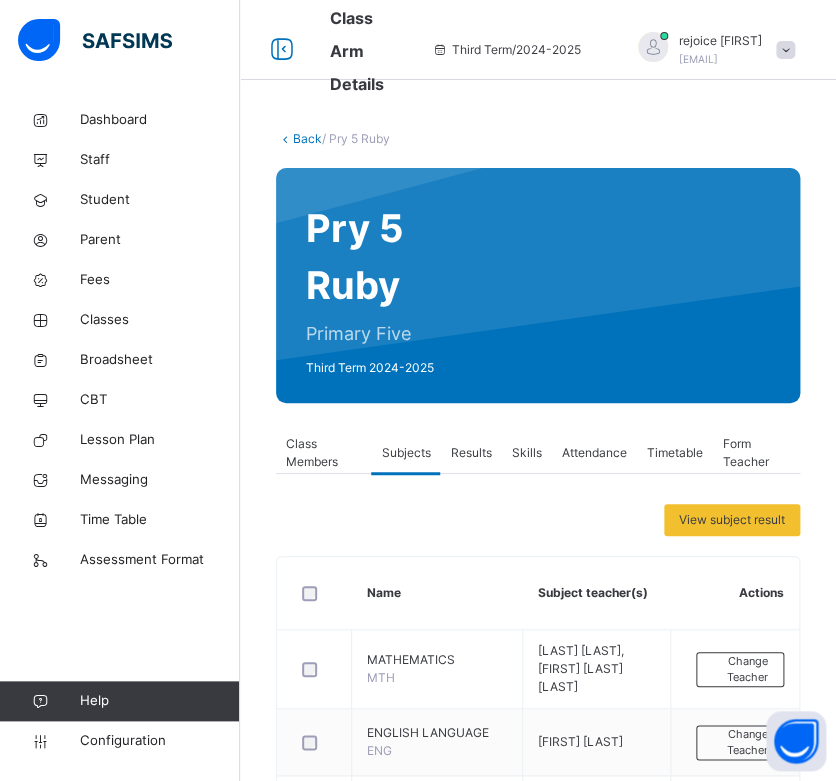 click on "Back" at bounding box center [307, 138] 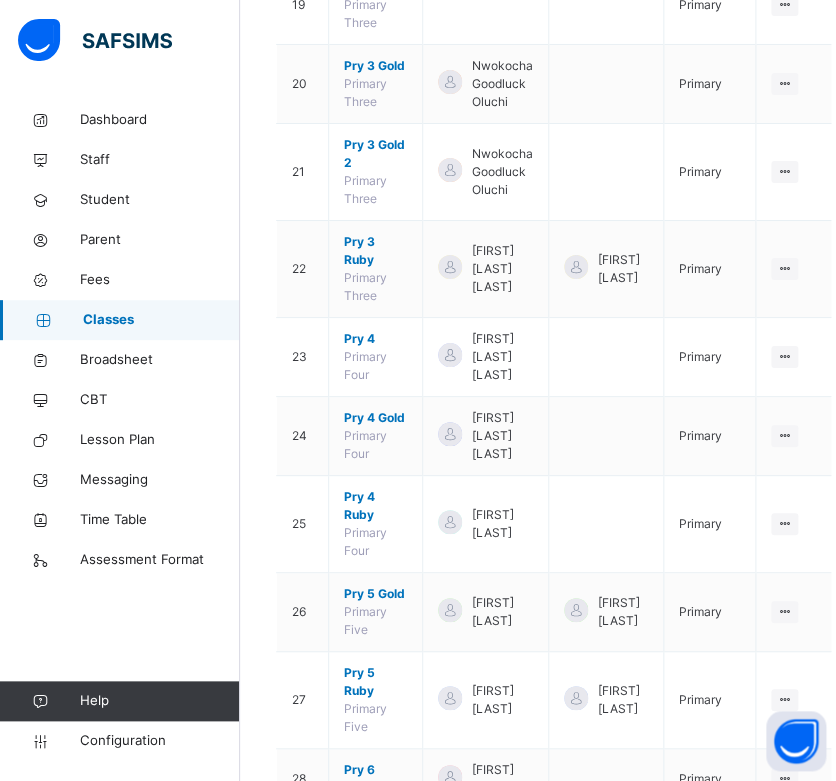scroll, scrollTop: 1743, scrollLeft: 0, axis: vertical 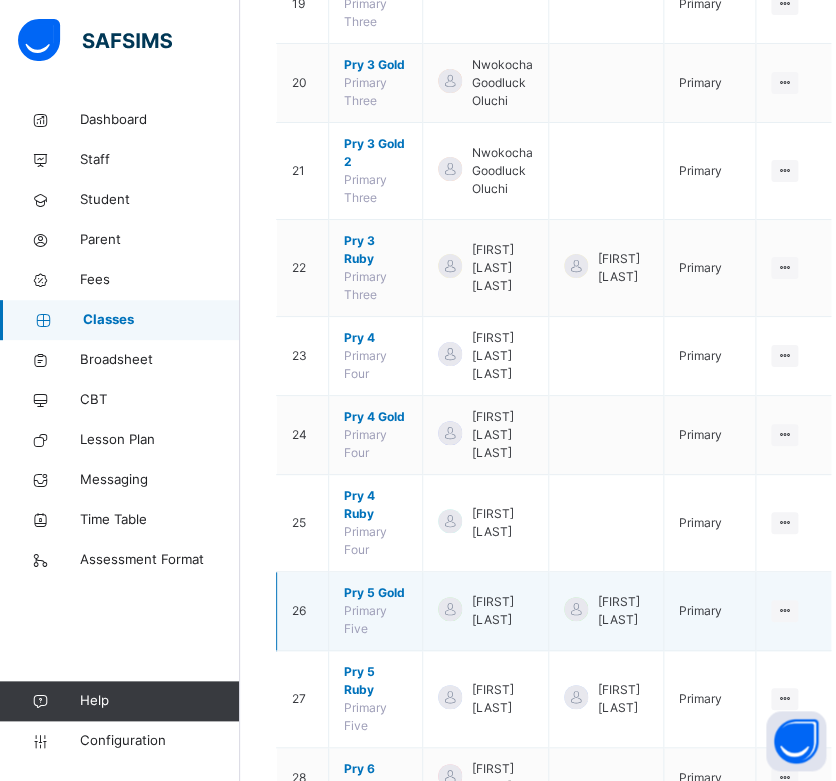 click on "Pry 5   Gold" at bounding box center [375, 593] 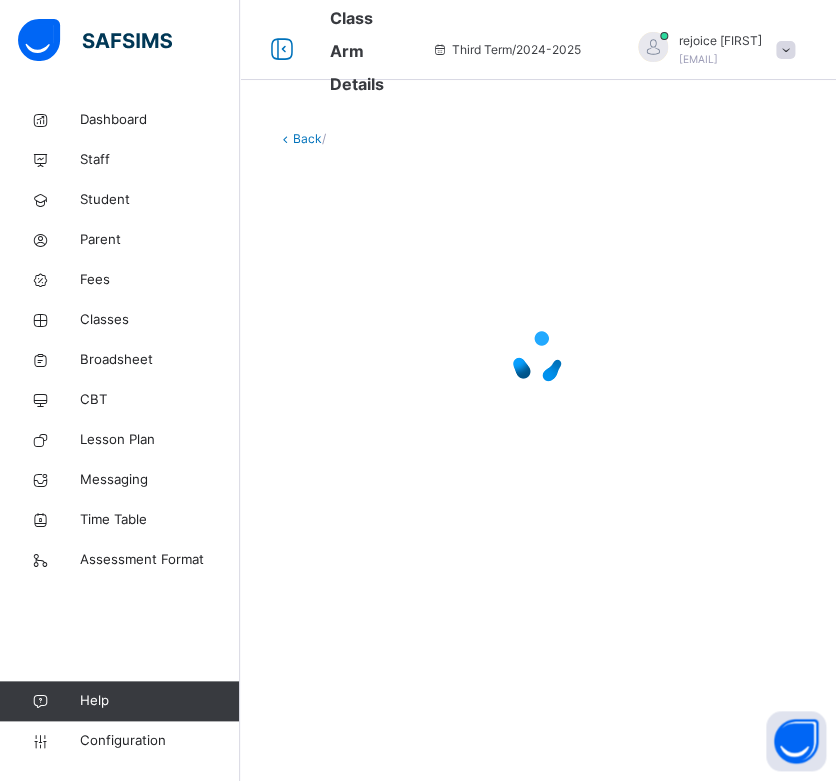 scroll, scrollTop: 0, scrollLeft: 0, axis: both 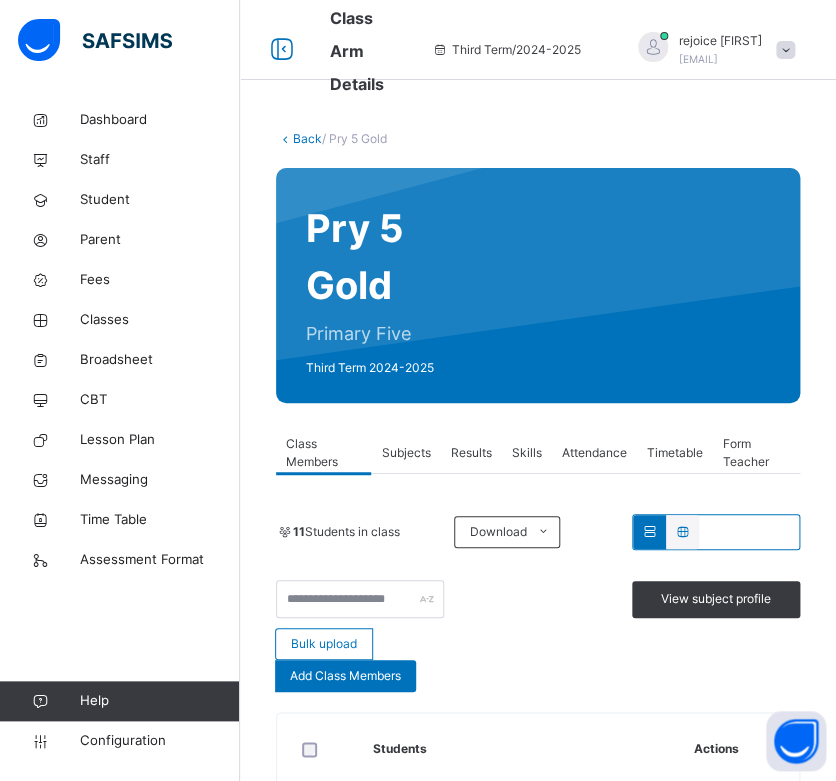 click on "Subjects" at bounding box center (405, 453) 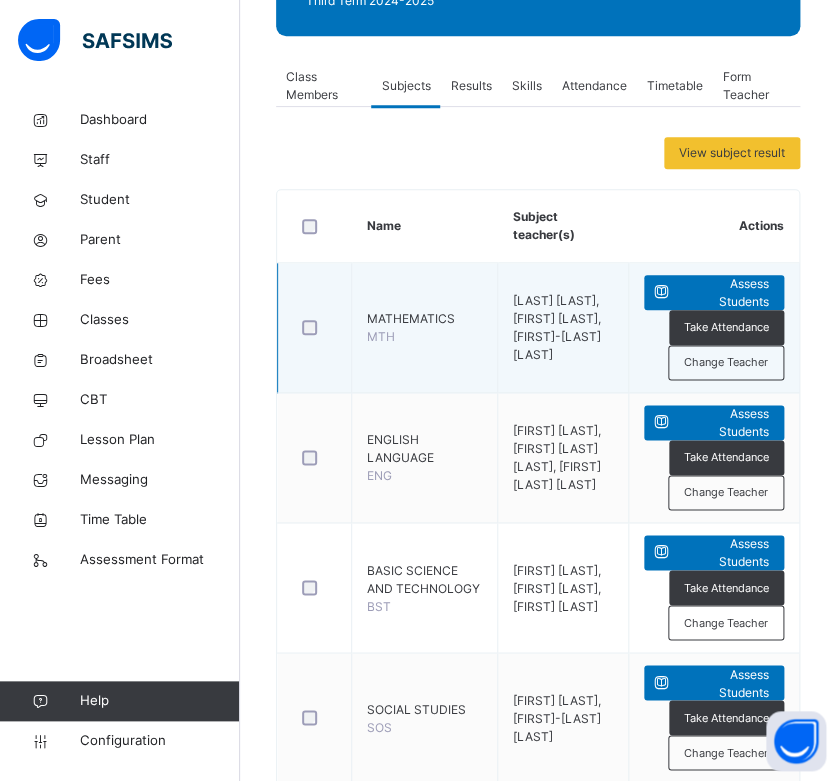 scroll, scrollTop: 368, scrollLeft: 0, axis: vertical 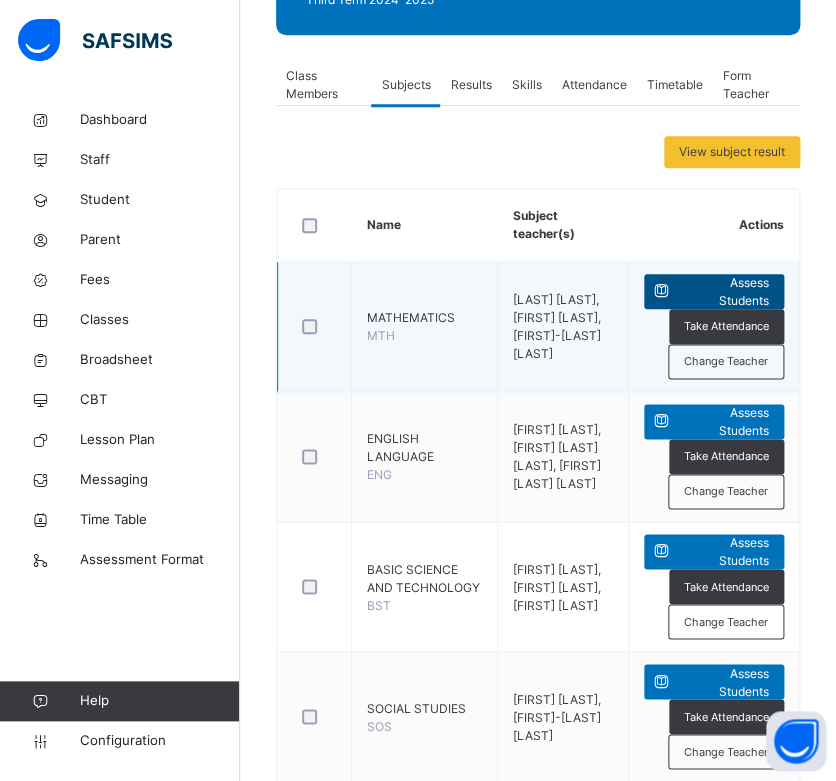 click at bounding box center (661, 291) 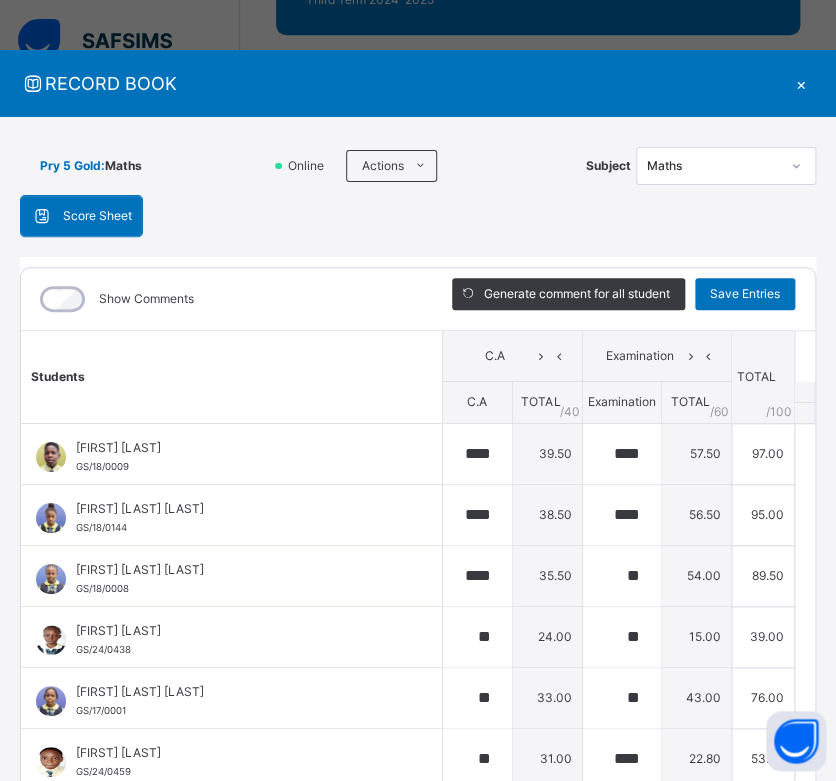 type on "****" 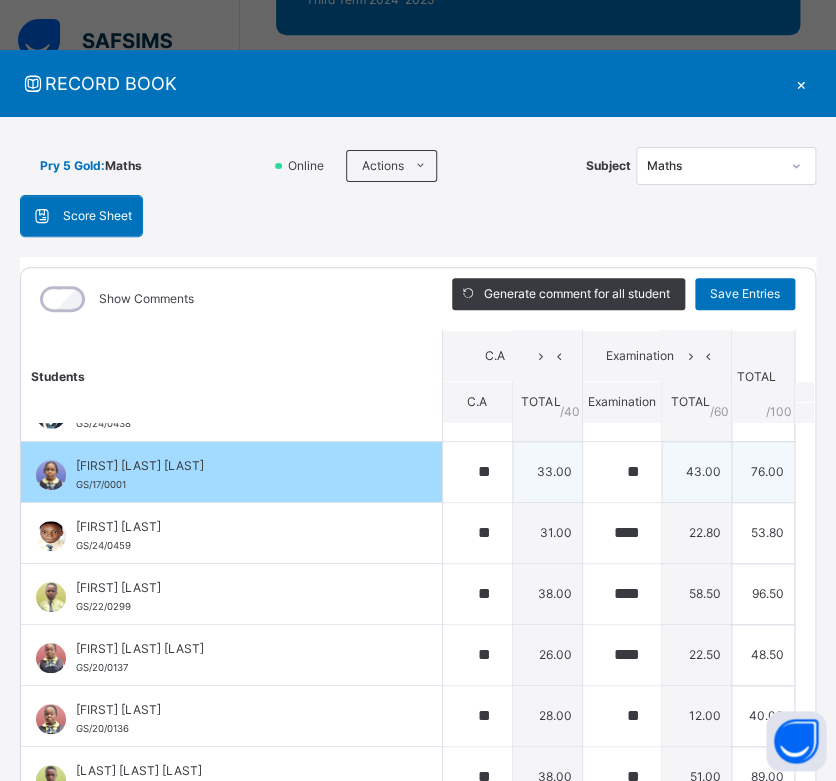 scroll, scrollTop: 262, scrollLeft: 0, axis: vertical 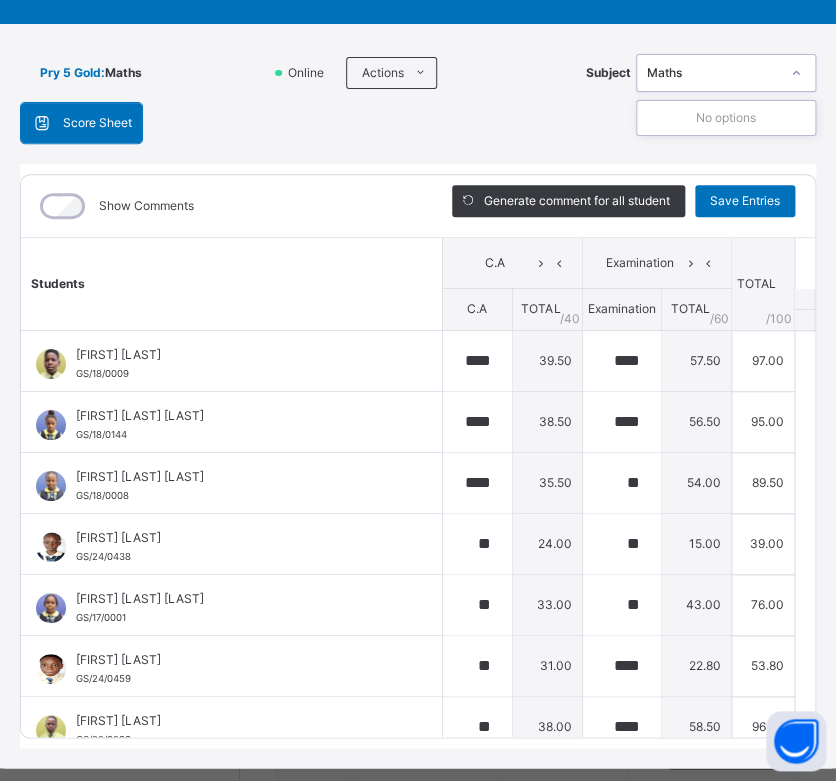 click on "Maths" at bounding box center [713, 73] 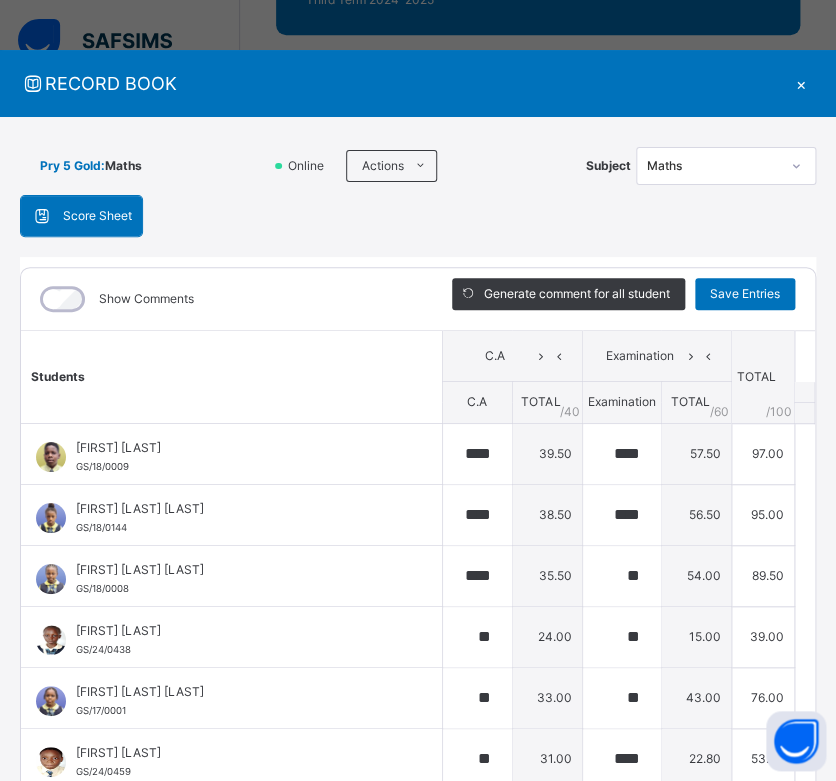 click on "×" at bounding box center (801, 83) 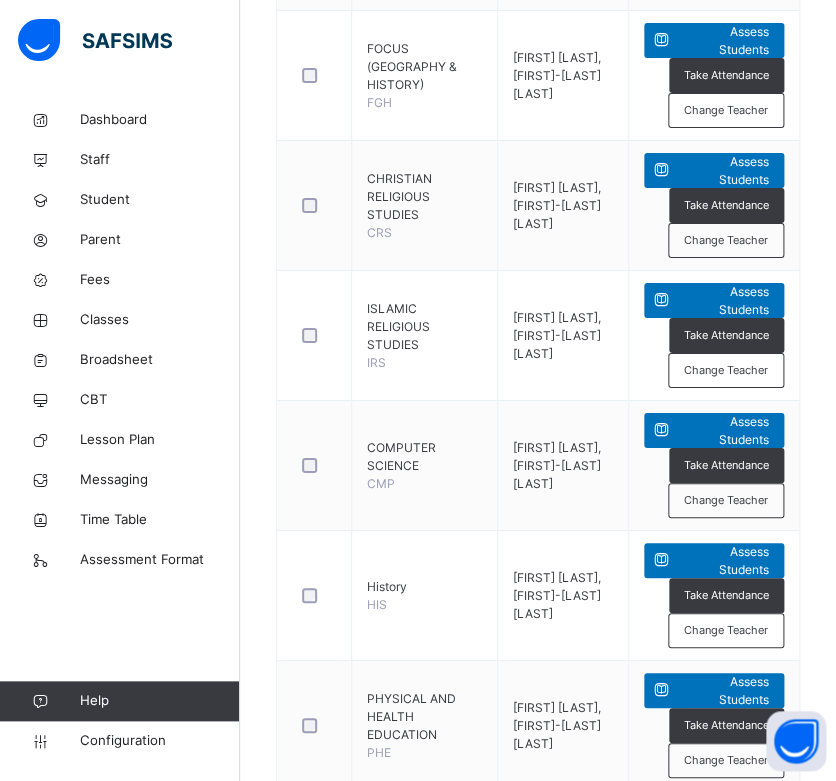 scroll, scrollTop: 1894, scrollLeft: 0, axis: vertical 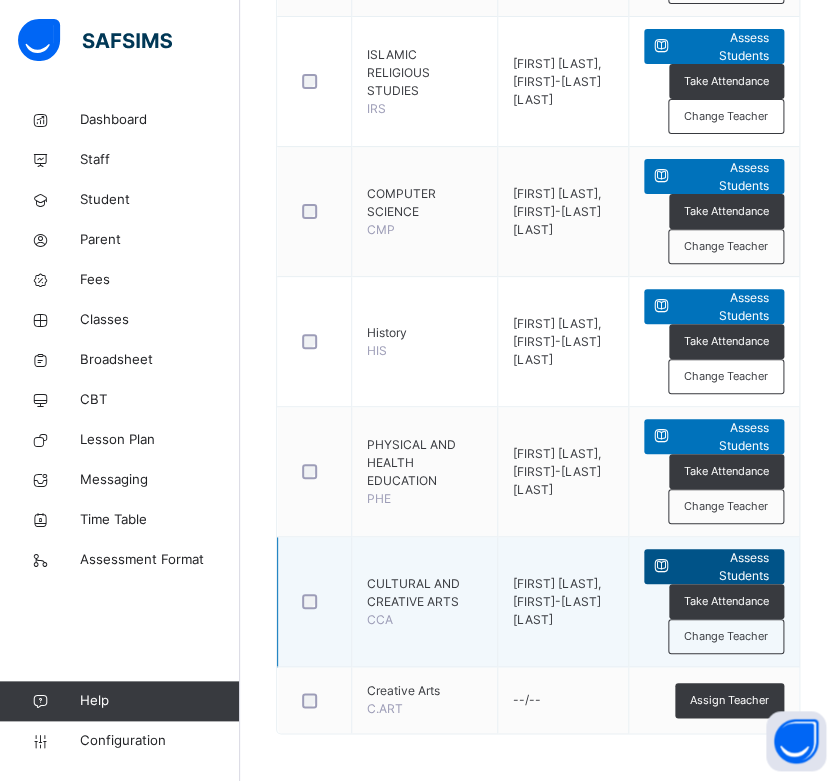 click on "Assess Students" at bounding box center [724, 567] 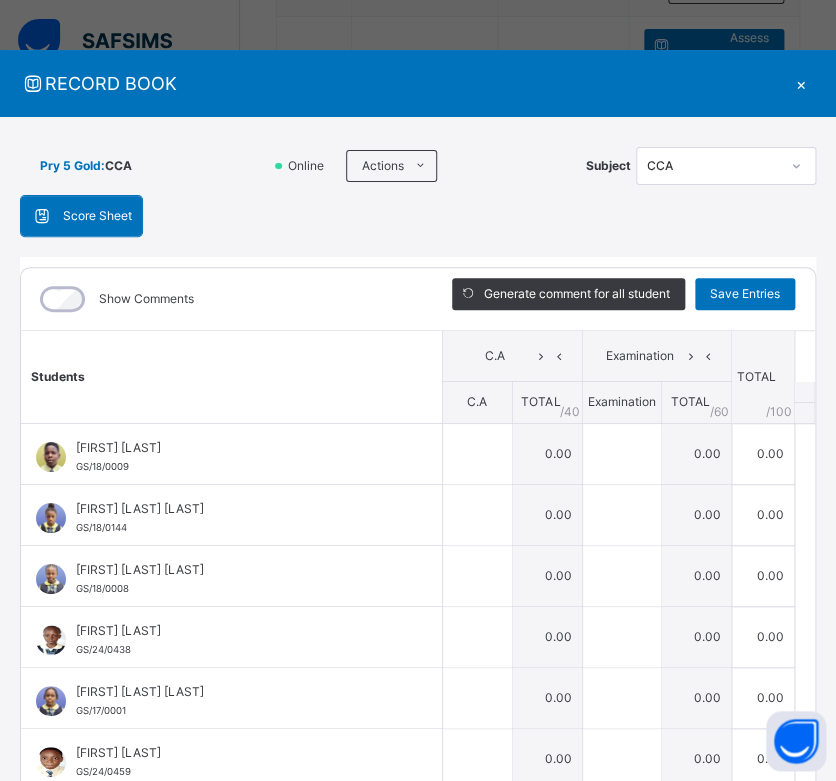 click on "×" at bounding box center (801, 83) 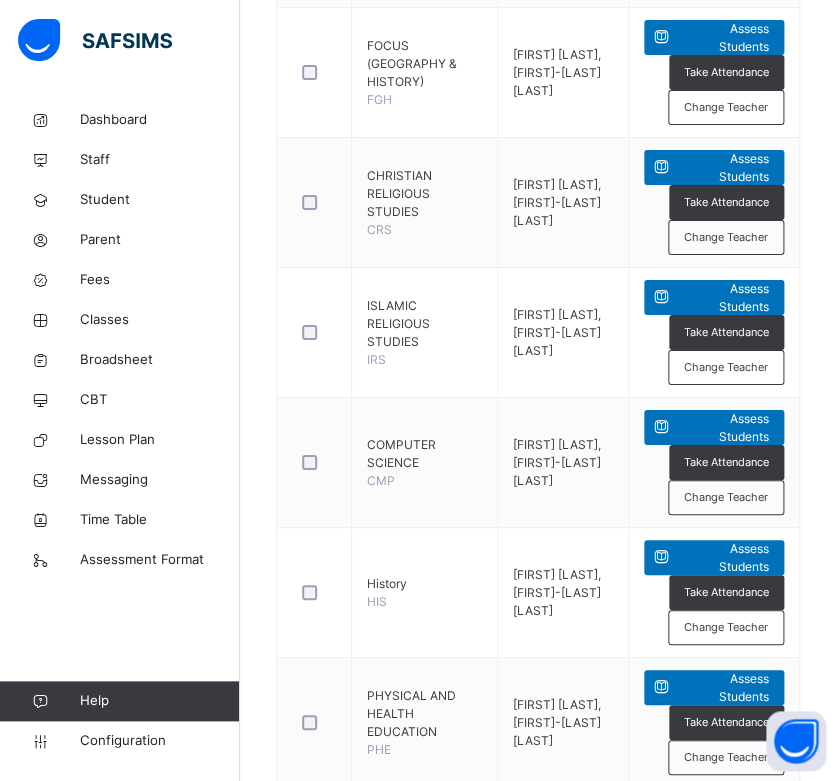 scroll, scrollTop: 1894, scrollLeft: 0, axis: vertical 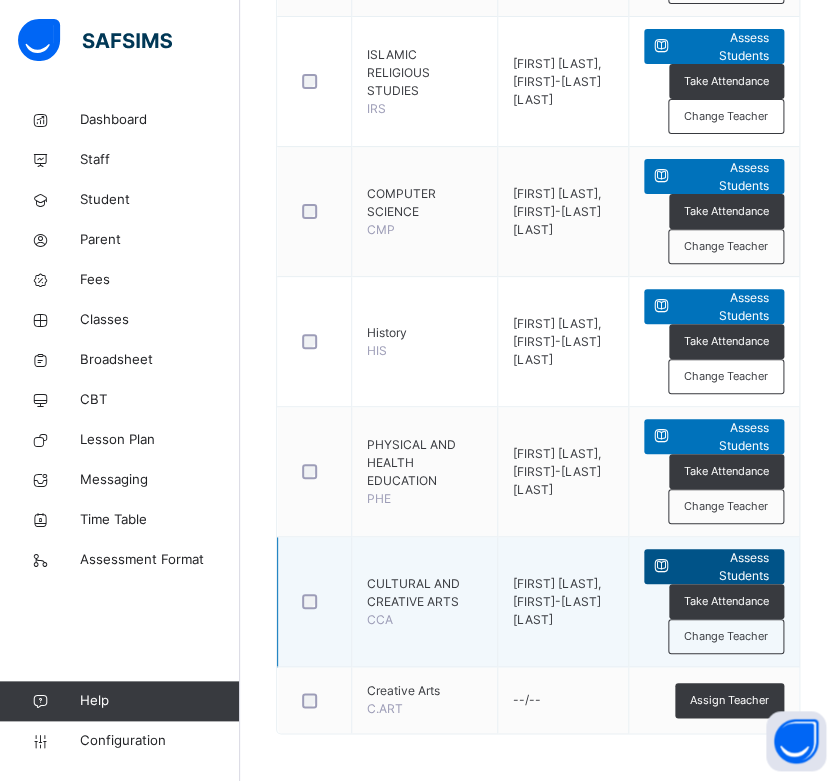 click at bounding box center [661, 566] 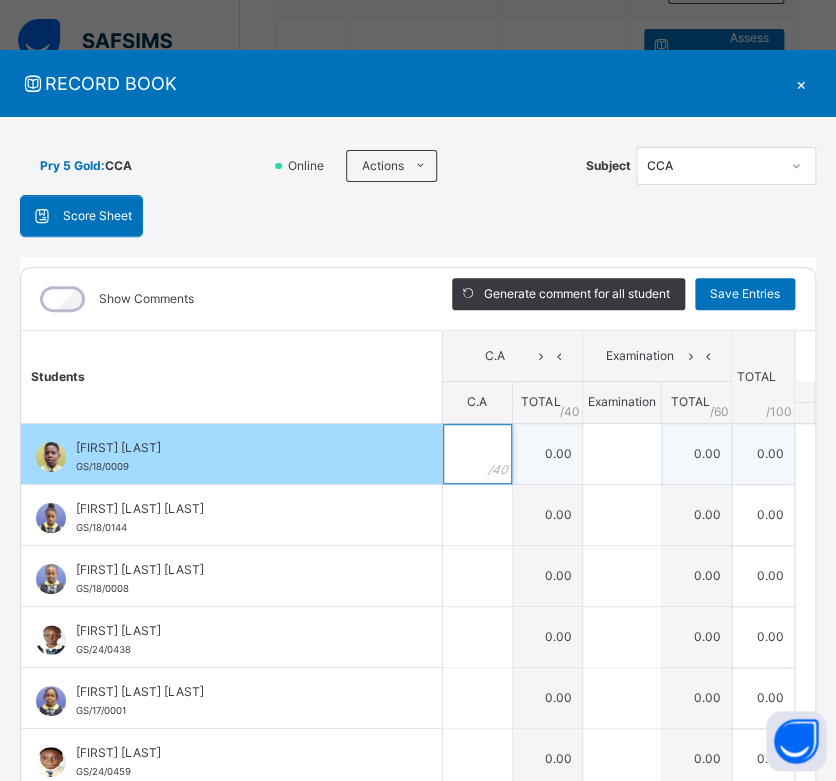 click at bounding box center [477, 454] 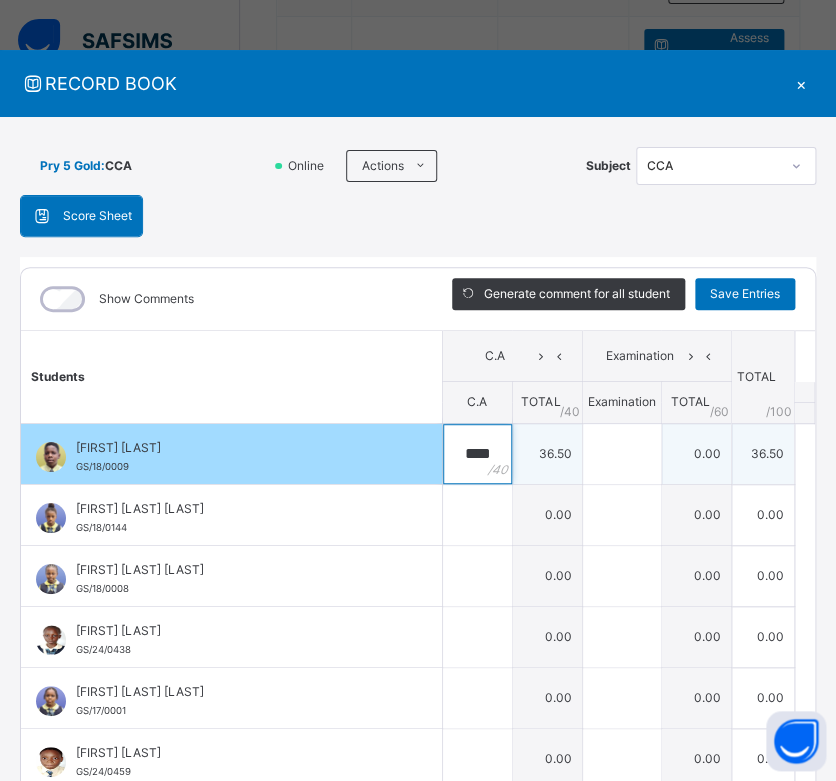 type on "****" 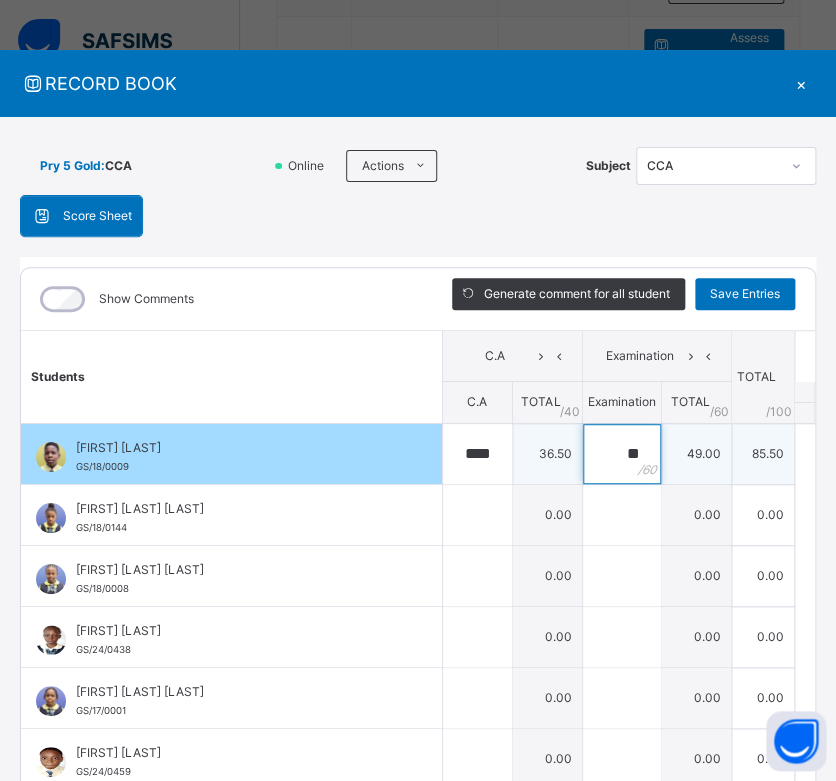 type on "**" 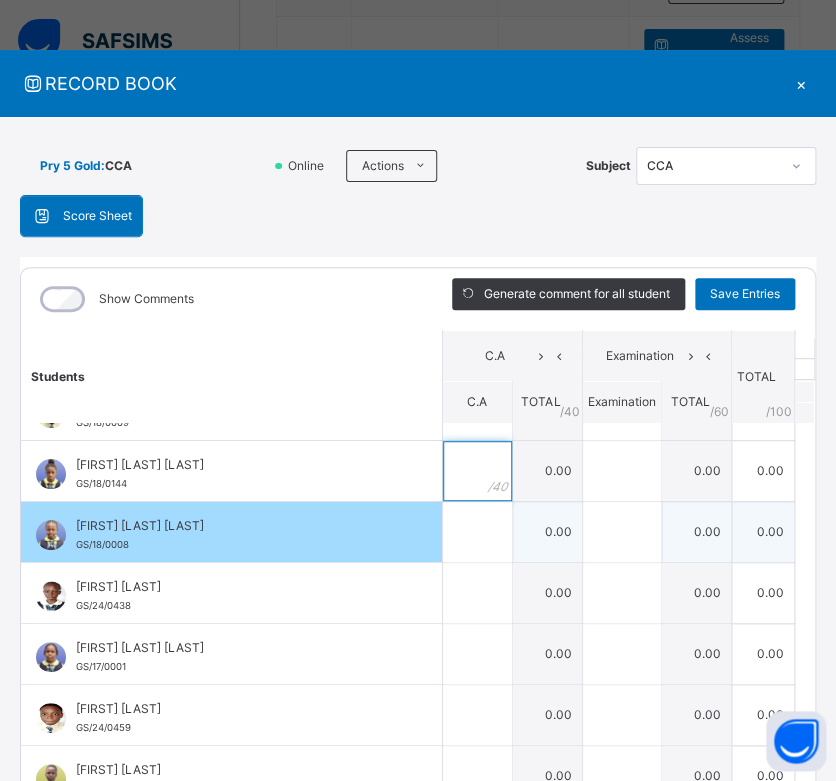 scroll, scrollTop: 45, scrollLeft: 0, axis: vertical 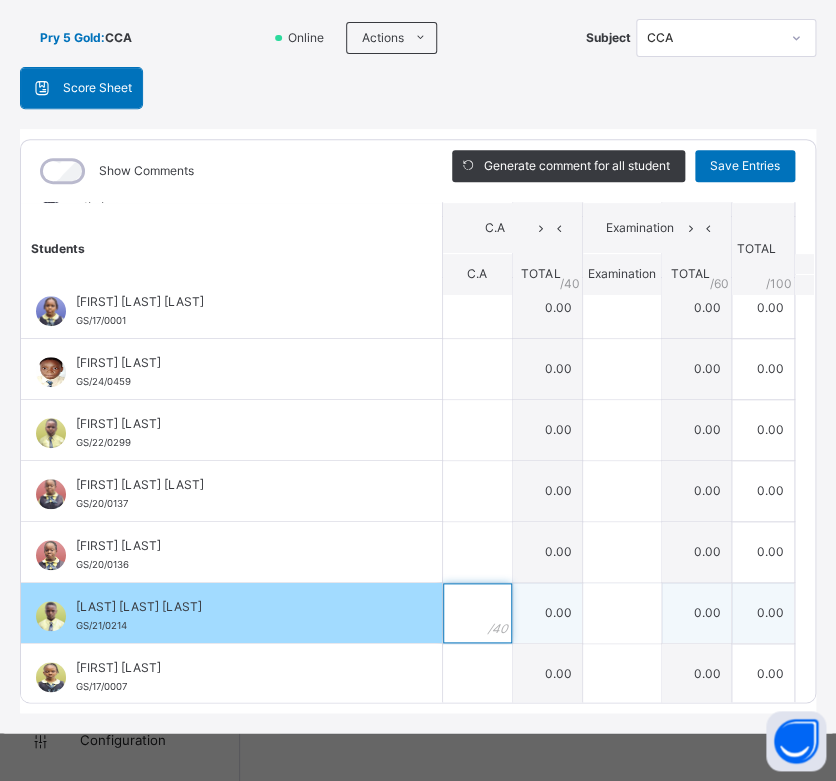 click at bounding box center (477, 613) 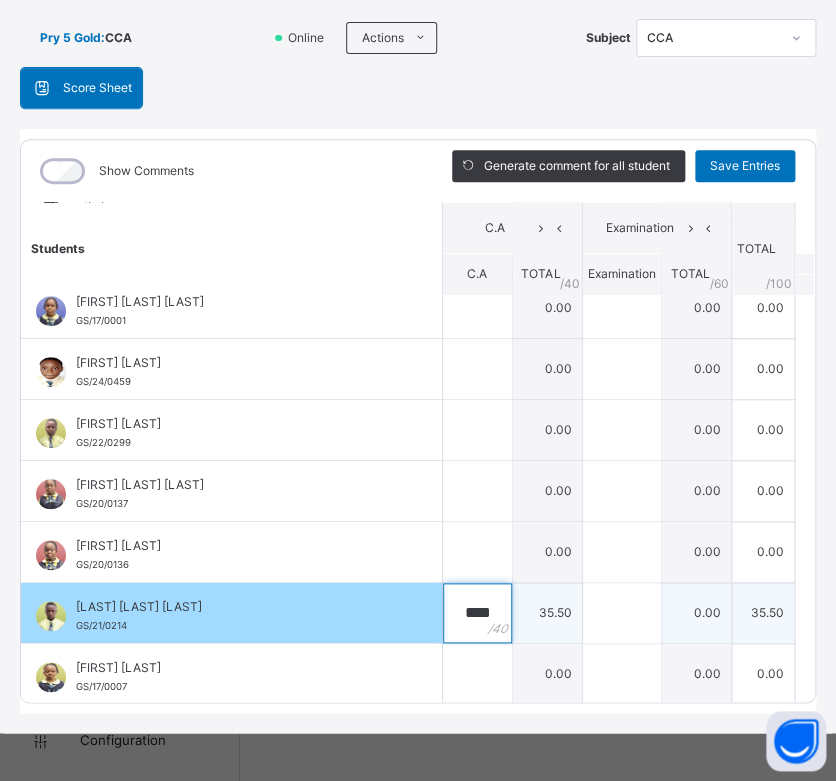 type on "****" 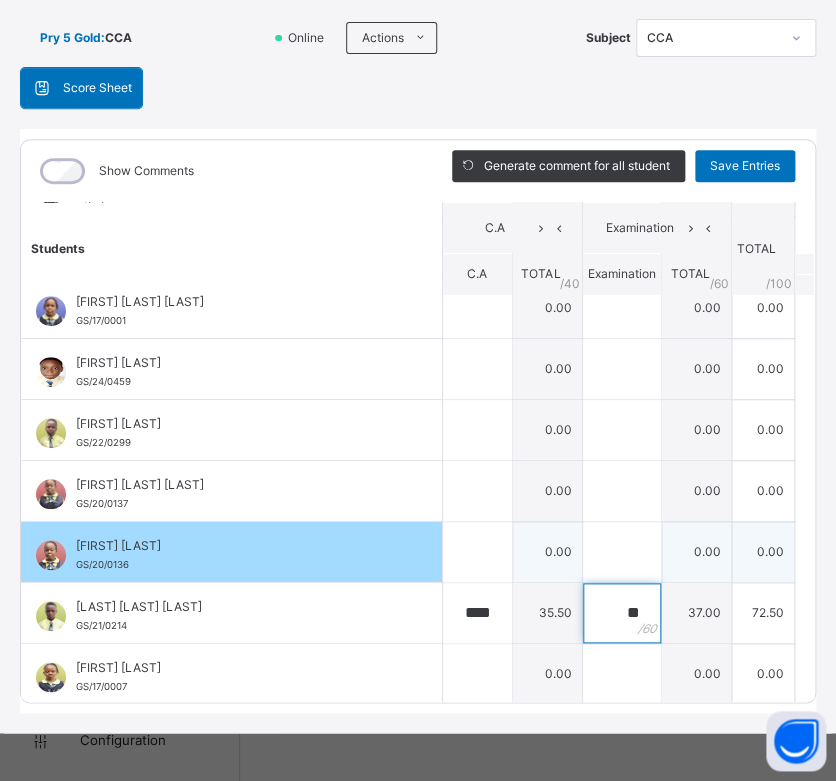 type on "**" 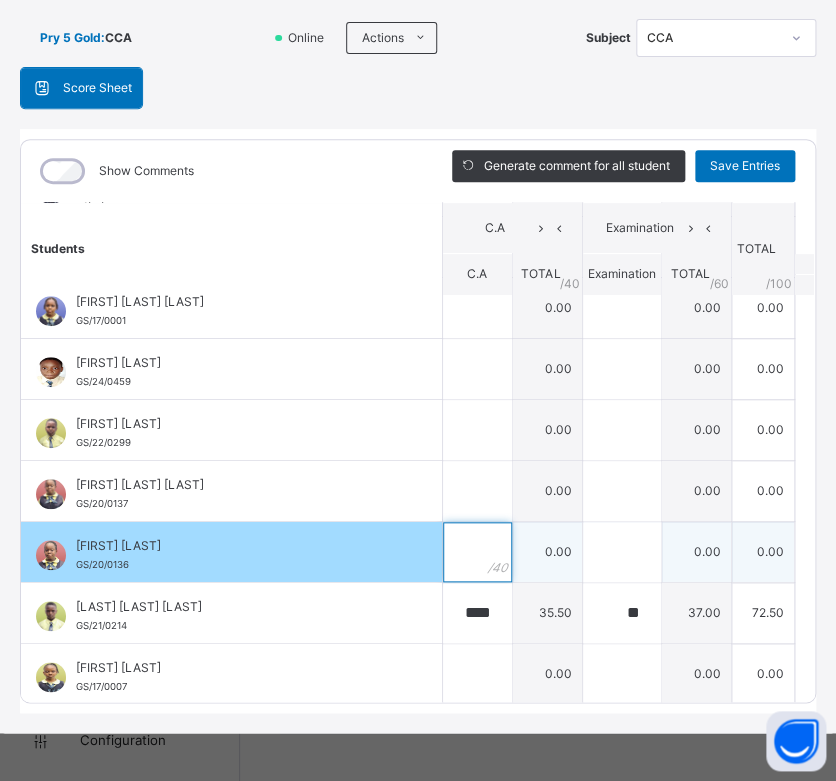 click at bounding box center (477, 552) 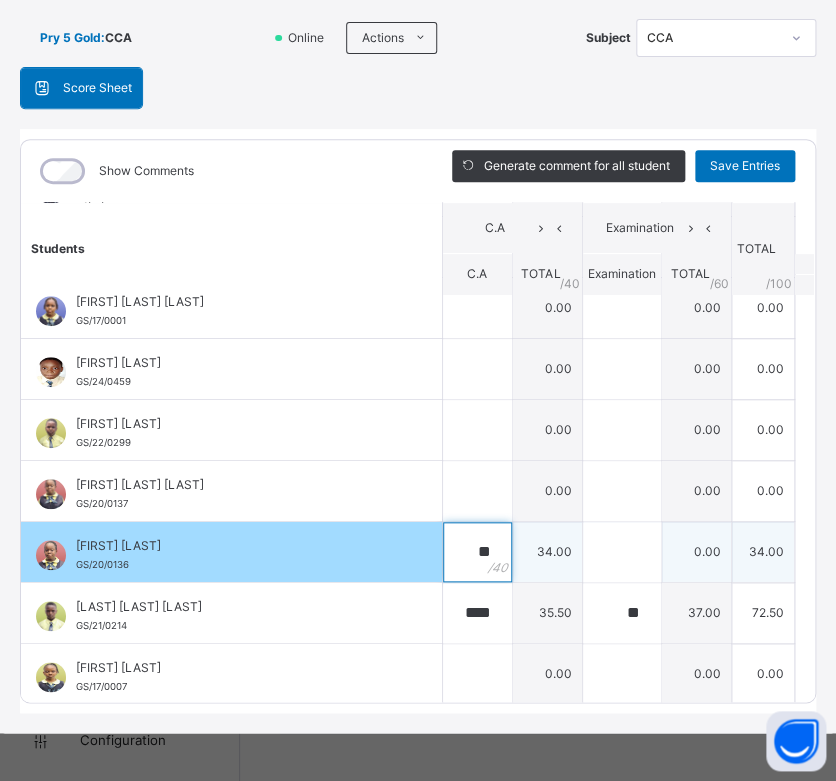 type on "**" 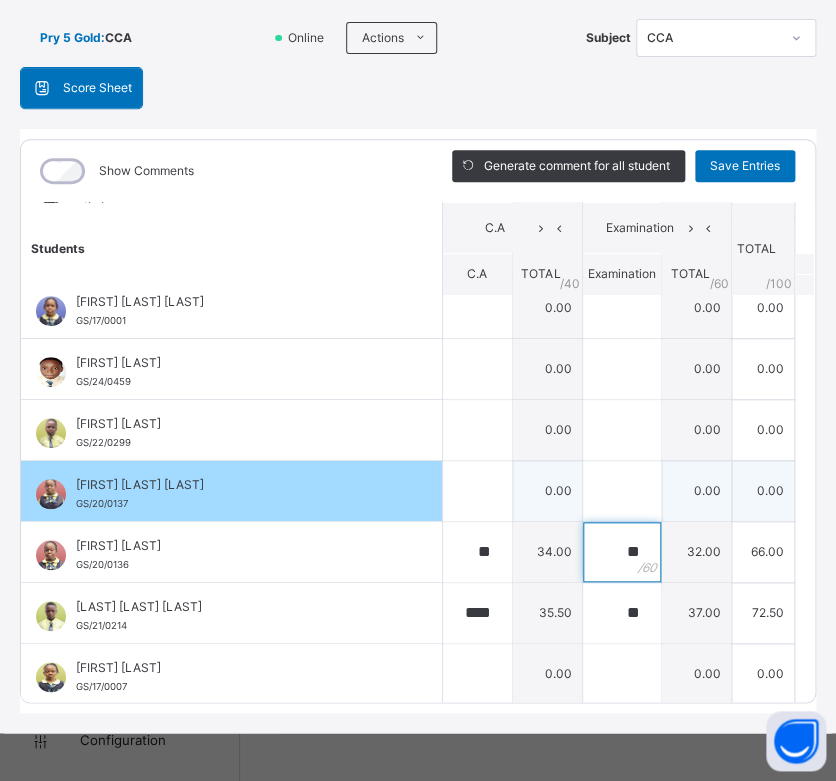 type on "**" 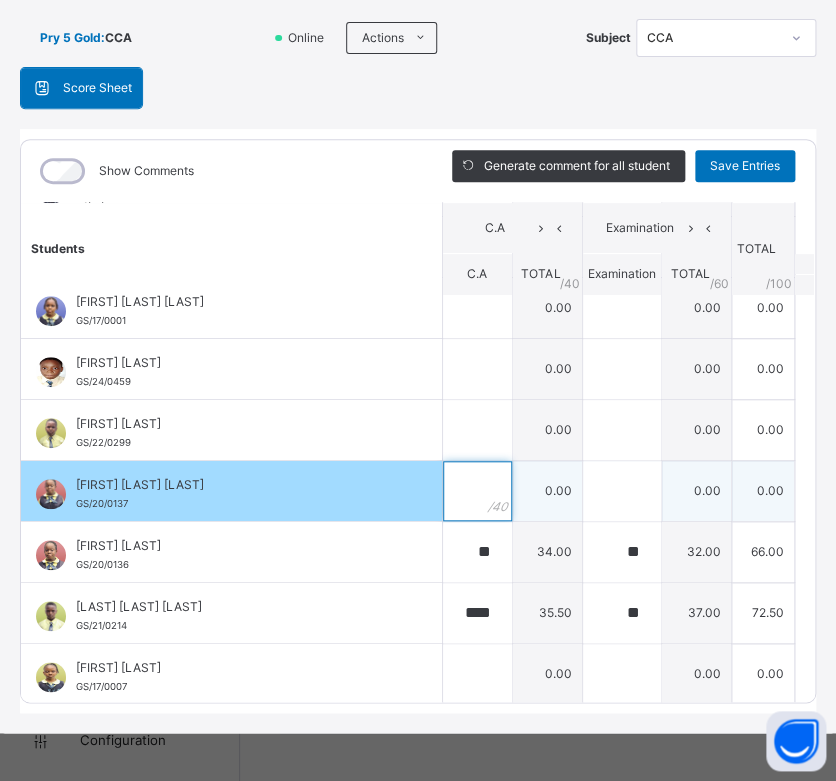 click at bounding box center [477, 491] 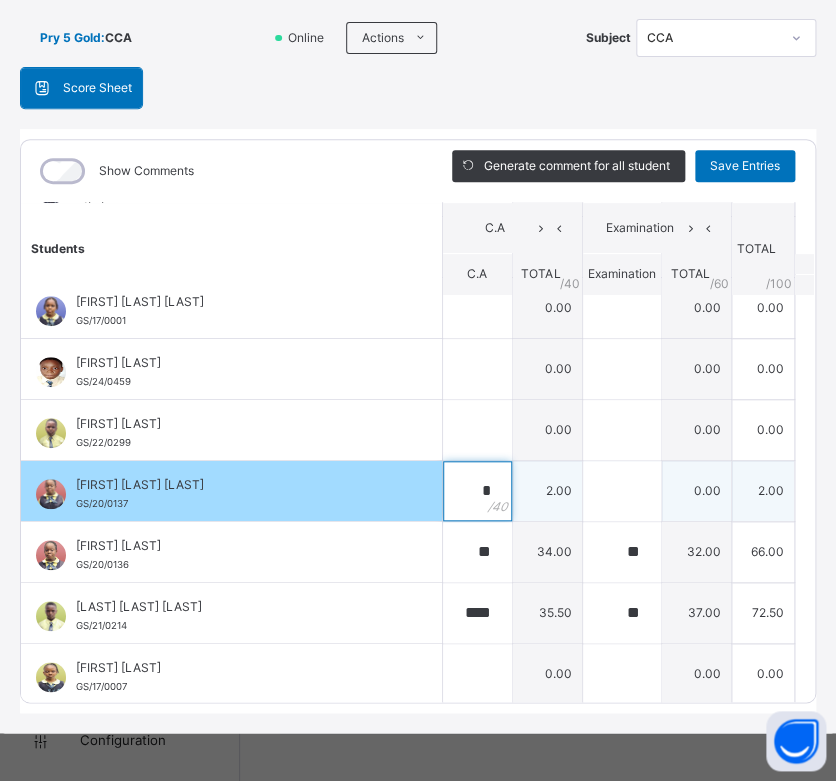 type on "**" 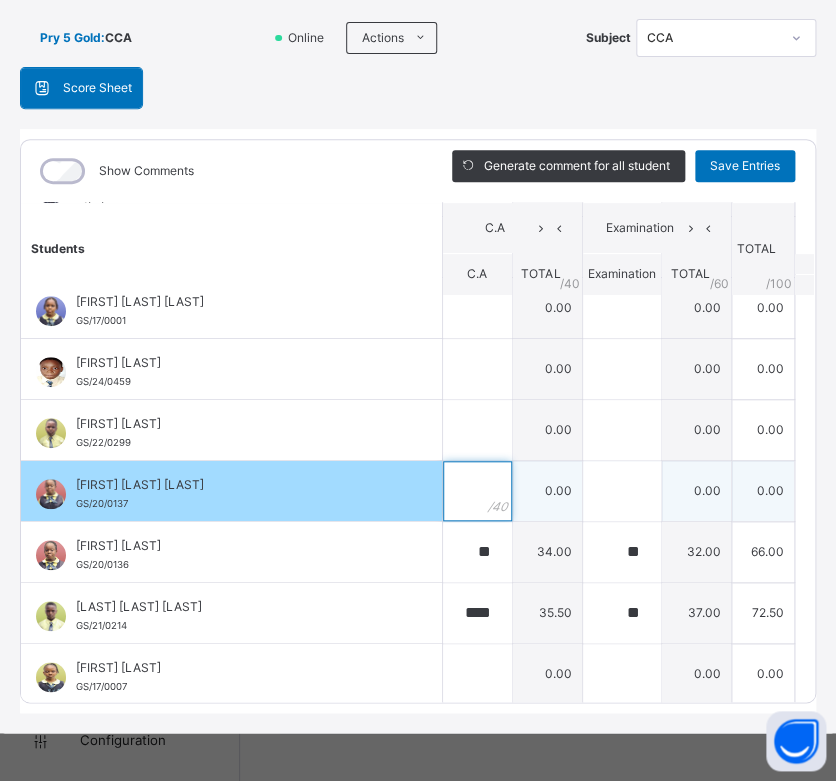 type on "*" 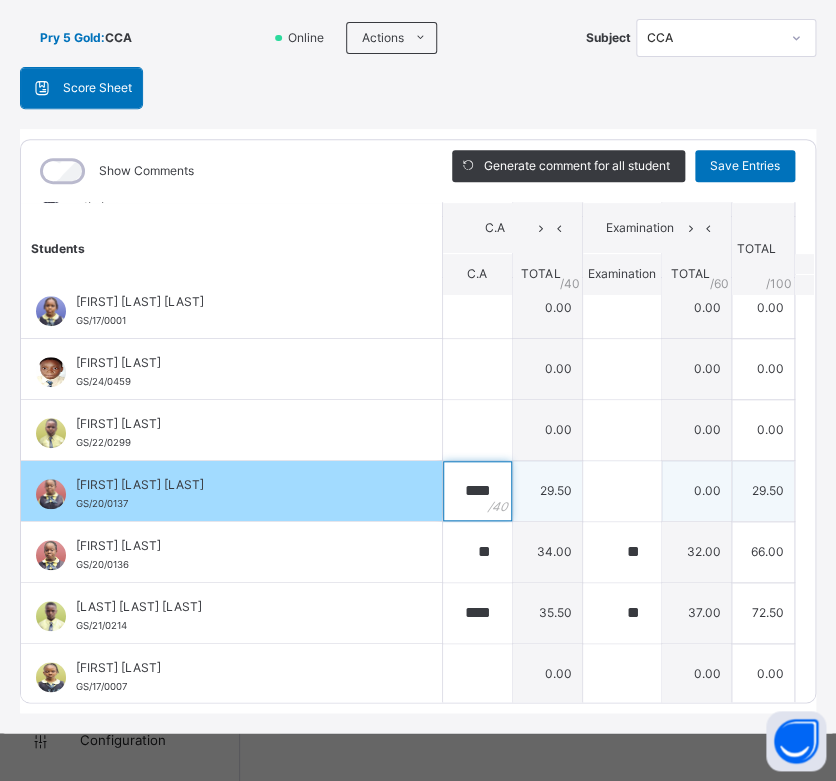 type on "****" 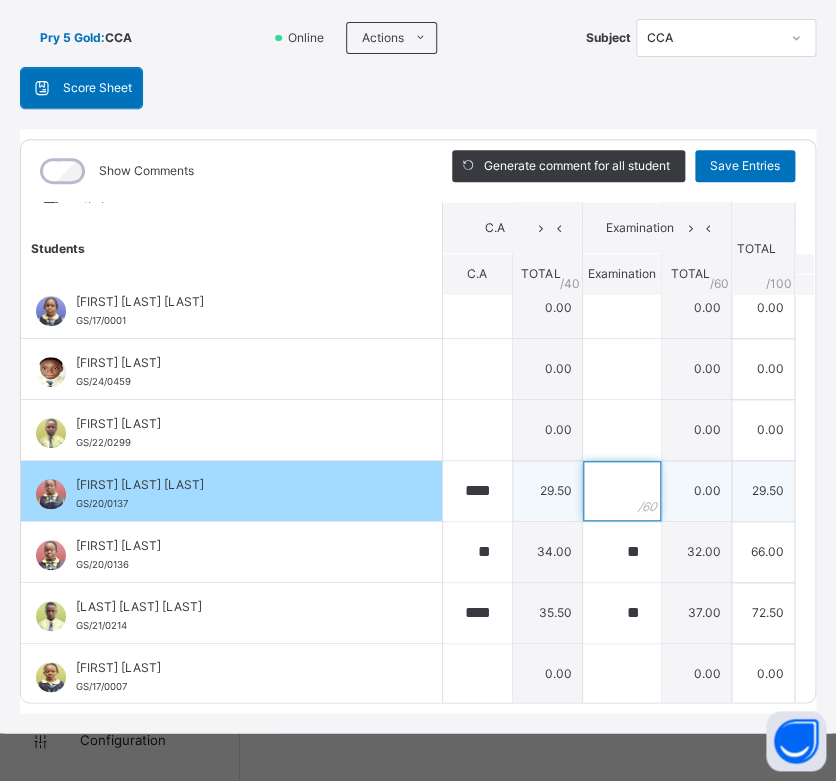 click at bounding box center (622, 491) 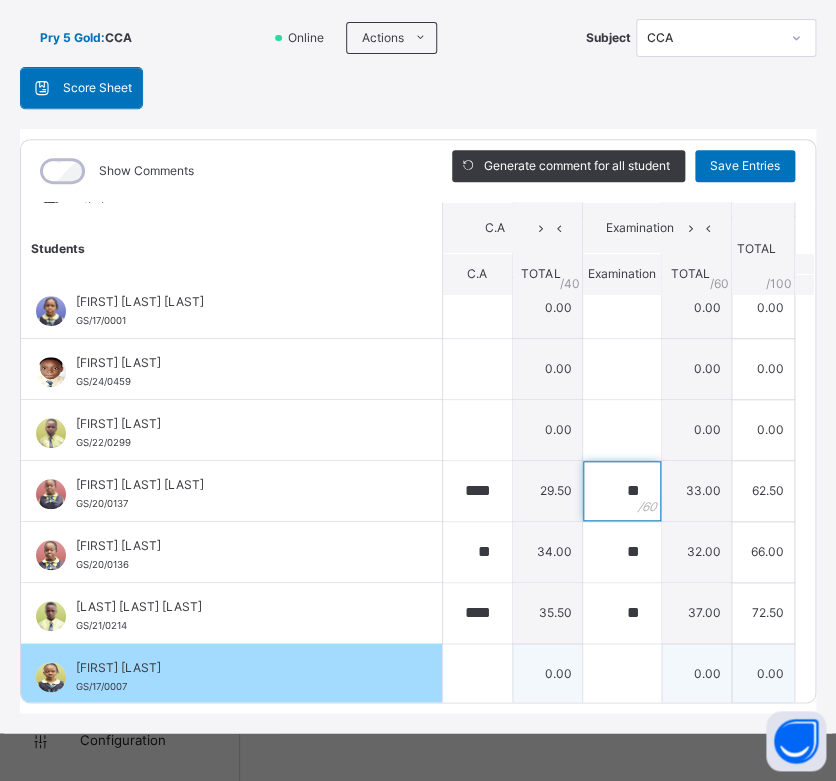 type on "**" 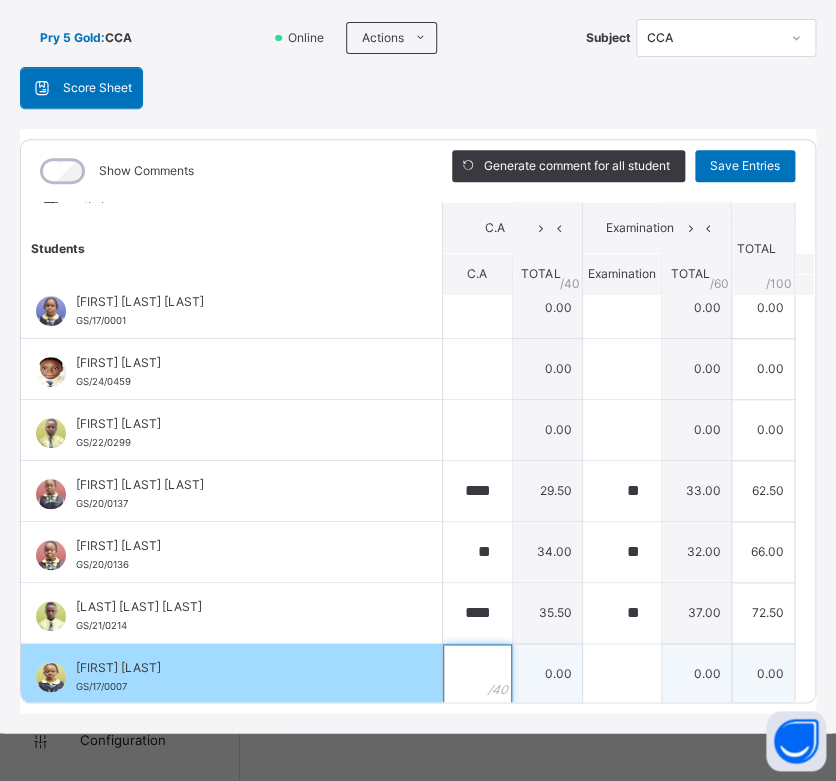 click at bounding box center [477, 674] 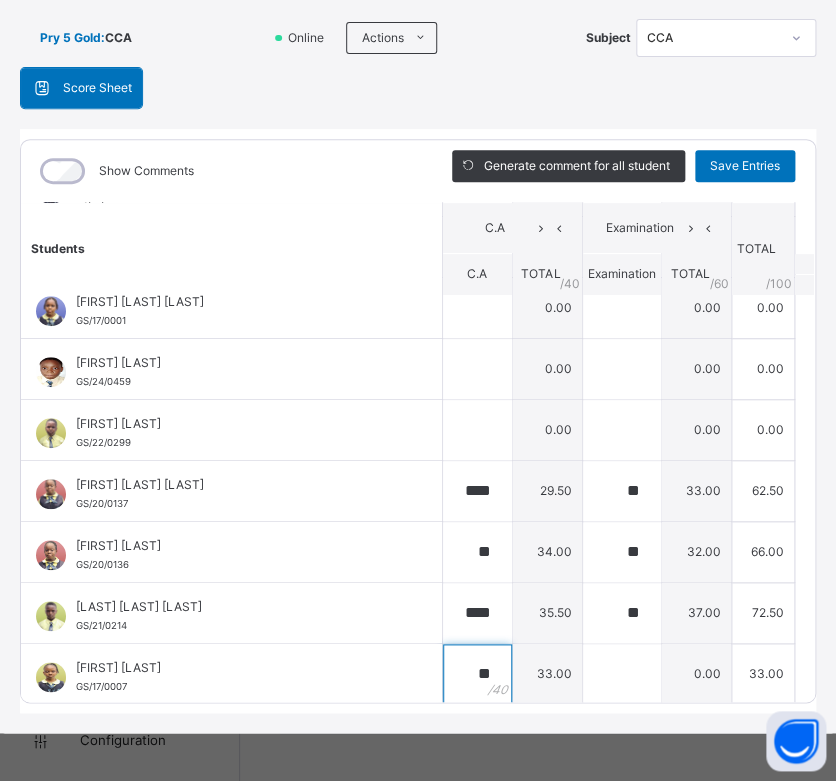 type on "**" 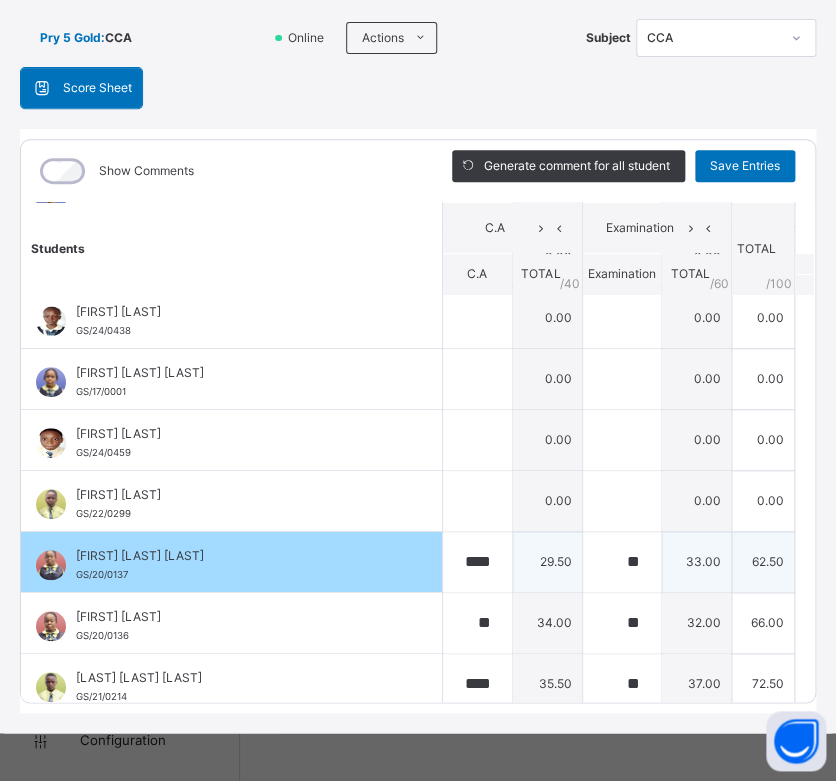 scroll, scrollTop: 192, scrollLeft: 0, axis: vertical 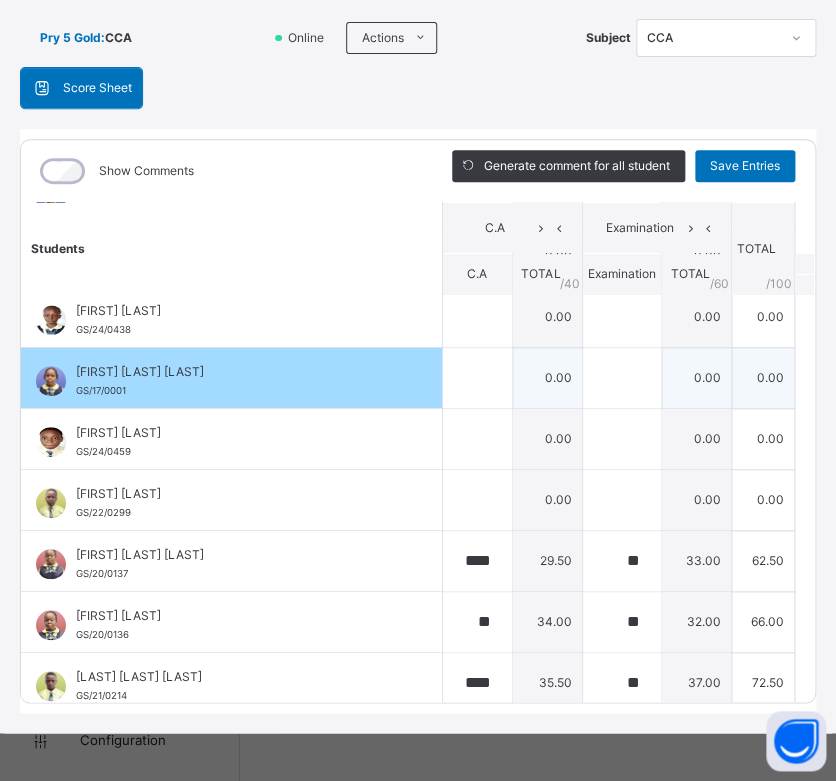 type on "**" 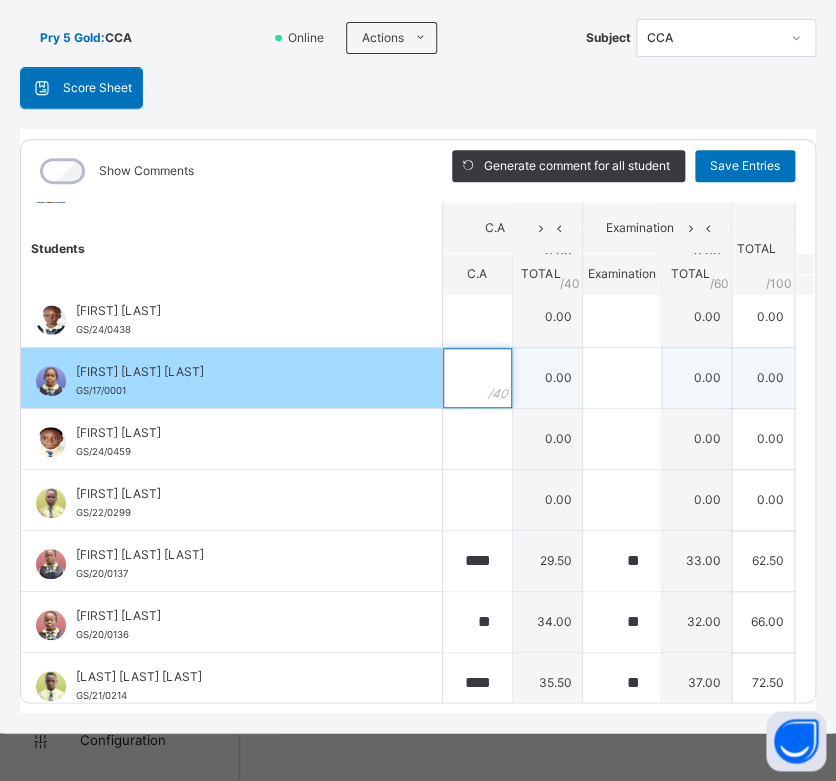 click at bounding box center (477, 378) 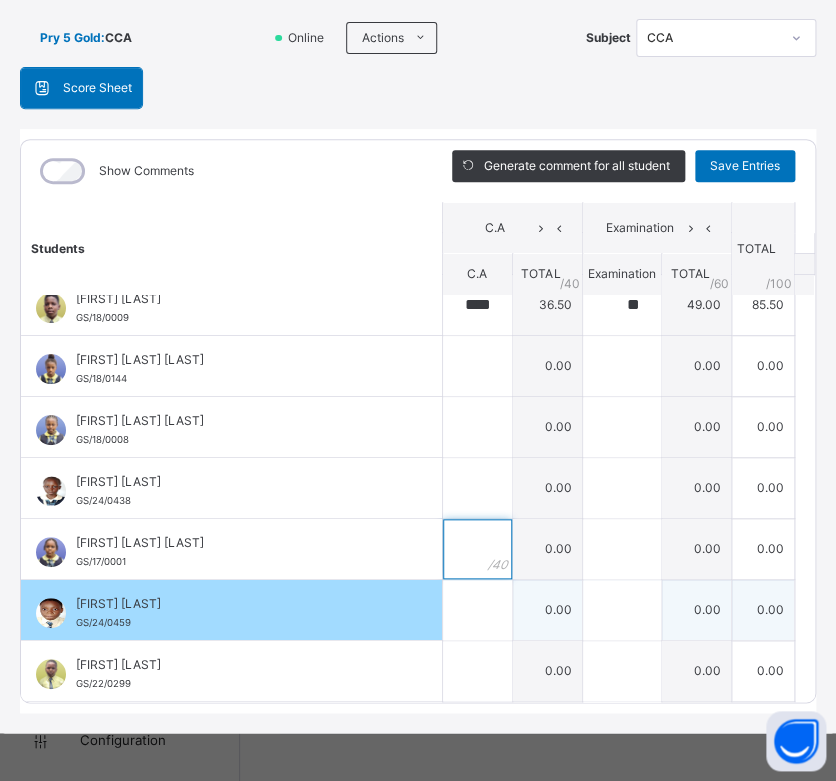 scroll, scrollTop: 20, scrollLeft: 0, axis: vertical 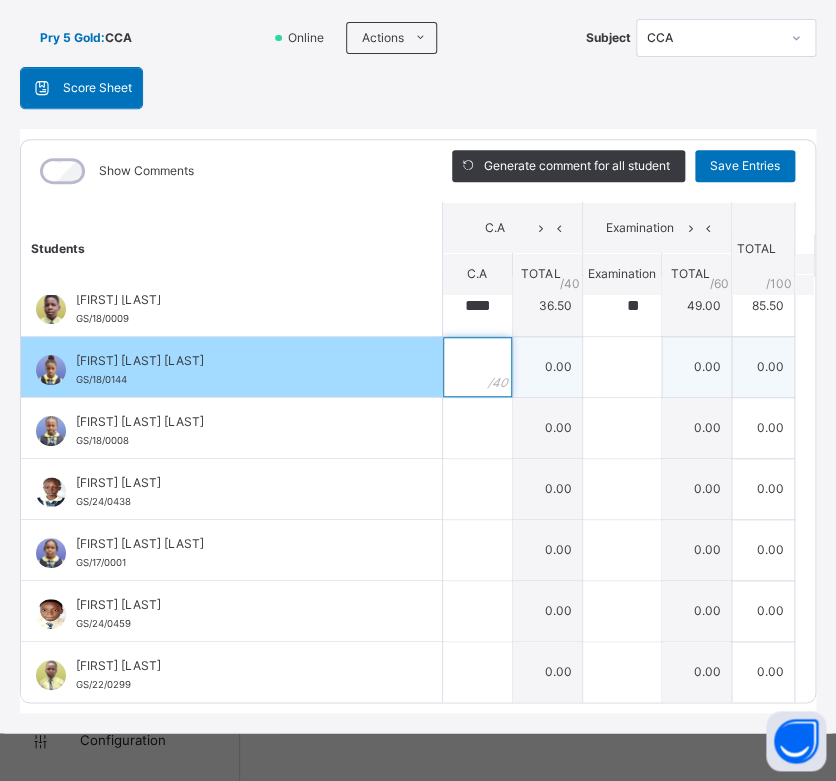 click at bounding box center (477, 367) 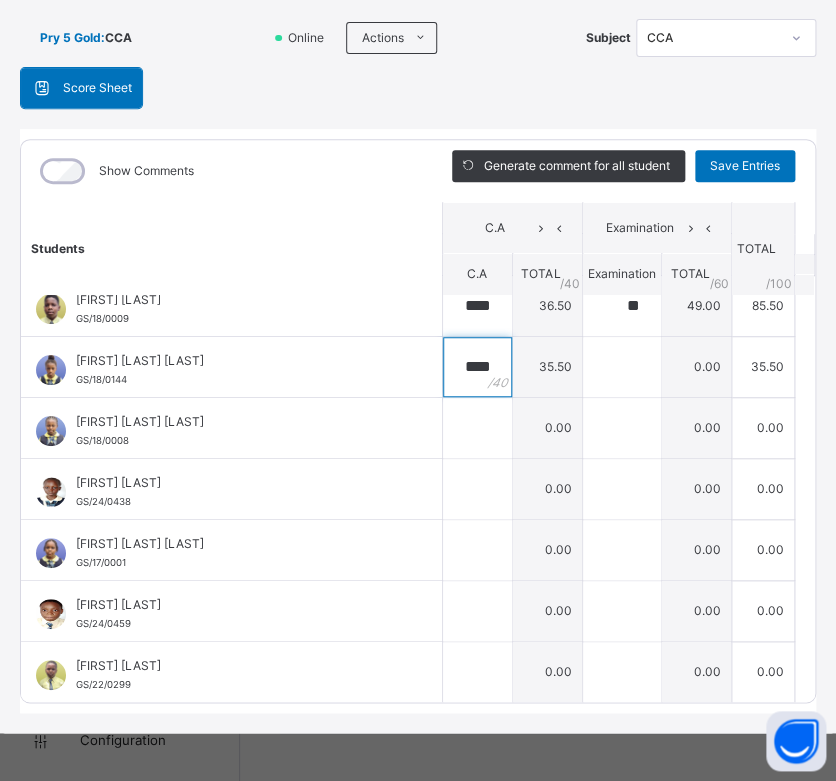 type on "****" 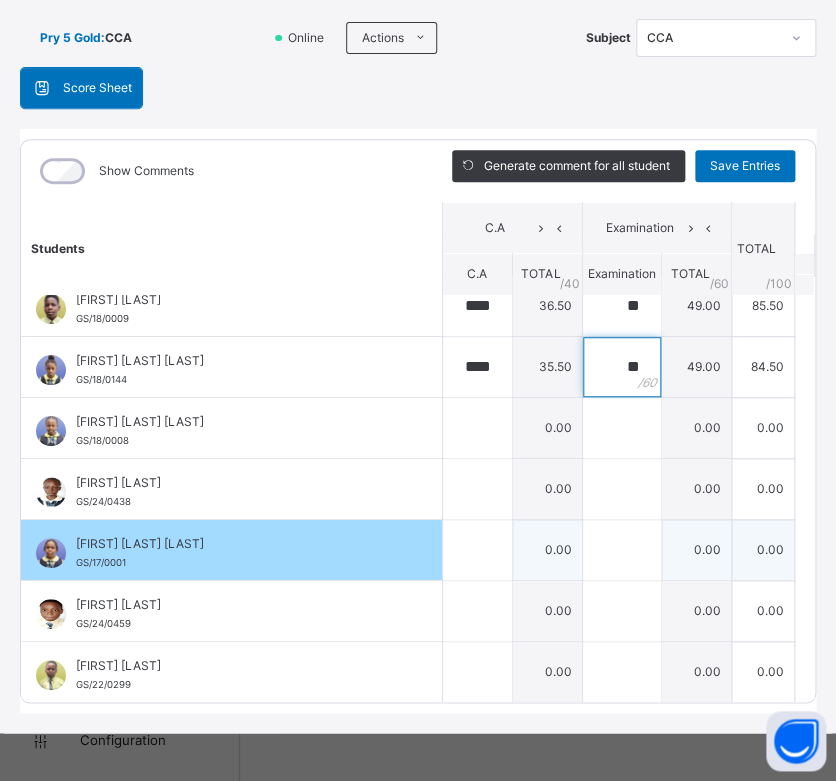 type on "**" 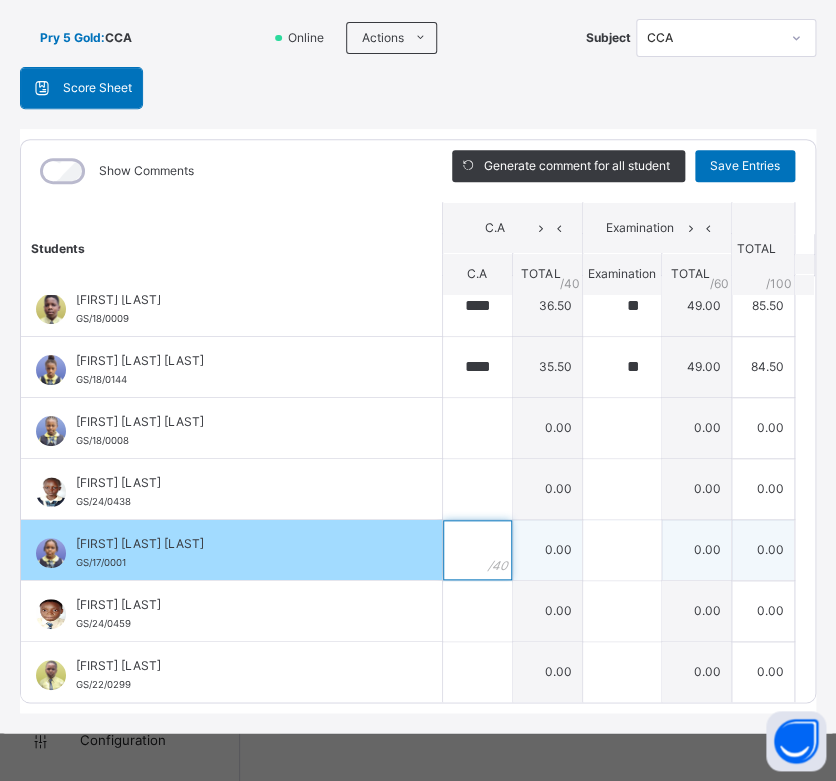 click at bounding box center [477, 550] 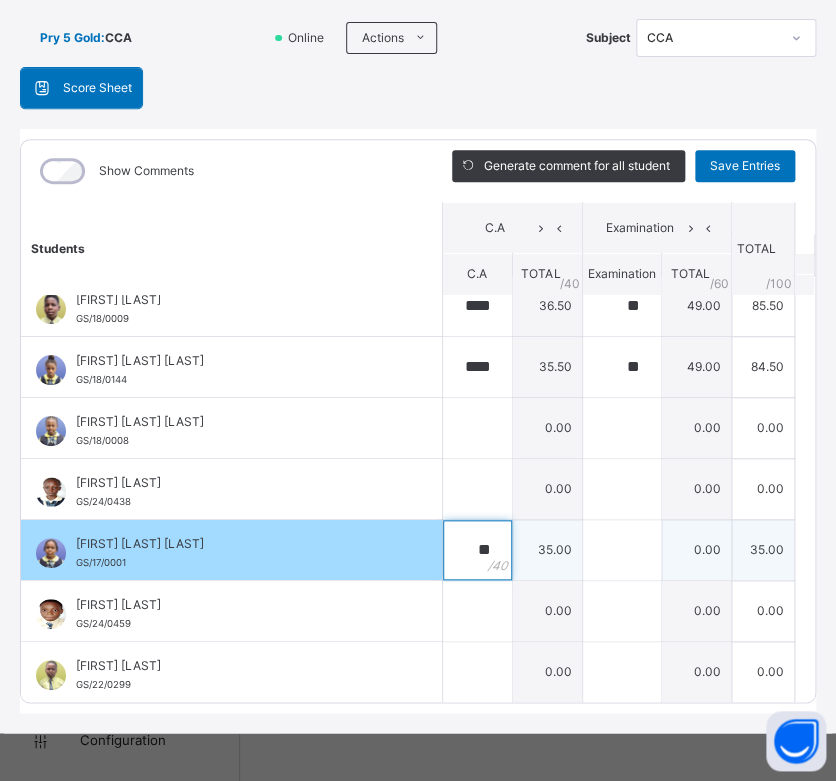 type on "**" 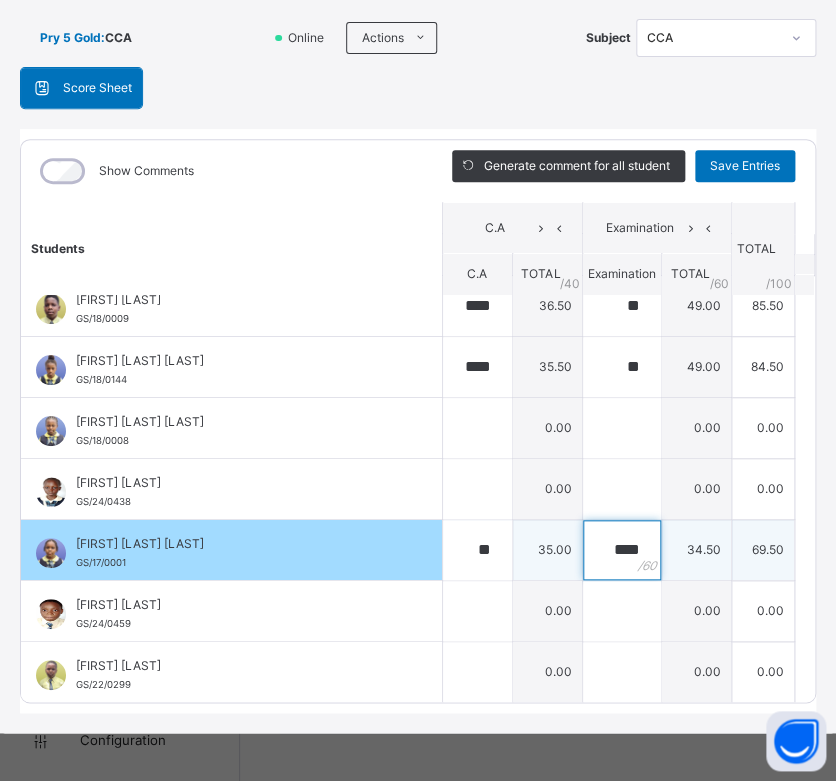 type on "****" 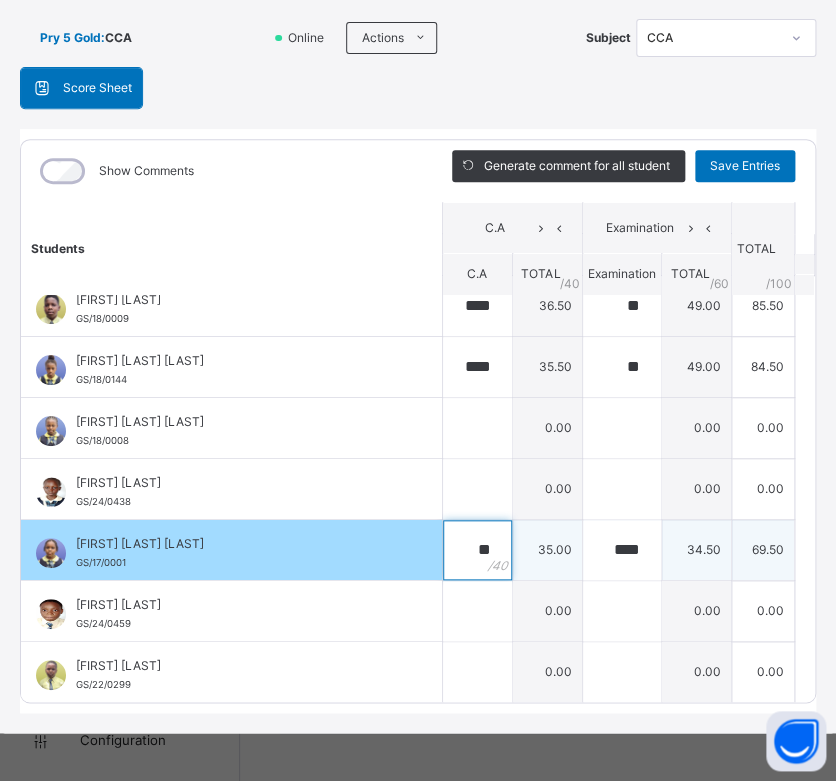 click on "**" at bounding box center [477, 550] 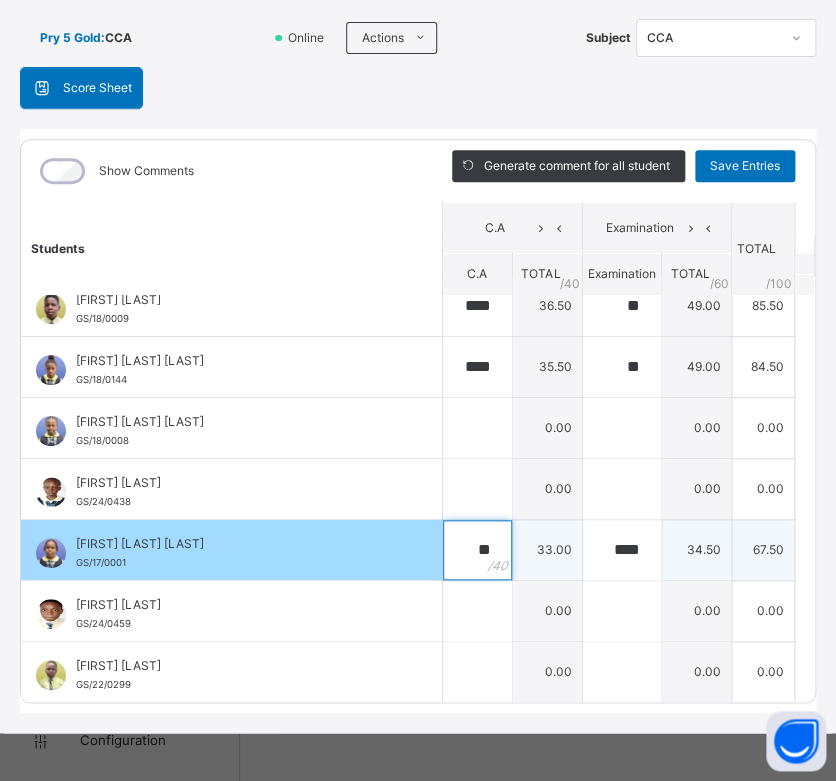 type on "**" 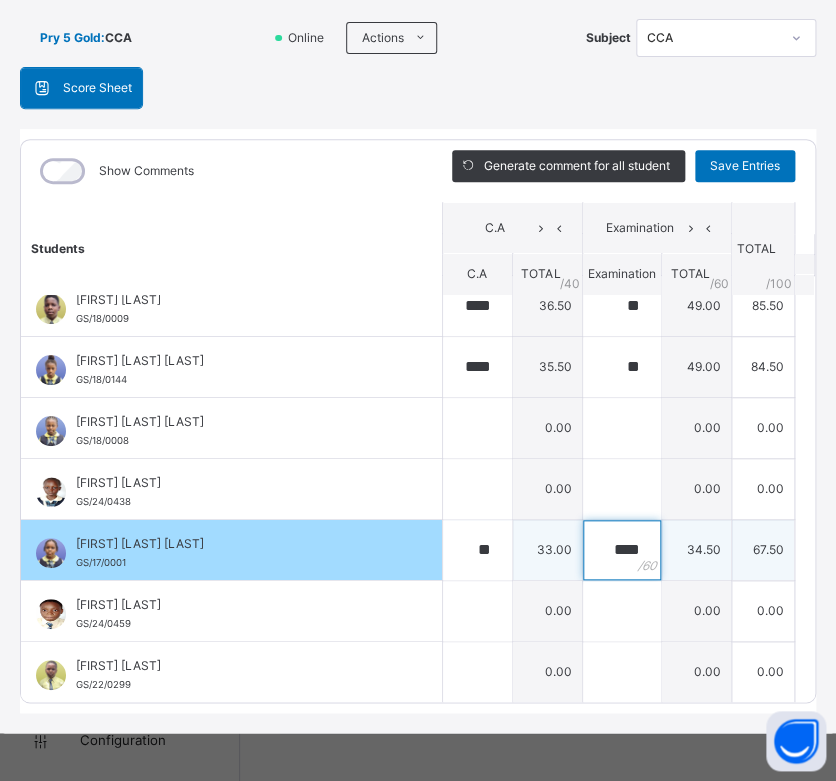 click on "****" at bounding box center (622, 550) 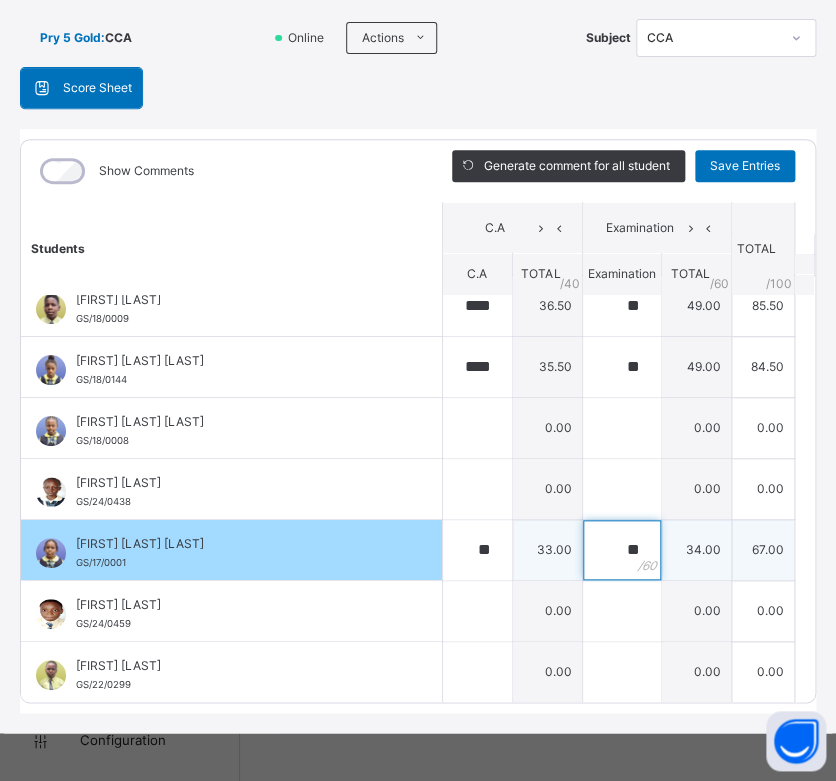 type on "*" 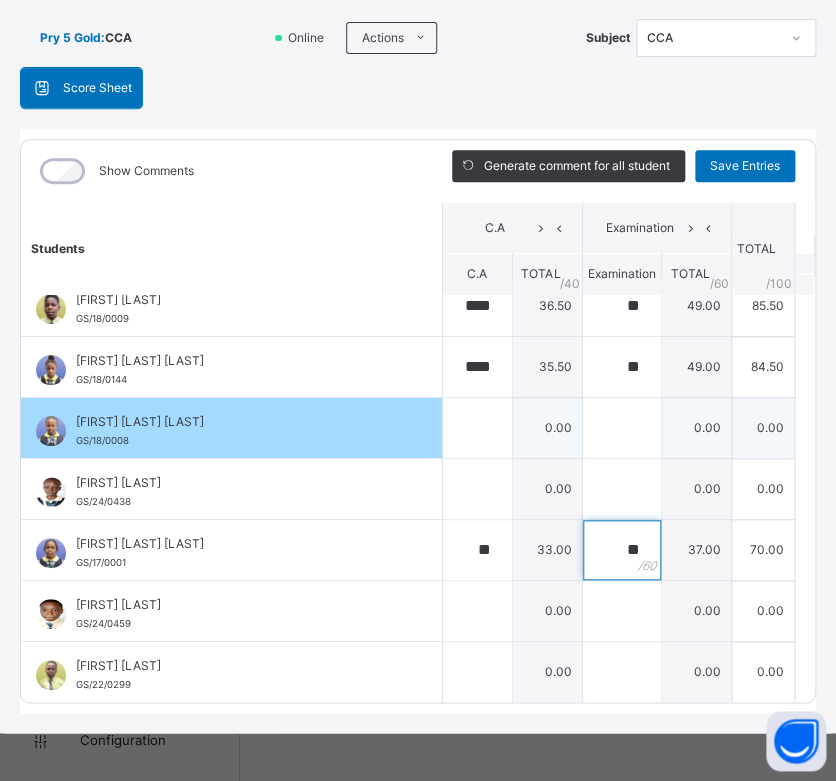 type on "**" 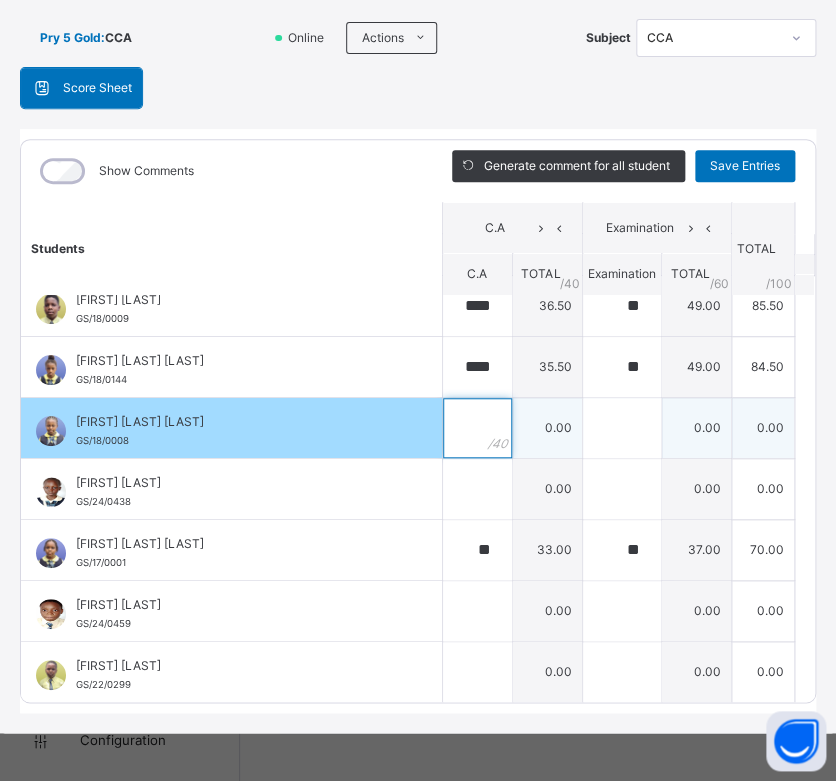 click at bounding box center (477, 428) 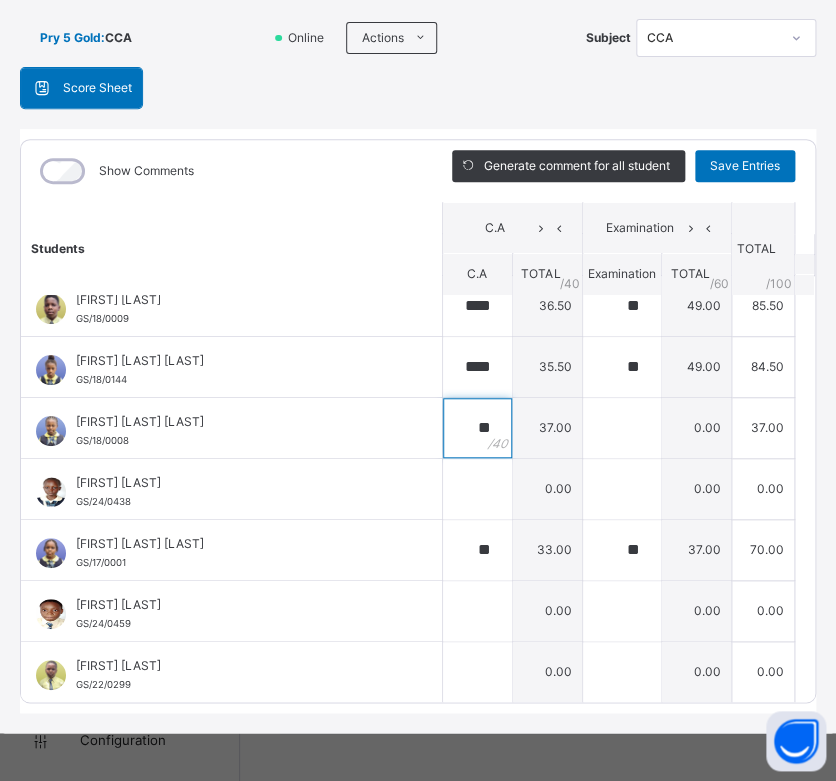type on "**" 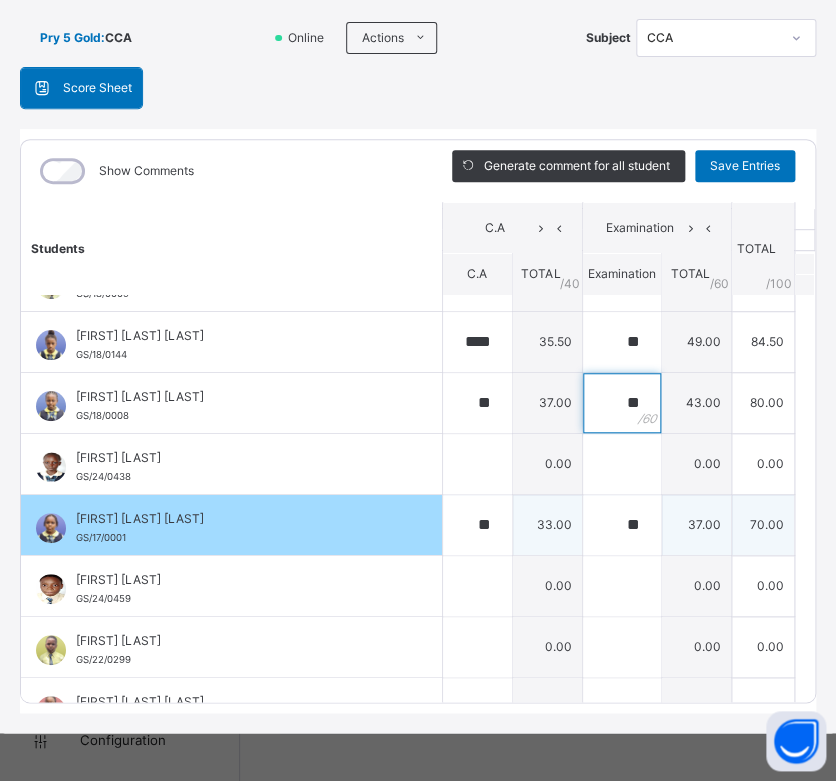scroll, scrollTop: 47, scrollLeft: 0, axis: vertical 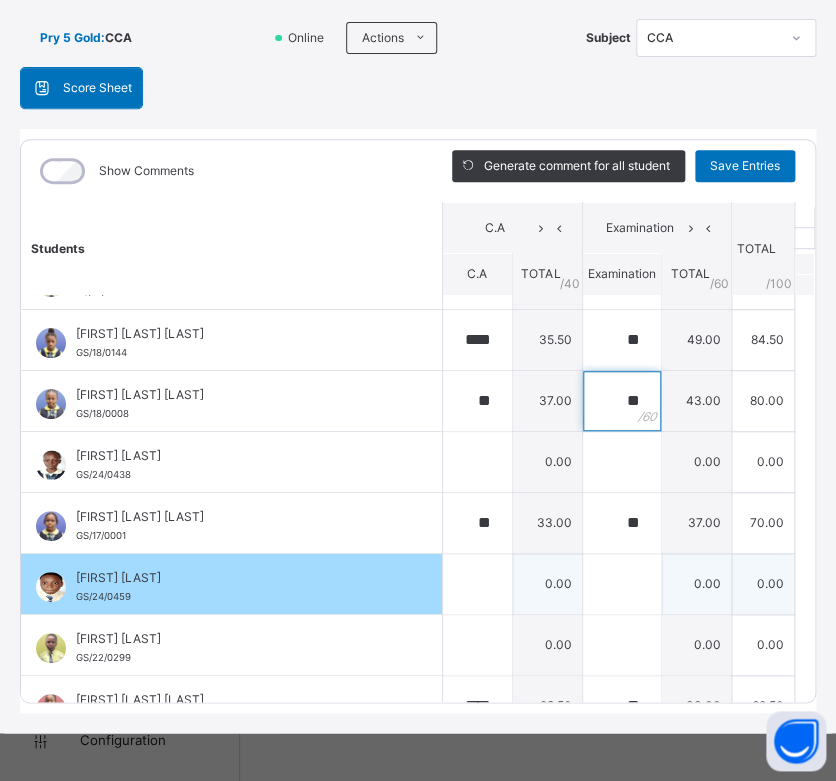 type on "**" 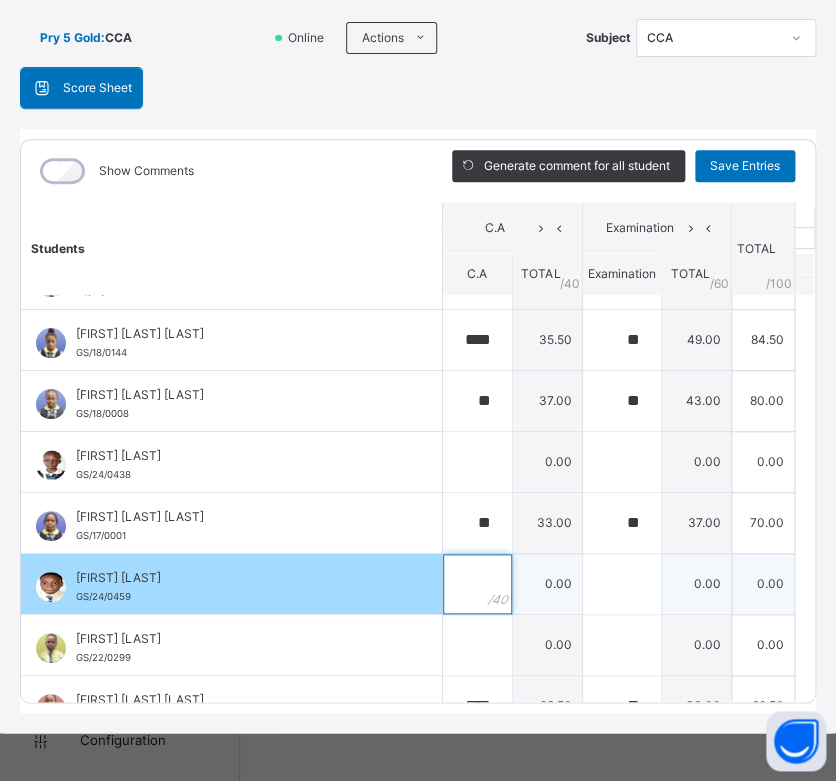 click at bounding box center (477, 584) 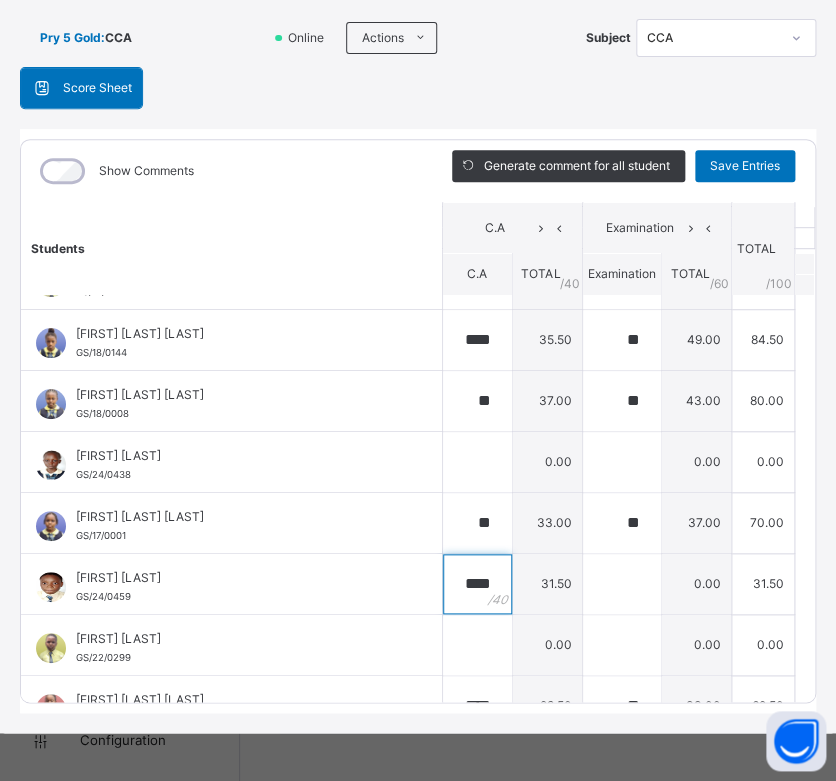 type on "****" 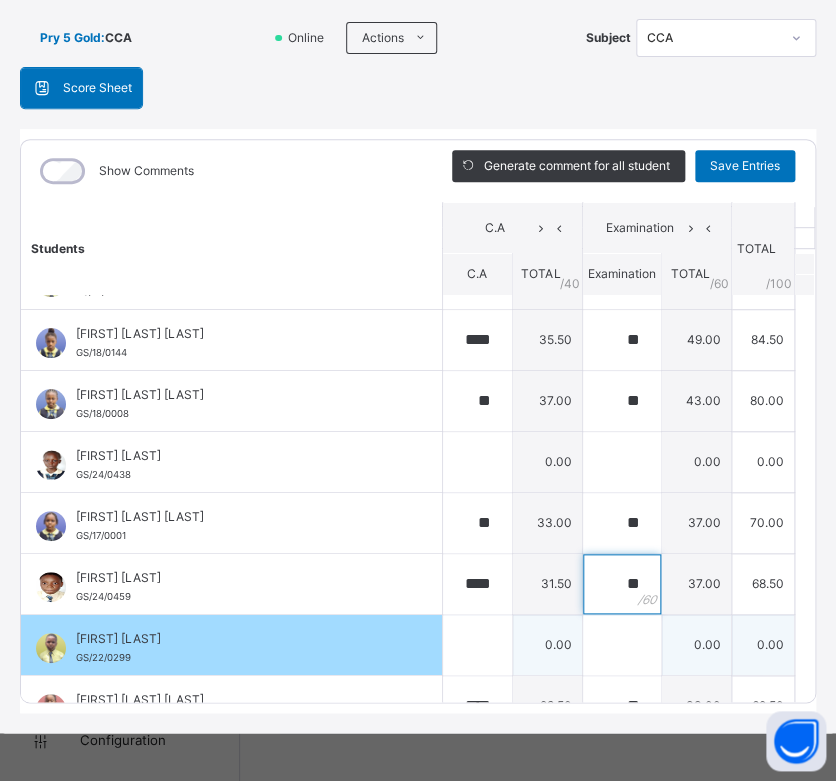 type on "**" 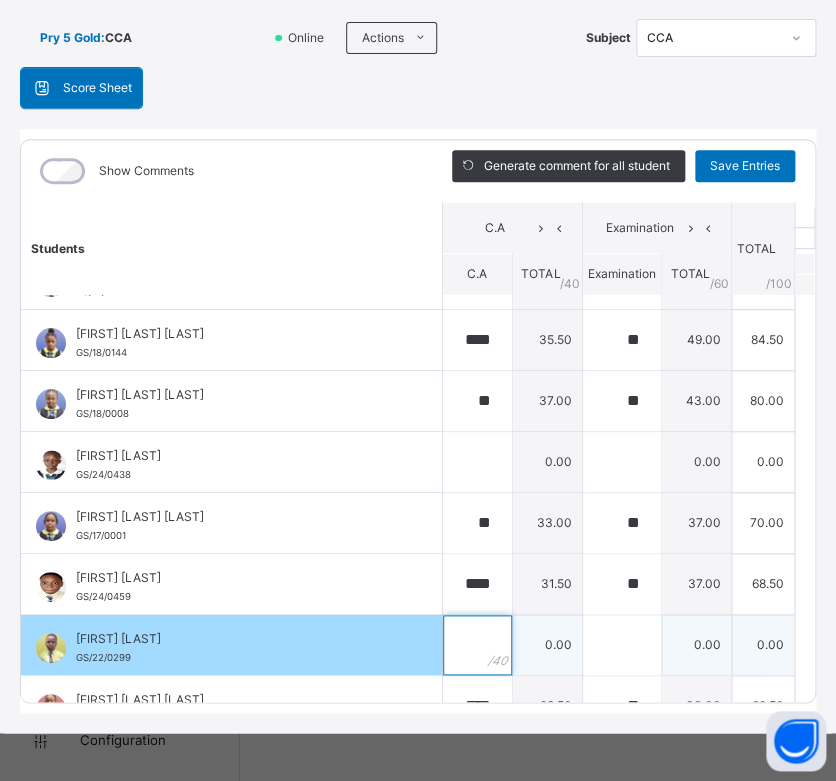 click at bounding box center (477, 645) 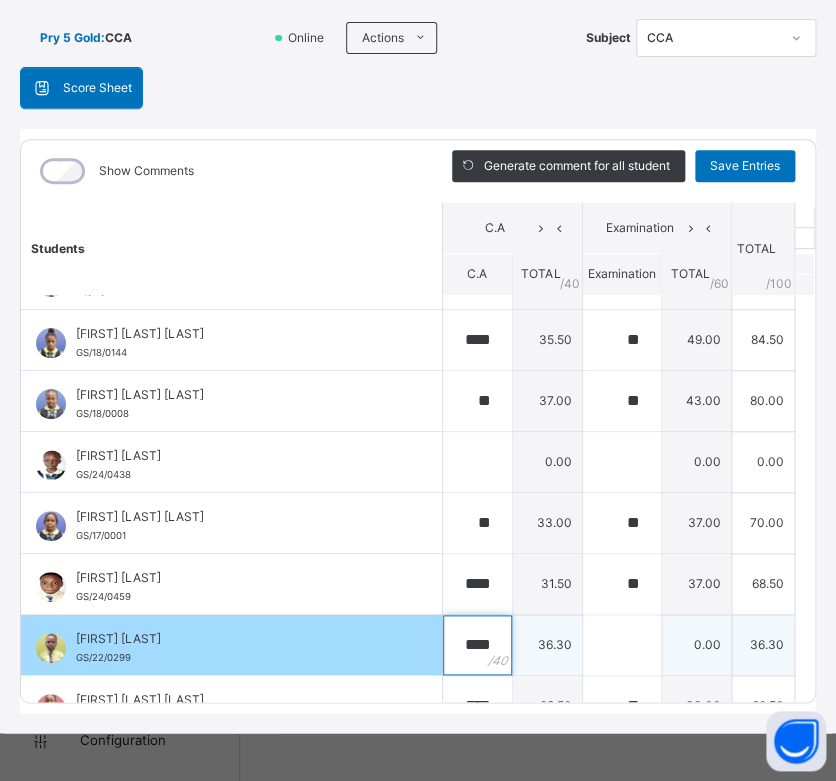 type on "****" 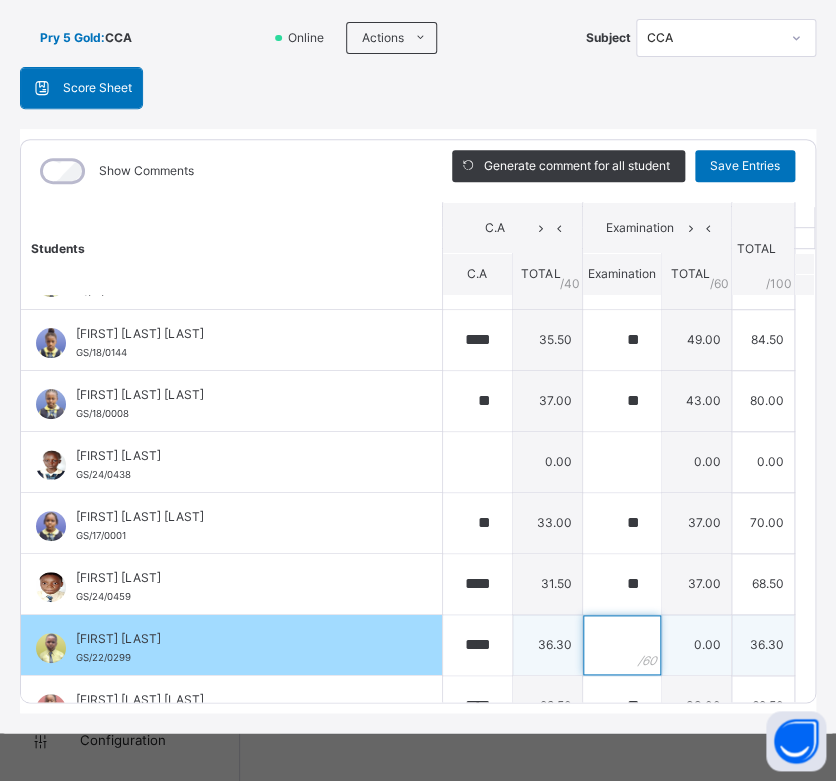 click at bounding box center [622, 645] 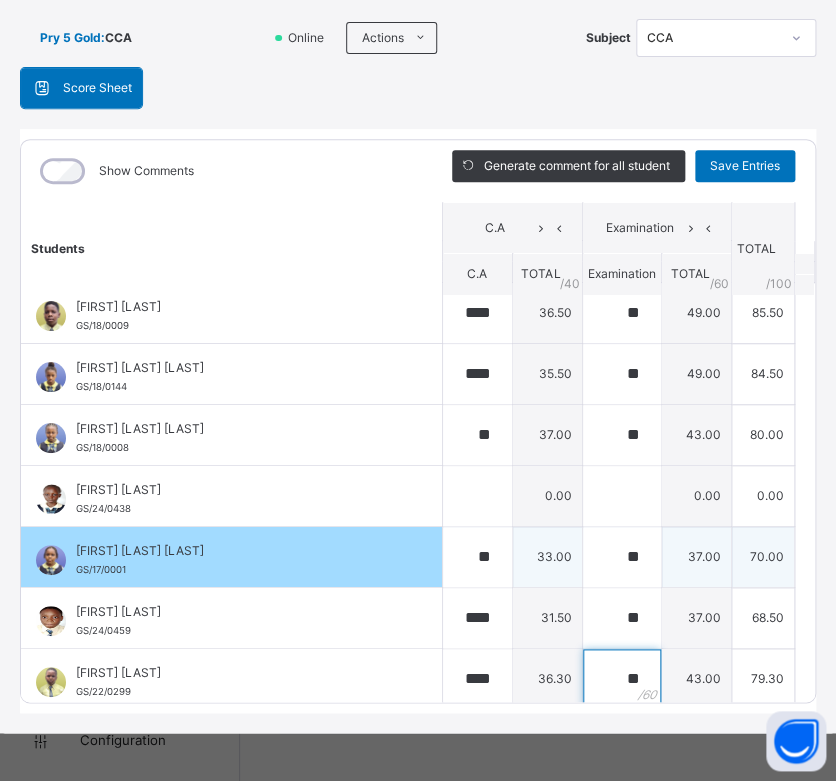 scroll, scrollTop: 0, scrollLeft: 0, axis: both 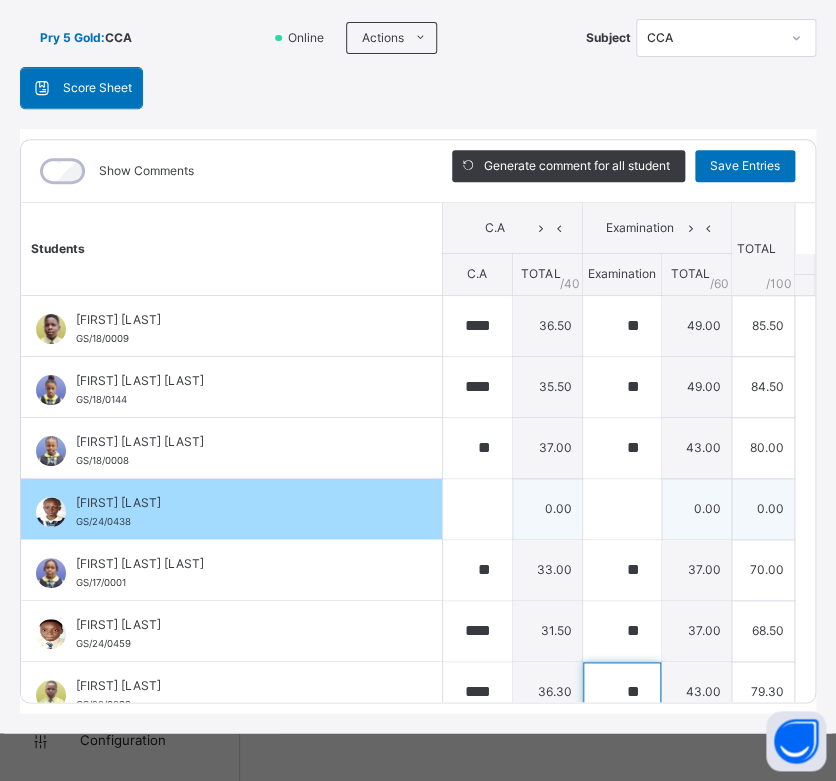 type on "**" 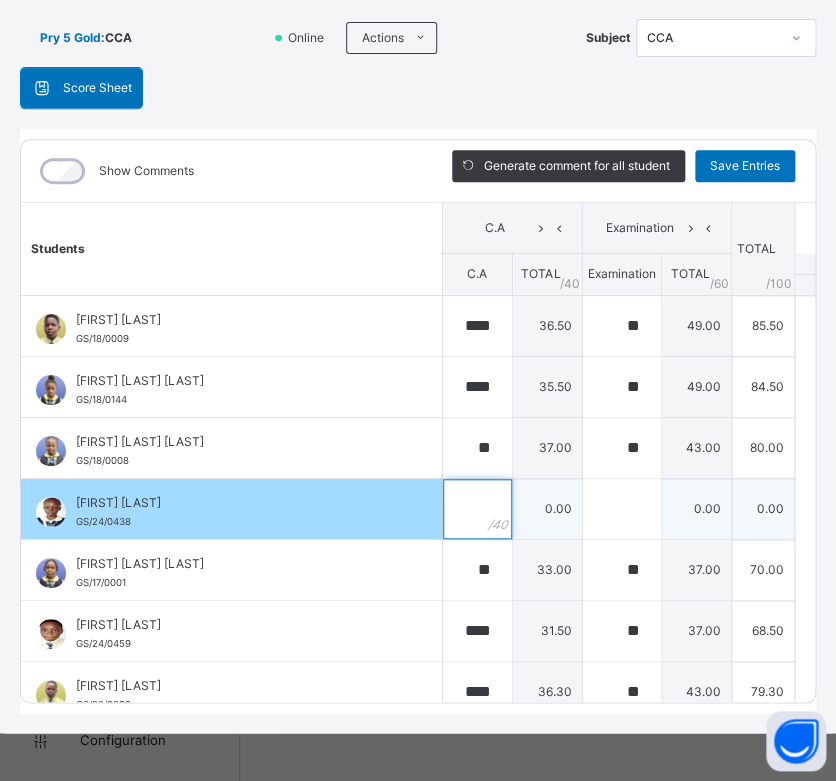 click at bounding box center (477, 509) 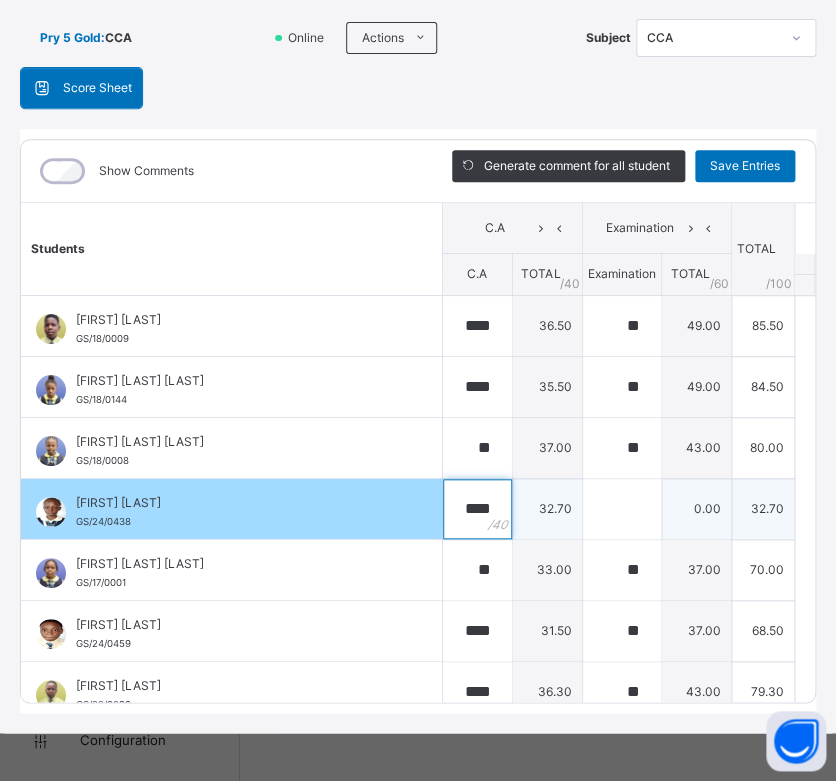 type on "****" 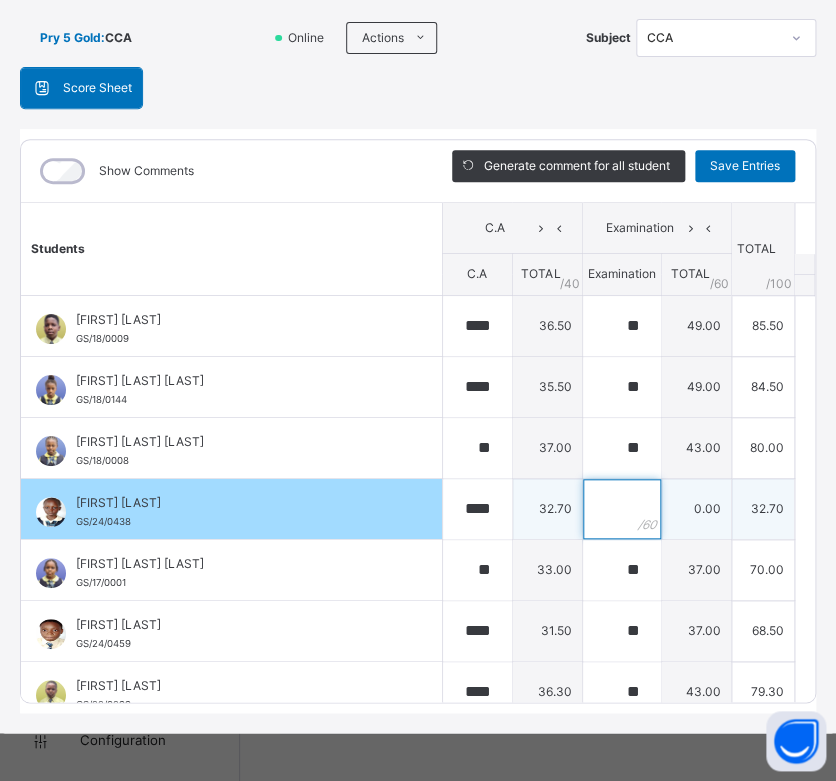 click at bounding box center (622, 509) 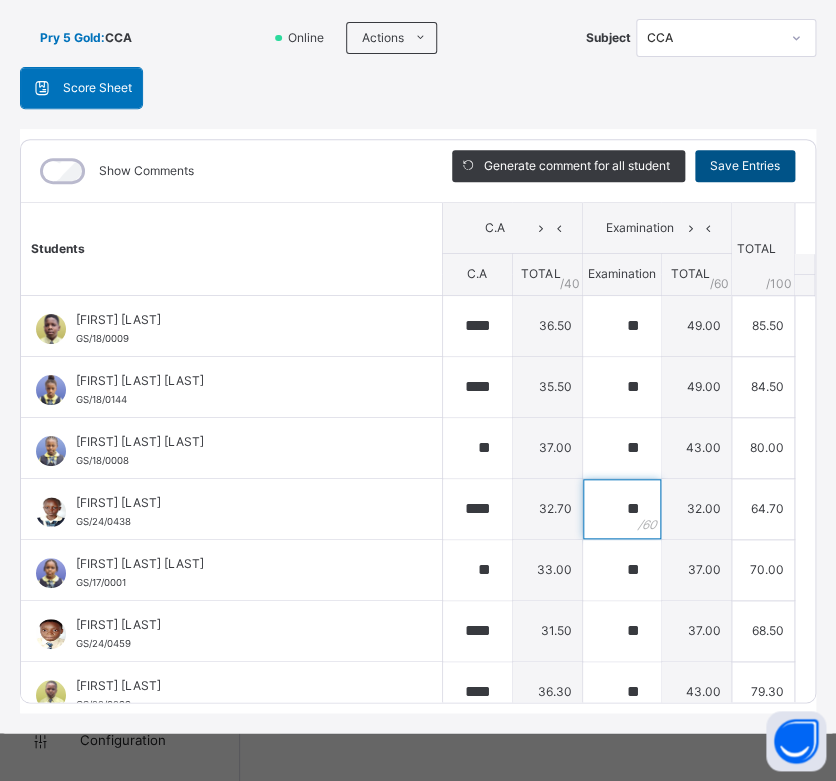 type on "**" 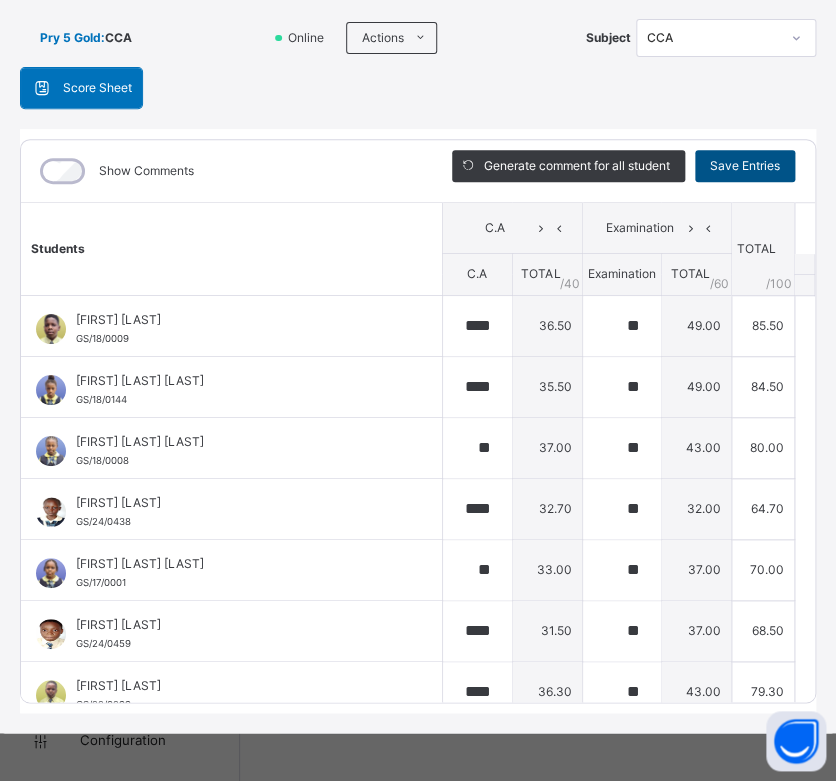 click on "Save Entries" at bounding box center [745, 166] 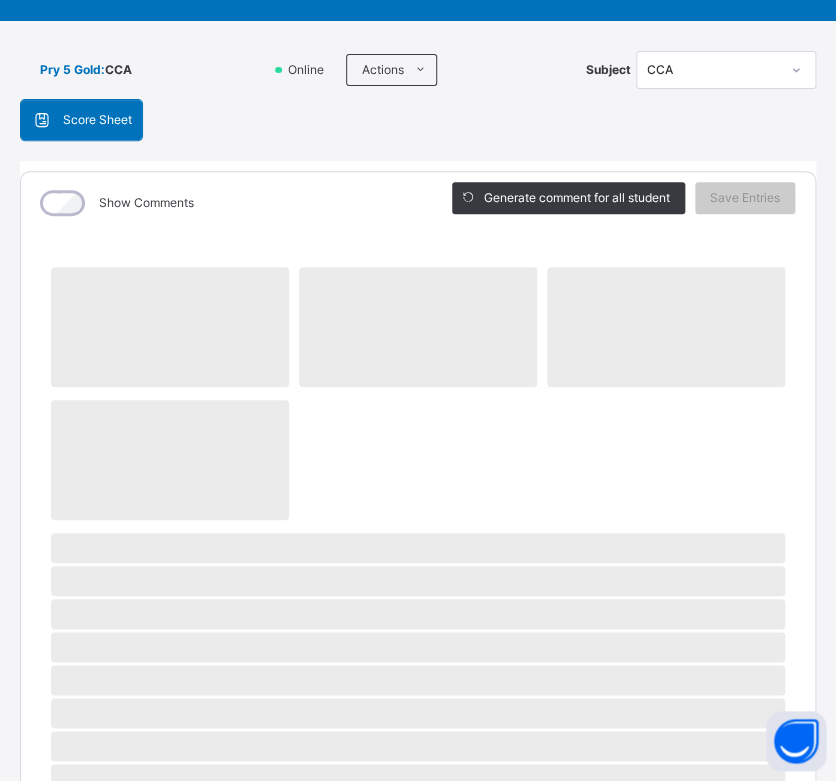 scroll, scrollTop: 0, scrollLeft: 0, axis: both 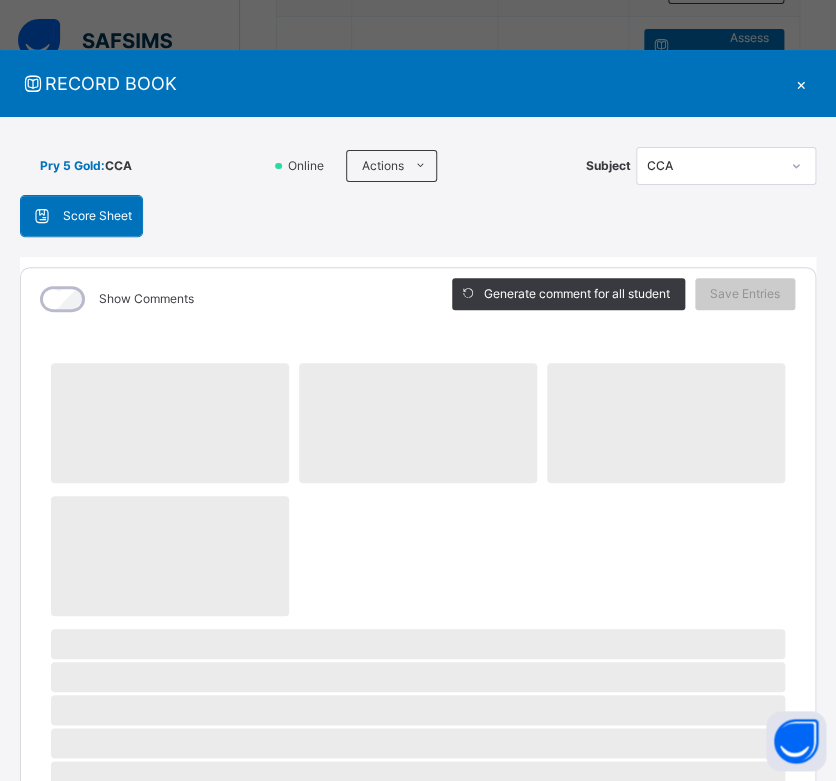click on "×" at bounding box center (801, 83) 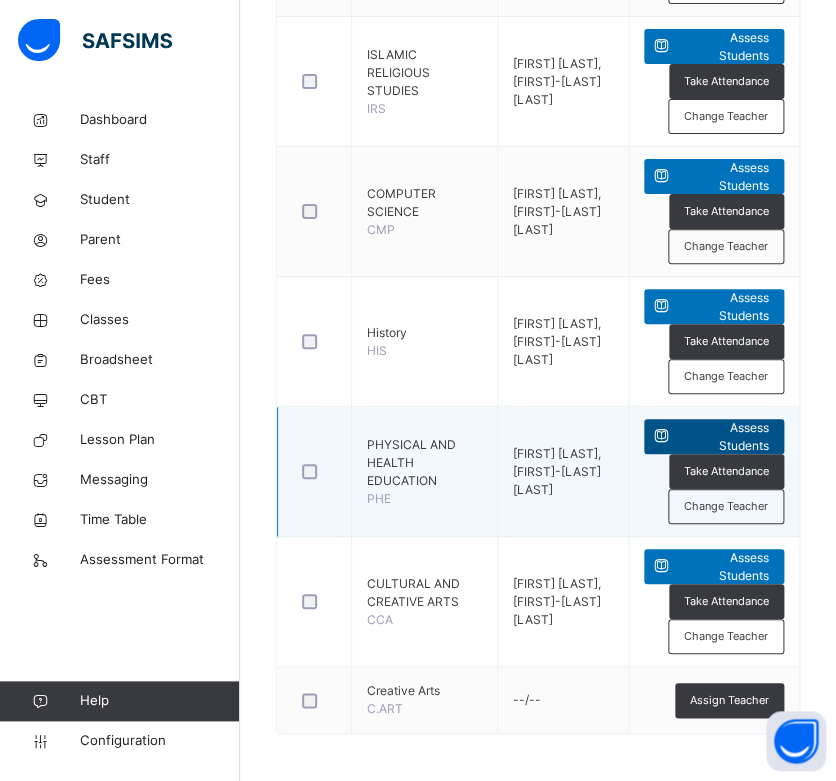 click on "Assess Students" at bounding box center (724, 437) 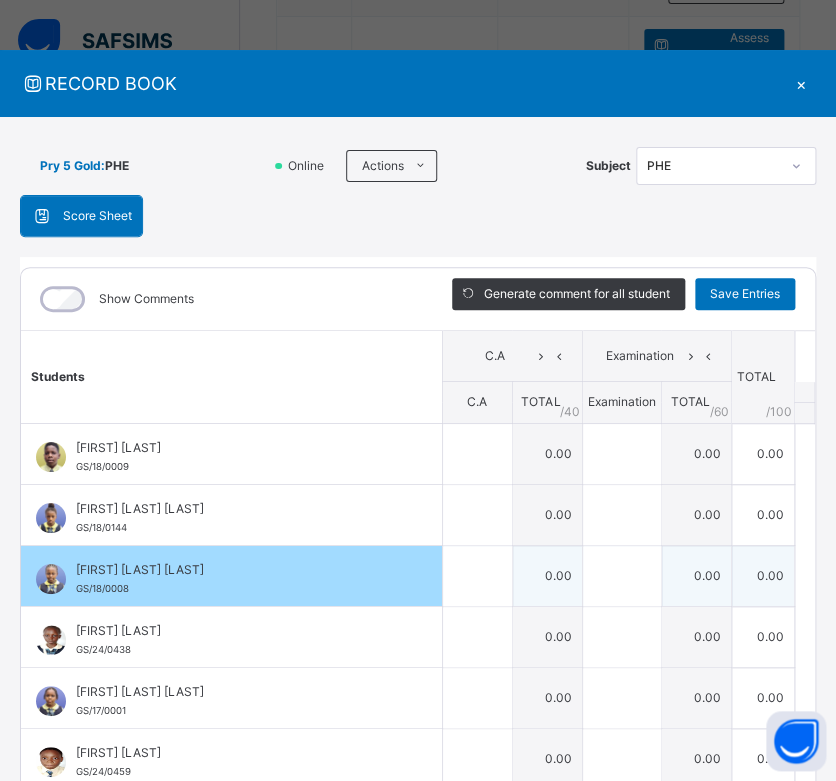 scroll, scrollTop: 262, scrollLeft: 0, axis: vertical 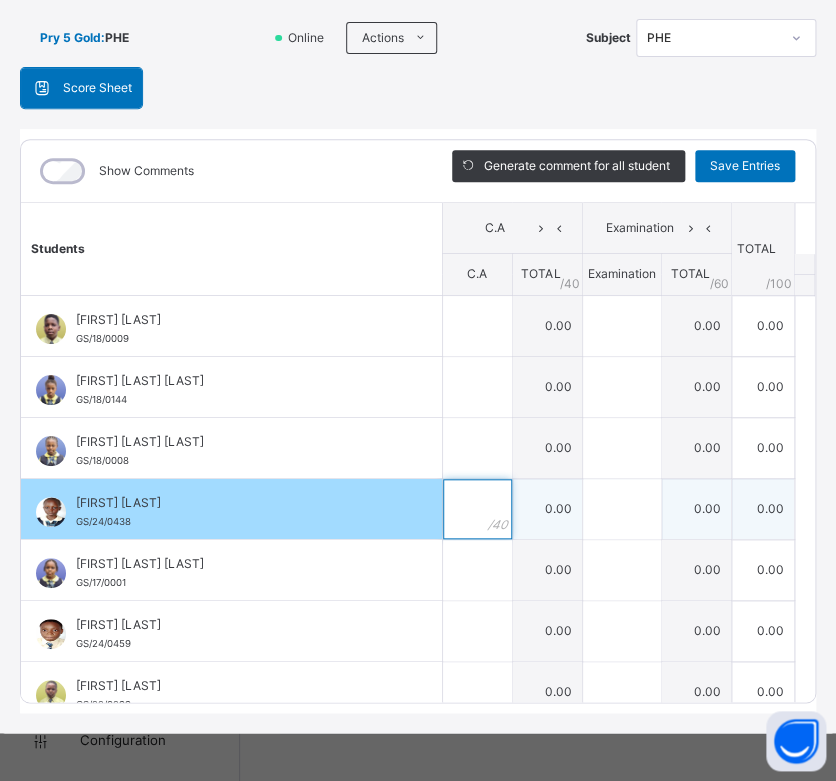 click at bounding box center [477, 509] 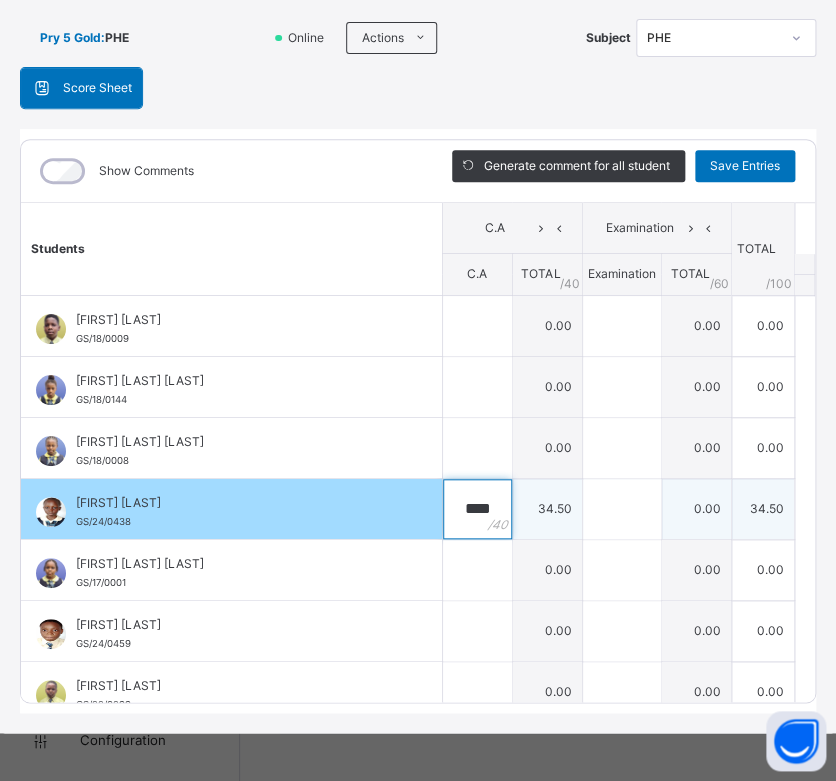 type on "****" 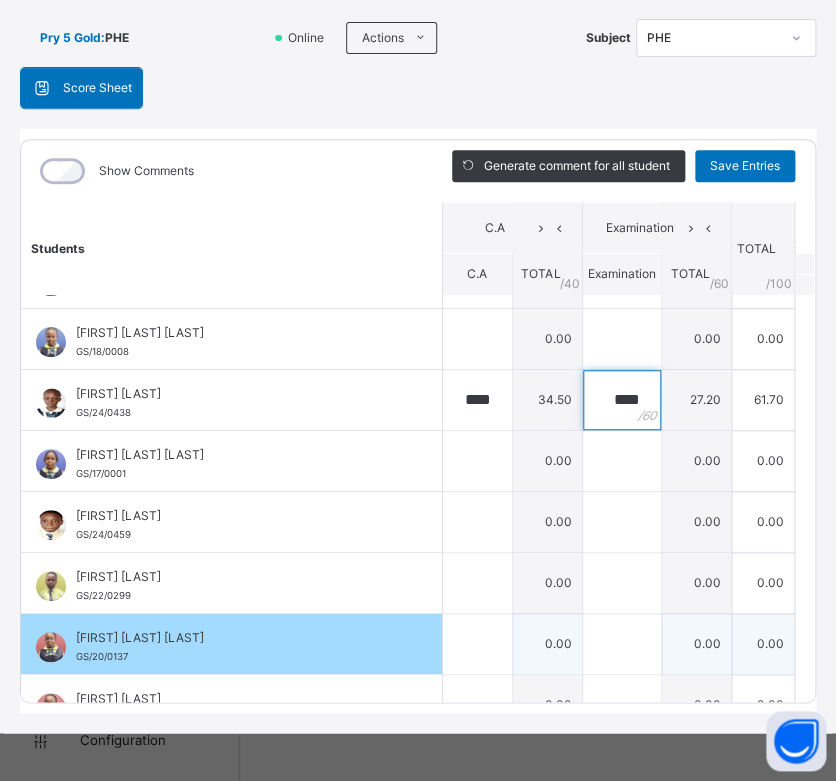 scroll, scrollTop: 136, scrollLeft: 0, axis: vertical 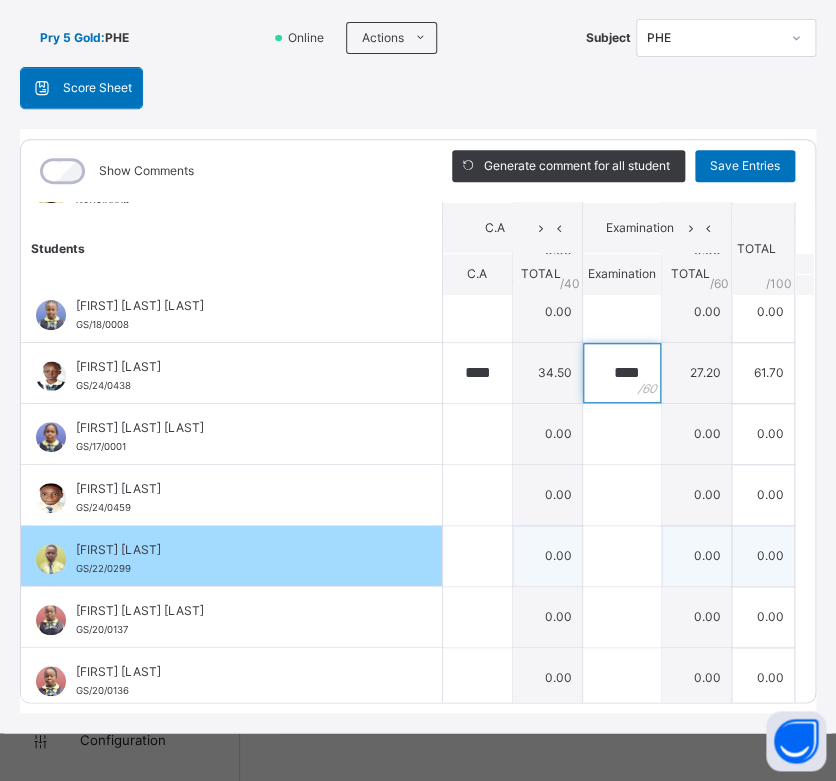 type on "****" 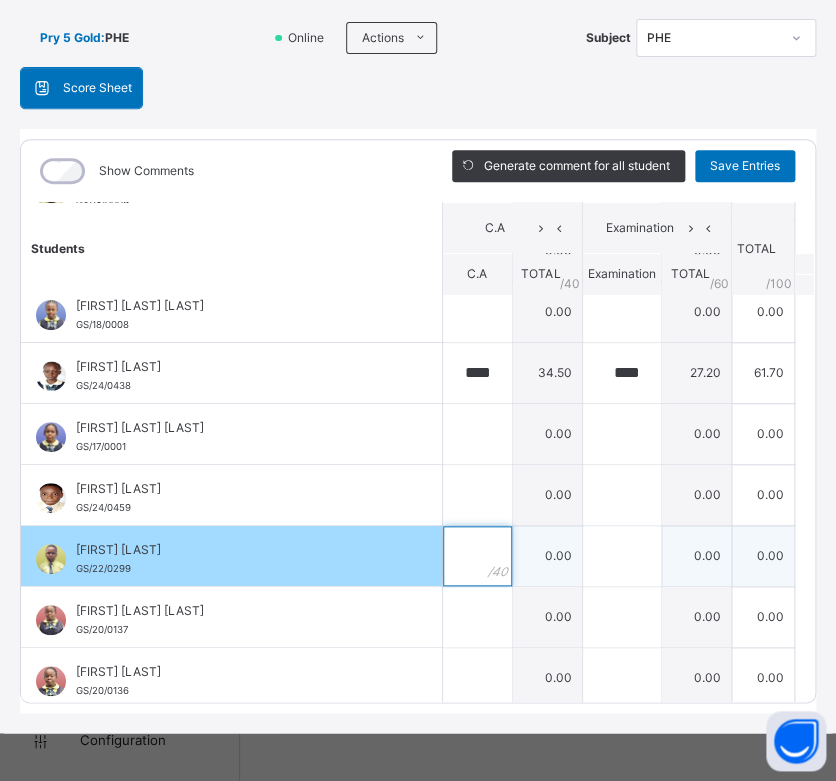 click at bounding box center (477, 556) 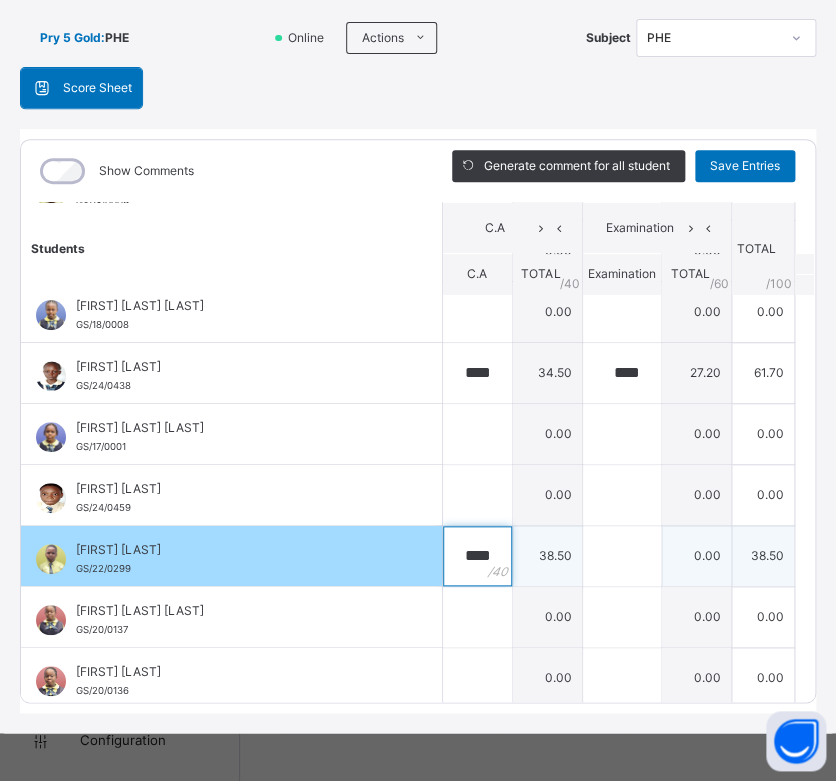 type on "****" 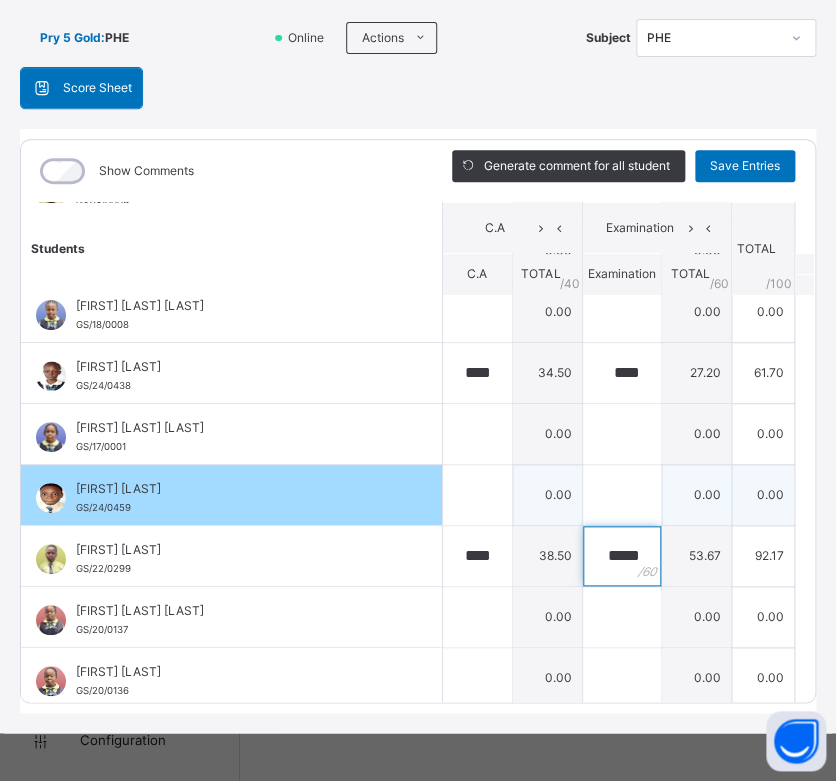 type on "*****" 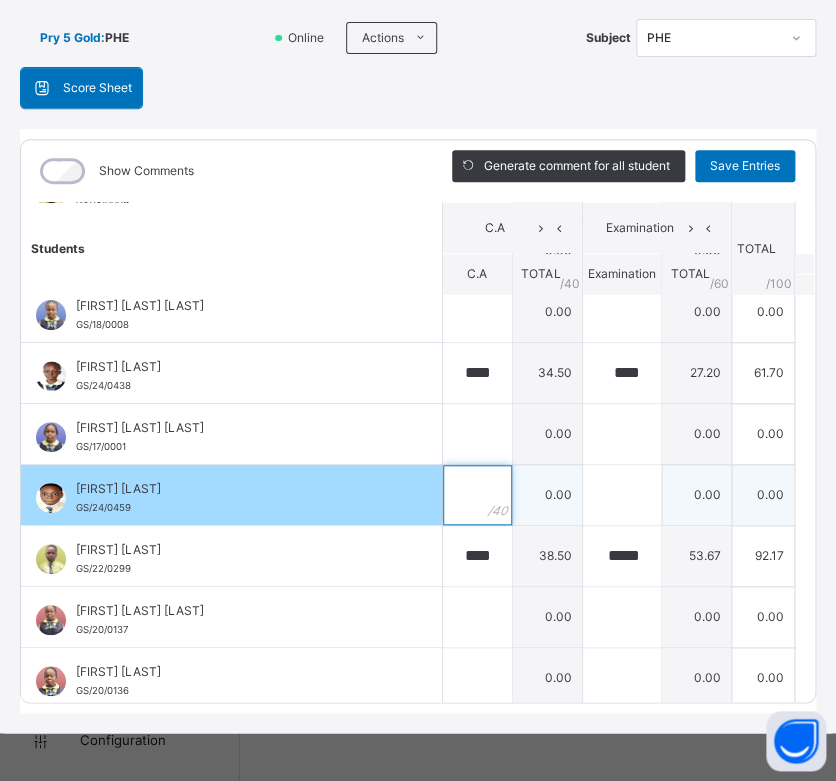 click at bounding box center [477, 495] 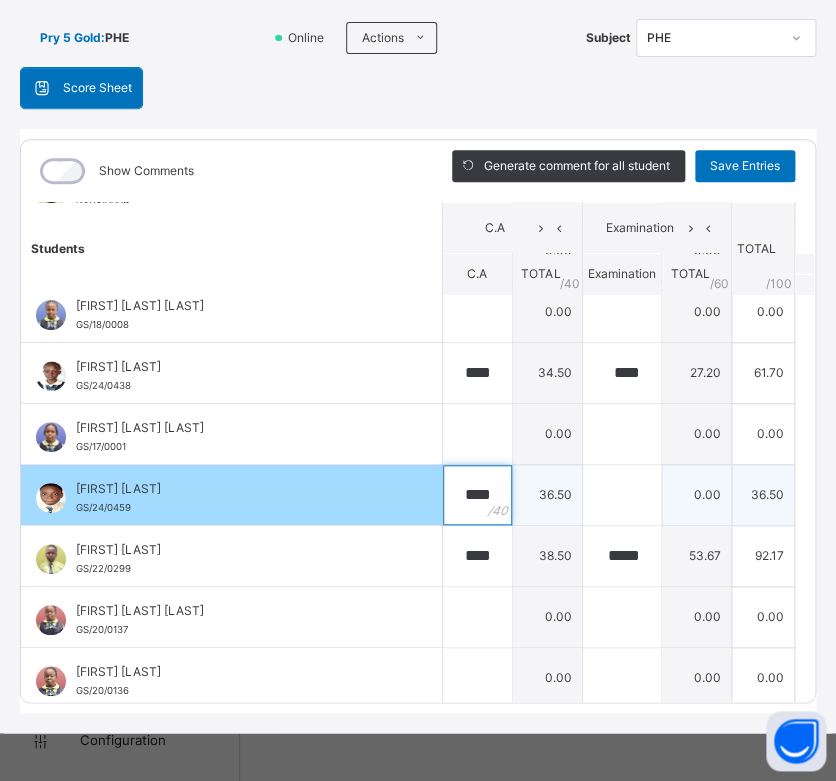 type on "****" 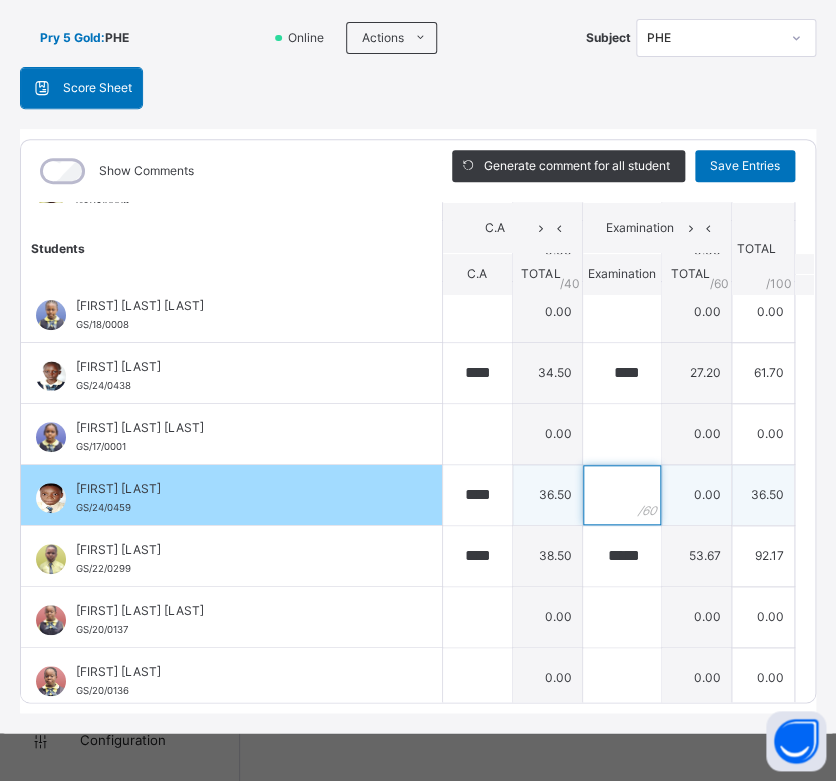click at bounding box center (622, 495) 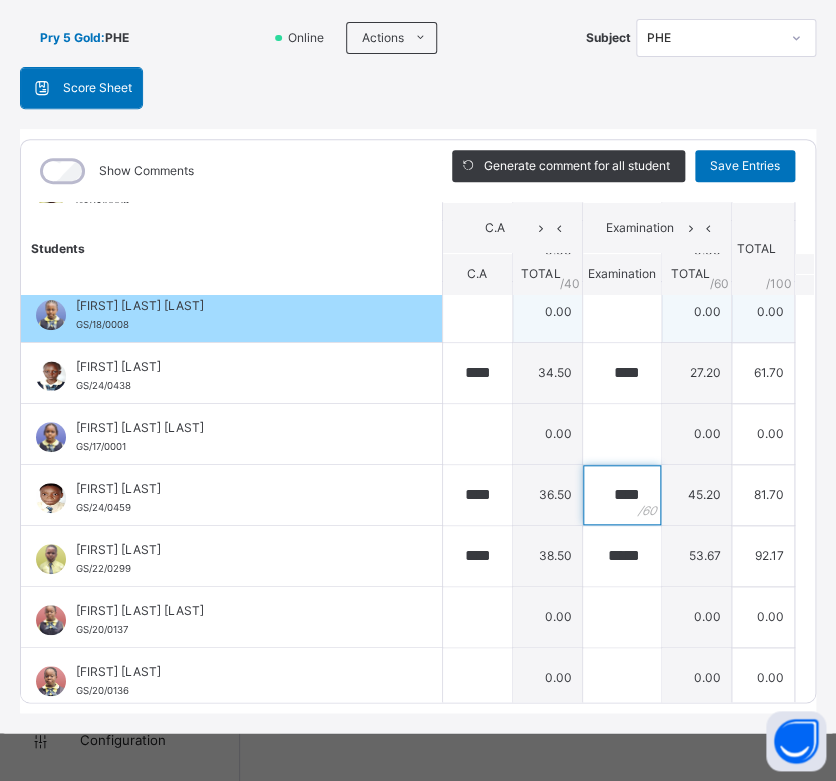 type on "****" 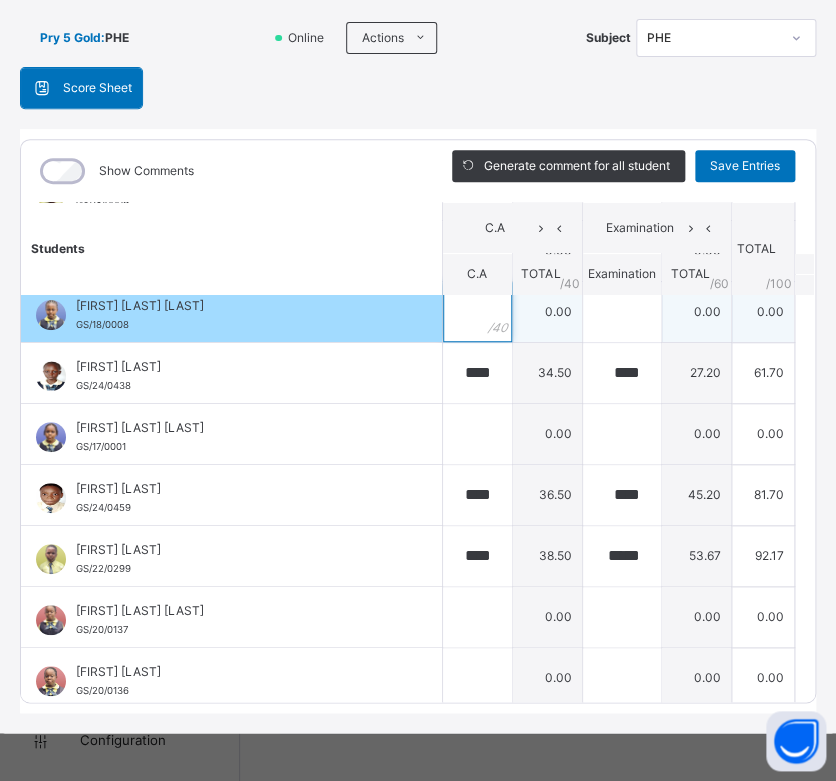 click at bounding box center [477, 312] 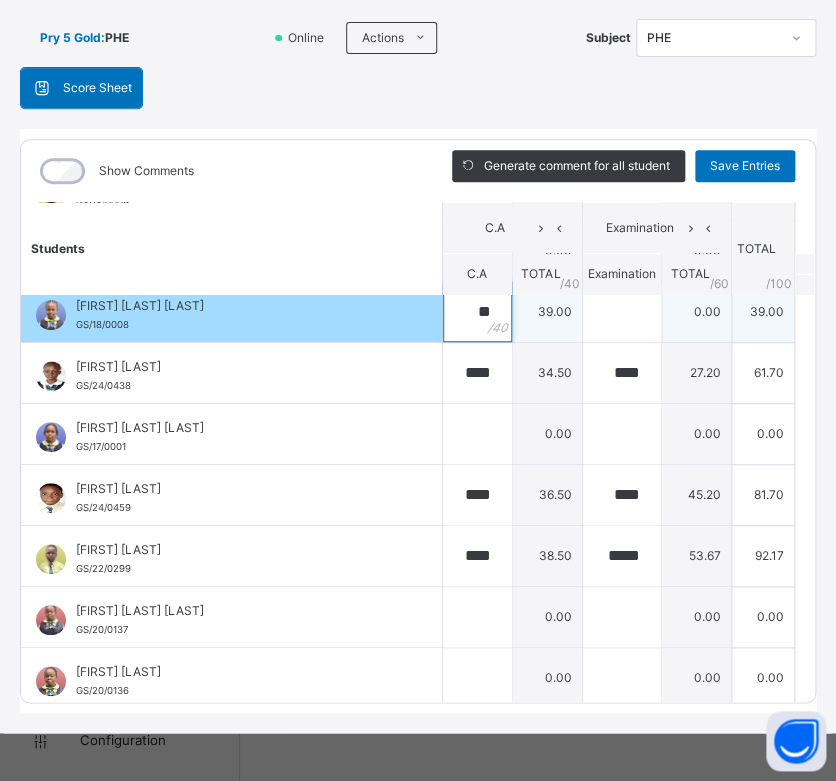 type on "**" 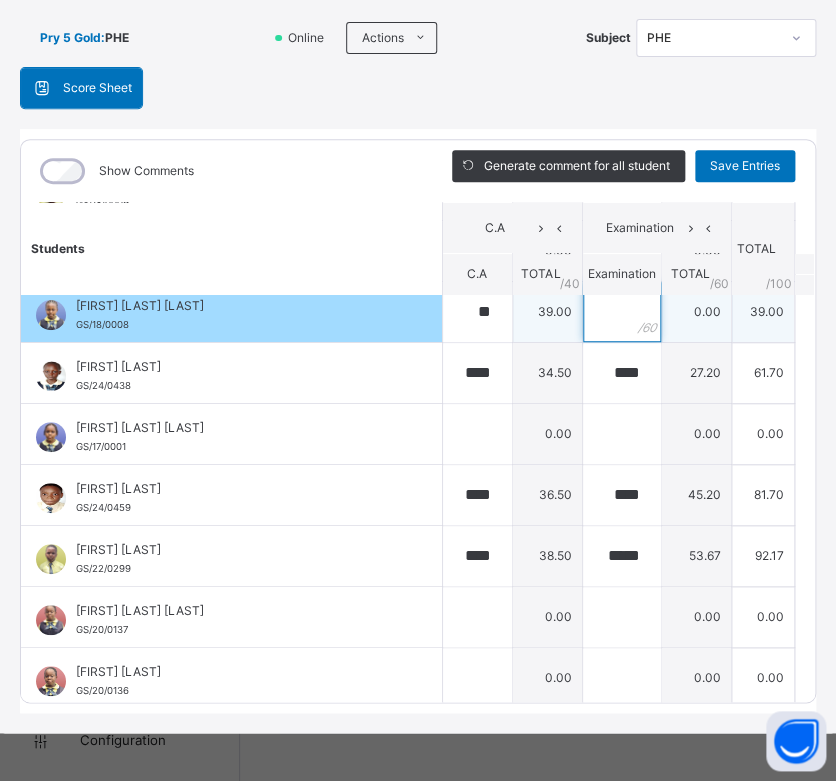 click at bounding box center [622, 312] 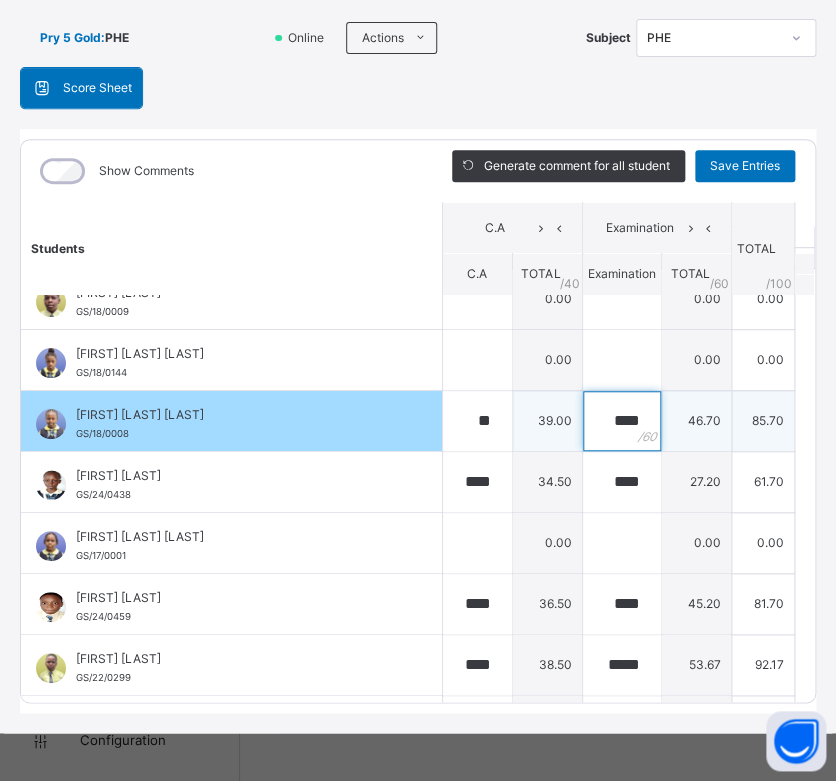 scroll, scrollTop: 0, scrollLeft: 0, axis: both 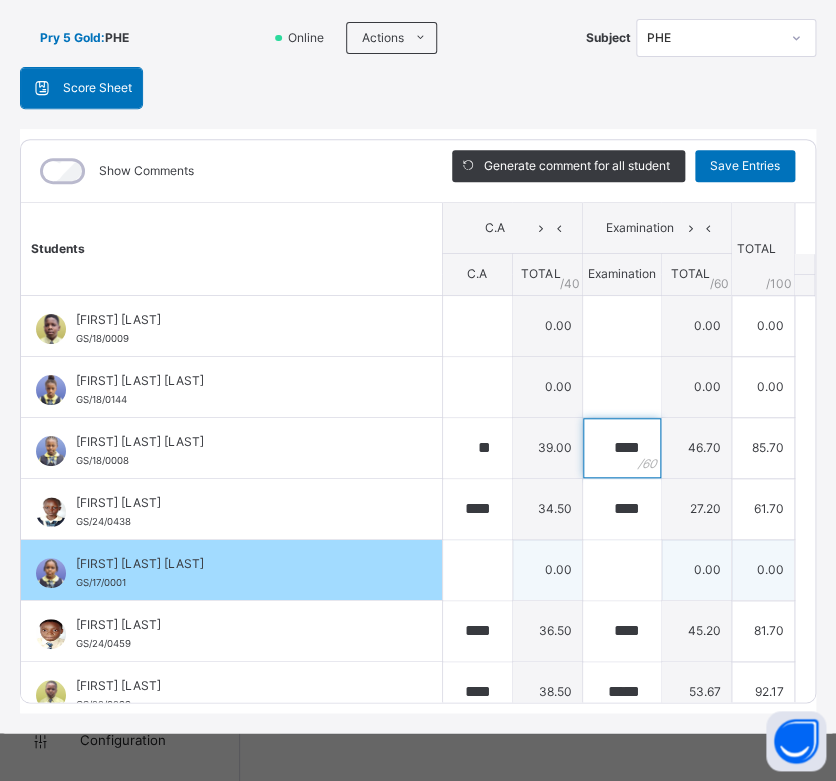type on "****" 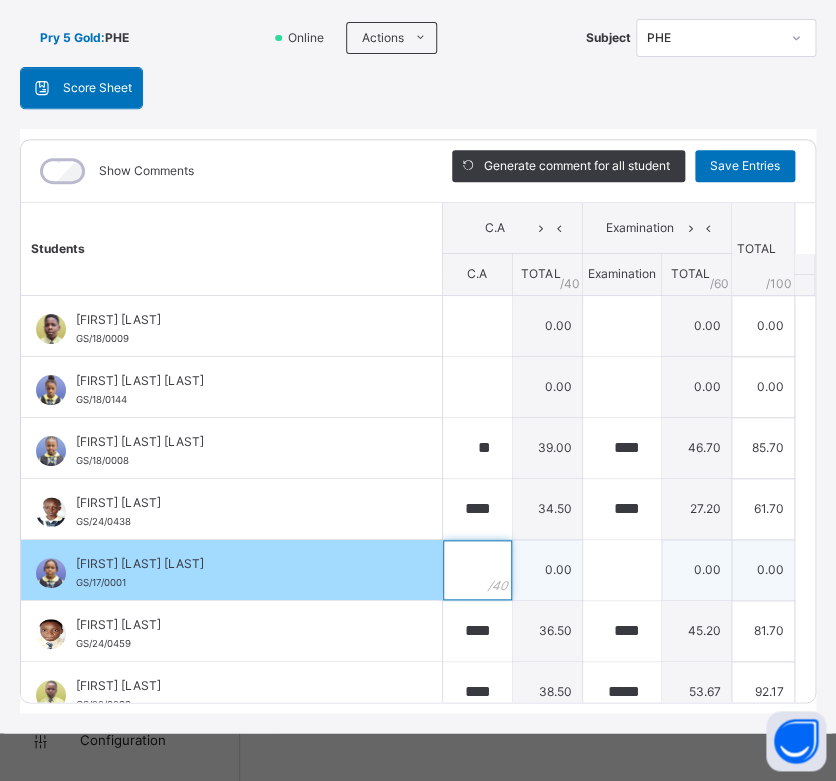 click at bounding box center [477, 570] 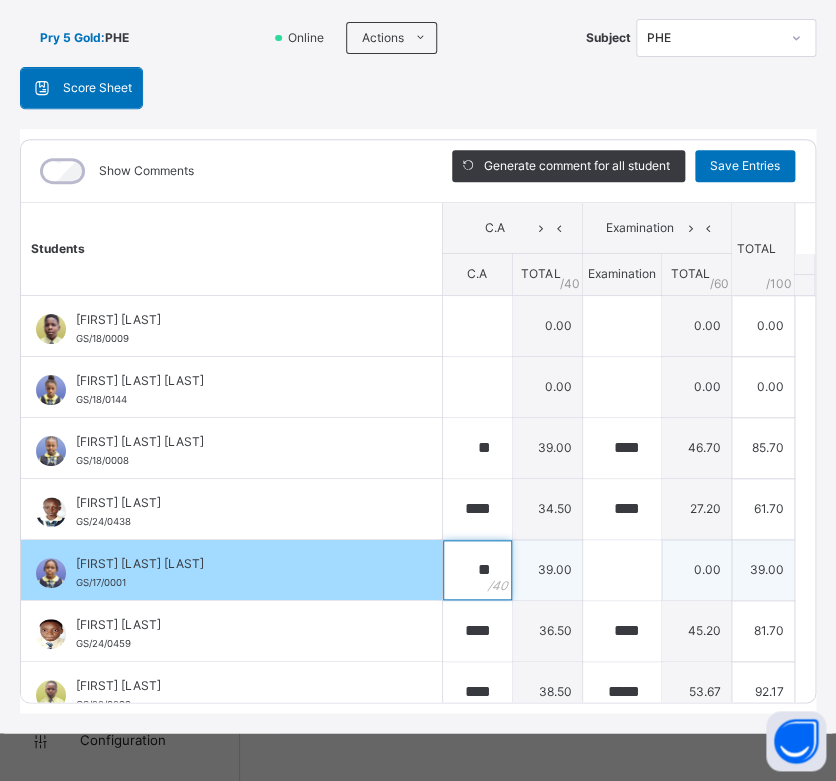 type on "**" 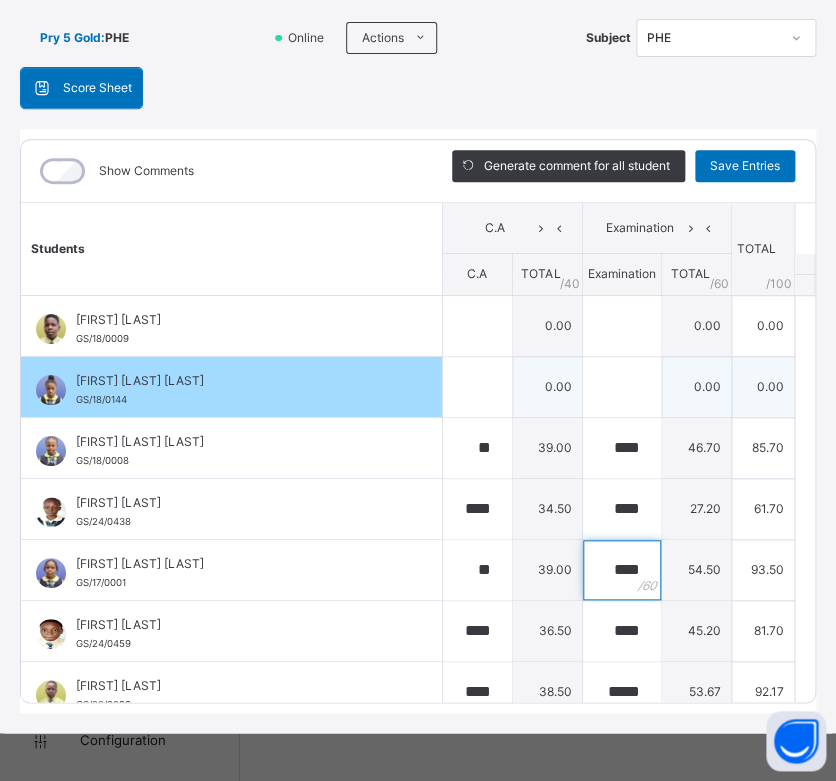type on "****" 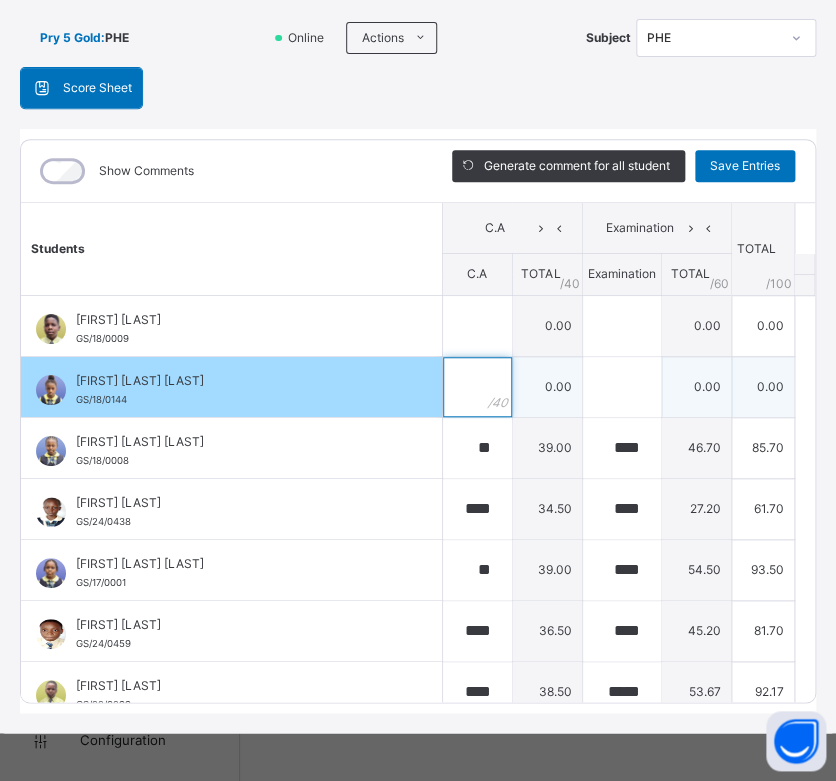 click at bounding box center [477, 387] 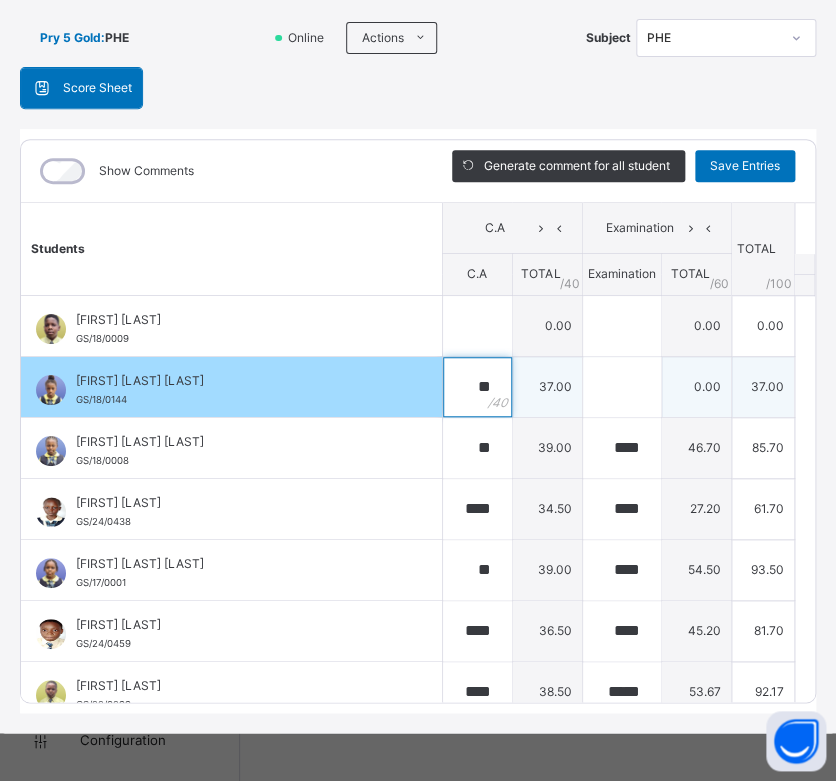 type on "**" 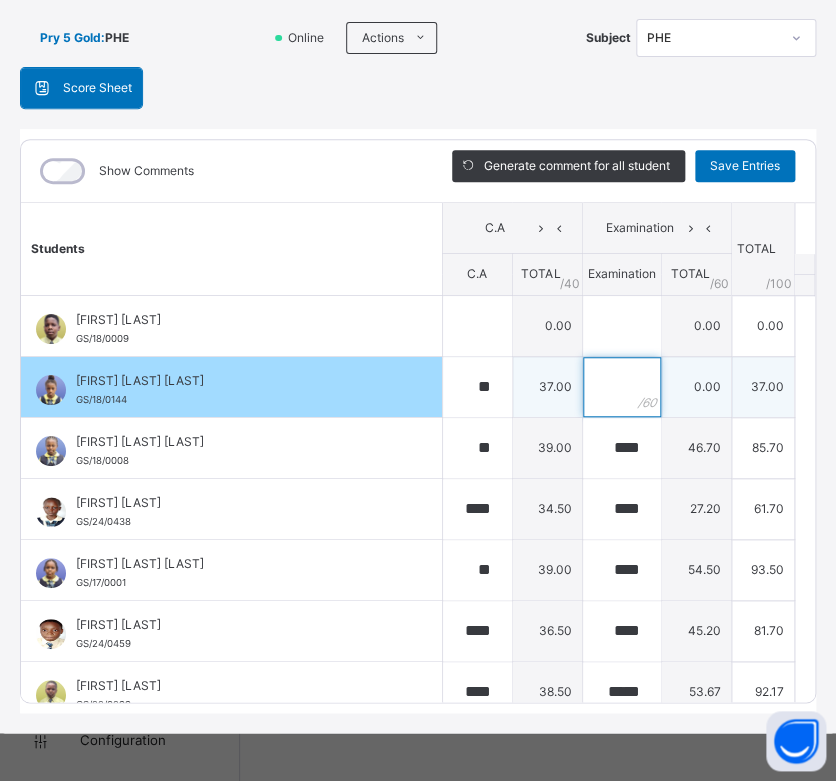 click at bounding box center (622, 387) 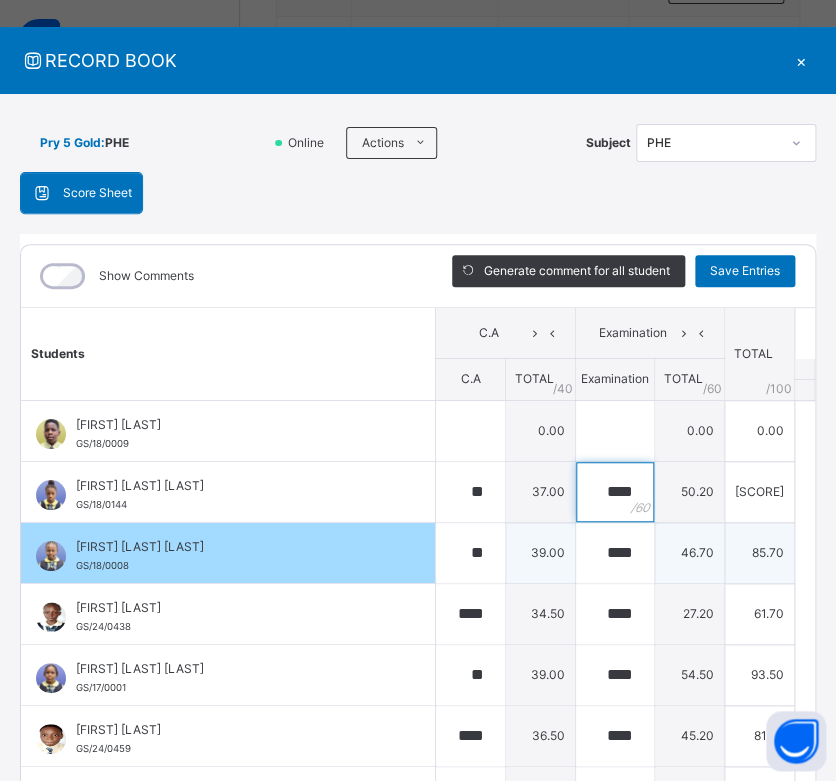 scroll, scrollTop: 128, scrollLeft: 0, axis: vertical 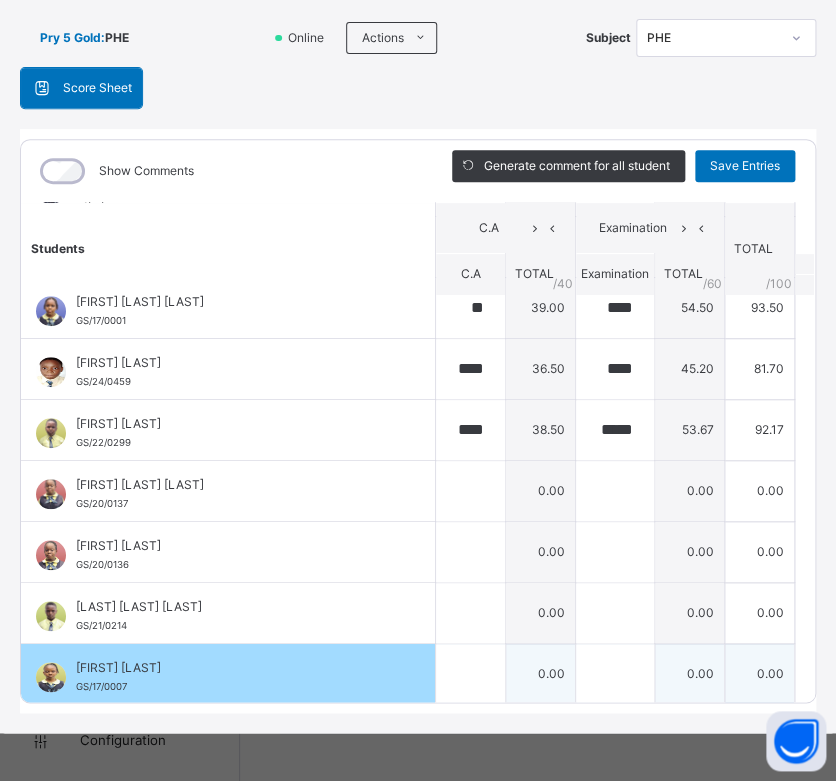 type on "****" 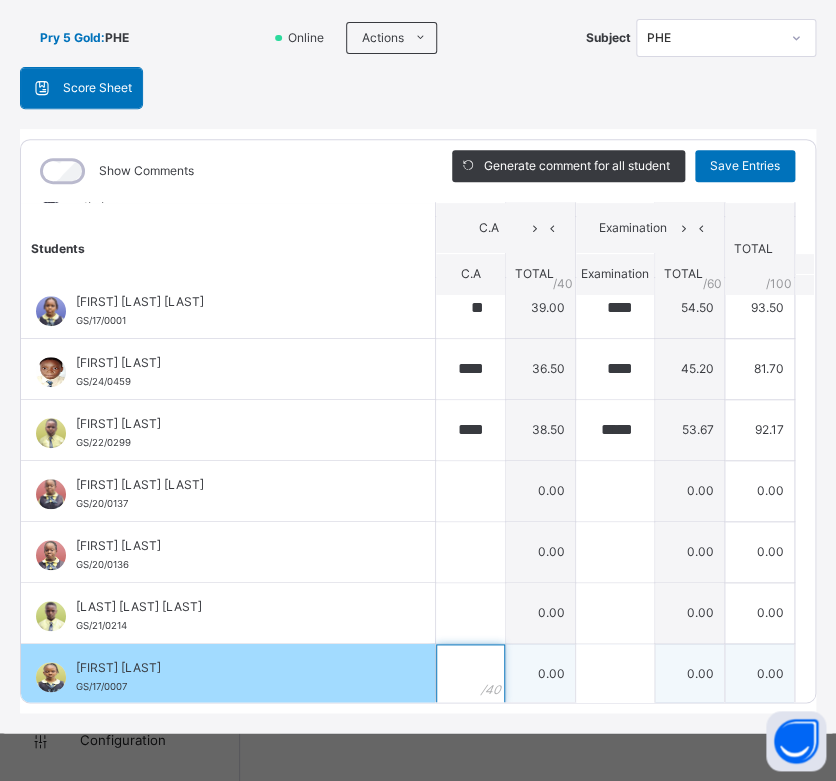 click at bounding box center (470, 674) 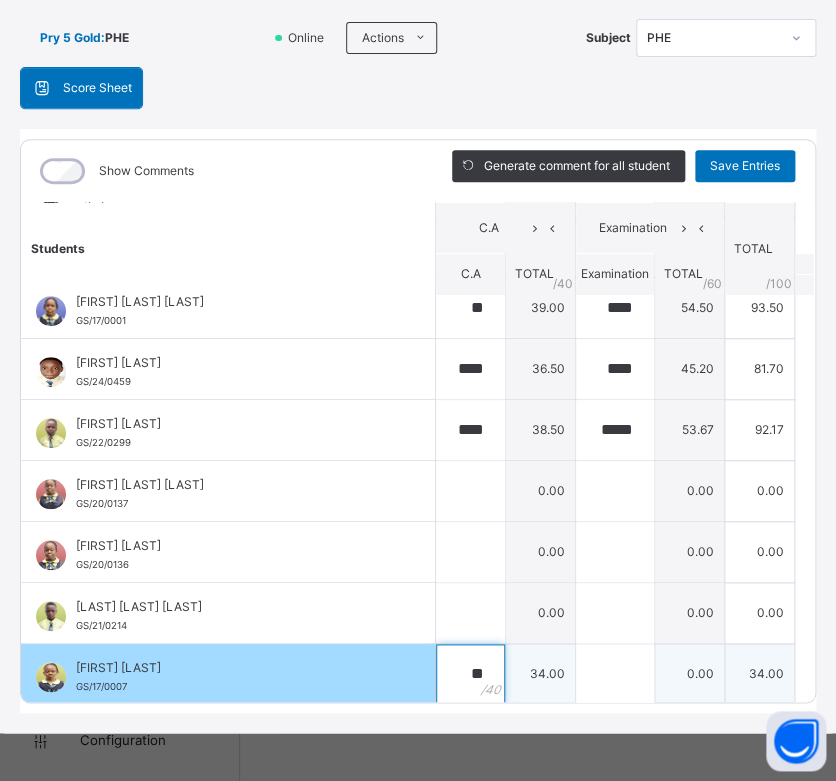 type on "**" 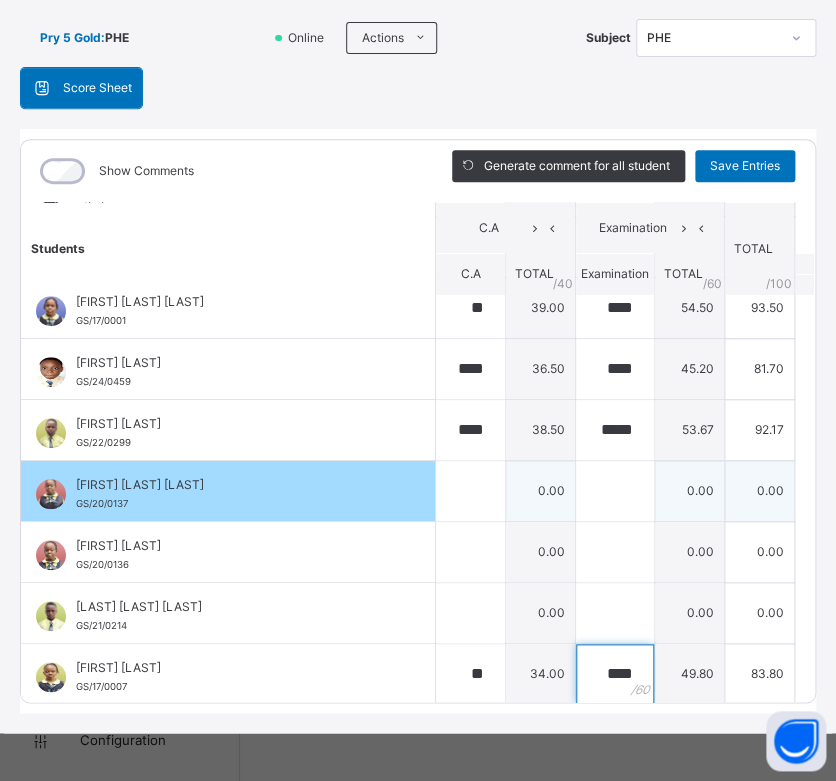 type on "****" 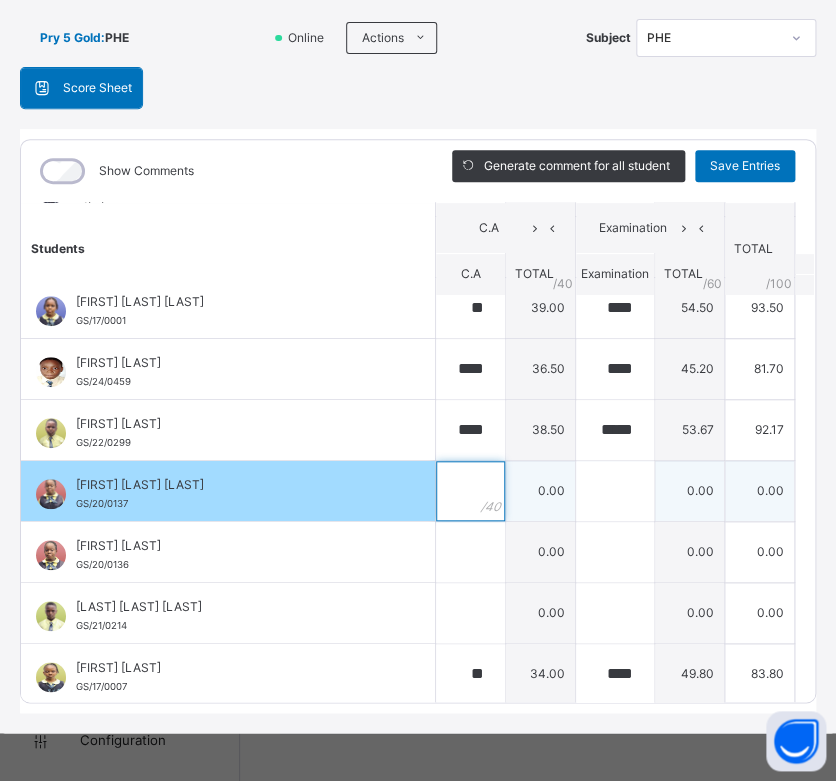 click at bounding box center [470, 491] 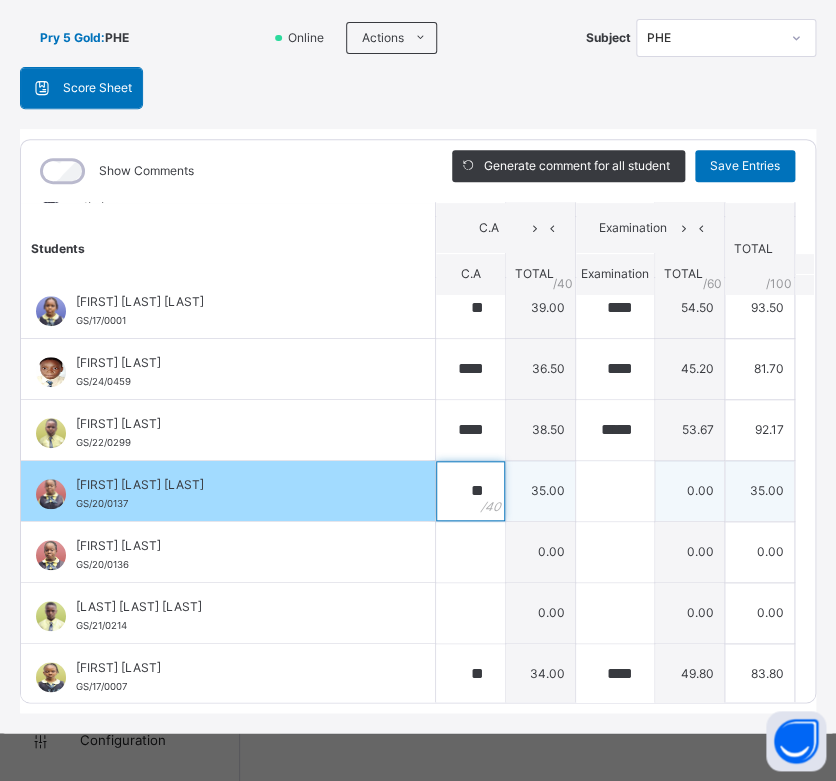 type on "**" 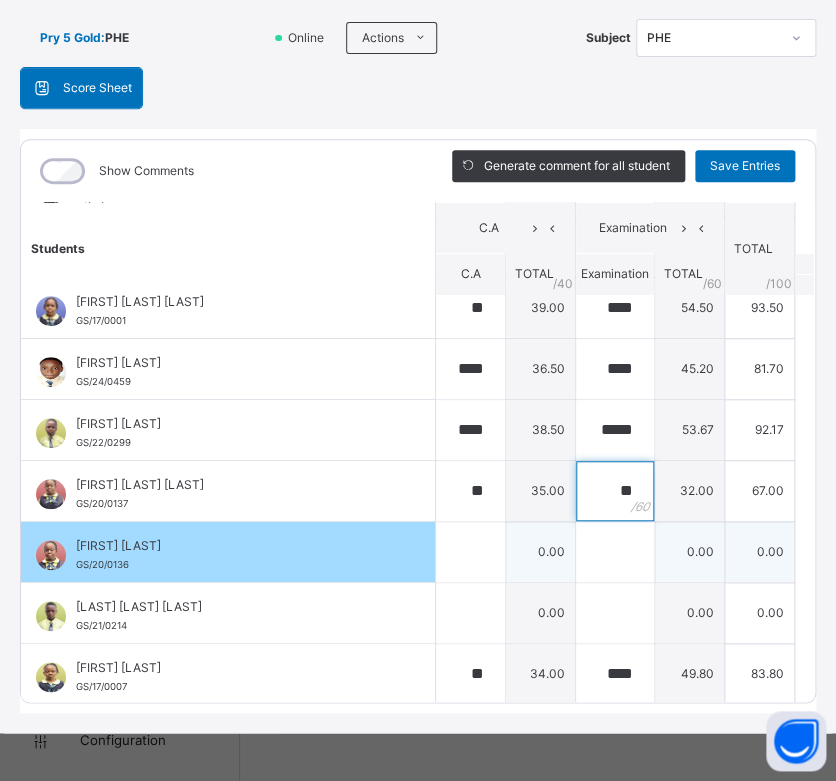 type on "**" 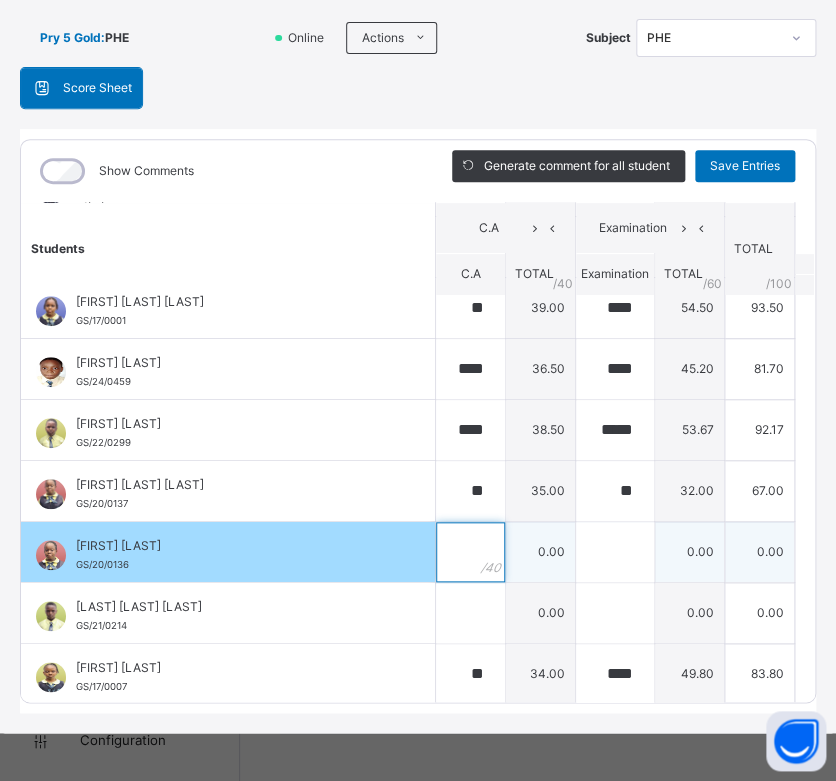 click at bounding box center (470, 552) 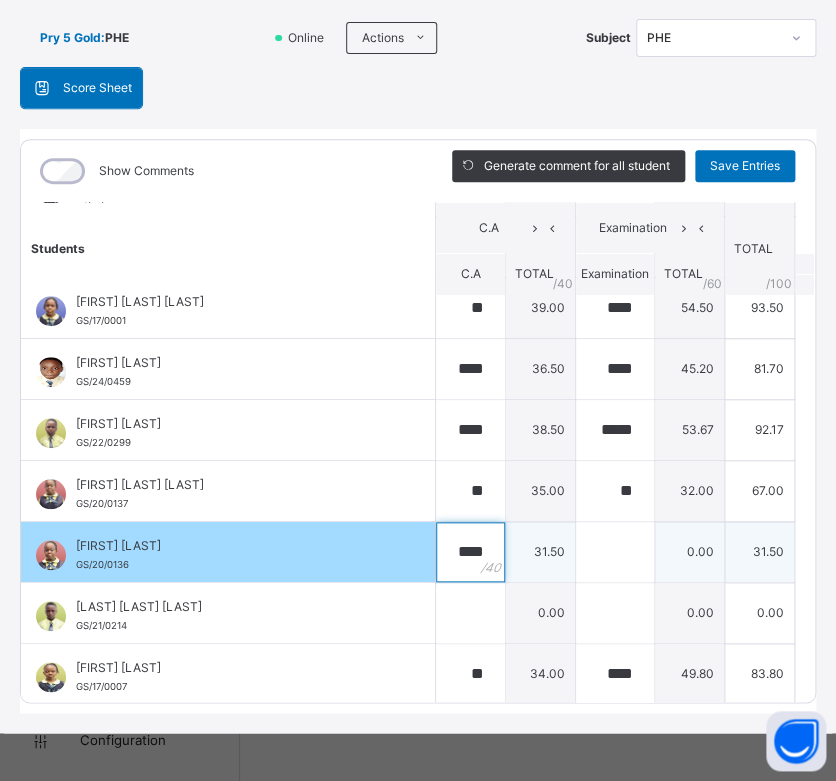 type on "****" 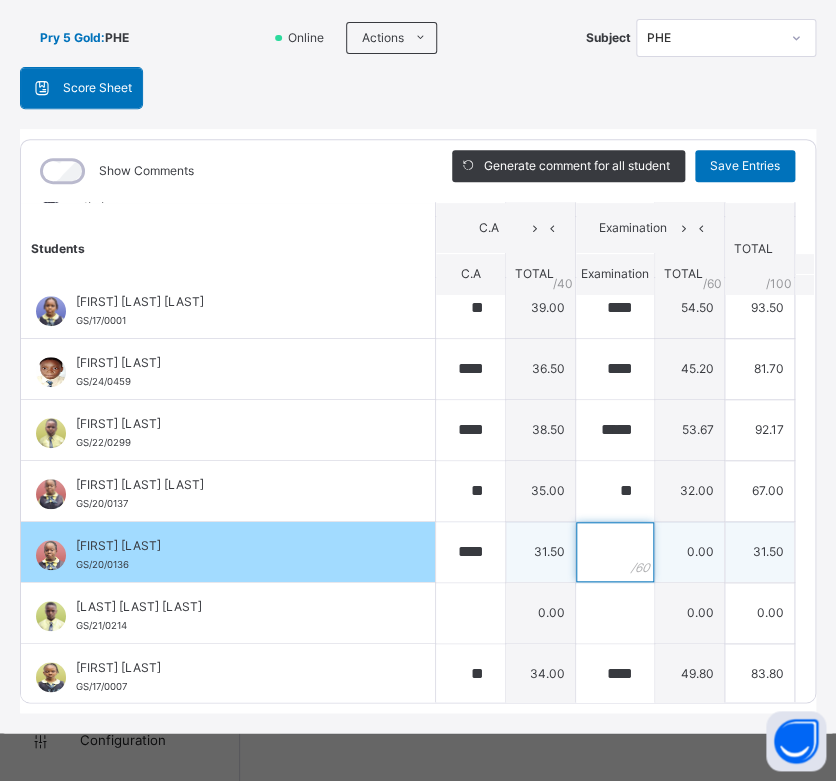 click at bounding box center (615, 552) 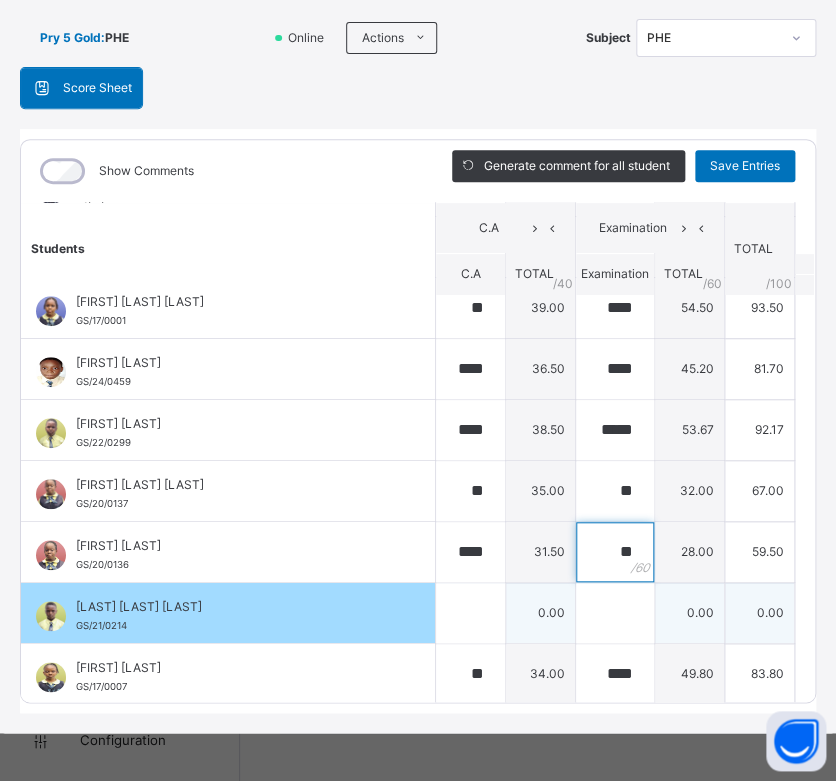 type on "**" 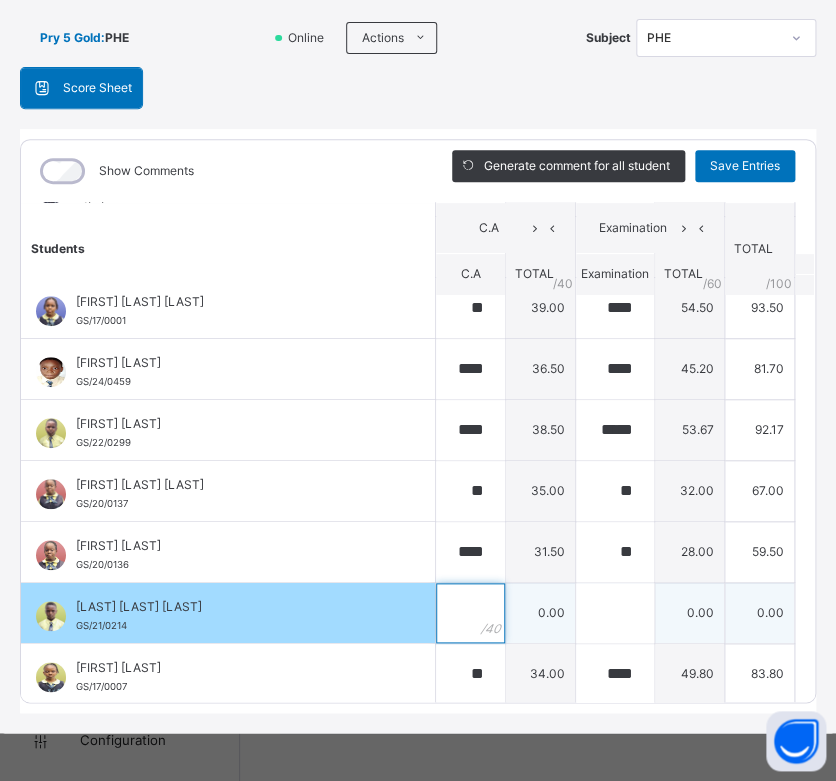 click at bounding box center [470, 613] 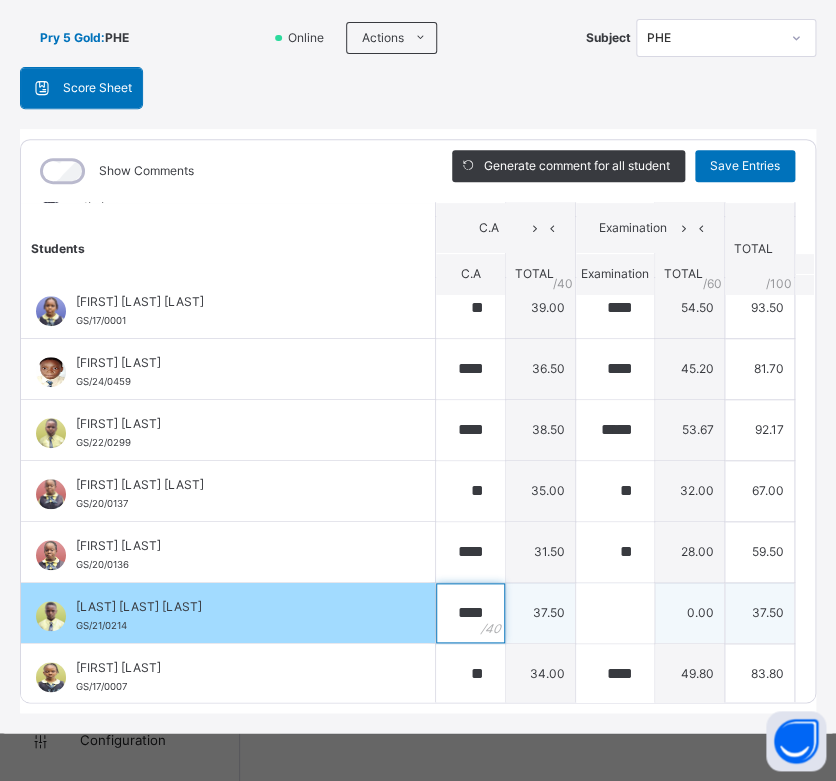 type on "****" 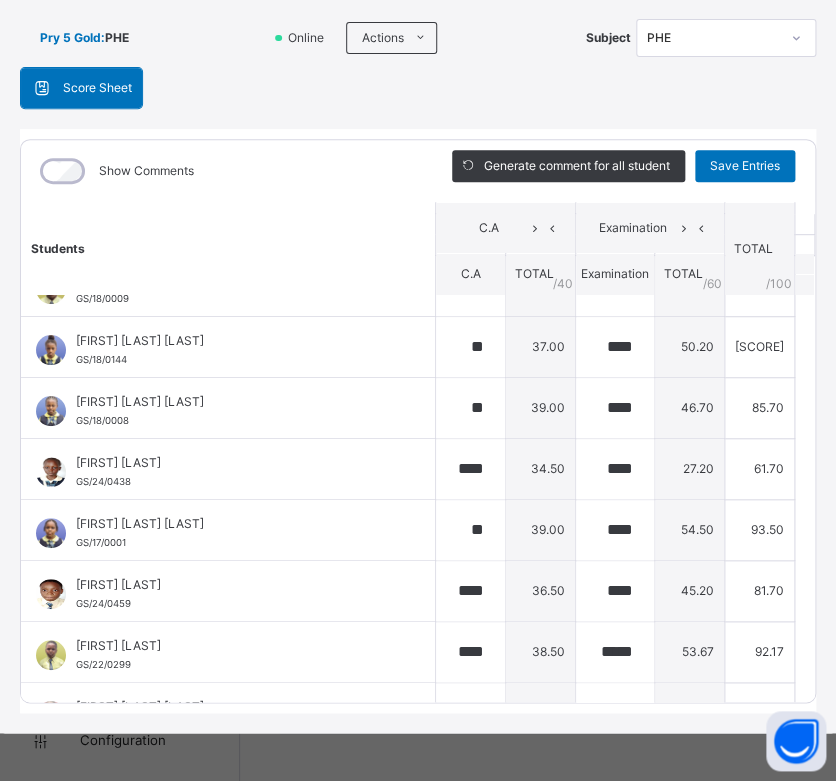 scroll, scrollTop: 0, scrollLeft: 0, axis: both 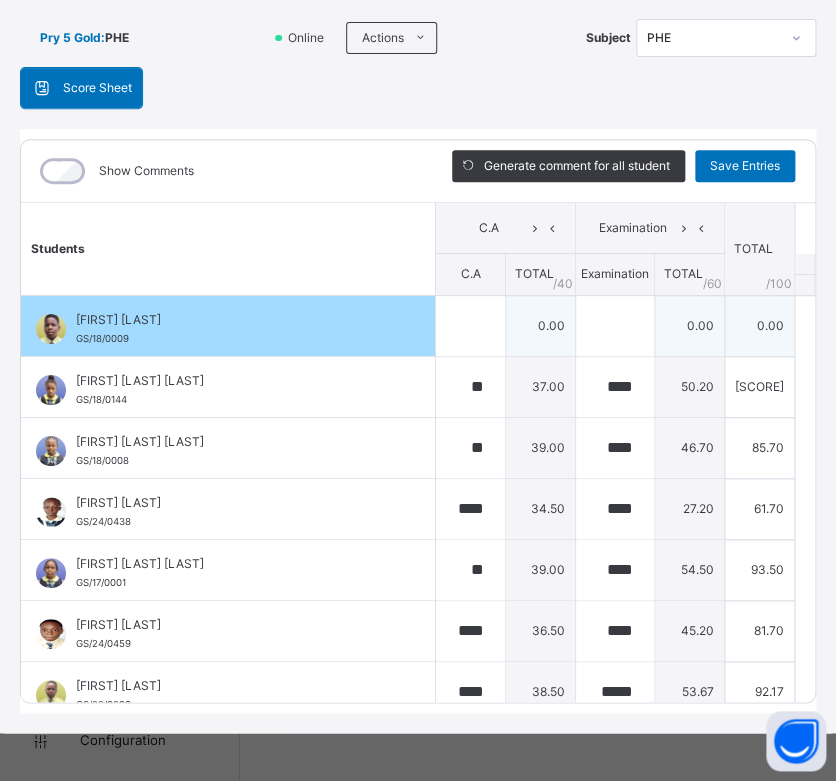 type on "**" 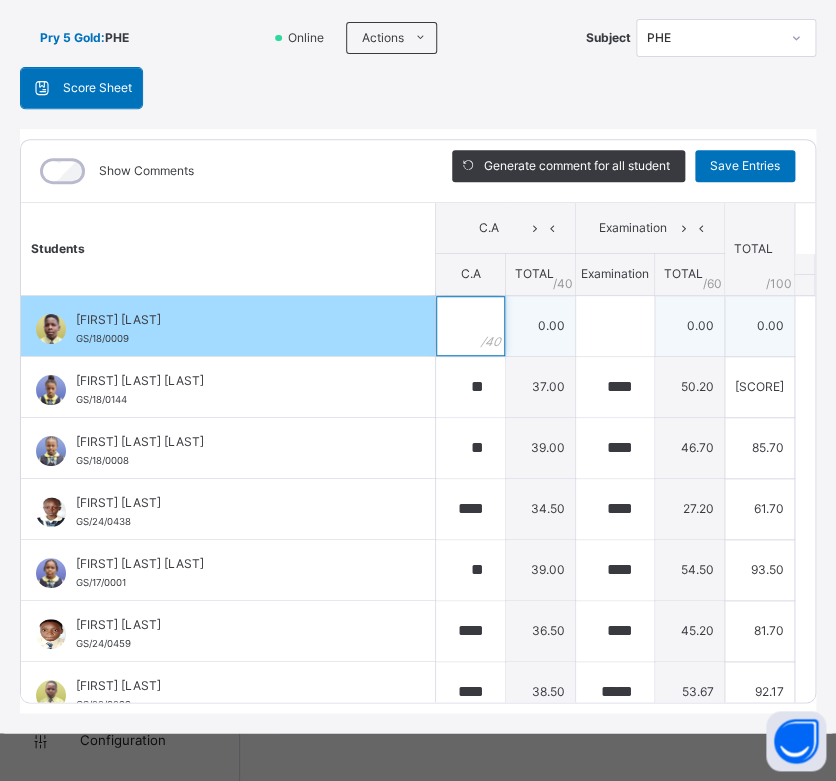 click at bounding box center [470, 326] 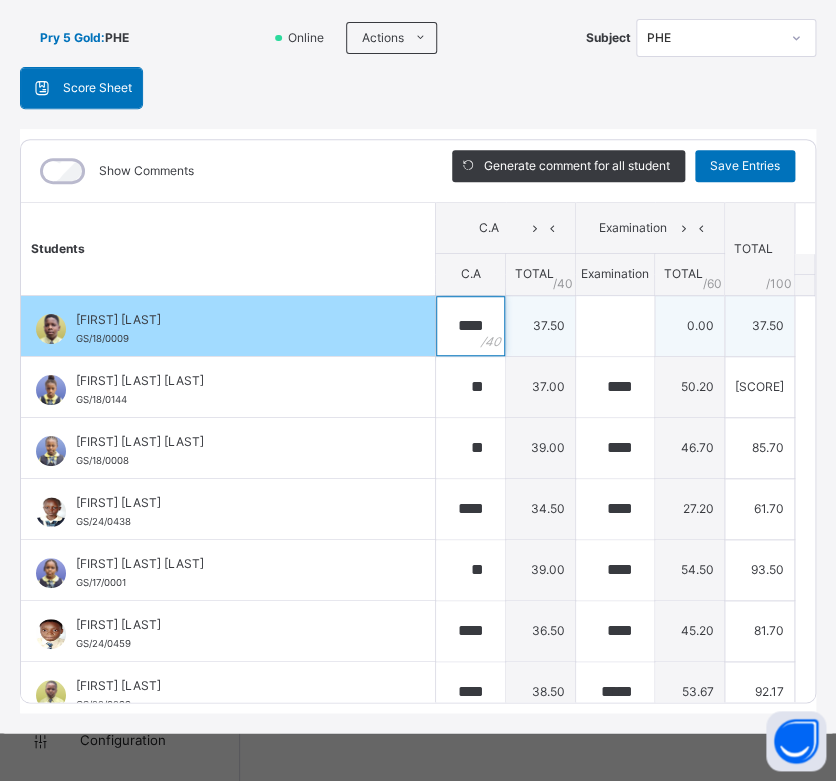 type on "****" 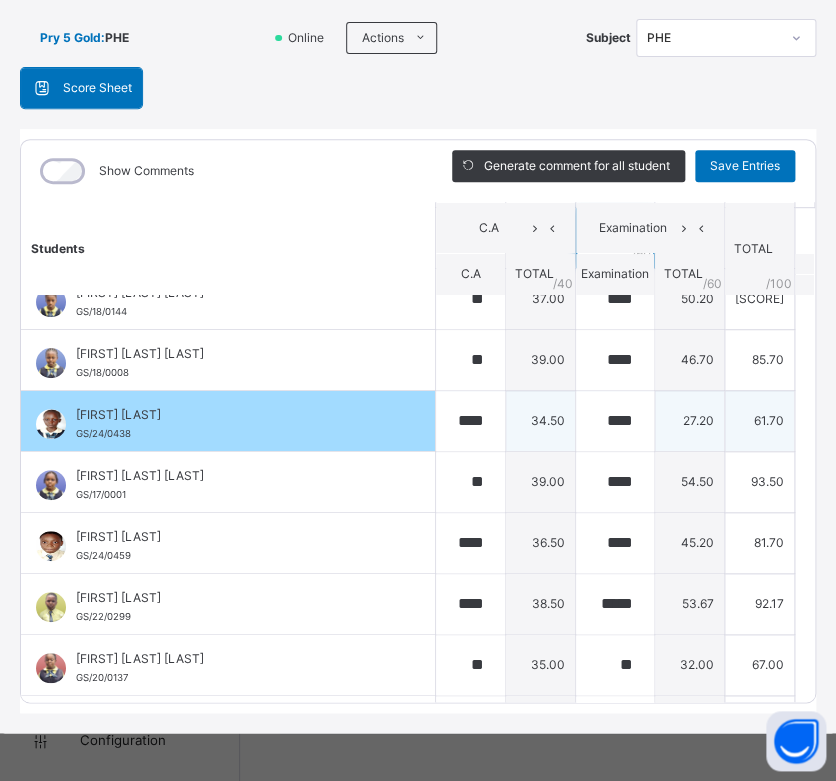 scroll, scrollTop: 0, scrollLeft: 0, axis: both 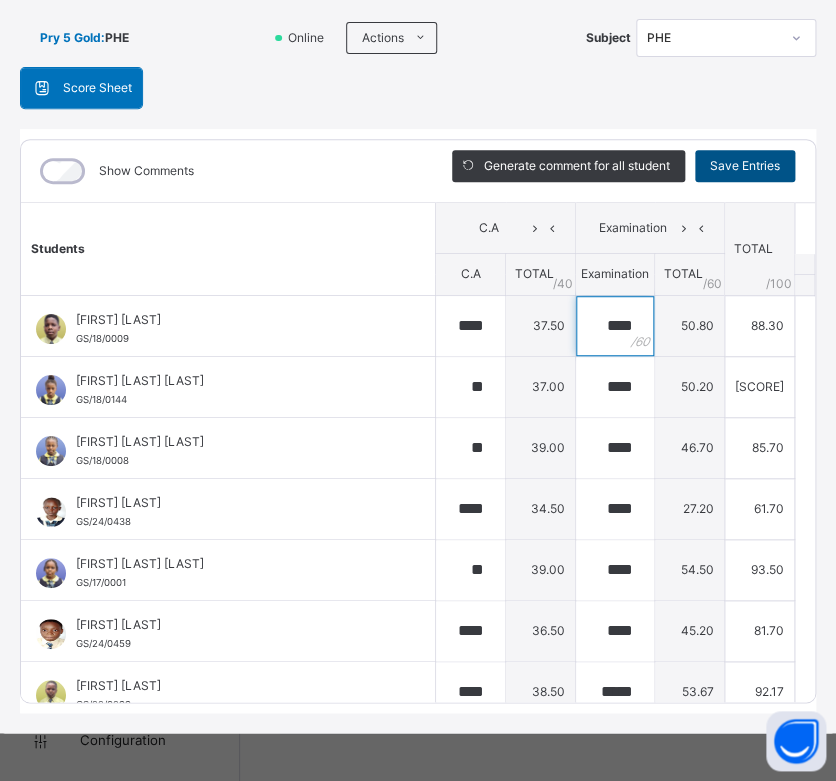 type on "****" 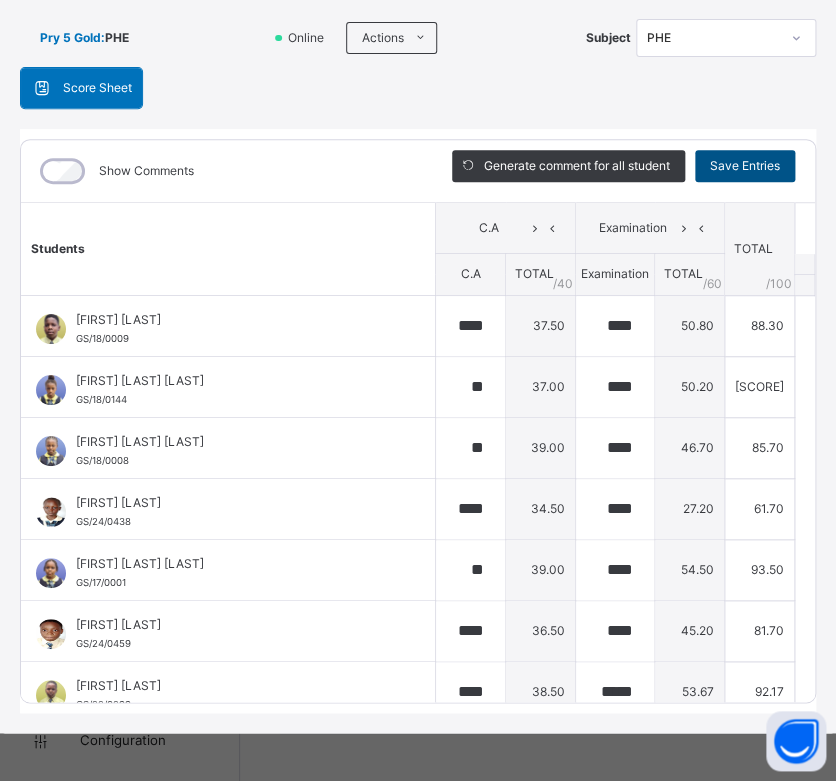 click on "Save Entries" at bounding box center [745, 166] 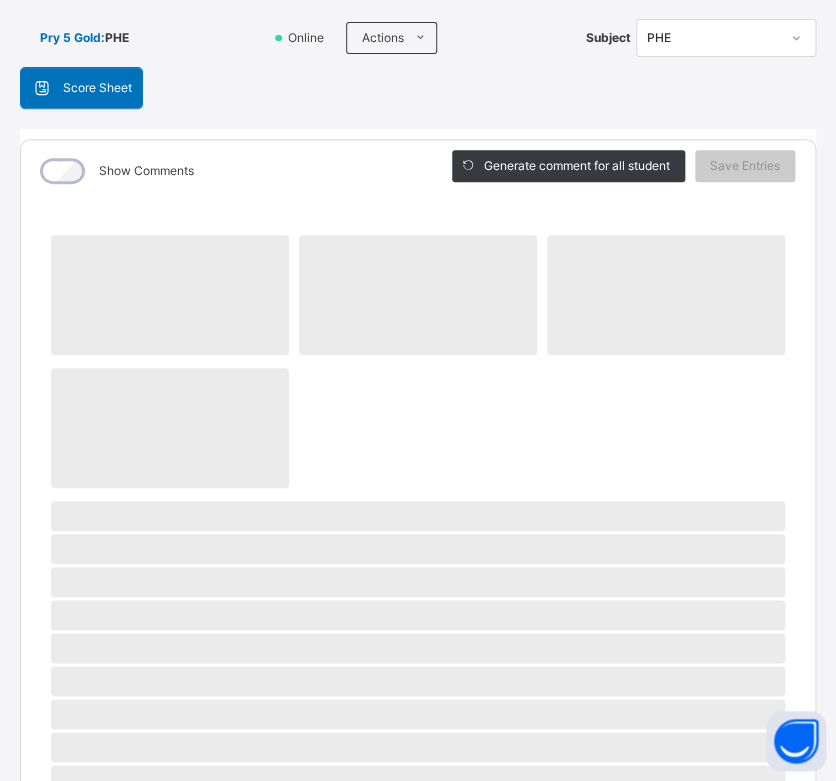 scroll, scrollTop: 0, scrollLeft: 0, axis: both 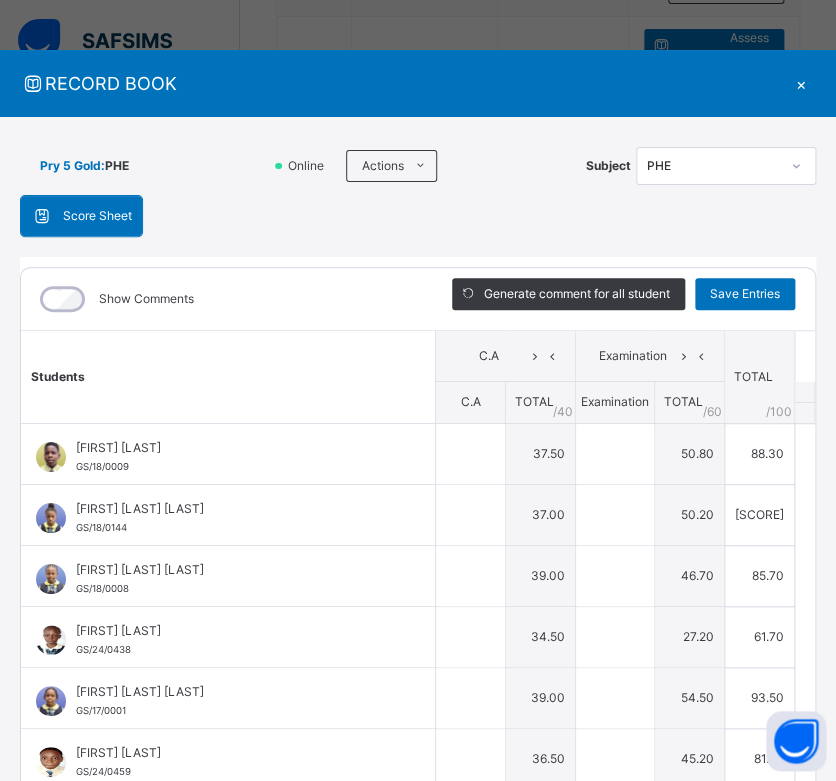 type on "****" 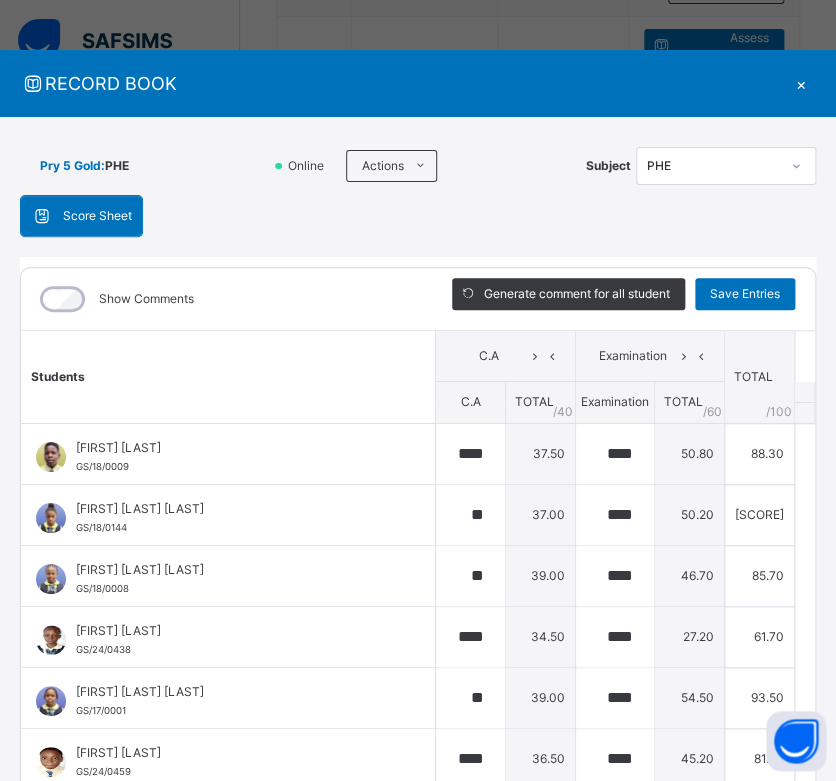 click on "×" at bounding box center (801, 83) 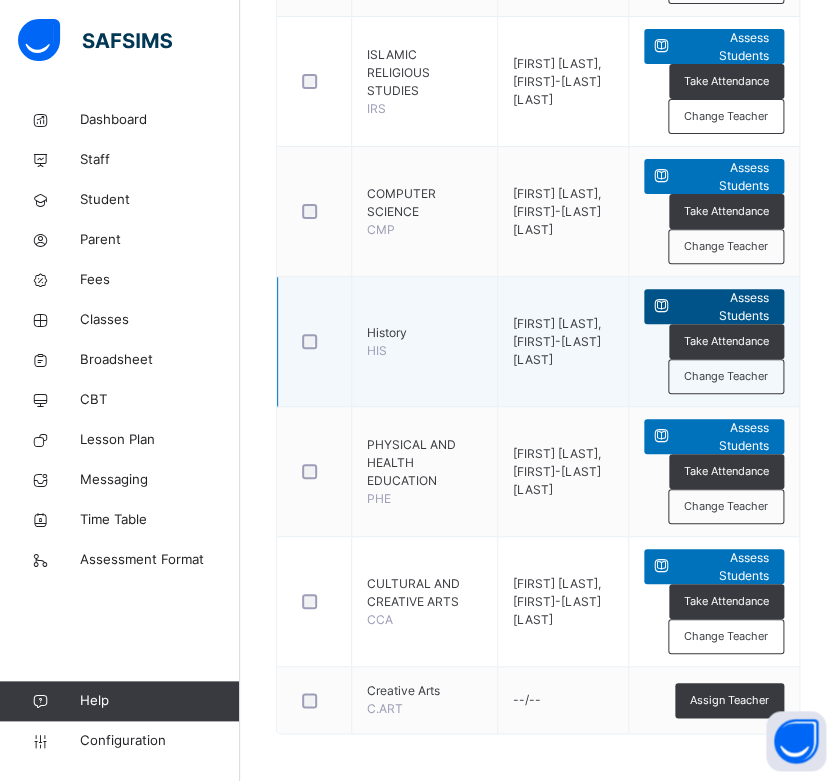 click on "Assess Students" at bounding box center [724, 307] 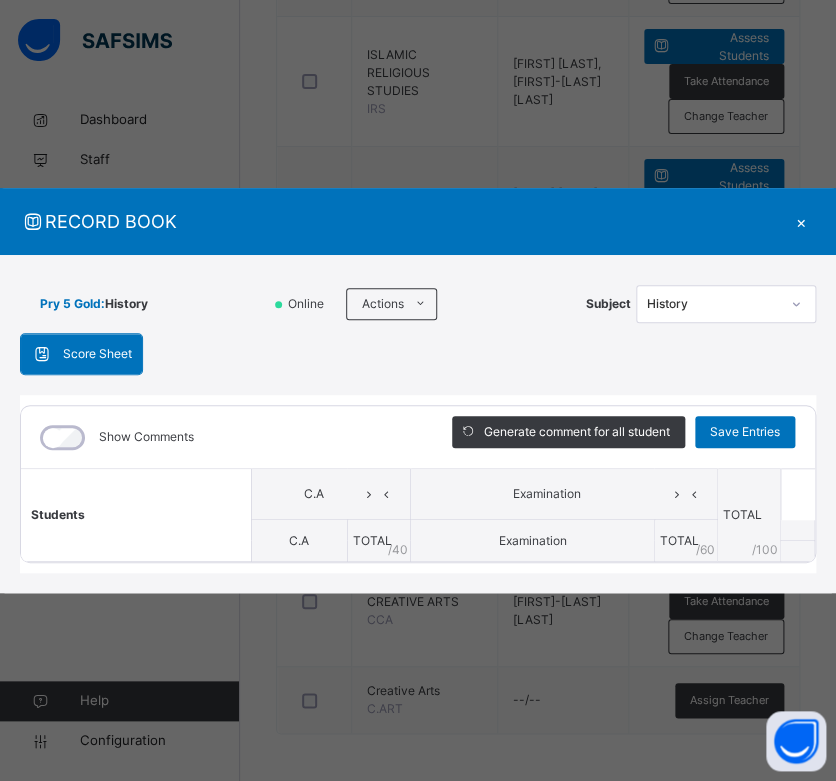 click on "×" at bounding box center (801, 221) 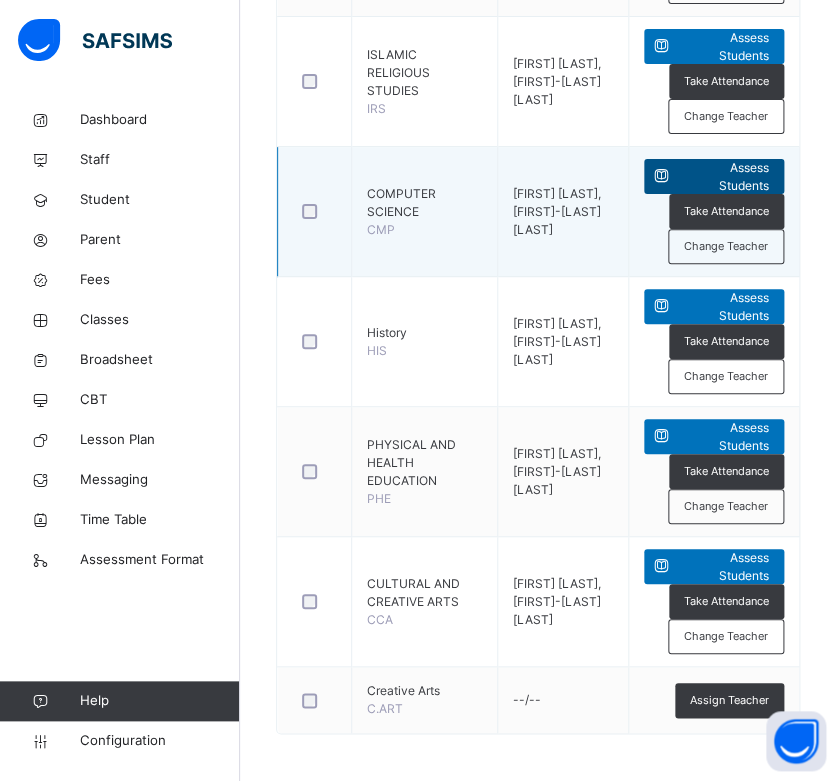 click on "Assess Students" at bounding box center [724, 177] 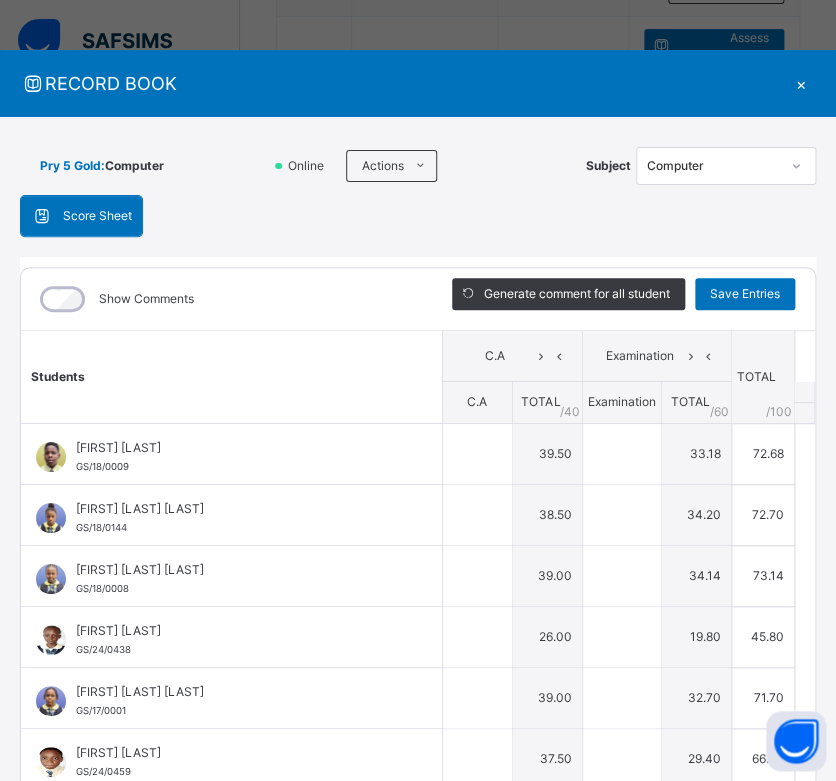 type on "****" 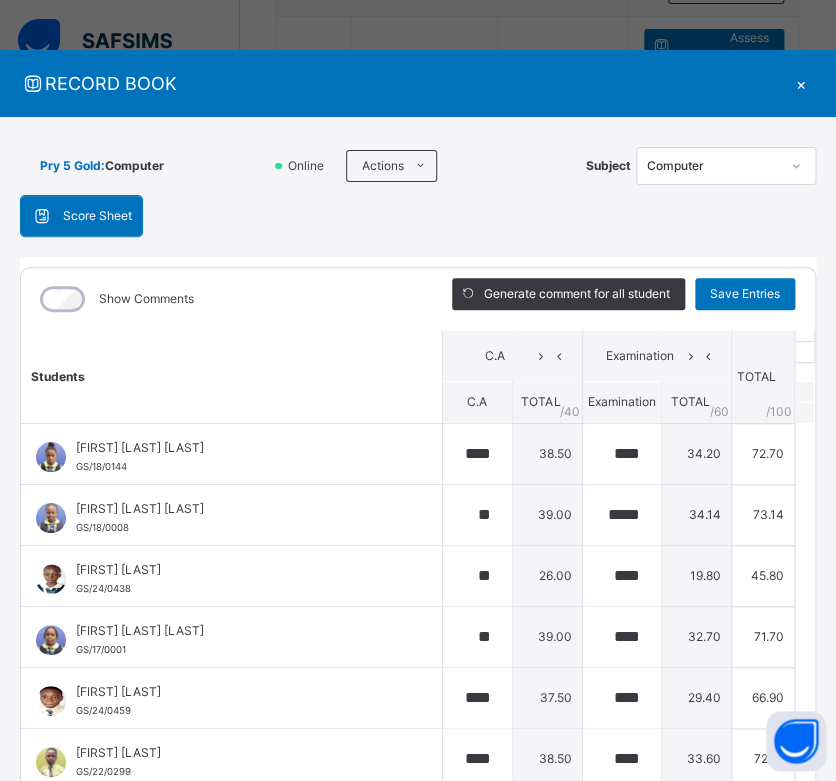 scroll, scrollTop: 0, scrollLeft: 0, axis: both 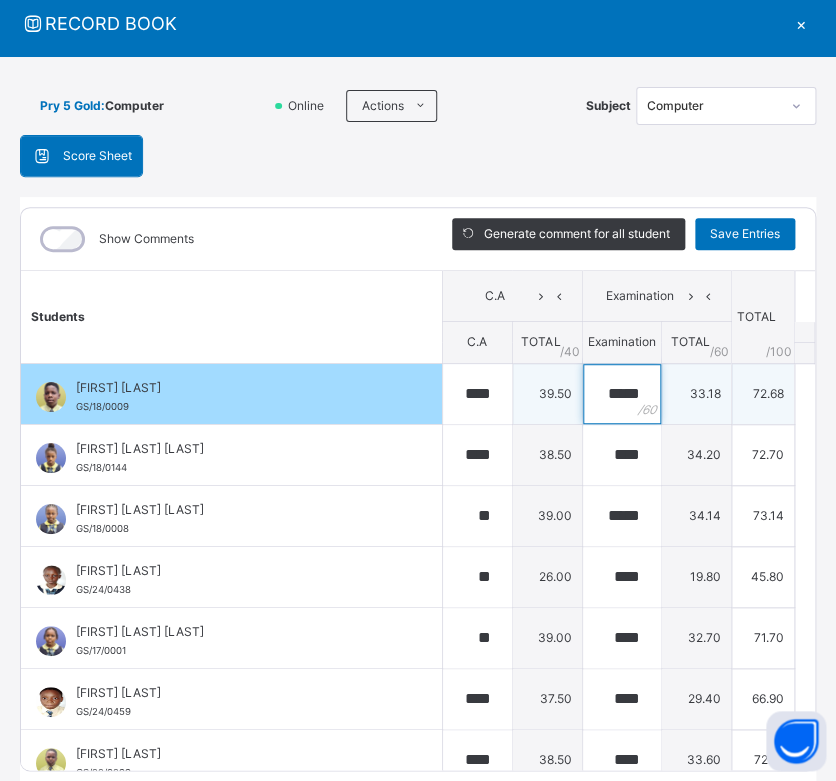 click on "*****" at bounding box center (622, 394) 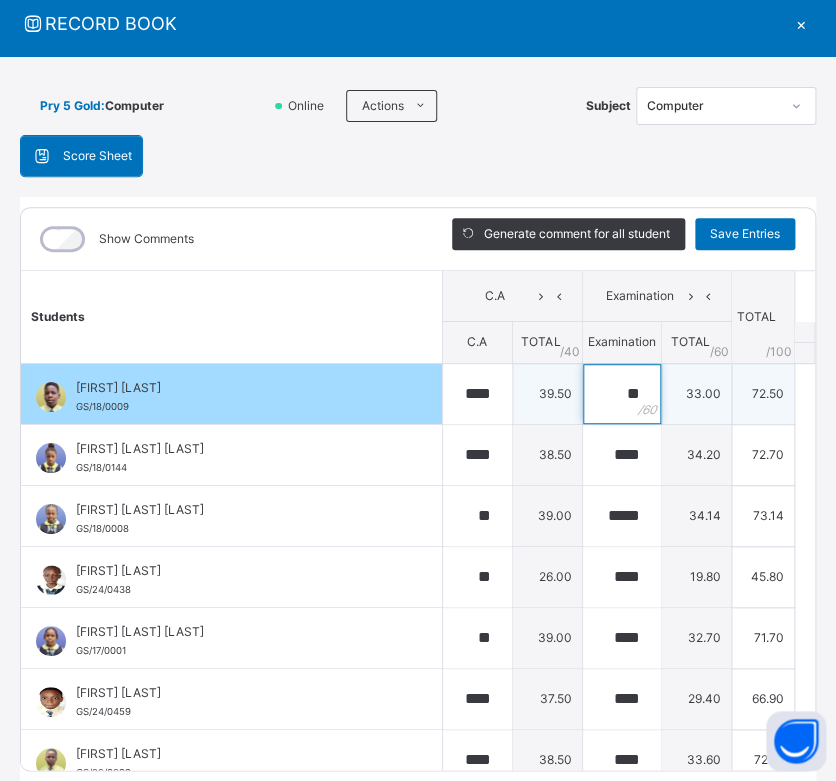type on "*" 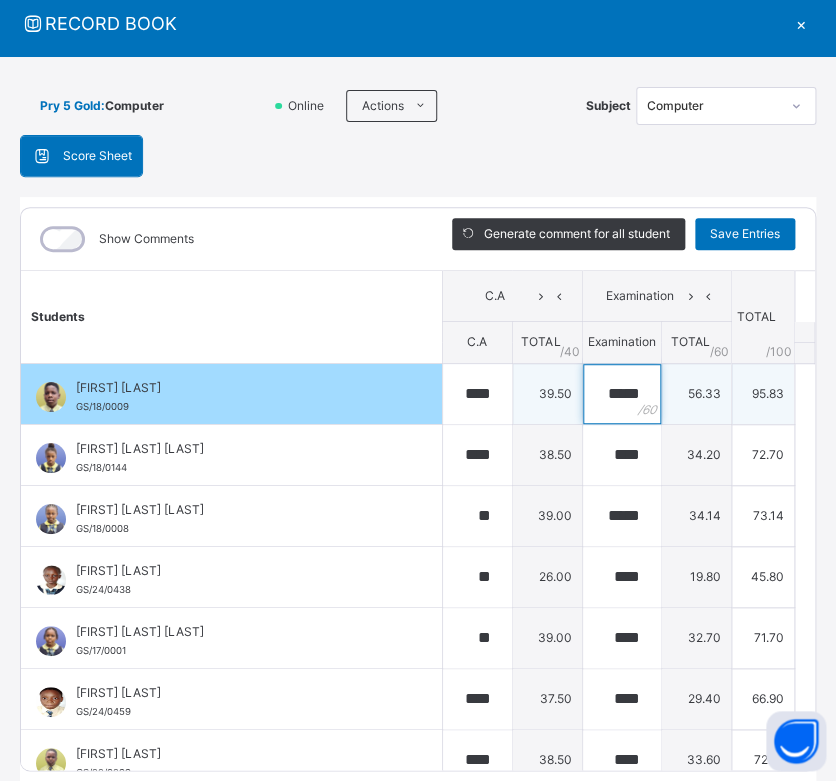 click on "*****" at bounding box center [622, 394] 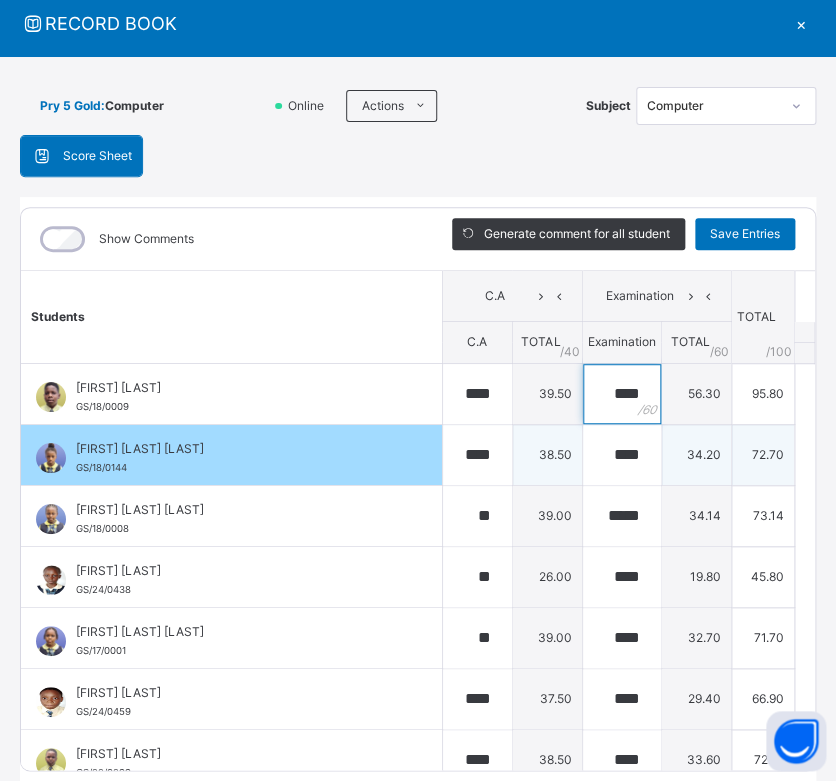 type on "****" 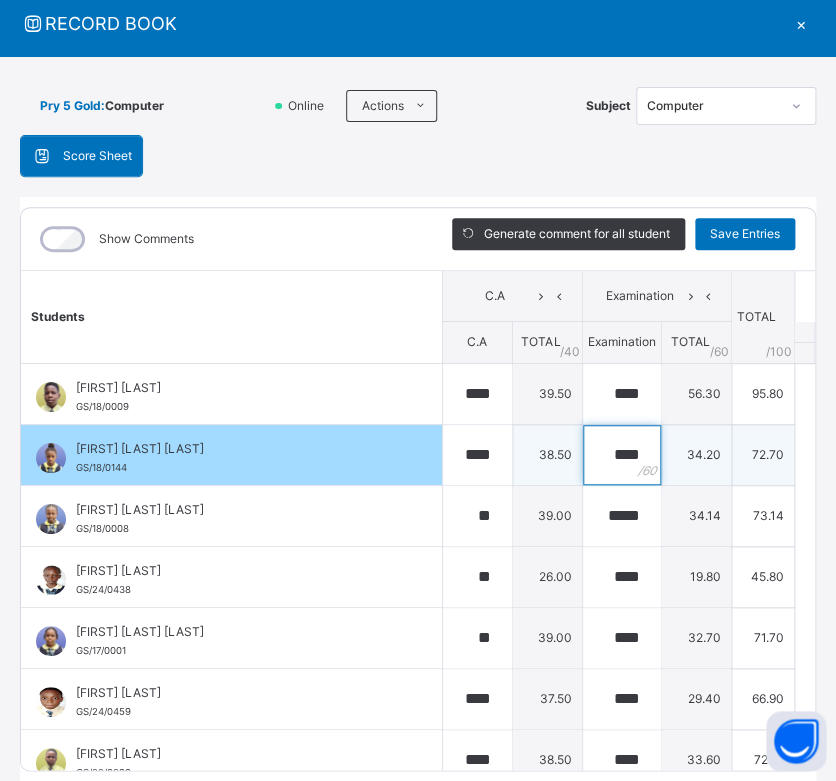 click on "****" at bounding box center [622, 455] 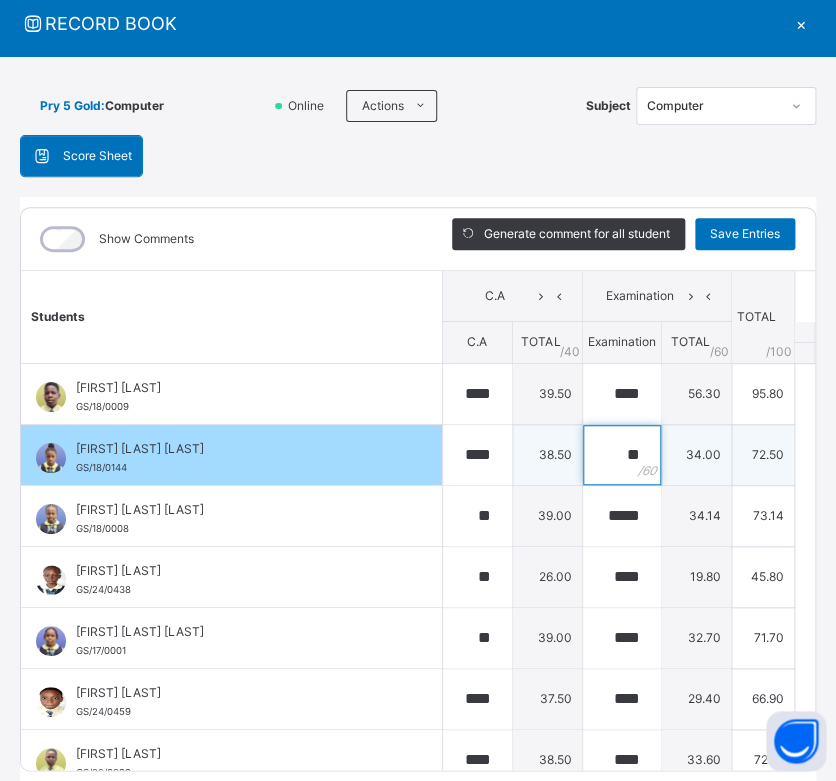 type on "*" 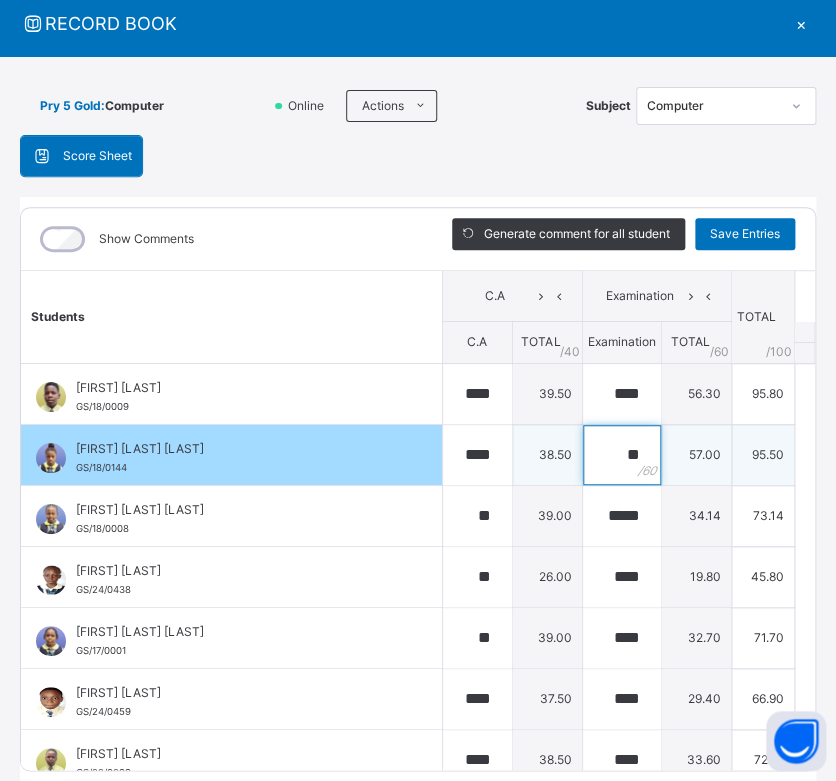 type on "**" 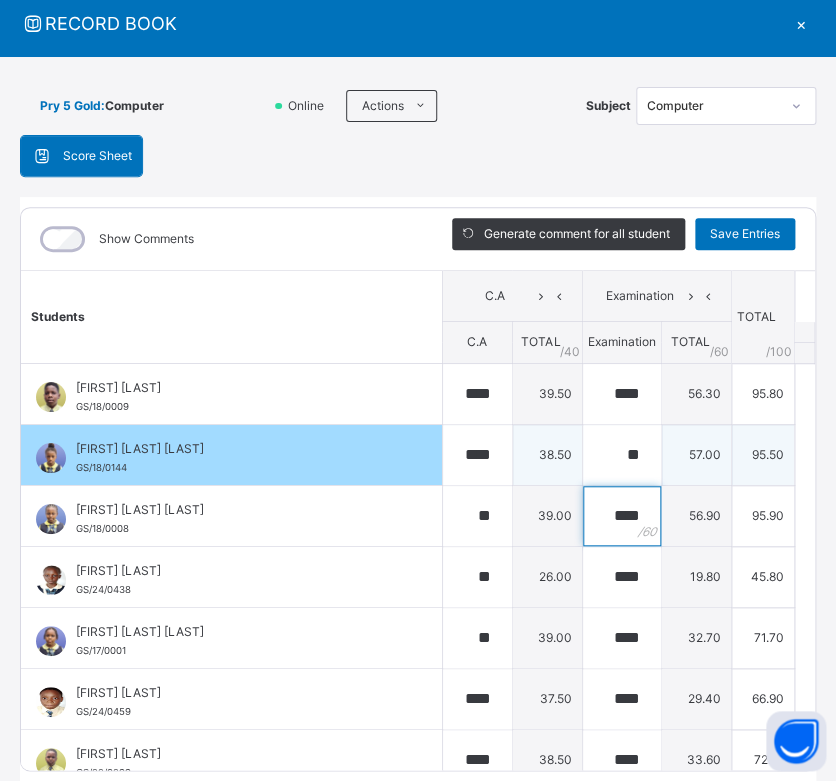 type on "****" 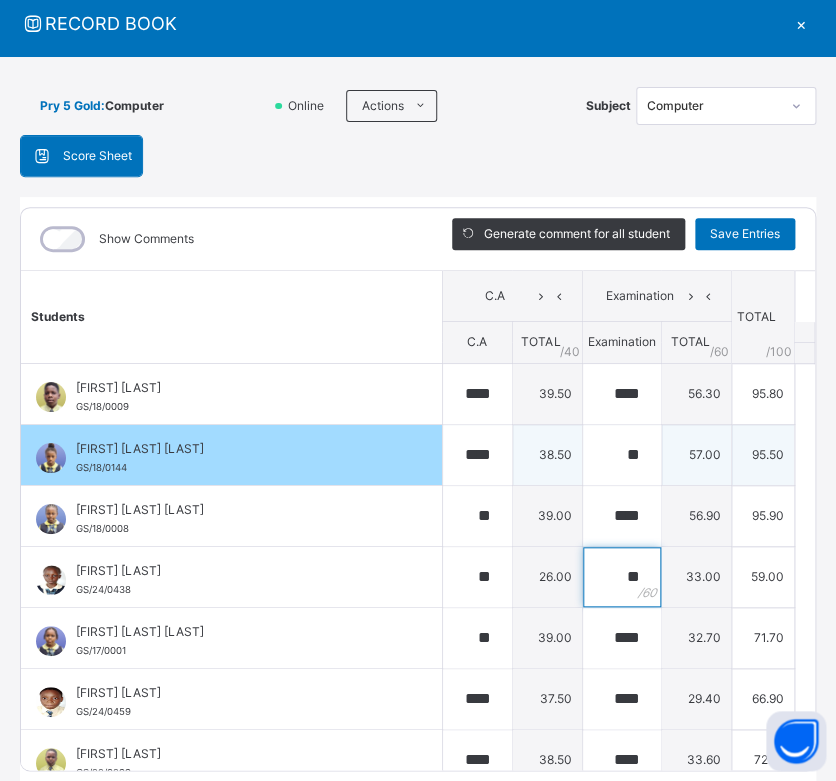 type on "**" 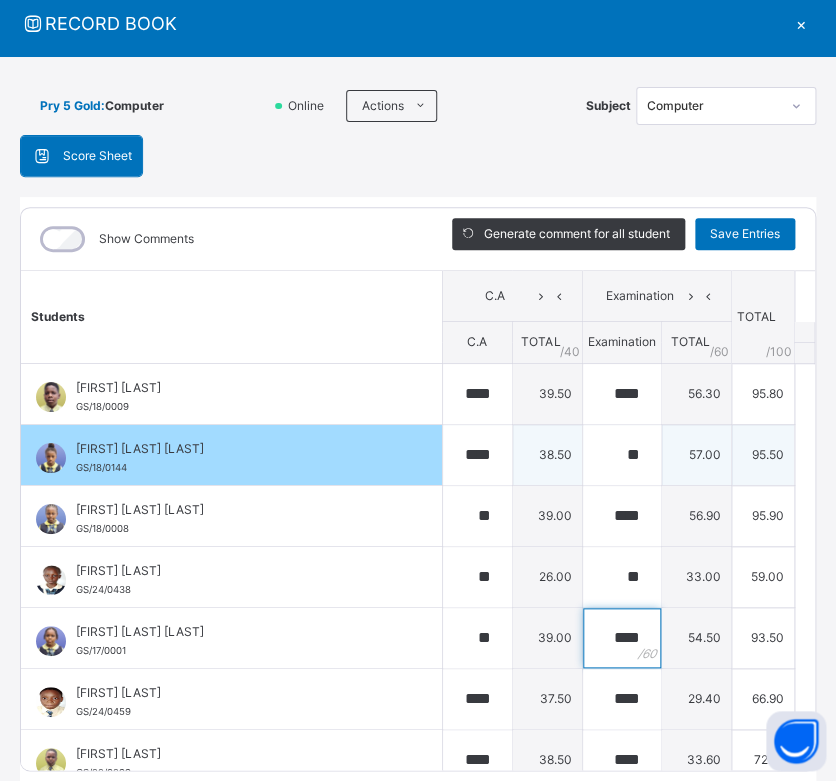 type on "****" 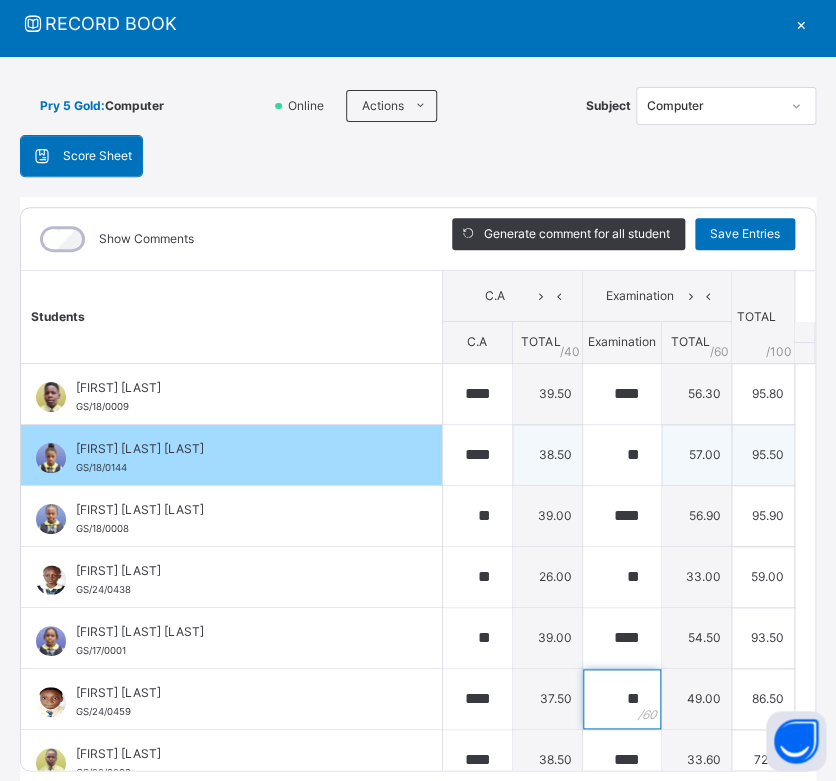 type on "**" 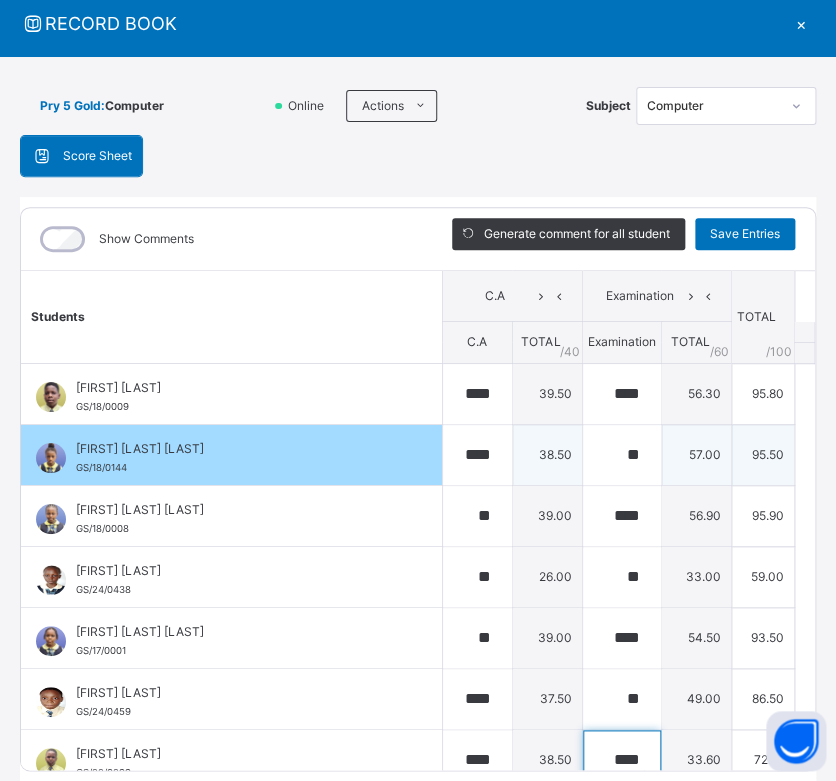 scroll, scrollTop: 18, scrollLeft: 0, axis: vertical 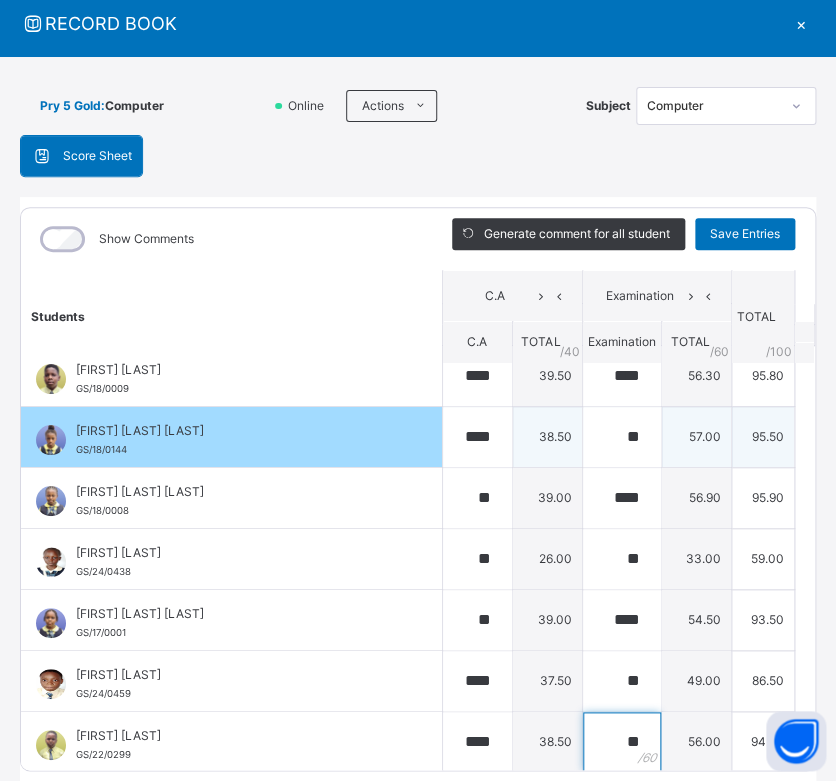 type on "**" 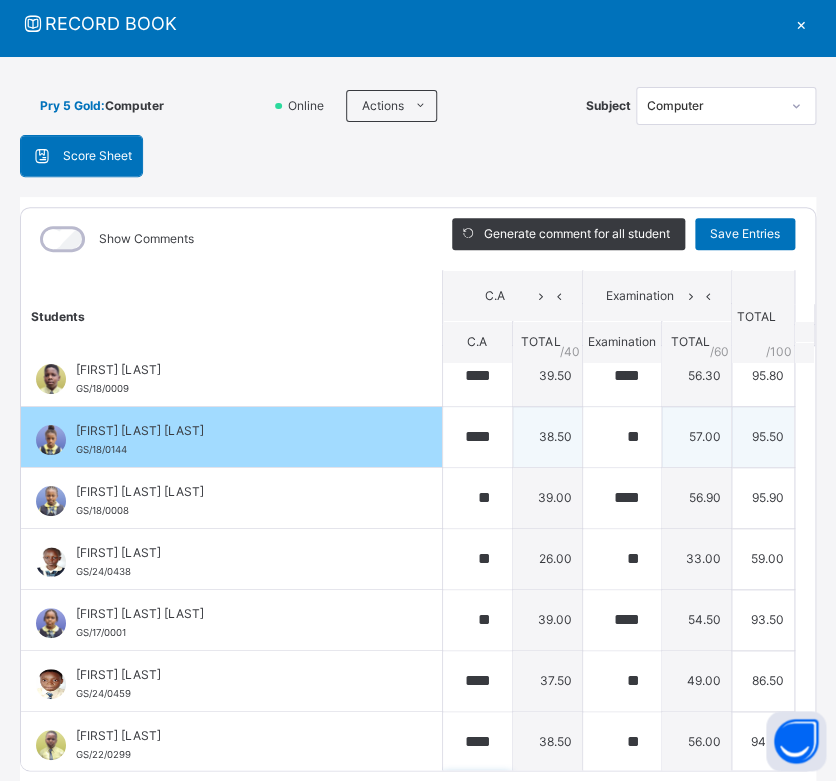 scroll, scrollTop: 262, scrollLeft: 0, axis: vertical 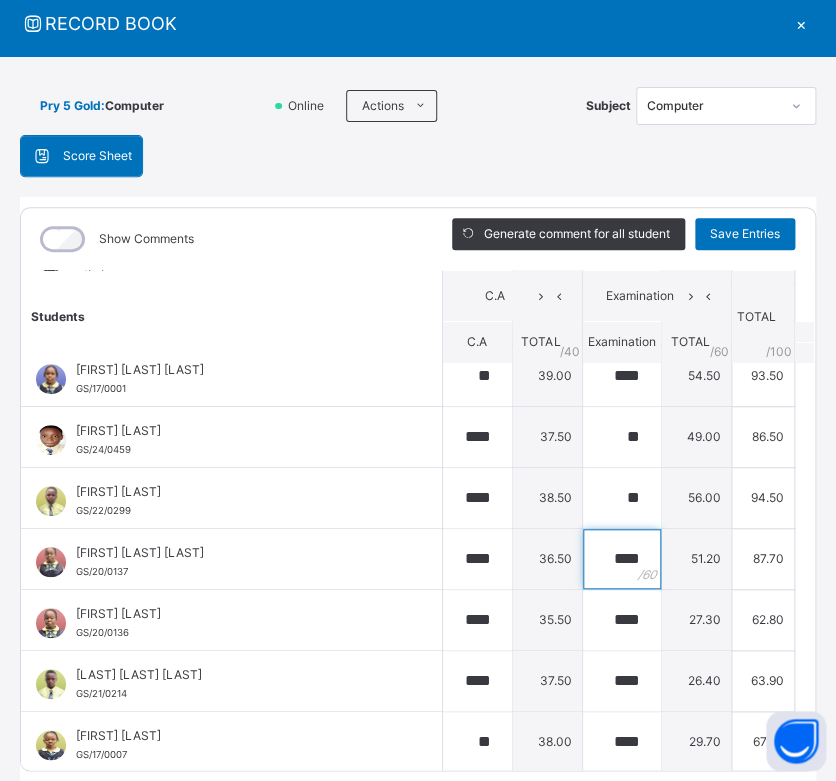 type on "****" 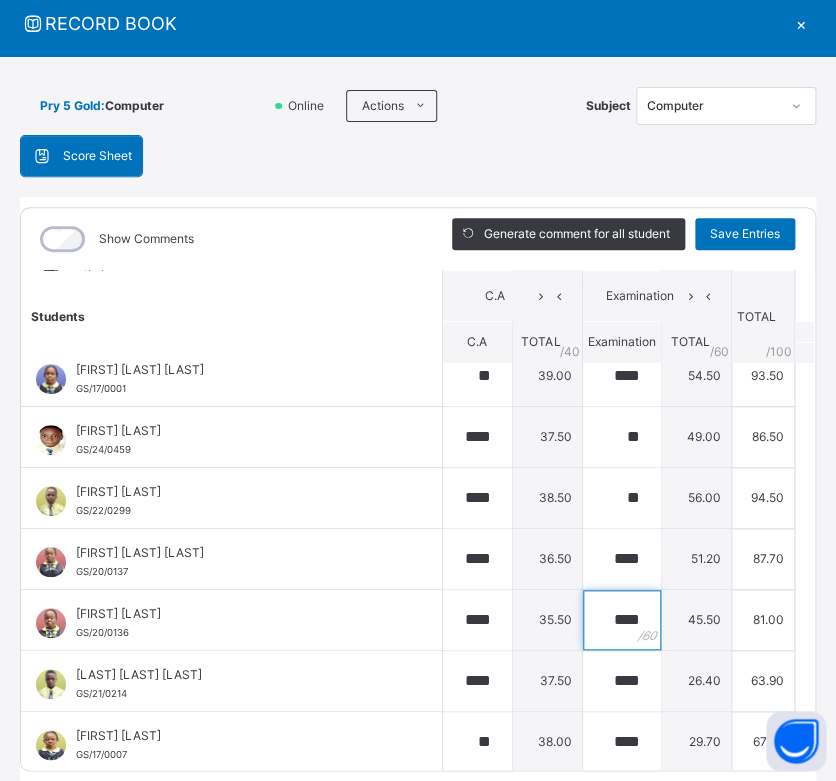 type on "****" 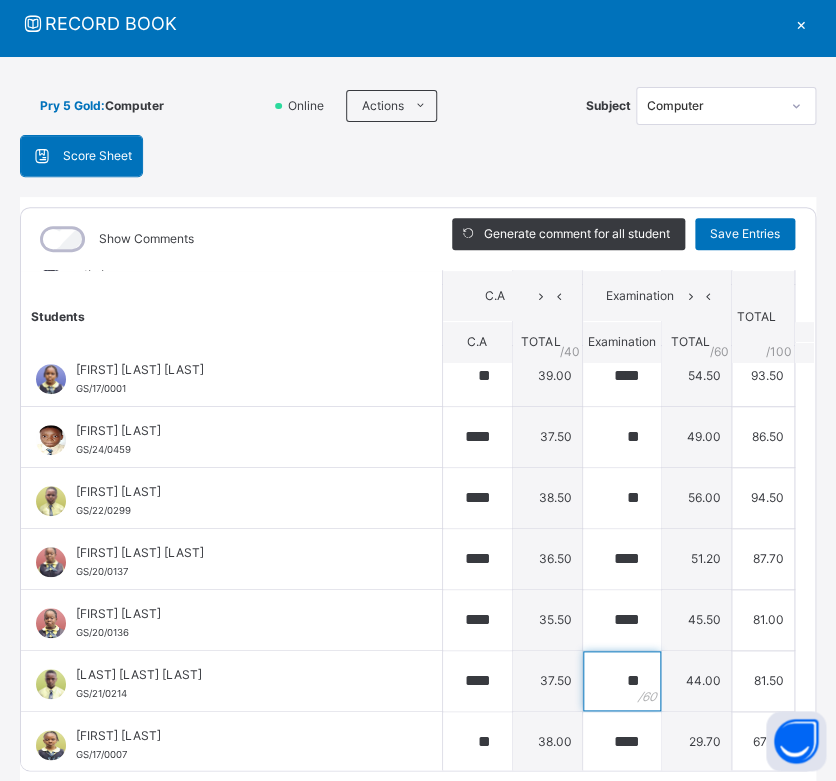 type on "**" 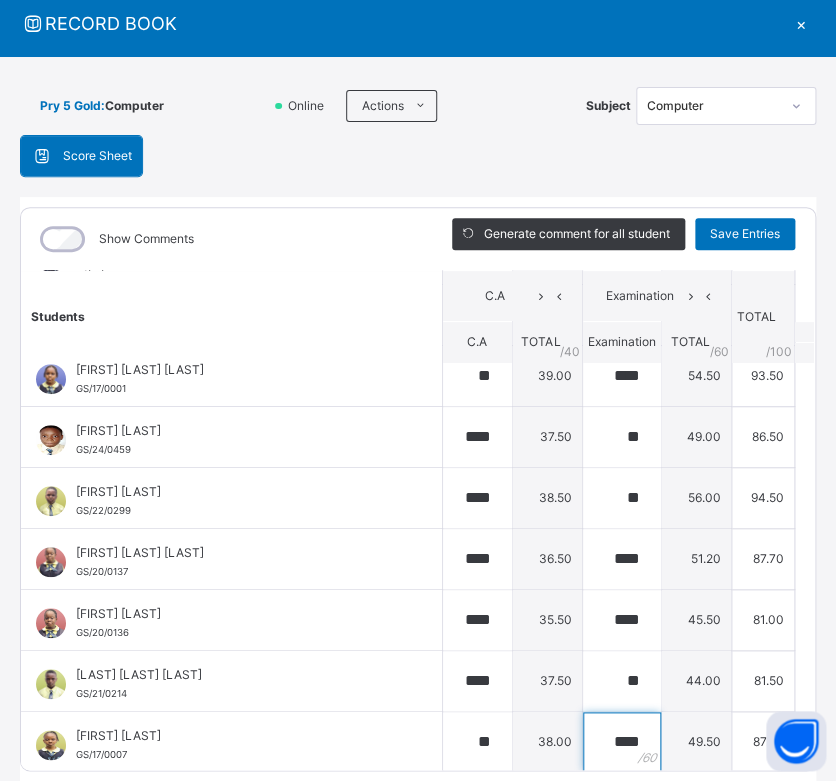 type on "****" 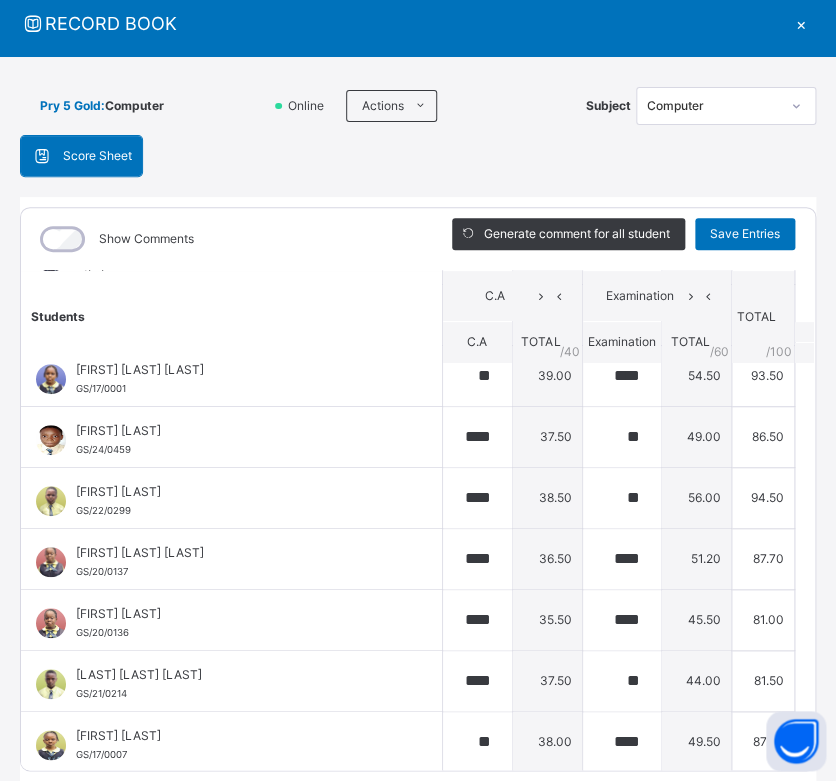 type 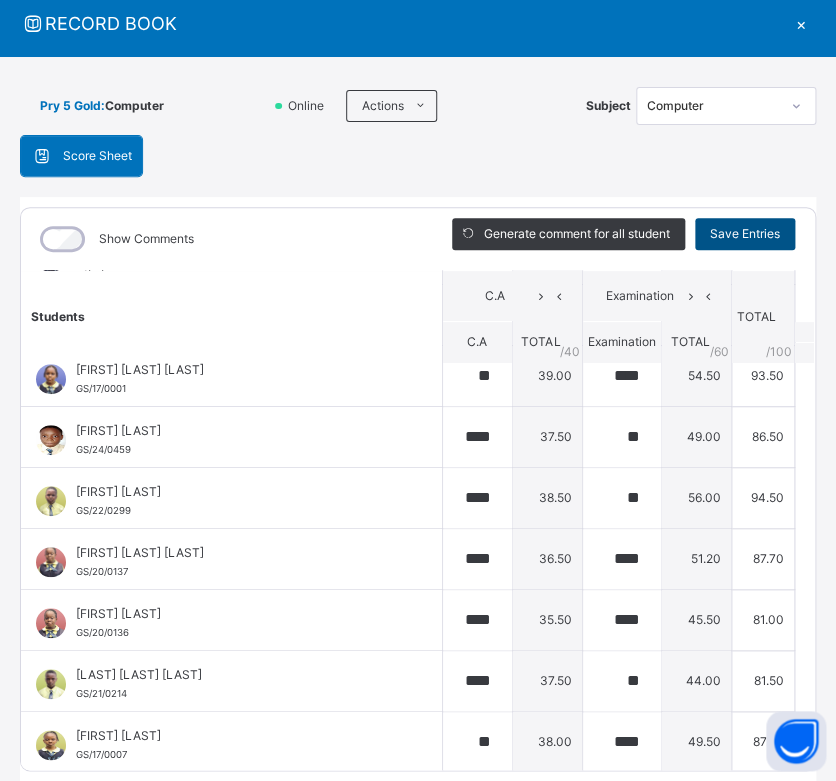 click on "Save Entries" at bounding box center (745, 234) 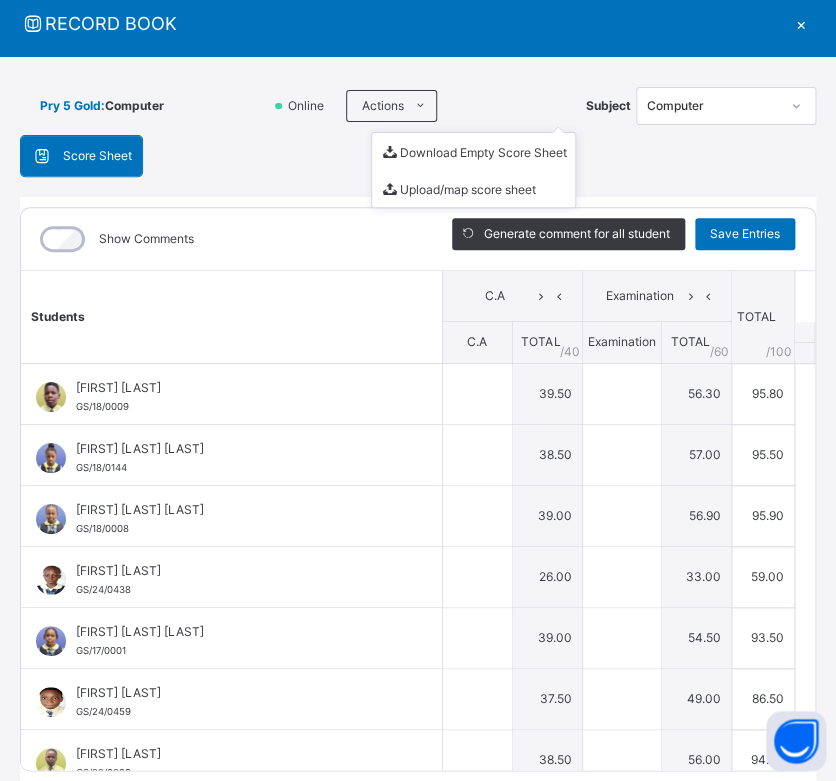 type on "****" 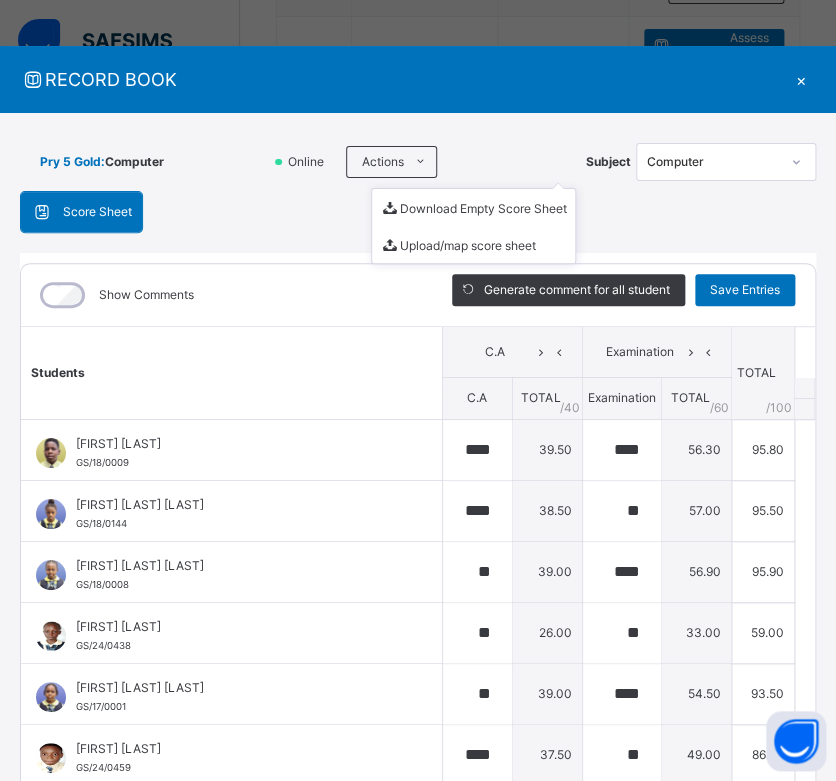 scroll, scrollTop: 0, scrollLeft: 0, axis: both 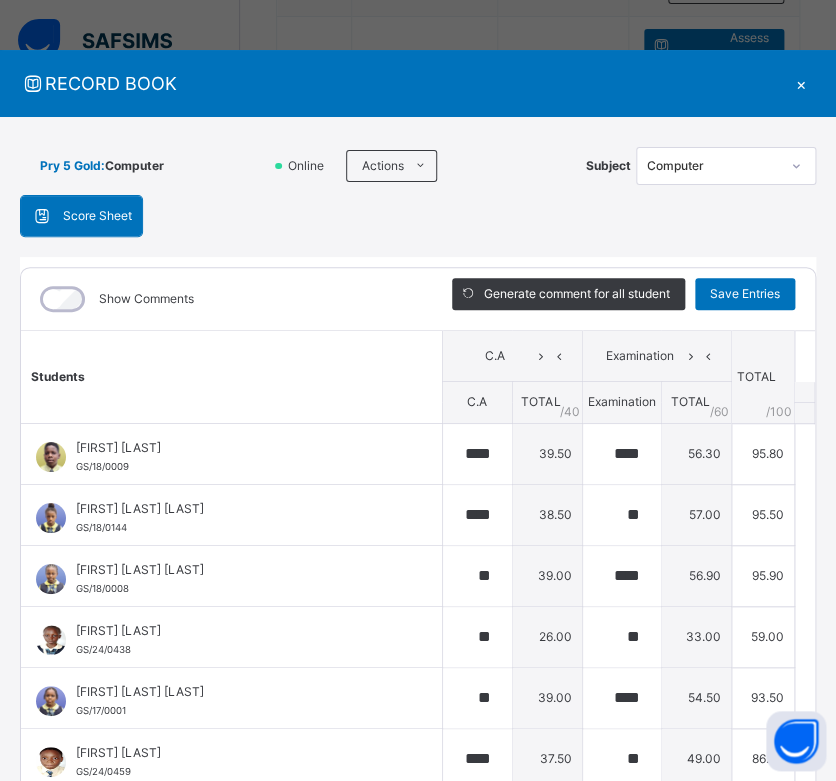 click on "×" at bounding box center (801, 83) 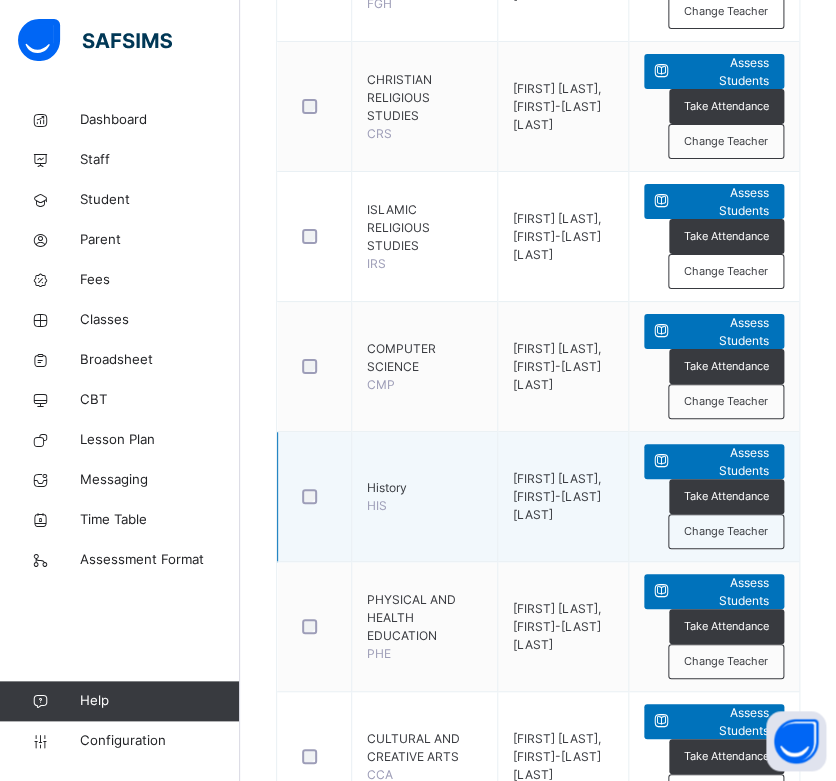 scroll, scrollTop: 1738, scrollLeft: 0, axis: vertical 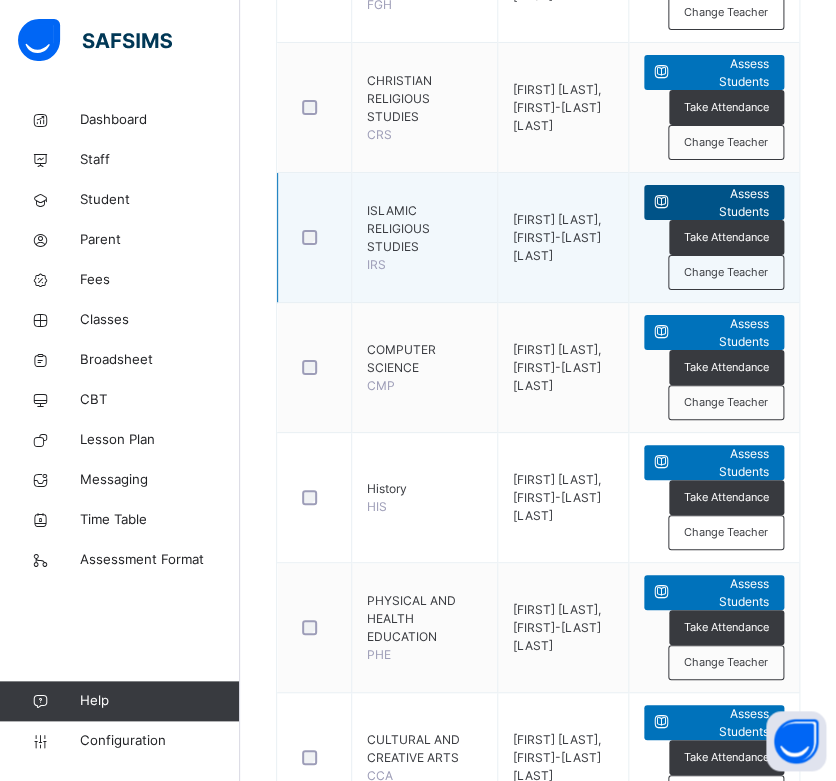 click on "Assess Students" at bounding box center [724, 203] 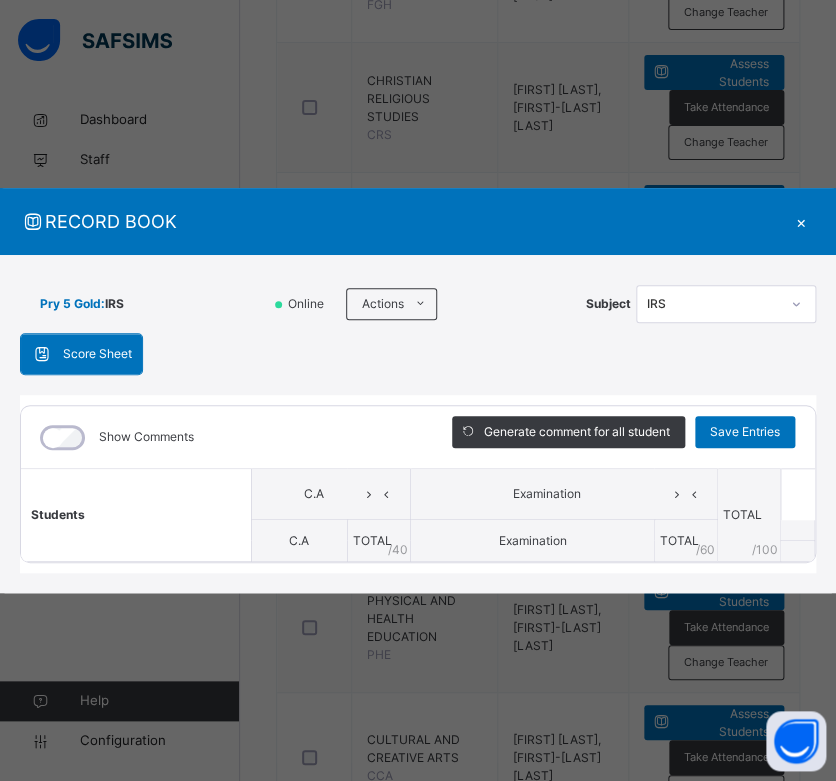 click on "×" at bounding box center (801, 221) 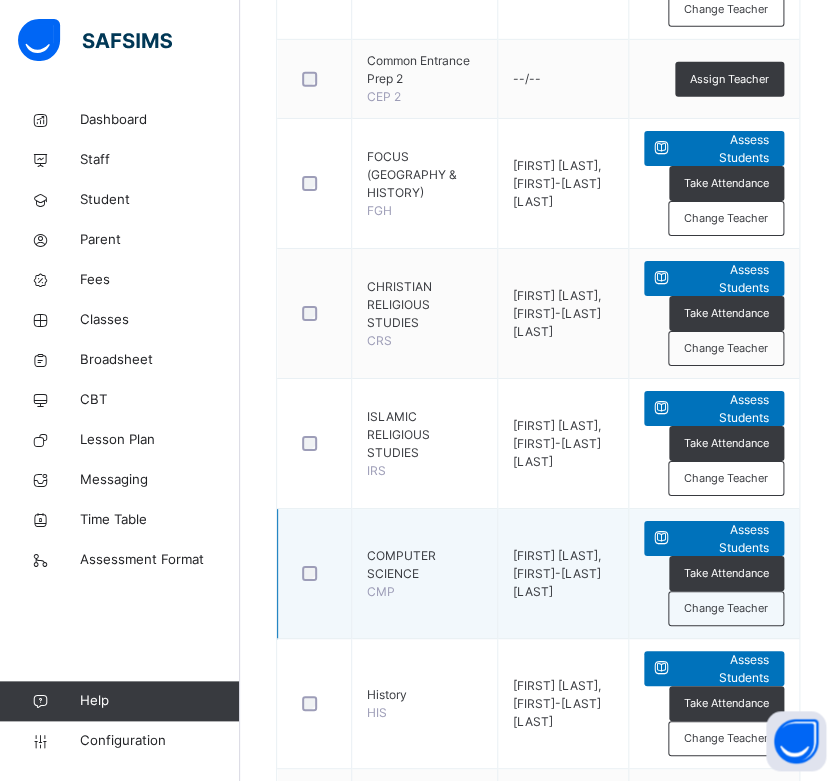scroll, scrollTop: 1523, scrollLeft: 0, axis: vertical 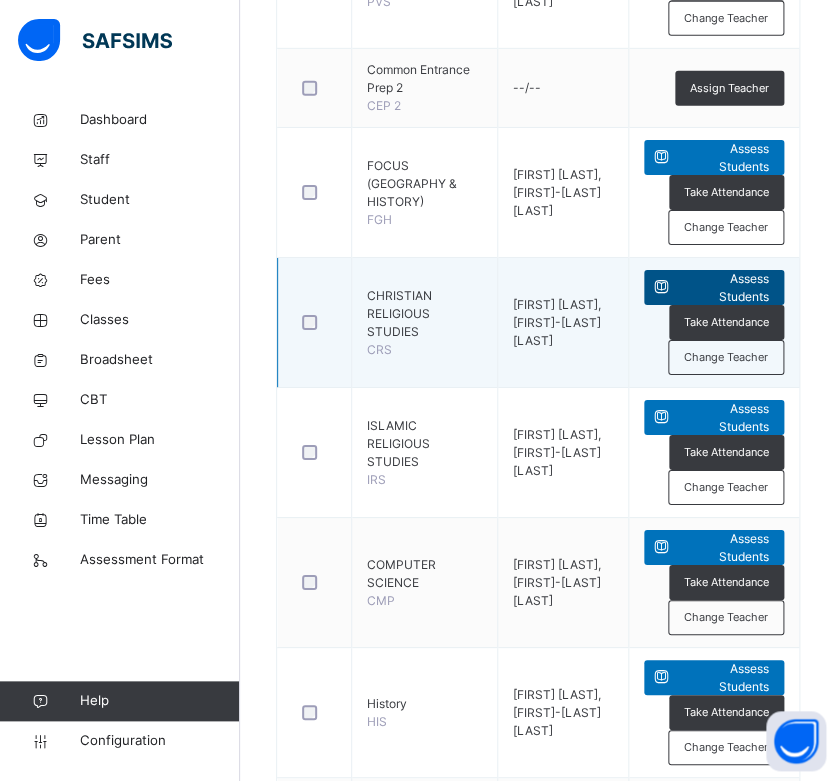click on "Assess Students" at bounding box center [724, 288] 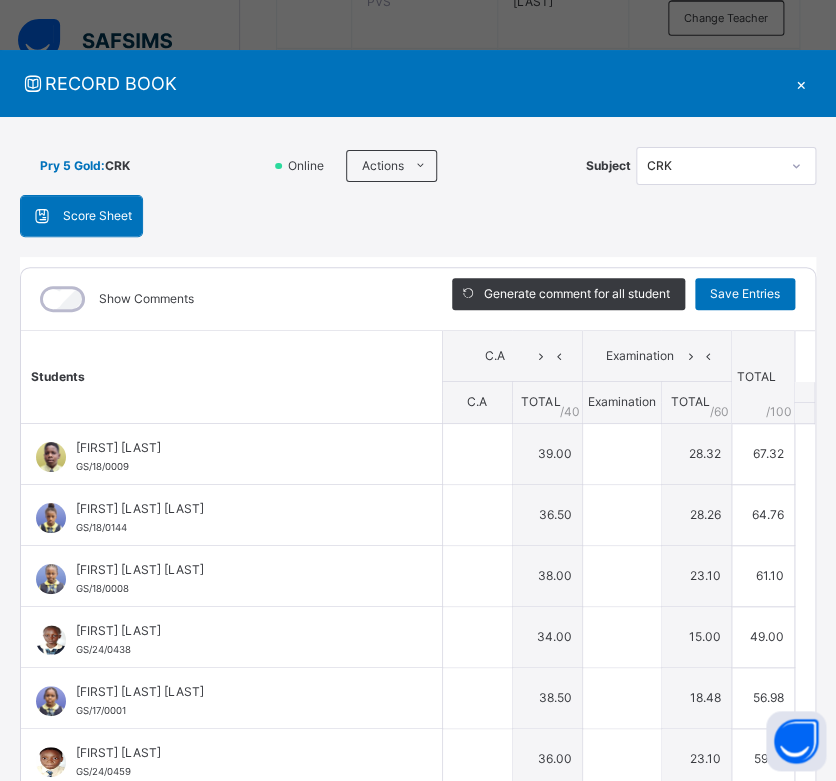 type on "**" 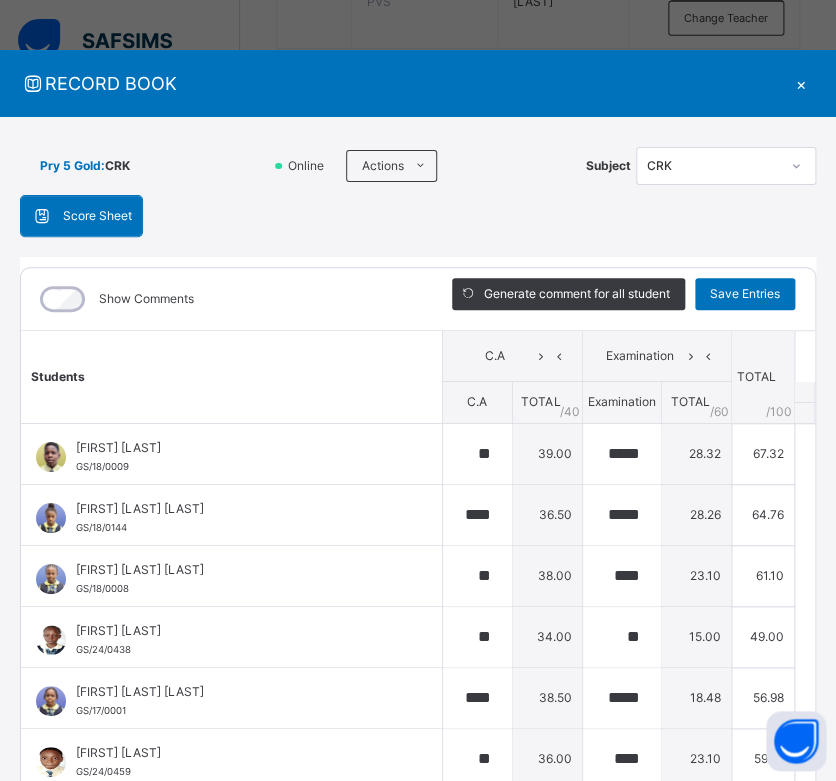 type on "*****" 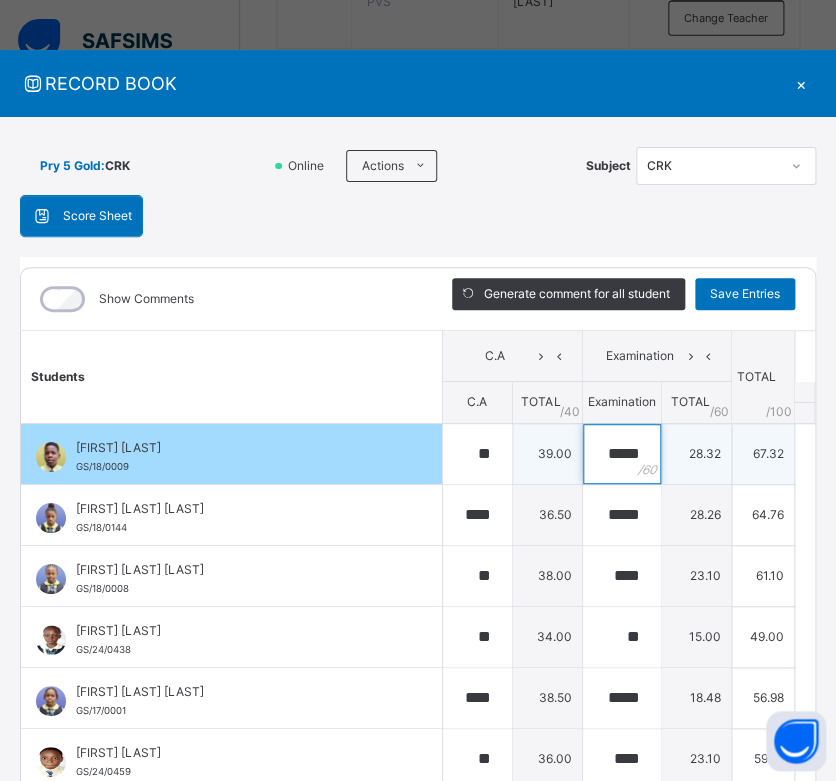 click on "*****" at bounding box center [622, 454] 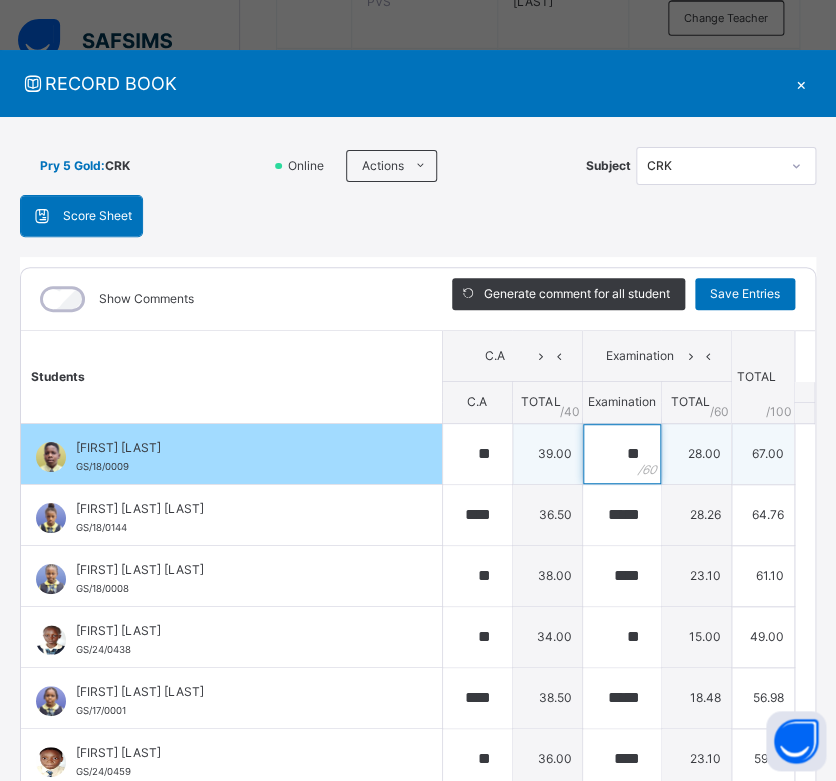 type on "*" 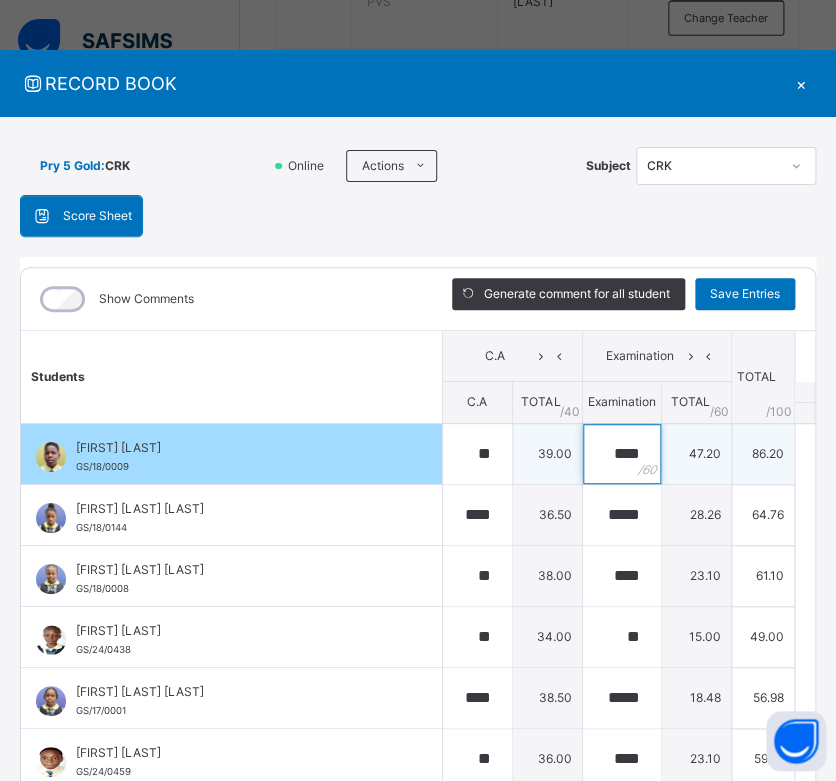type on "****" 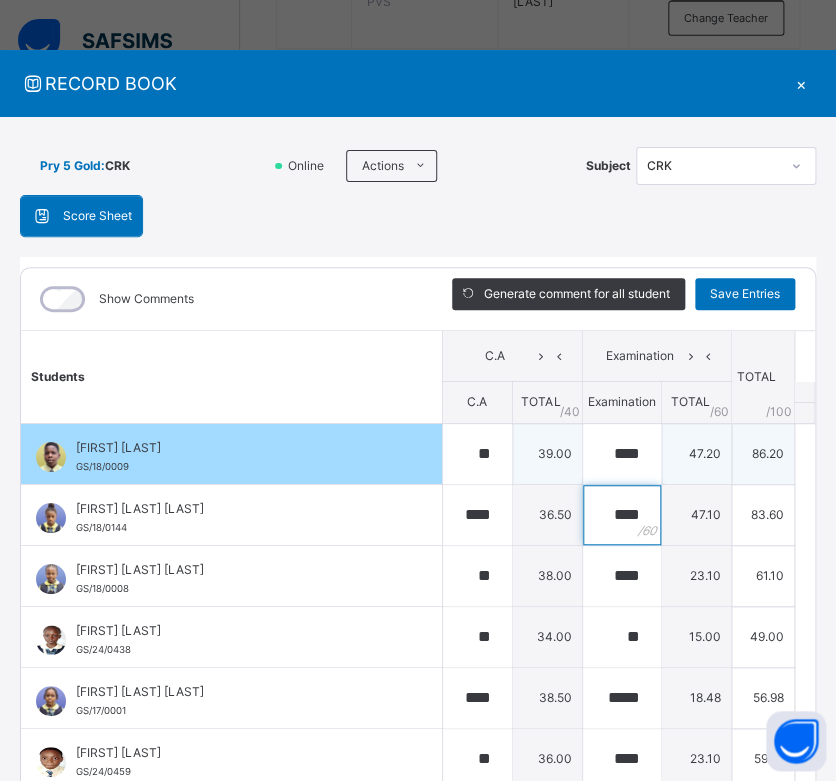 type on "****" 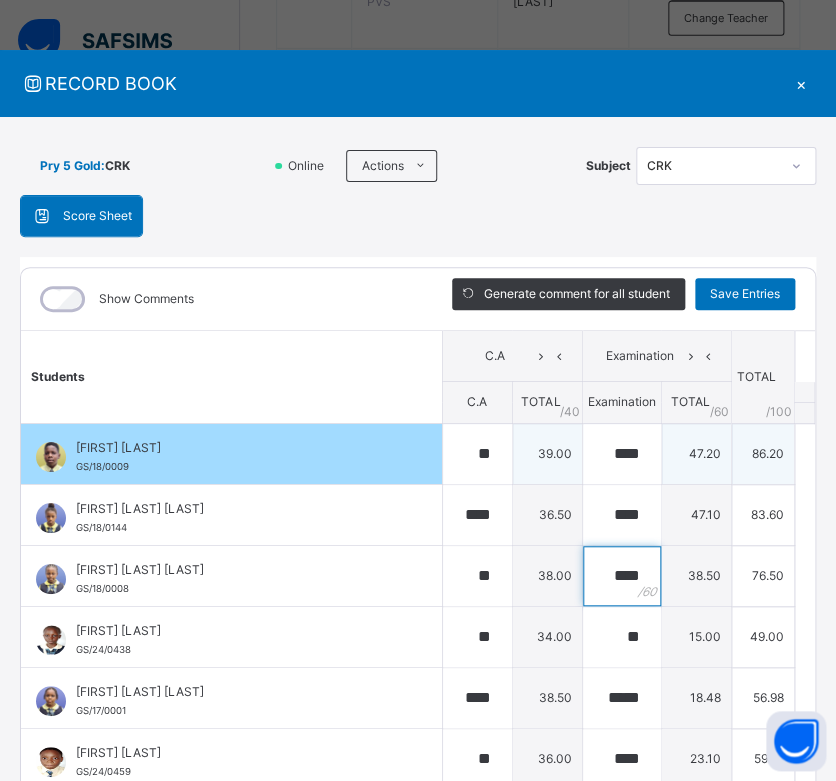 type on "****" 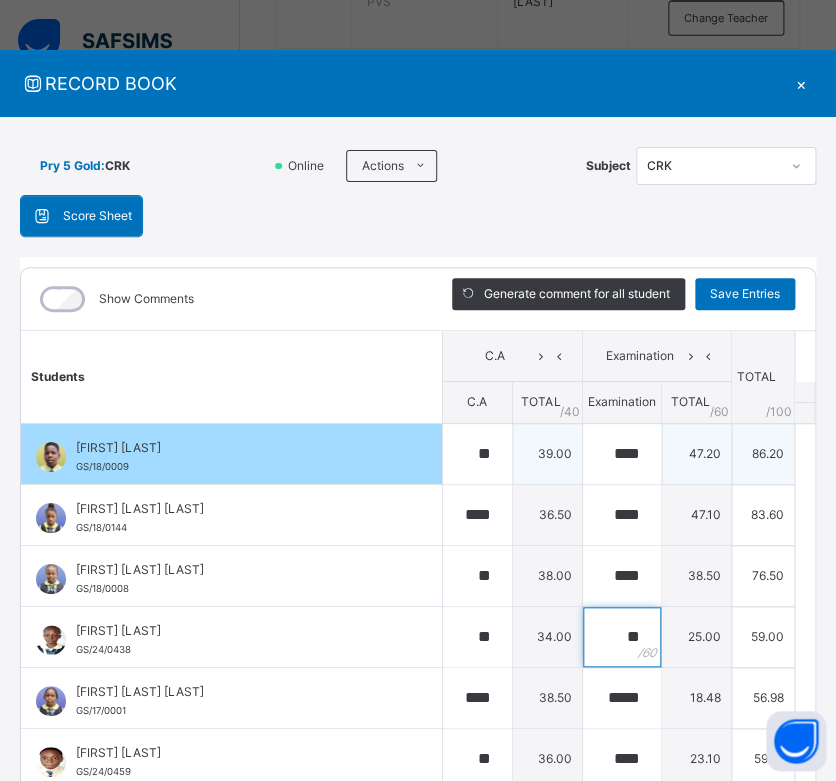 type on "**" 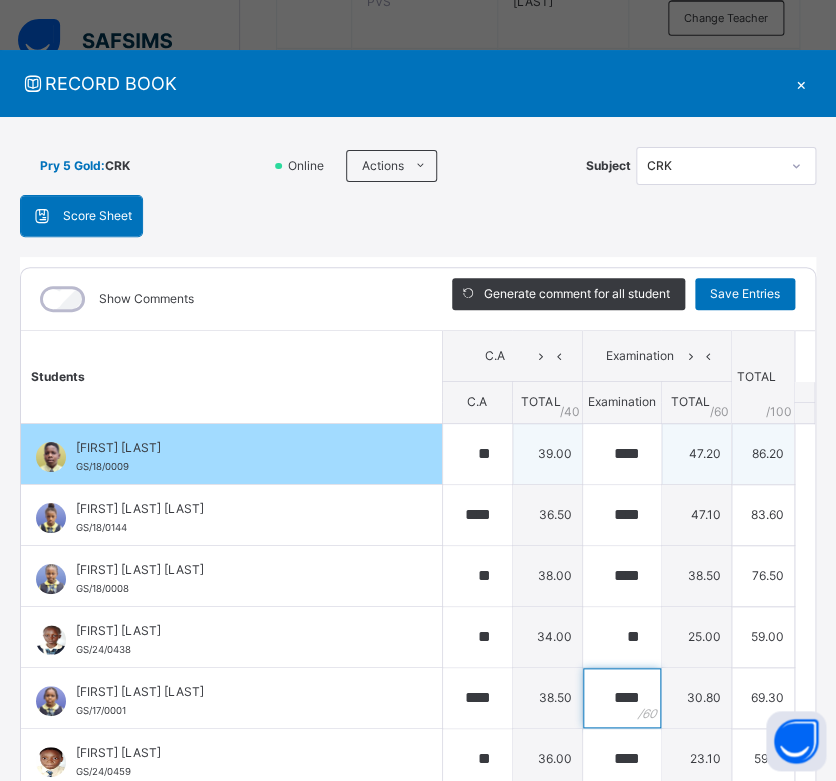 type on "****" 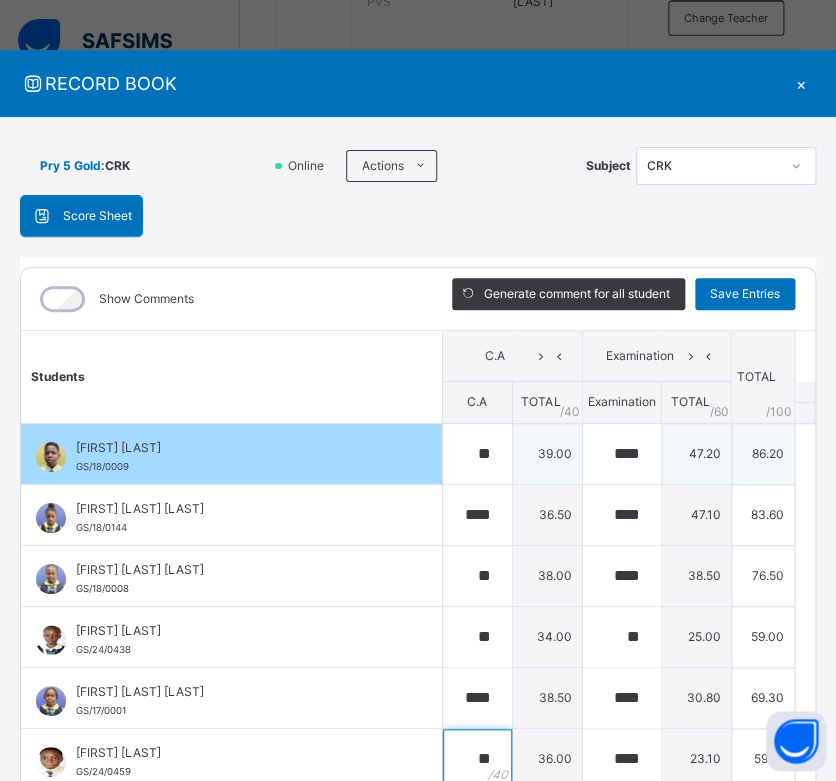 scroll, scrollTop: 6, scrollLeft: 0, axis: vertical 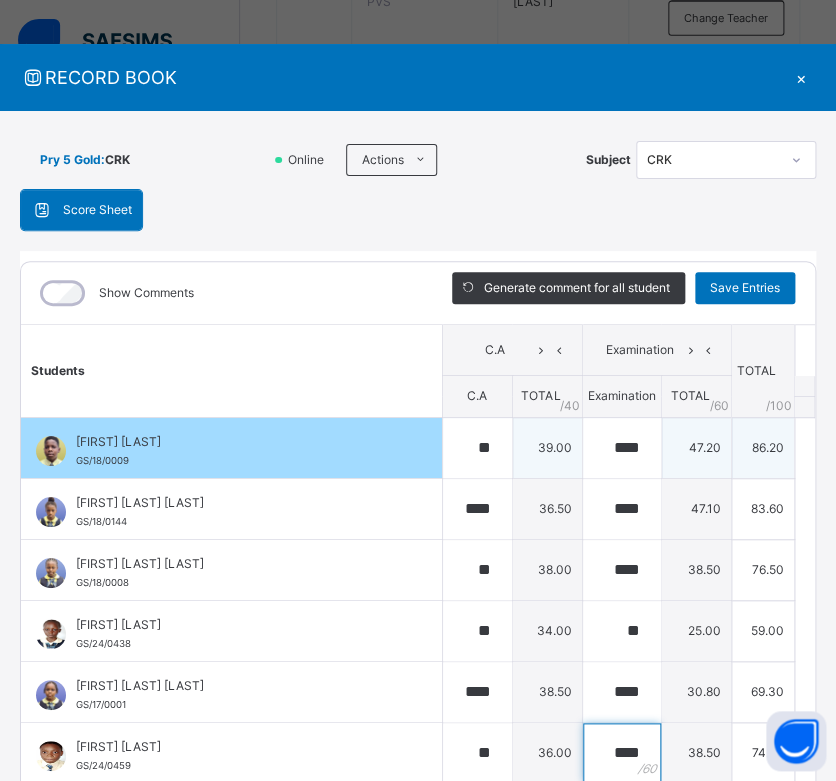 type on "****" 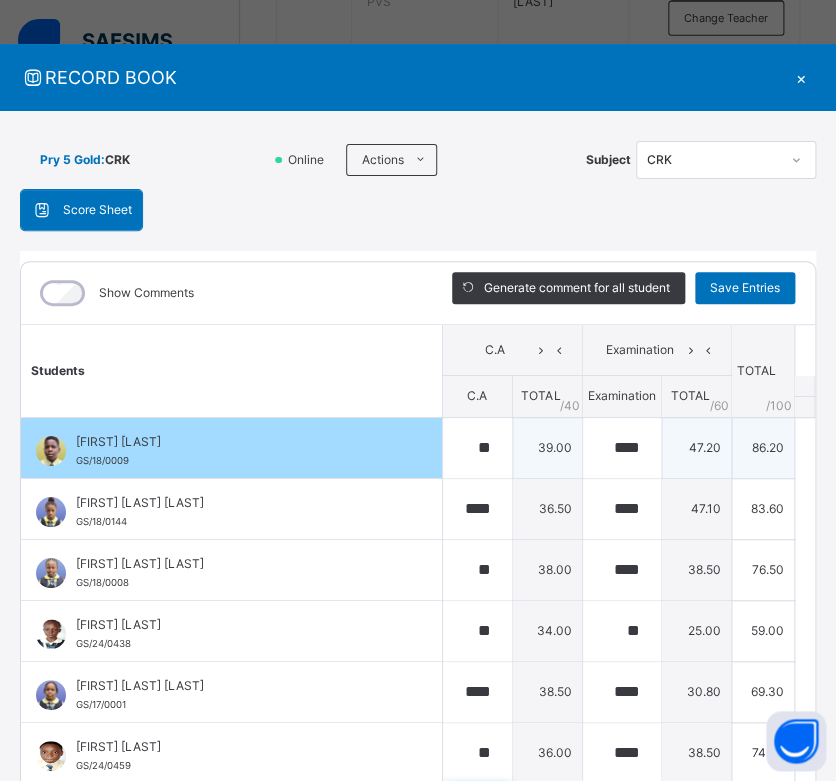 scroll, scrollTop: 18, scrollLeft: 0, axis: vertical 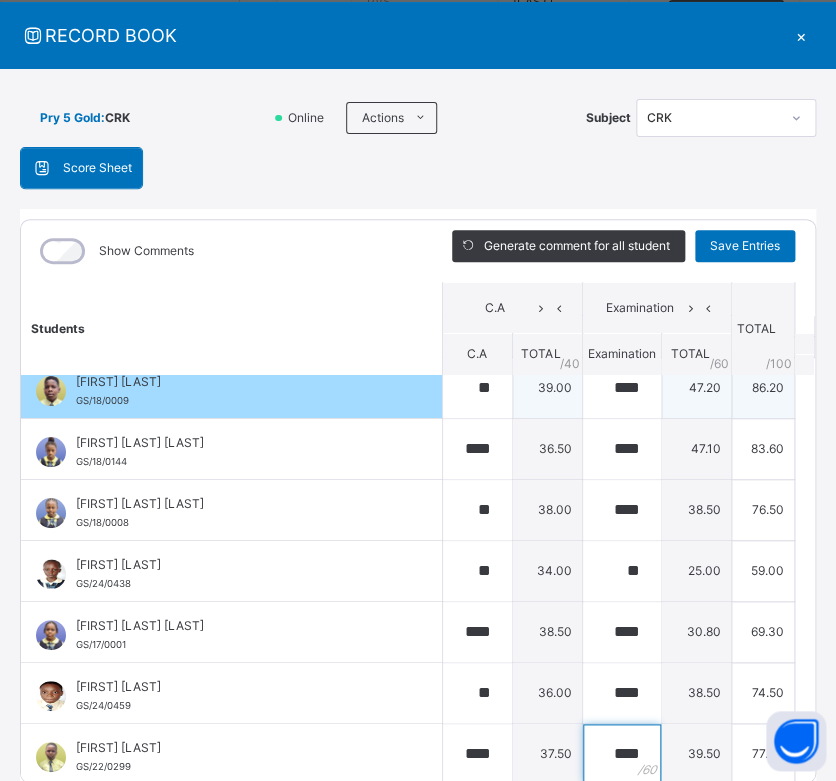 type on "****" 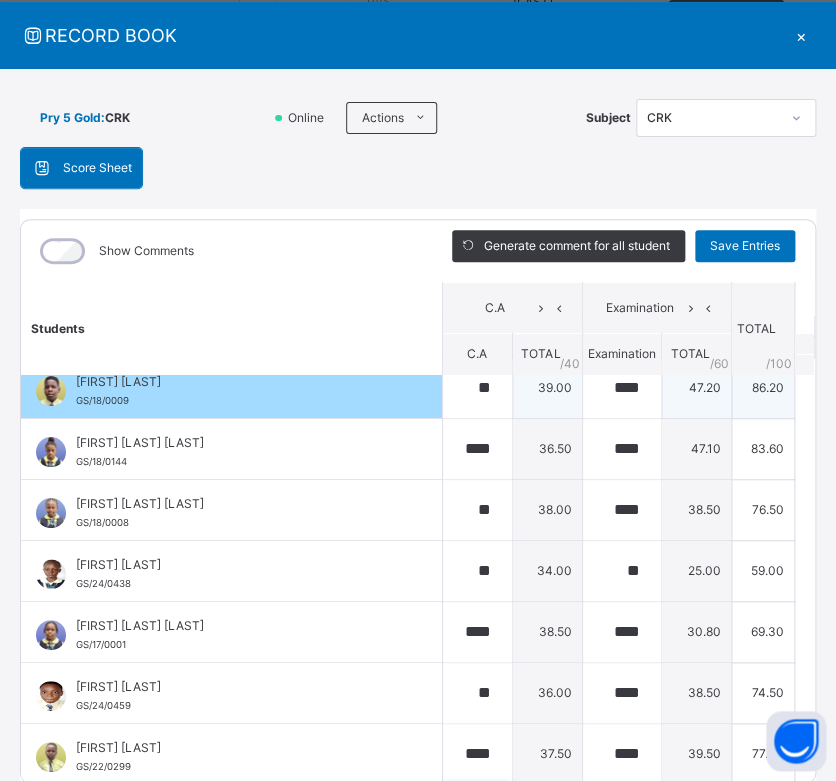 scroll, scrollTop: 262, scrollLeft: 0, axis: vertical 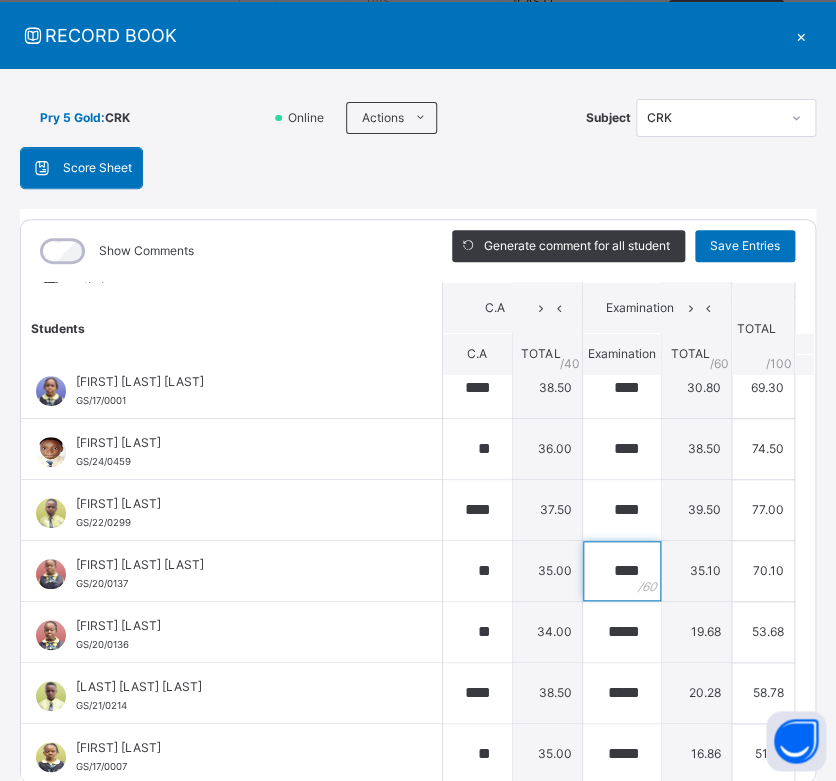 type on "****" 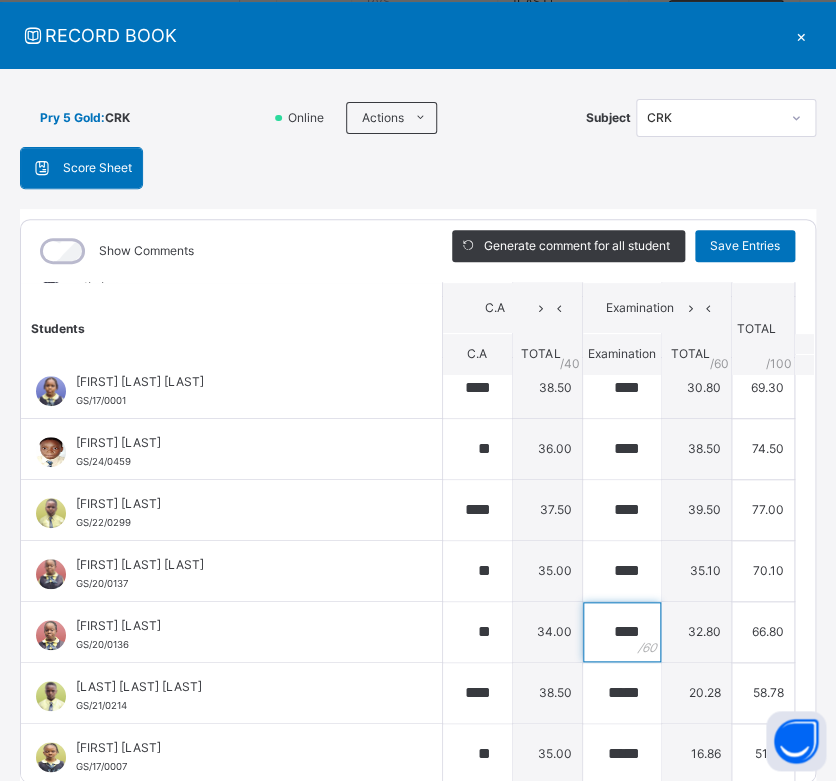type on "****" 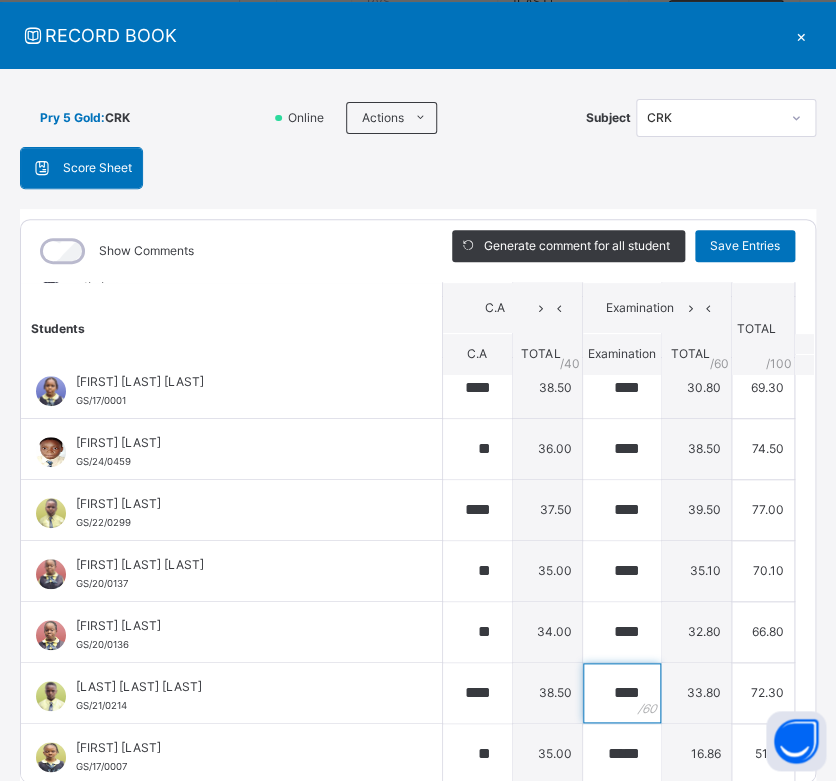 type on "****" 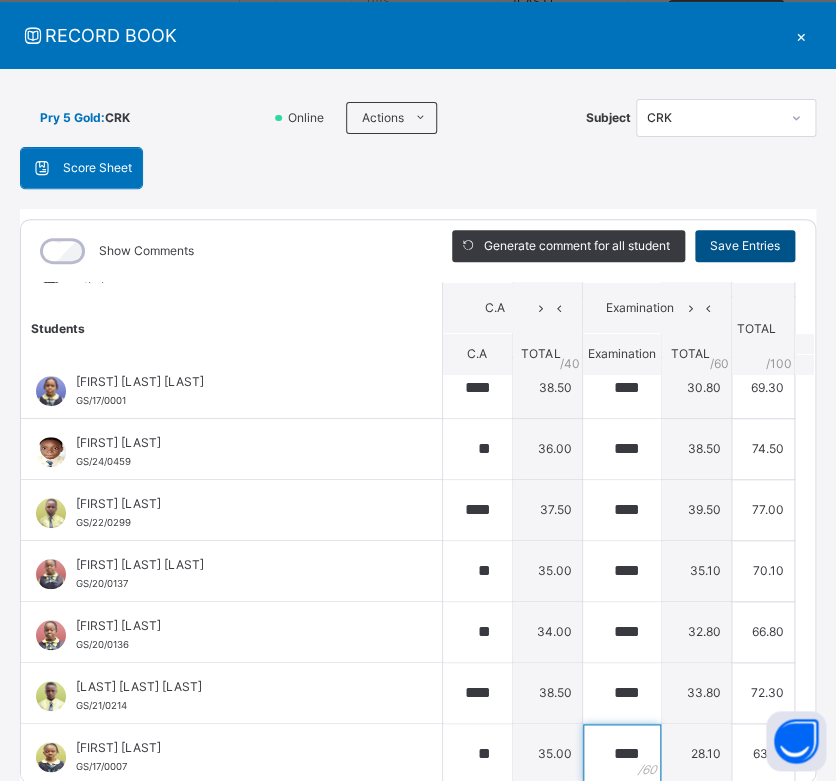 type on "****" 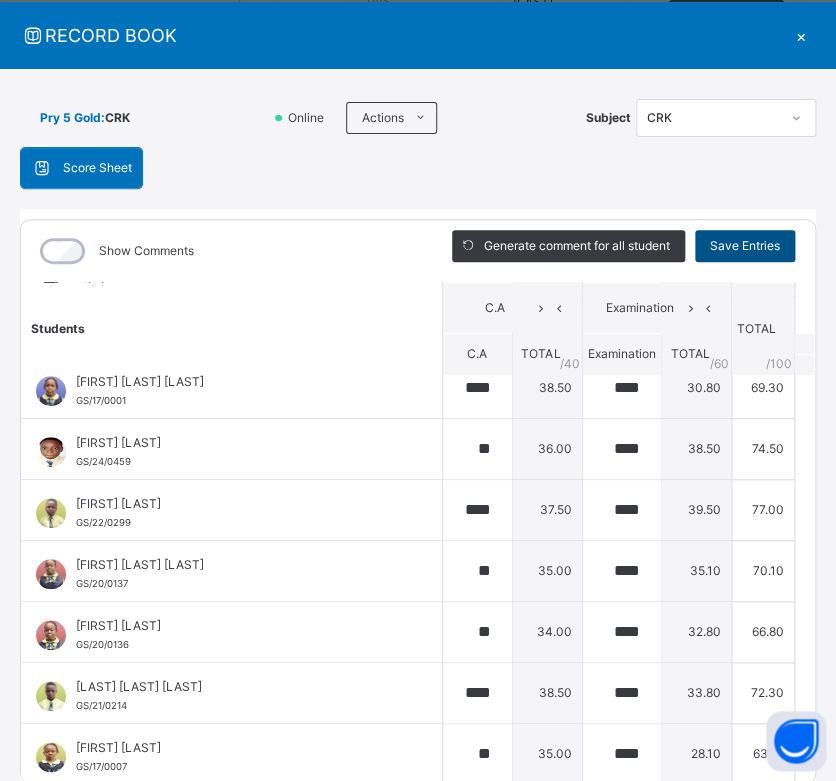 click on "Save Entries" at bounding box center (745, 246) 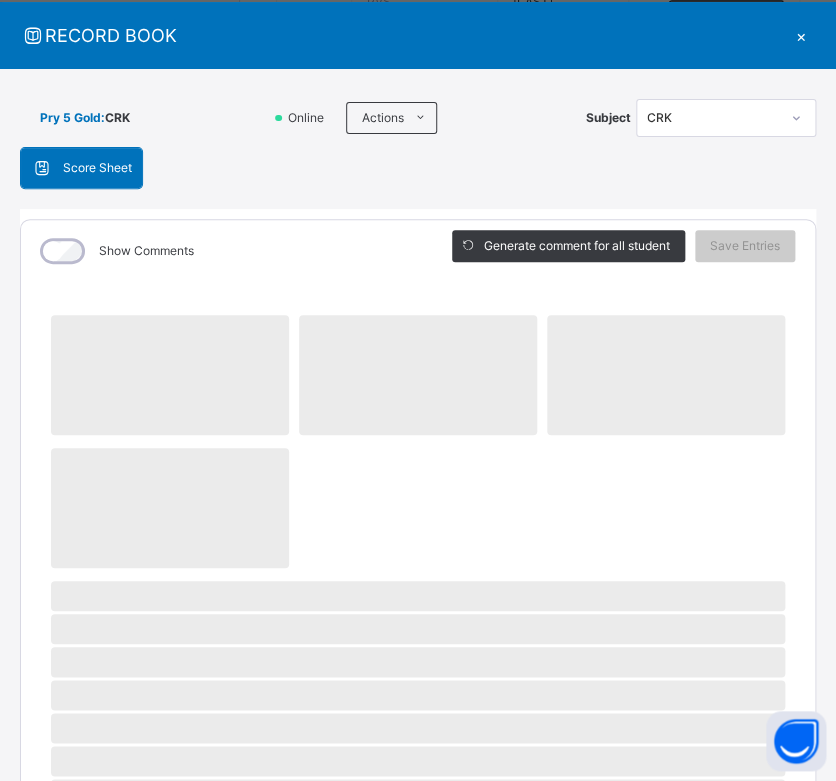 click on "RECORD BOOK" at bounding box center [403, 35] 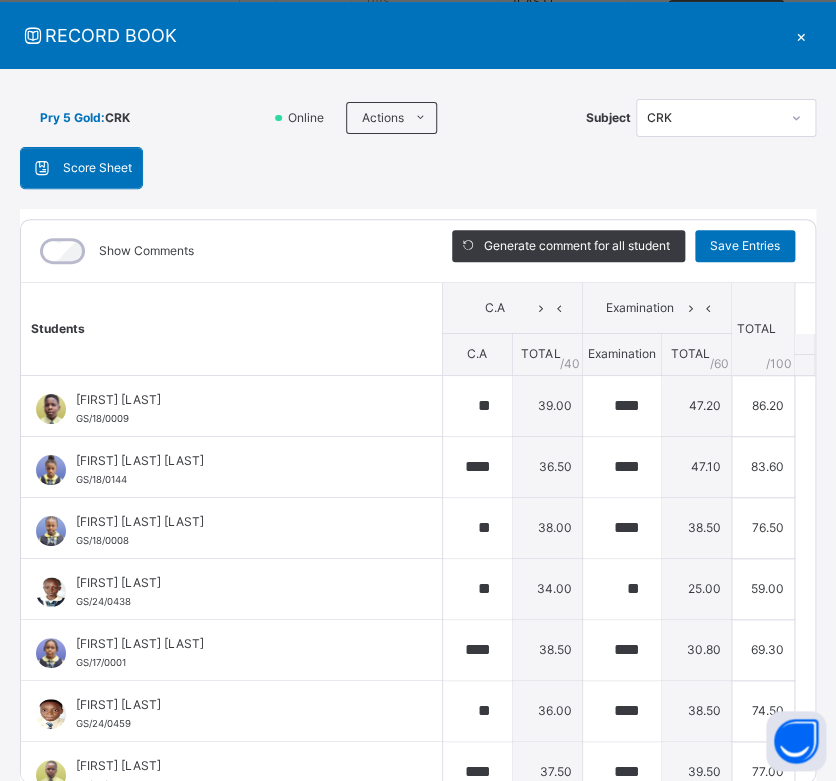 type on "**" 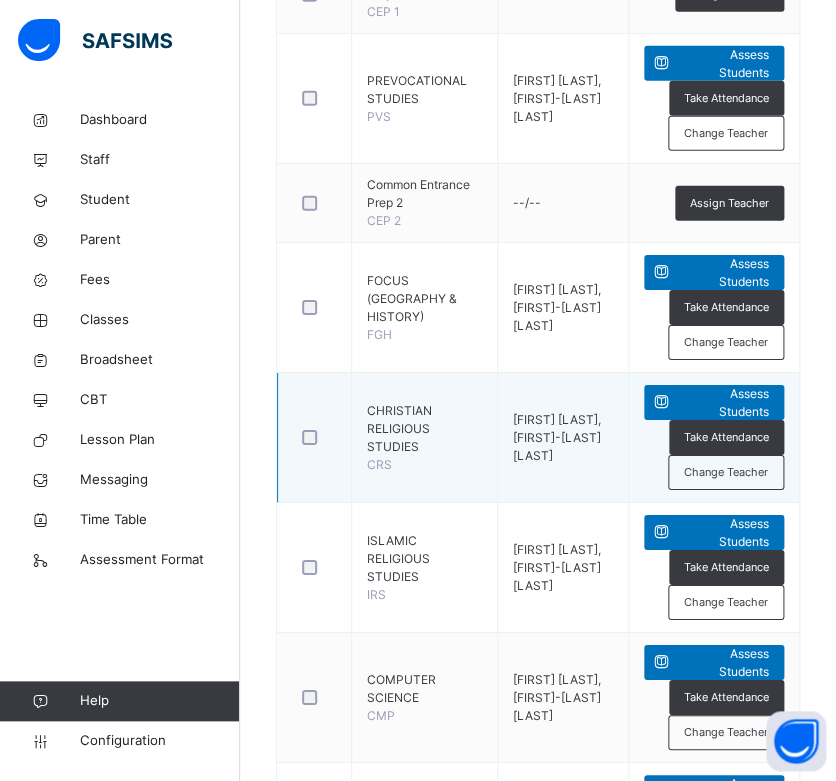 scroll, scrollTop: 1408, scrollLeft: 0, axis: vertical 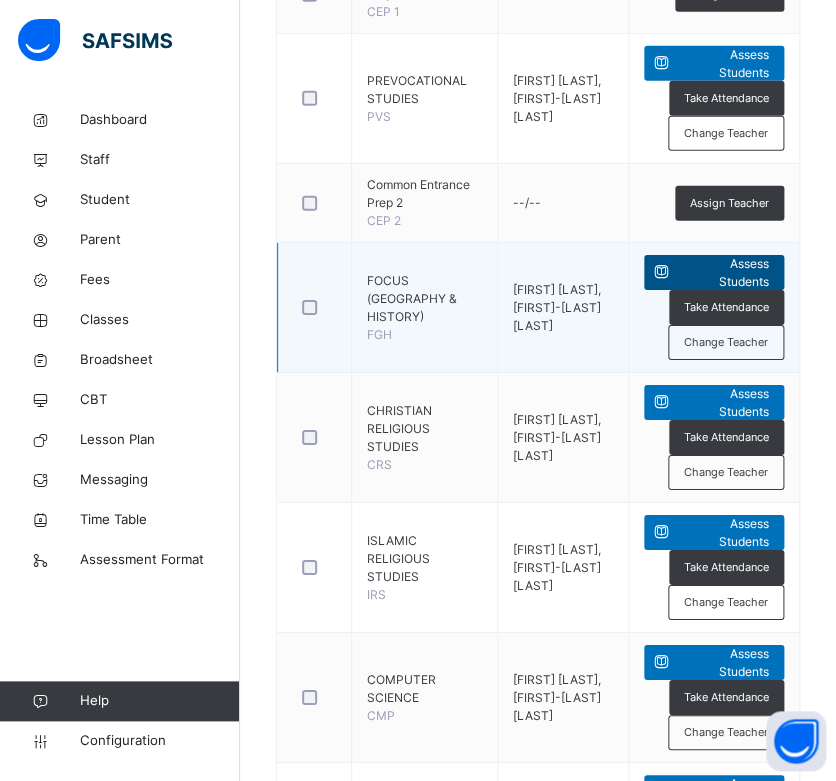 click on "Assess Students" at bounding box center [724, 273] 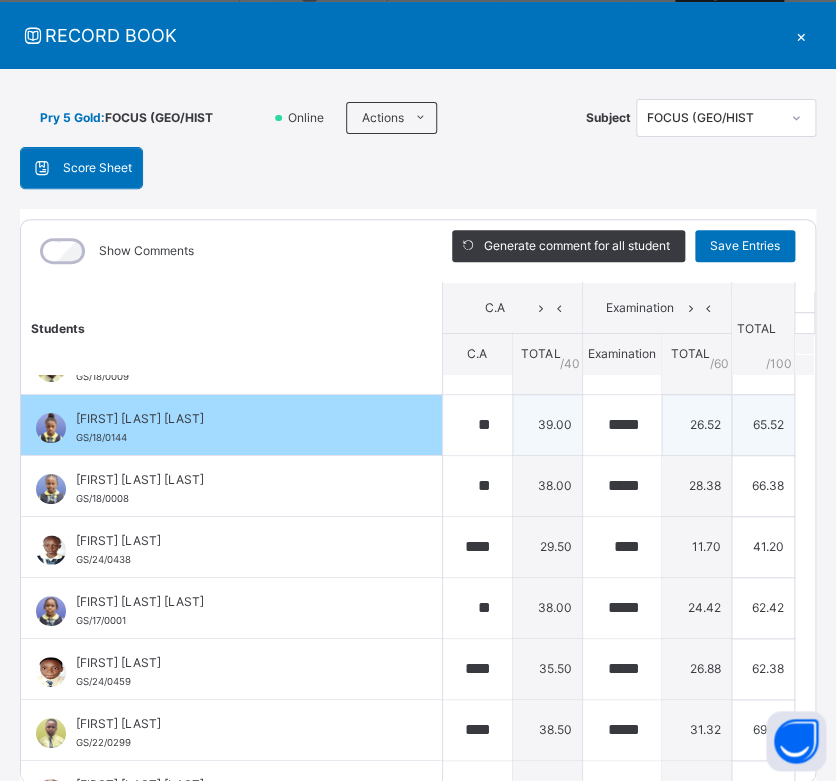 scroll, scrollTop: 0, scrollLeft: 0, axis: both 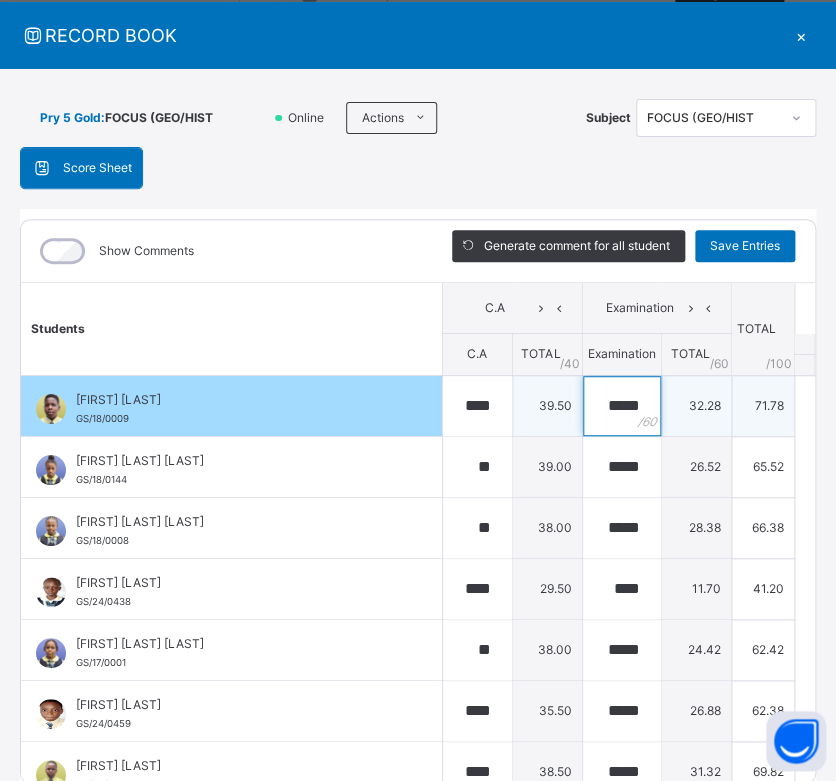 click on "*****" at bounding box center [622, 406] 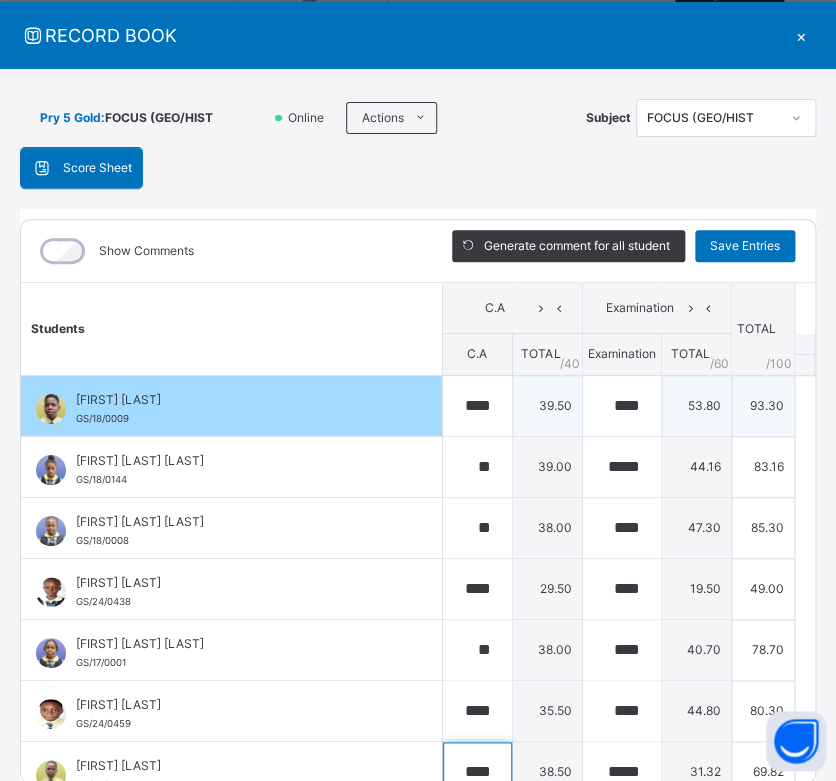 scroll, scrollTop: 18, scrollLeft: 0, axis: vertical 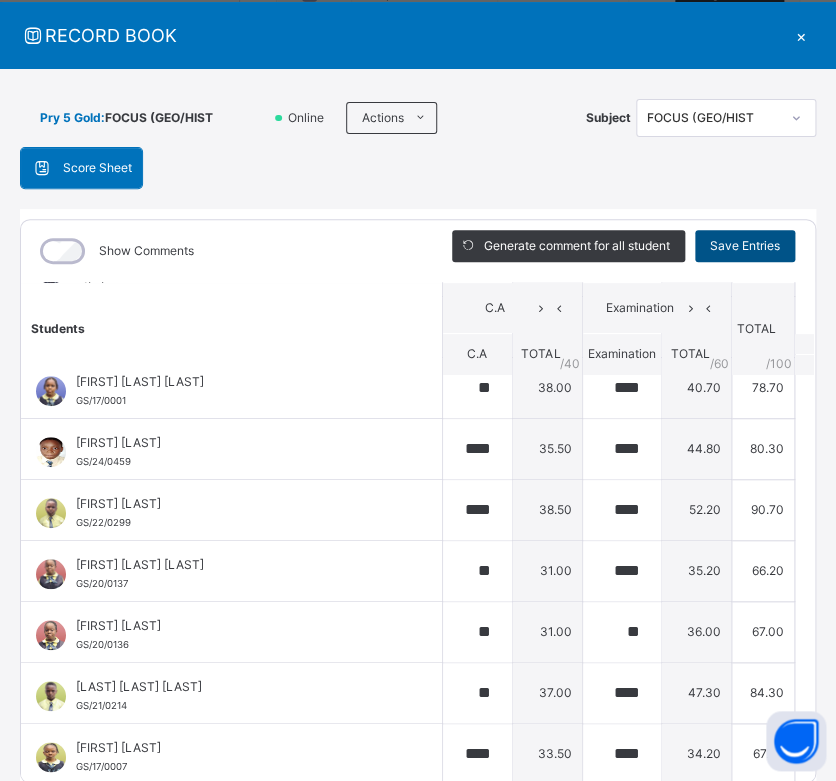 click on "Save Entries" at bounding box center [745, 246] 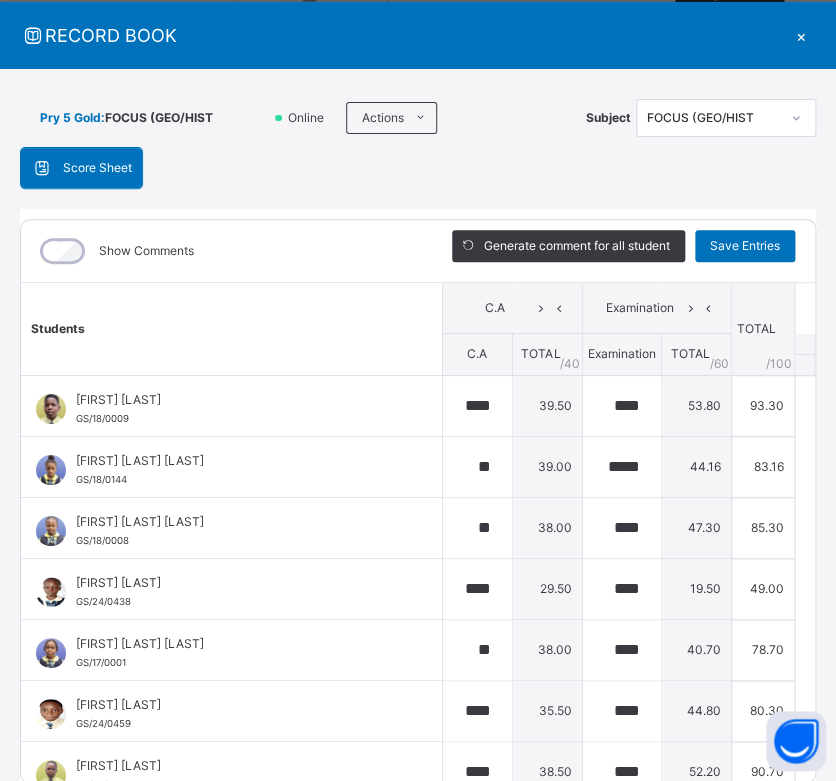 scroll, scrollTop: 0, scrollLeft: 0, axis: both 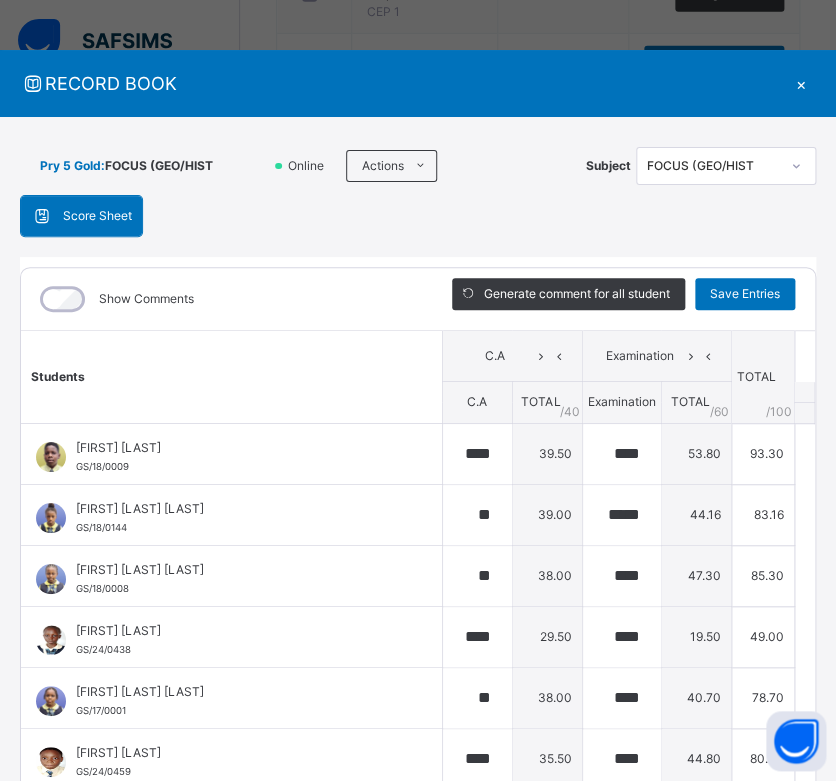 click on "×" at bounding box center (801, 83) 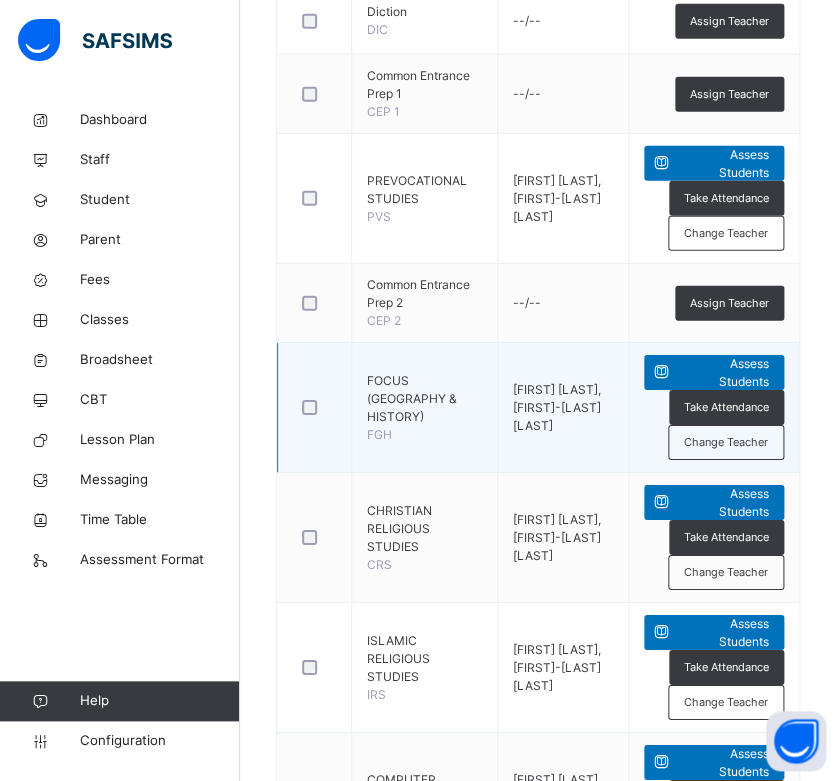 scroll, scrollTop: 1283, scrollLeft: 0, axis: vertical 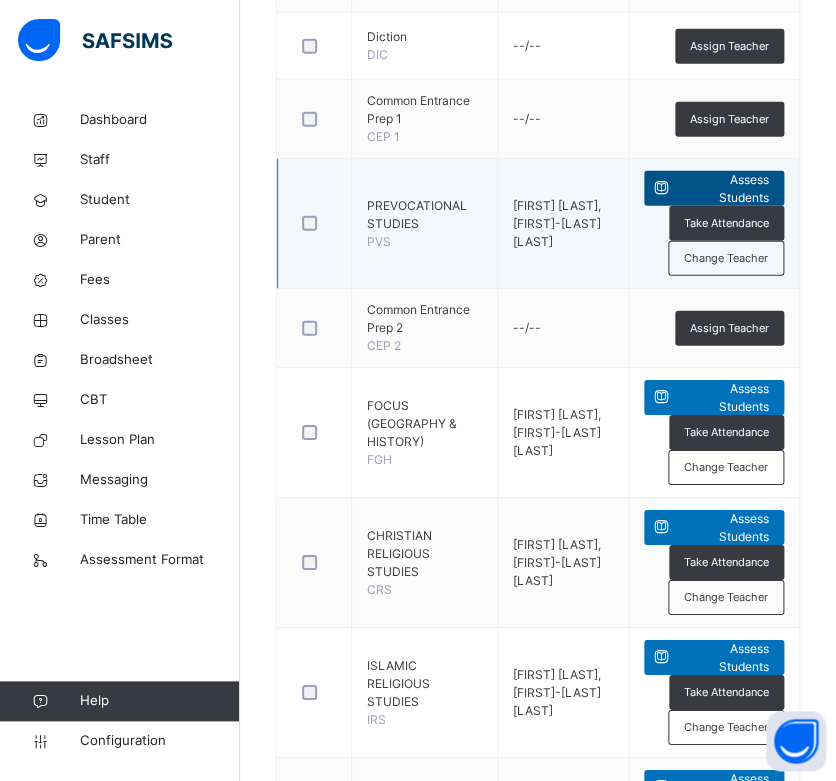 click at bounding box center (661, 188) 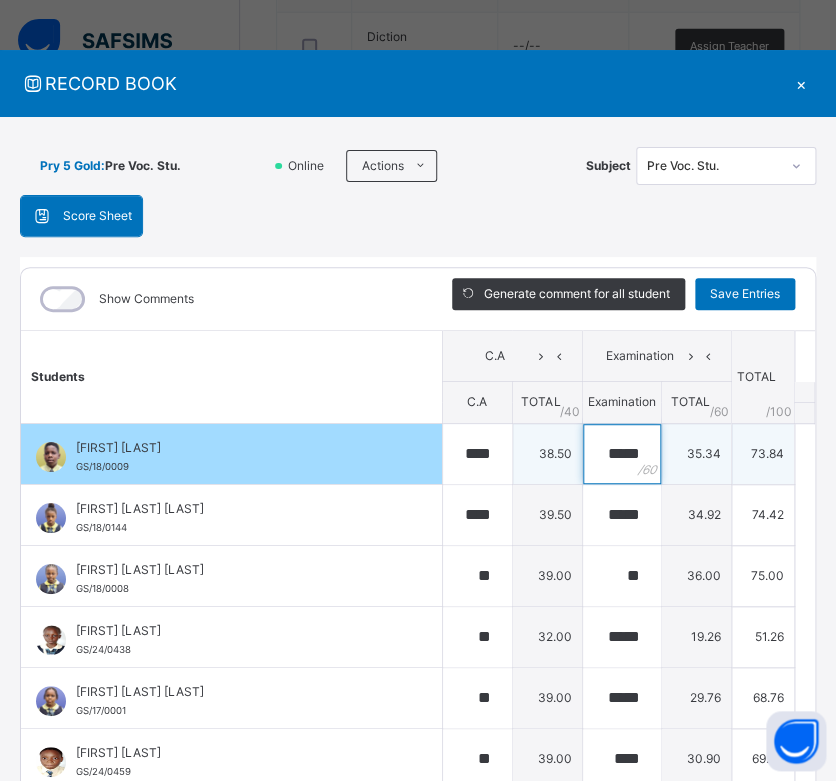 click on "*****" at bounding box center (622, 454) 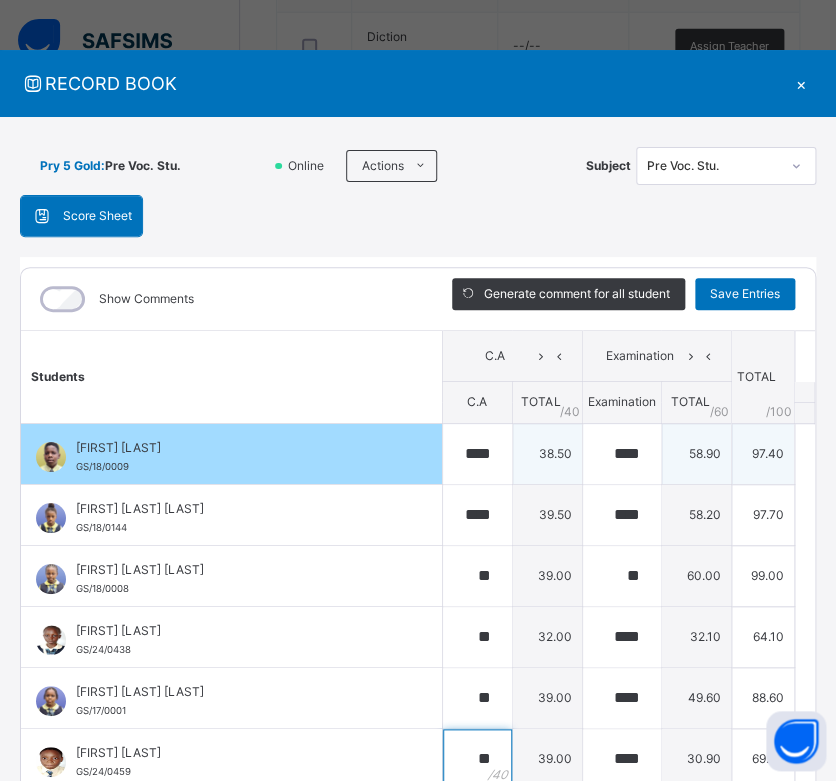 scroll, scrollTop: 6, scrollLeft: 0, axis: vertical 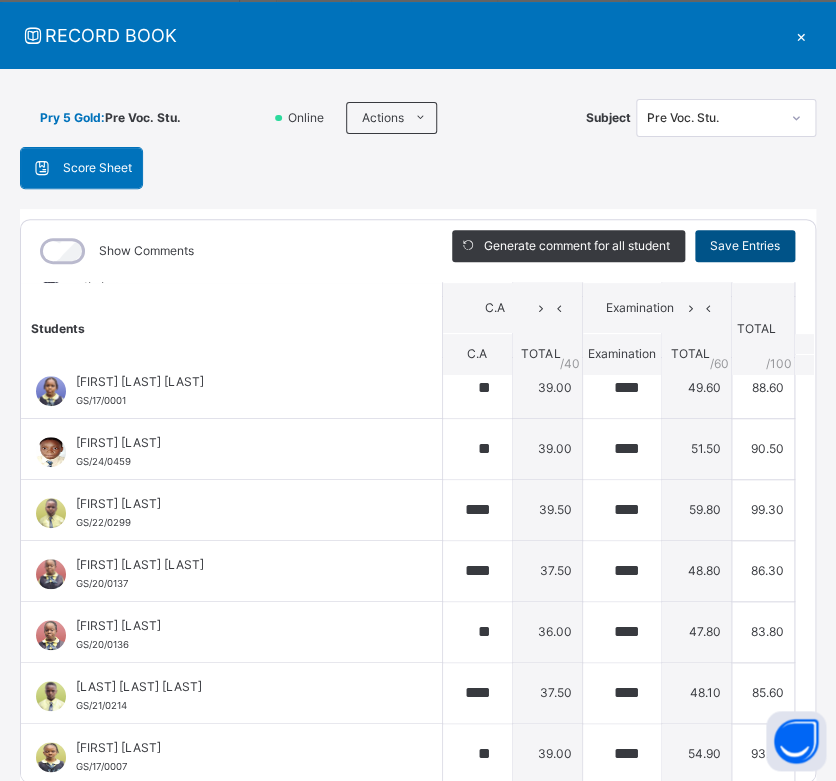 click on "Save Entries" at bounding box center (745, 246) 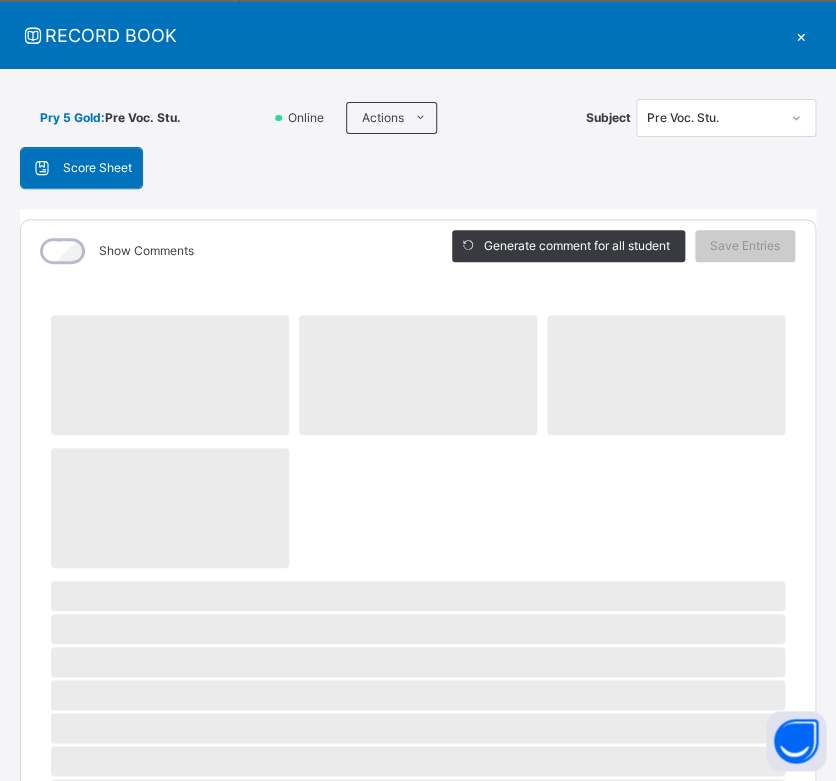 click on "RECORD BOOK ×" at bounding box center (418, 35) 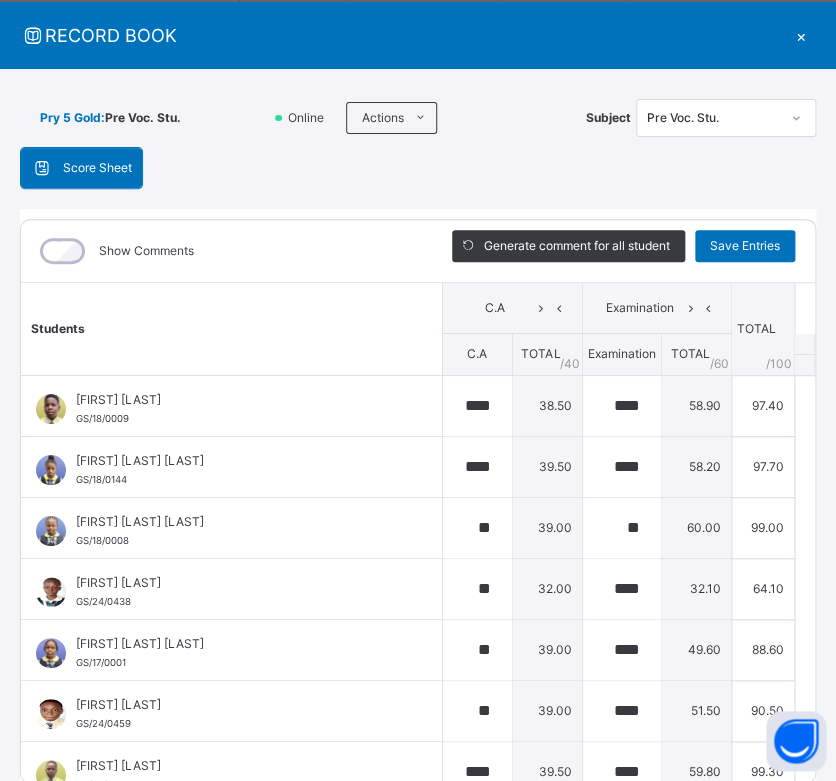 click on "Pry 5   Gold :   Pre Voc. Stu. Online Actions  Download Empty Score Sheet  Upload/map score sheet Subject  Pre Voc. Stu. Govana School  Date: [DATE], [TIME] Score Sheet Score Sheet Show Comments   Generate comment for all student   Save Entries Class Level:  Pry 5   Gold Subject:  Pre Voc. Stu. Session:  2024/2025 Session Session:  Third Term Students C.A Examination TOTAL /100 Comment C.A TOTAL / 40 Examination TOTAL / 60 [FIRST] [LAST]  GS/18/0009 [FIRST] [LAST]  GS/18/0009 **** 38.50 **** 58.90 97.40 Generate comment 0 / 250   ×   Subject Teacher’s Comment Generate and see in full the comment developed by the AI with an option to regenerate the comment JS [FIRST] [LAST]    GS/18/0009   Total 97.40  / 100.00 Sims Bot   Regenerate     Use this comment   [FIRST] [LAST] [FIRST] [LAST] GS/18/0144 [FIRST] [LAST] [FIRST] [LAST] GS/18/0144 **** 39.50 **** 58.20 97.70 Generate comment 0 / 250   ×   Subject Teacher’s Comment JS [FIRST] [LAST]   GS/18/0144   Total 97.70  / 100.00" at bounding box center (418, 441) 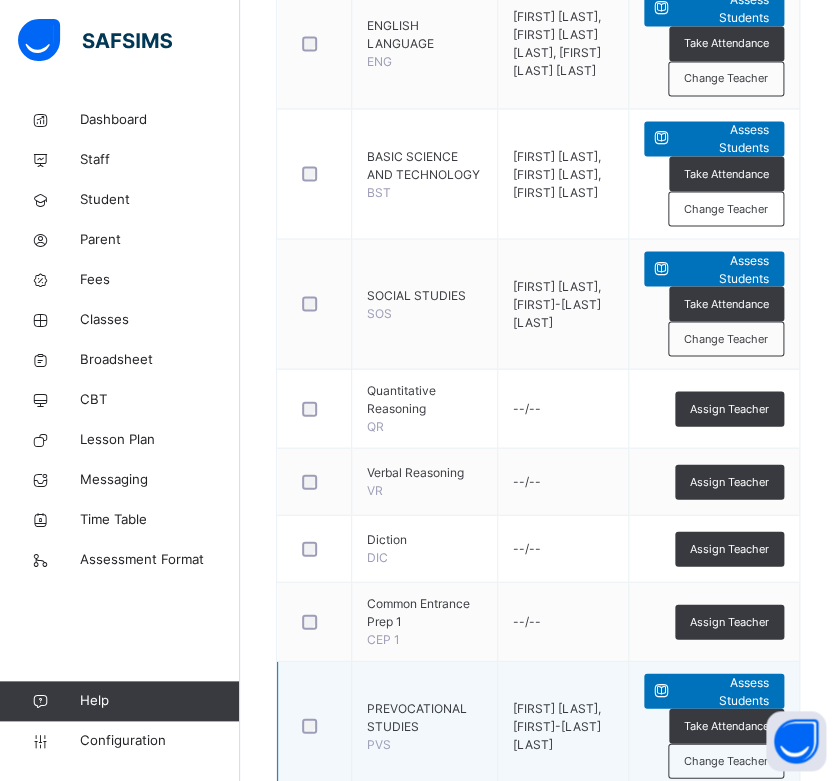 scroll, scrollTop: 779, scrollLeft: 0, axis: vertical 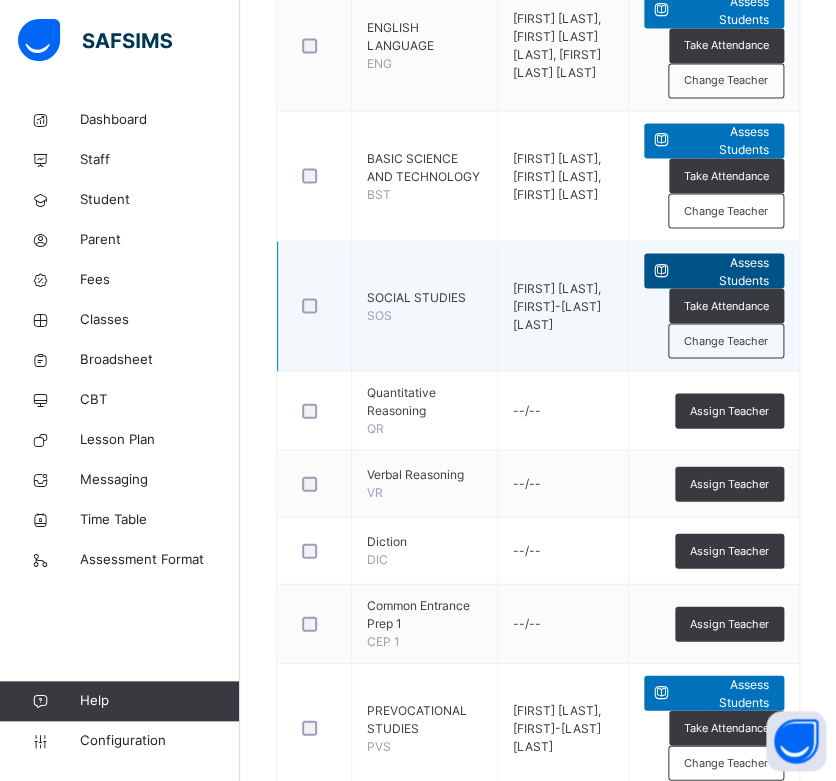 click on "Assess Students" at bounding box center (724, 271) 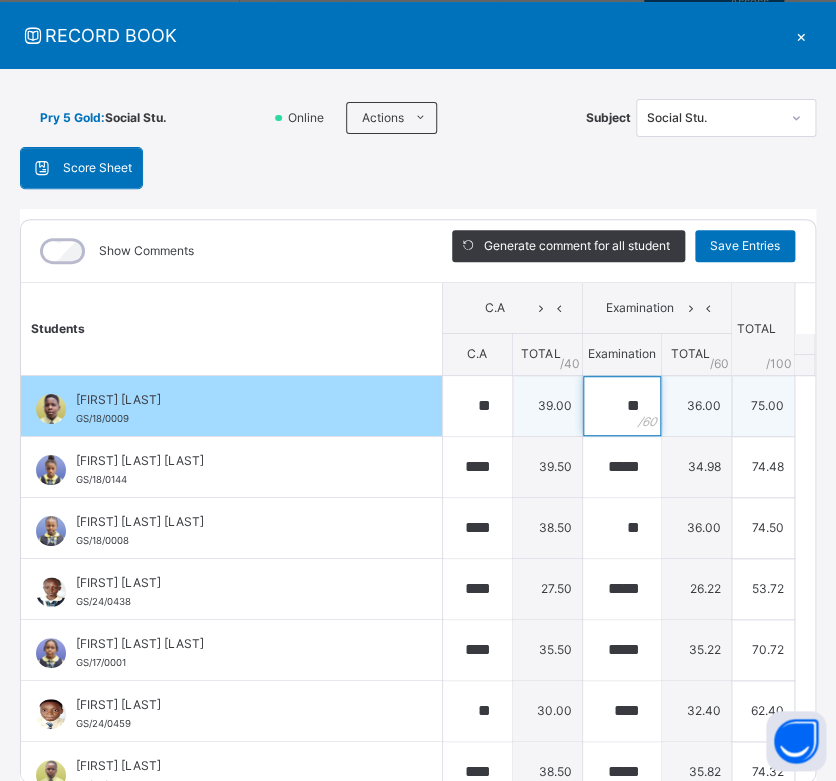 click on "**" at bounding box center [622, 406] 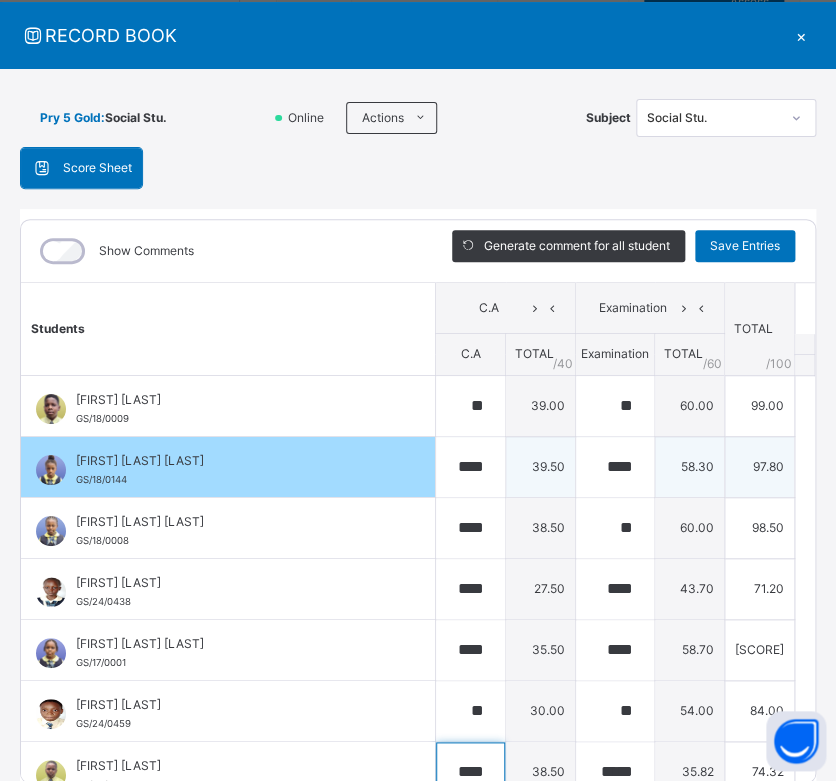 scroll, scrollTop: 18, scrollLeft: 0, axis: vertical 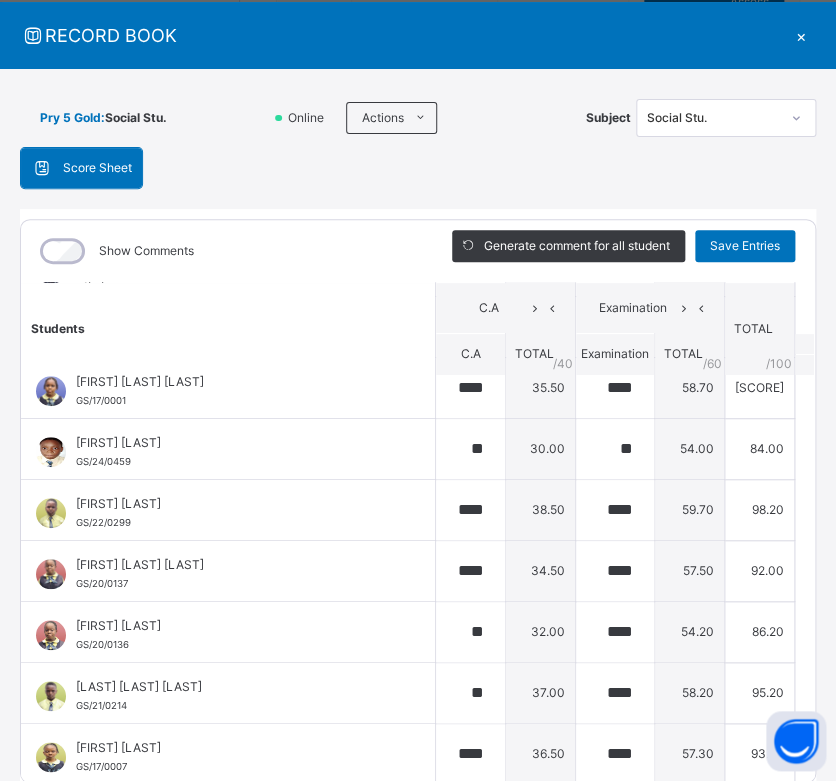 click on "Social Stu." at bounding box center (713, 118) 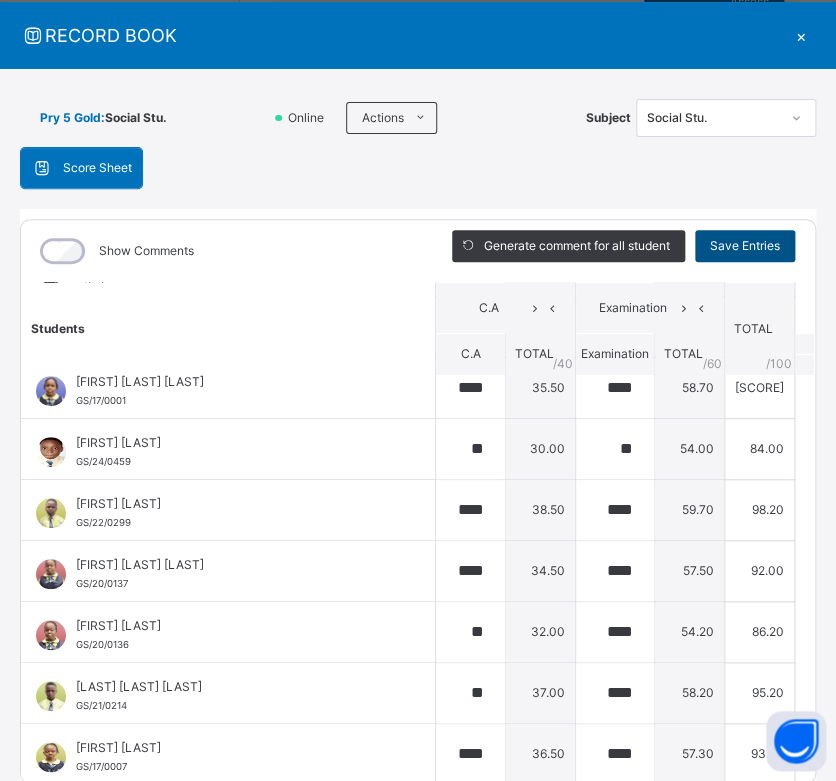 click on "Save Entries" at bounding box center [745, 246] 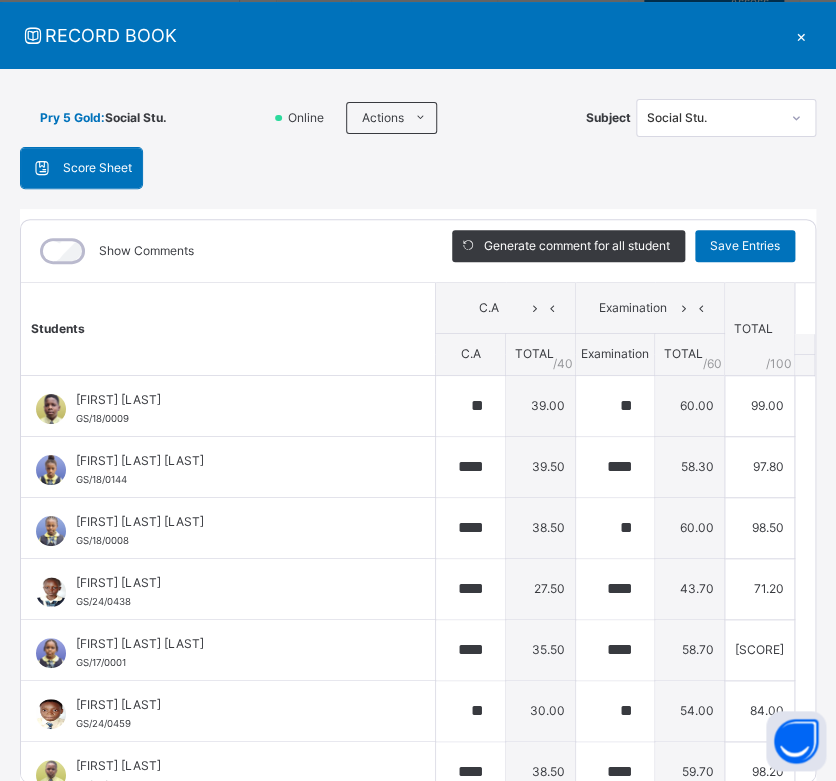 click on "RECORD BOOK" at bounding box center (403, 35) 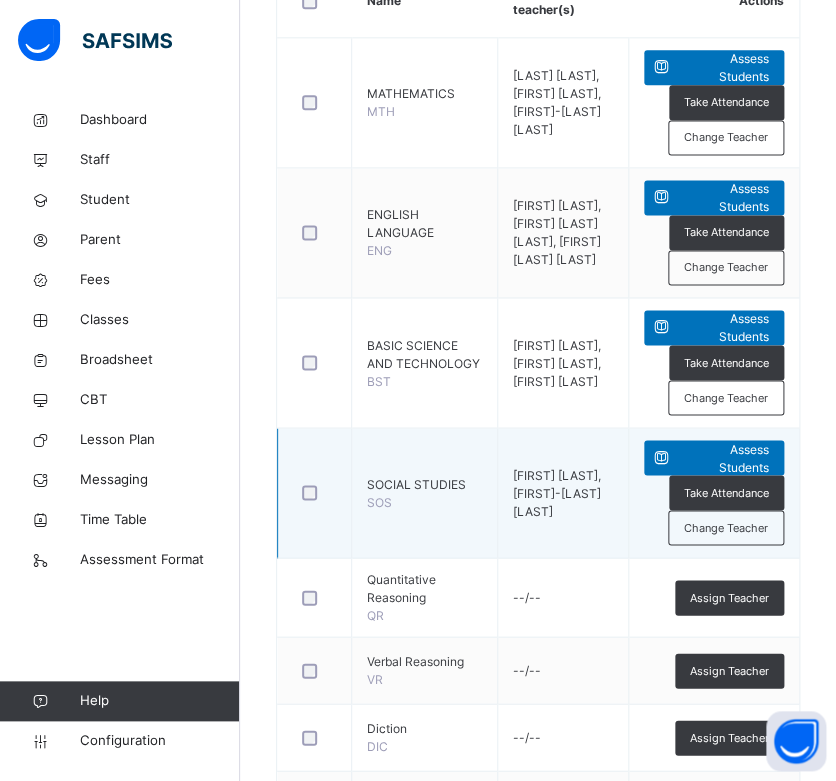 scroll, scrollTop: 590, scrollLeft: 0, axis: vertical 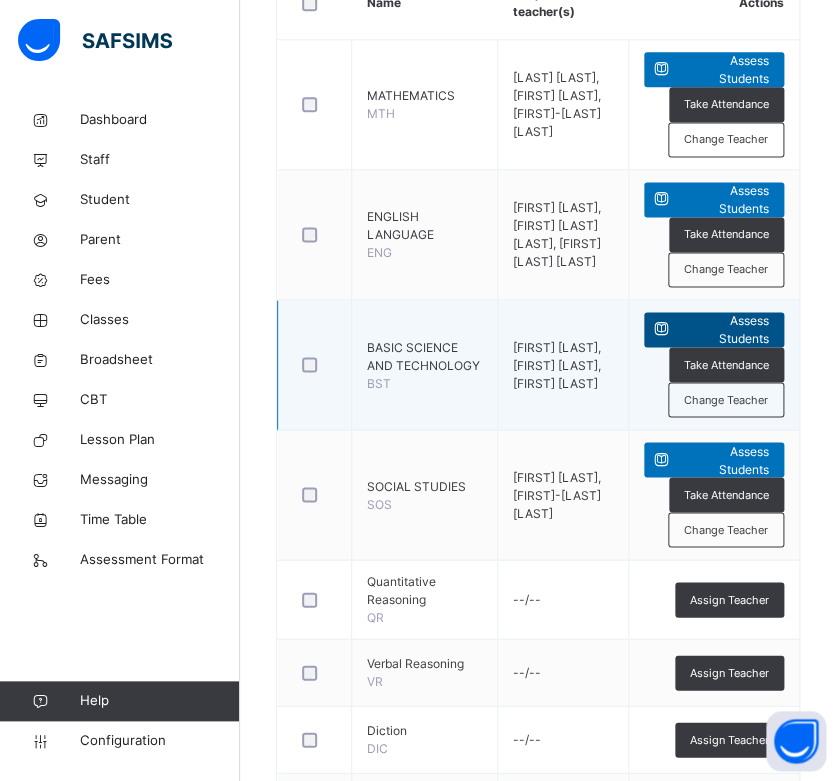 click at bounding box center (661, 329) 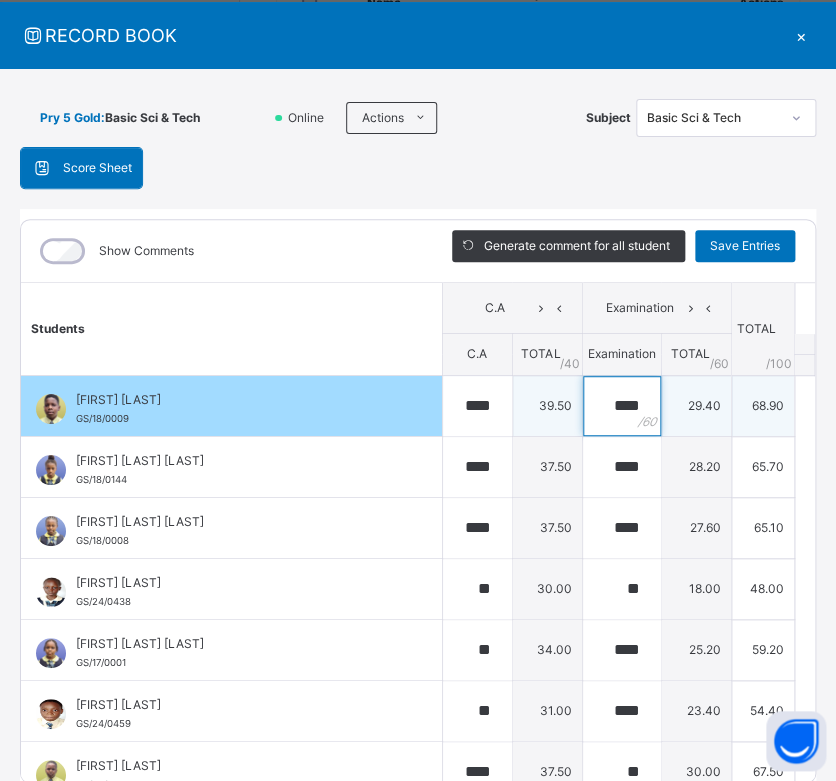 click on "****" at bounding box center [622, 406] 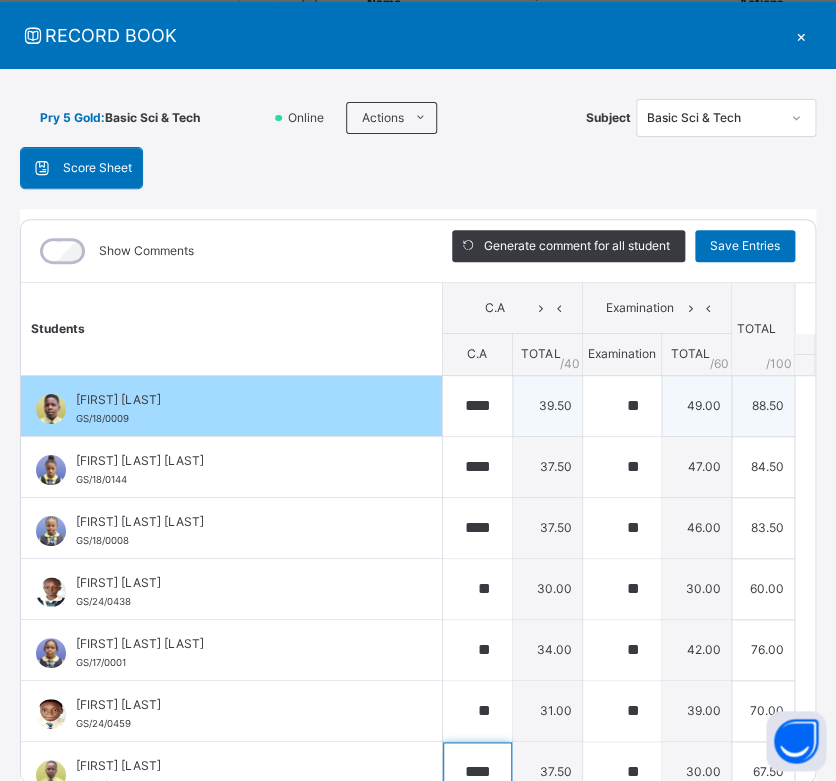 scroll, scrollTop: 18, scrollLeft: 0, axis: vertical 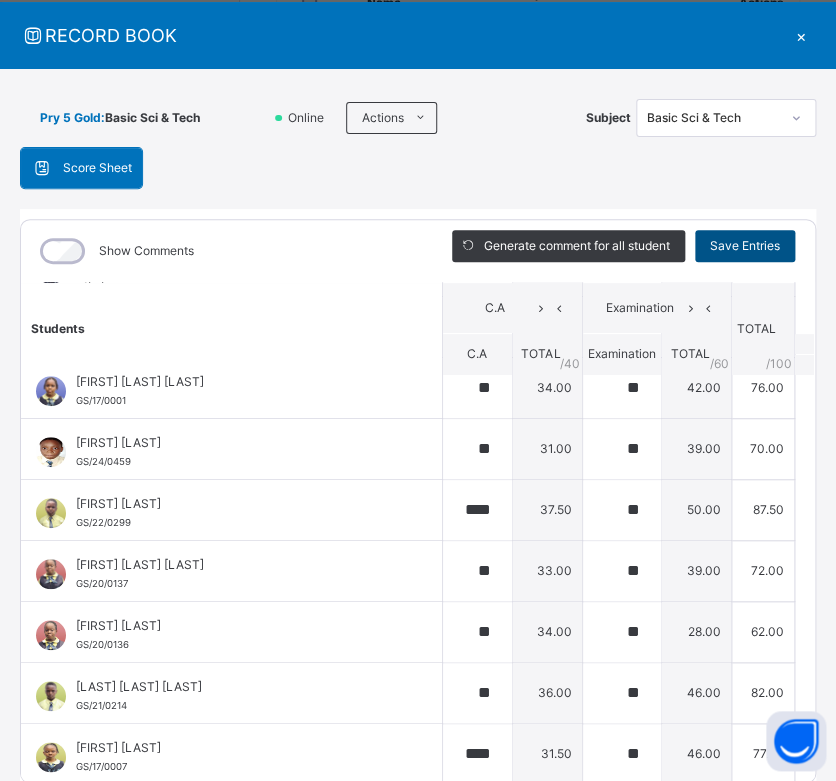click on "Save Entries" at bounding box center (745, 246) 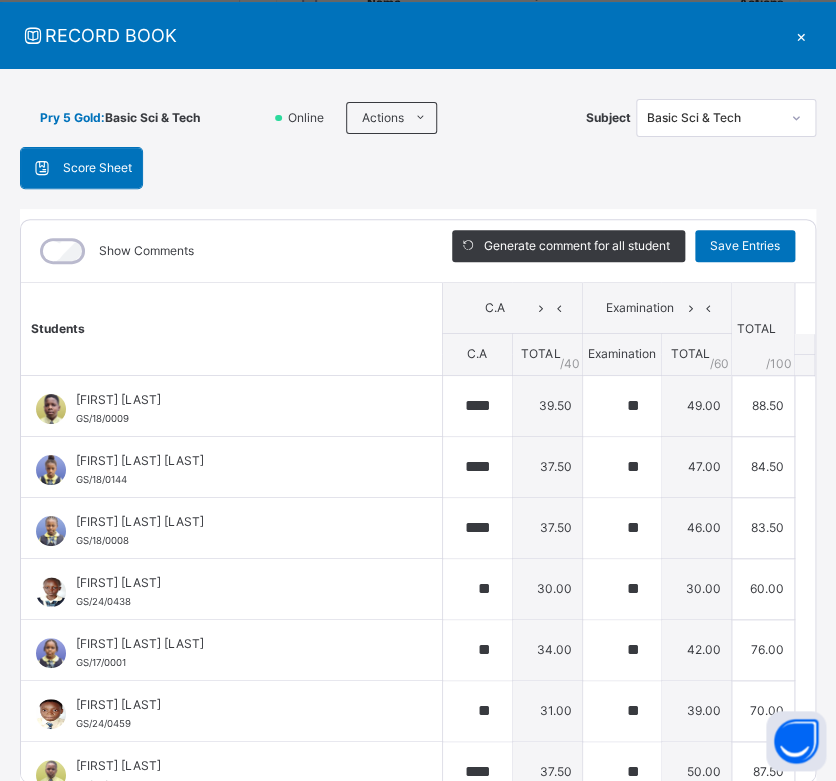 click on "RECORD BOOK ×" at bounding box center [418, 35] 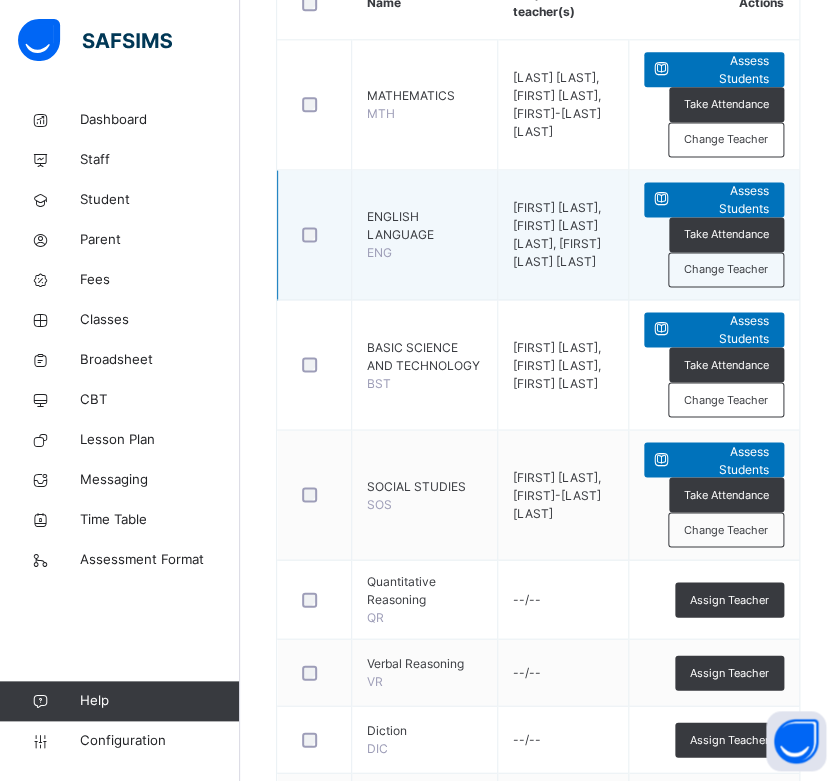 scroll, scrollTop: 504, scrollLeft: 0, axis: vertical 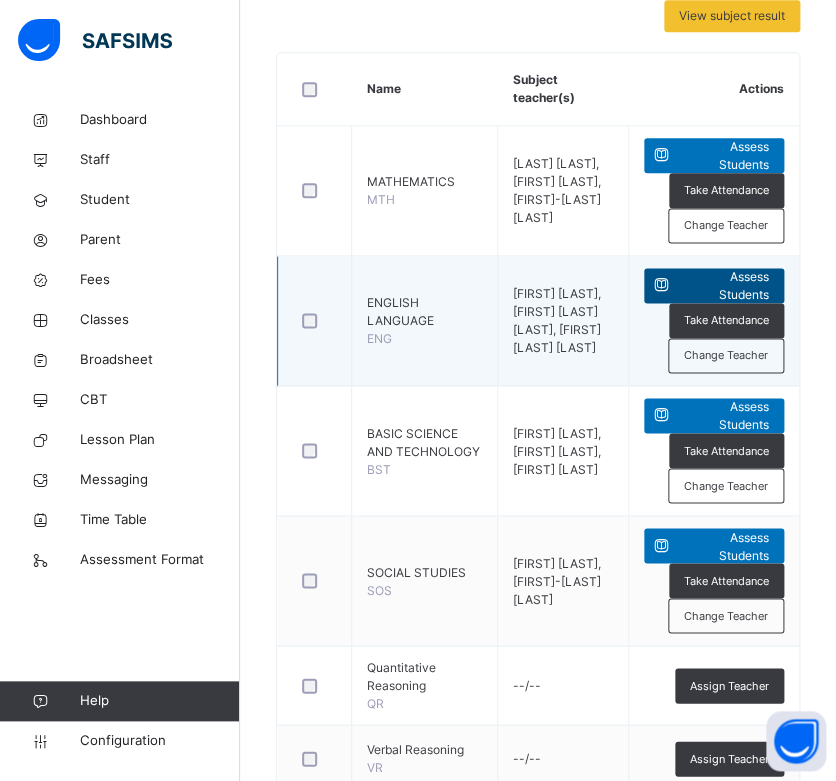 click on "Assess Students" at bounding box center (724, 286) 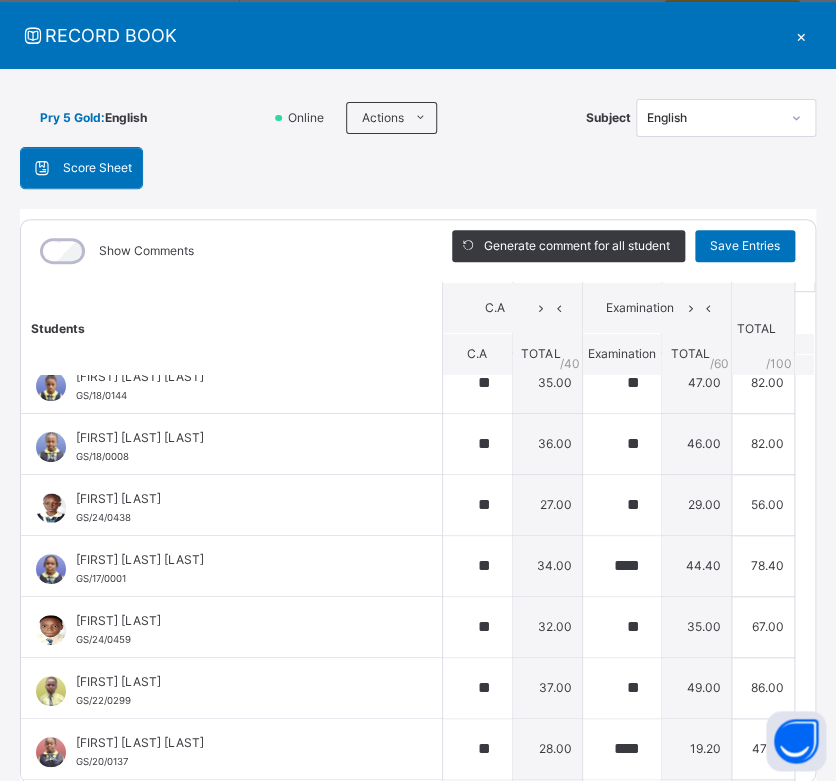 scroll, scrollTop: 247, scrollLeft: 0, axis: vertical 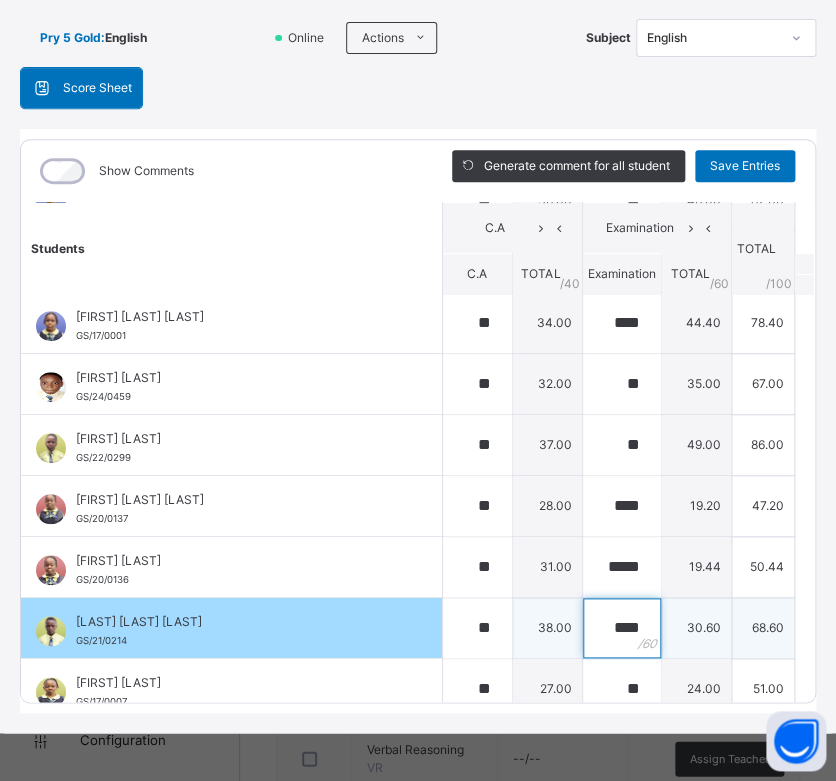 click on "****" at bounding box center (622, 628) 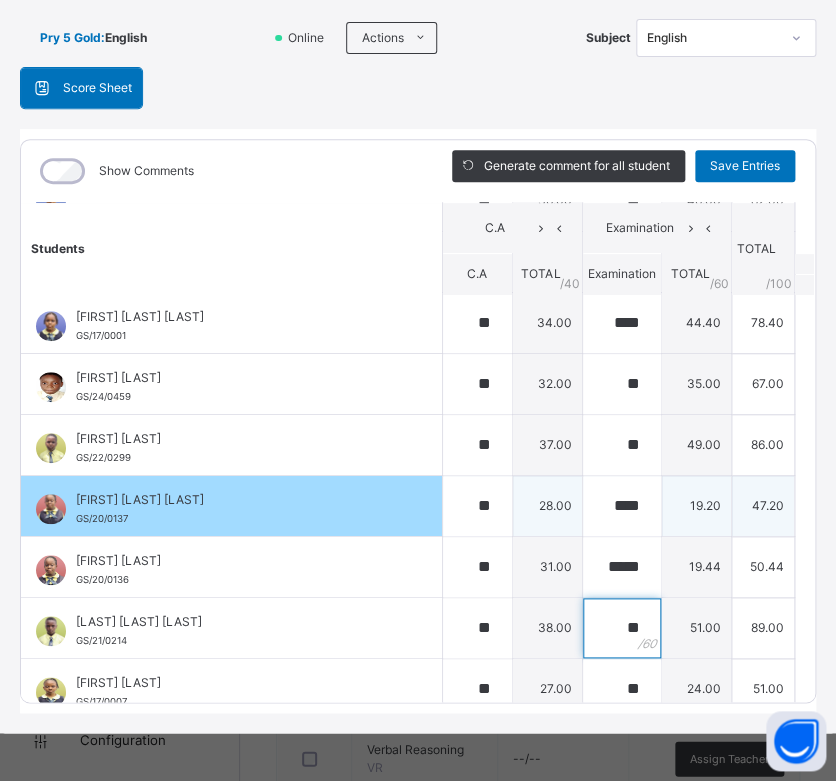 scroll, scrollTop: 0, scrollLeft: 0, axis: both 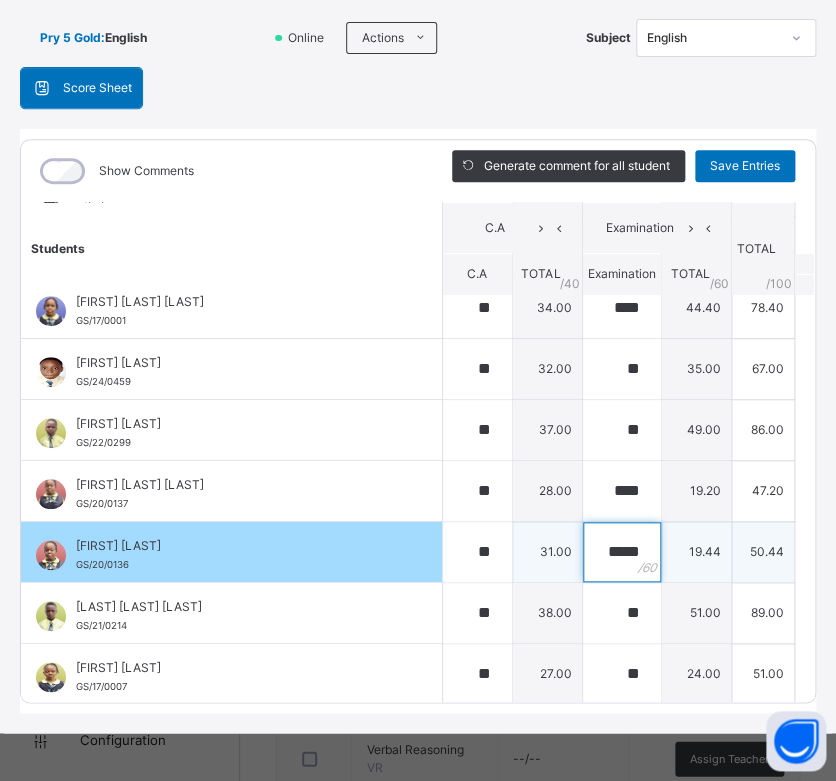 click on "*****" at bounding box center (622, 552) 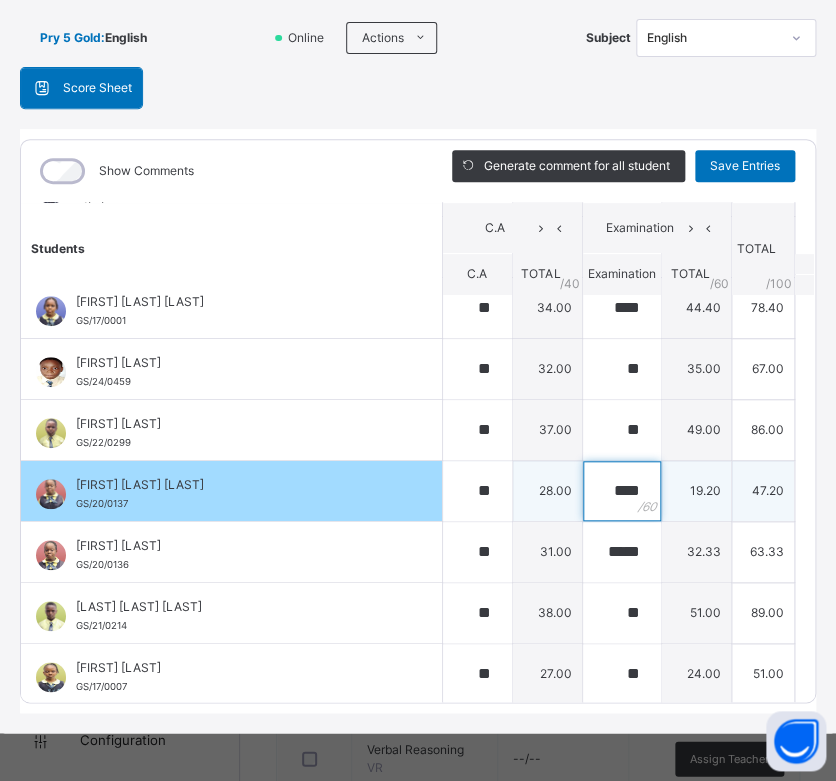 click on "****" at bounding box center [622, 491] 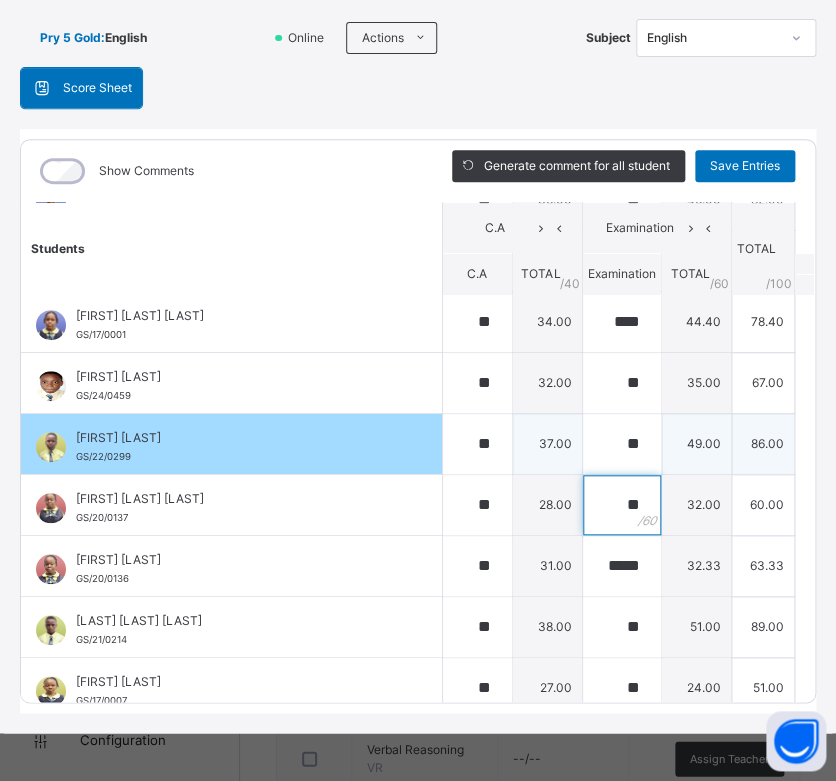 scroll, scrollTop: 262, scrollLeft: 0, axis: vertical 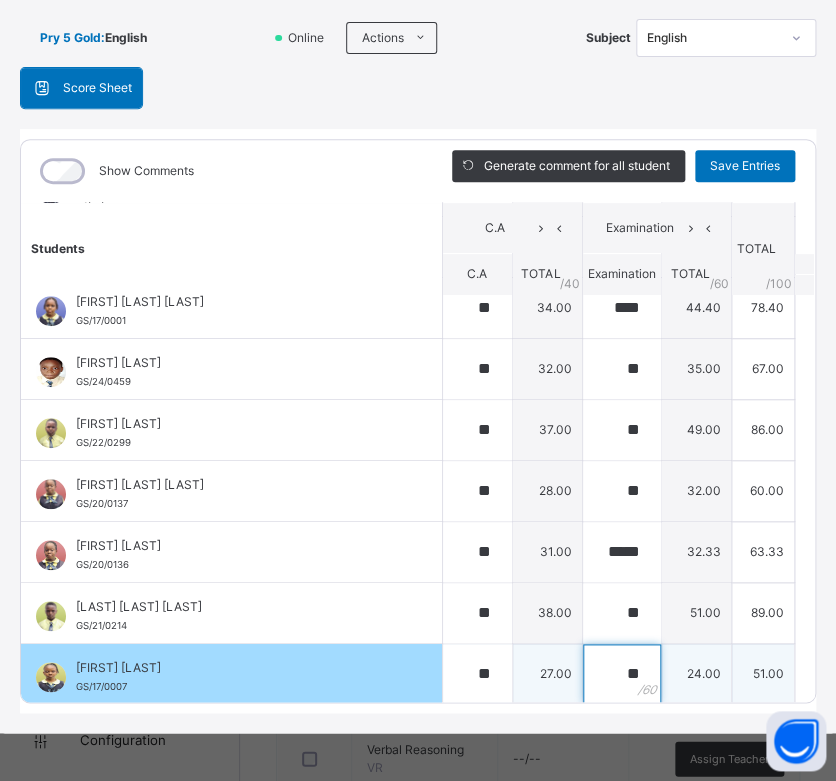 click on "**" at bounding box center (622, 674) 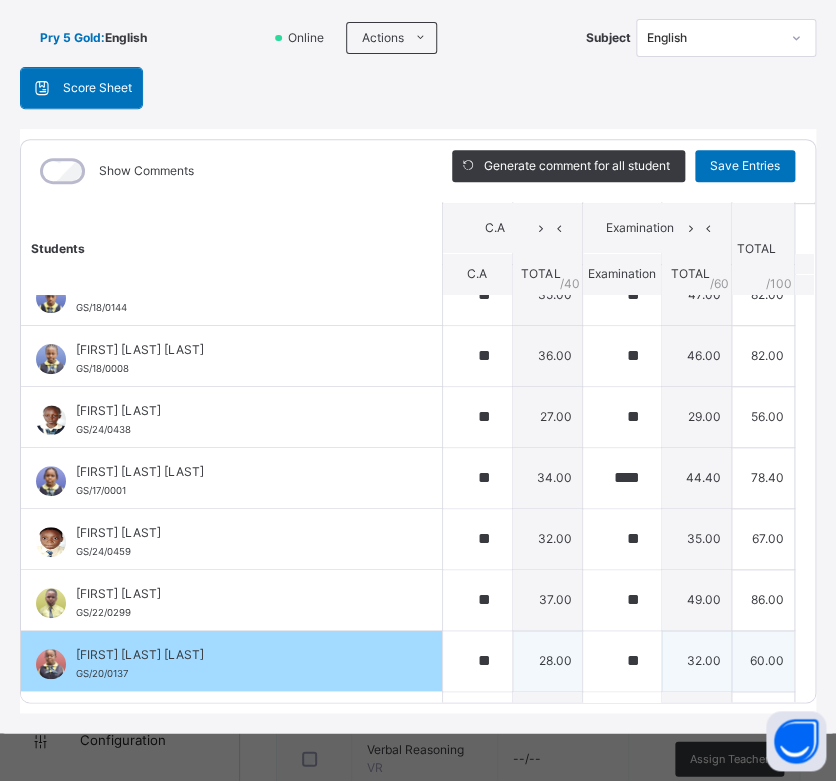 scroll, scrollTop: 91, scrollLeft: 0, axis: vertical 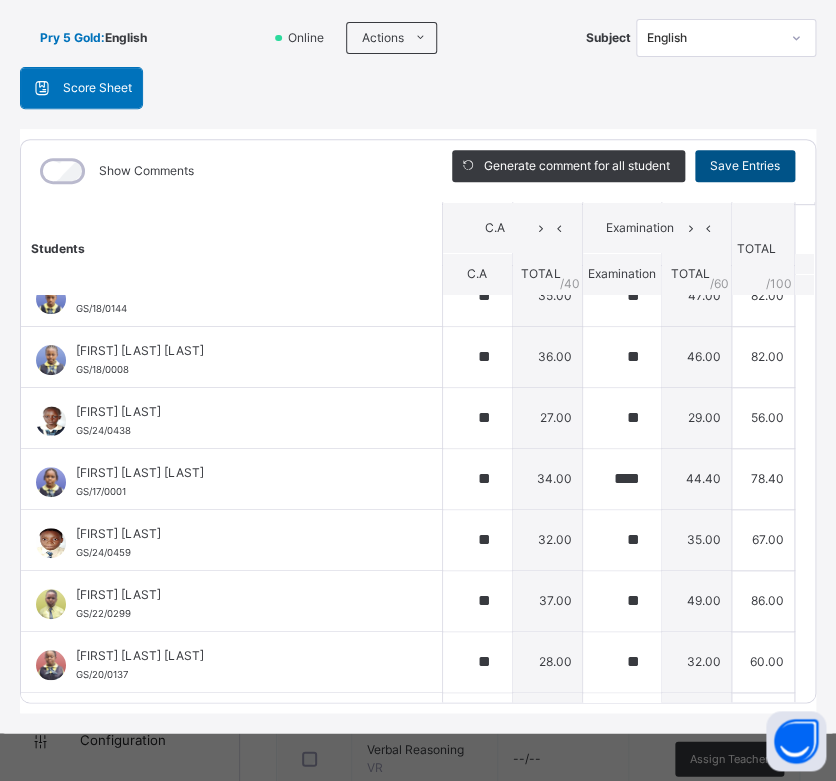 click on "Save Entries" at bounding box center [745, 166] 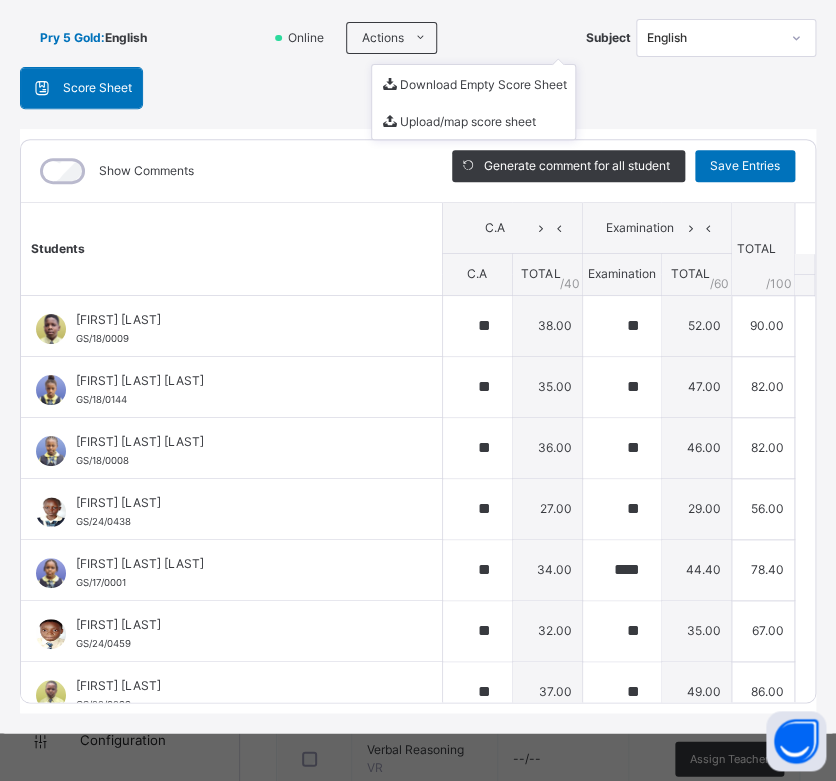 click on "Download Empty Score Sheet  Upload/map score sheet" at bounding box center (473, 102) 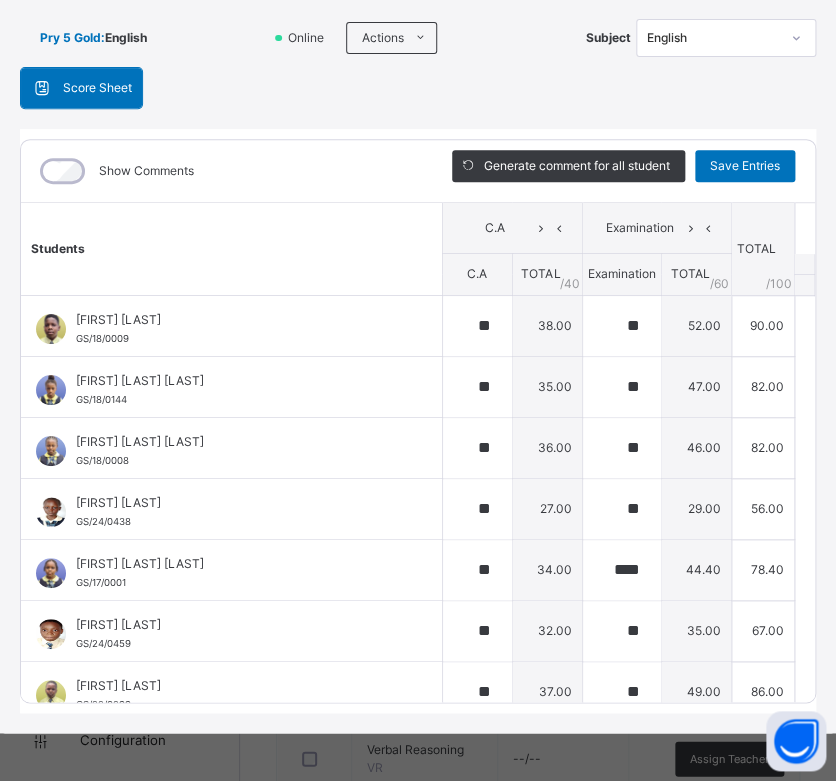 click on "Score Sheet Score Sheet Show Comments Generate comment for all student Save Entries Class Level: Pry 5 Gold Subject: English Session: 2024/2025 Session Session: Third Term Students C.A Examination TOTAL /100 Comment C.A TOTAL / 40 Examination TOTAL / 60 [FIRST] [LAST] GS/18/0009 [FIRST] [LAST] GS/18/0009 ** 38.00 ** 52.00 90.00 Generate comment 0 / 250 × Subject Teacher’s Comment Generate and see in full the comment developed by the AI with an option to regenerate the comment JS [FIRST] [LAST] GS/18/0009 Total 90.00 / 100.00 Sims Bot Regenerate Use this comment [LAST] [LAST] [LAST] [LAST] GS/18/0144 [LAST] [LAST] [LAST] [LAST] GS/18/0144 ** 35.00 ** 47.00 82.00 Generate comment 0 / 250 × Subject Teacher’s Comment Generate and see in full the comment developed by the AI with an option to regenerate the comment JS [LAST] [LAST] [LAST] [LAST] GS/18/0144 Total 82.00 / 100.00 Sims Bot Regenerate Use this comment [FIRST] [LAST] [LAST] GS/18/0008 ** **" at bounding box center (418, 390) 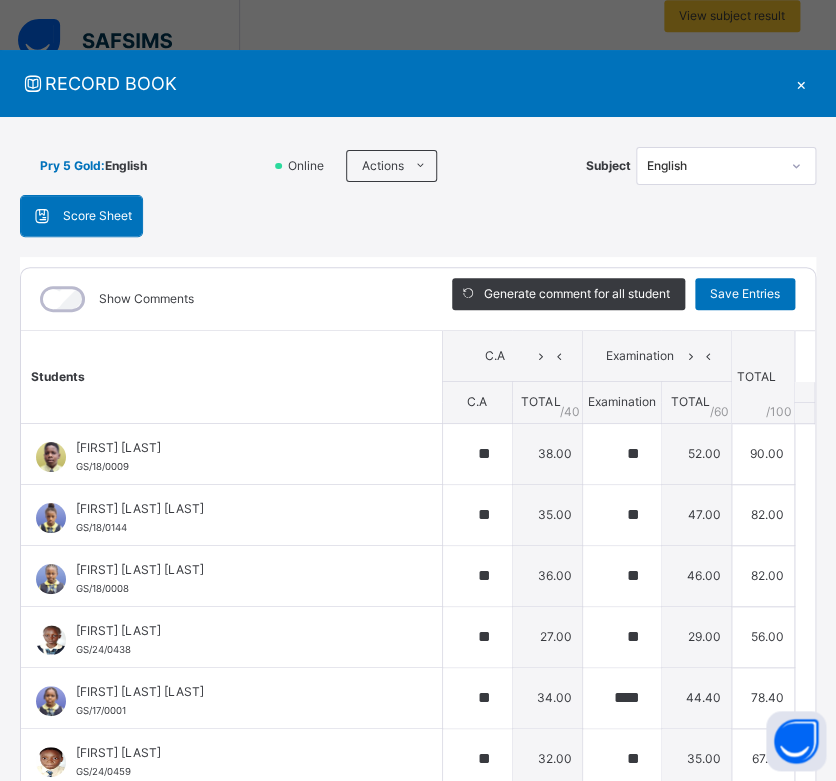 click on "×" at bounding box center (801, 83) 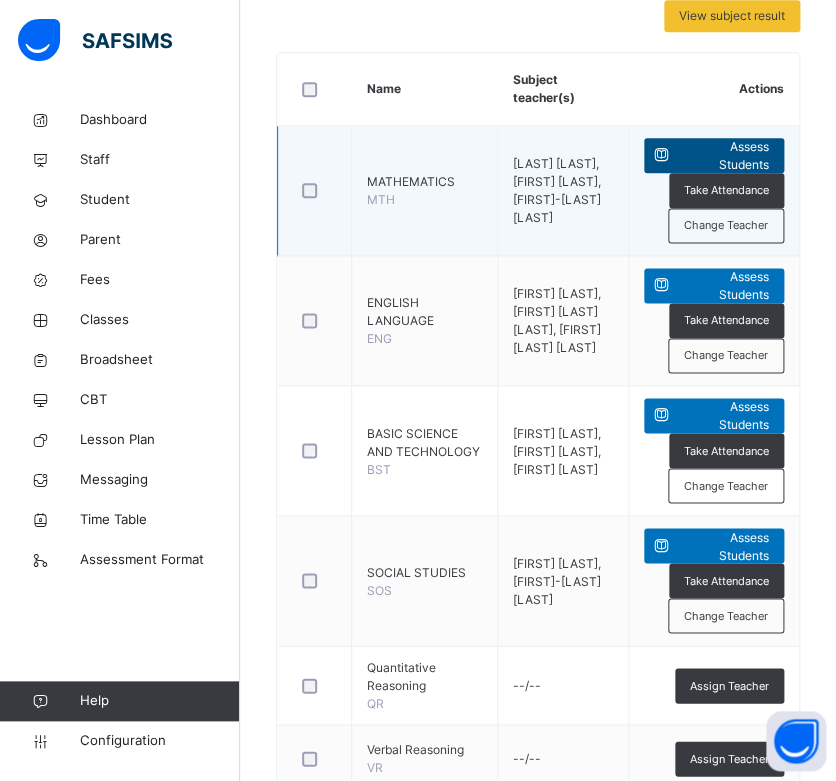 click on "Assess Students" at bounding box center (724, 156) 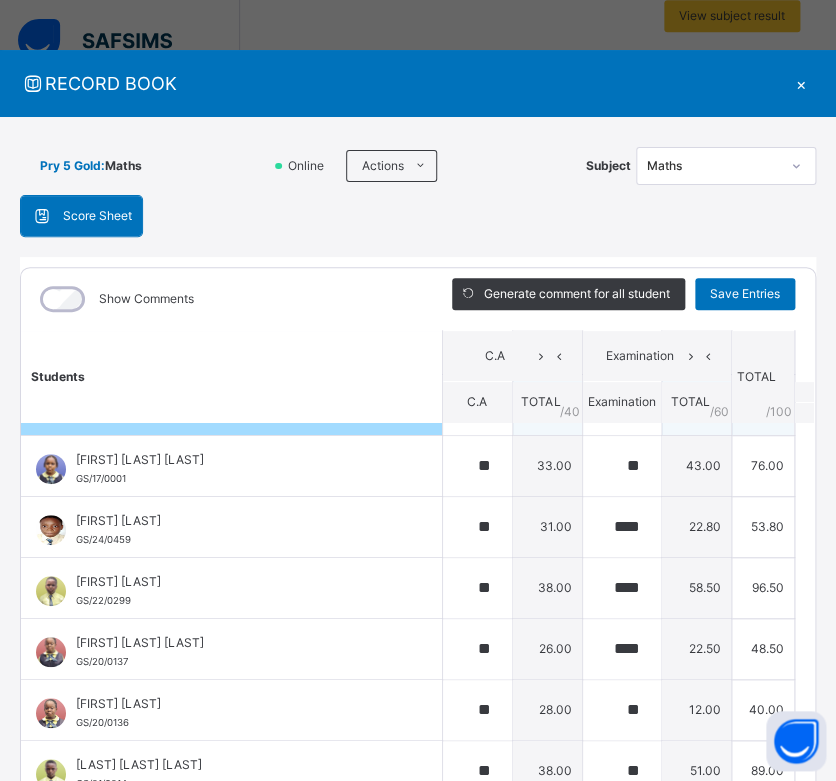 scroll, scrollTop: 262, scrollLeft: 0, axis: vertical 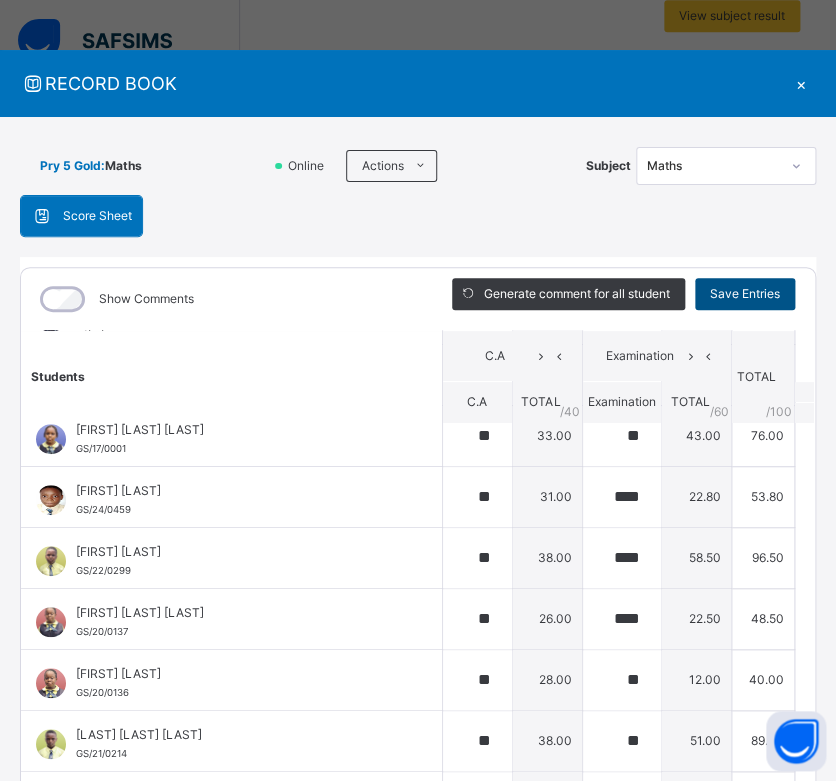 click on "Save Entries" at bounding box center (745, 294) 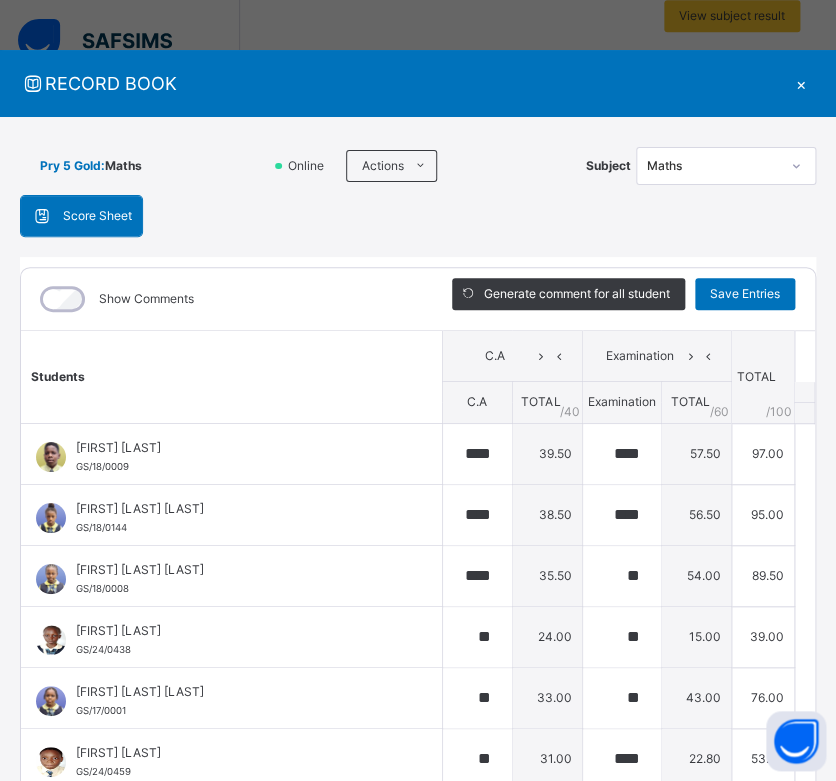 click on "×" at bounding box center (801, 83) 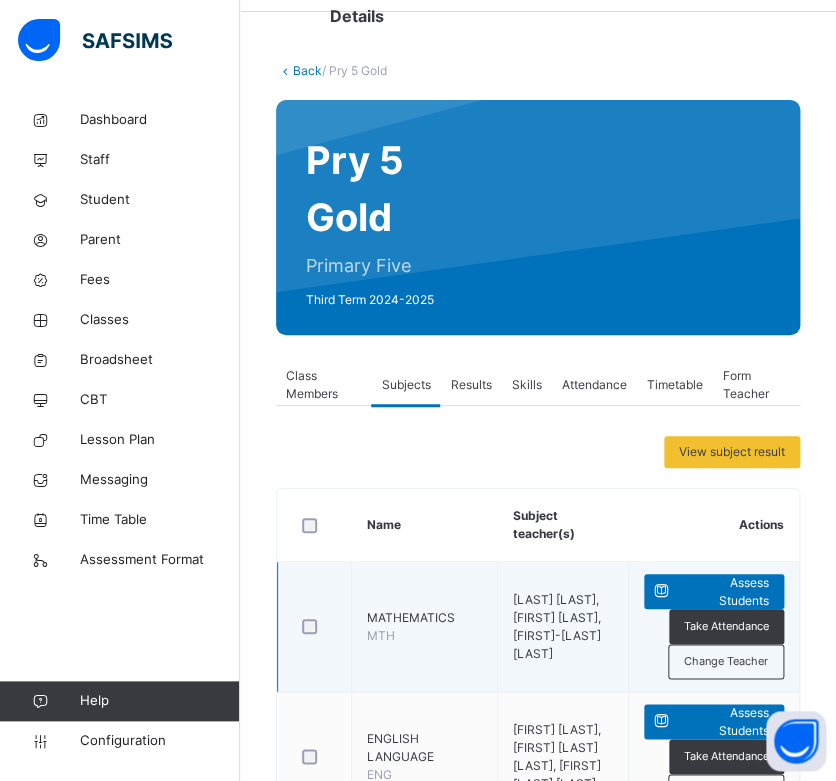 scroll, scrollTop: 0, scrollLeft: 0, axis: both 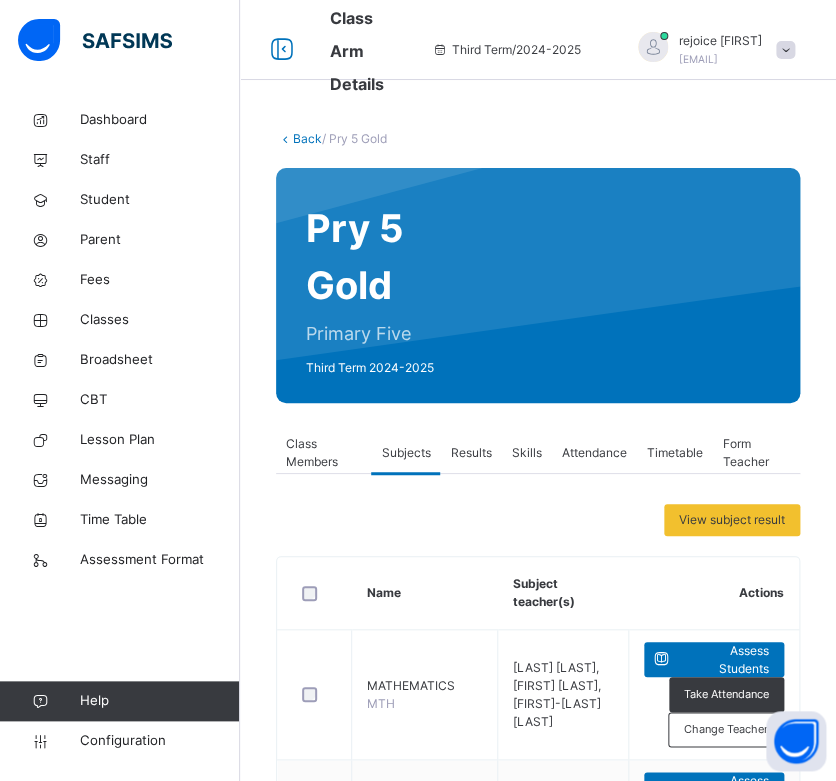 click on "Results" at bounding box center (470, 453) 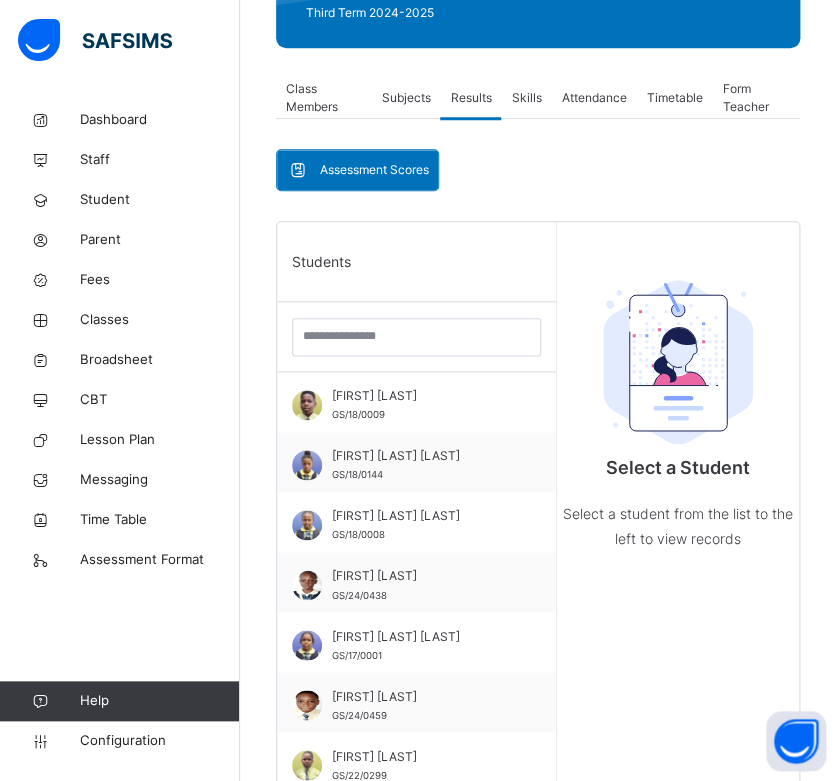 scroll, scrollTop: 356, scrollLeft: 0, axis: vertical 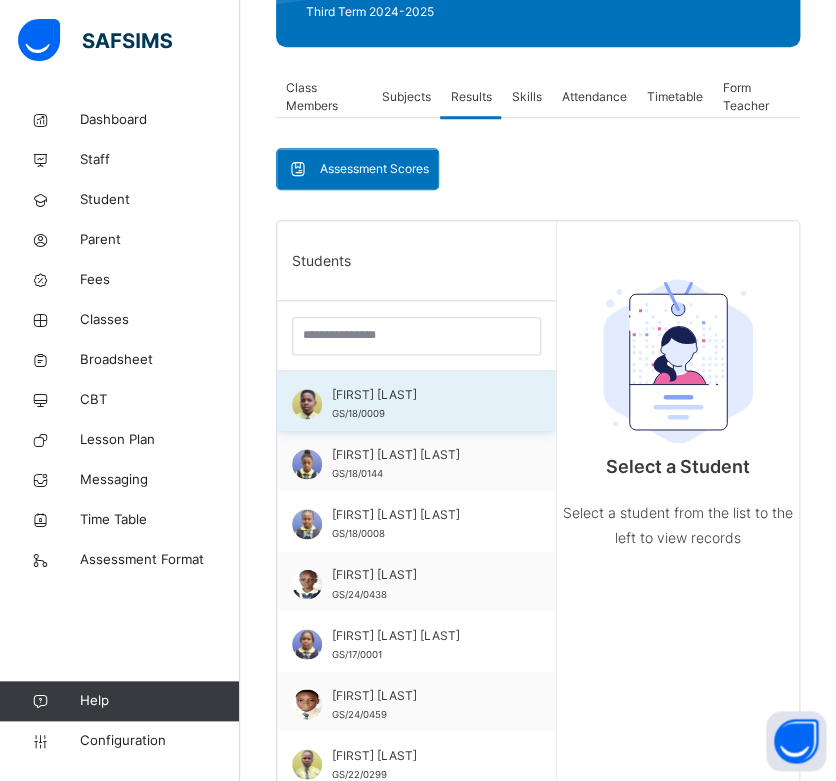 click on "GS/18/0009" at bounding box center (358, 413) 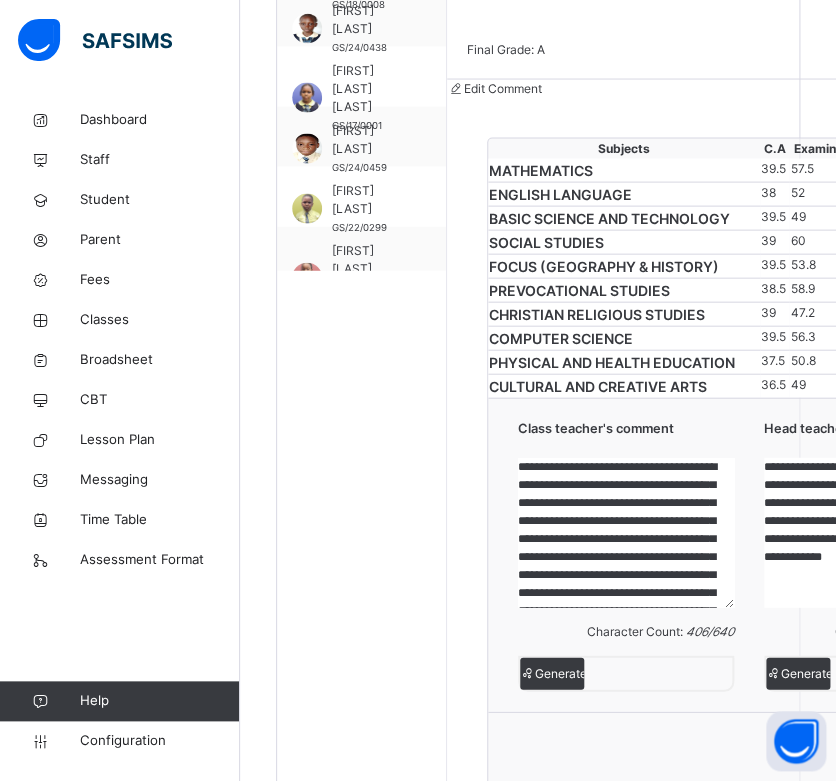 scroll, scrollTop: 771, scrollLeft: 0, axis: vertical 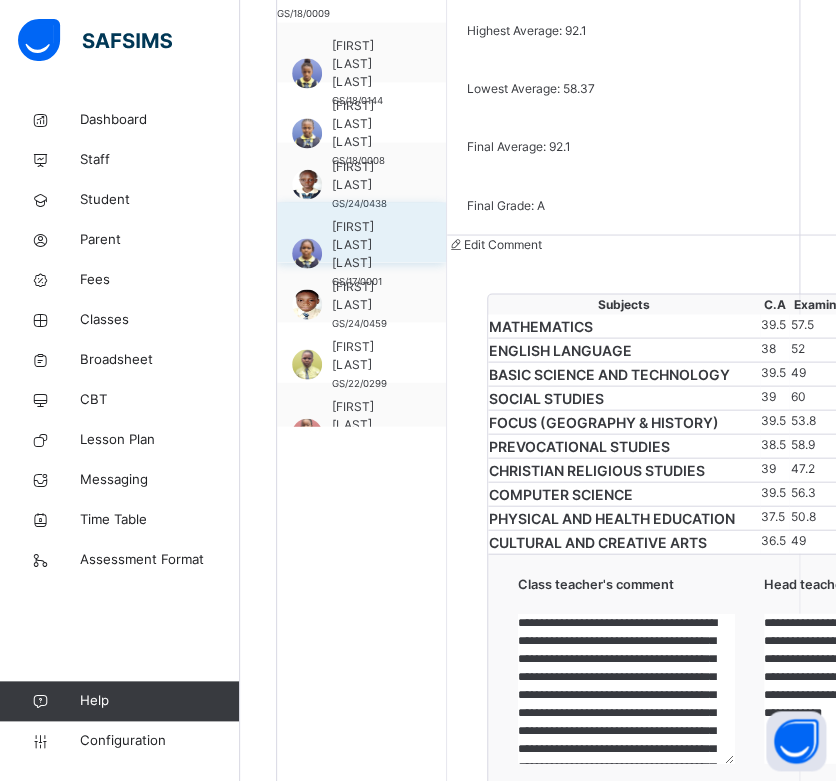 click on "[FIRST] [LAST] [LAST]" at bounding box center (366, 244) 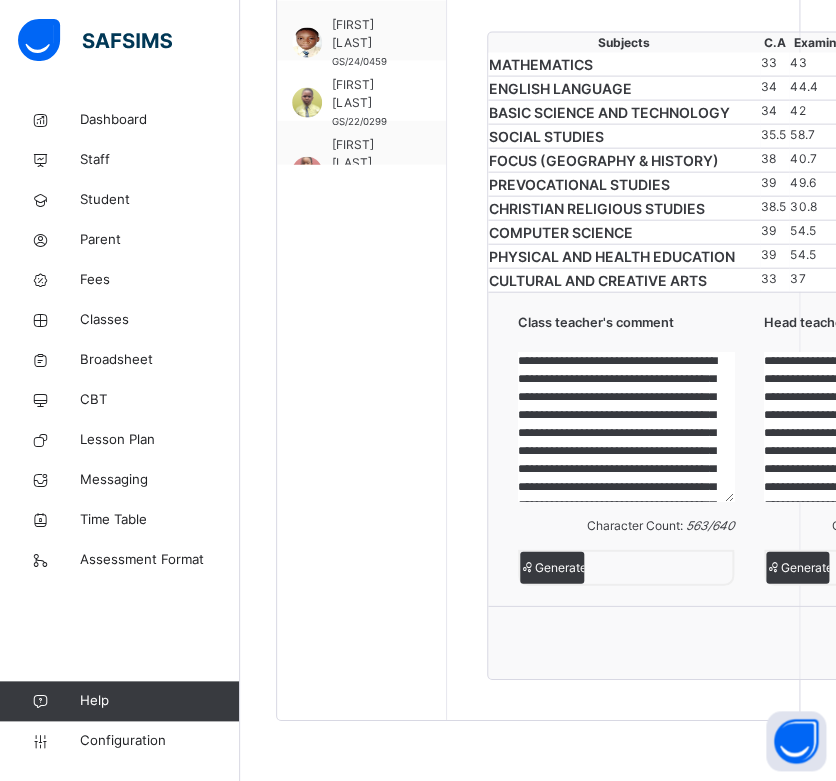 scroll, scrollTop: 1288, scrollLeft: 0, axis: vertical 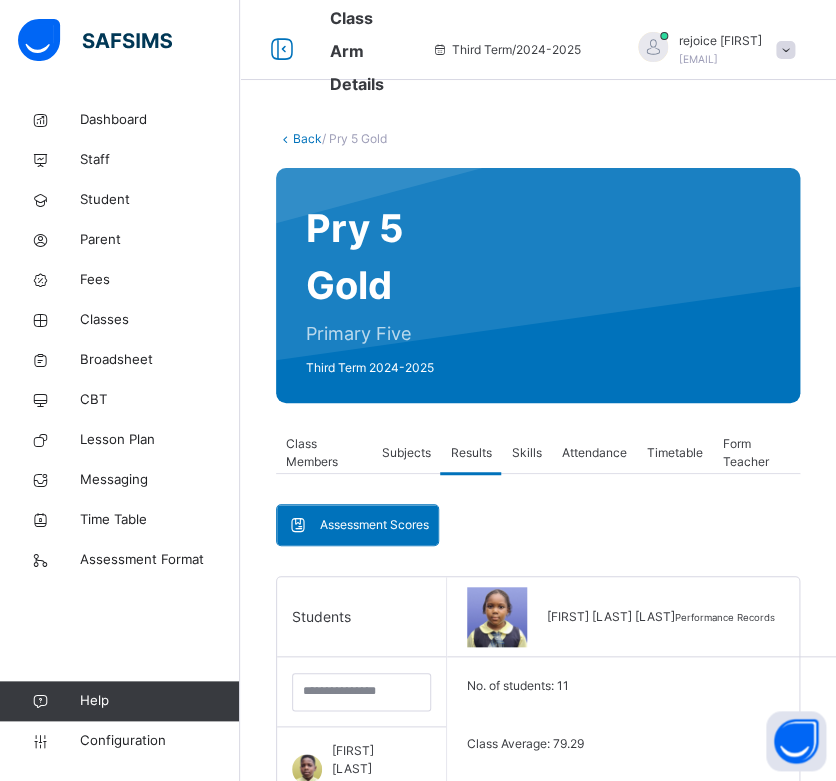 click on "Back" at bounding box center (307, 138) 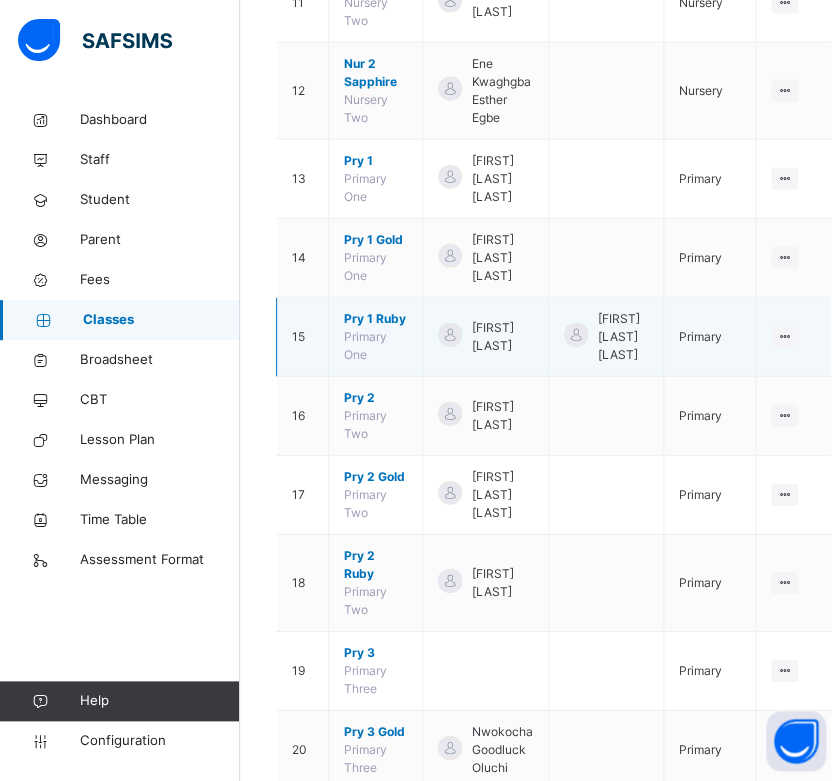 scroll, scrollTop: 1078, scrollLeft: 0, axis: vertical 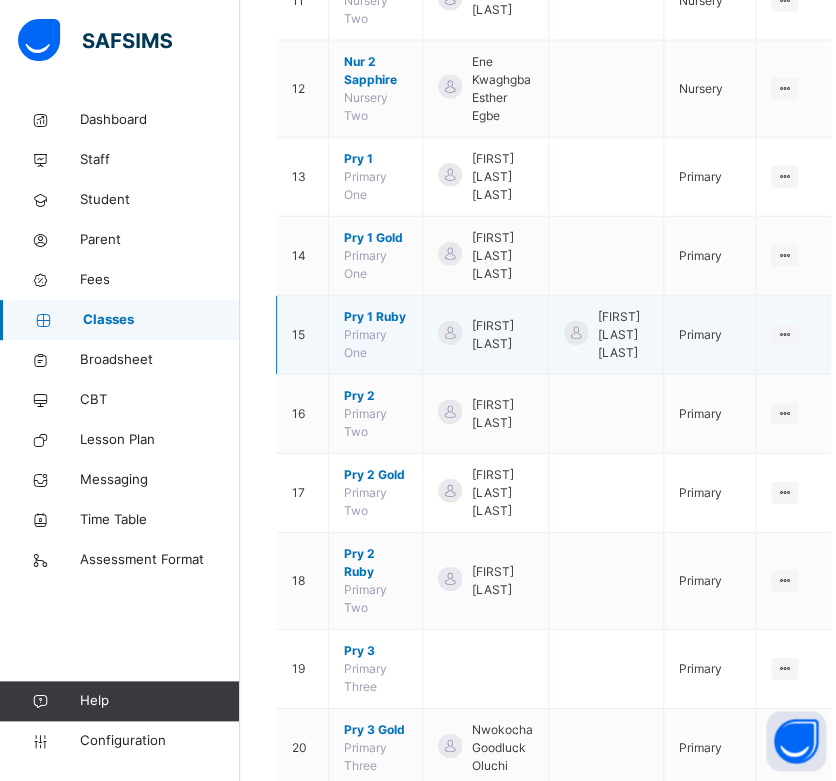 click on "Pry 1   Ruby" at bounding box center [375, 317] 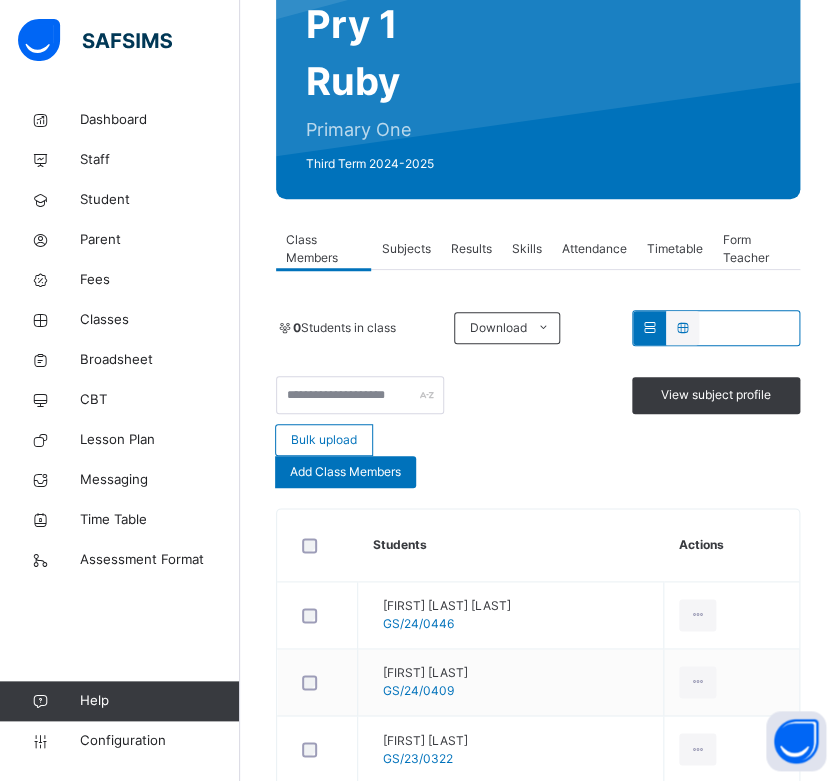 scroll, scrollTop: 234, scrollLeft: 0, axis: vertical 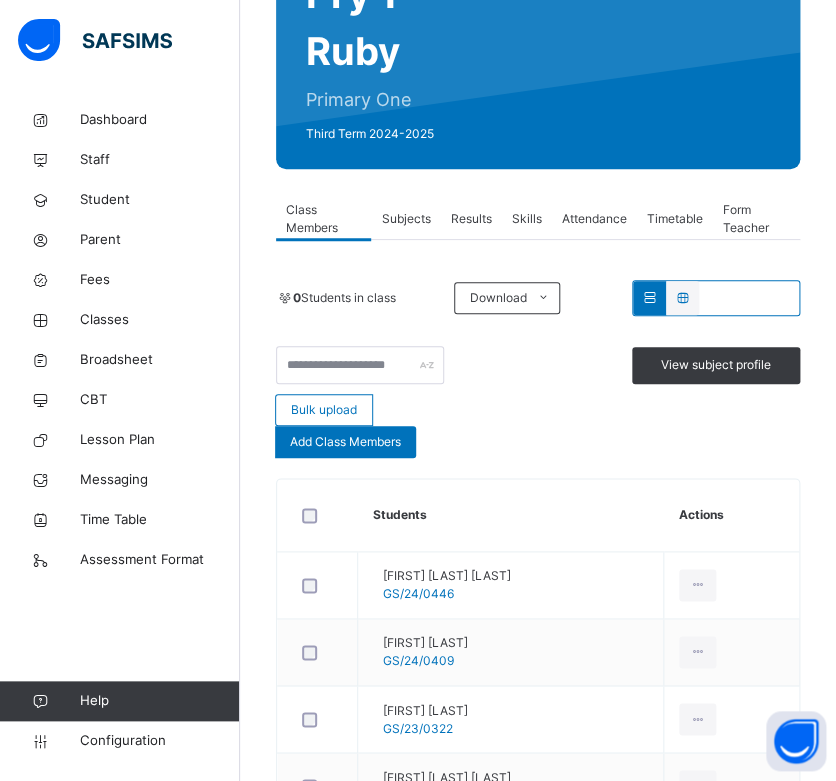 click on "Subjects" at bounding box center (405, 219) 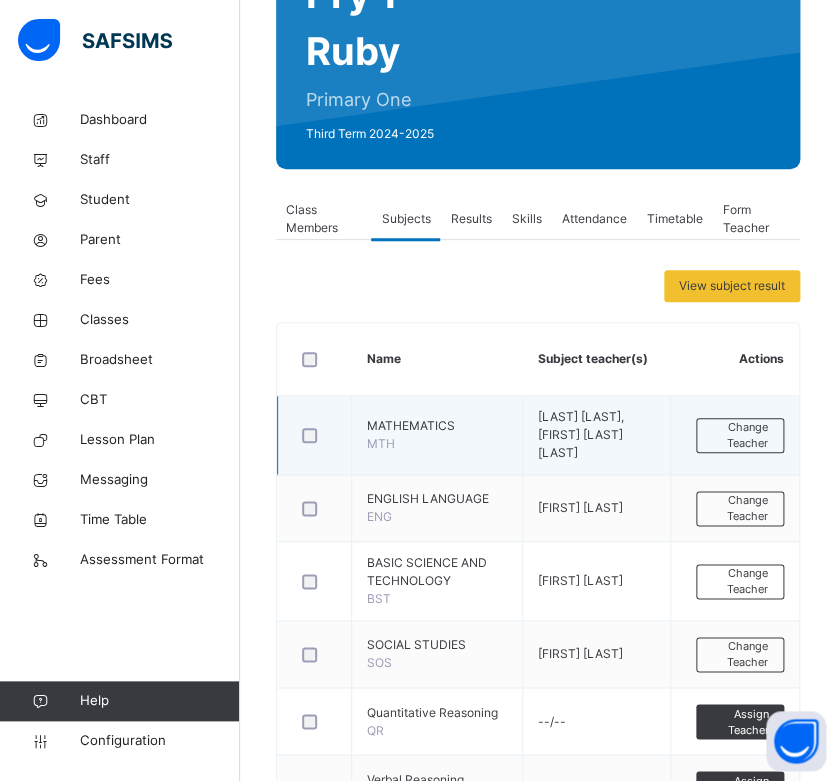 scroll, scrollTop: 362, scrollLeft: 0, axis: vertical 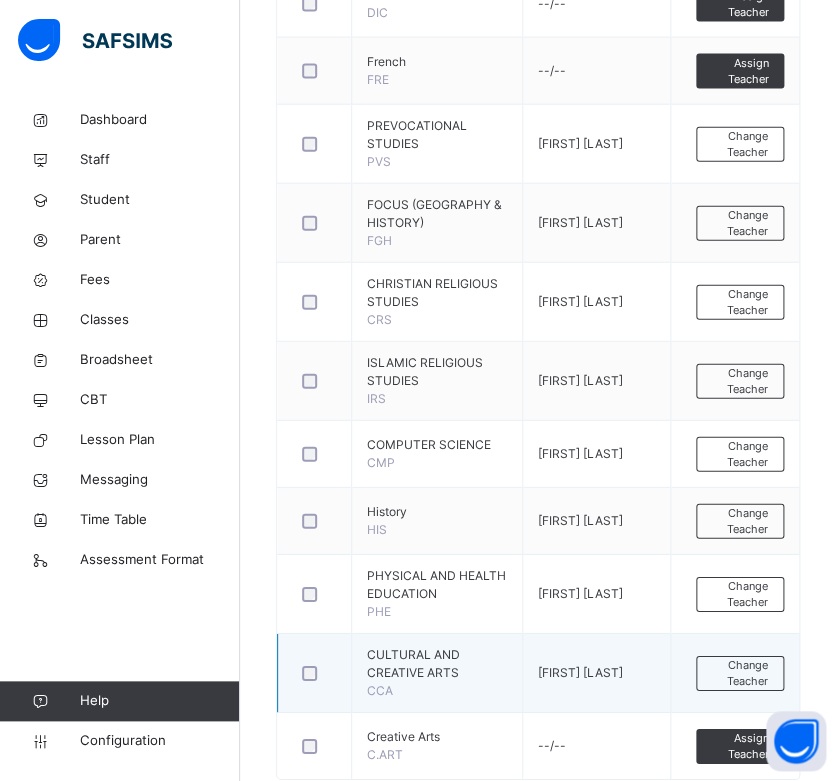 click at bounding box center [314, 673] 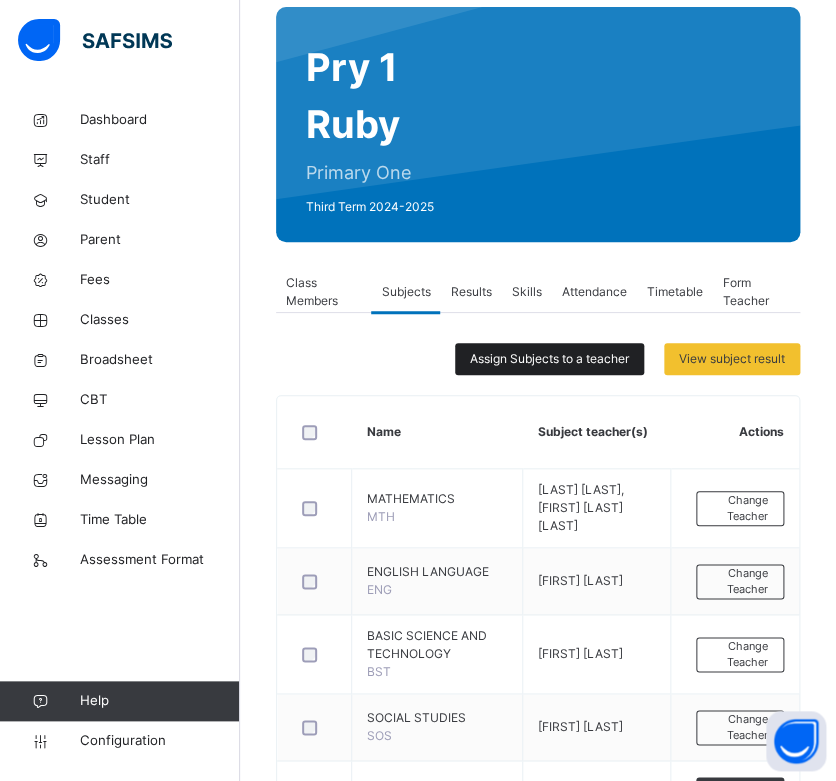 scroll, scrollTop: 162, scrollLeft: 0, axis: vertical 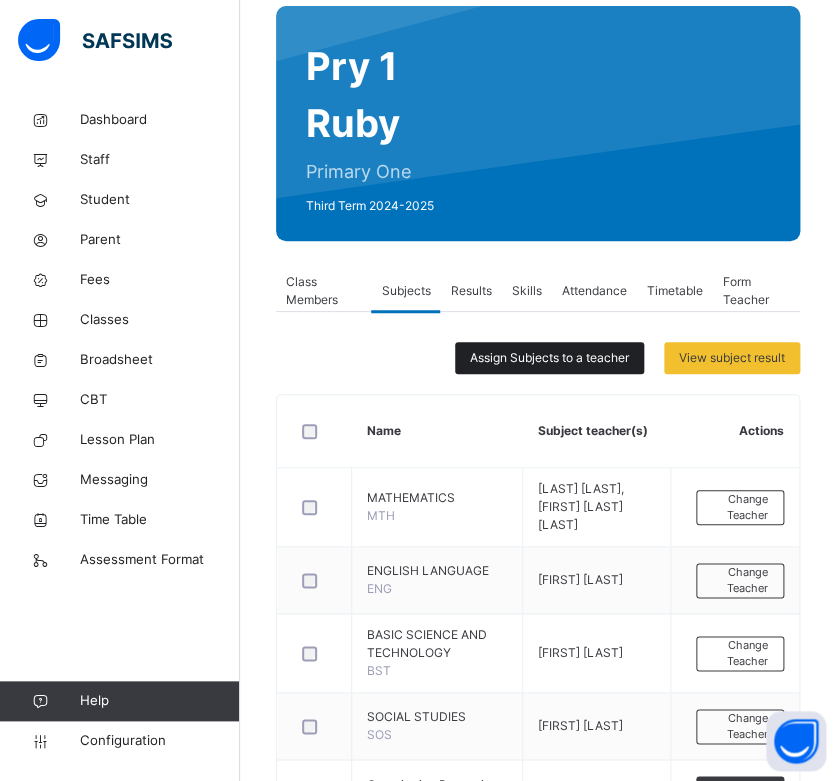click on "Assign Subjects to a teacher" at bounding box center (549, 358) 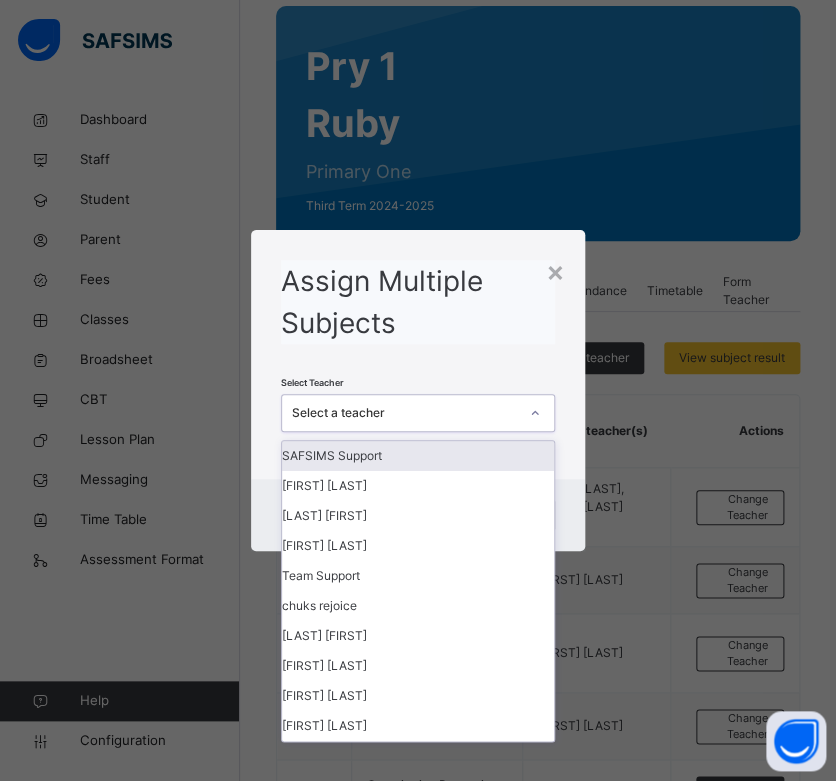 click on "Select a teacher" at bounding box center (405, 413) 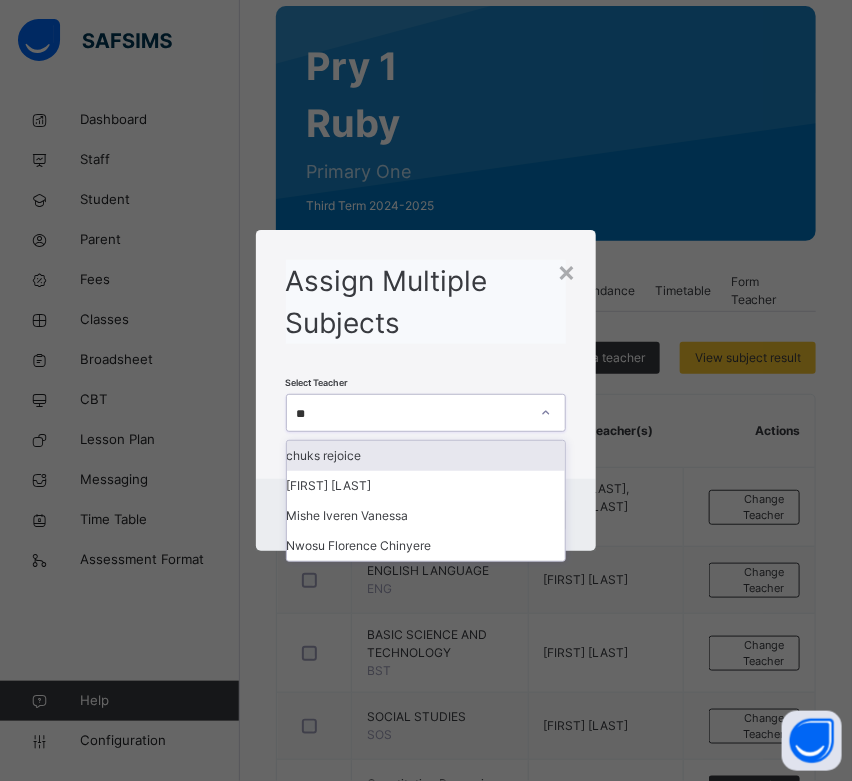 click on "chuks rejoice" at bounding box center [426, 456] 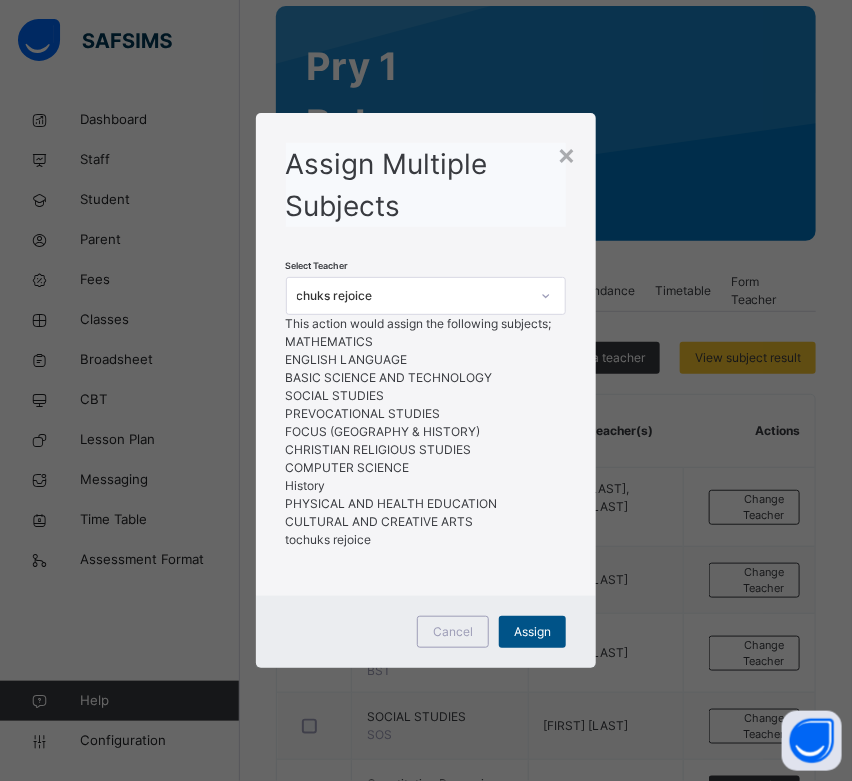 click on "Assign" at bounding box center [532, 632] 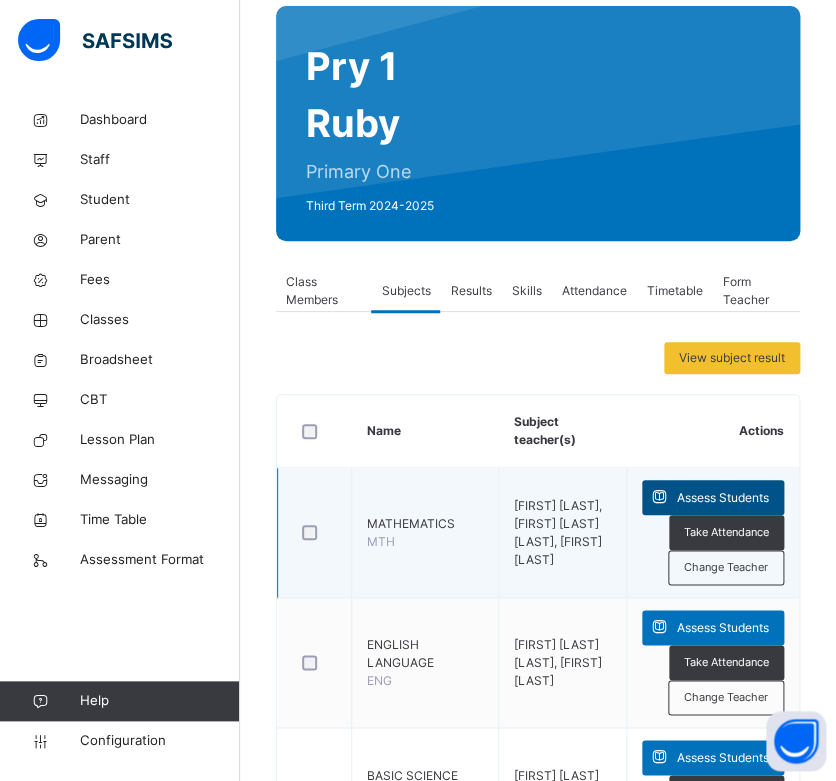 click at bounding box center (659, 497) 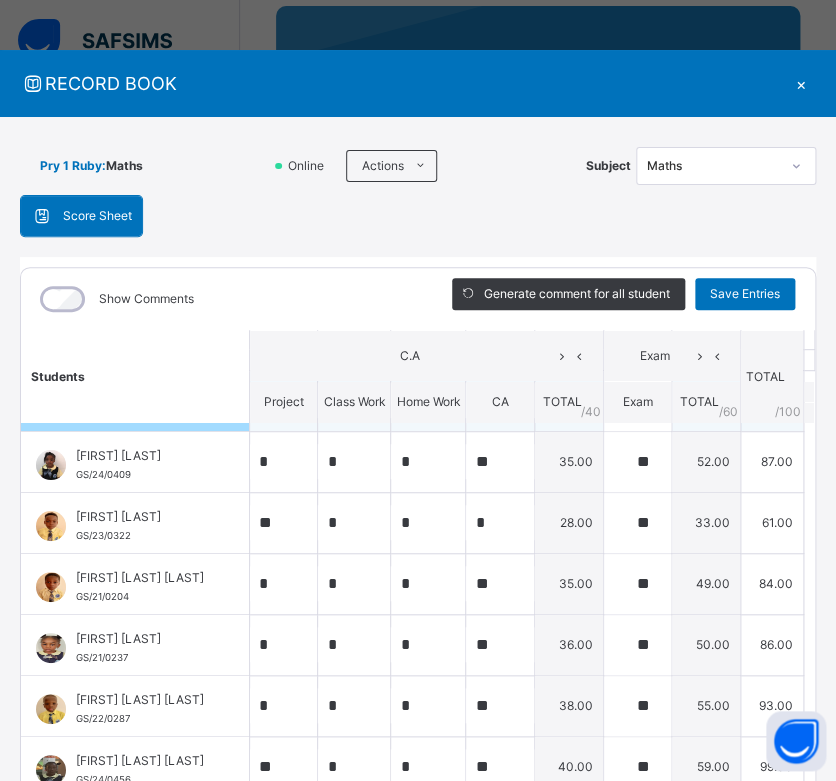 scroll, scrollTop: 0, scrollLeft: 0, axis: both 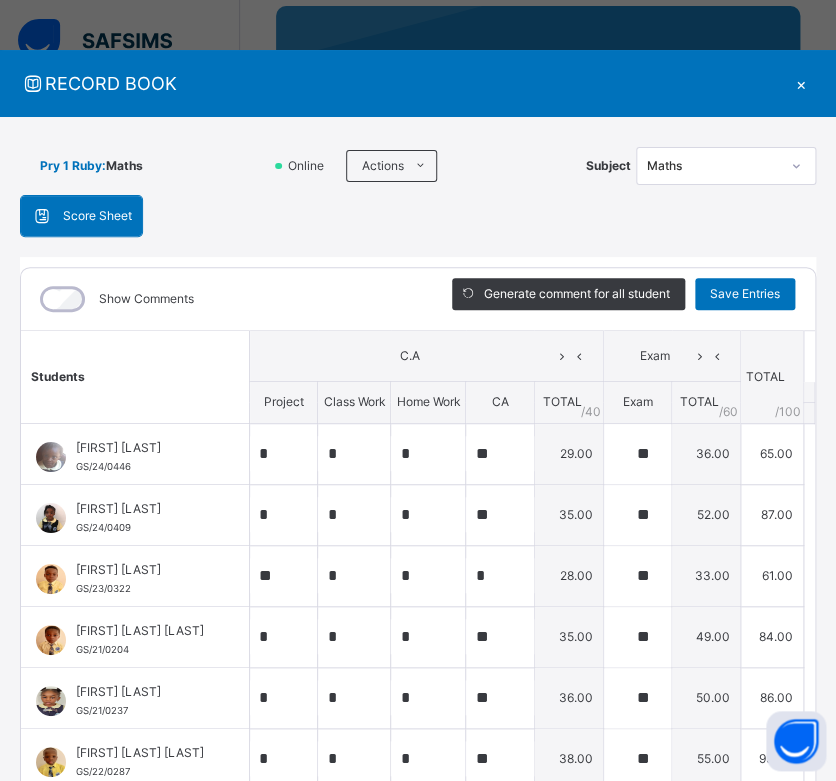 click on "×" at bounding box center [801, 83] 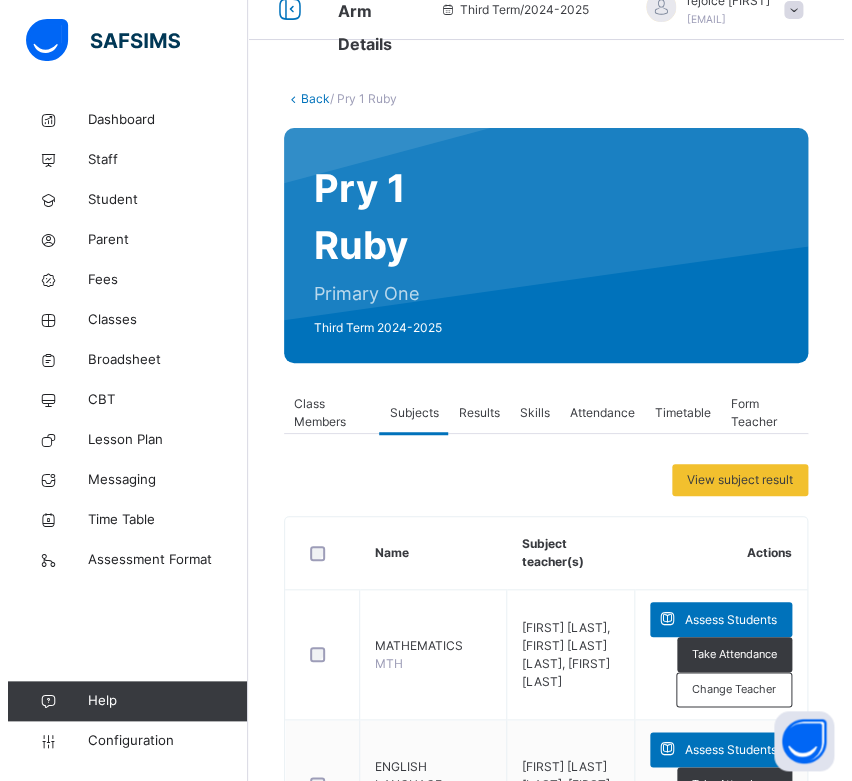 scroll, scrollTop: 0, scrollLeft: 0, axis: both 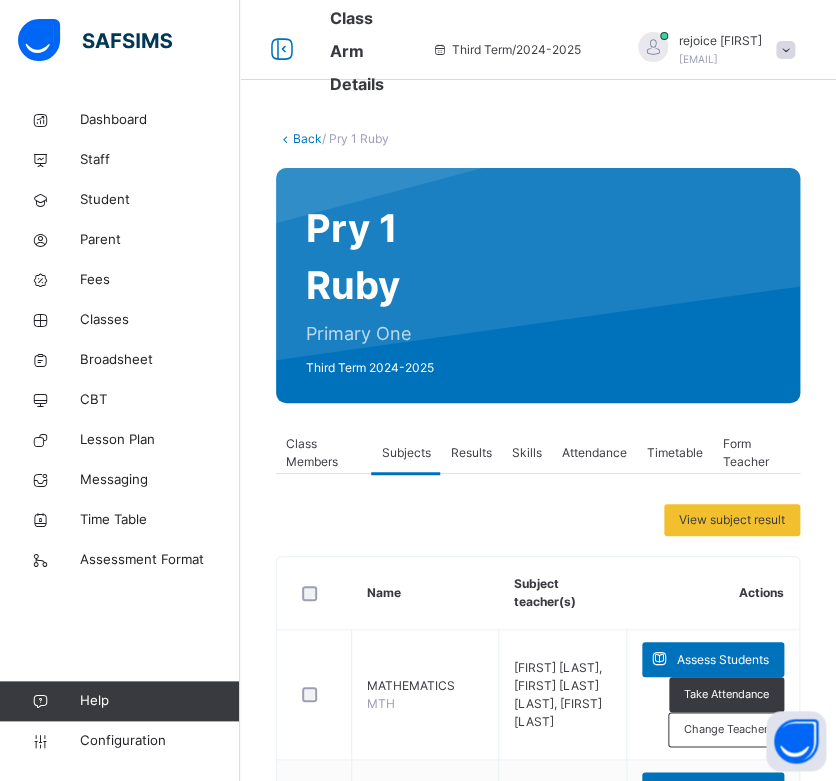 click on "Back" at bounding box center [307, 138] 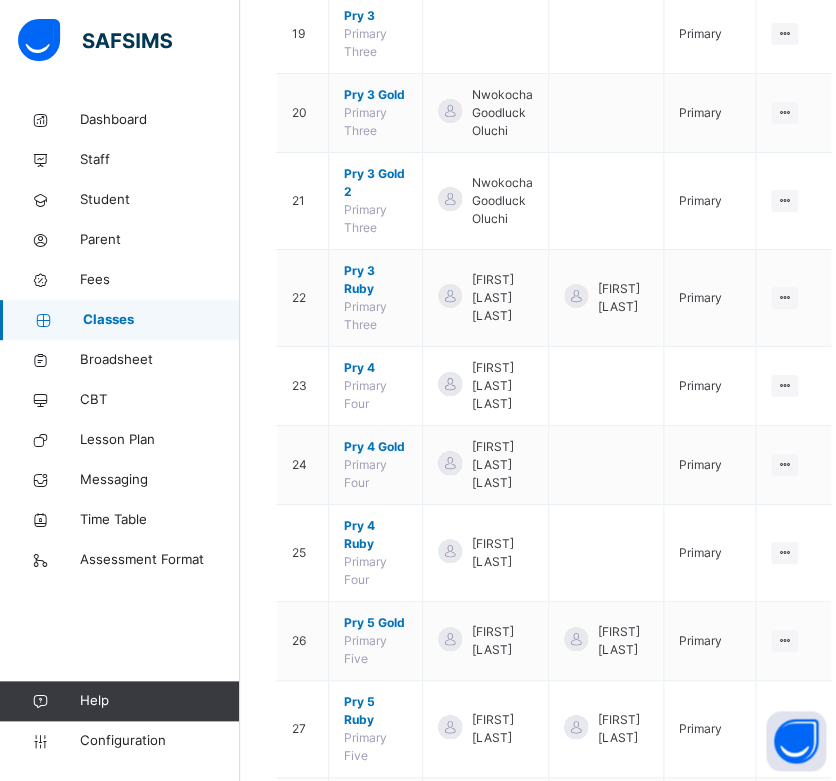 scroll, scrollTop: 1716, scrollLeft: 0, axis: vertical 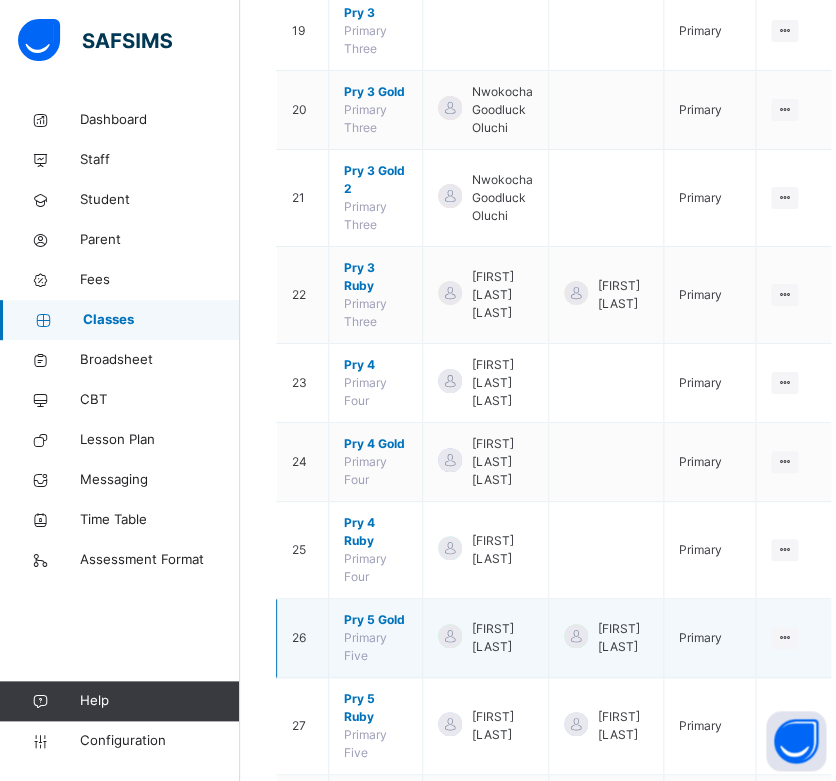 click on "Pry 5   Gold" at bounding box center [375, 620] 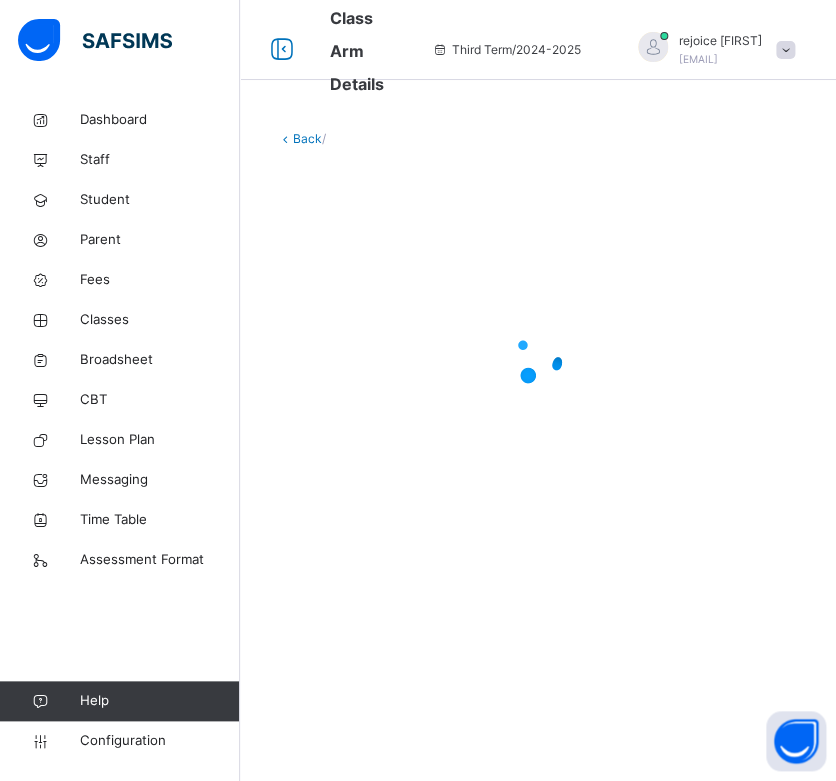 scroll, scrollTop: 0, scrollLeft: 0, axis: both 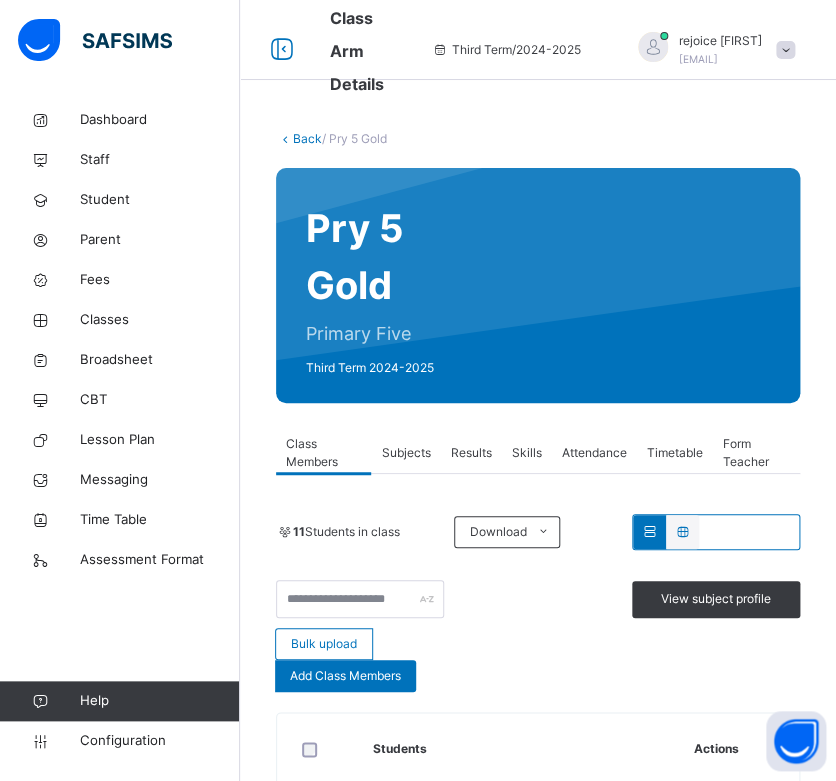 click on "Subjects" at bounding box center (405, 453) 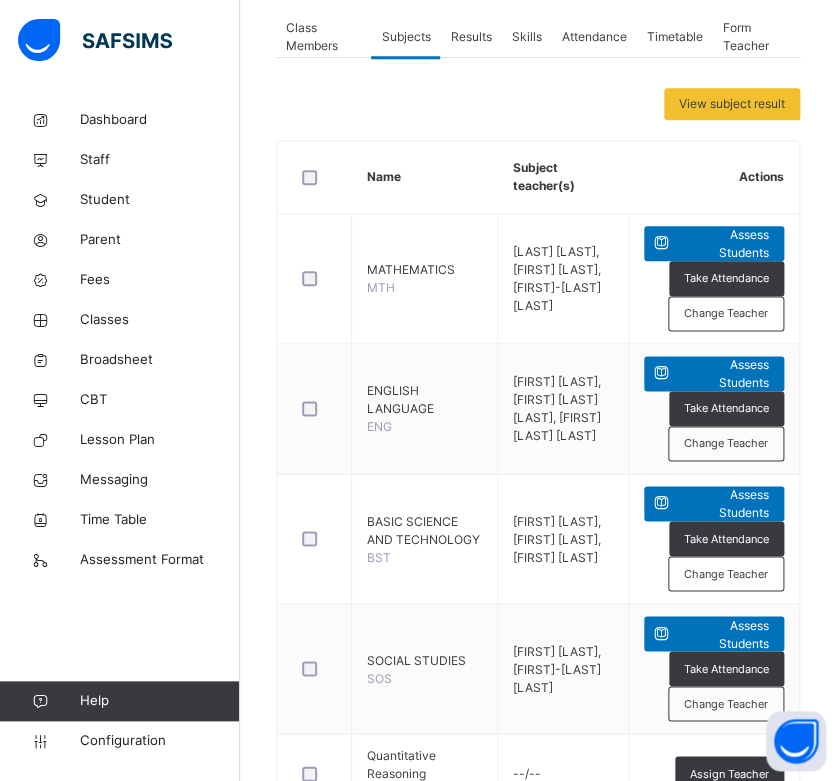 scroll, scrollTop: 414, scrollLeft: 0, axis: vertical 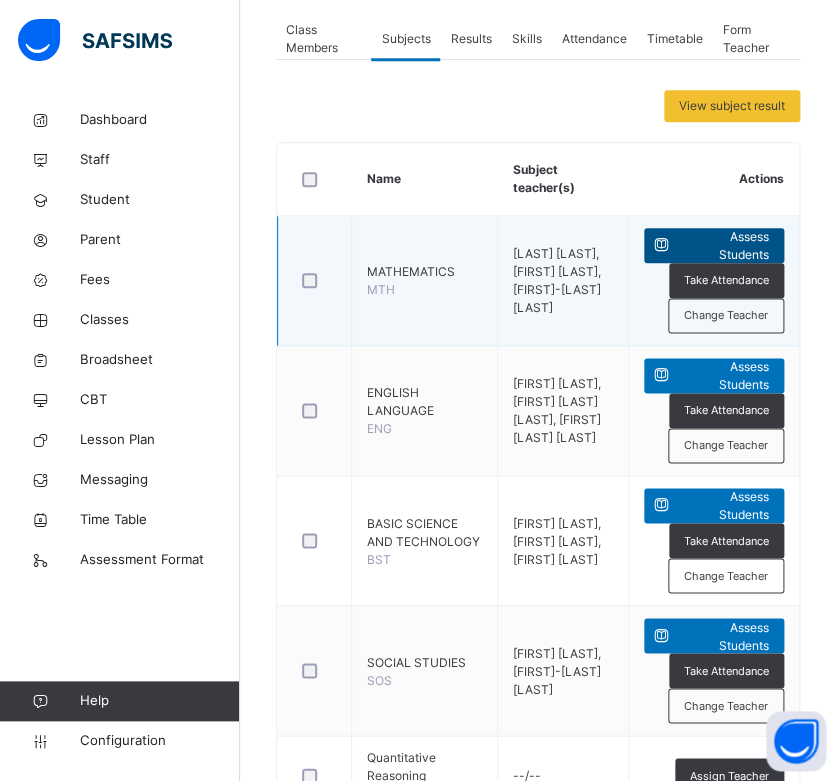click on "Assess Students" at bounding box center (724, 246) 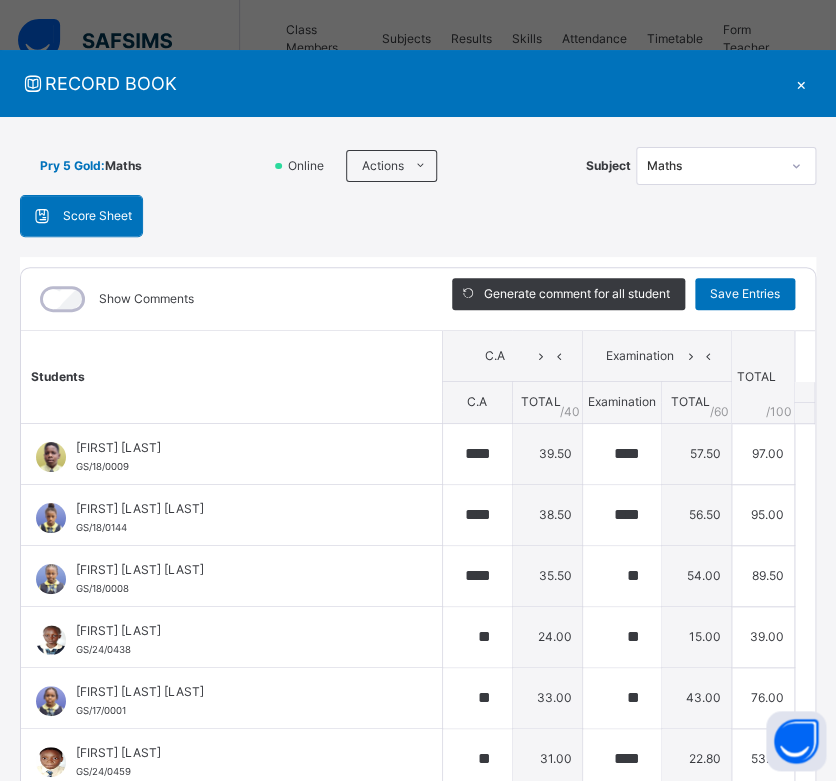 click on "Maths" at bounding box center (713, 166) 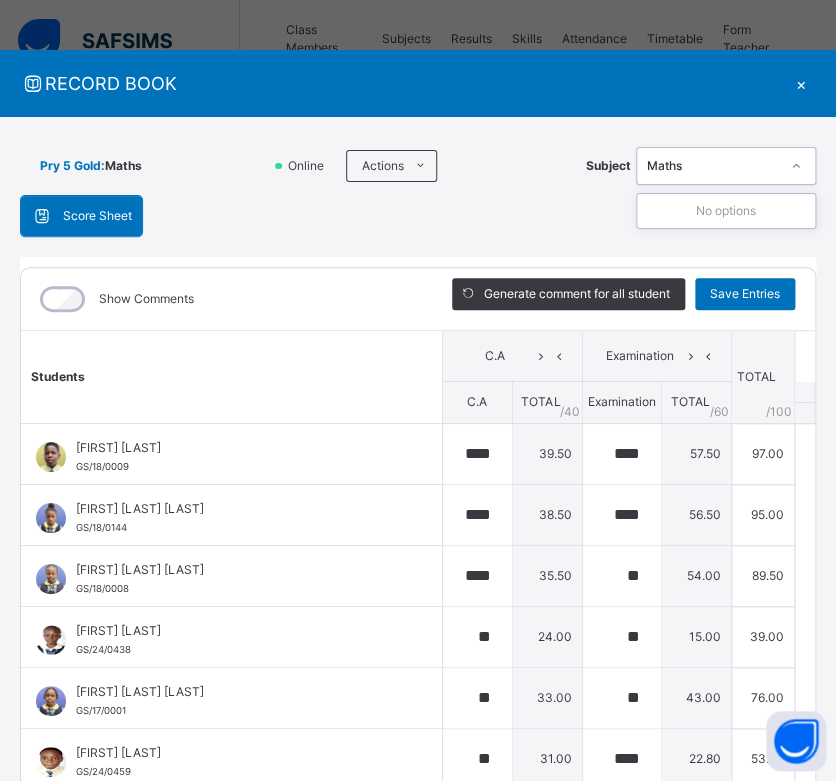 click on "Maths" at bounding box center (713, 166) 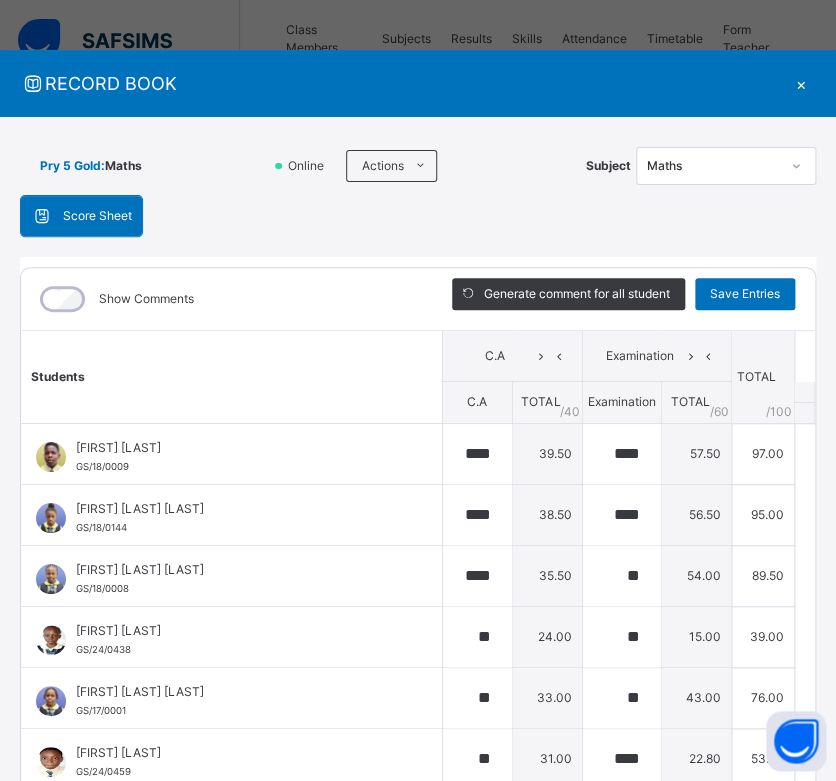 click on "×" at bounding box center (801, 83) 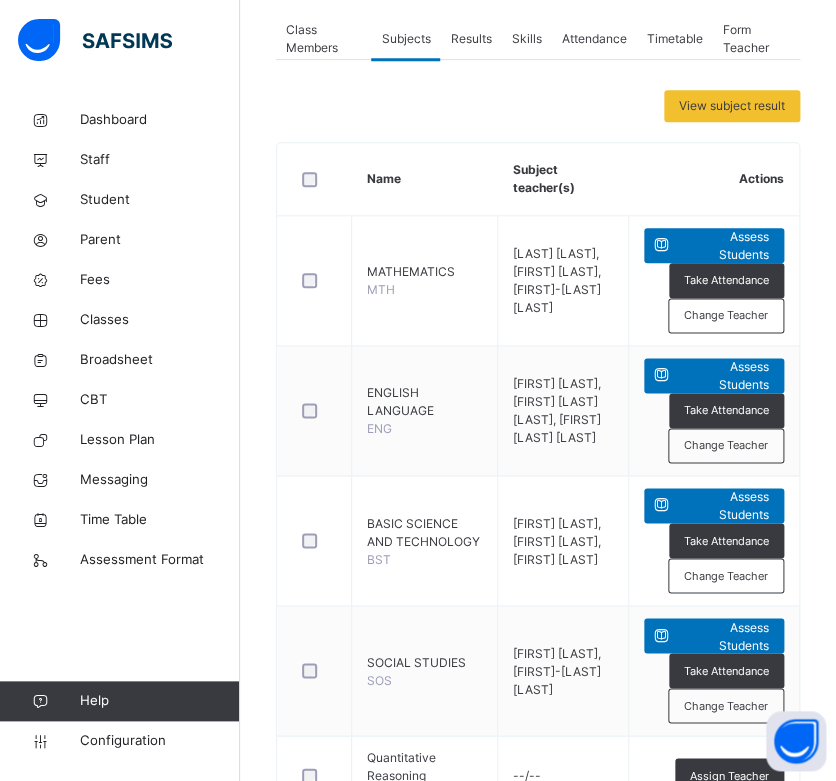 scroll, scrollTop: 0, scrollLeft: 0, axis: both 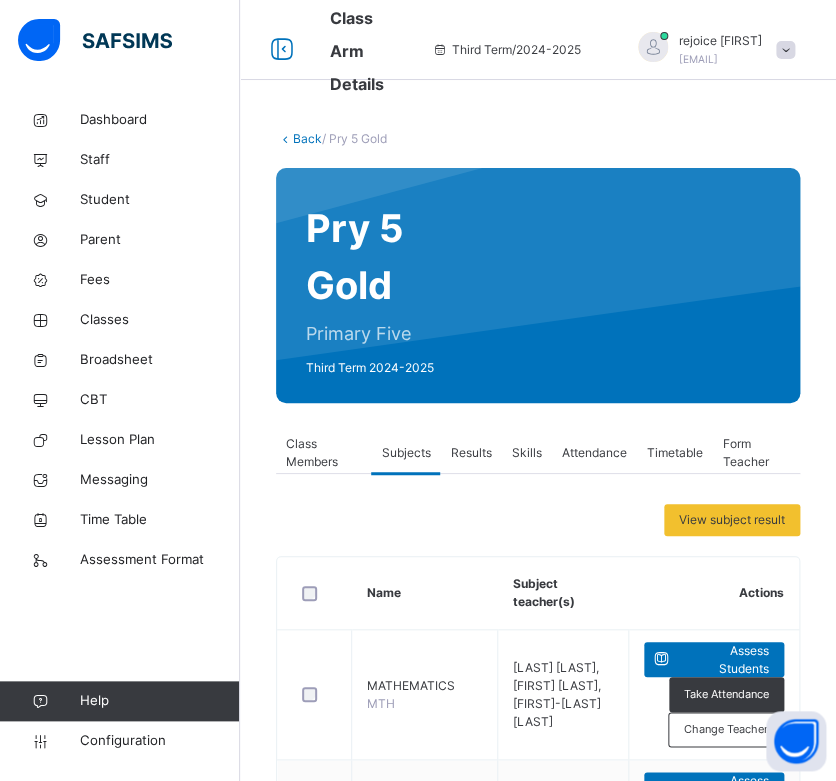 click on "Back" at bounding box center [307, 138] 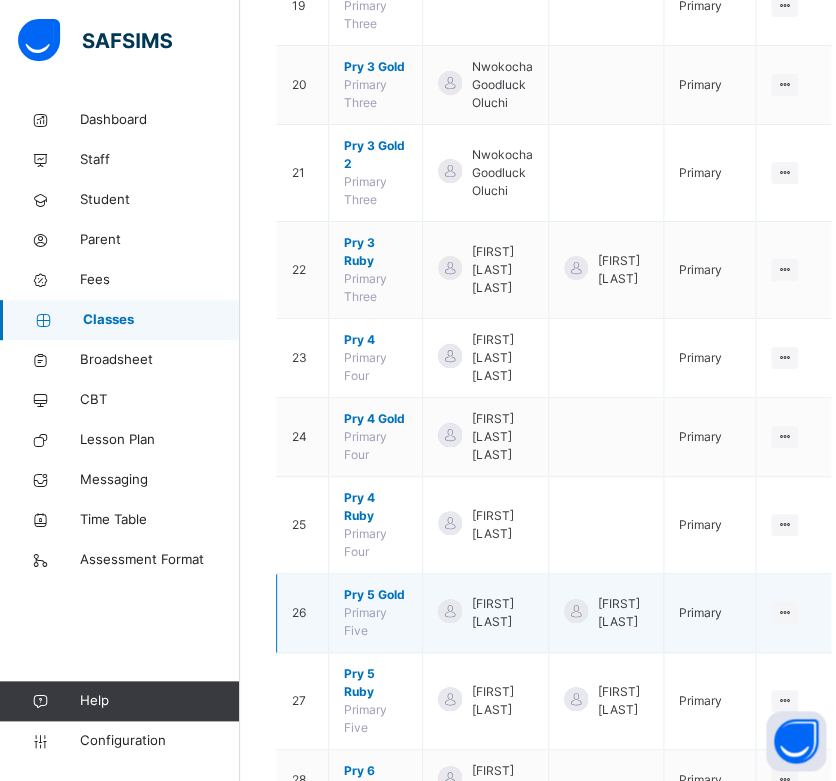 scroll, scrollTop: 1743, scrollLeft: 0, axis: vertical 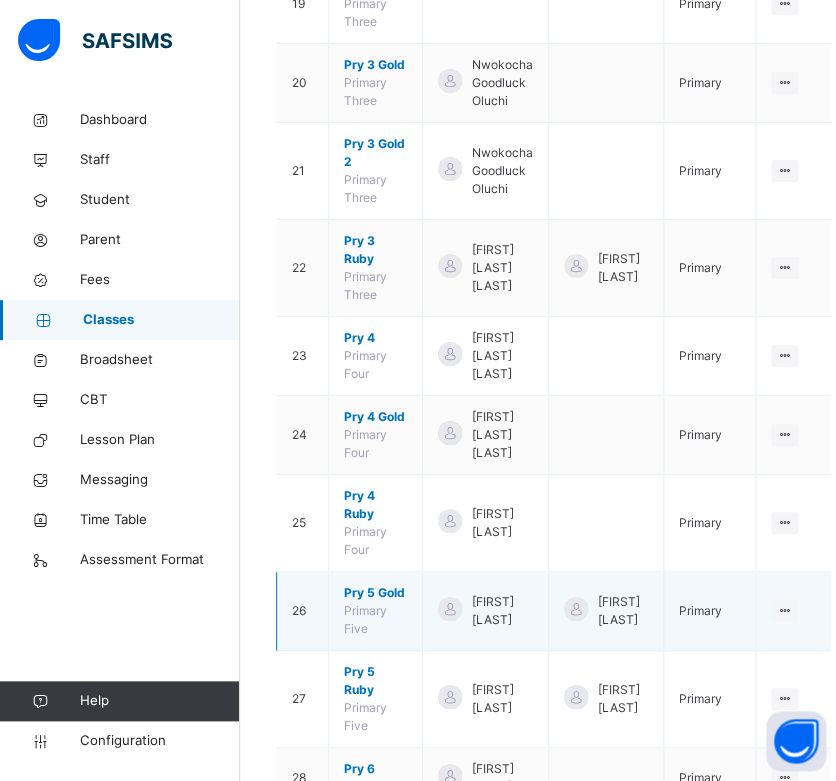 click on "Pry 5   Gold" at bounding box center [375, 593] 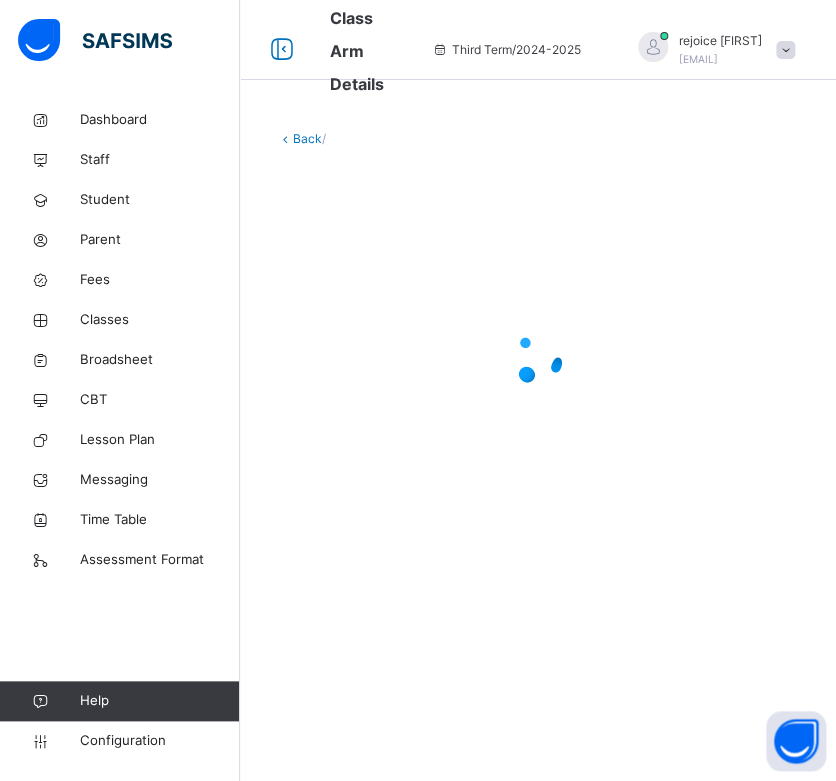 scroll, scrollTop: 0, scrollLeft: 0, axis: both 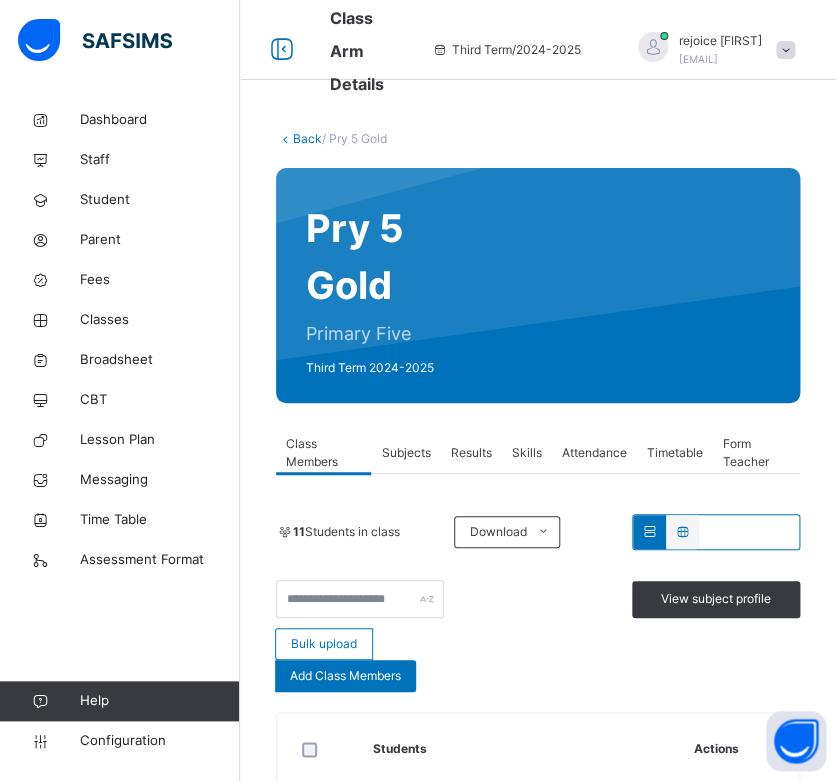 click on "Subjects" at bounding box center (405, 453) 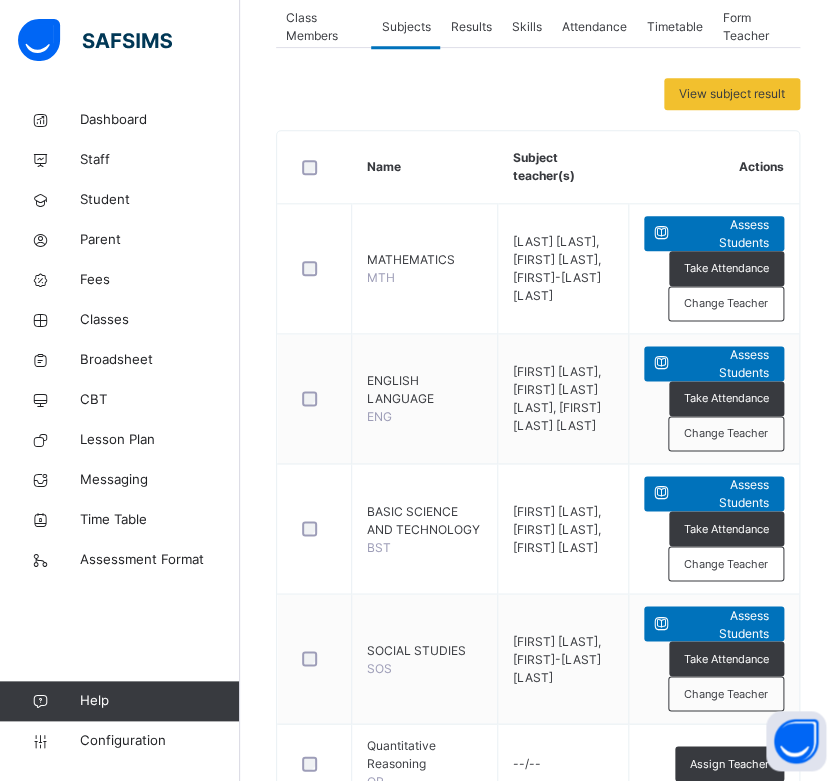 scroll, scrollTop: 420, scrollLeft: 0, axis: vertical 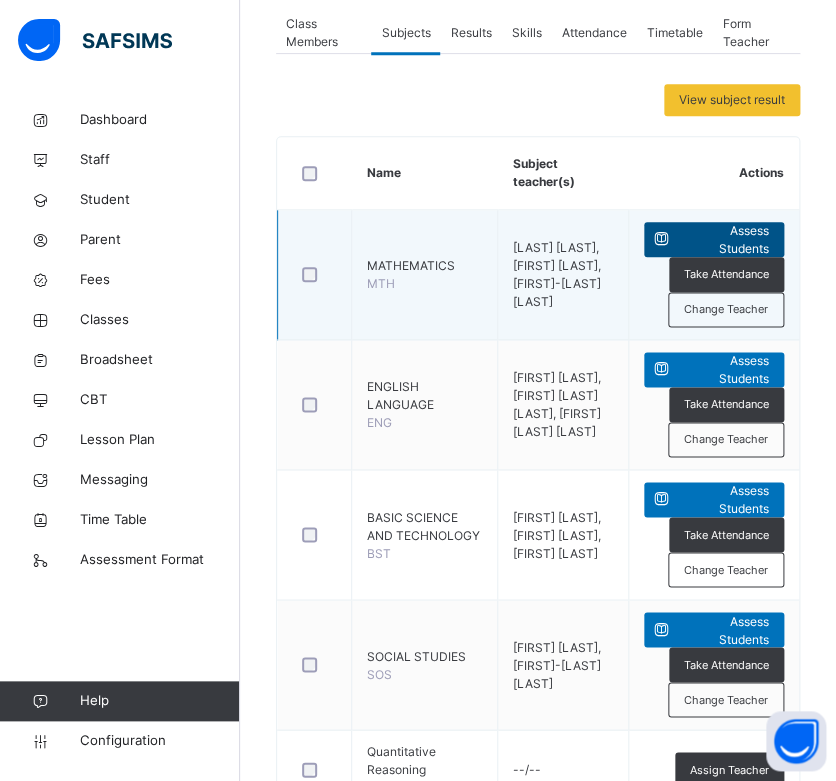 click on "Assess Students" at bounding box center [724, 240] 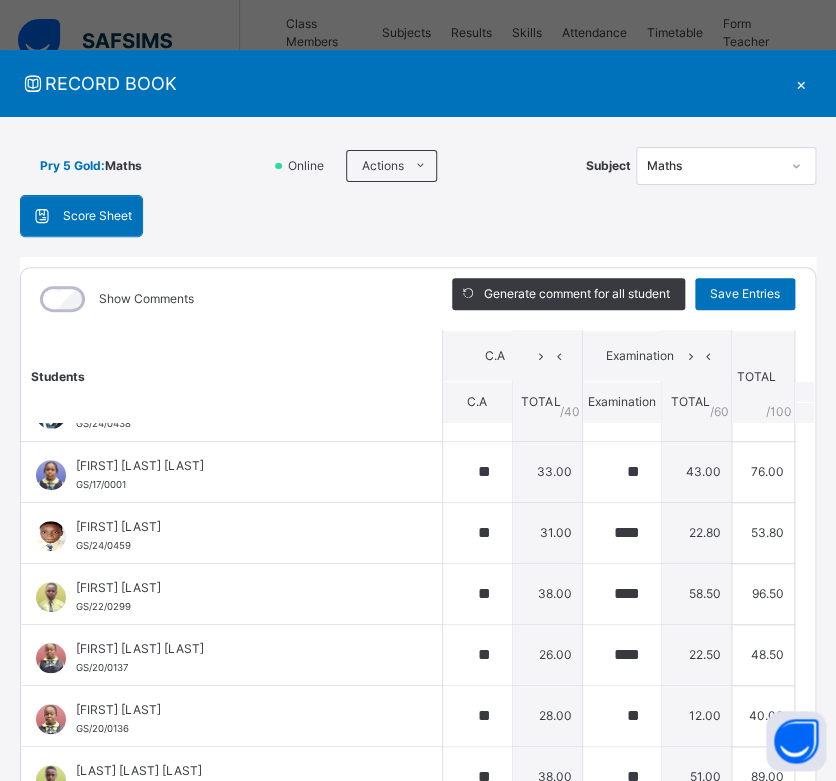 scroll, scrollTop: 262, scrollLeft: 0, axis: vertical 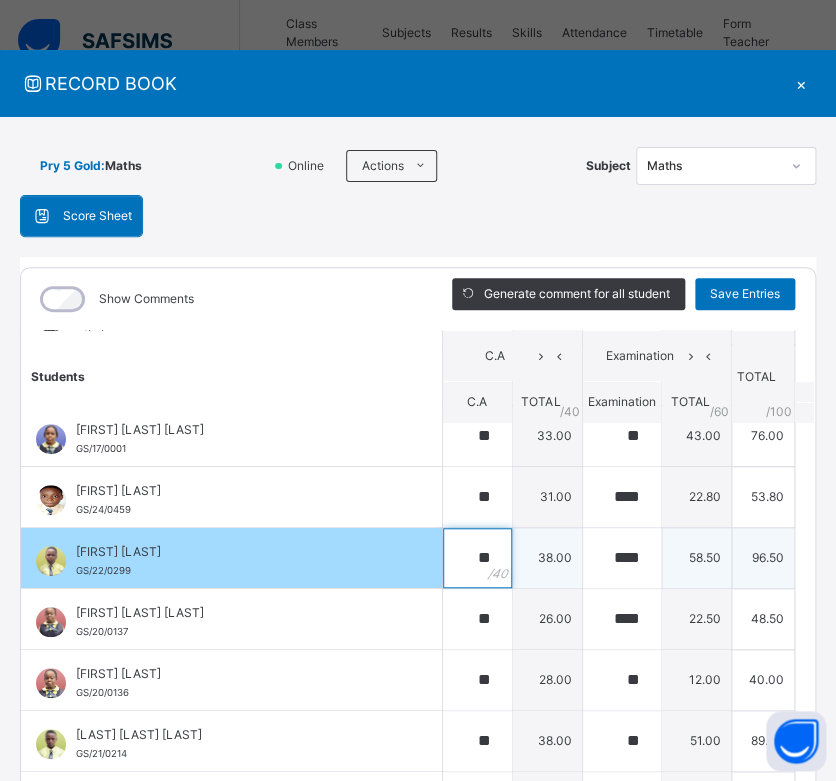 click on "**" at bounding box center [477, 558] 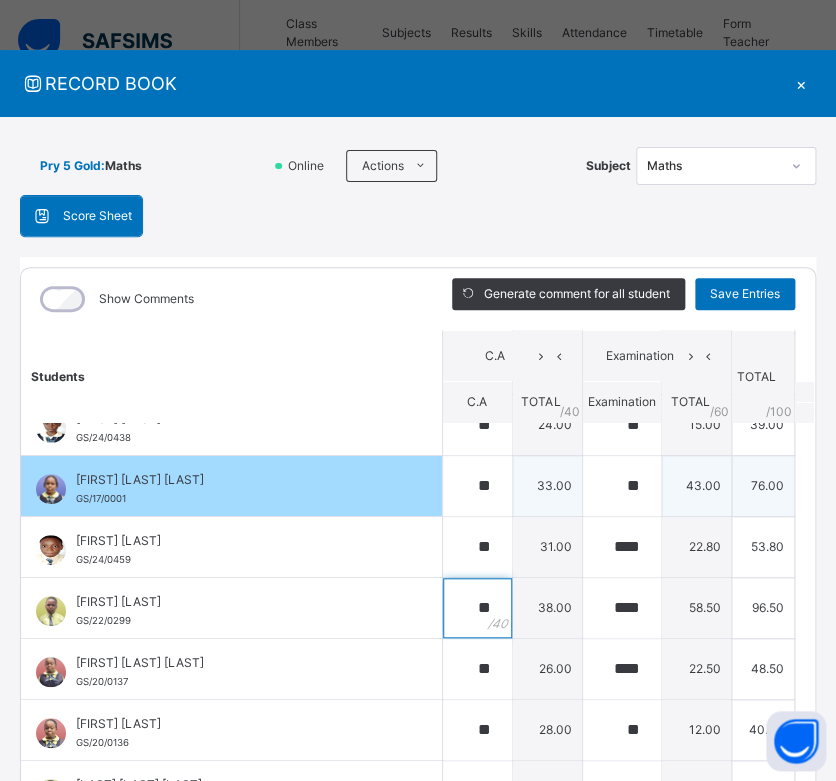 scroll, scrollTop: 262, scrollLeft: 0, axis: vertical 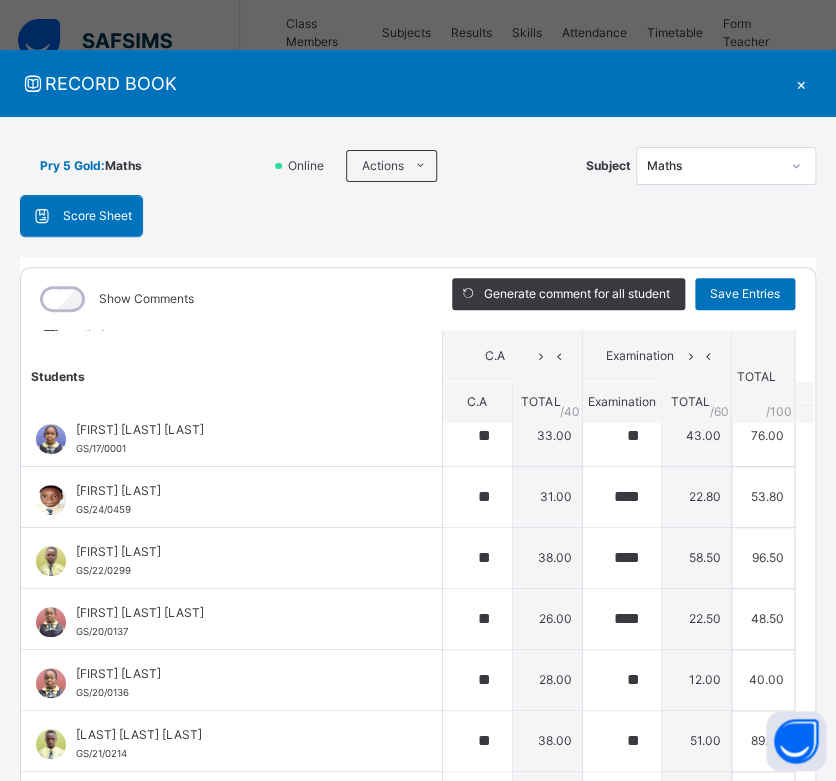 click on "×" at bounding box center [801, 83] 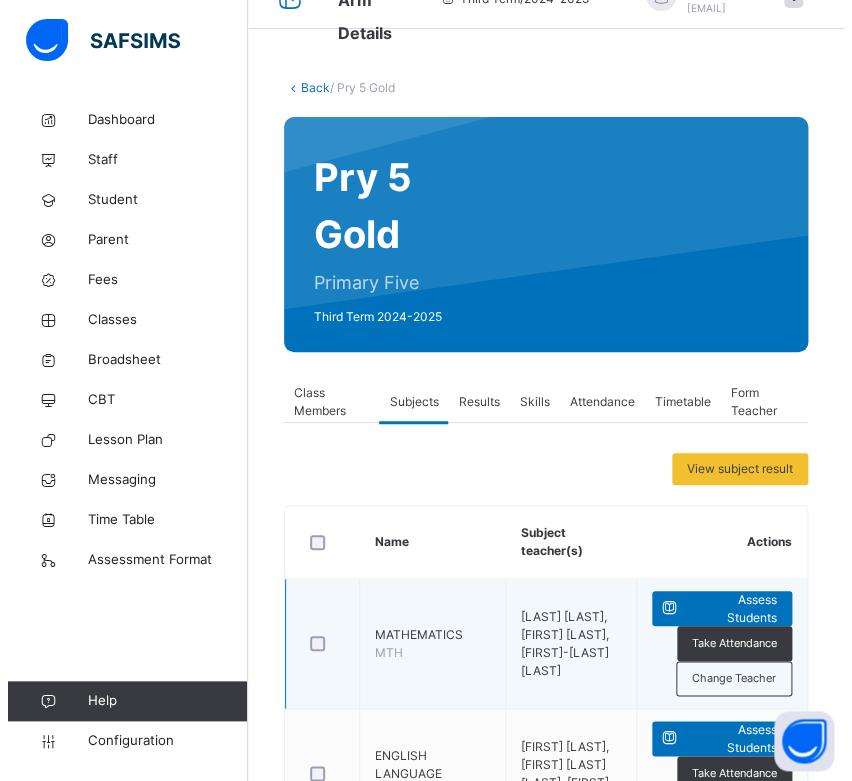 scroll, scrollTop: 0, scrollLeft: 0, axis: both 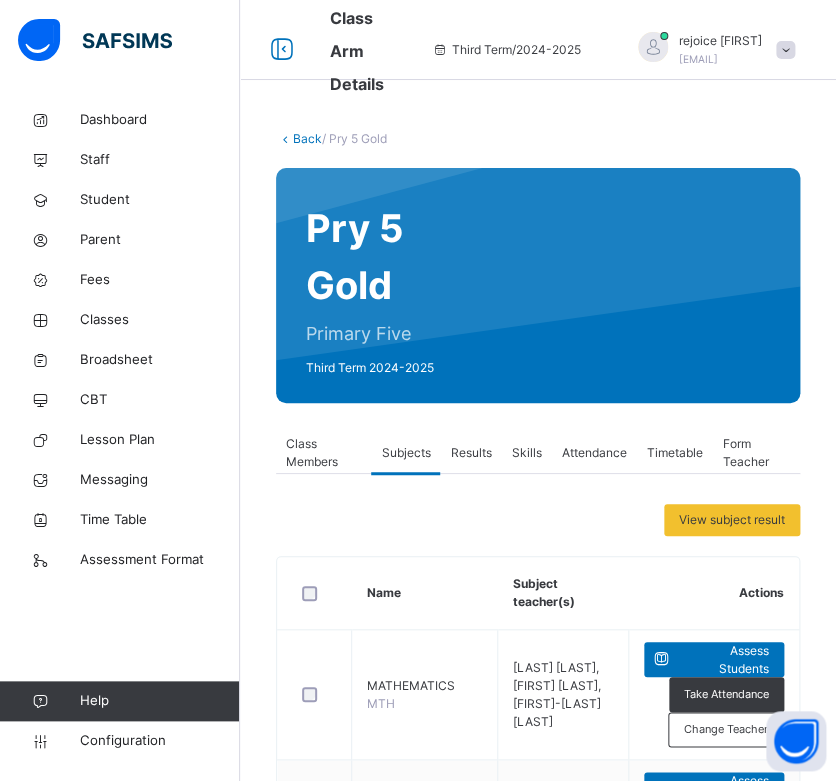 click on "Back" at bounding box center [307, 138] 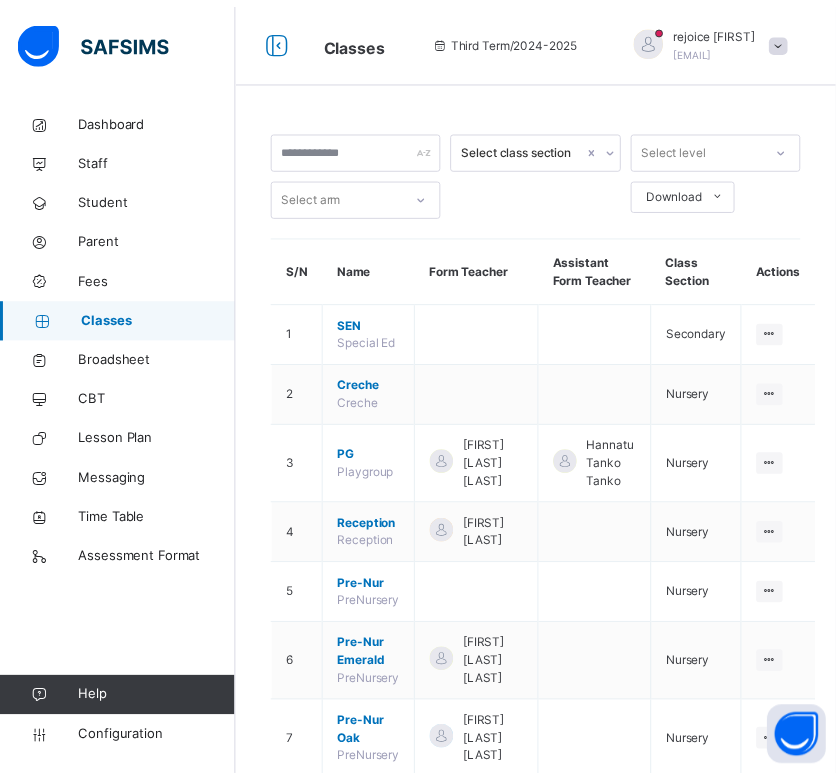 scroll, scrollTop: 1920, scrollLeft: 0, axis: vertical 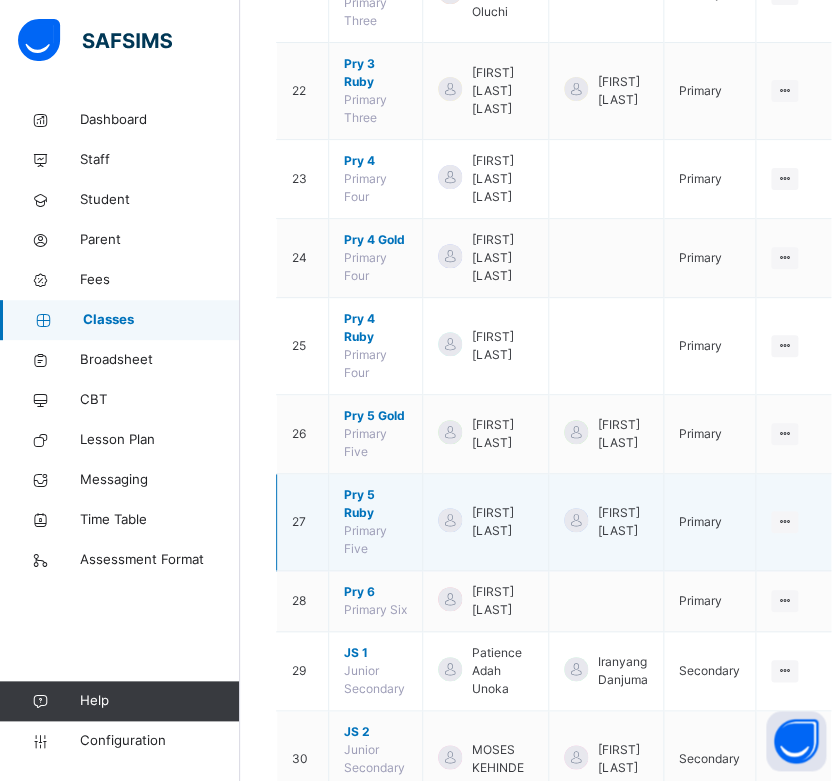 click on "Pry 5   Ruby" at bounding box center [375, 504] 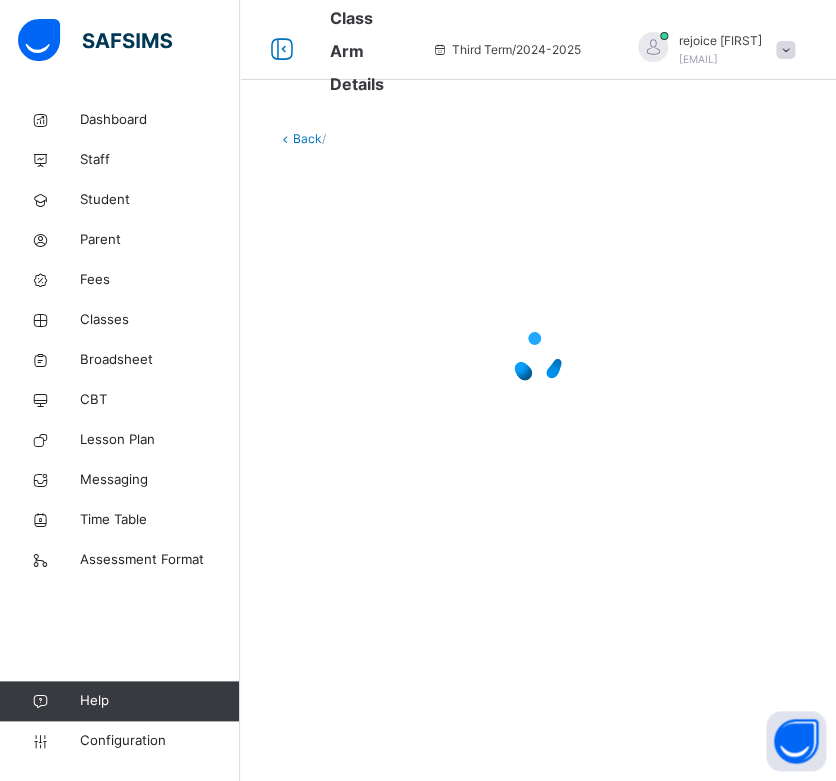 scroll, scrollTop: 0, scrollLeft: 0, axis: both 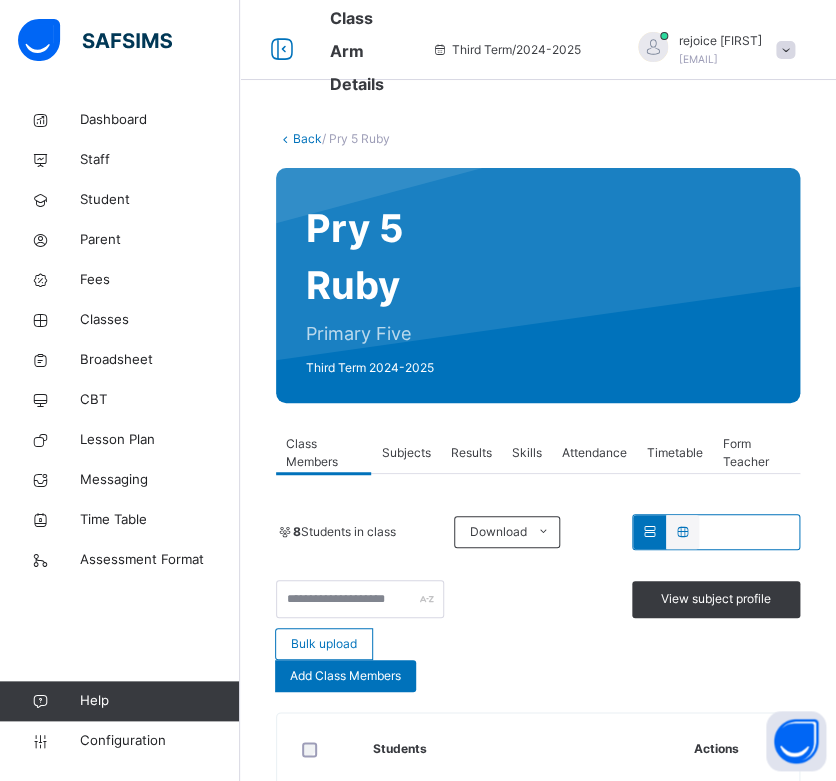click on "Subjects" at bounding box center [405, 453] 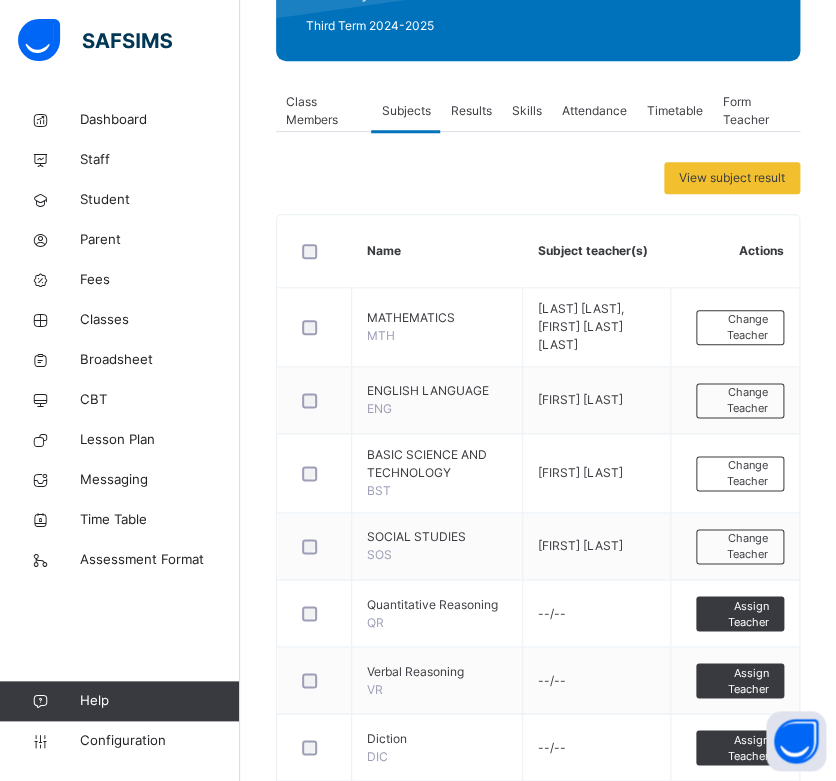 scroll, scrollTop: 346, scrollLeft: 0, axis: vertical 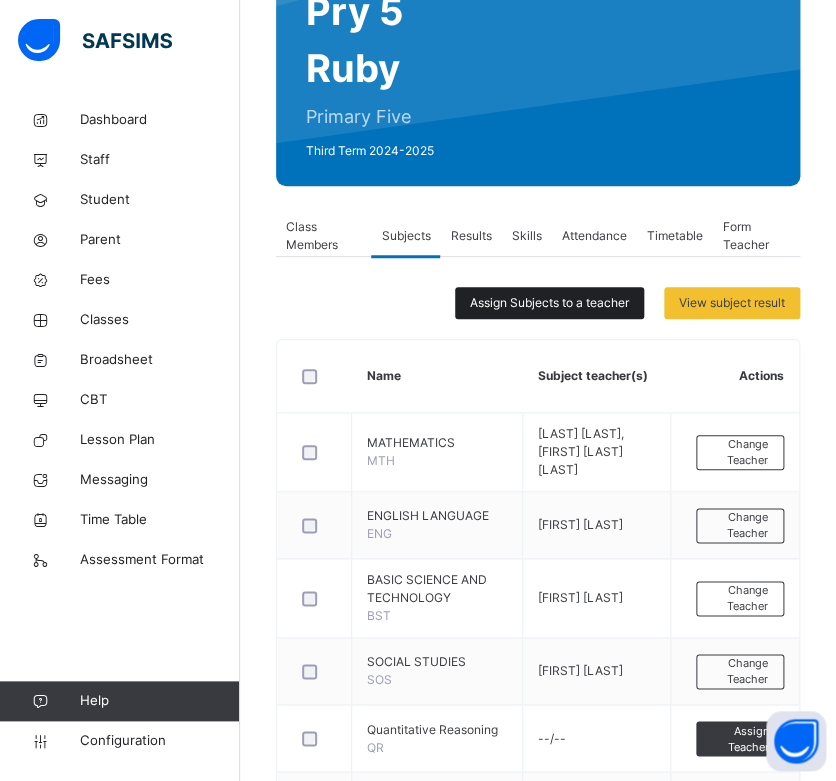 click on "Assign Subjects to a teacher" at bounding box center [549, 303] 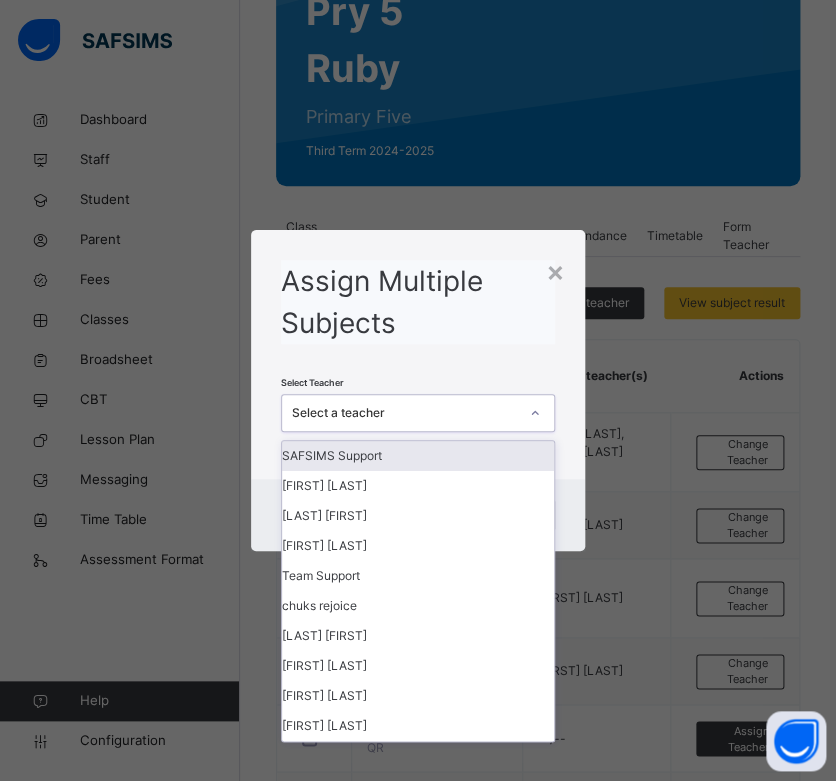 click on "Select a teacher" at bounding box center (405, 413) 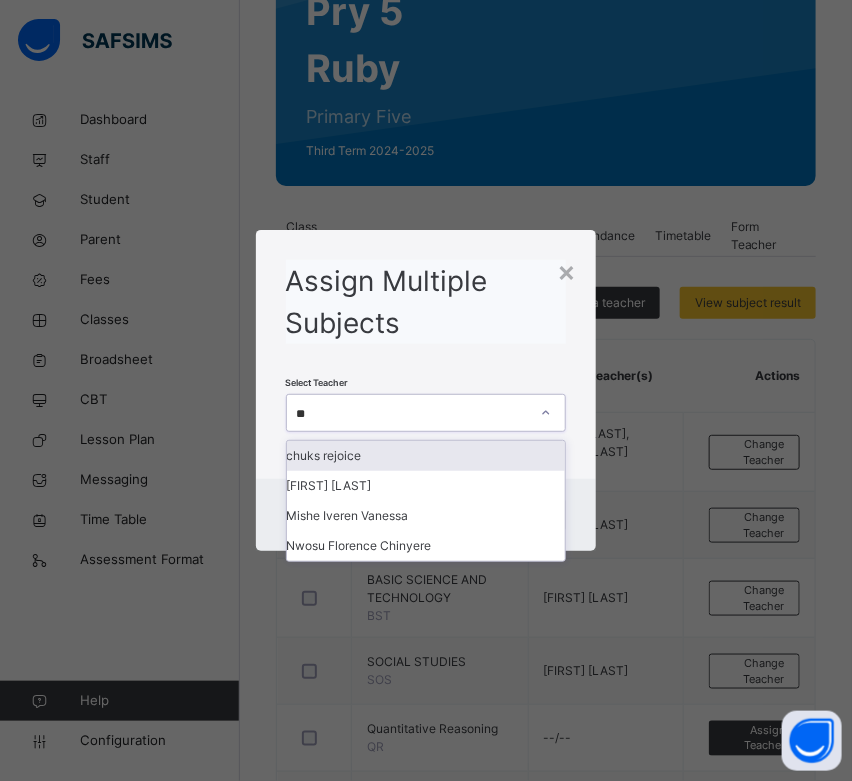 click on "chuks rejoice" at bounding box center (426, 456) 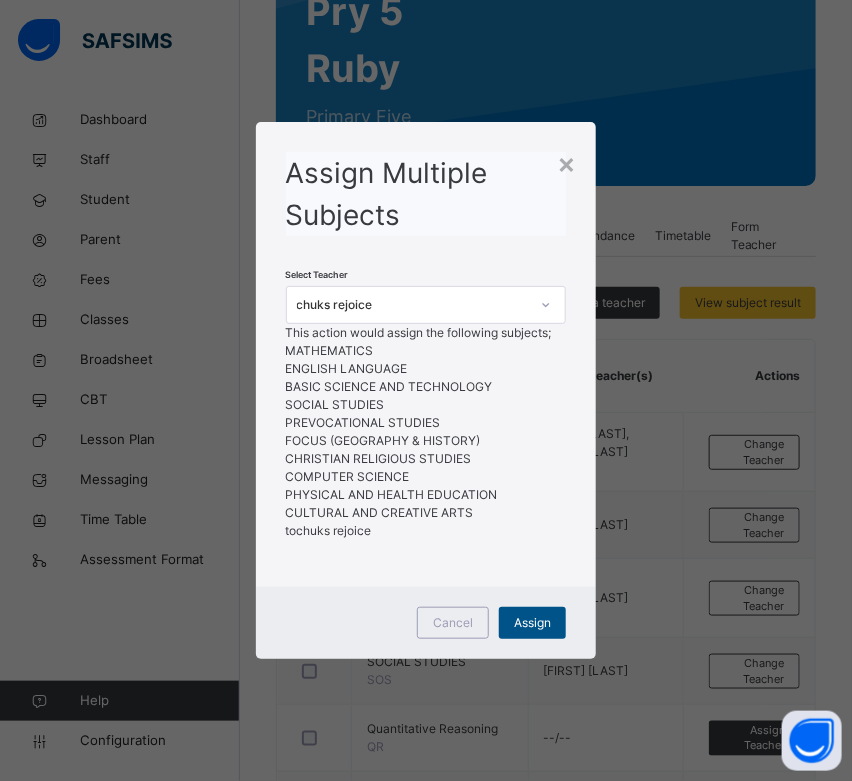 click on "Assign" at bounding box center (532, 623) 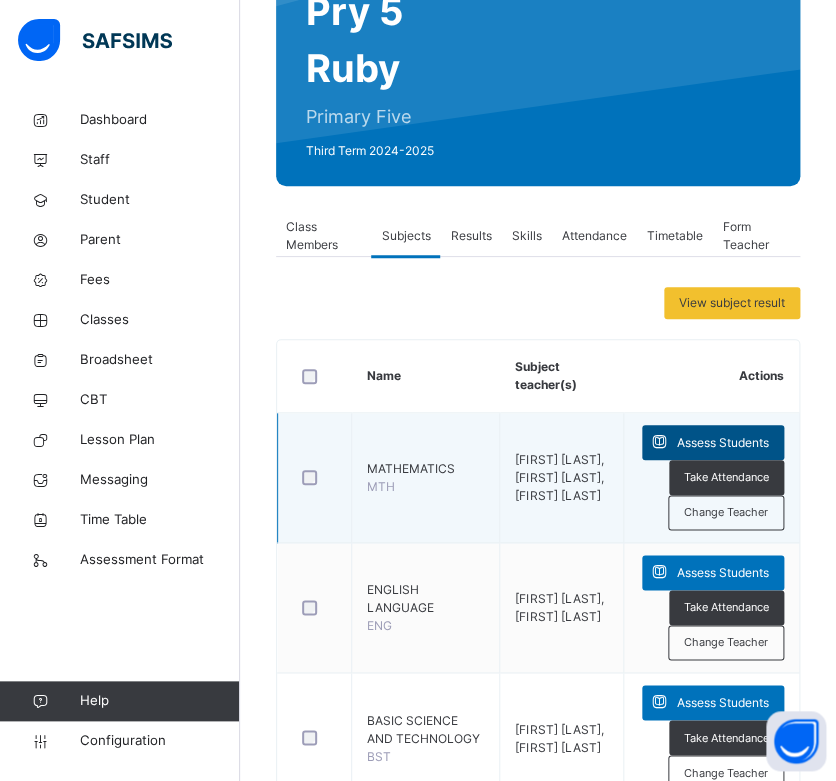 click at bounding box center (659, 442) 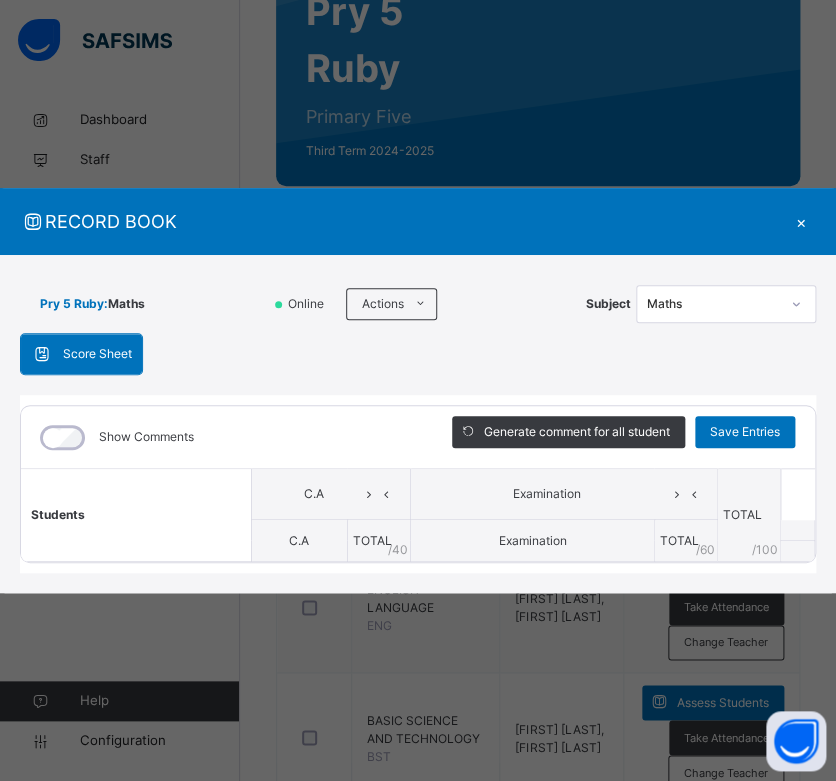 click on "×" at bounding box center [801, 221] 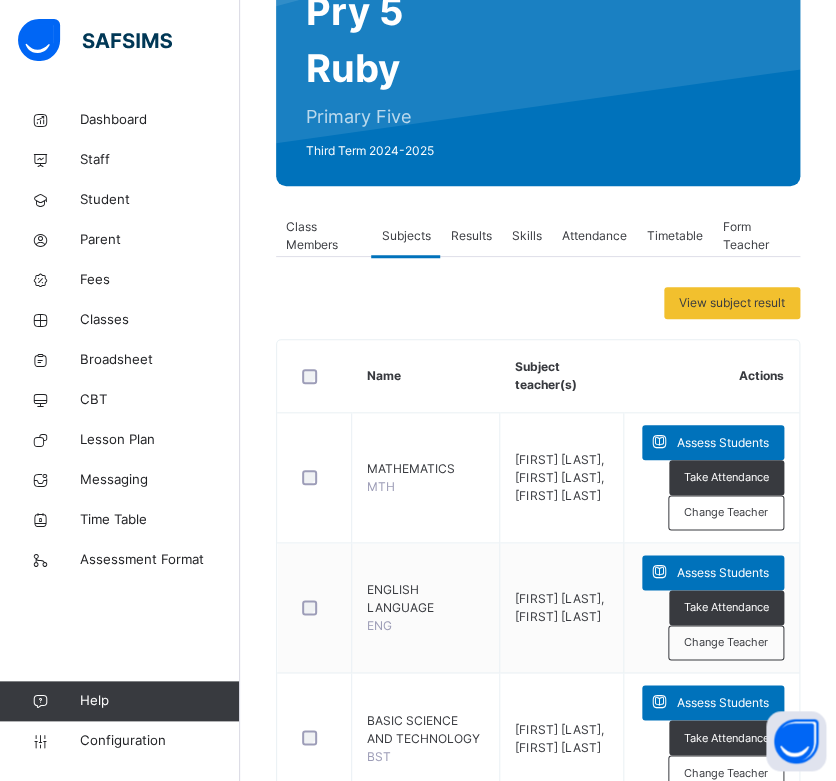 click on "Class Members" at bounding box center (323, 236) 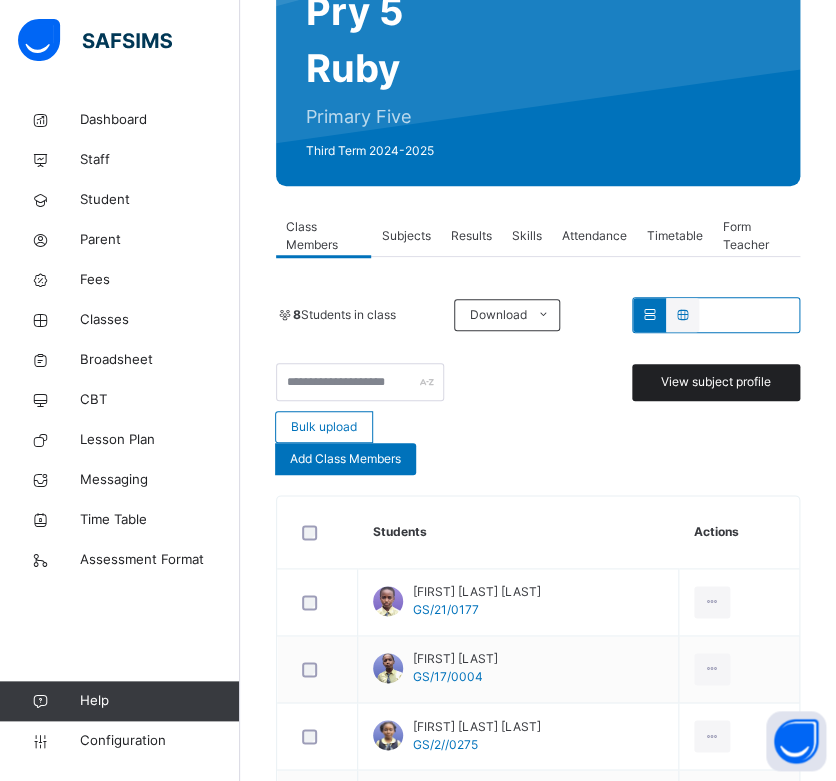 click on "View subject profile" at bounding box center [716, 382] 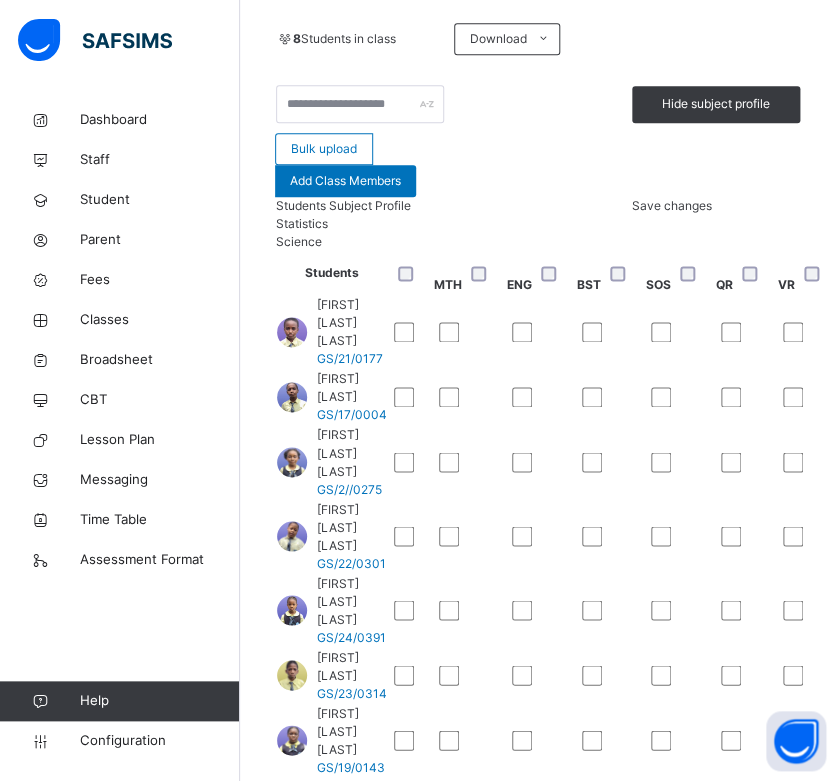 scroll, scrollTop: 492, scrollLeft: 0, axis: vertical 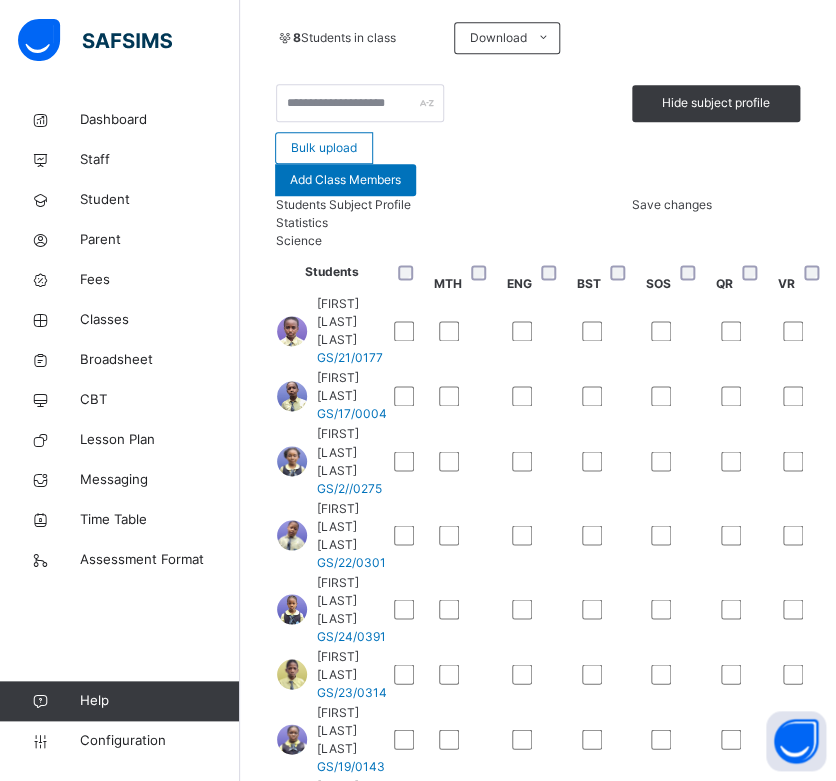 click on "Save changes" at bounding box center [672, 204] 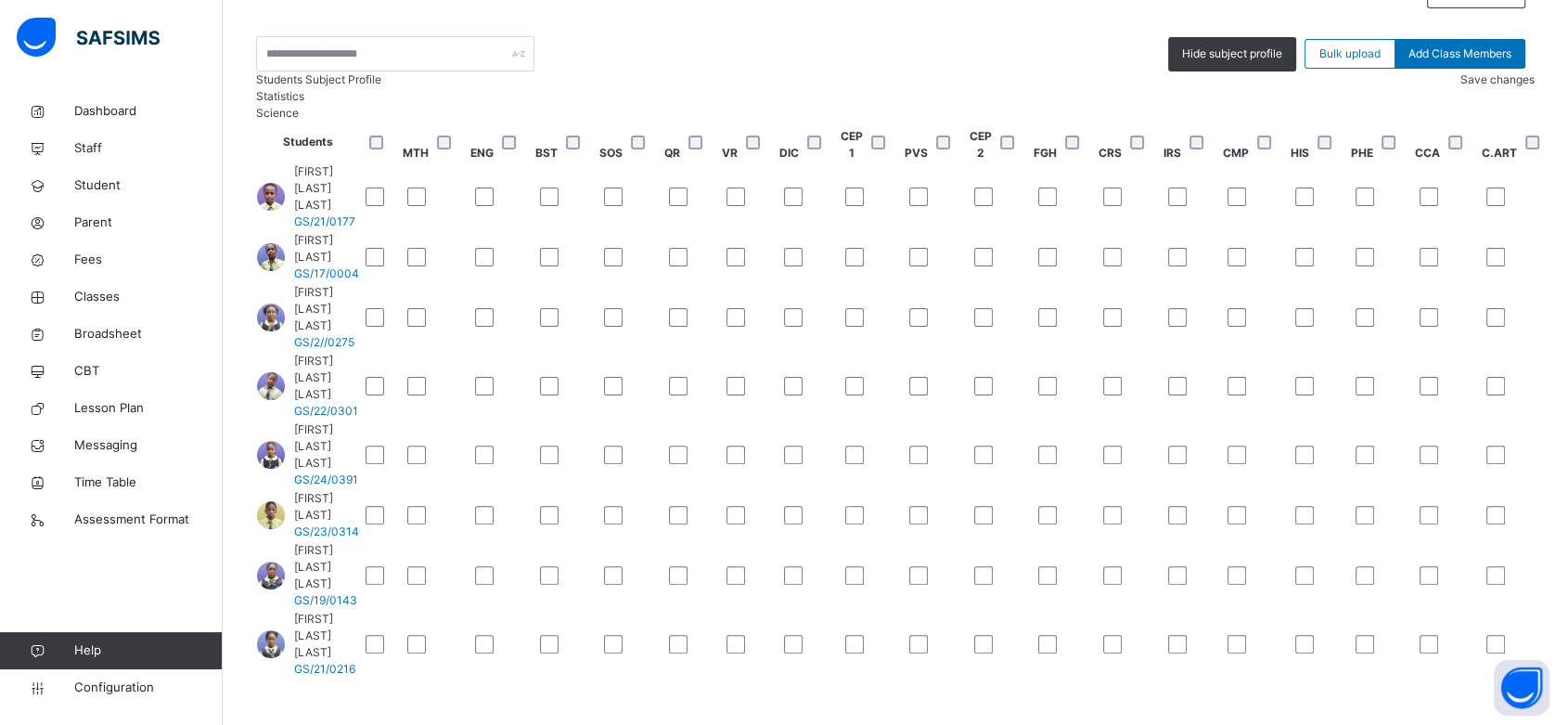 scroll, scrollTop: 0, scrollLeft: 667, axis: horizontal 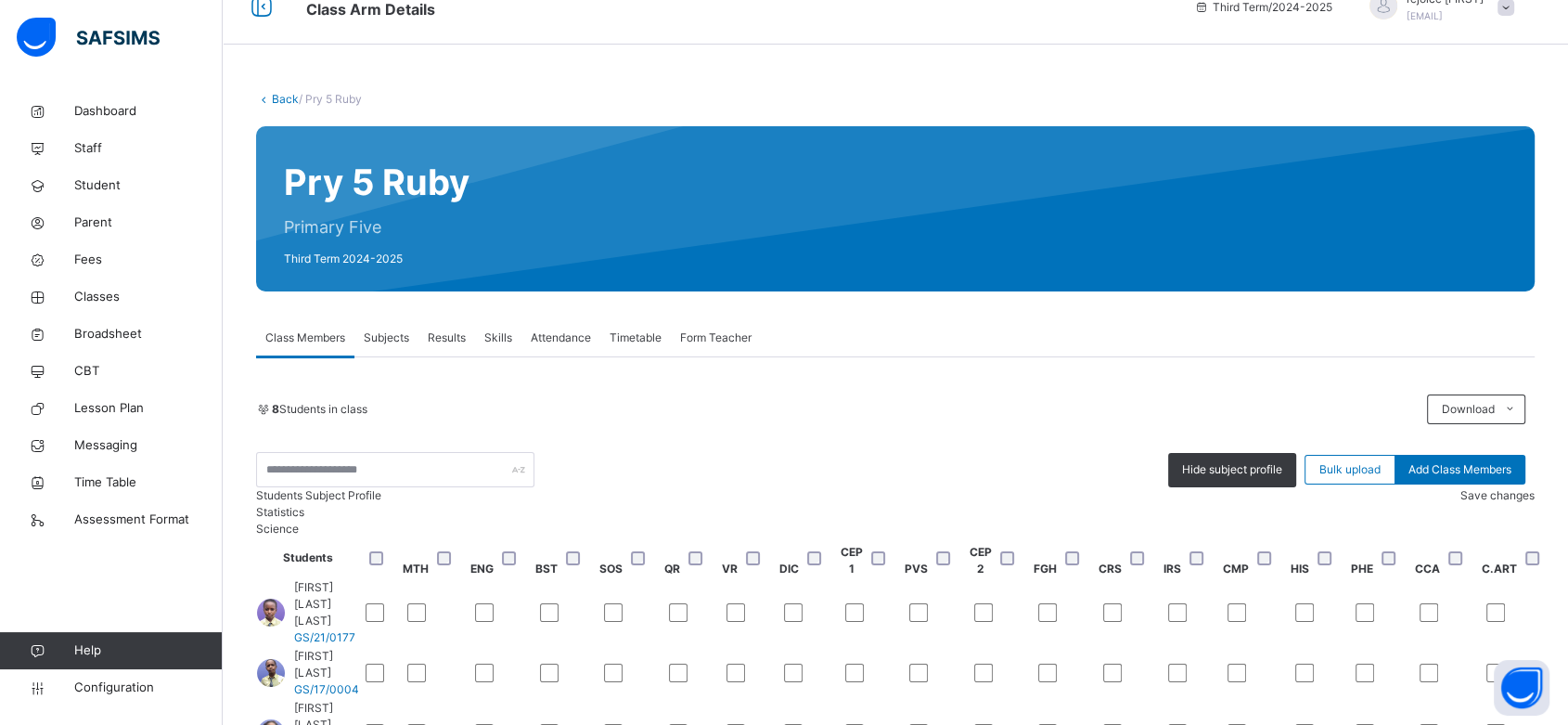 click on "Back" at bounding box center (285, 98) 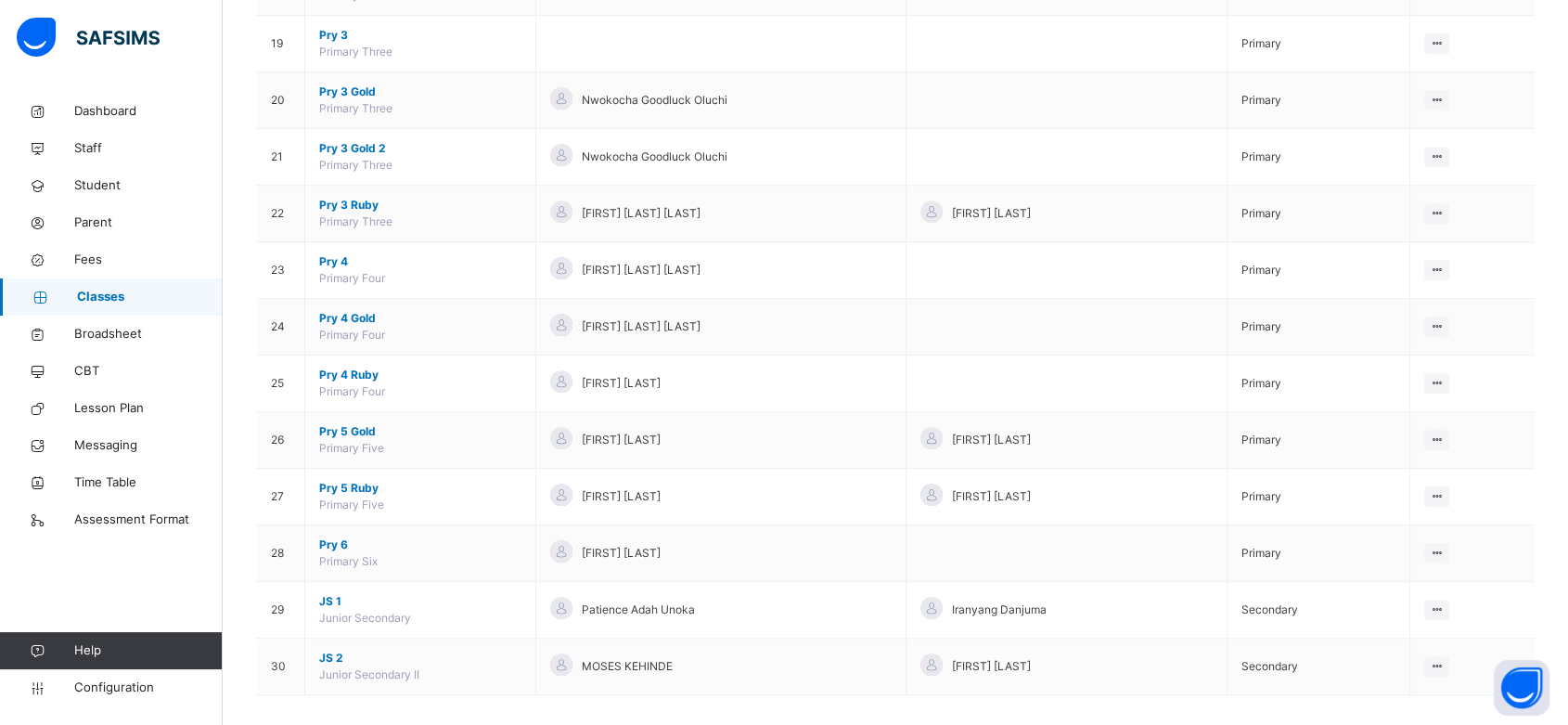 scroll, scrollTop: 1227, scrollLeft: 0, axis: vertical 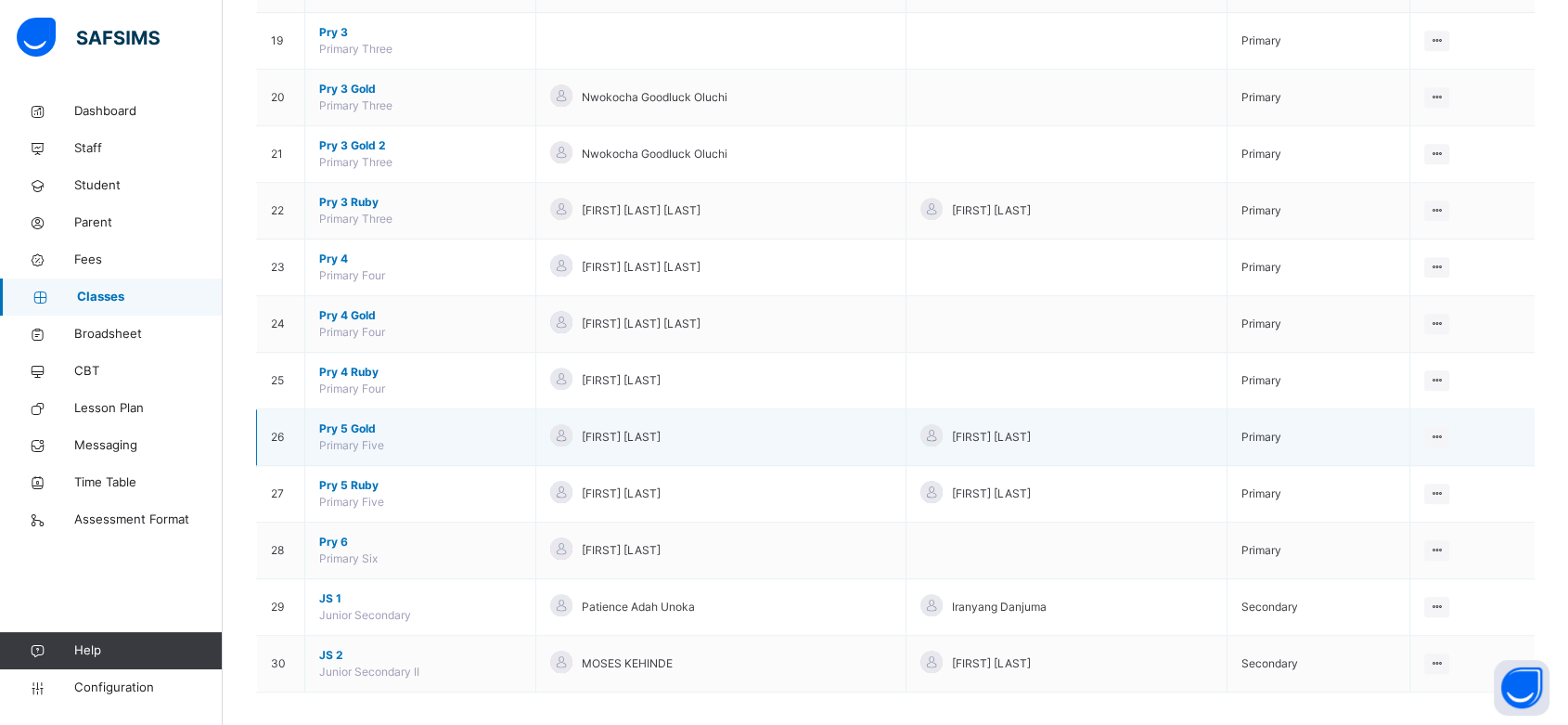 click on "Pry 5   Gold" at bounding box center [420, 429] 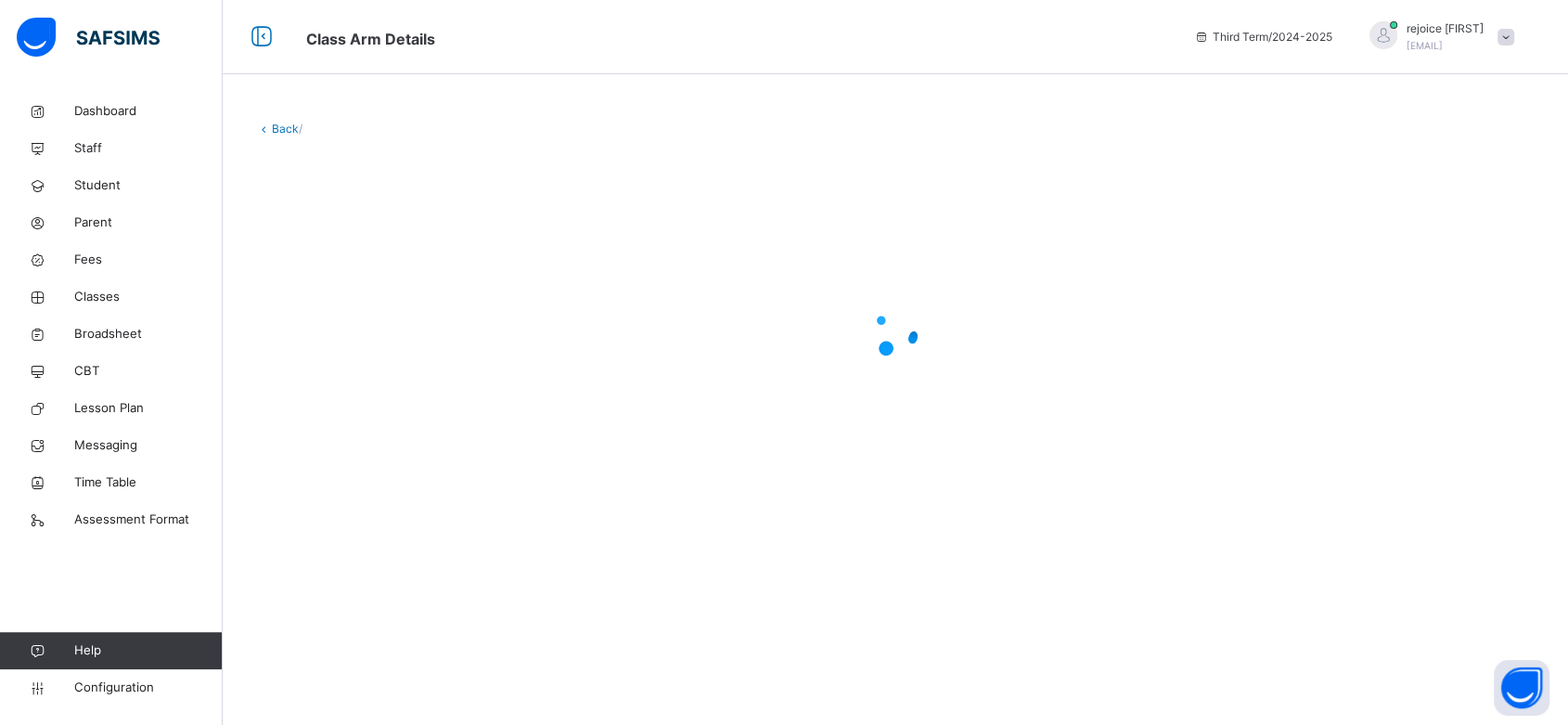 scroll, scrollTop: 0, scrollLeft: 0, axis: both 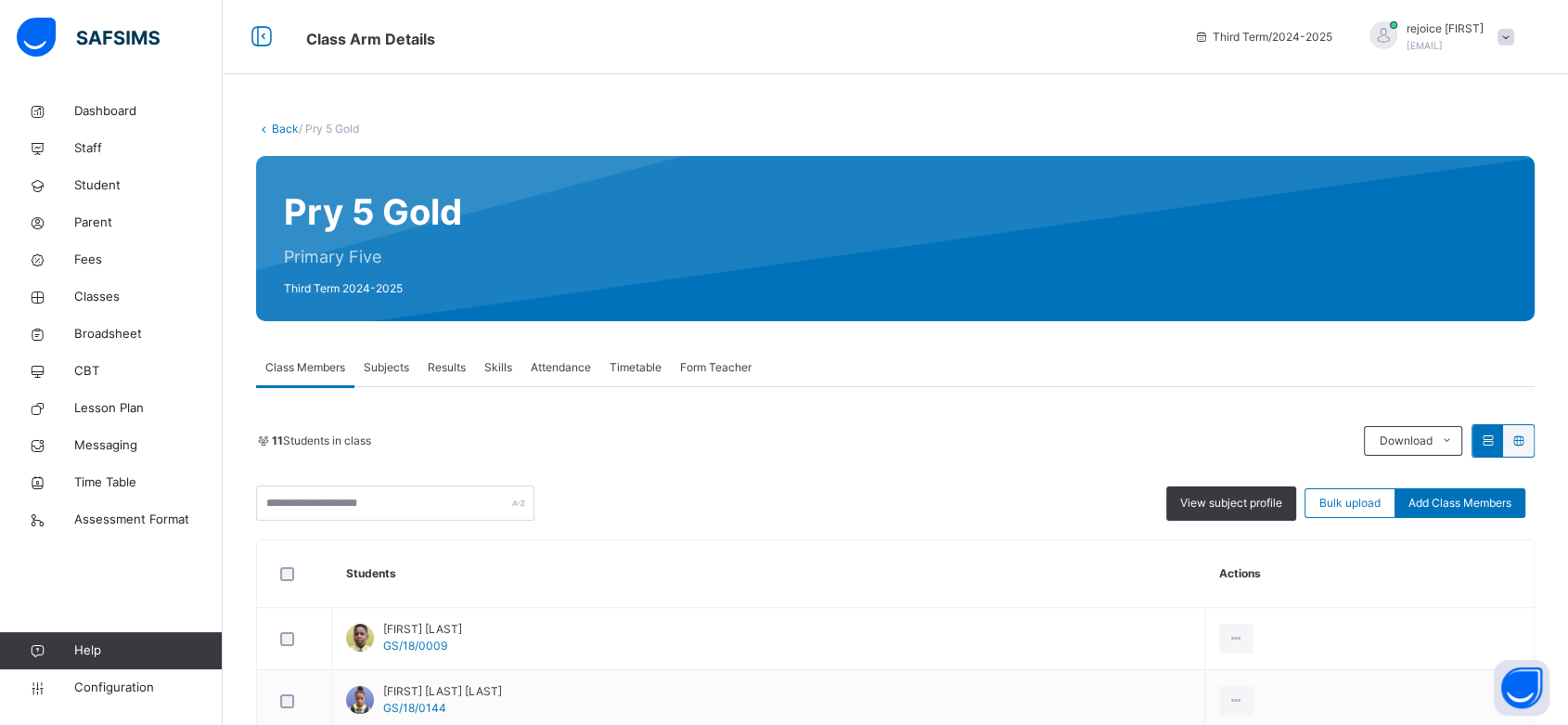 click on "Subjects" at bounding box center (386, 368) 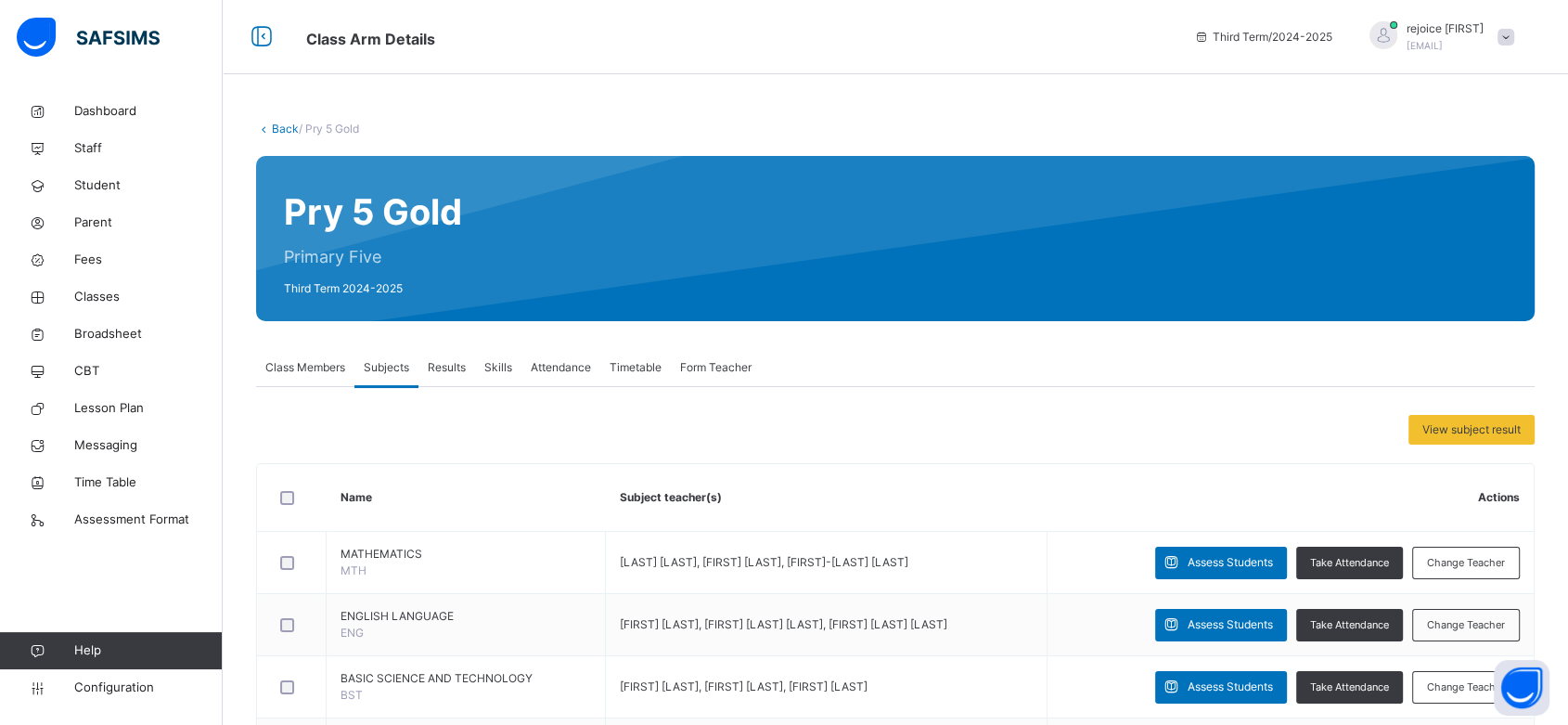 click on "Class Members" at bounding box center (305, 368) 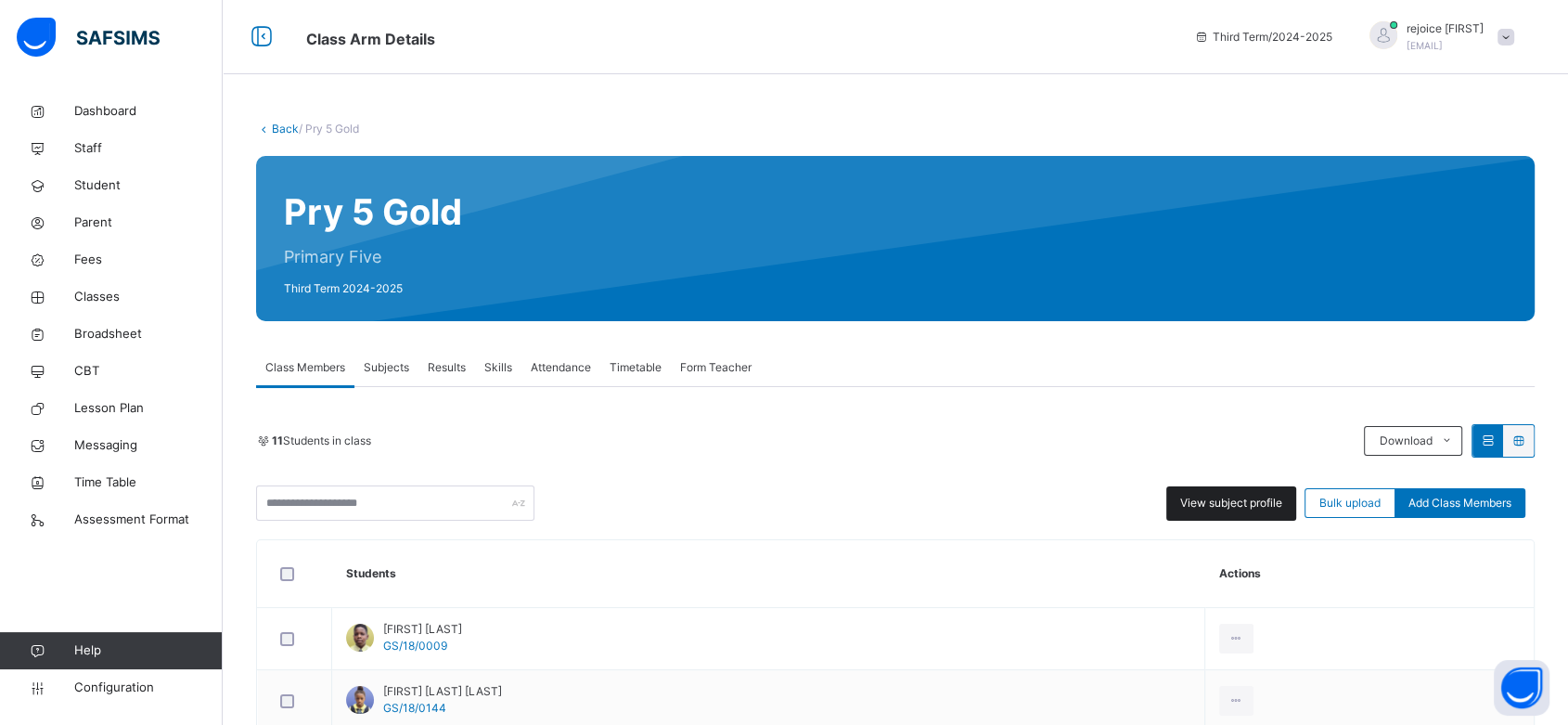 click on "View subject profile" at bounding box center [1231, 503] 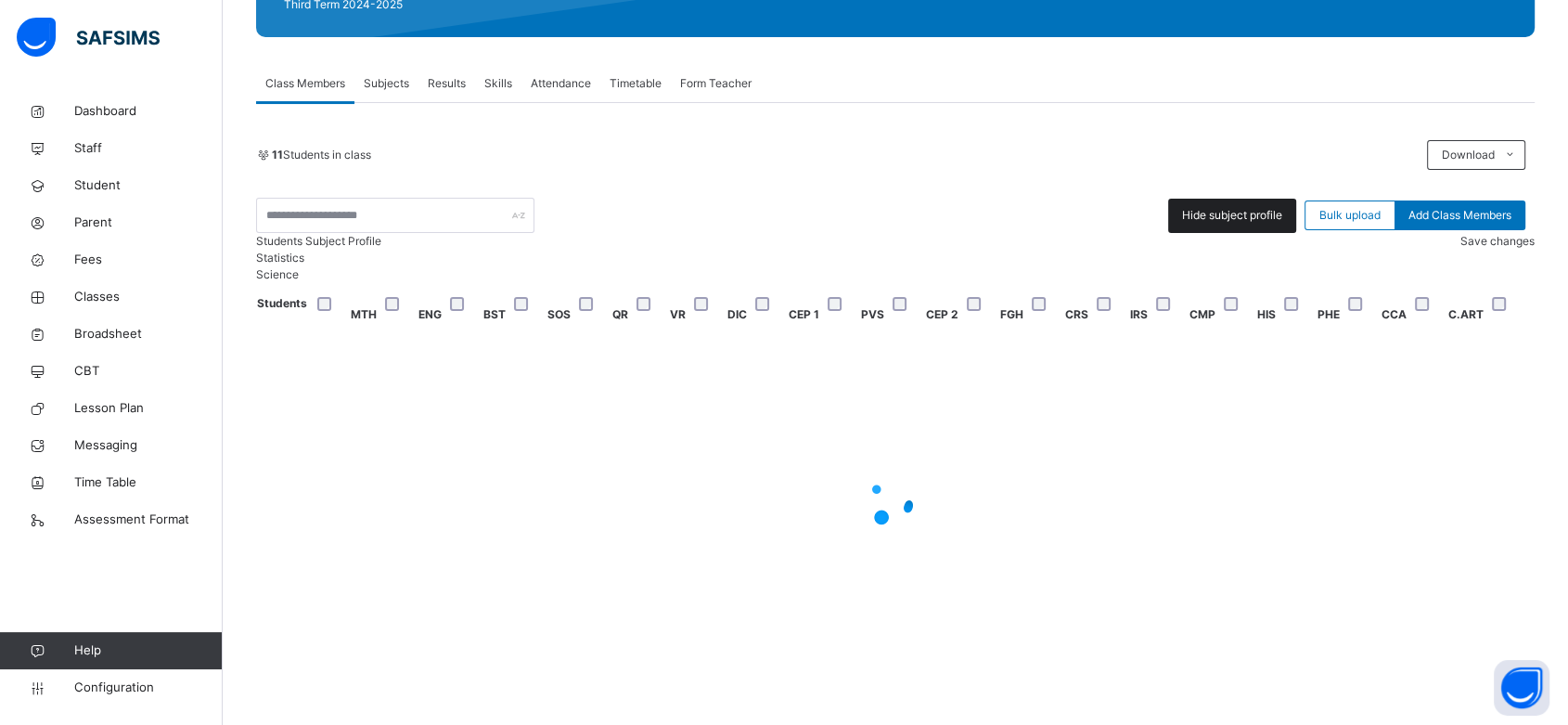 scroll, scrollTop: 341, scrollLeft: 0, axis: vertical 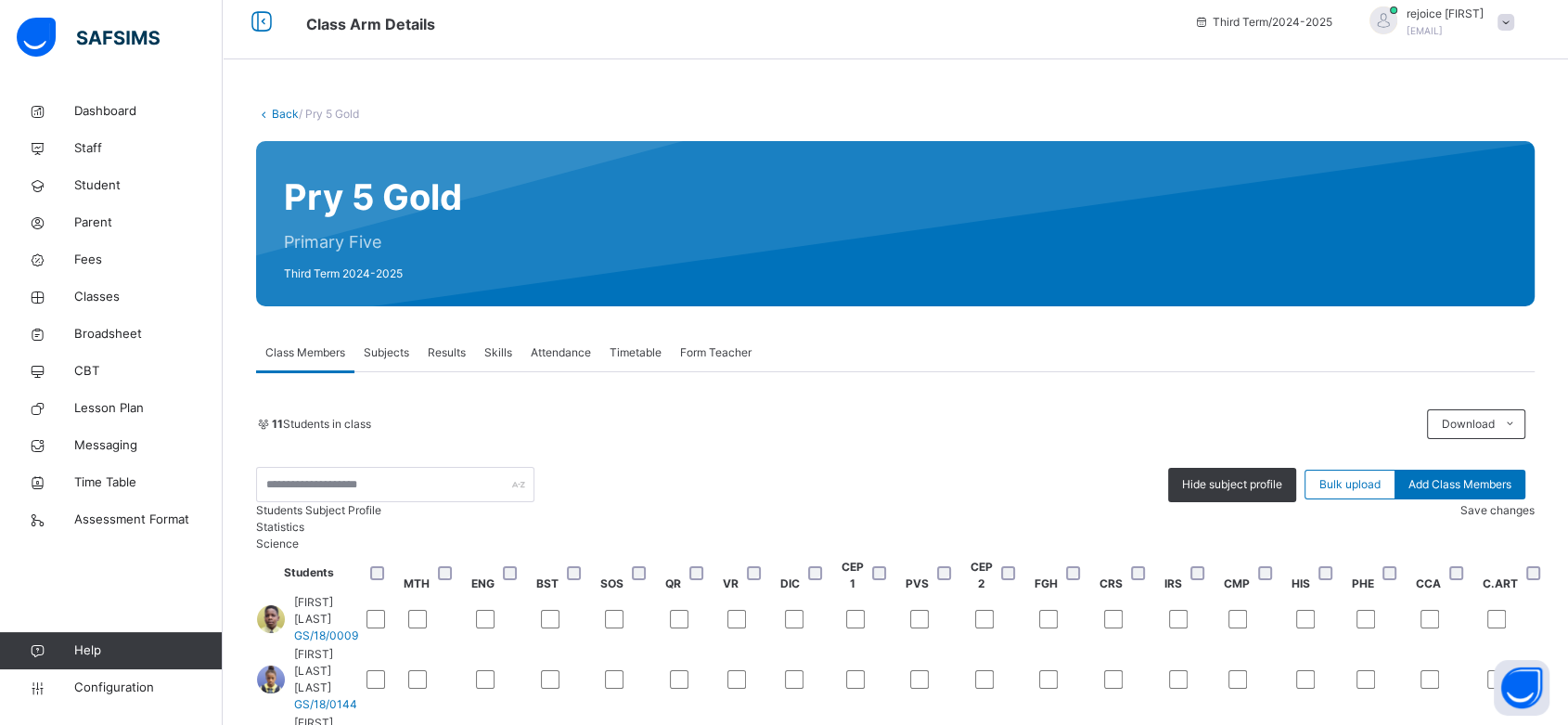 click on "Back" at bounding box center (285, 113) 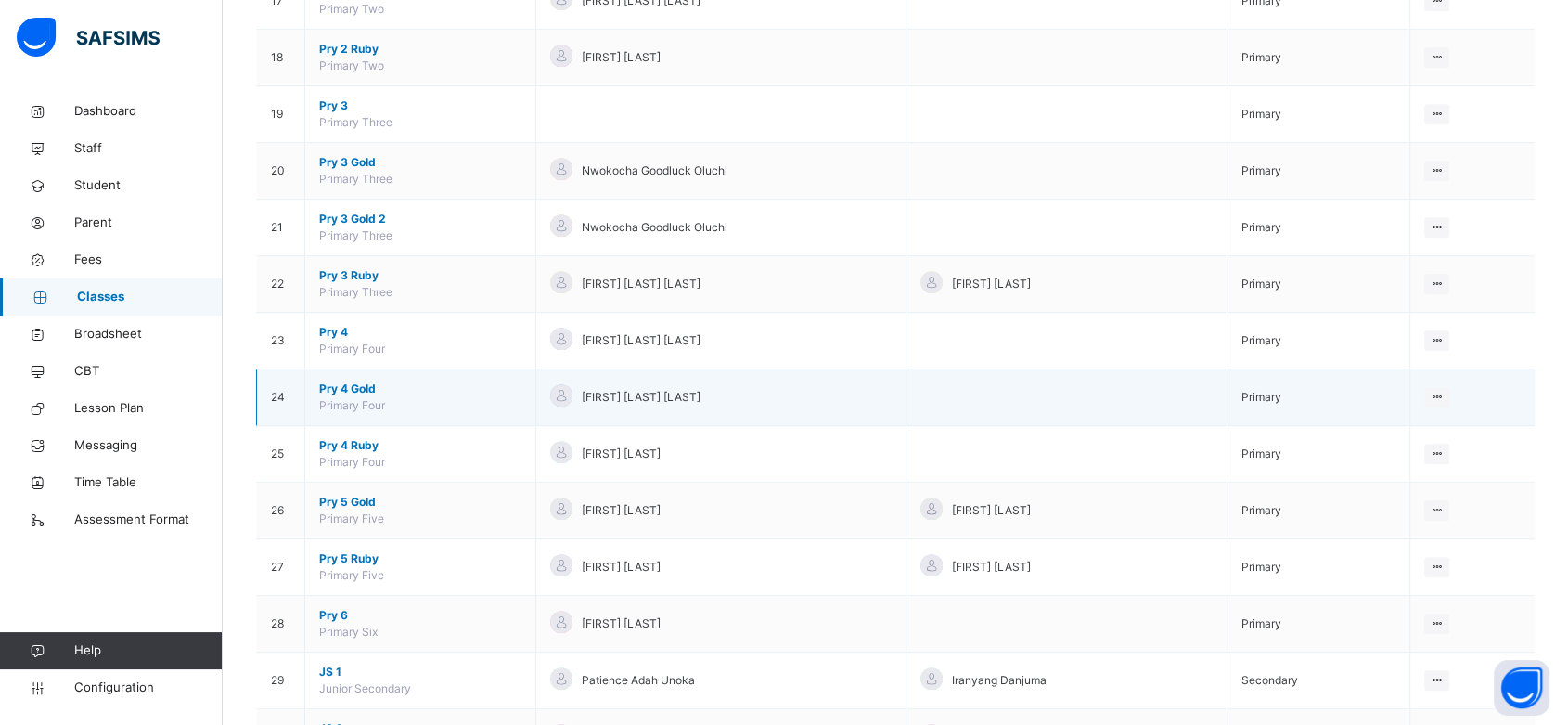 scroll, scrollTop: 1161, scrollLeft: 0, axis: vertical 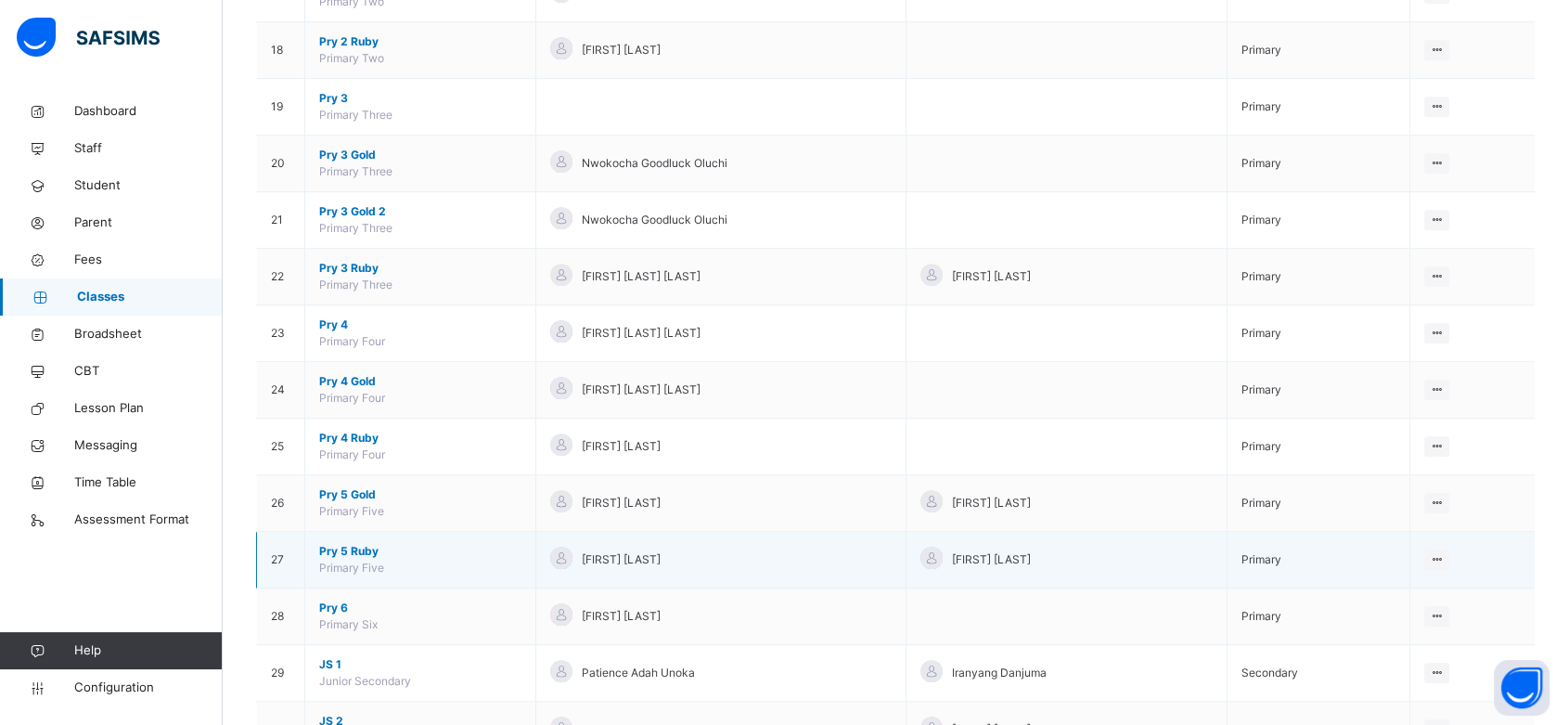 click on "Pry 5   Ruby" at bounding box center (420, 551) 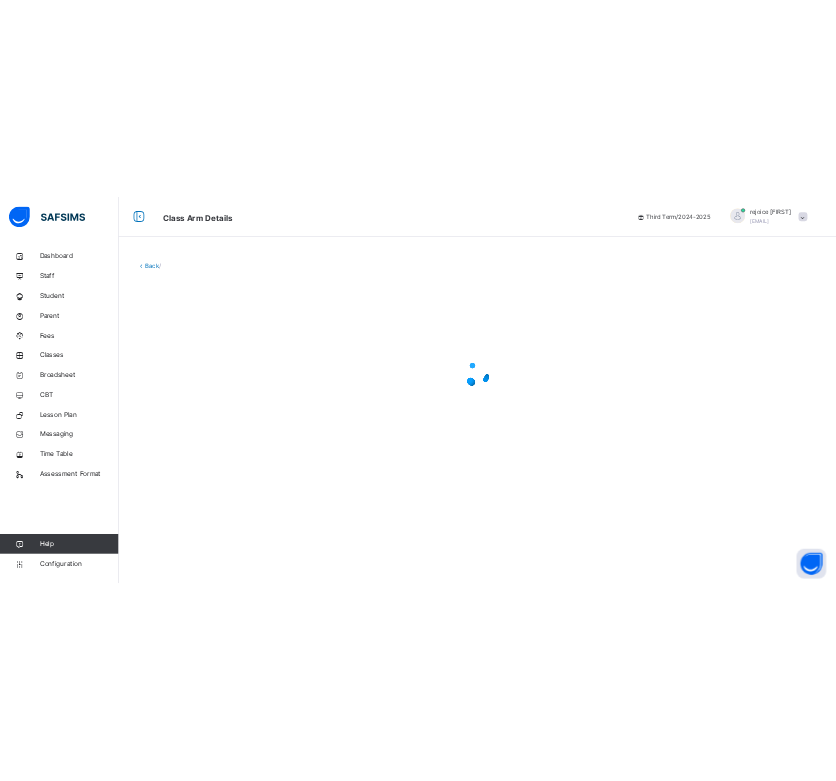 scroll, scrollTop: 0, scrollLeft: 0, axis: both 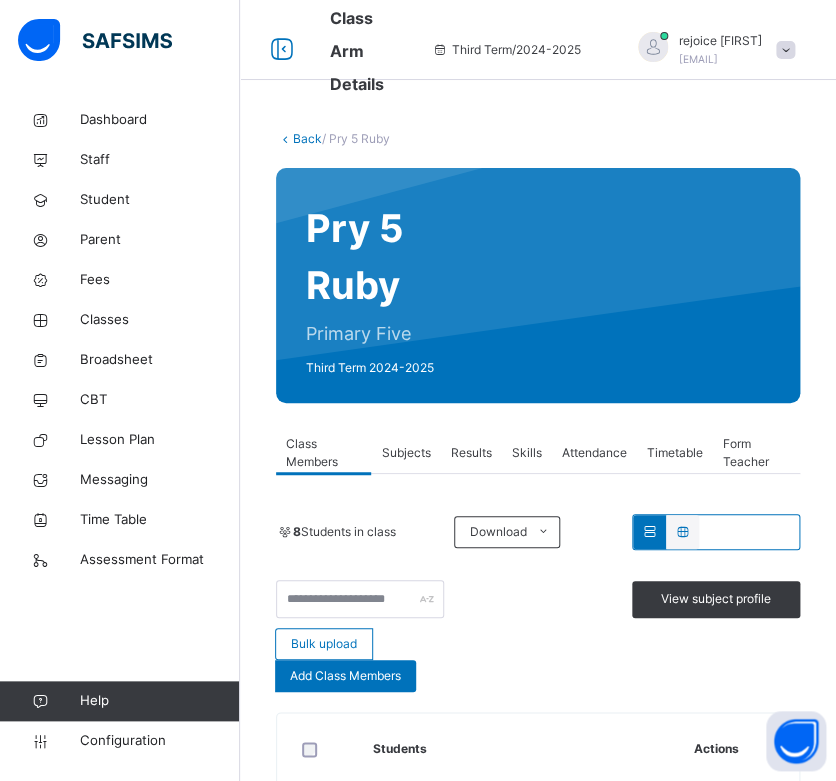 click on "Subjects" at bounding box center [405, 453] 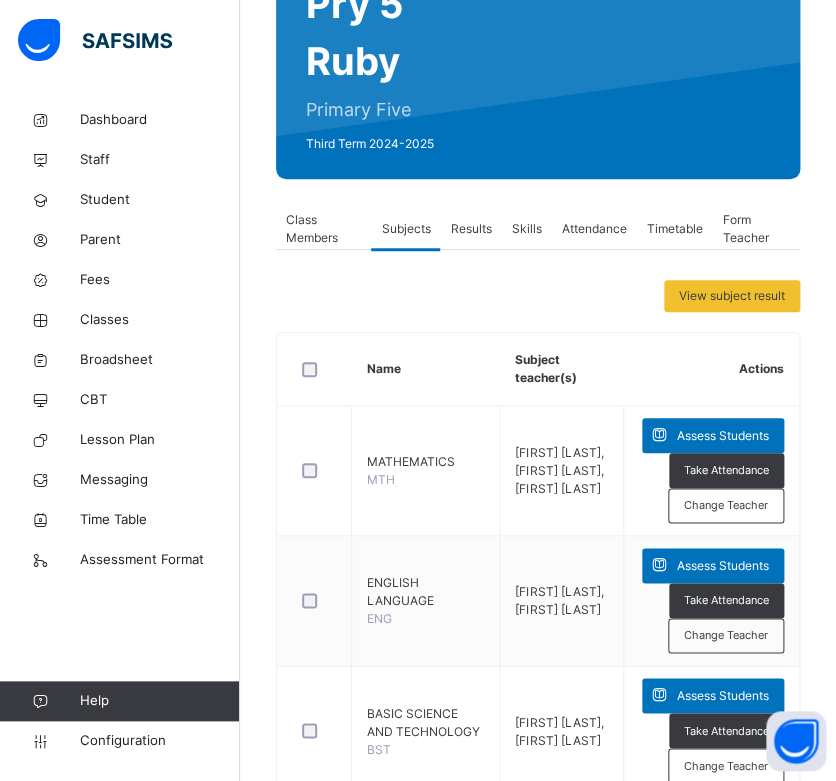 scroll, scrollTop: 280, scrollLeft: 0, axis: vertical 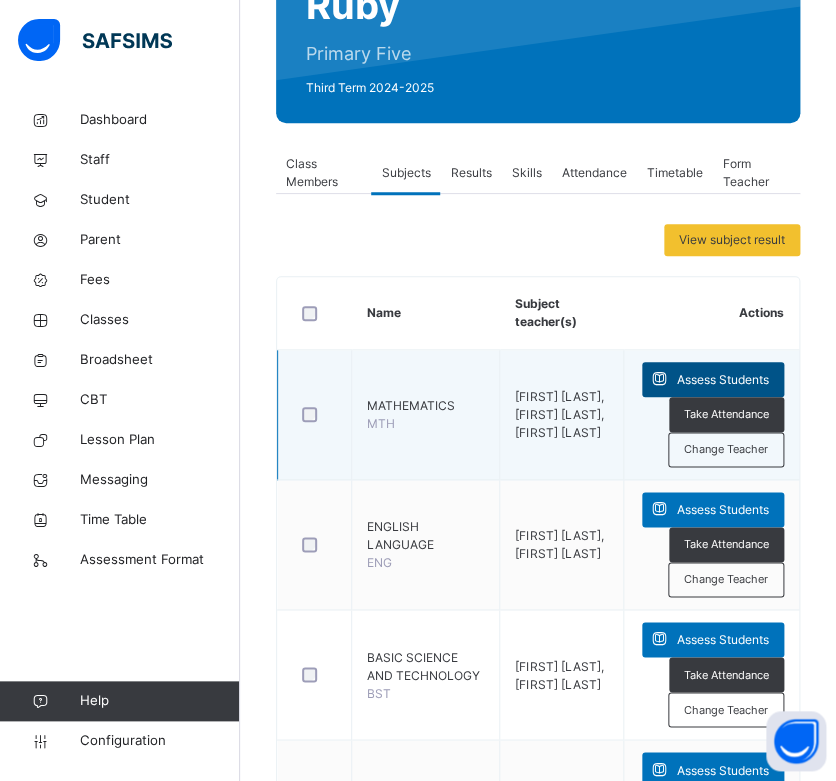 click at bounding box center [659, 379] 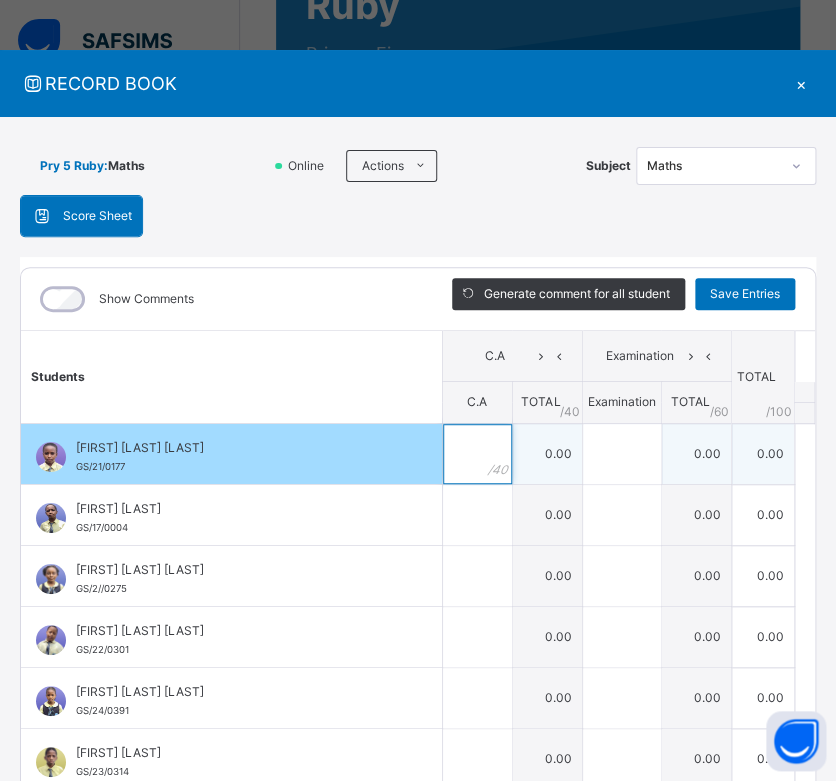 click at bounding box center (477, 454) 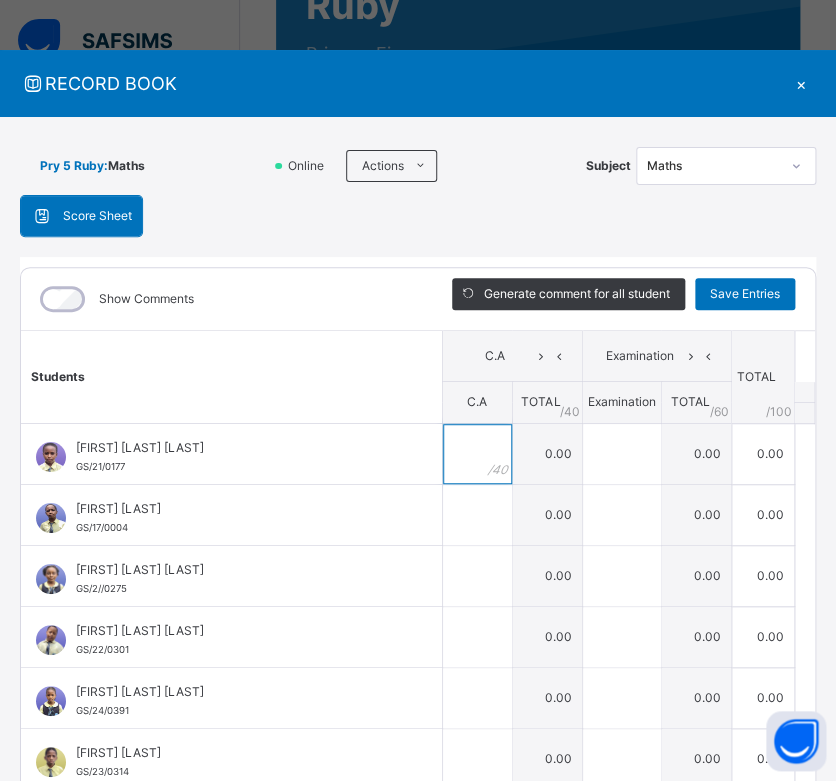 scroll, scrollTop: 128, scrollLeft: 0, axis: vertical 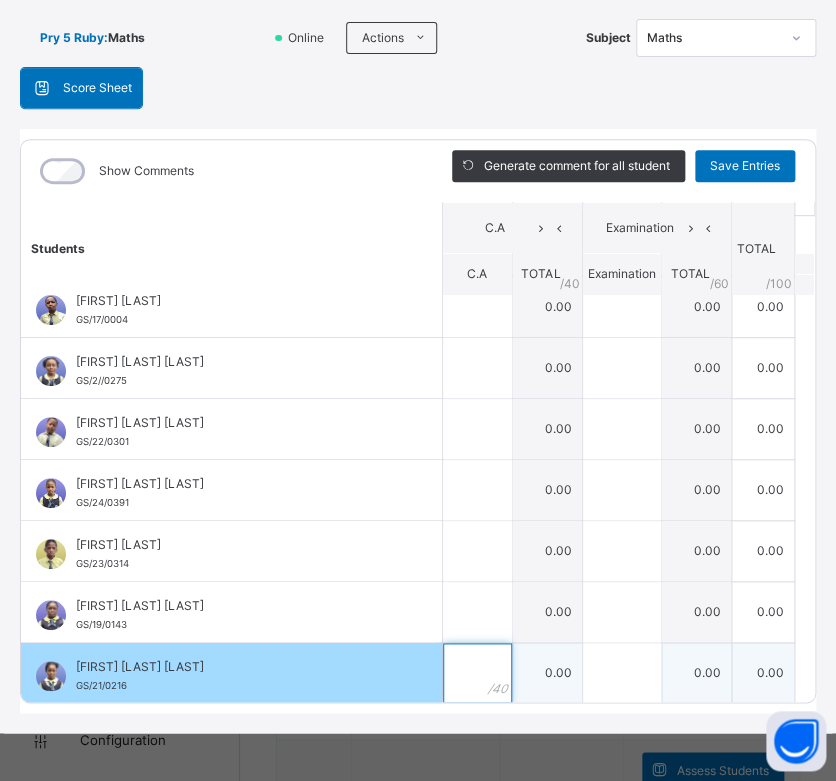 click at bounding box center [477, 673] 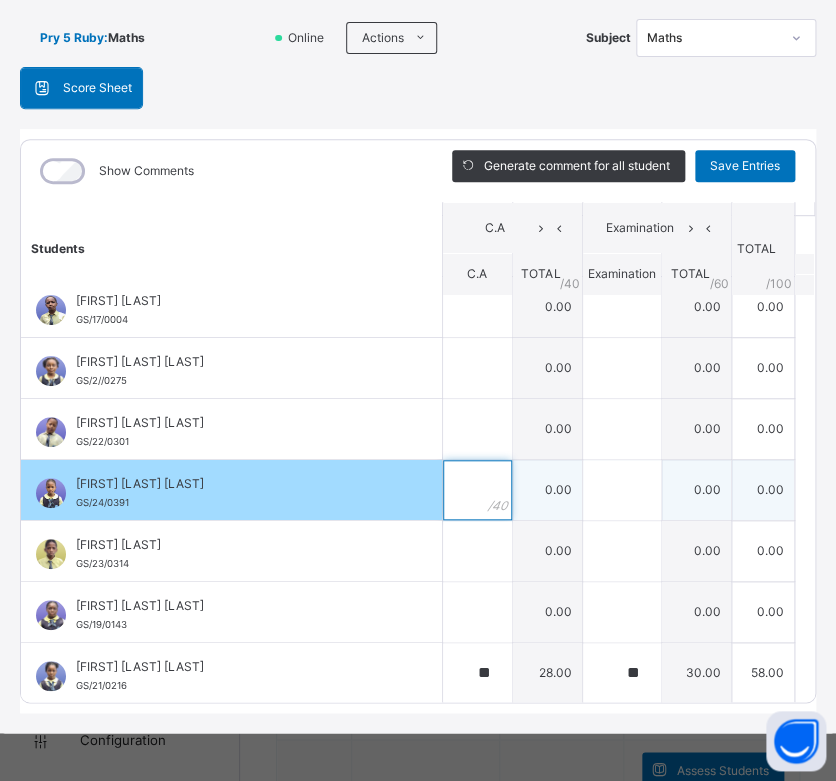 click at bounding box center [477, 490] 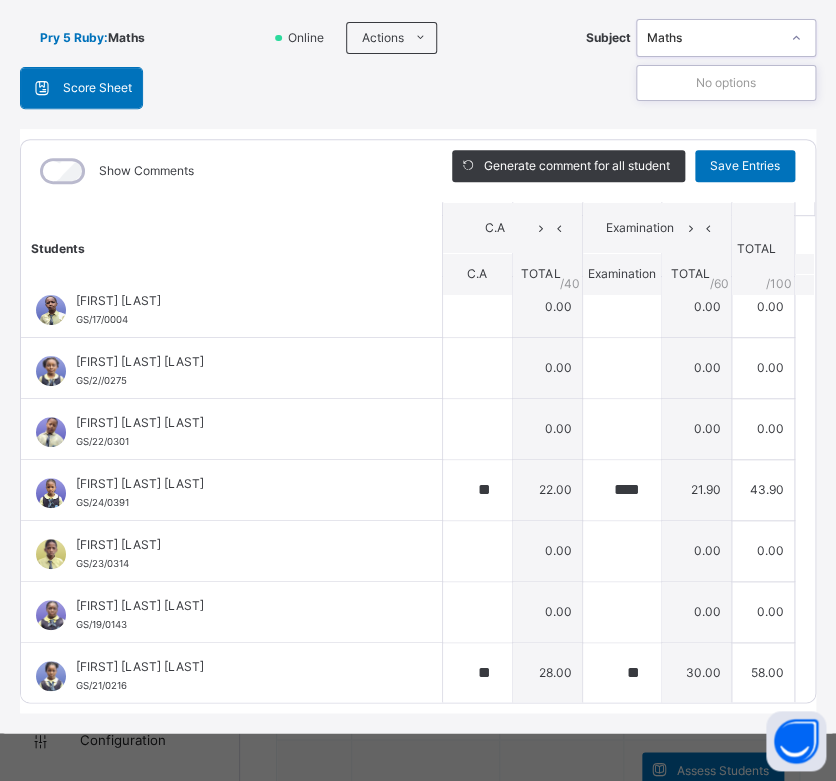 click on "Maths" at bounding box center [713, 38] 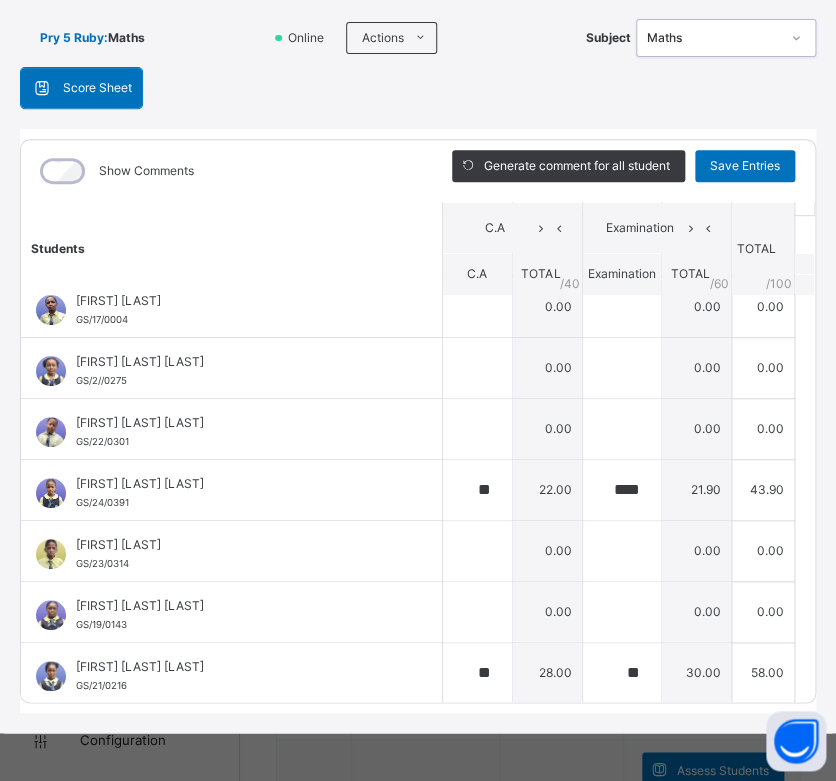 click on "Maths" at bounding box center [713, 38] 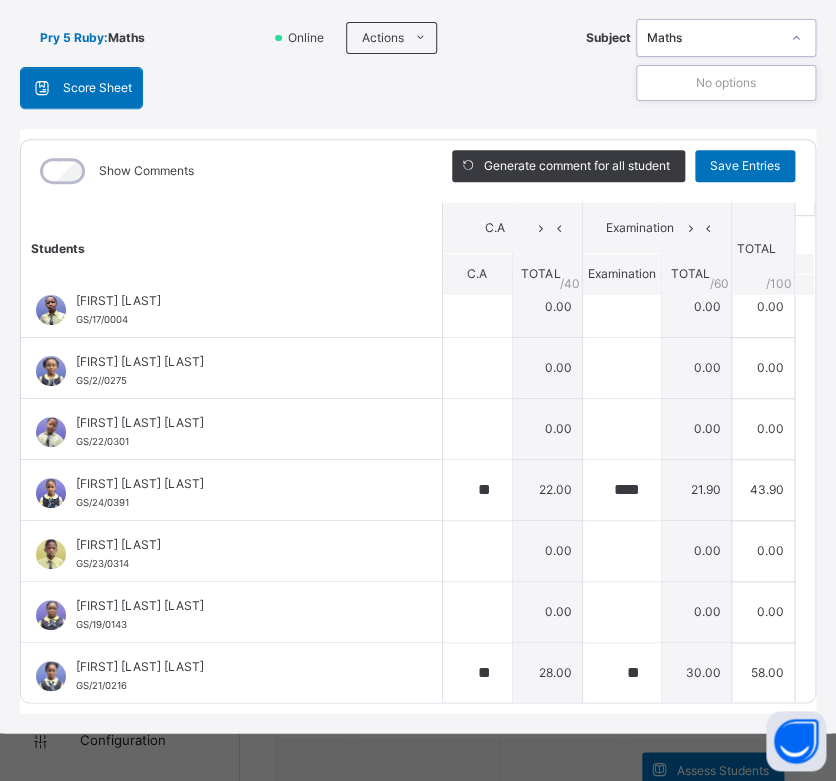 click on "Maths" at bounding box center (713, 38) 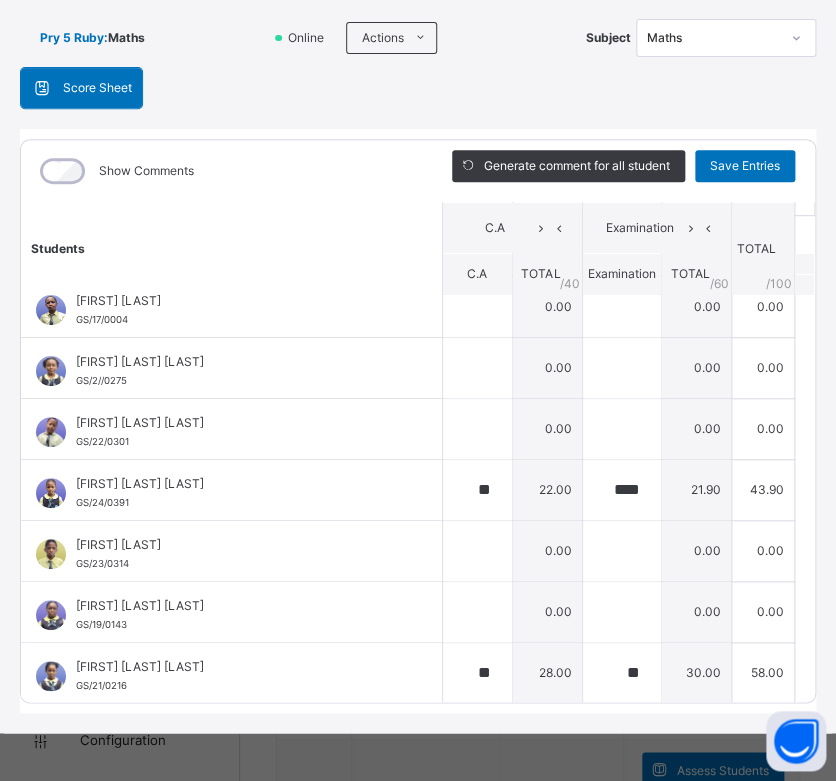 click on "Score Sheet Score Sheet Show Comments Generate comment for all student Save Entries Class Level: Pry 5 Ruby Subject: Maths Session: 2024/2025 Session Session: Third Term Students C.A Examination TOTAL /100 Comment C.A TOTAL / 40 Examination TOTAL / 60 [FIRST] [LAST] Haruna GS/21/0177 [FIRST] [LAST] Haruna GS/21/0177 0.00 0.00 0.00 Generate comment 0 / 250 × Subject Teacher’s Comment Generate and see in full the comment developed by the AI with an option to regenerate the comment JS [FIRST] [LAST] GS/21/0177 Total 0.00 / 100.00 Sims Bot Regenerate Use this comment [LAST] [LAST] C GS/17/0004 [LAST] [LAST] C GS/17/0004 0.00 0.00 0.00 Generate comment 0 / 250 × Subject Teacher’s Comment Generate and see in full the comment developed by the AI with an option to regenerate the comment JS [LAST] [LAST] C GS/17/0004 Total 0.00 / 100.00 Sims Bot Regenerate Use this comment [FIRST] [LAST] [LAST] GS/2//0275 [FIRST] [LAST] [LAST] GS/2//0275 0.00 0.00 0.00 0 / 250" at bounding box center (418, 390) 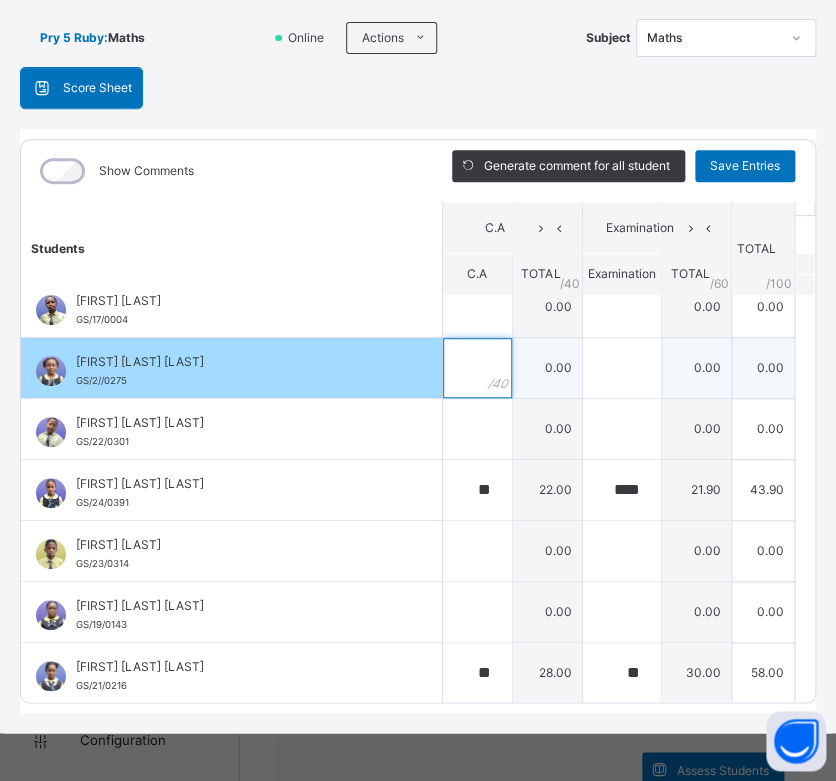click at bounding box center (477, 368) 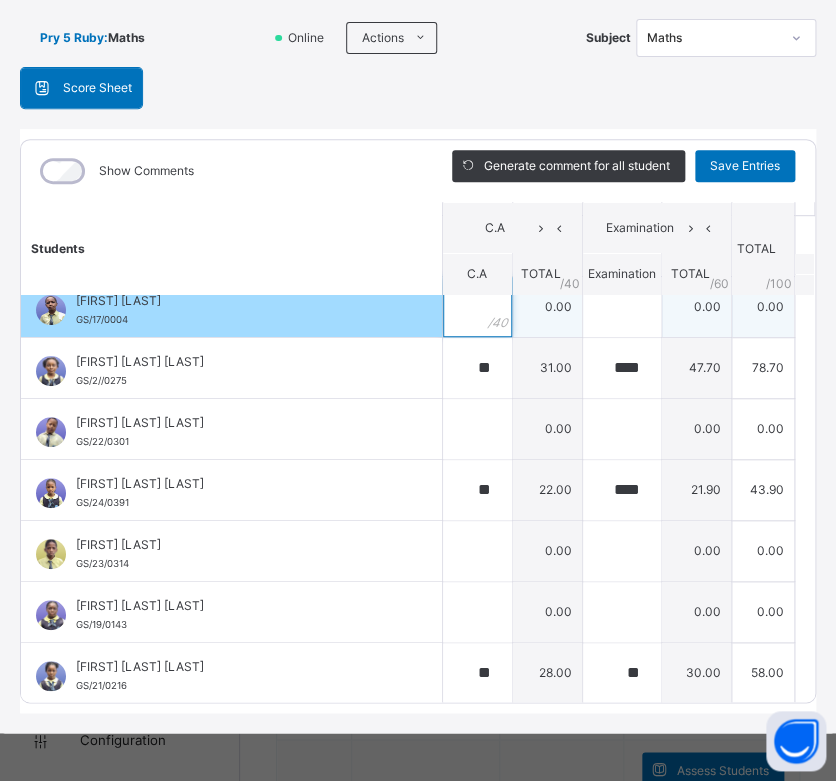 click at bounding box center [477, 307] 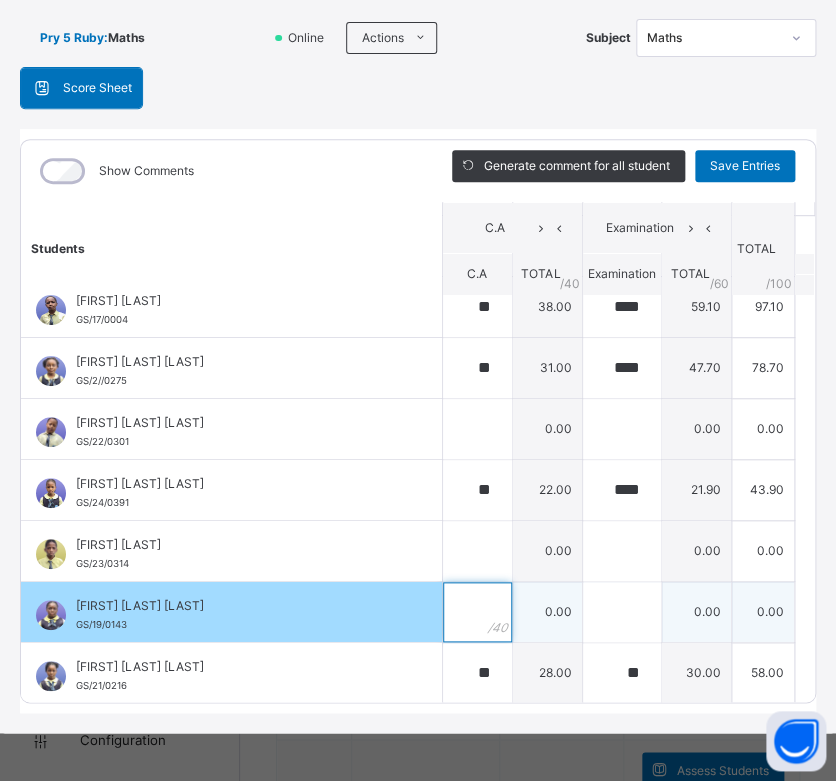 click at bounding box center [477, 612] 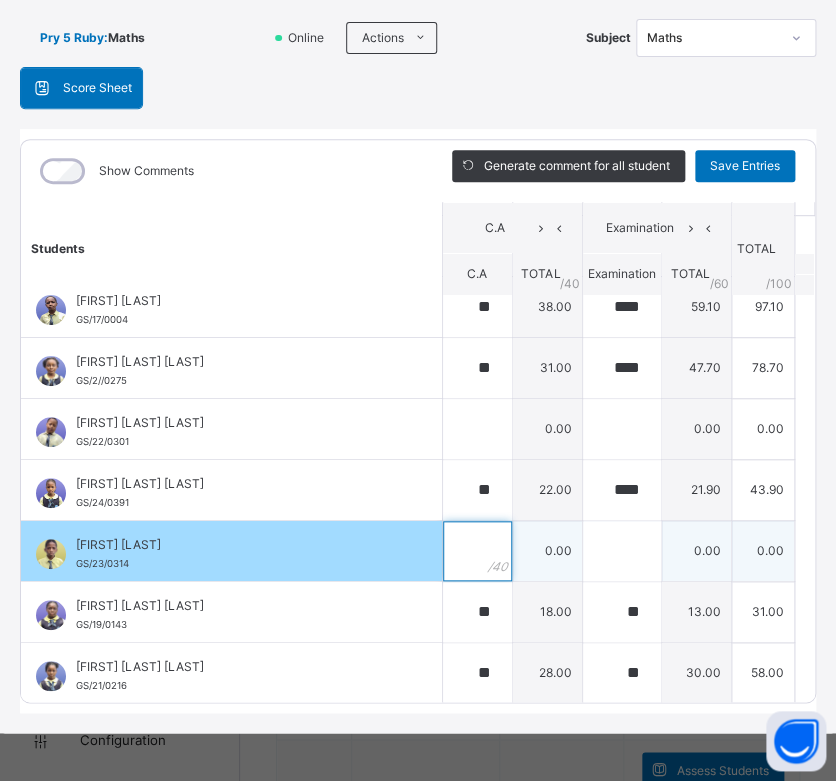 click at bounding box center [477, 551] 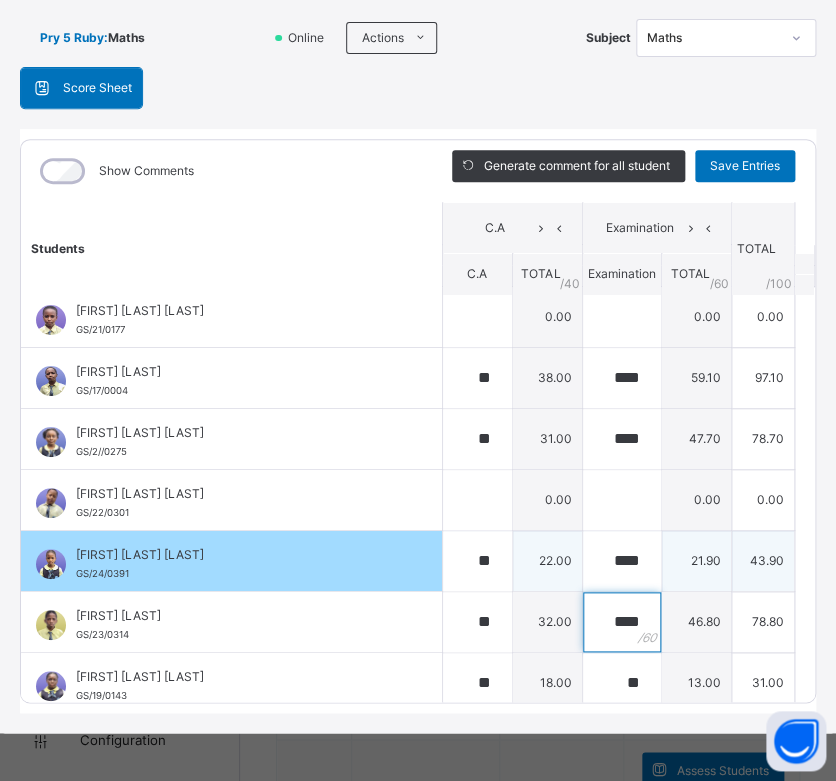 scroll, scrollTop: 0, scrollLeft: 0, axis: both 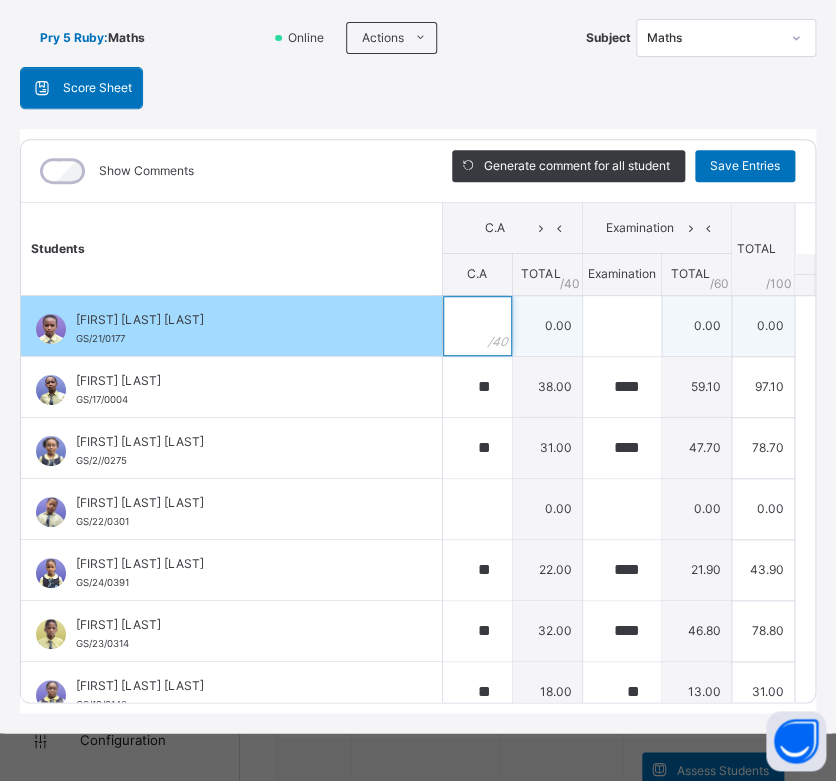 click at bounding box center (477, 326) 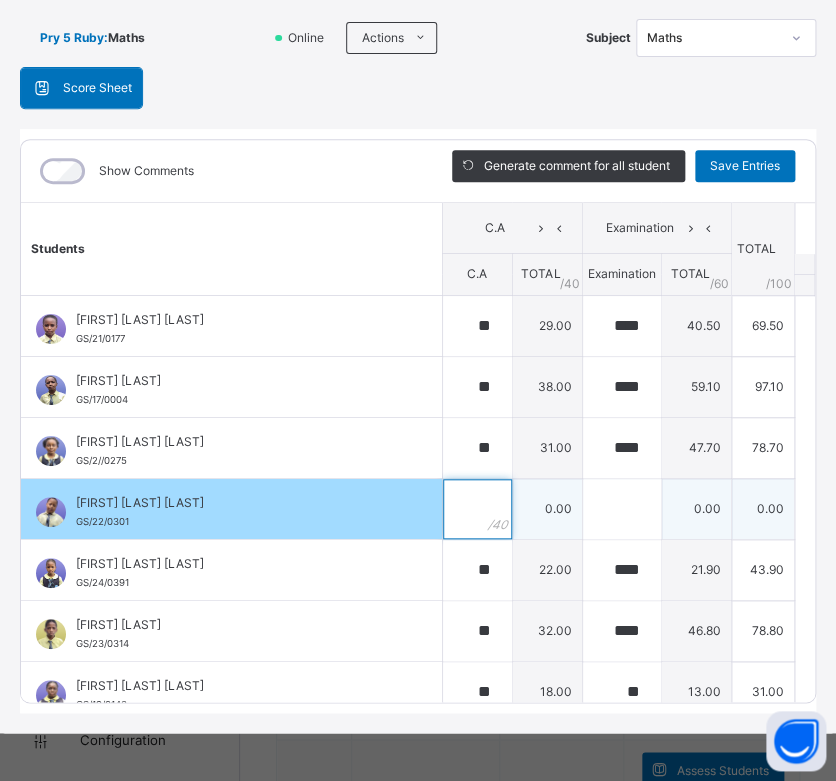 click at bounding box center [477, 509] 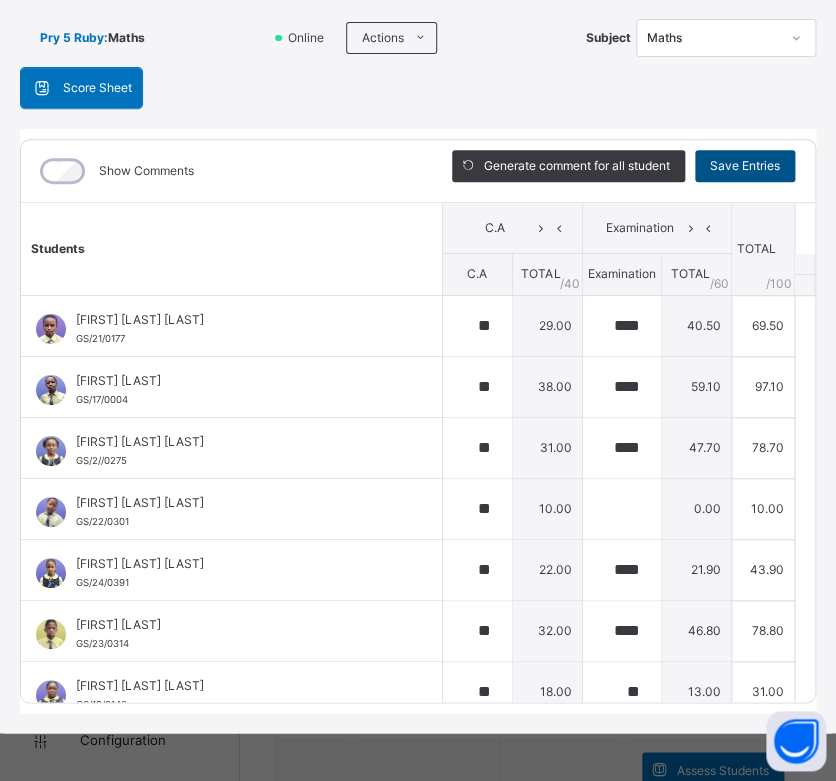 click on "Save Entries" at bounding box center (745, 166) 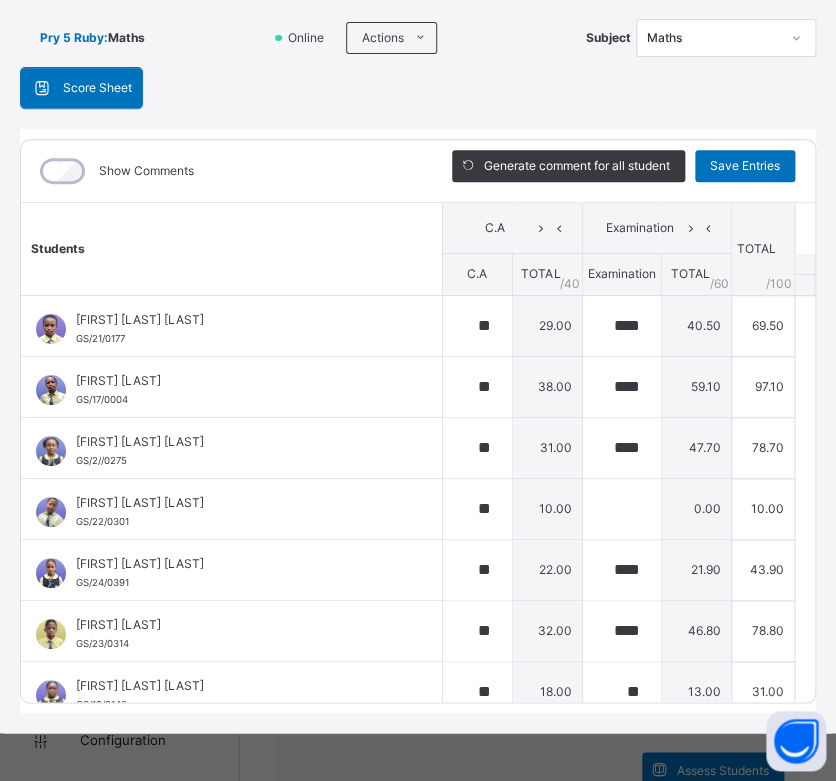 scroll, scrollTop: 0, scrollLeft: 0, axis: both 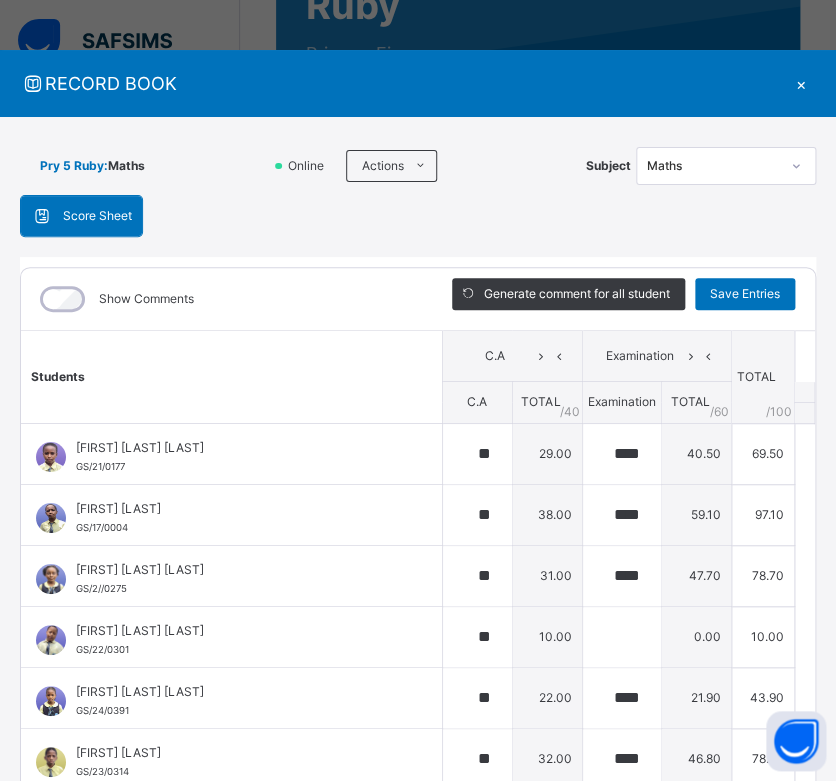 click on "×" at bounding box center [801, 83] 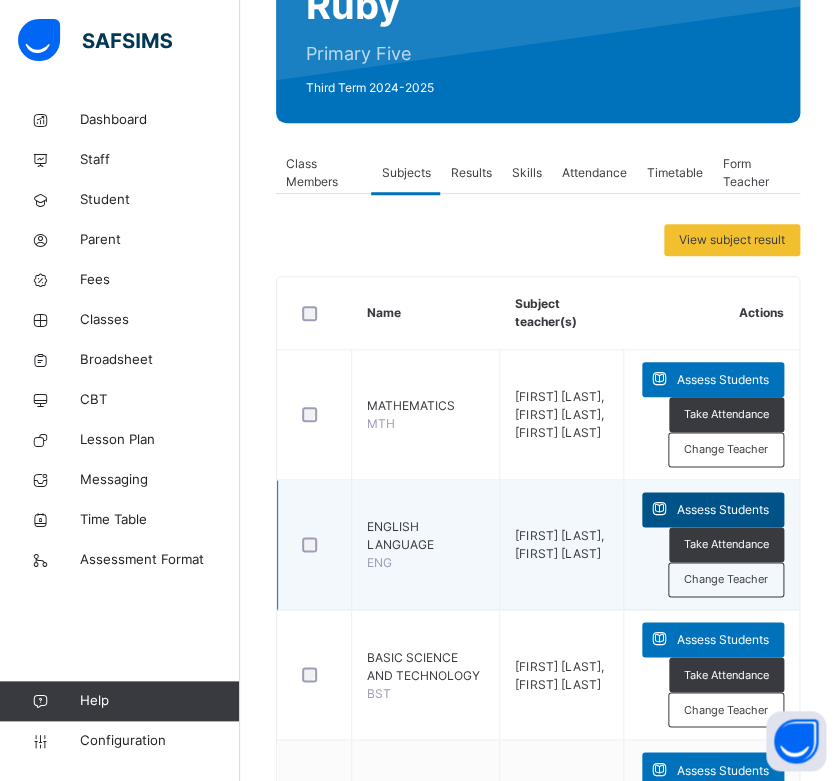 click at bounding box center [659, 509] 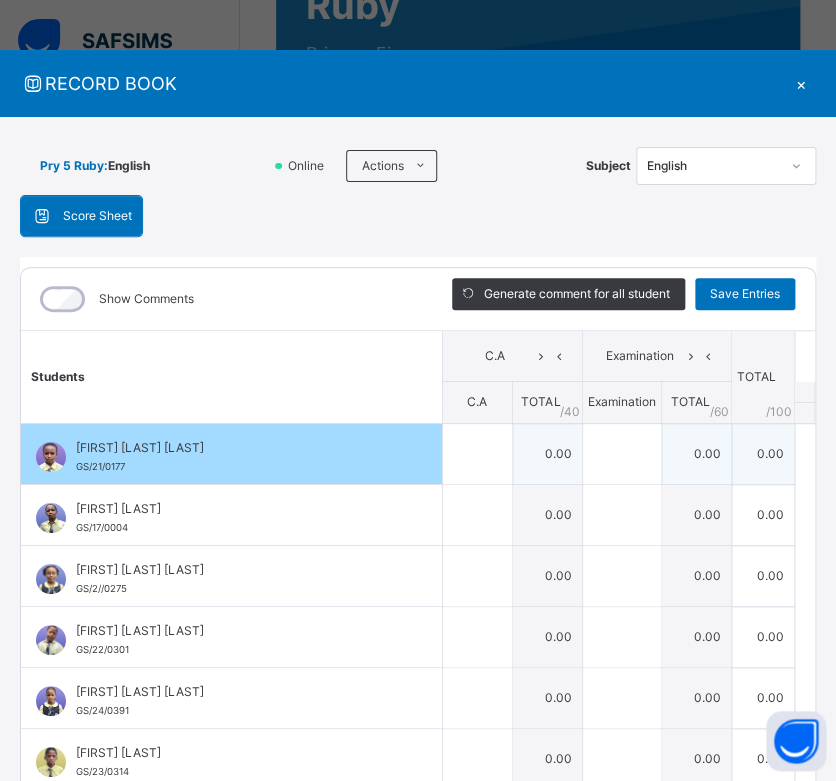 scroll, scrollTop: 80, scrollLeft: 0, axis: vertical 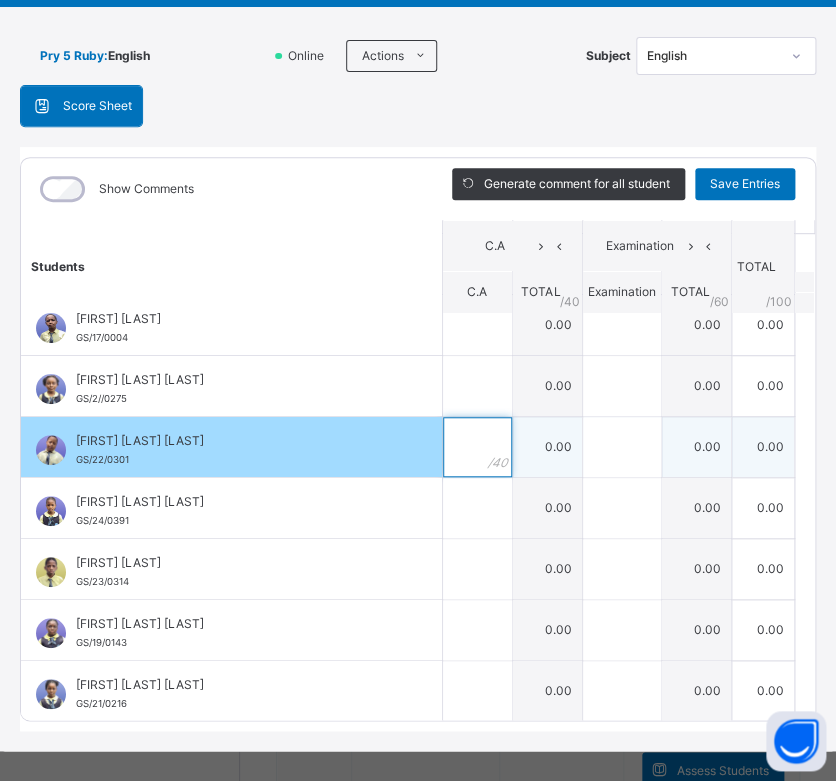 click at bounding box center (477, 447) 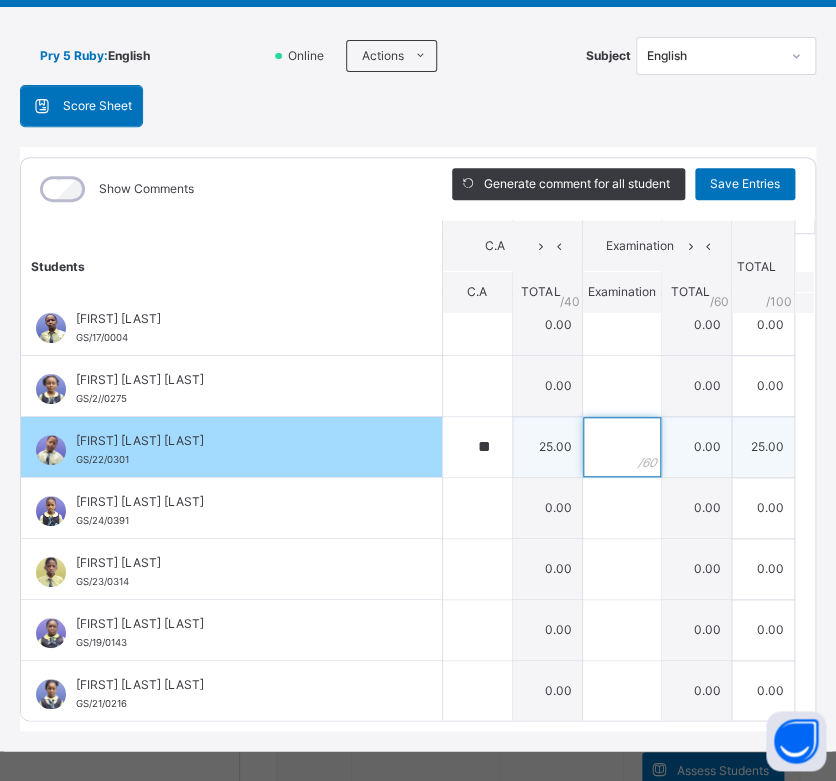 click at bounding box center [622, 447] 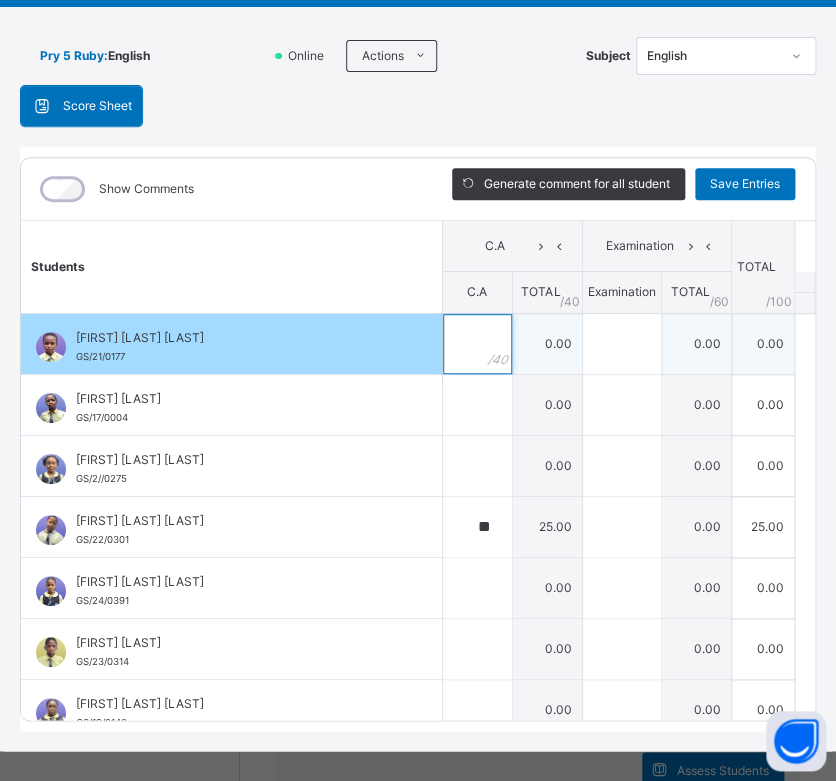 click at bounding box center (477, 344) 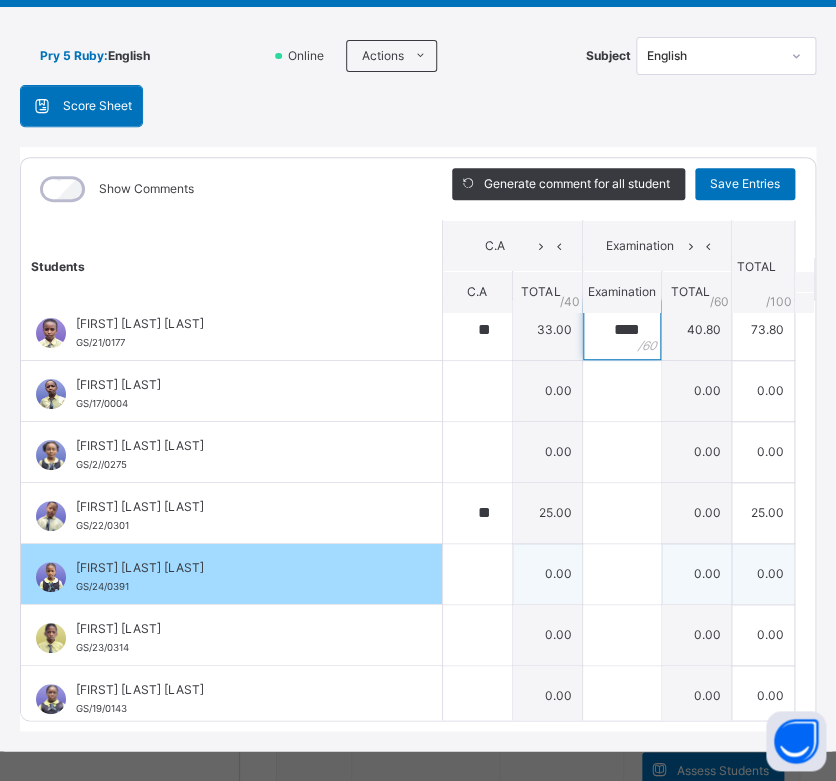 scroll, scrollTop: 16, scrollLeft: 0, axis: vertical 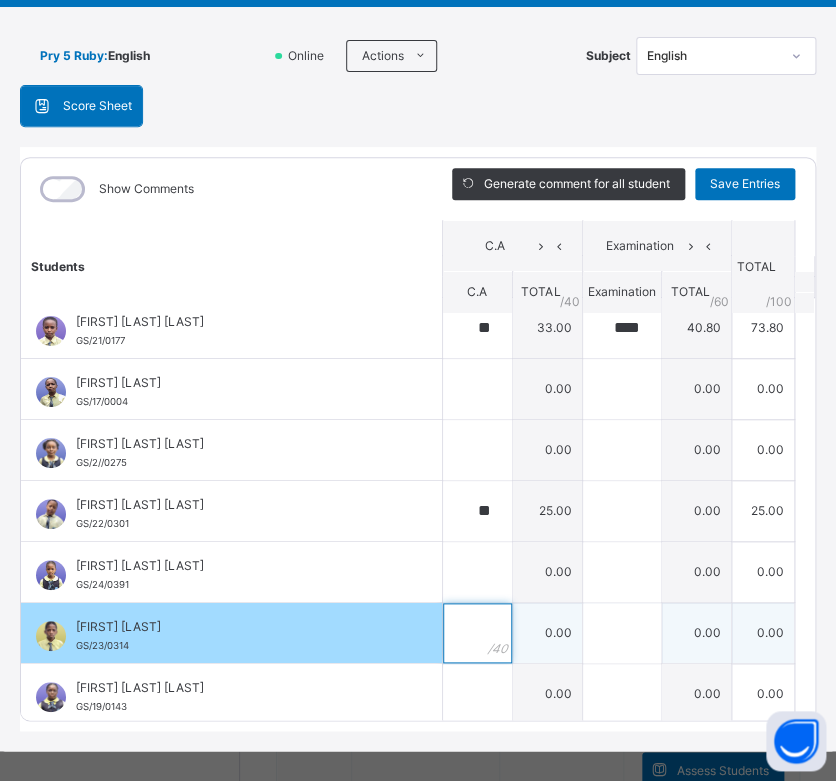 click at bounding box center [477, 633] 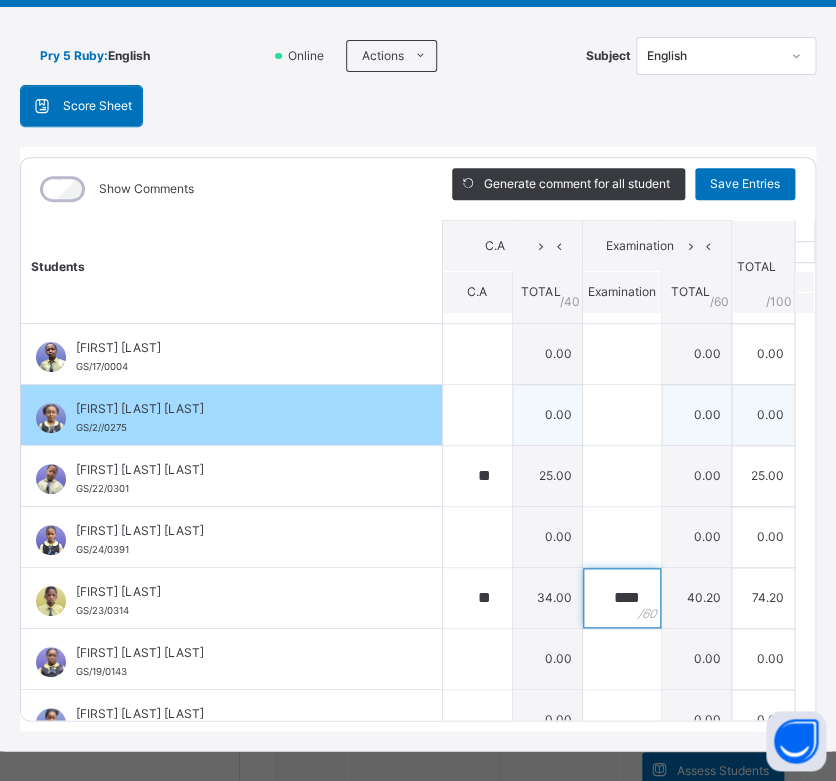 scroll, scrollTop: 80, scrollLeft: 0, axis: vertical 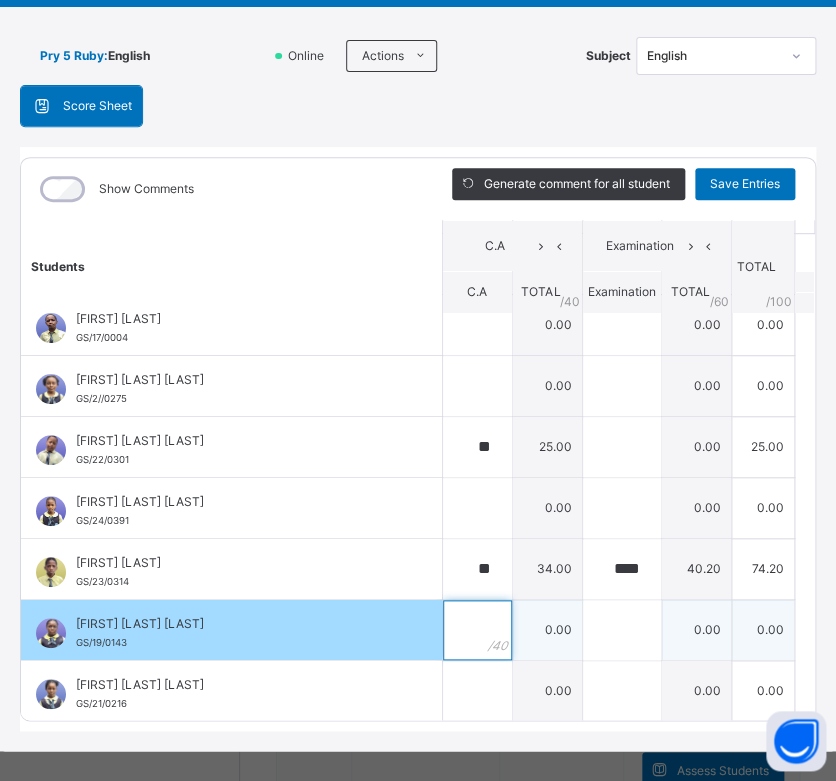 click at bounding box center (477, 630) 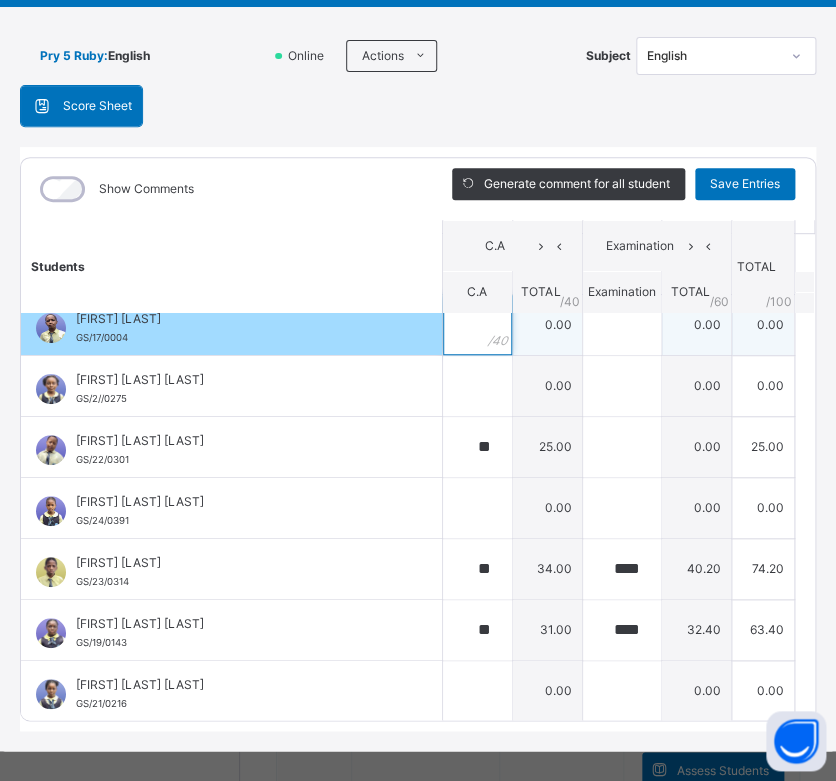 click at bounding box center [477, 325] 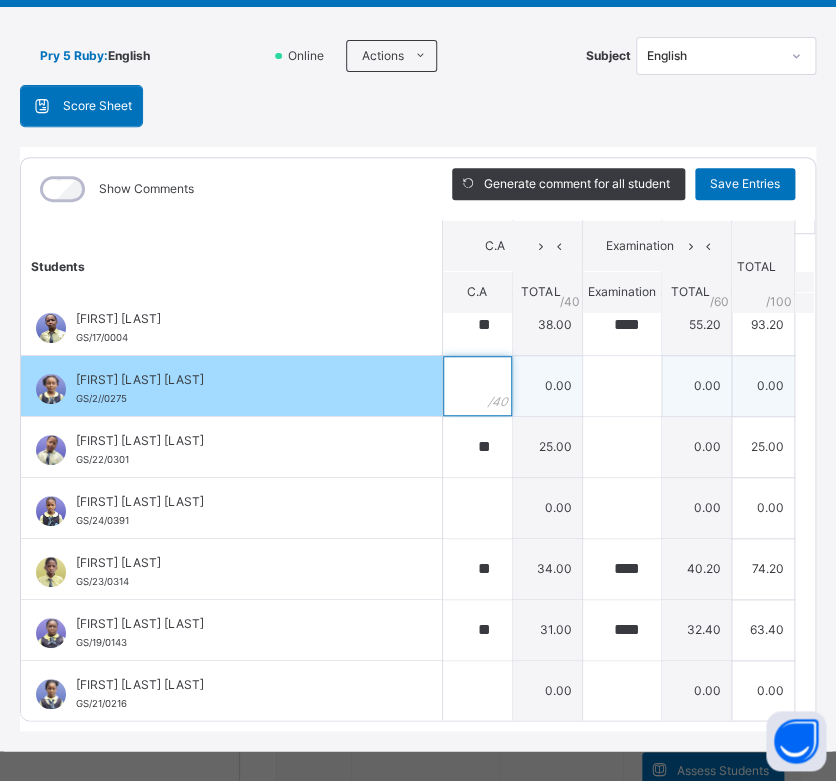 click at bounding box center [477, 386] 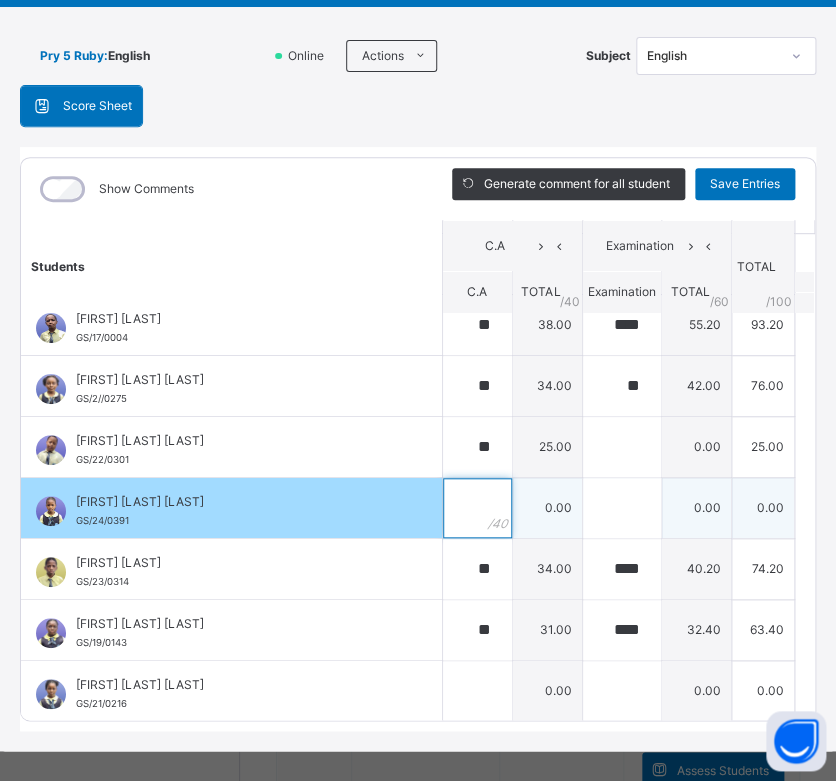 click at bounding box center [477, 508] 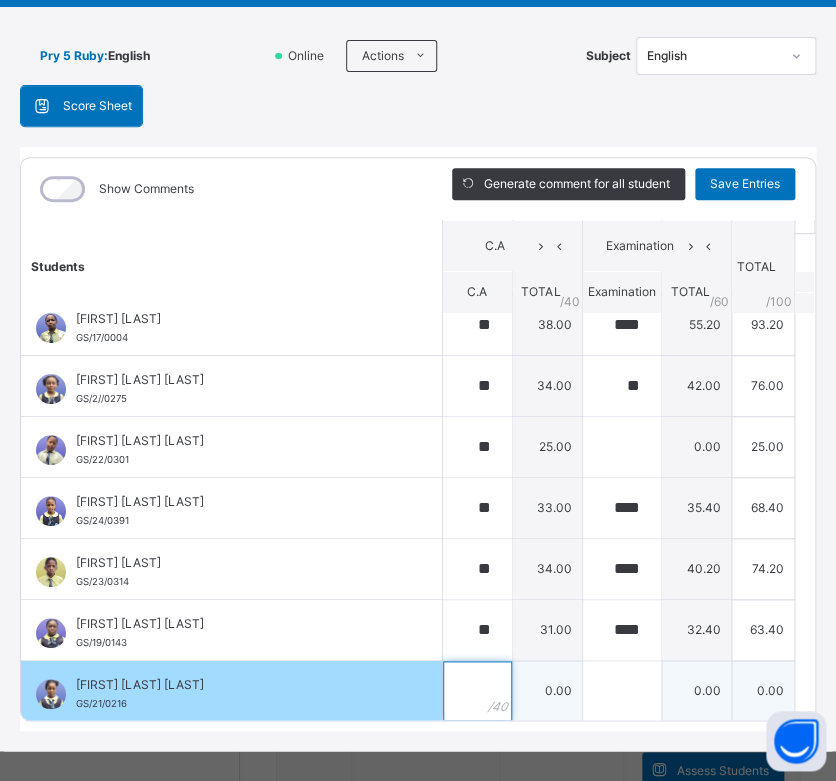 click at bounding box center [477, 691] 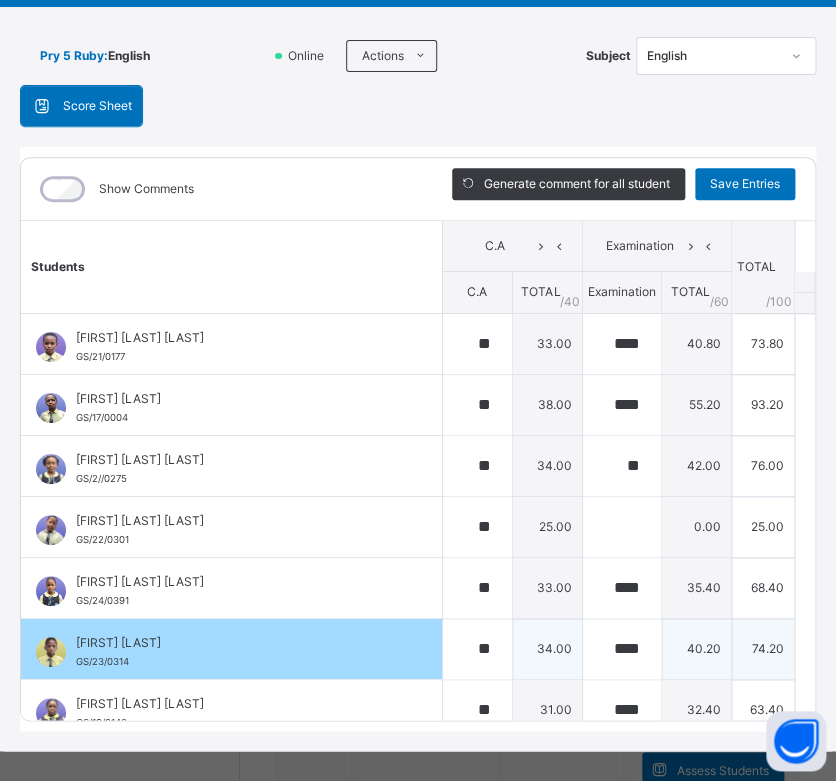 scroll, scrollTop: 80, scrollLeft: 0, axis: vertical 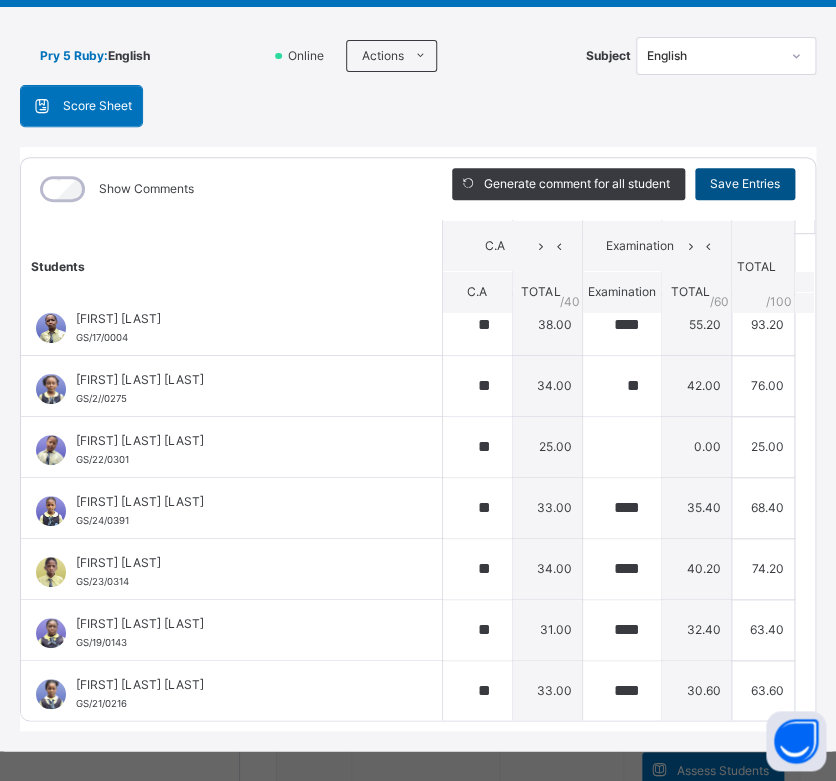 click on "Save Entries" at bounding box center (745, 184) 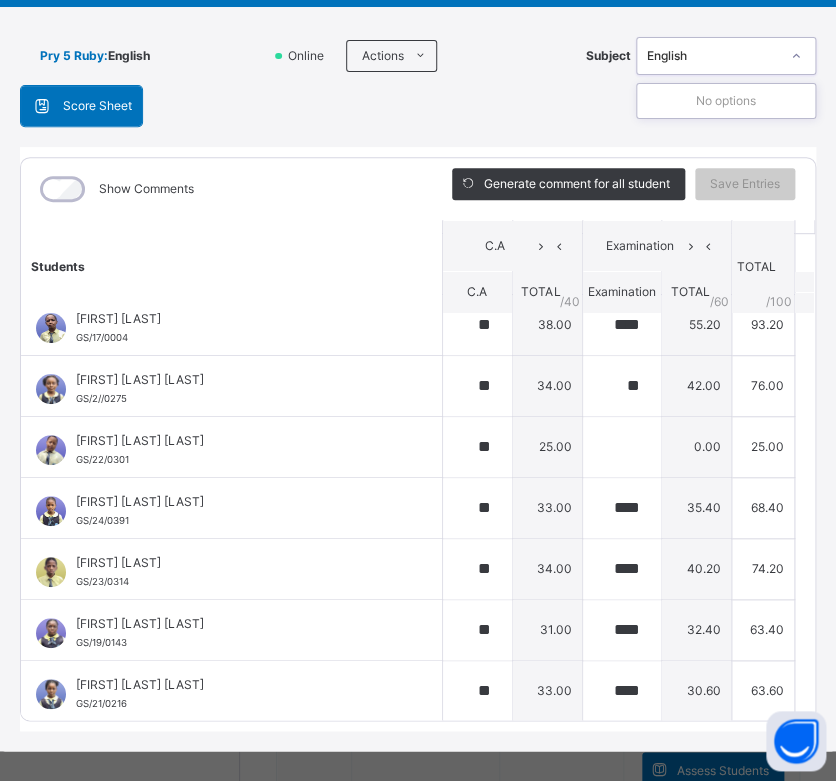 click on "English" at bounding box center [713, 56] 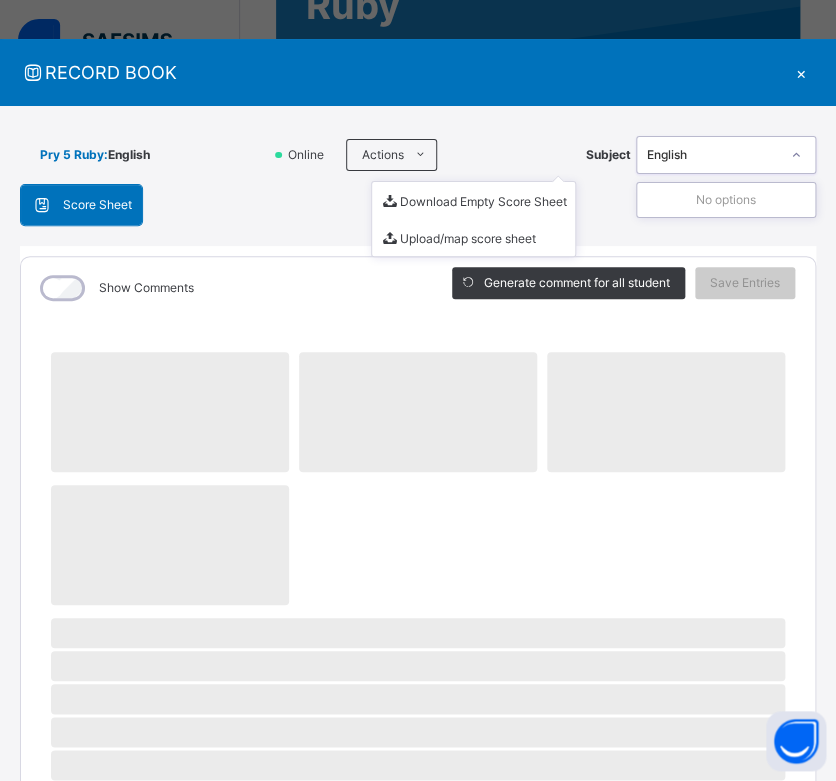 scroll, scrollTop: 0, scrollLeft: 0, axis: both 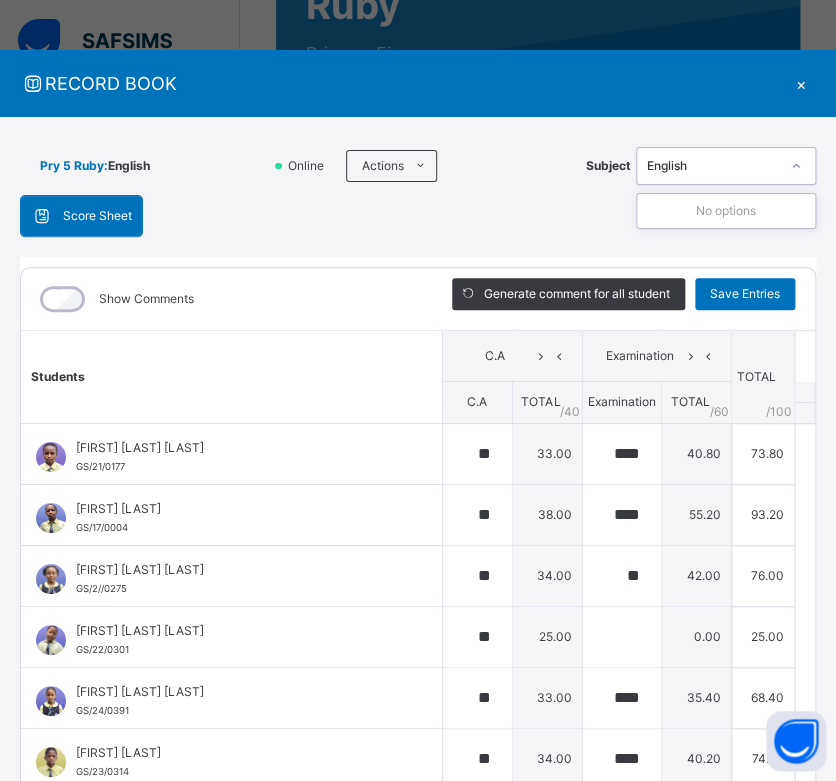 click on "×" at bounding box center (801, 83) 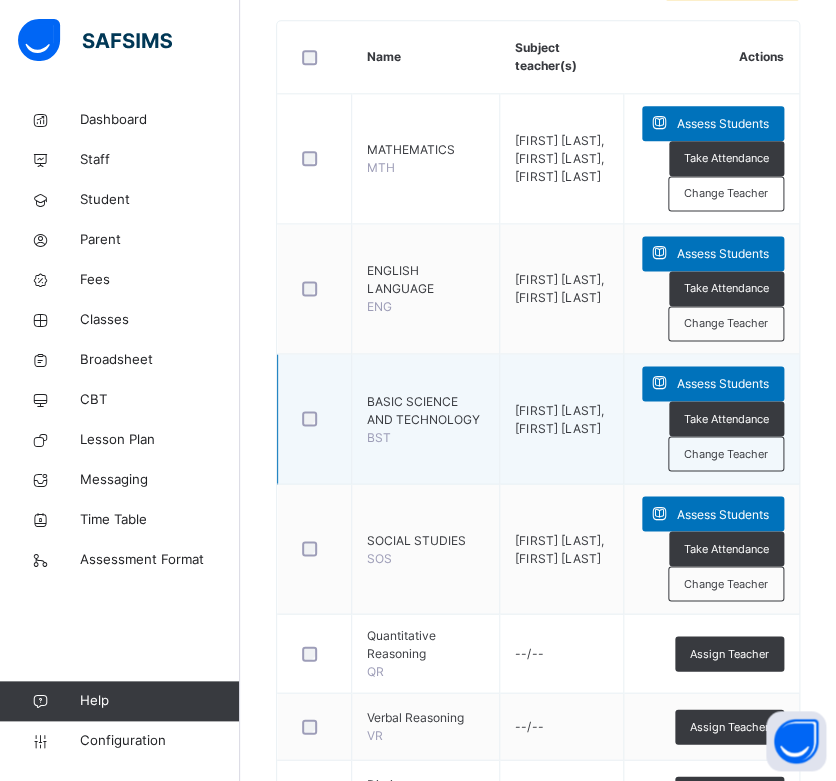 scroll, scrollTop: 537, scrollLeft: 0, axis: vertical 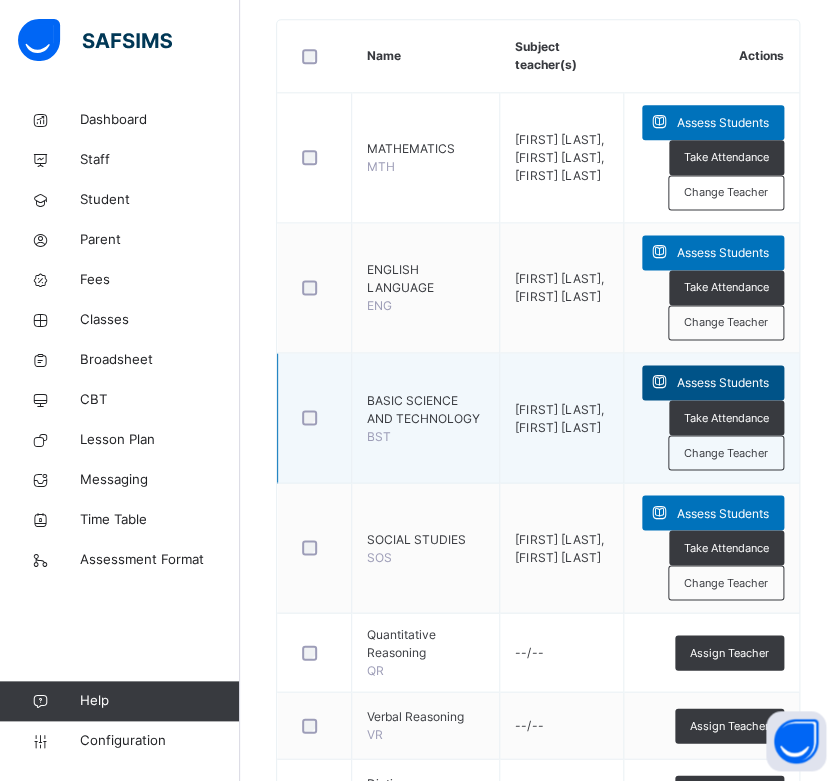click on "Assess Students" at bounding box center [723, 383] 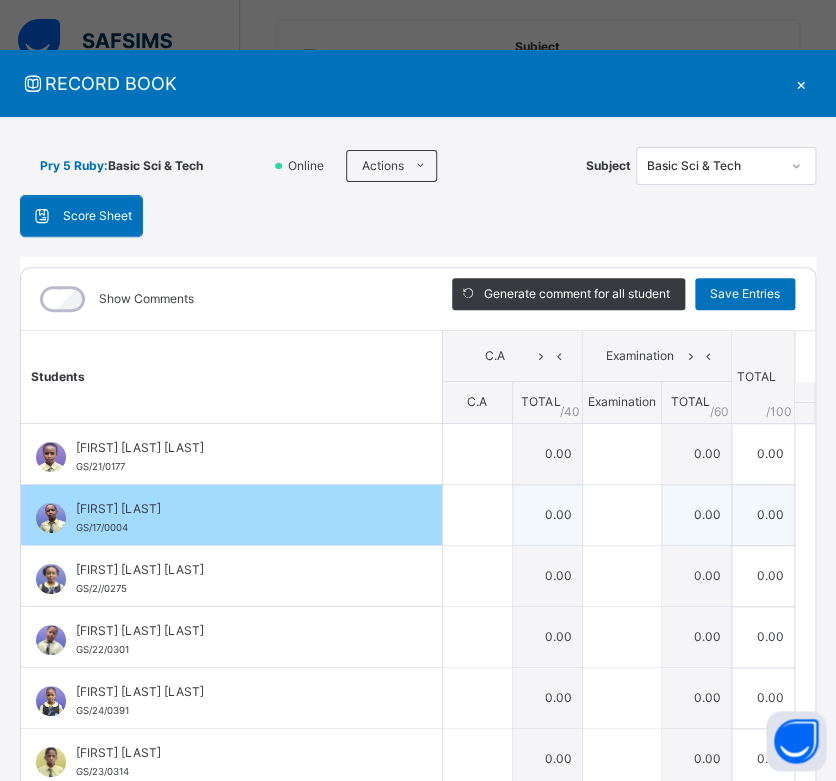 scroll, scrollTop: 80, scrollLeft: 0, axis: vertical 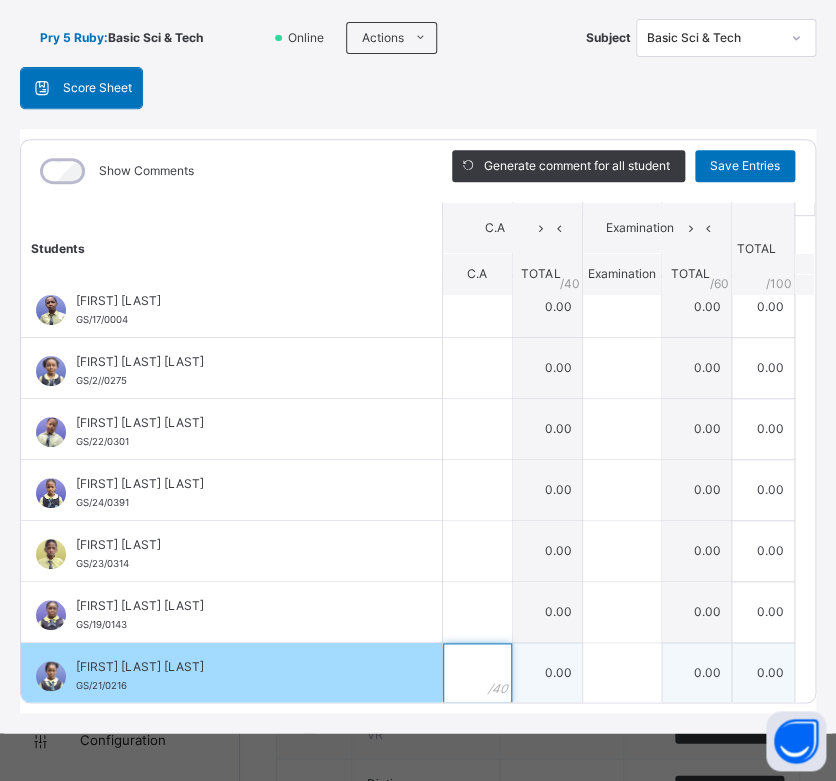 click at bounding box center [477, 673] 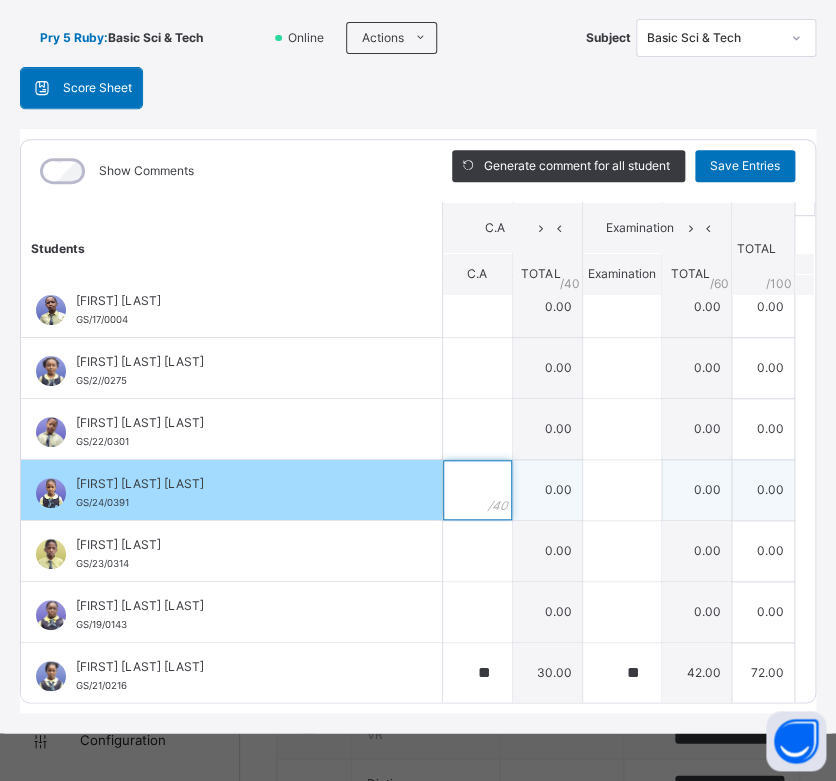 click at bounding box center (477, 490) 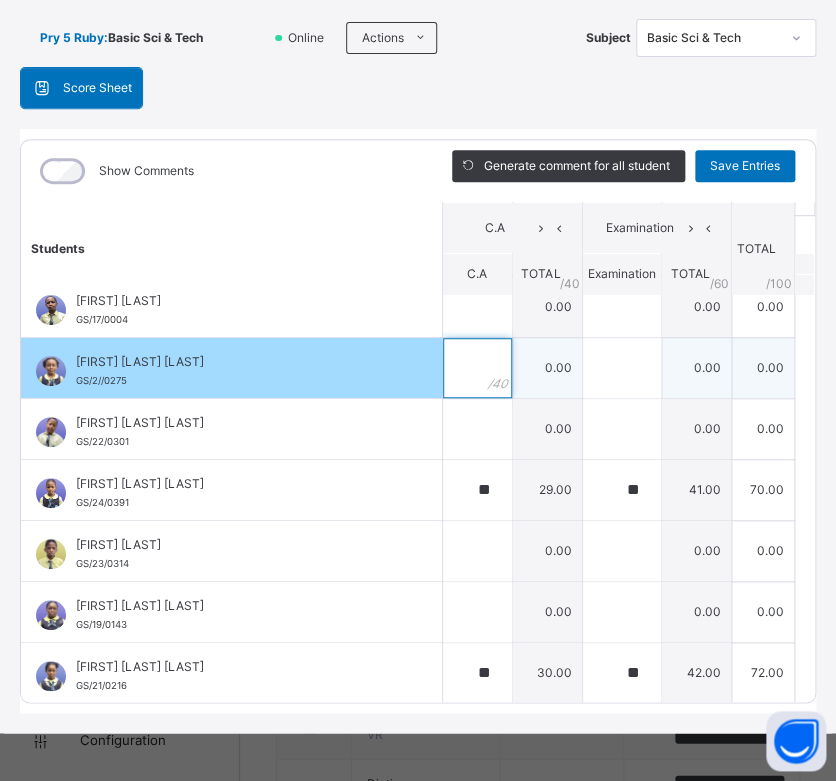 click at bounding box center [477, 368] 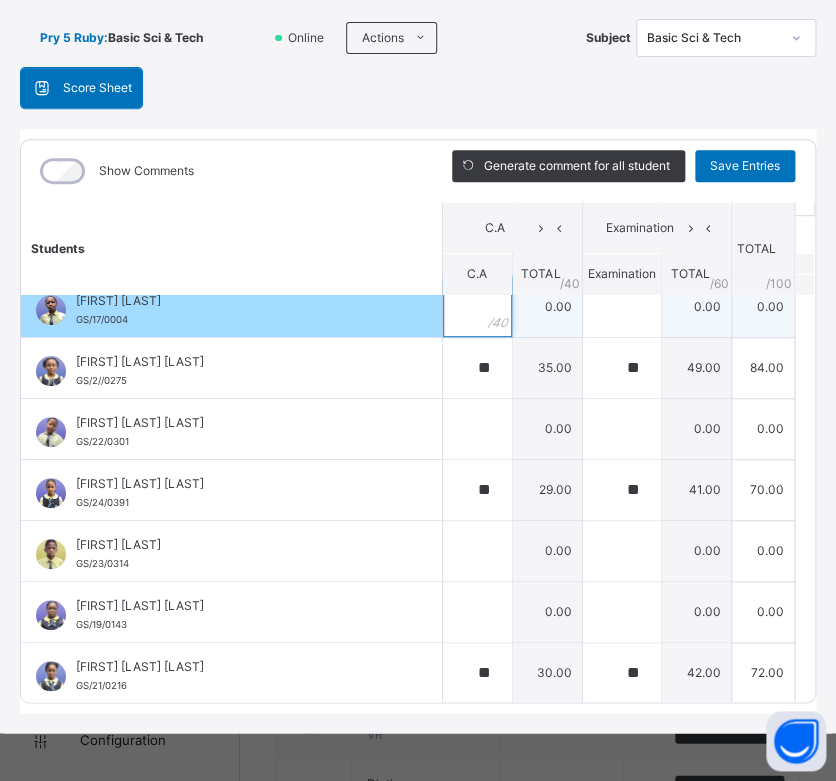 click at bounding box center [477, 307] 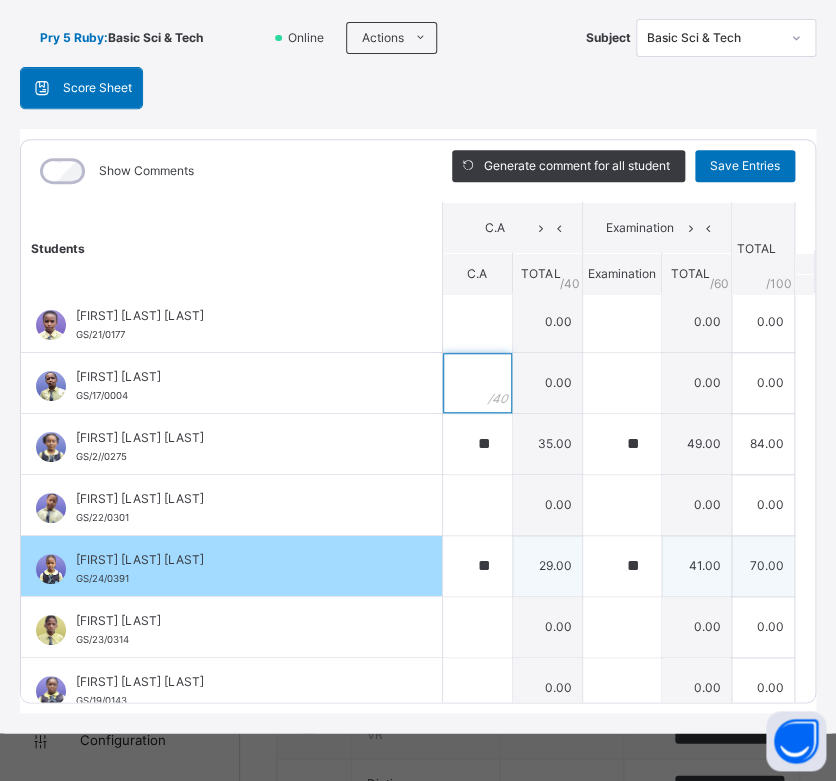 scroll, scrollTop: 0, scrollLeft: 0, axis: both 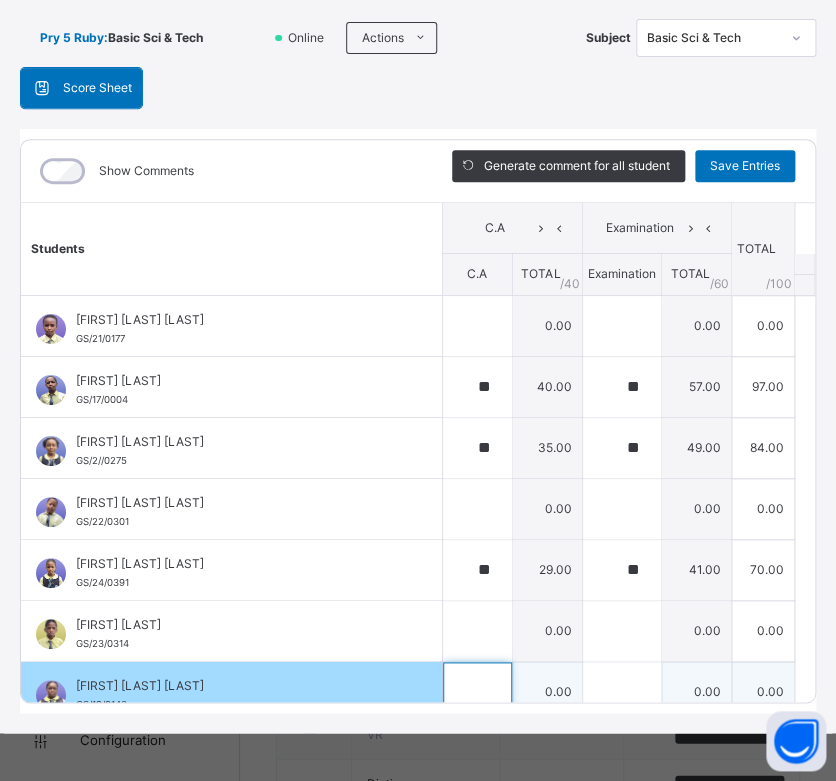 click at bounding box center [477, 692] 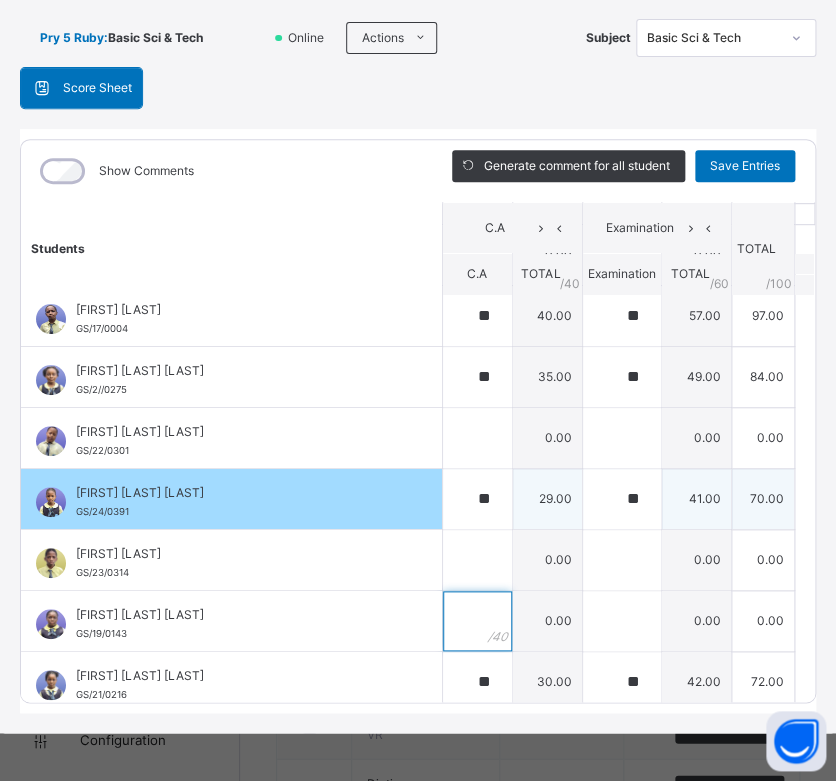 scroll, scrollTop: 72, scrollLeft: 0, axis: vertical 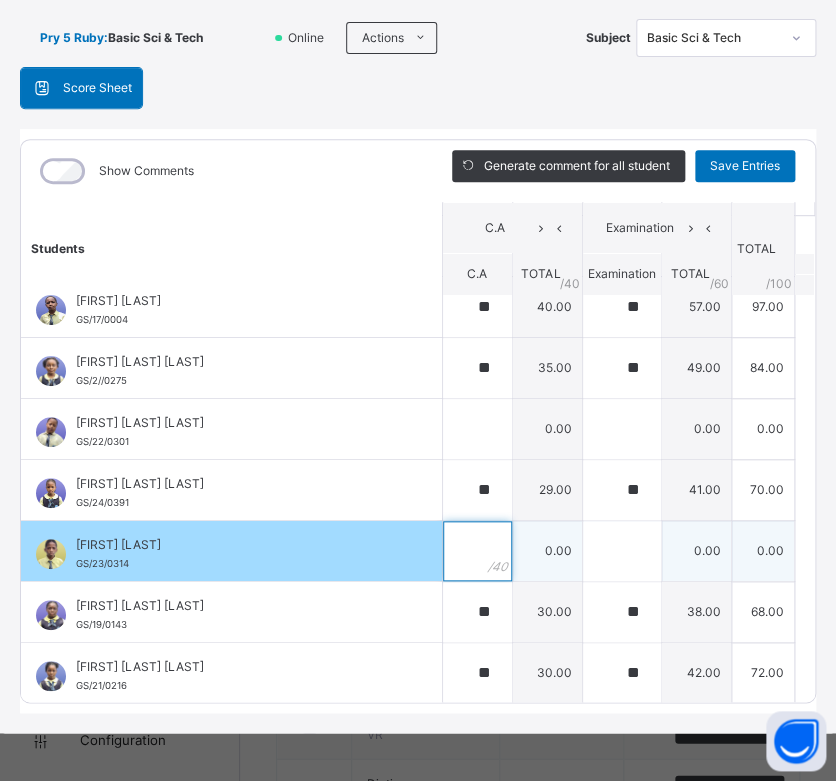 click at bounding box center (477, 551) 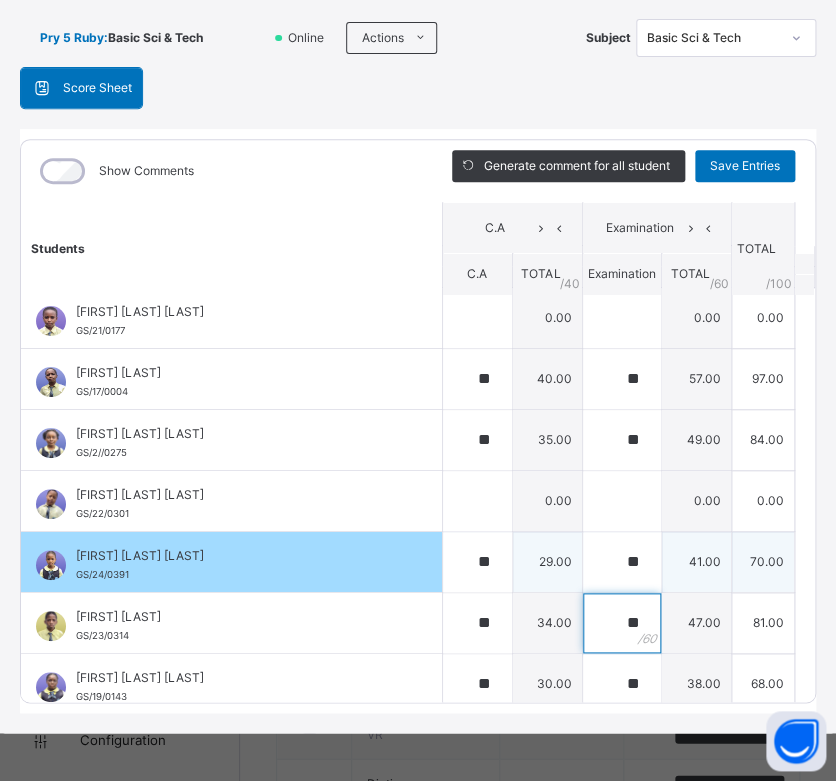 scroll, scrollTop: 0, scrollLeft: 0, axis: both 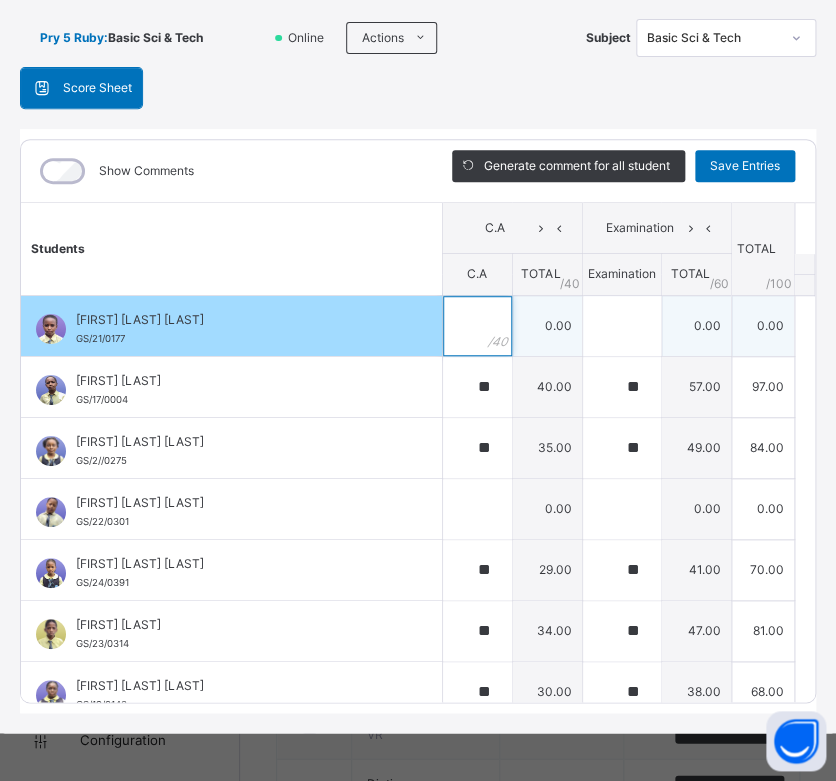 click at bounding box center (477, 326) 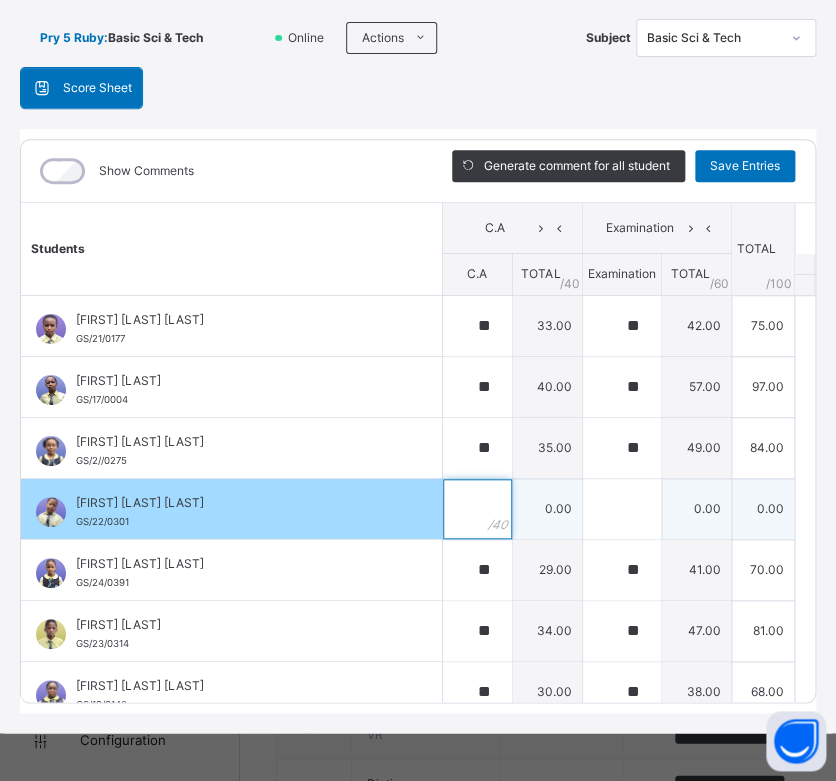 click at bounding box center [477, 509] 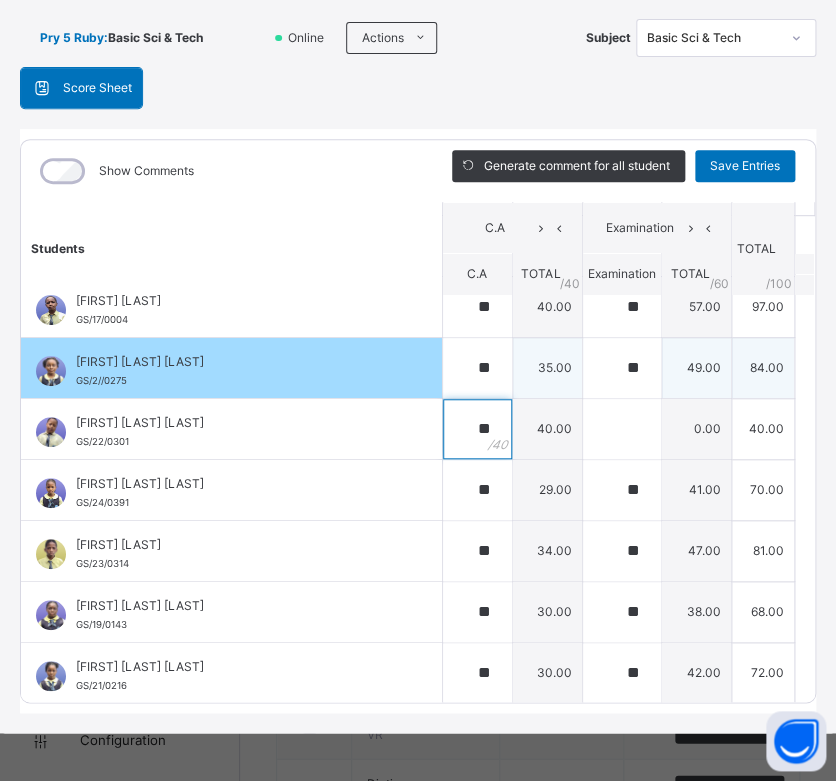 scroll, scrollTop: 0, scrollLeft: 0, axis: both 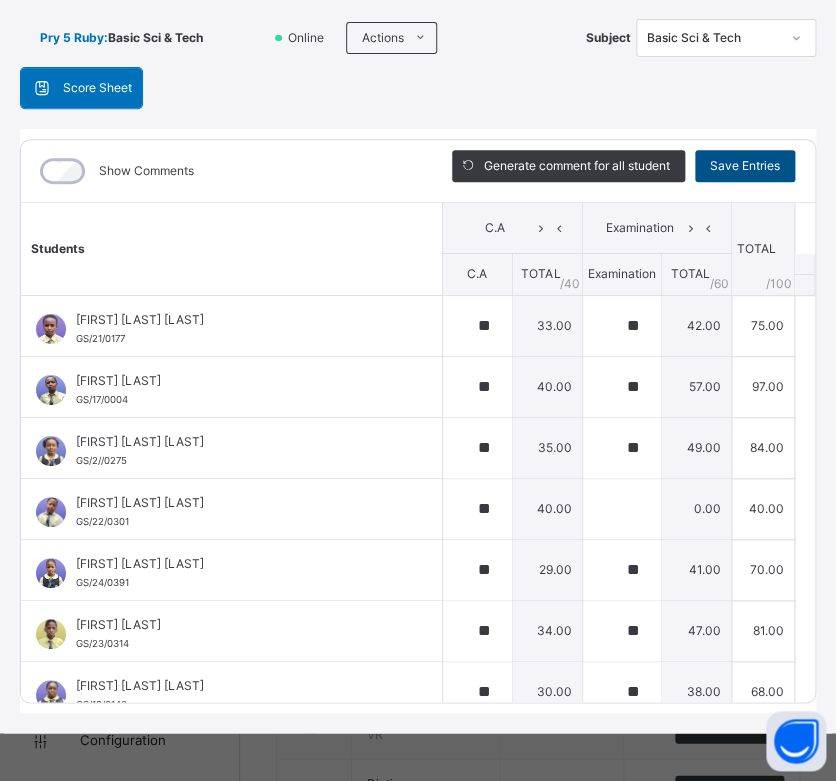 click on "Save Entries" at bounding box center (745, 166) 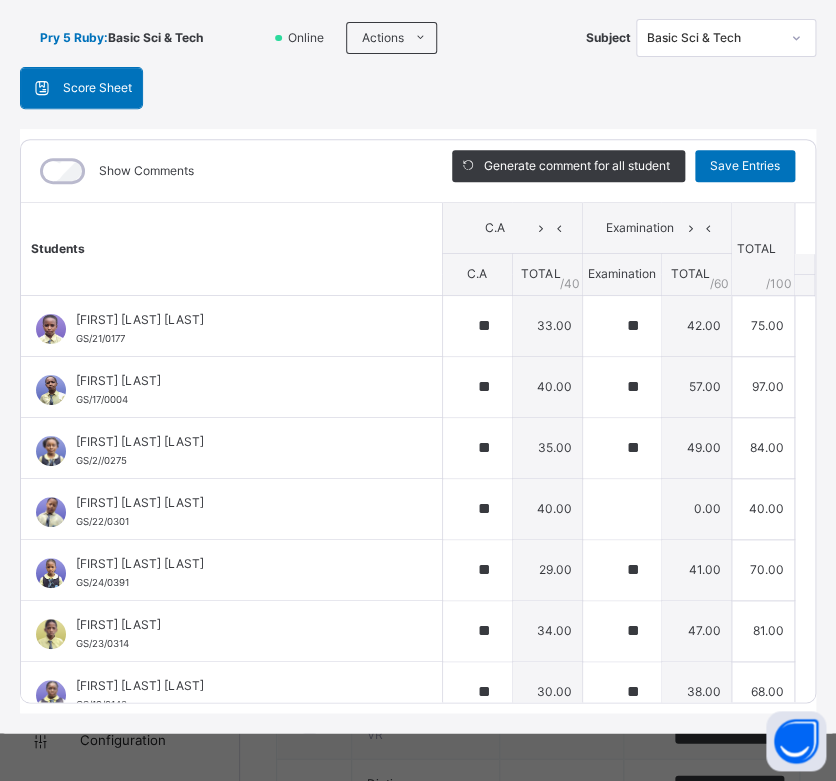 scroll, scrollTop: 0, scrollLeft: 0, axis: both 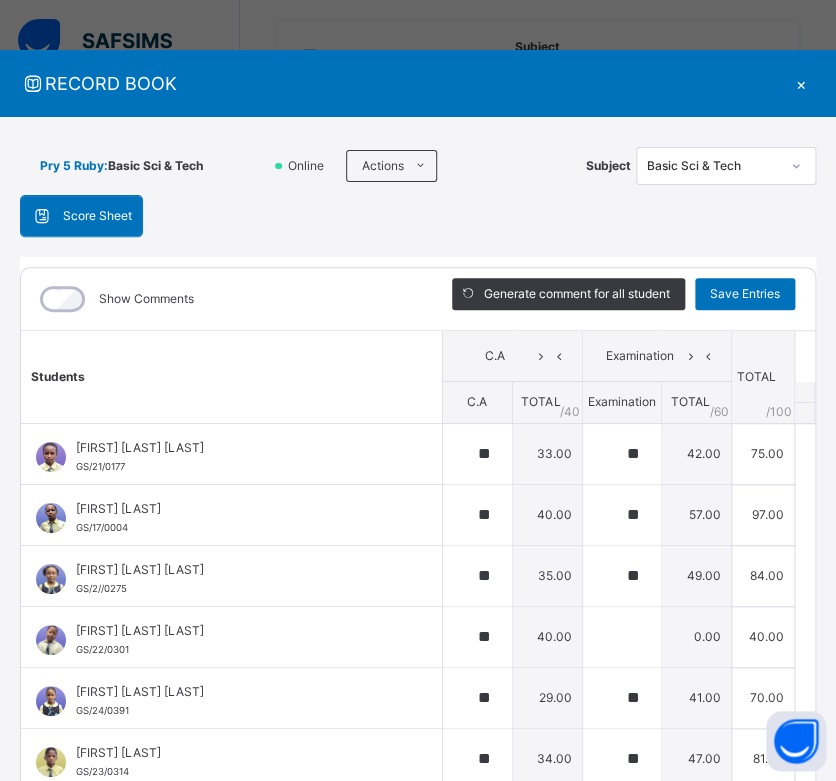 click on "×" at bounding box center (801, 83) 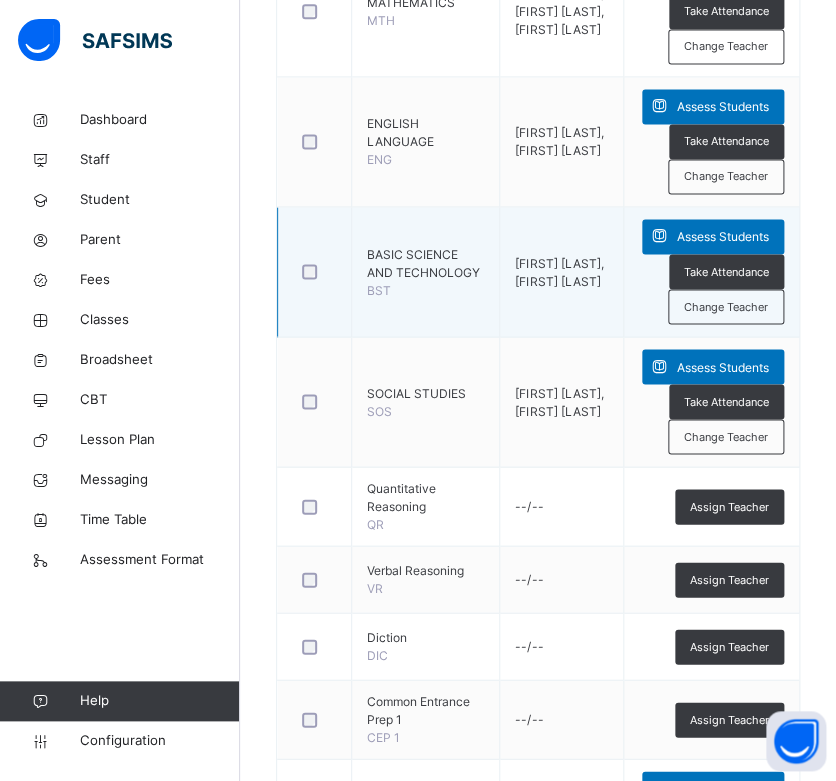 scroll, scrollTop: 688, scrollLeft: 0, axis: vertical 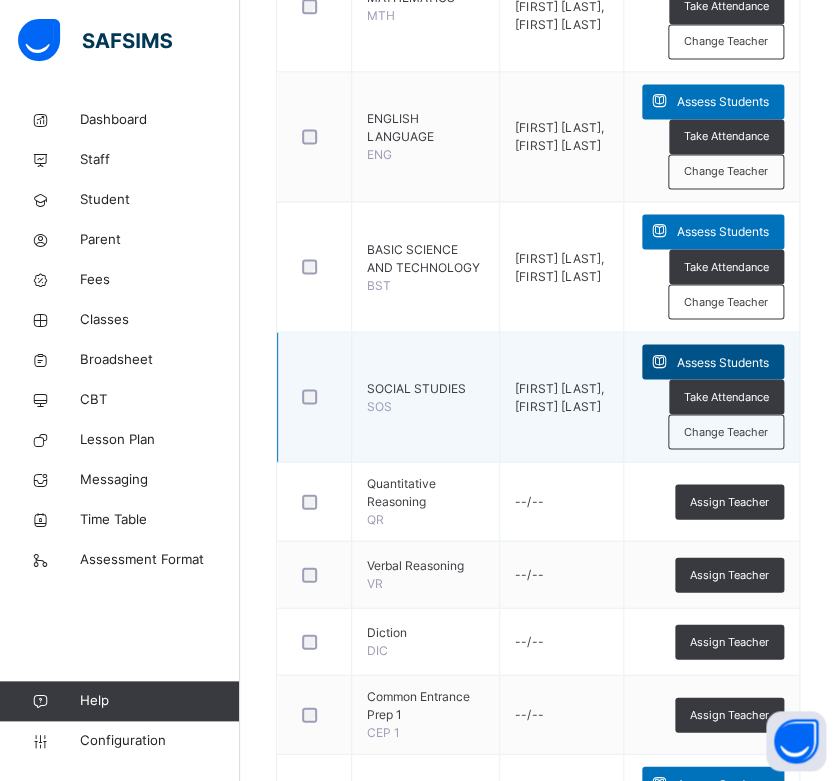 click at bounding box center (659, 361) 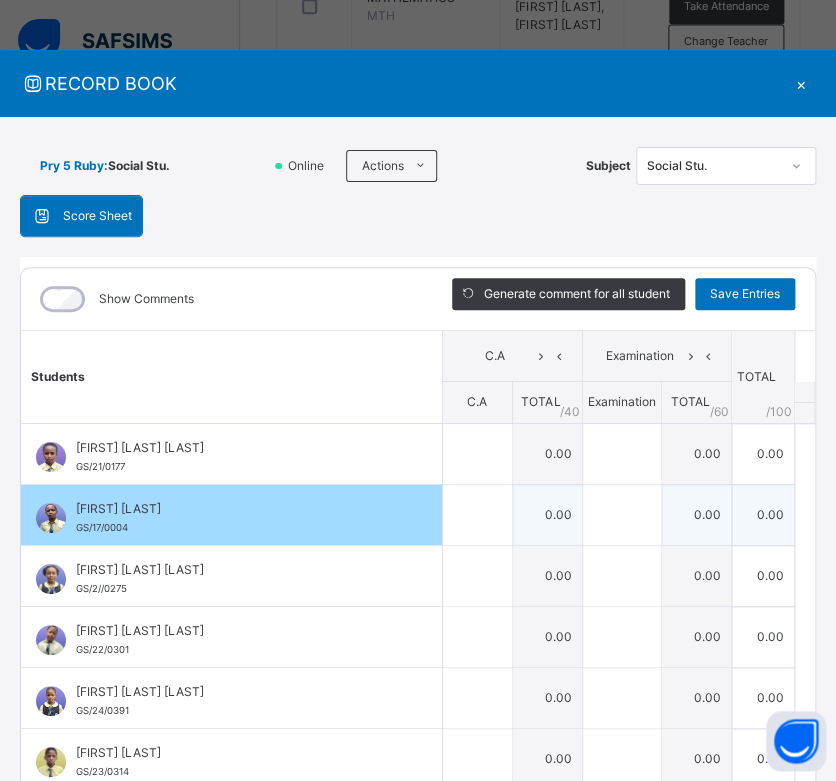 scroll, scrollTop: 80, scrollLeft: 0, axis: vertical 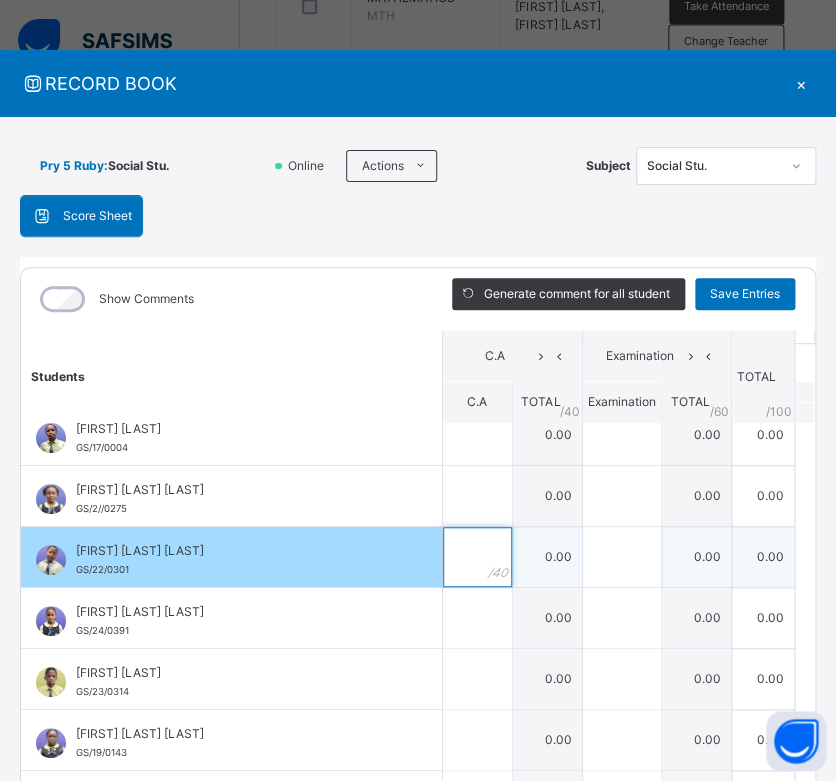 click at bounding box center [477, 557] 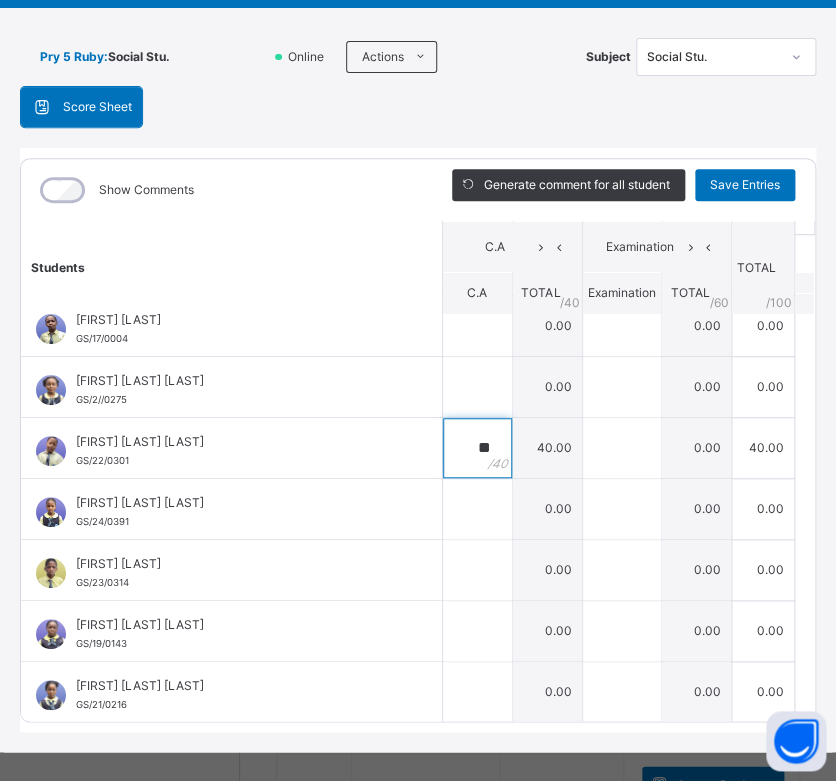 scroll, scrollTop: 111, scrollLeft: 0, axis: vertical 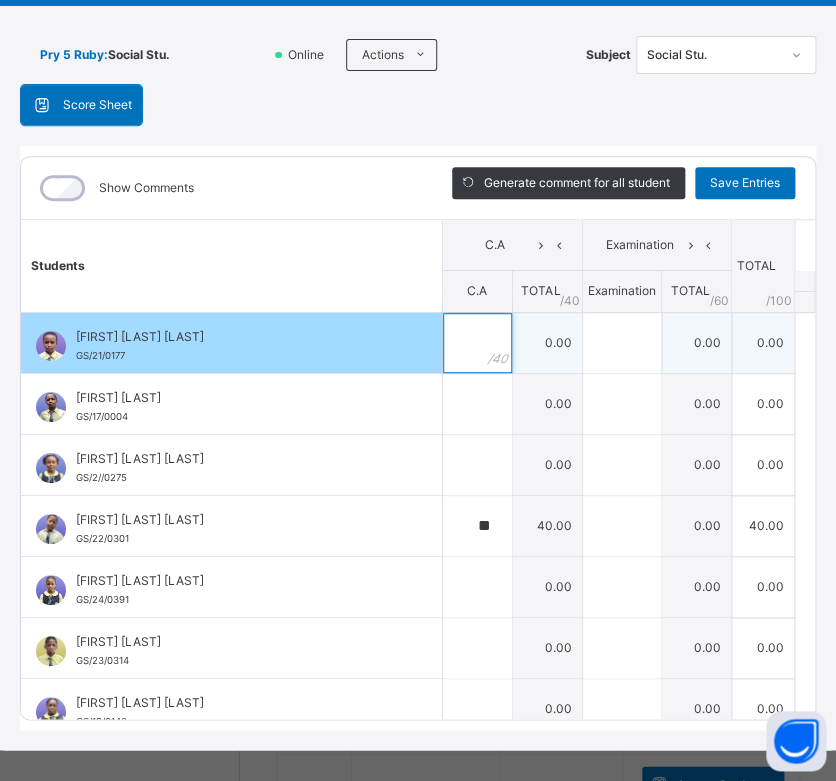 click at bounding box center [477, 343] 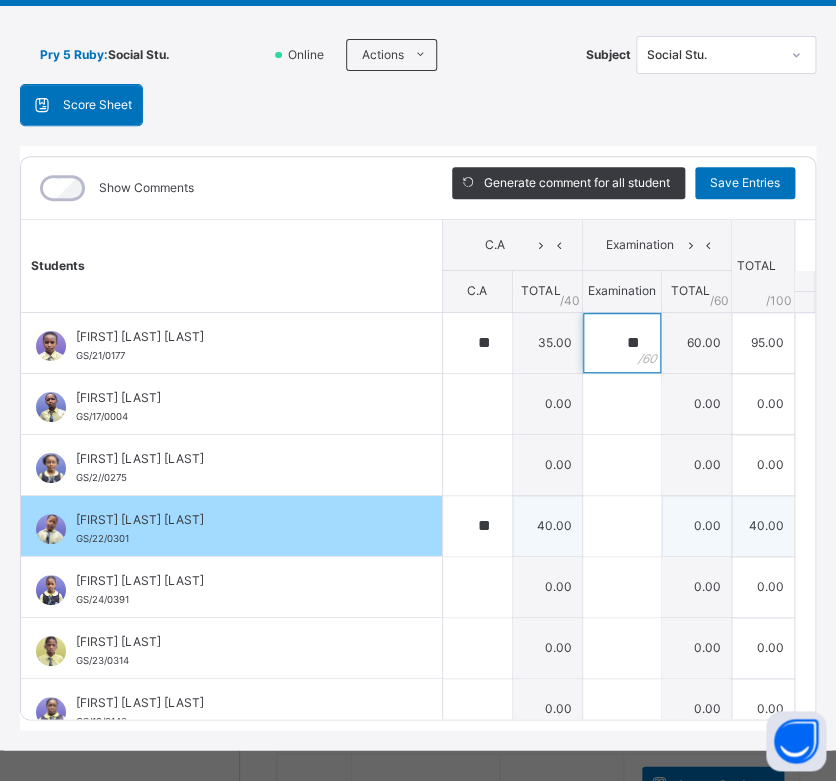 scroll, scrollTop: 24, scrollLeft: 0, axis: vertical 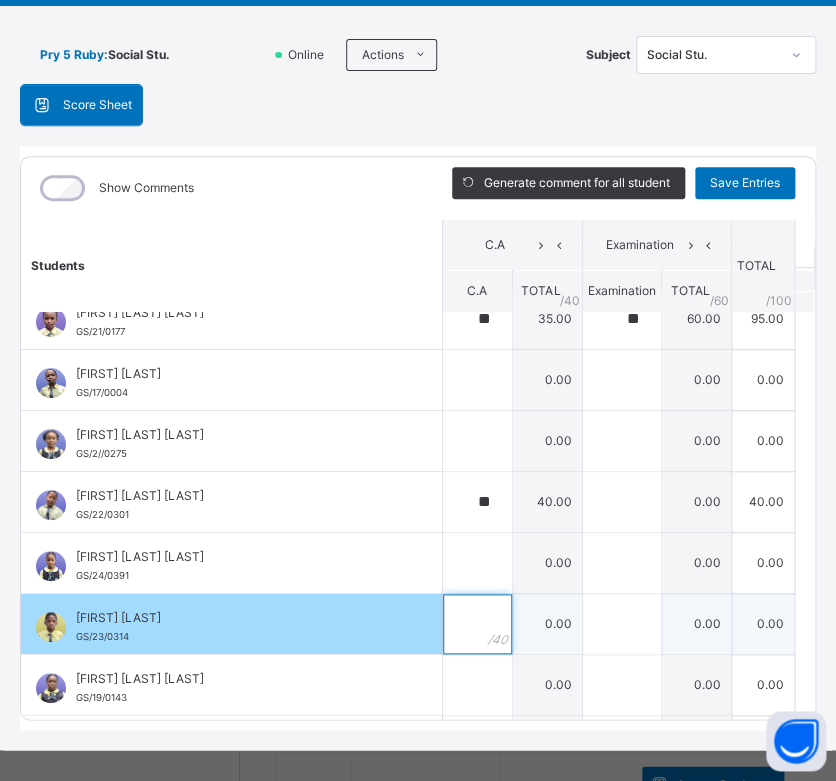click at bounding box center [477, 624] 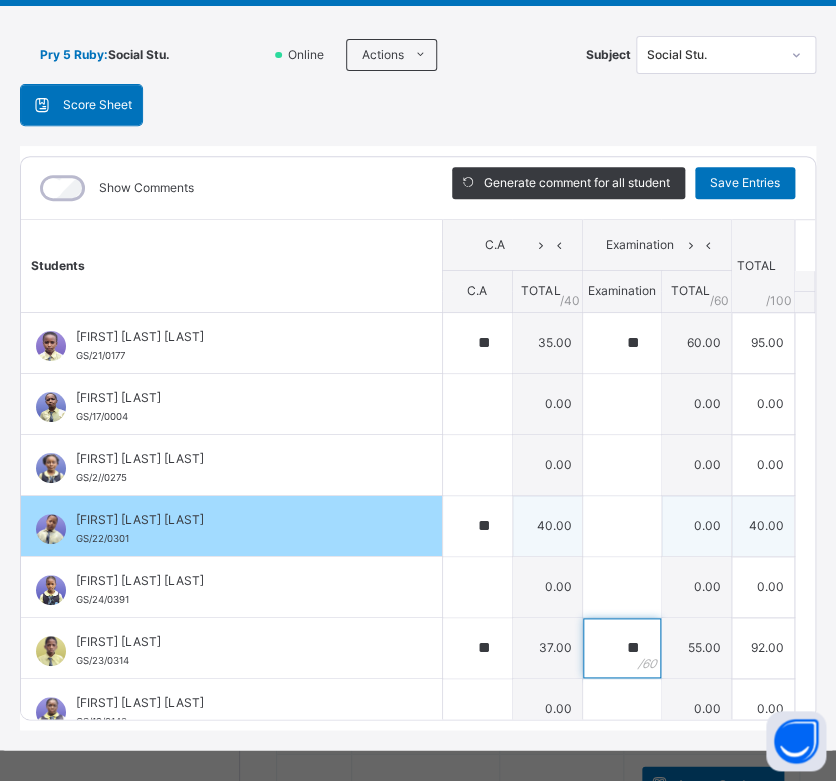 scroll, scrollTop: 80, scrollLeft: 0, axis: vertical 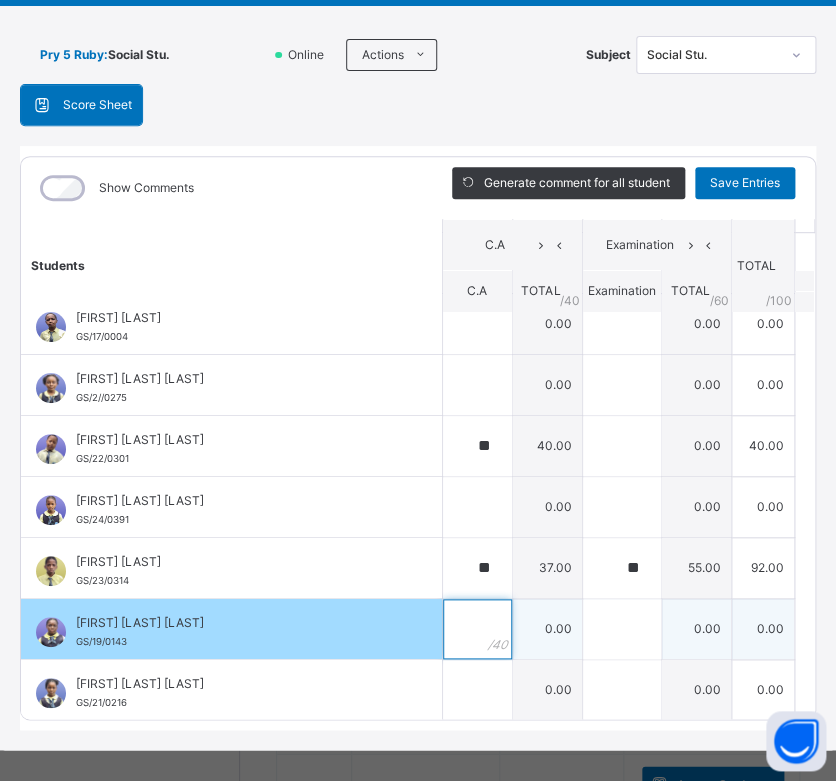 click at bounding box center (477, 629) 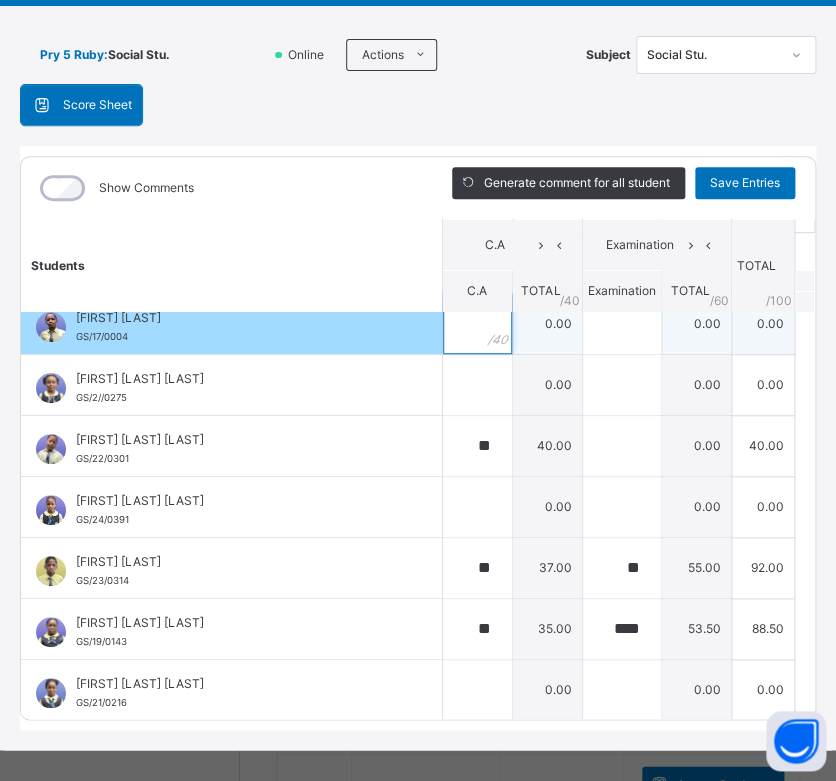 click at bounding box center [477, 324] 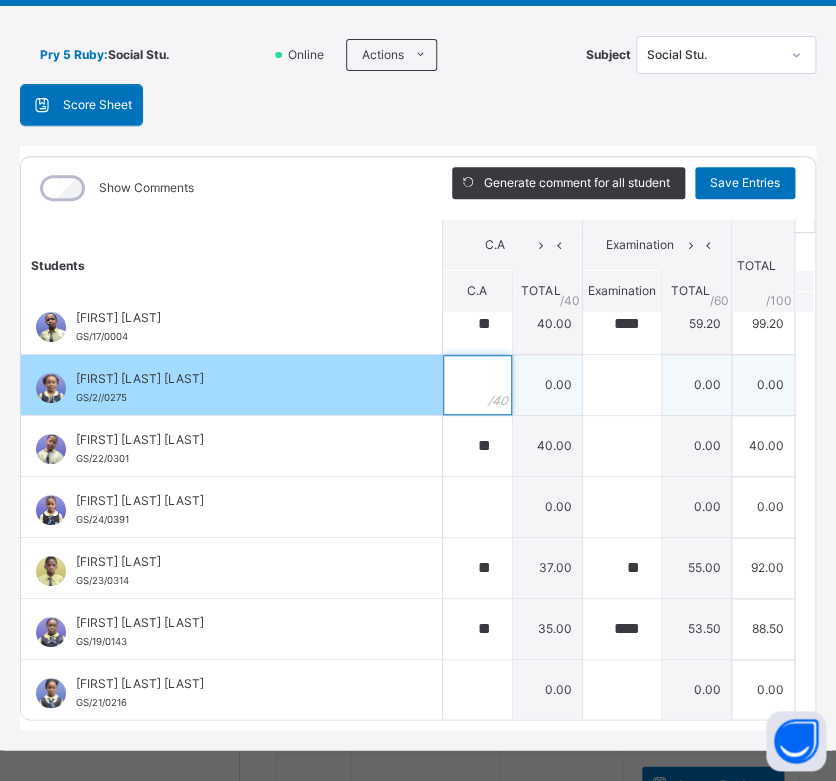 click at bounding box center [477, 385] 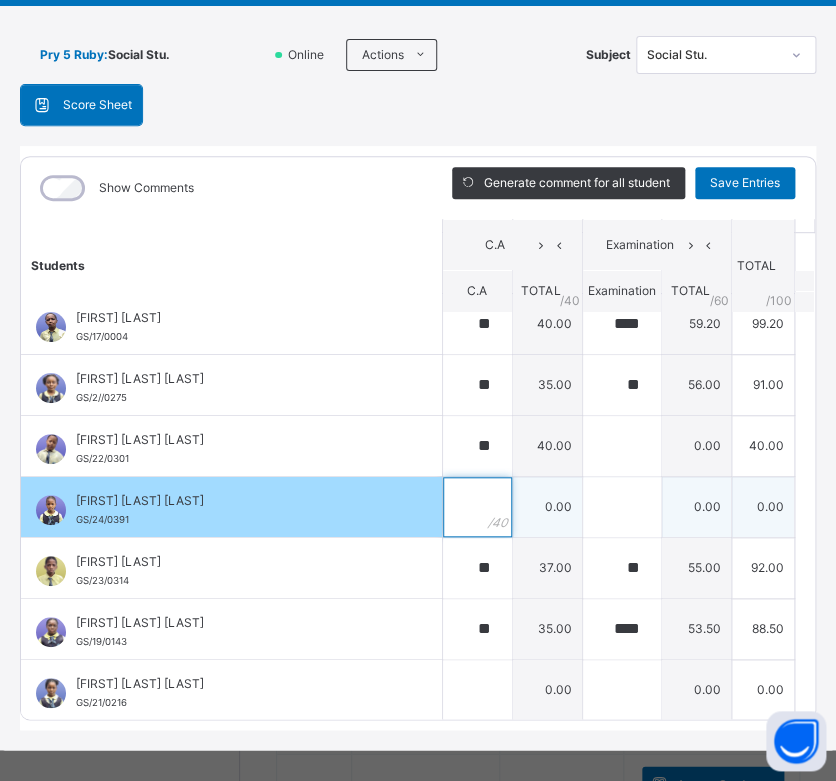 click at bounding box center (477, 507) 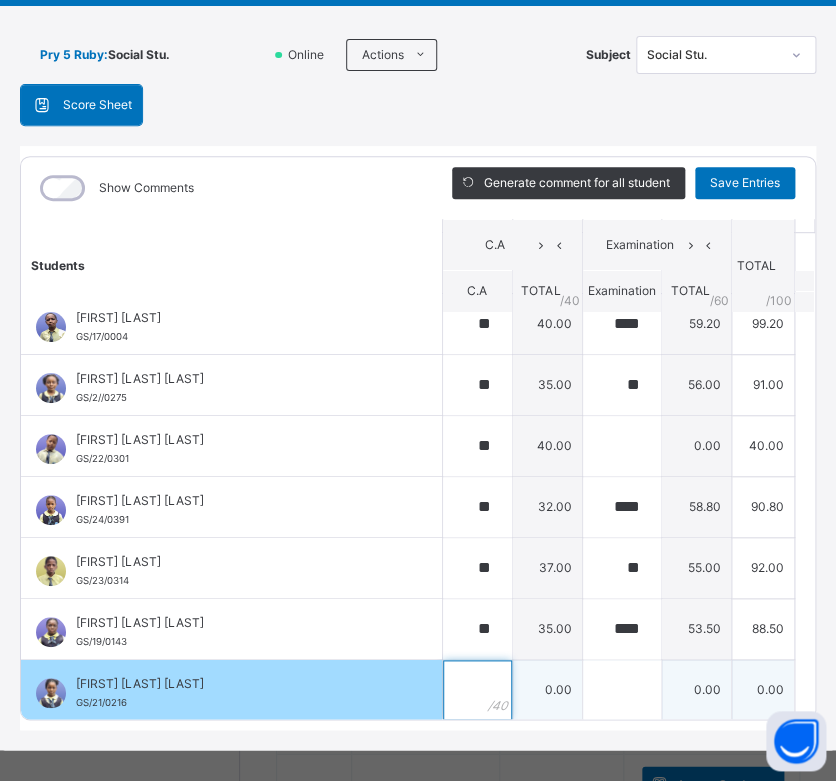 click at bounding box center (477, 690) 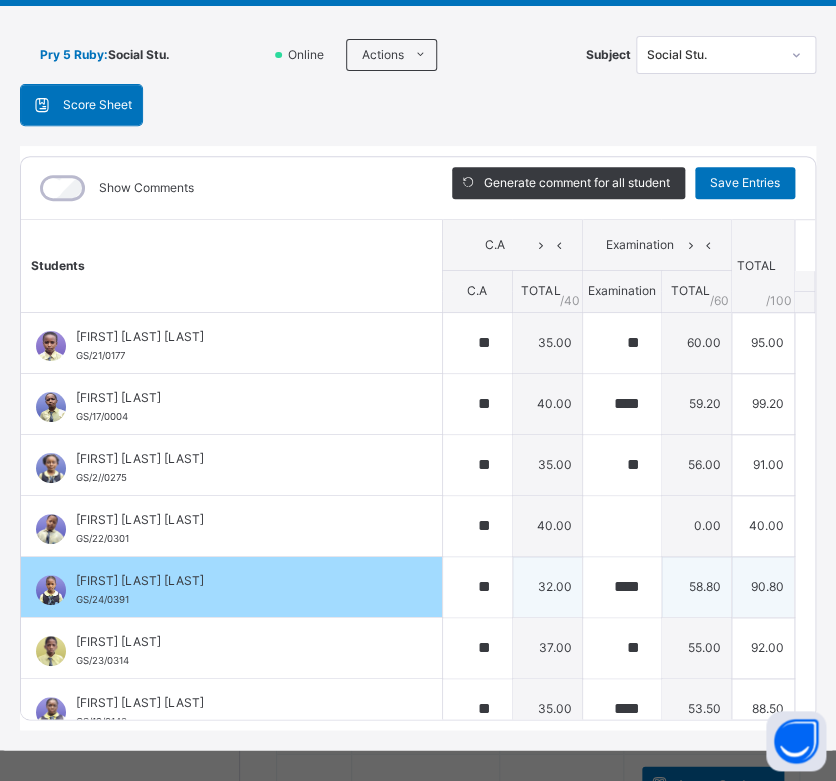 scroll, scrollTop: 80, scrollLeft: 0, axis: vertical 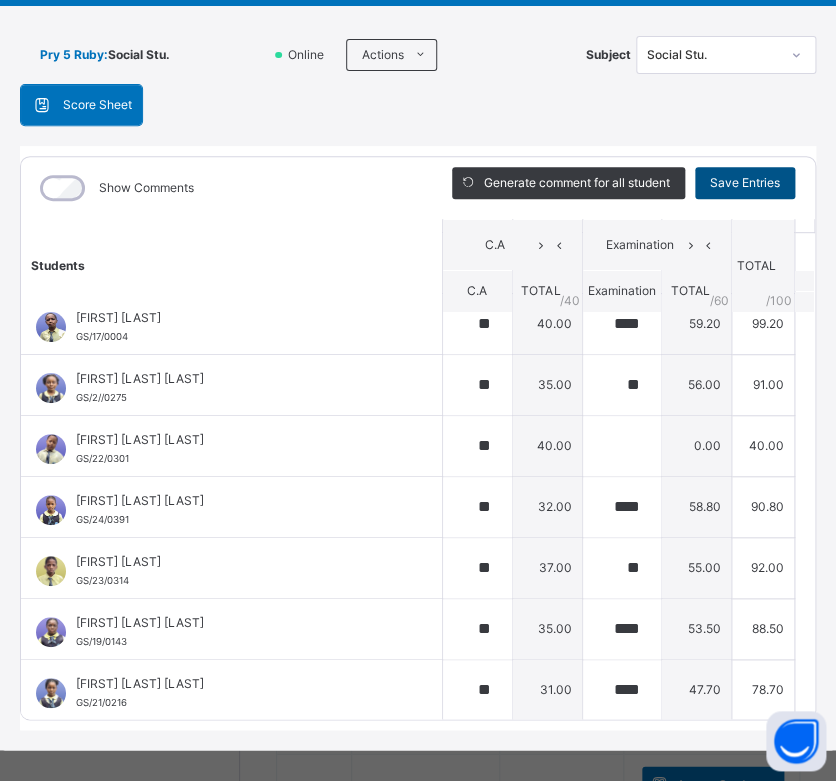 click on "Save Entries" at bounding box center (745, 183) 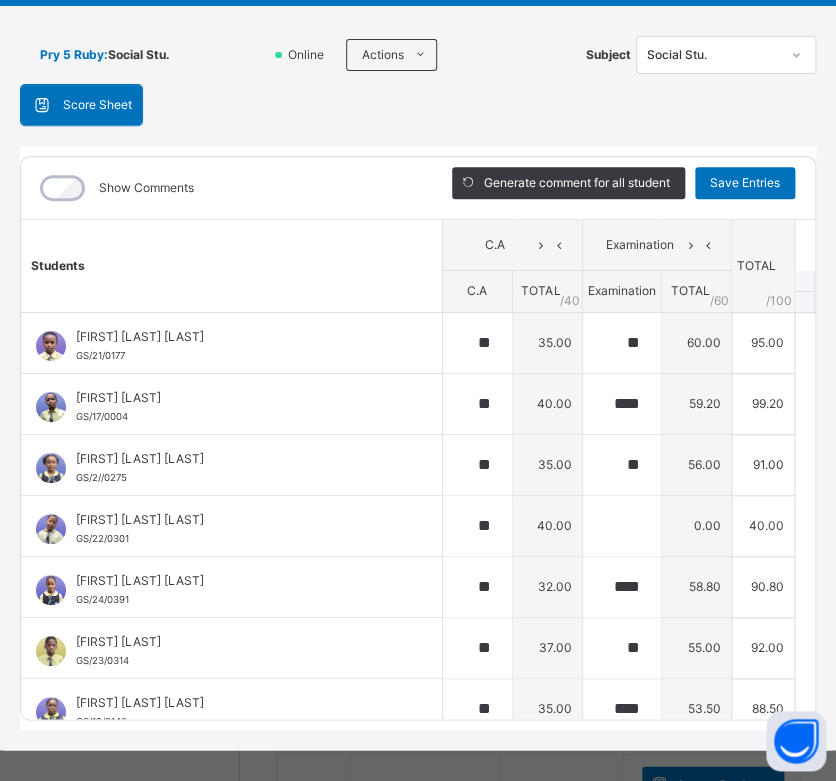 scroll, scrollTop: 0, scrollLeft: 0, axis: both 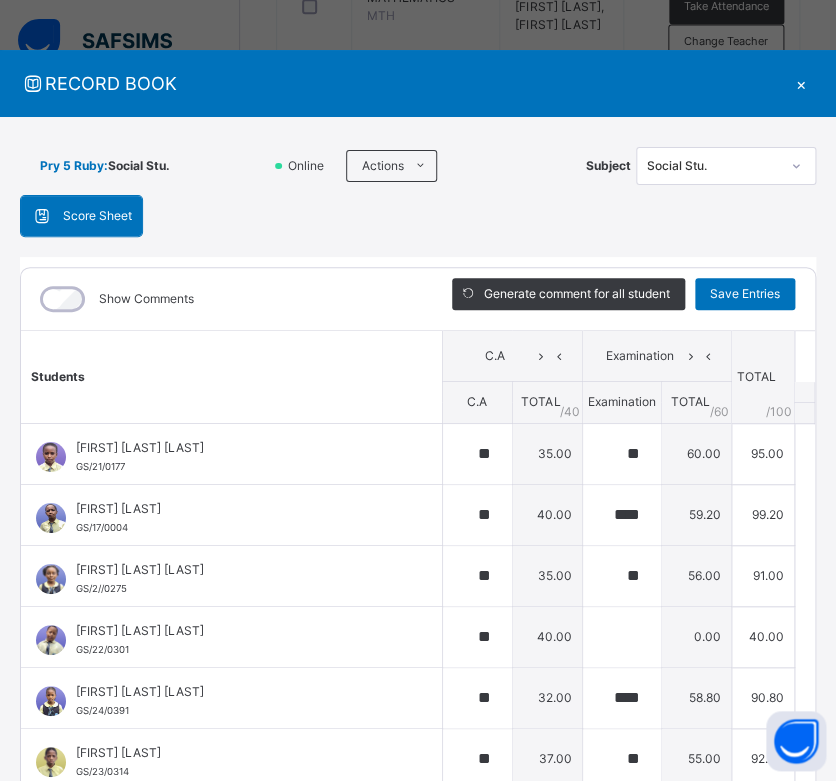 click on "×" at bounding box center (801, 83) 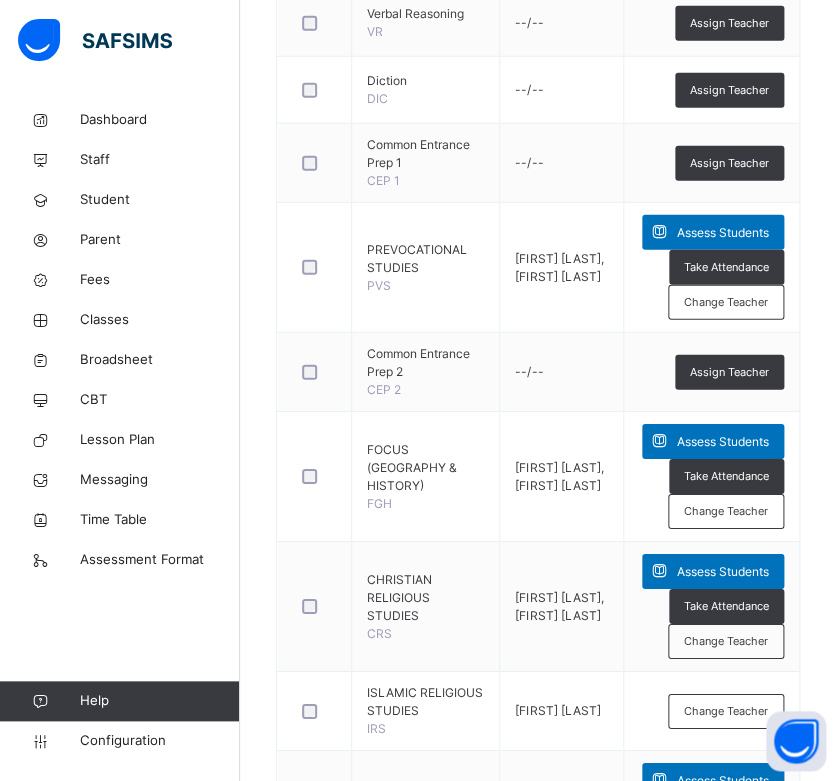 scroll, scrollTop: 1244, scrollLeft: 0, axis: vertical 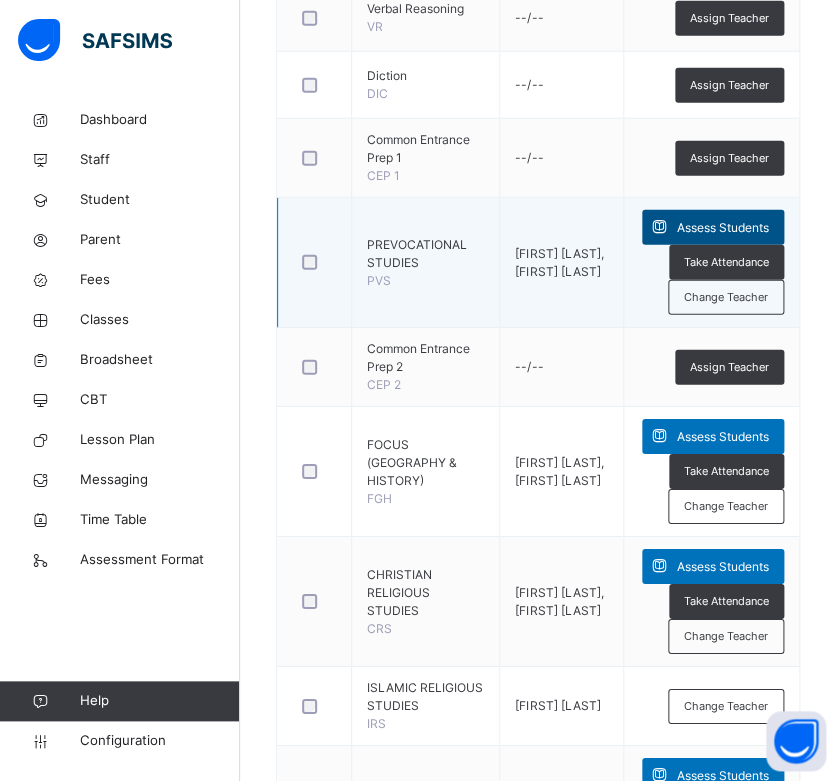 click on "Assess Students" at bounding box center (723, 228) 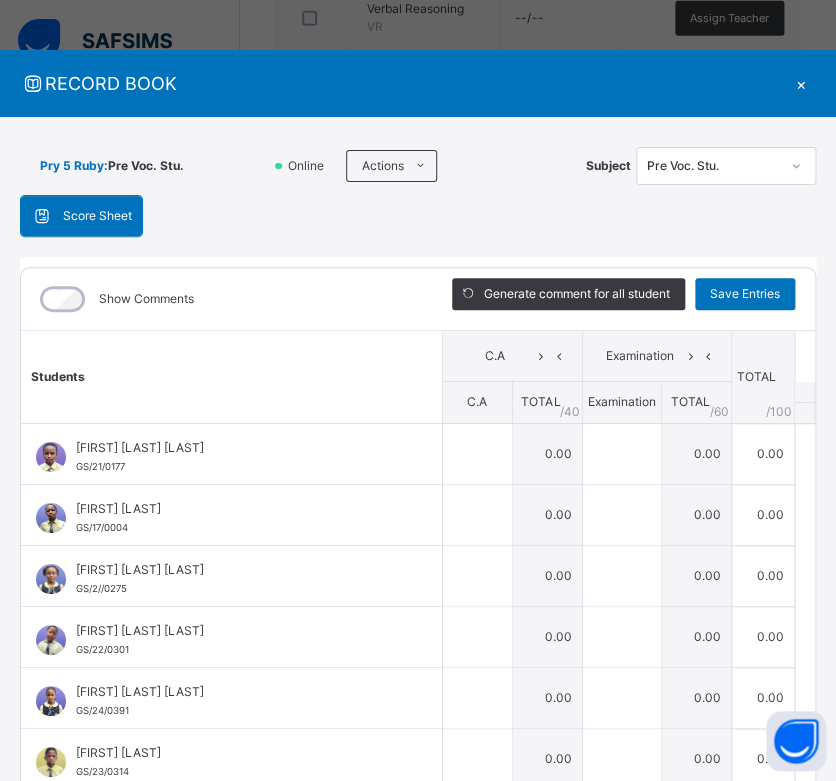 scroll, scrollTop: 80, scrollLeft: 0, axis: vertical 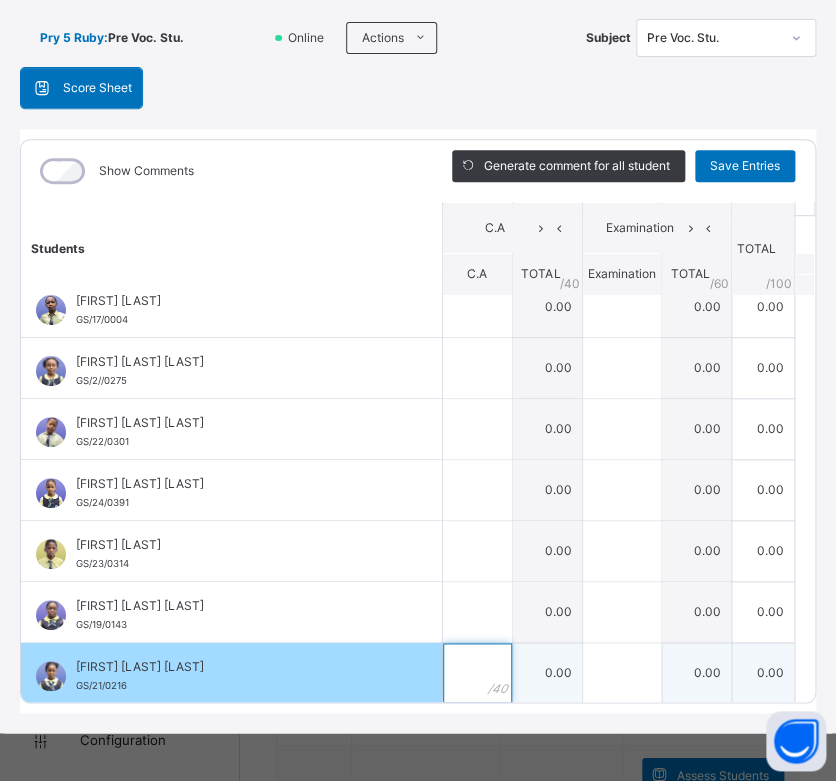 click at bounding box center (477, 673) 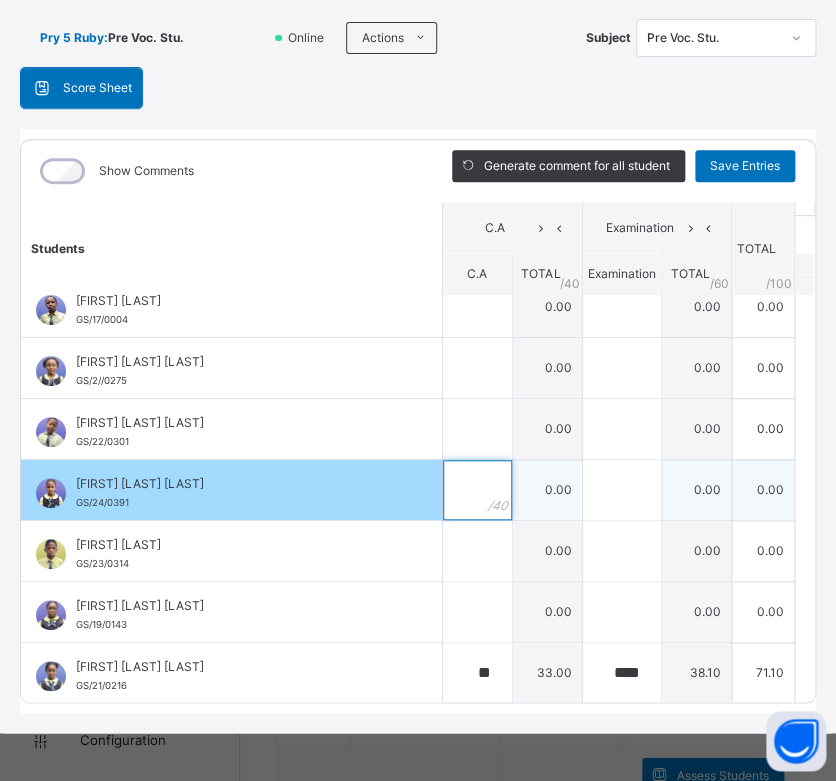 click at bounding box center (477, 490) 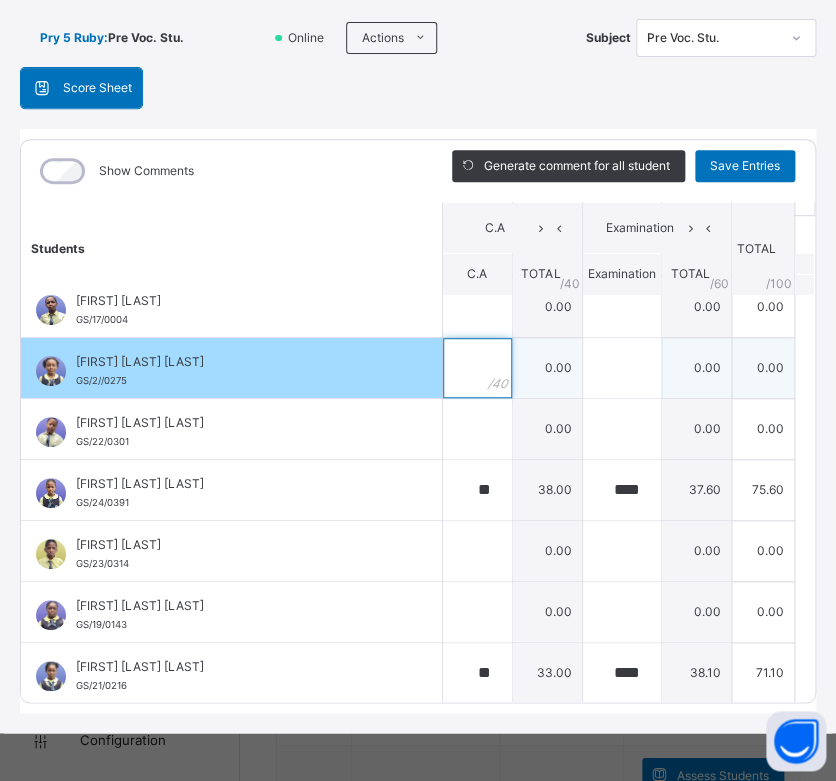 click at bounding box center (477, 368) 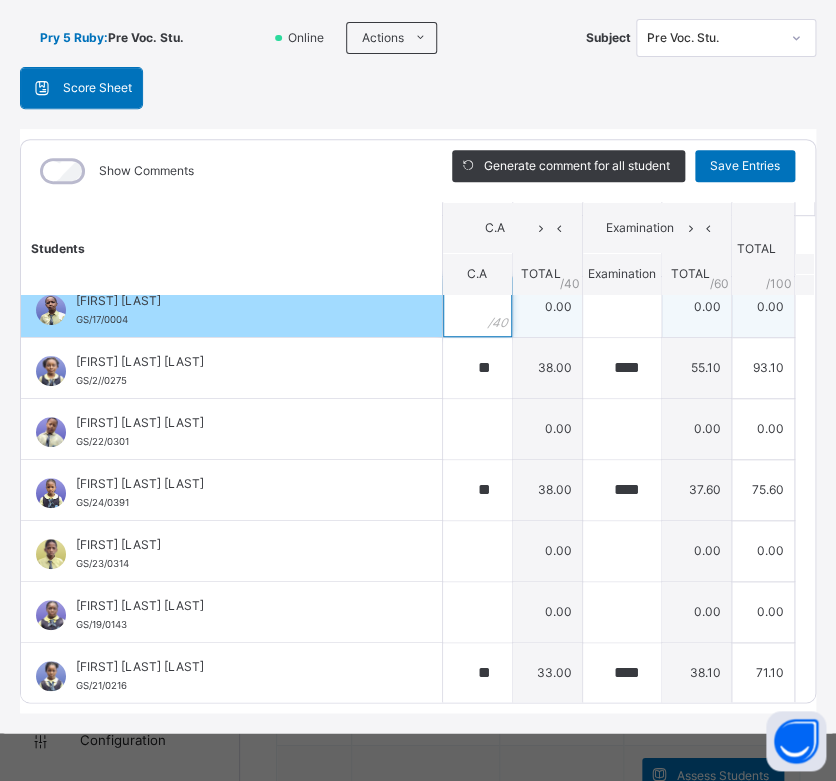 click at bounding box center (477, 307) 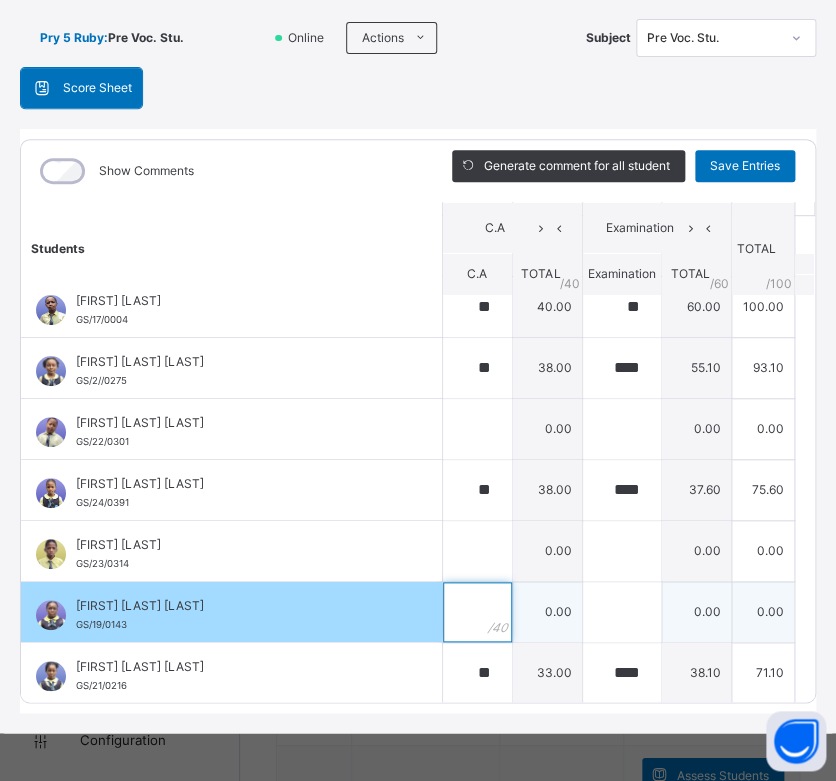 click at bounding box center (477, 612) 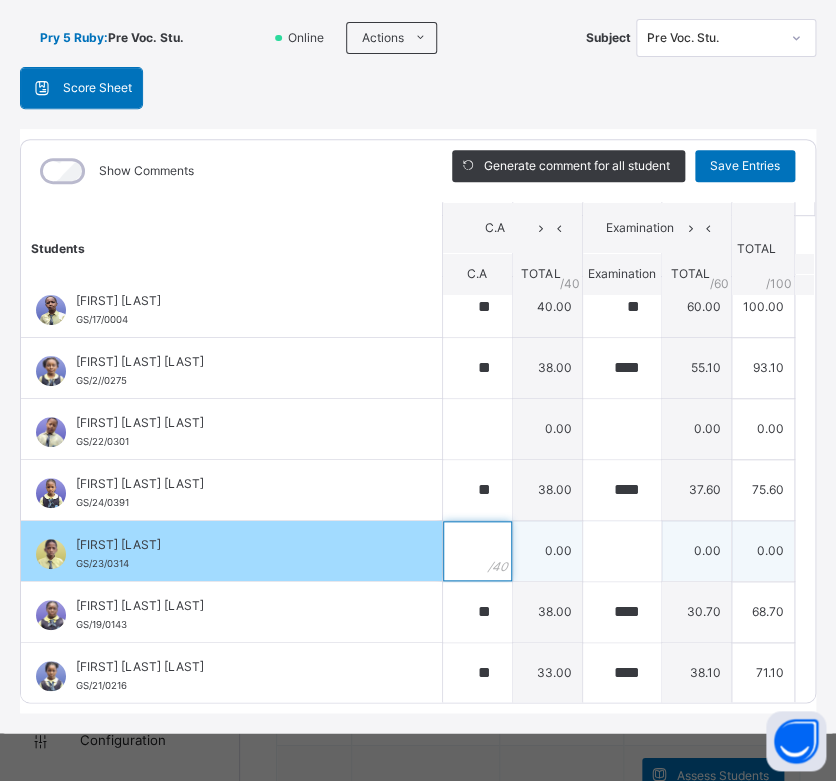 click at bounding box center (477, 551) 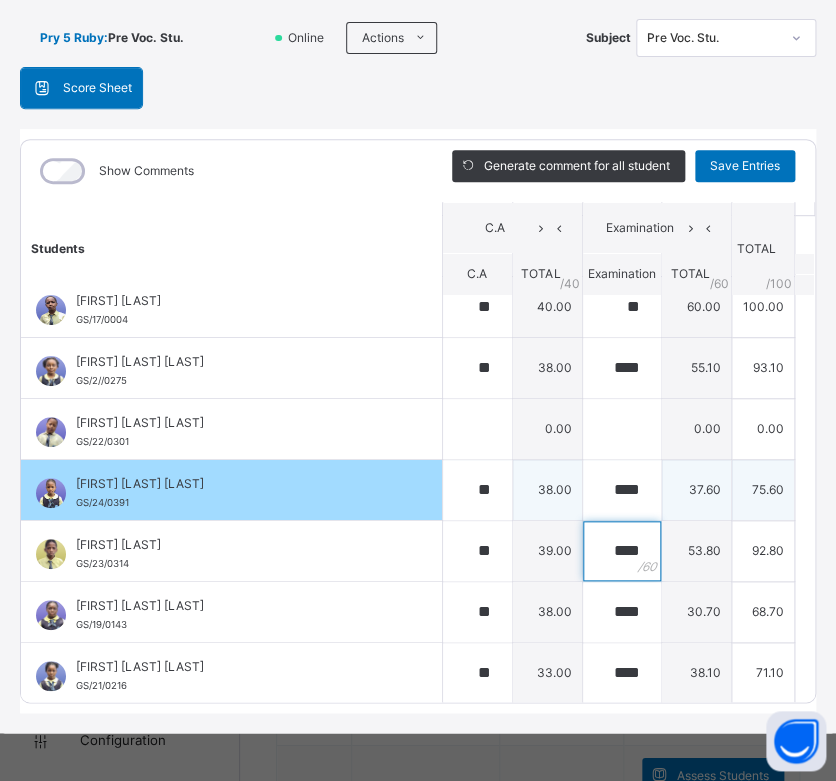 scroll, scrollTop: 0, scrollLeft: 0, axis: both 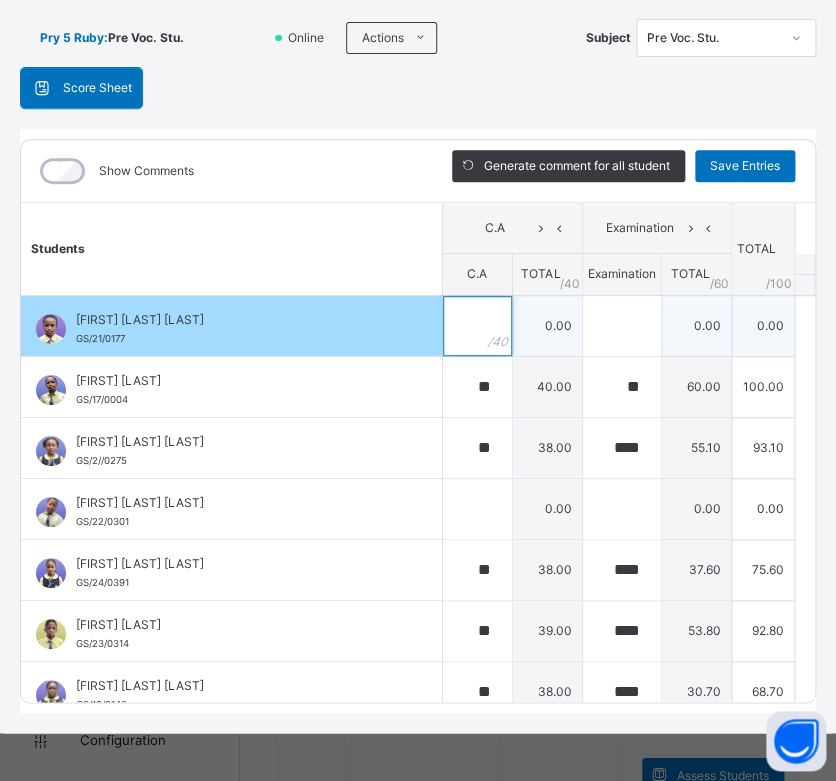 click at bounding box center (477, 326) 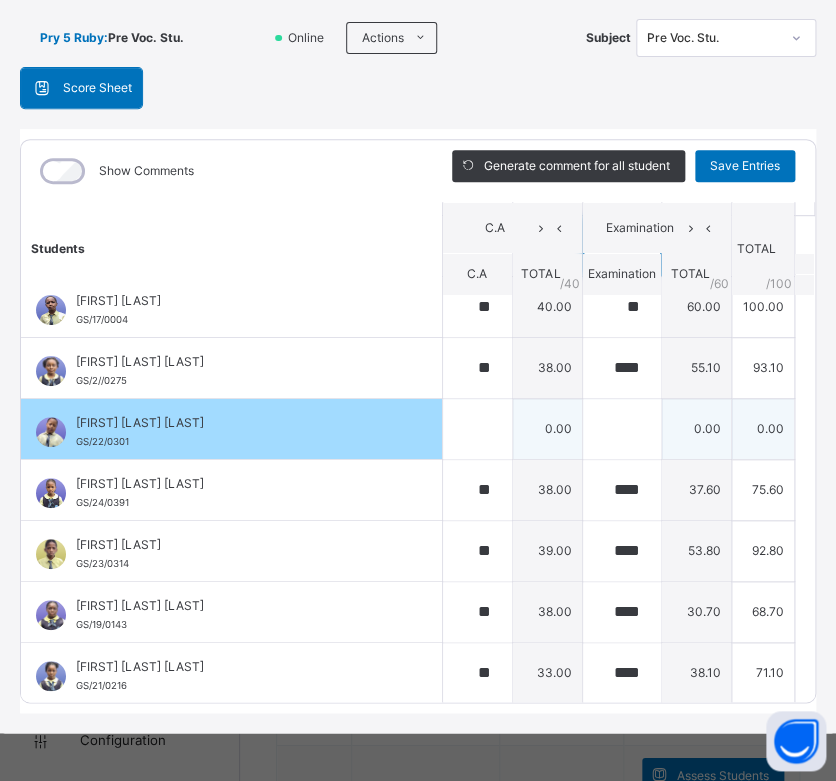 scroll, scrollTop: 0, scrollLeft: 0, axis: both 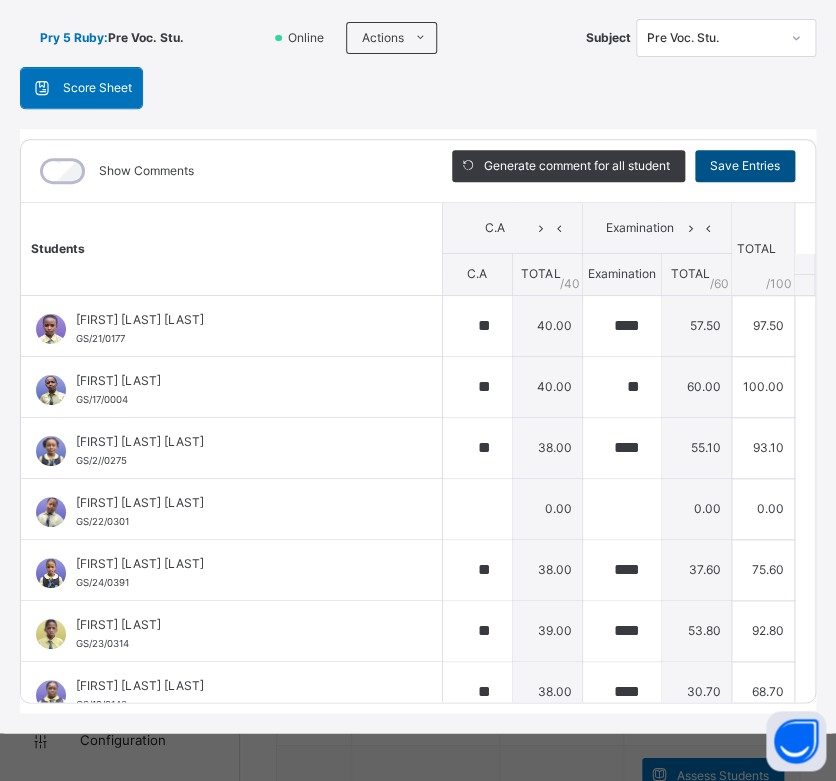 click on "Save Entries" at bounding box center [745, 166] 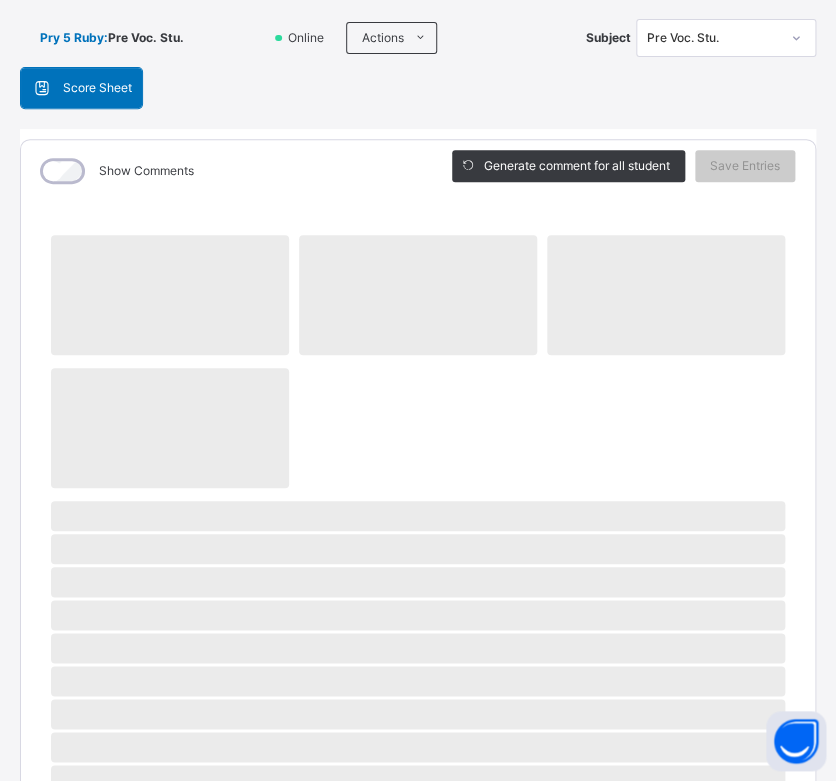 scroll, scrollTop: 0, scrollLeft: 0, axis: both 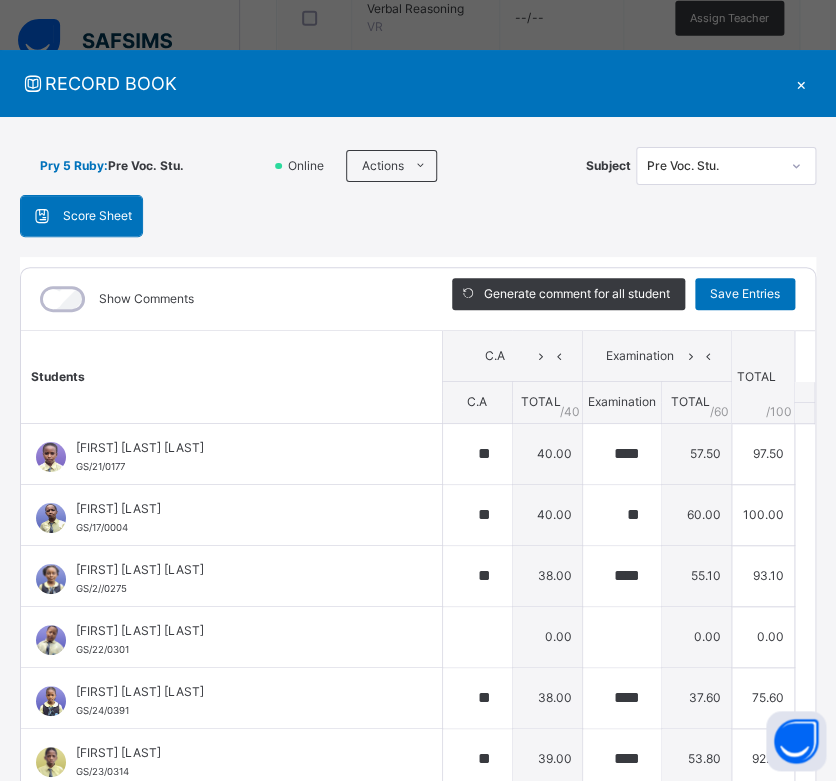 click on "×" at bounding box center [801, 83] 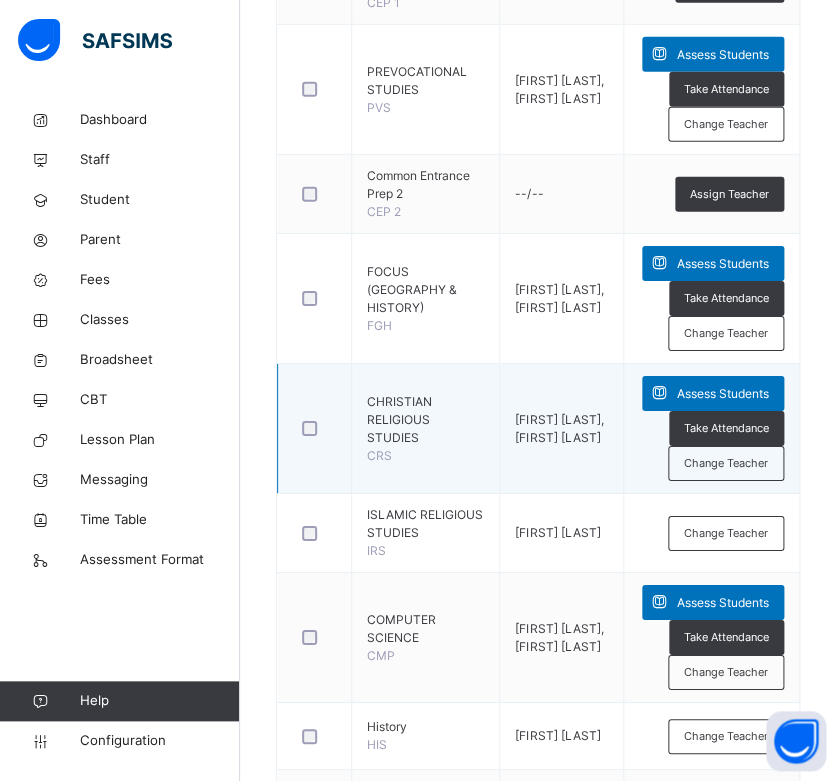 scroll, scrollTop: 1418, scrollLeft: 0, axis: vertical 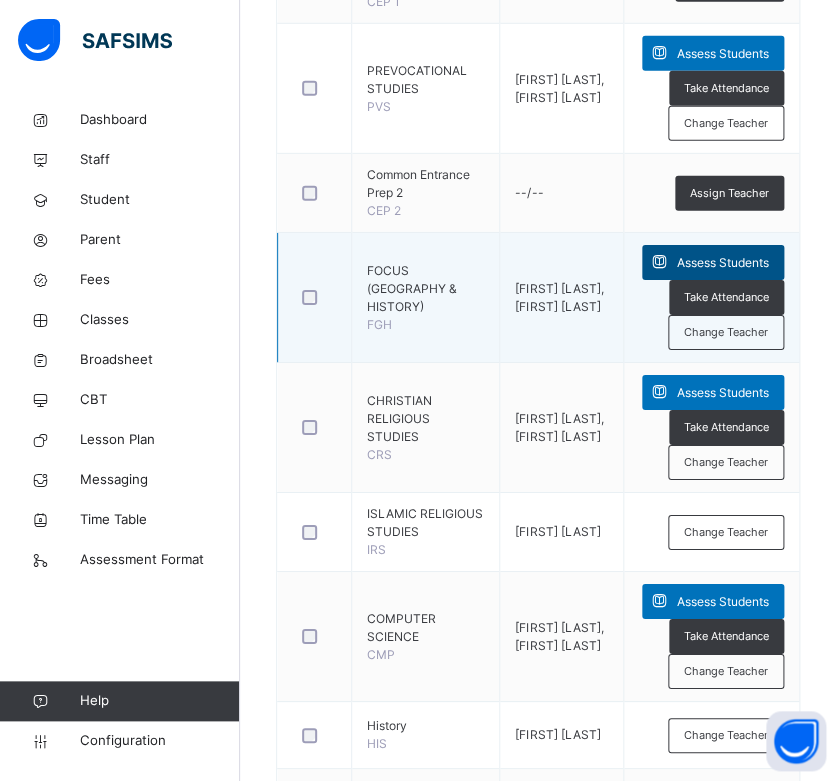 click at bounding box center (659, 262) 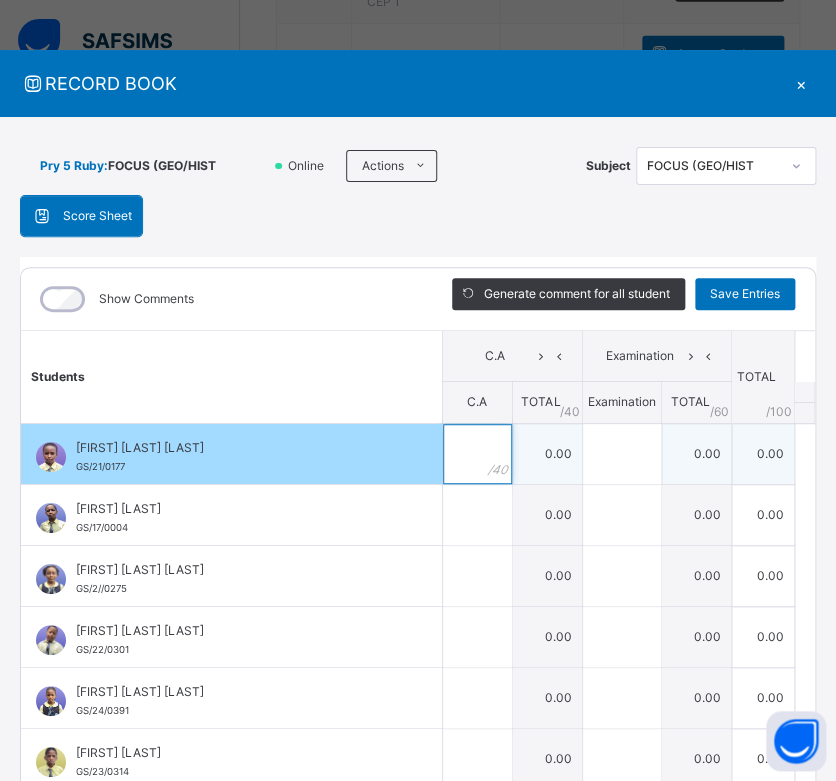 click at bounding box center (477, 454) 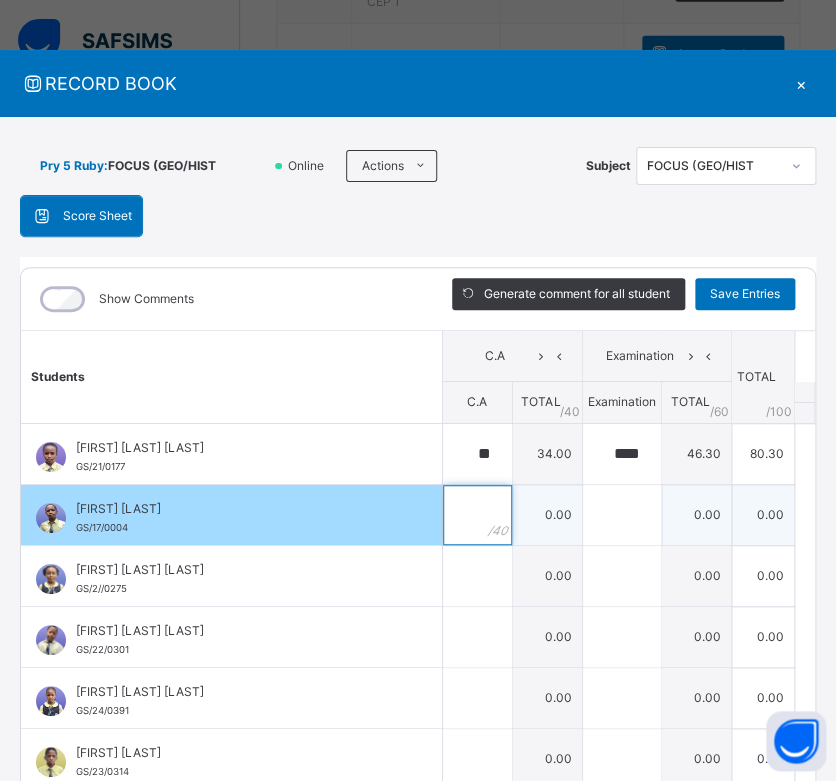 click at bounding box center (477, 515) 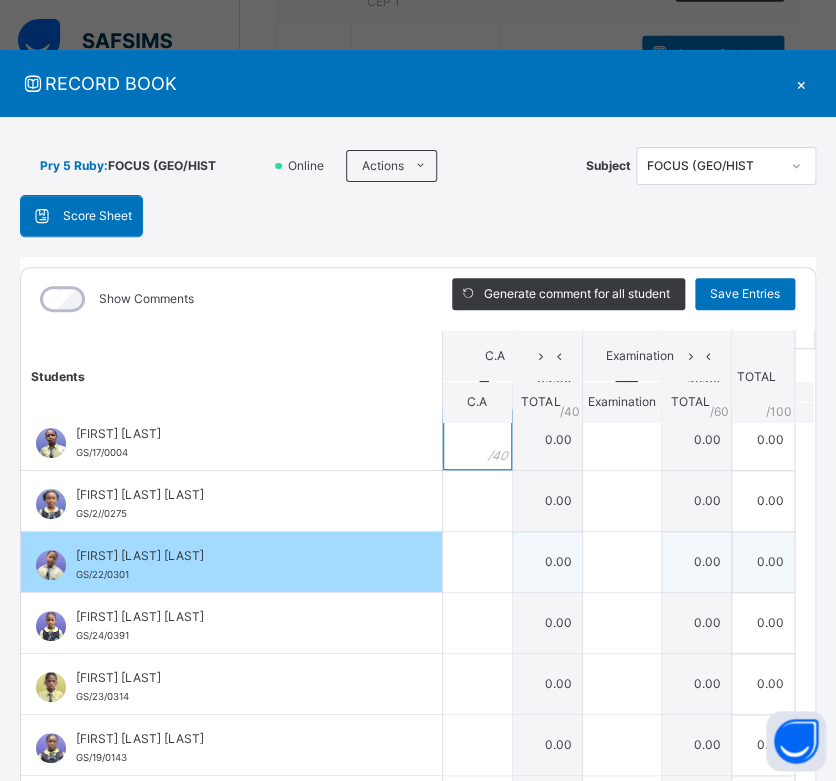 scroll, scrollTop: 80, scrollLeft: 0, axis: vertical 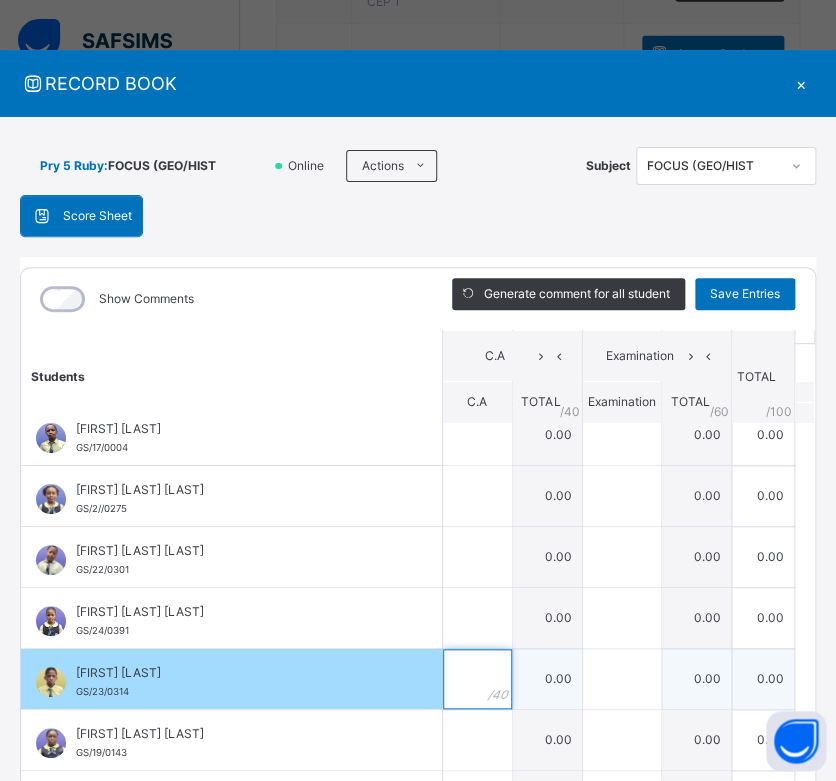click at bounding box center [477, 679] 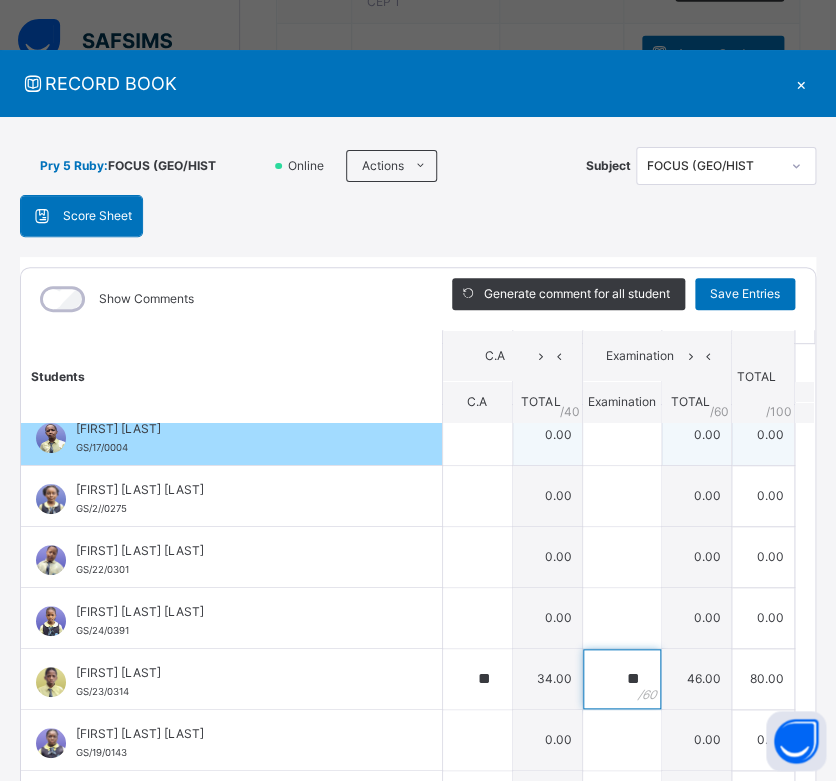scroll, scrollTop: 0, scrollLeft: 0, axis: both 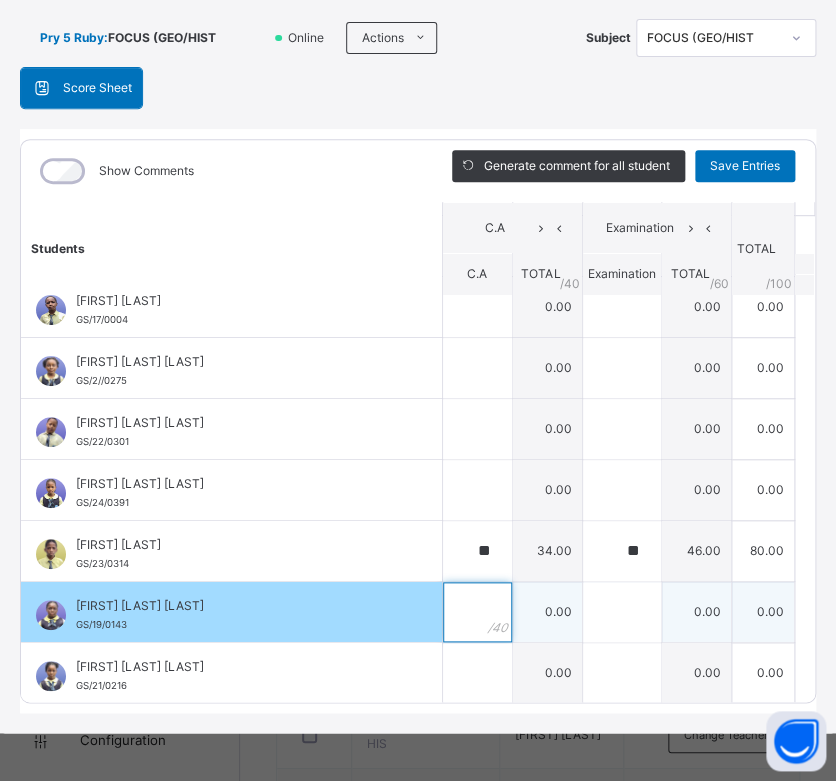 click at bounding box center (477, 612) 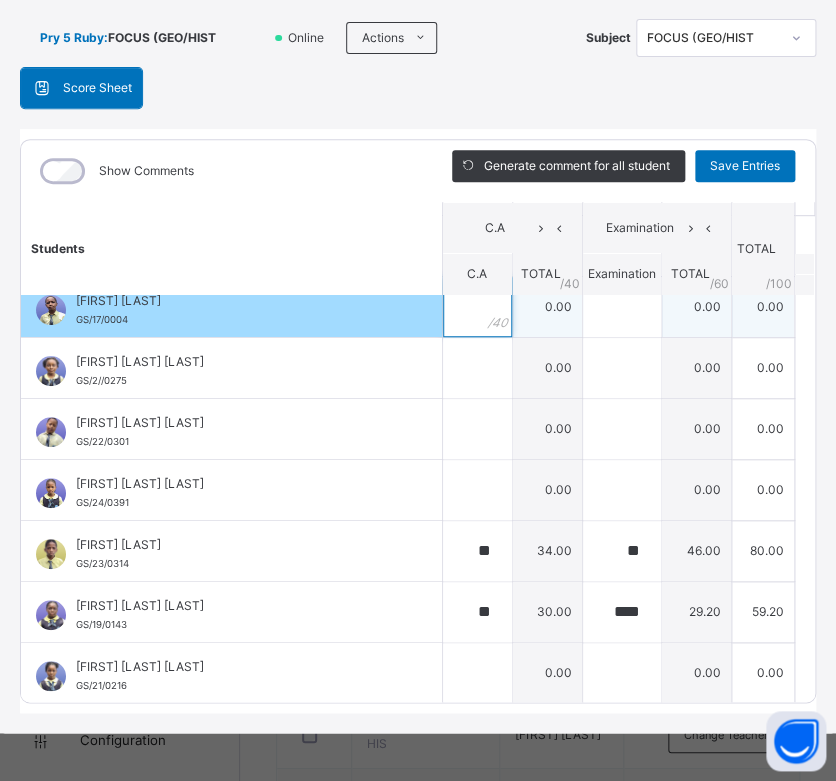 click at bounding box center (477, 307) 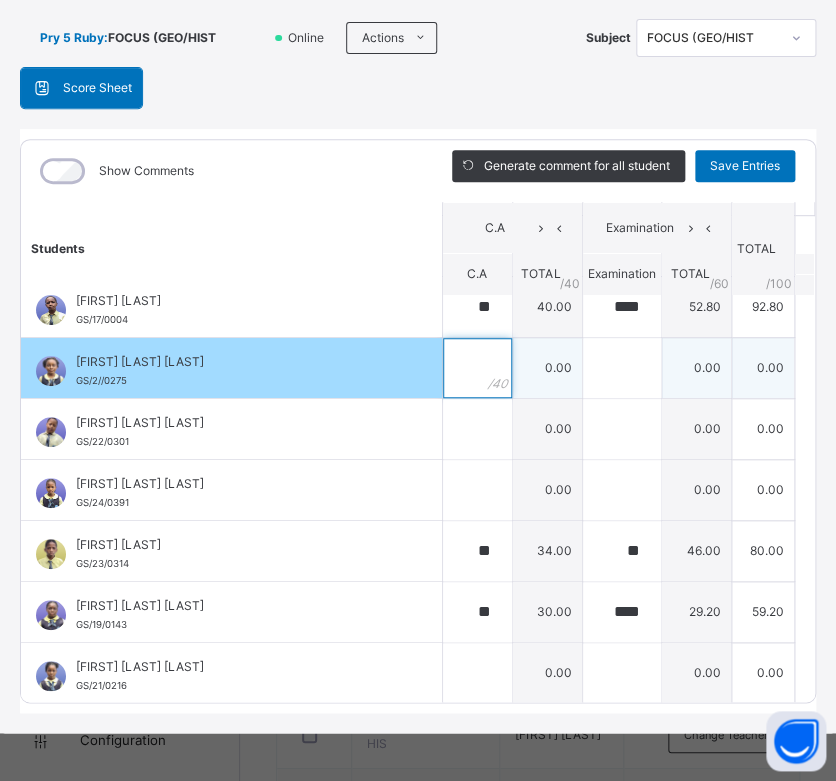 click at bounding box center [477, 368] 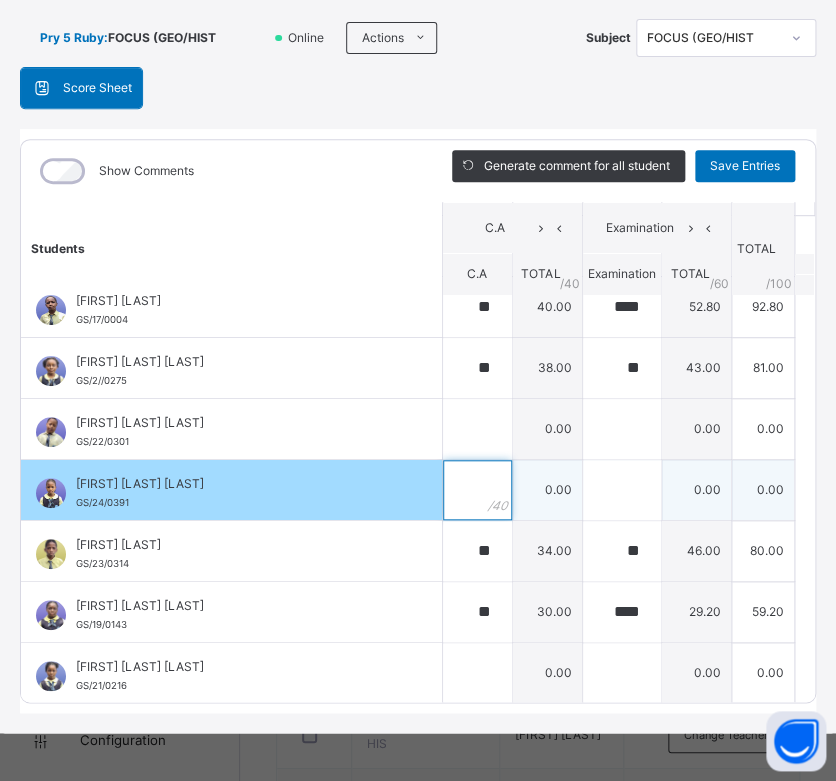 click at bounding box center (477, 490) 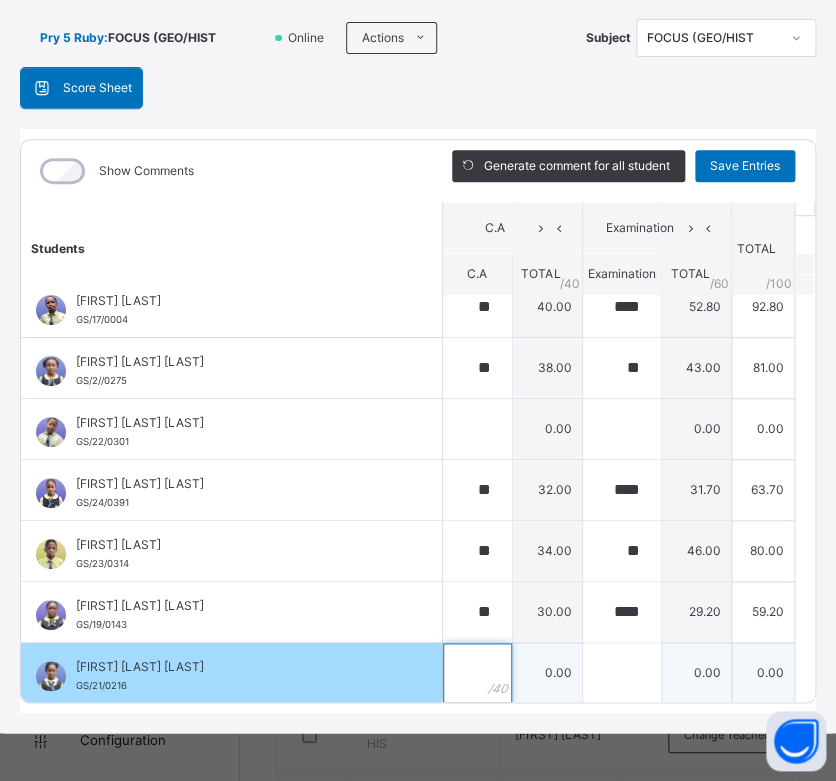 click at bounding box center (477, 673) 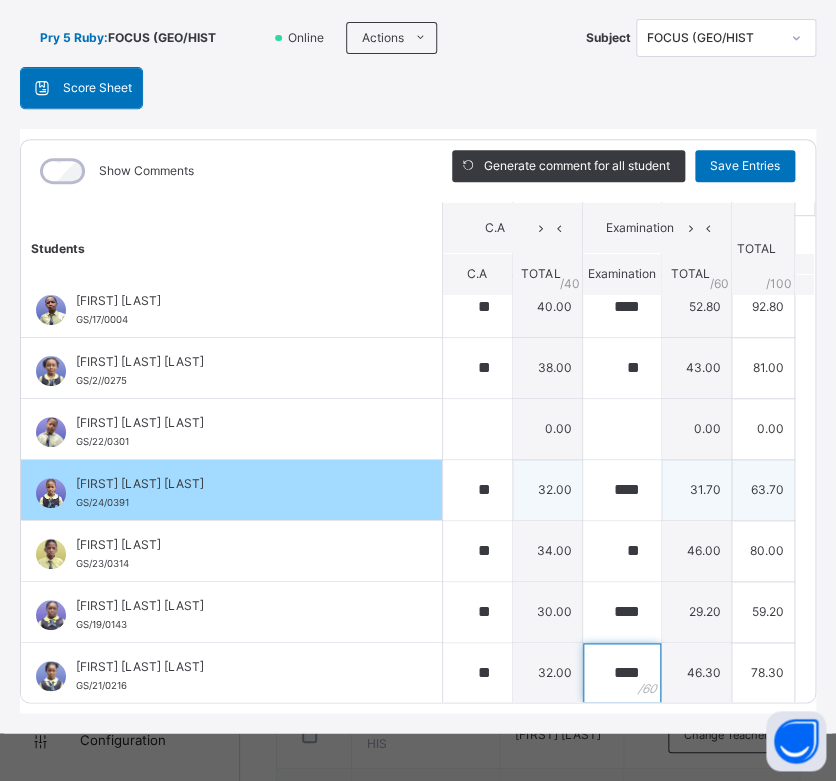 scroll, scrollTop: 0, scrollLeft: 0, axis: both 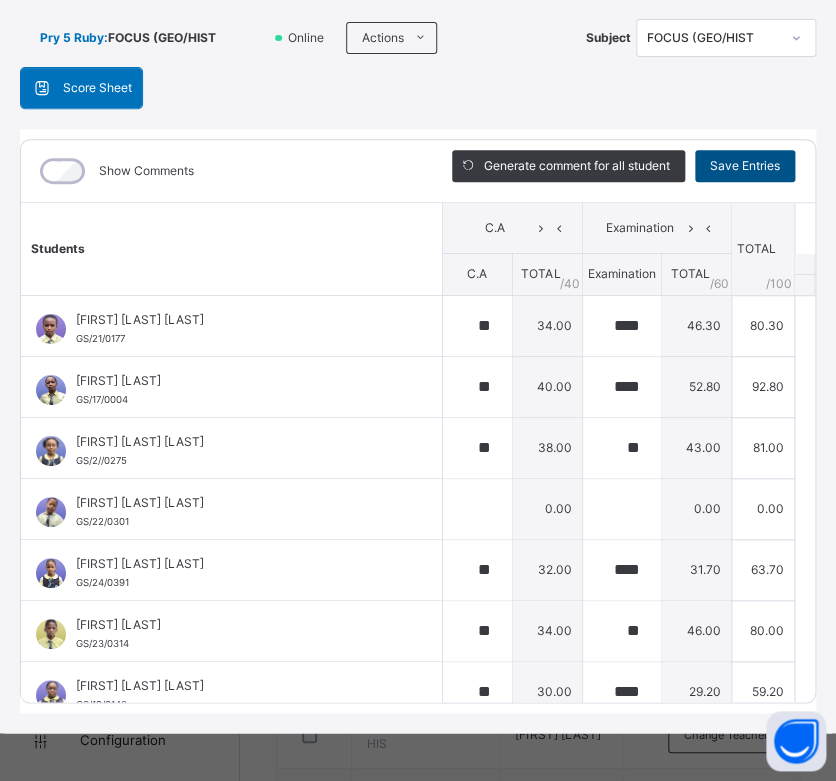 click on "Save Entries" at bounding box center (745, 166) 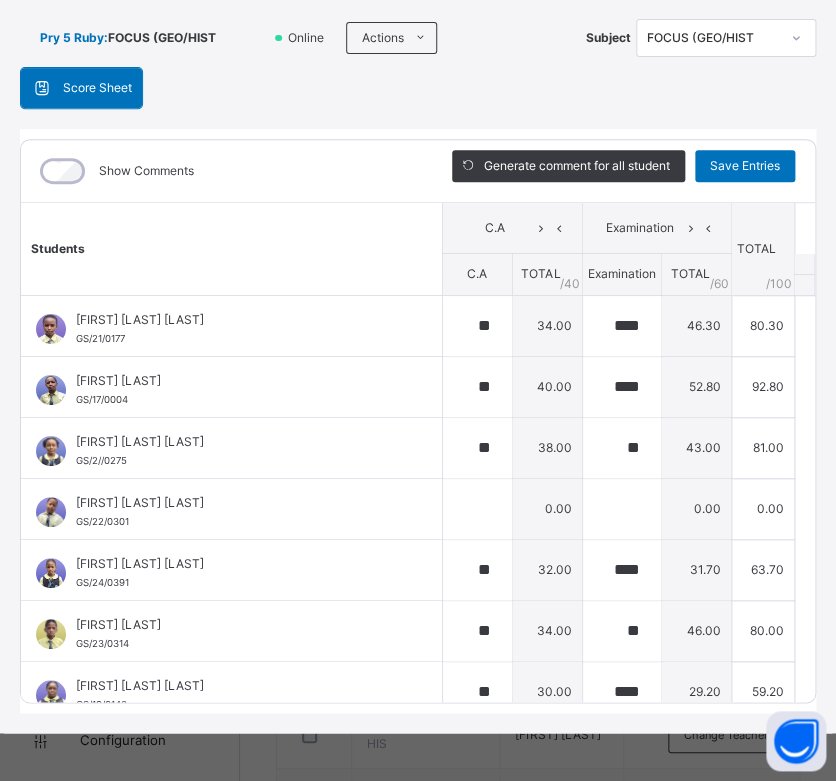 scroll, scrollTop: 0, scrollLeft: 0, axis: both 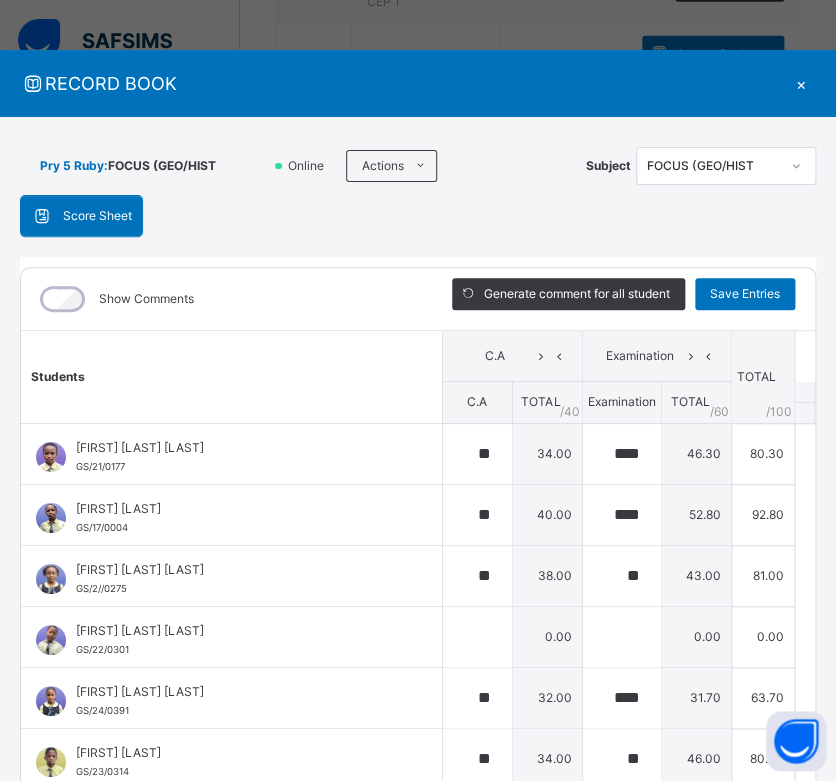 click on "×" at bounding box center [801, 83] 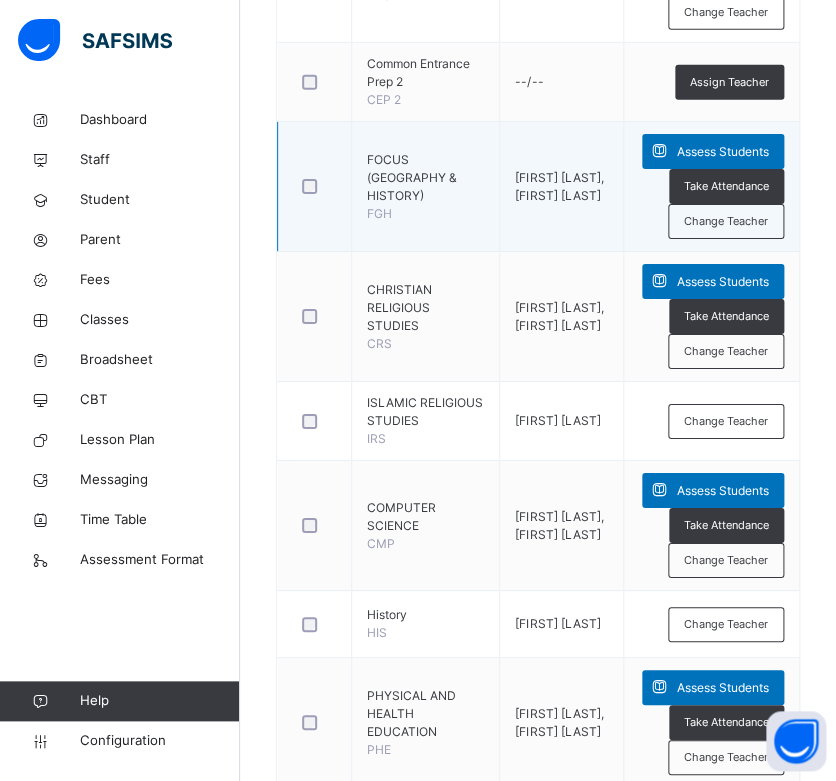 scroll, scrollTop: 1528, scrollLeft: 0, axis: vertical 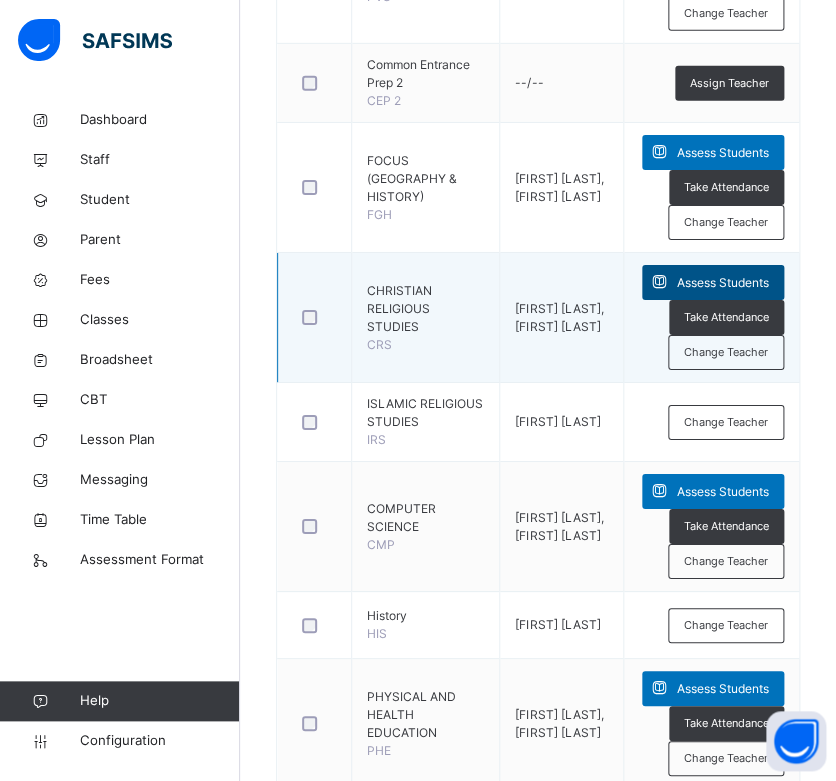 click on "Assess Students" at bounding box center [723, 283] 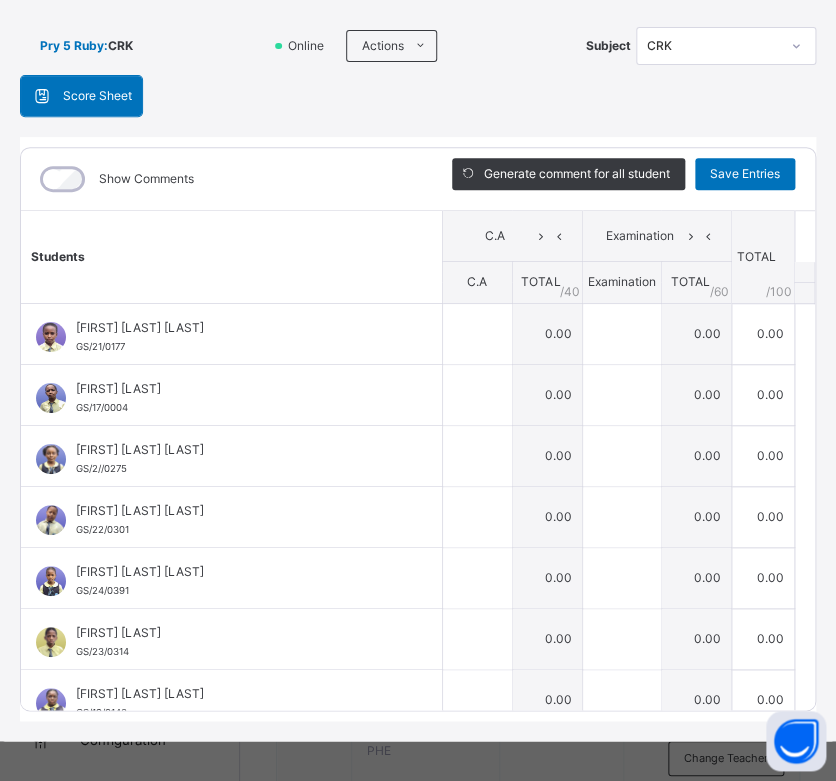 scroll, scrollTop: 128, scrollLeft: 0, axis: vertical 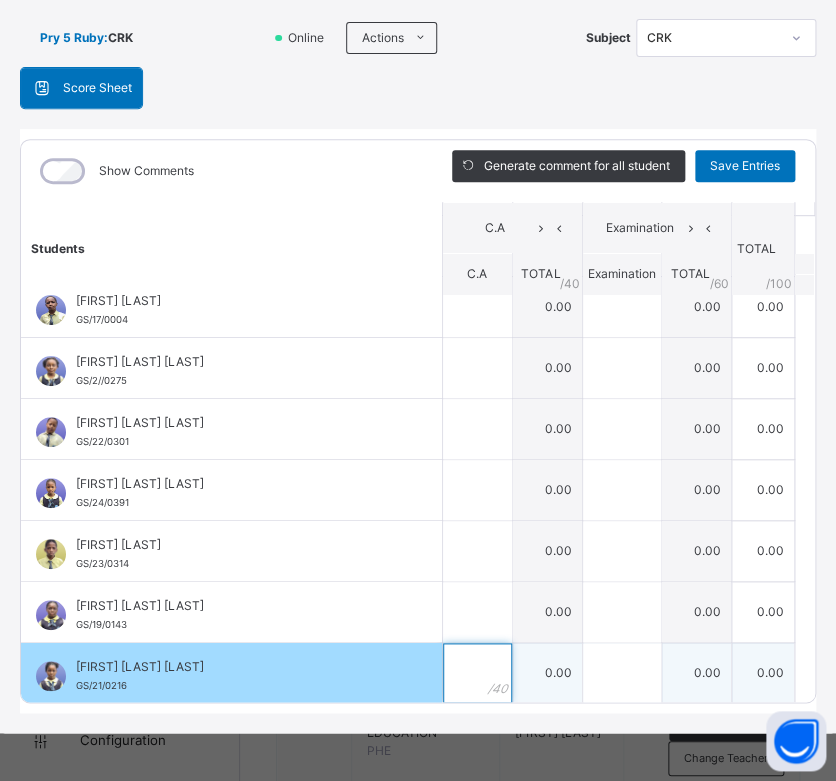 click at bounding box center [477, 673] 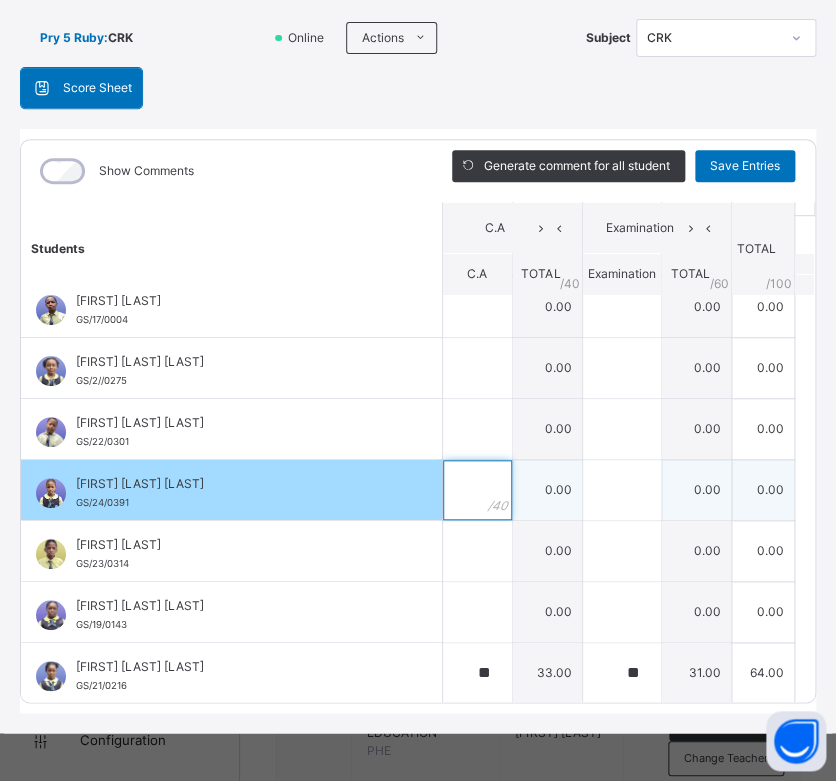 click at bounding box center (477, 490) 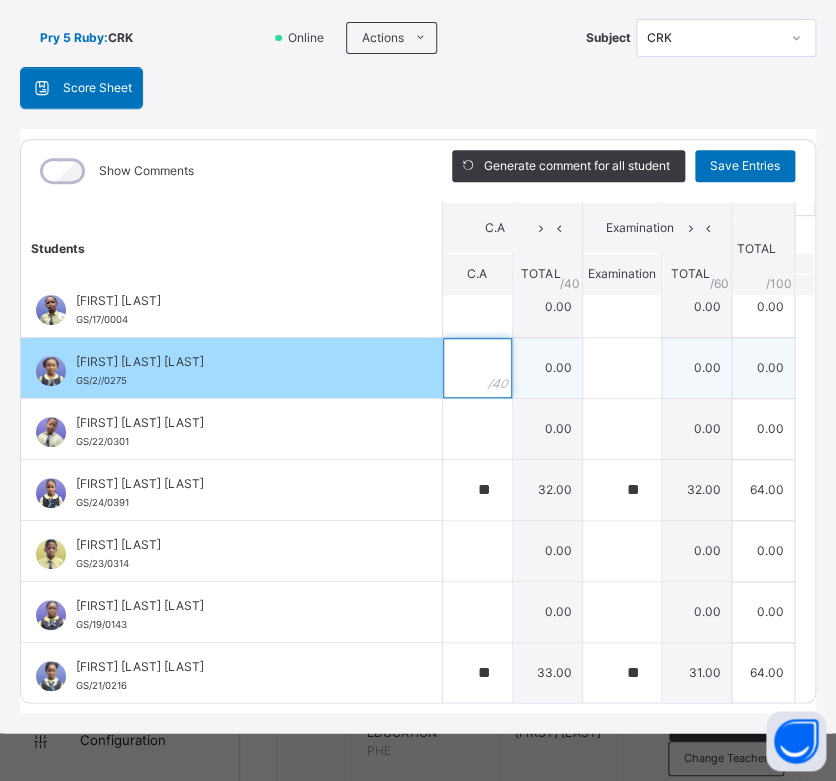 click at bounding box center [477, 368] 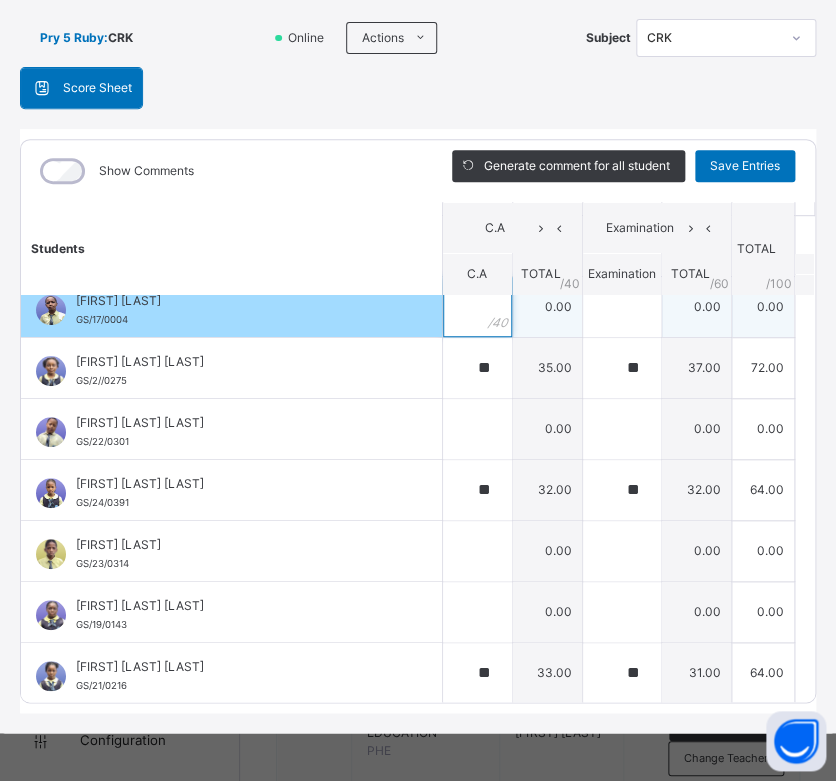 click at bounding box center (477, 307) 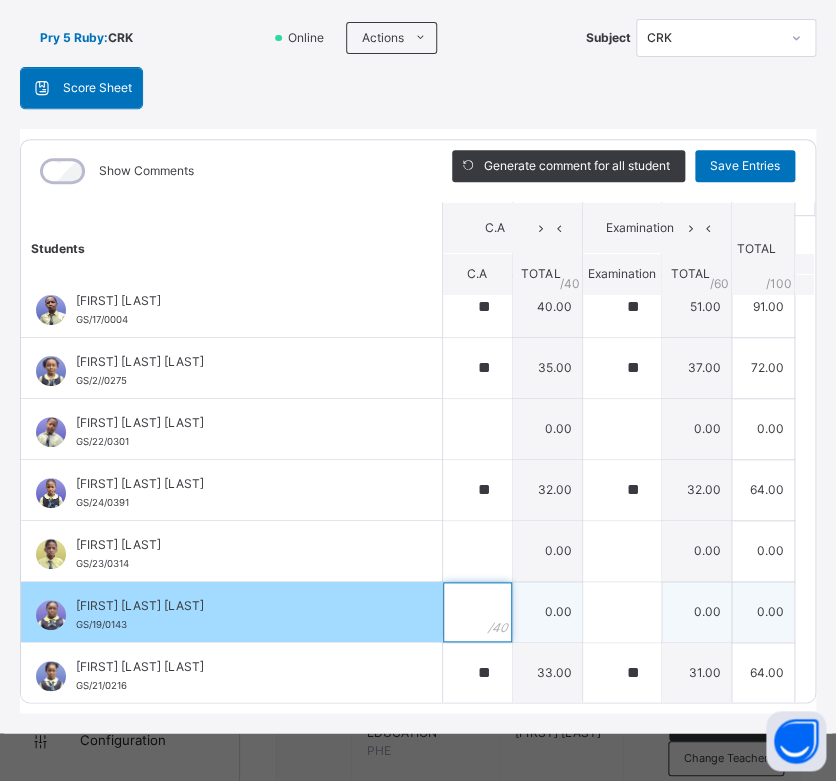 click at bounding box center (477, 612) 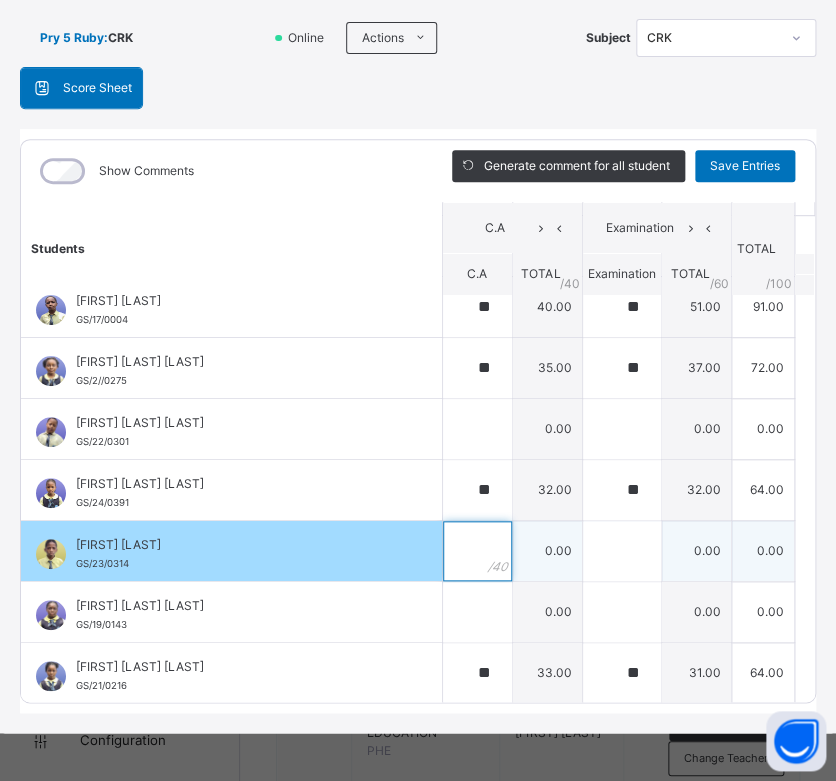 click at bounding box center (477, 551) 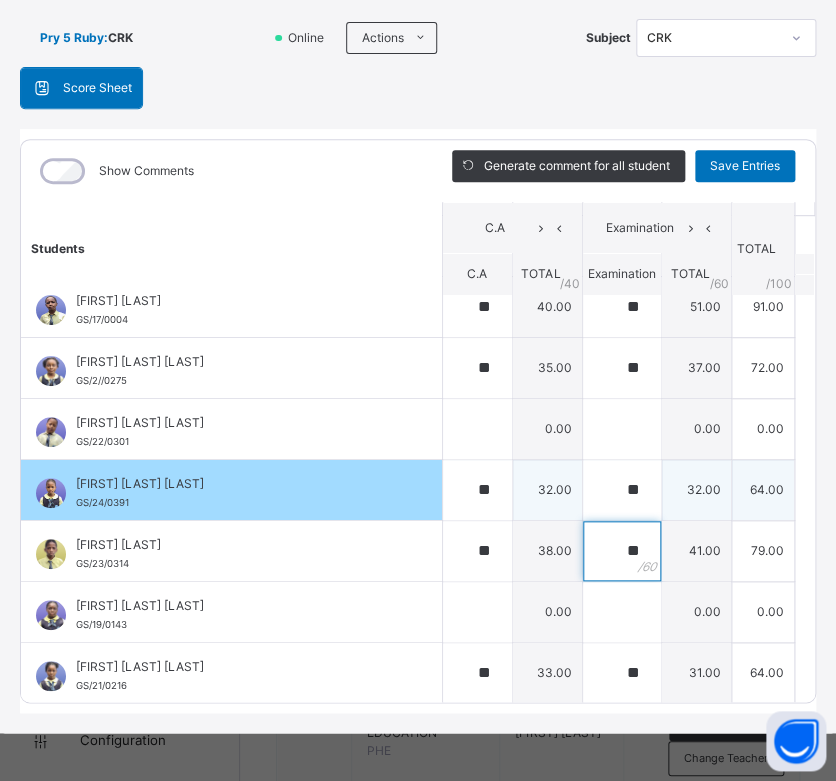 scroll, scrollTop: 0, scrollLeft: 0, axis: both 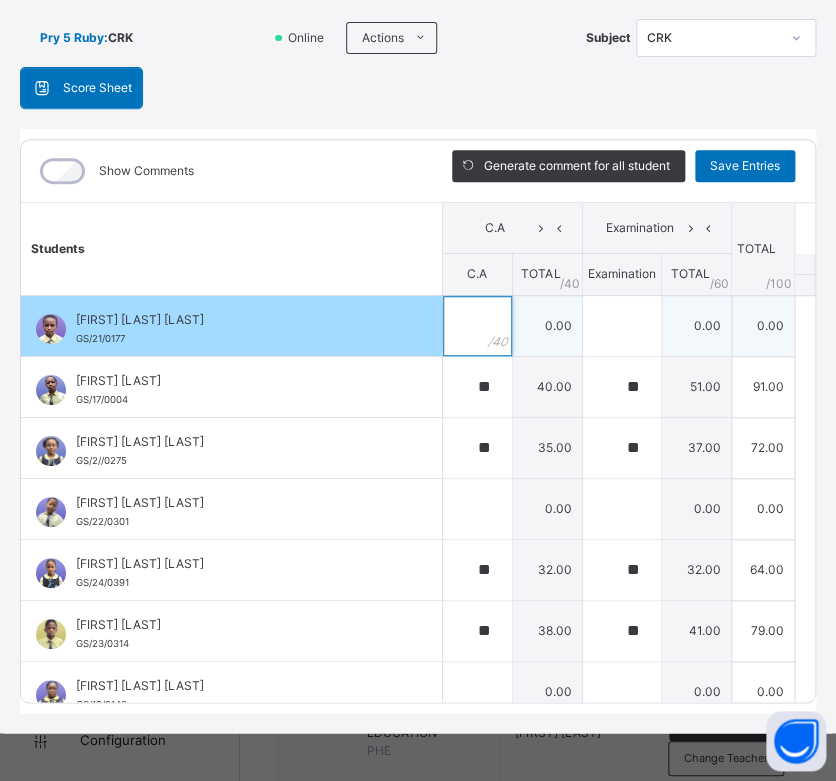 click at bounding box center (477, 326) 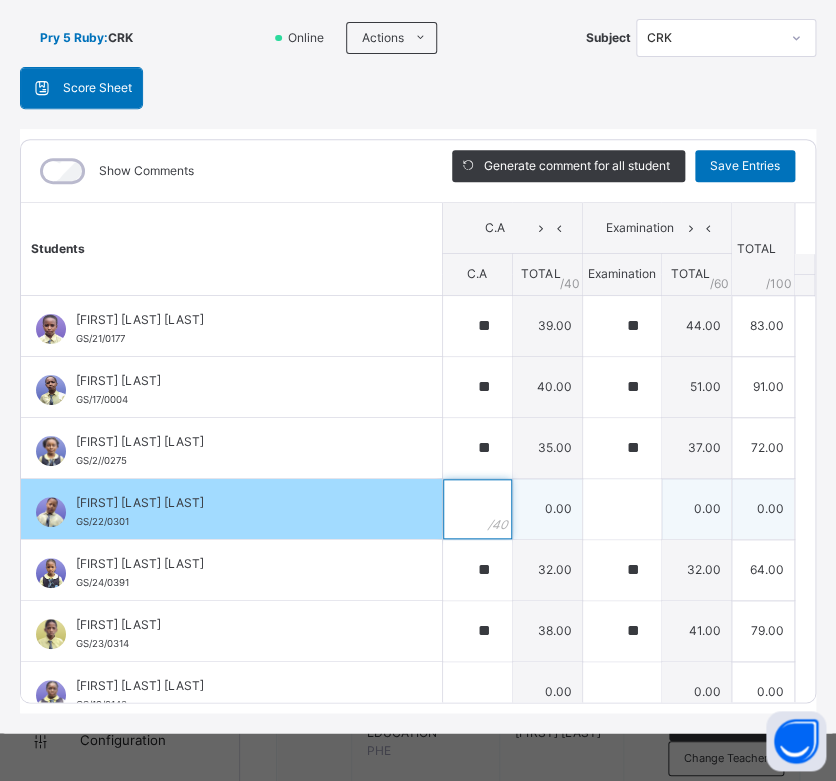 click at bounding box center [477, 509] 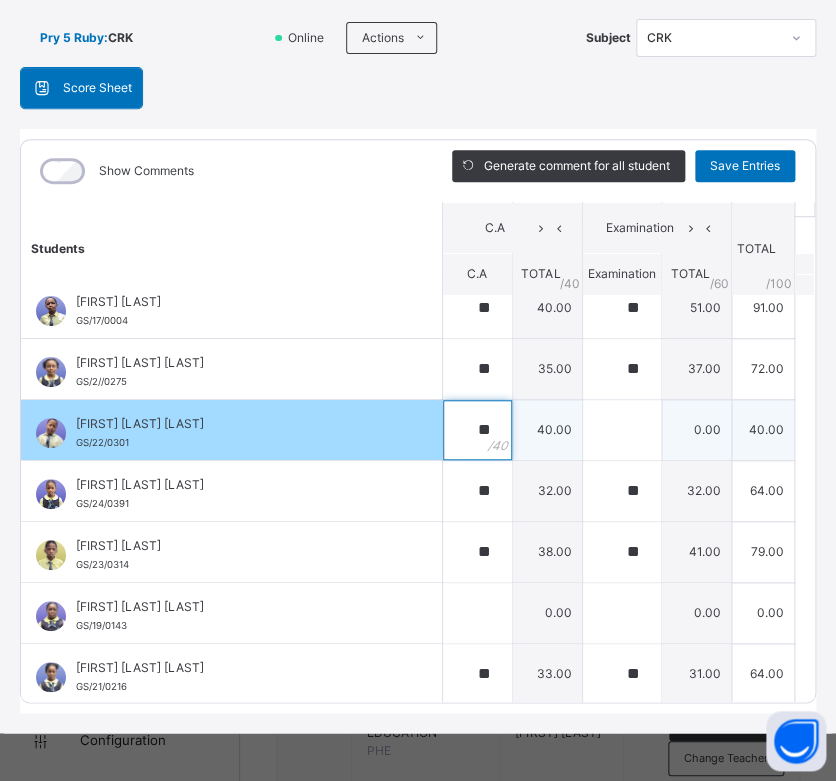 scroll, scrollTop: 0, scrollLeft: 0, axis: both 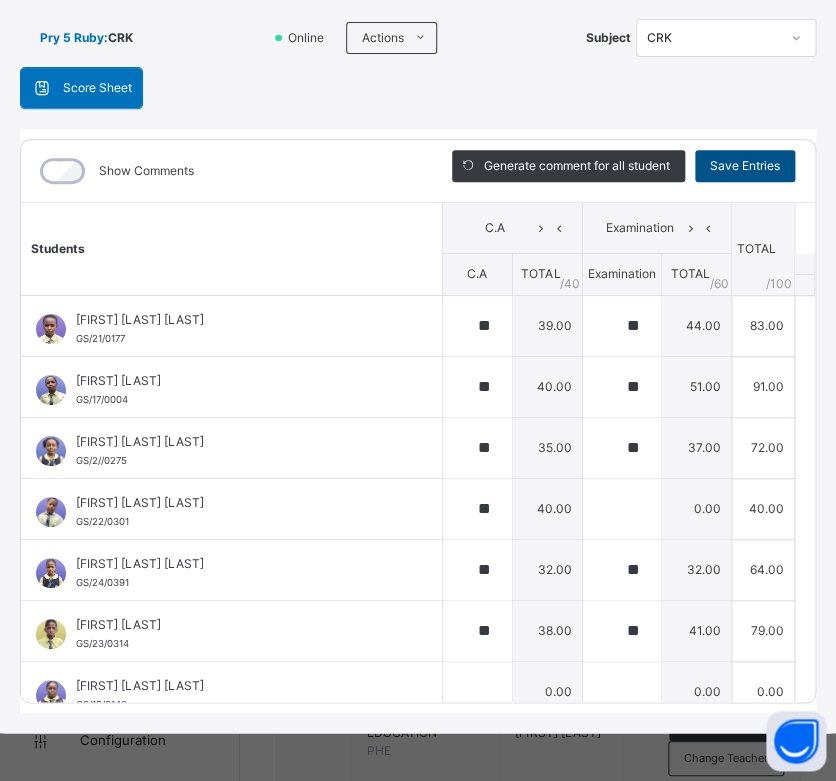 click on "Save Entries" at bounding box center (745, 166) 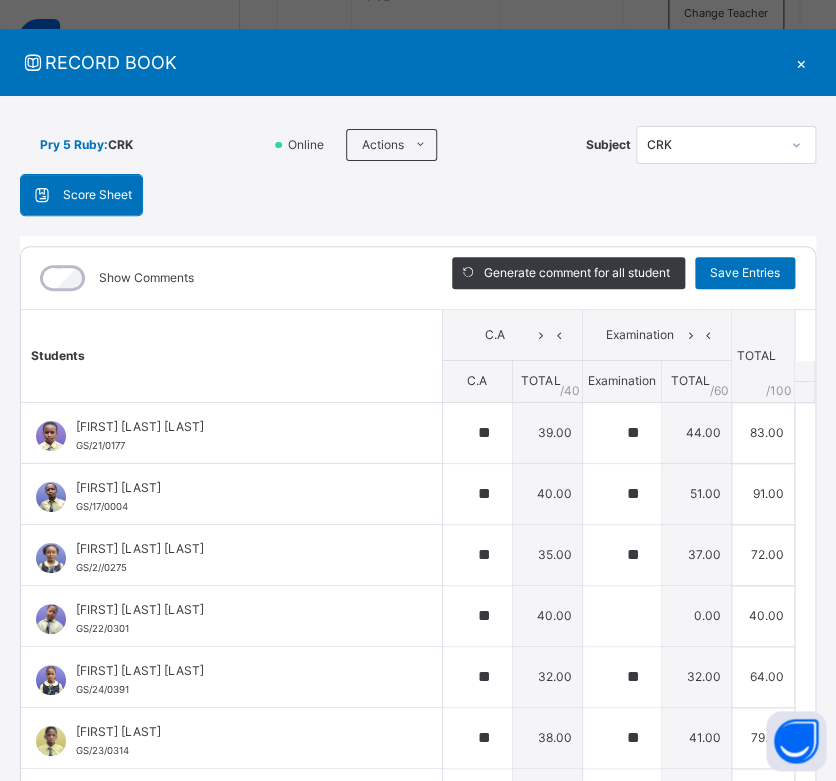 scroll, scrollTop: 0, scrollLeft: 0, axis: both 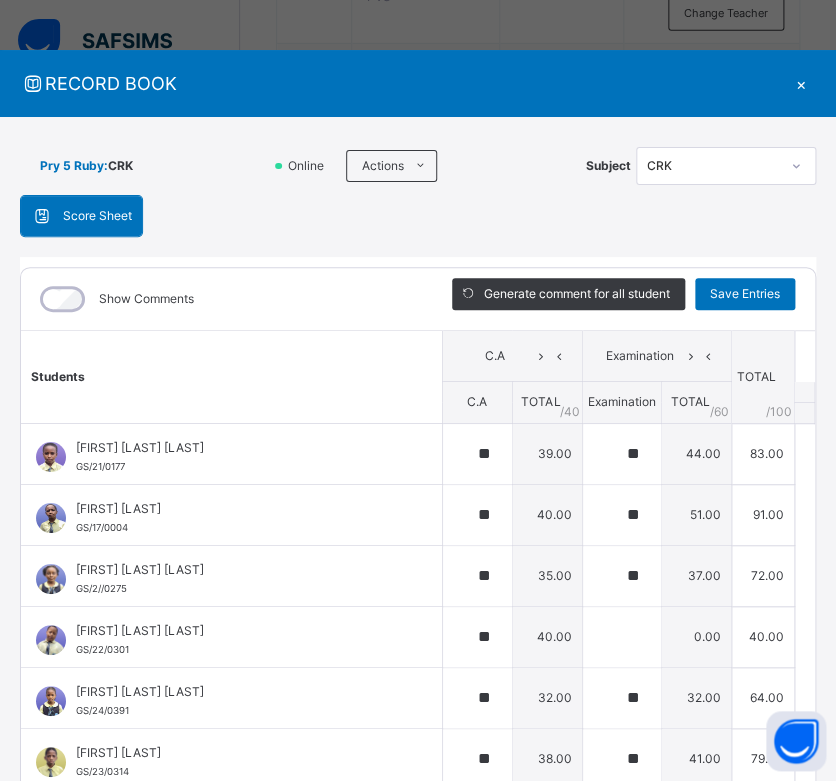 click on "×" at bounding box center (801, 83) 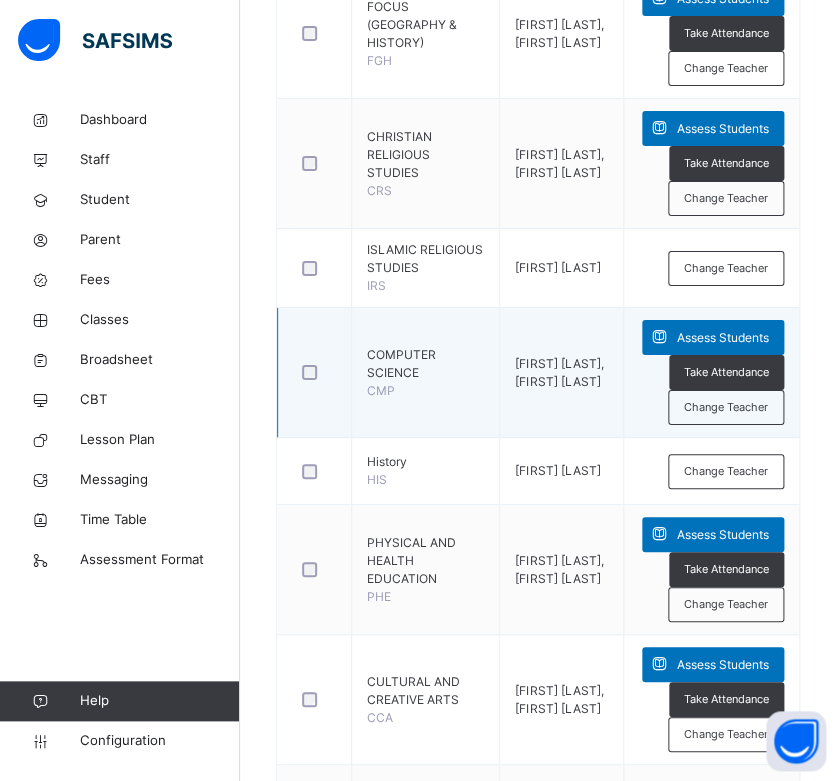 scroll, scrollTop: 1683, scrollLeft: 0, axis: vertical 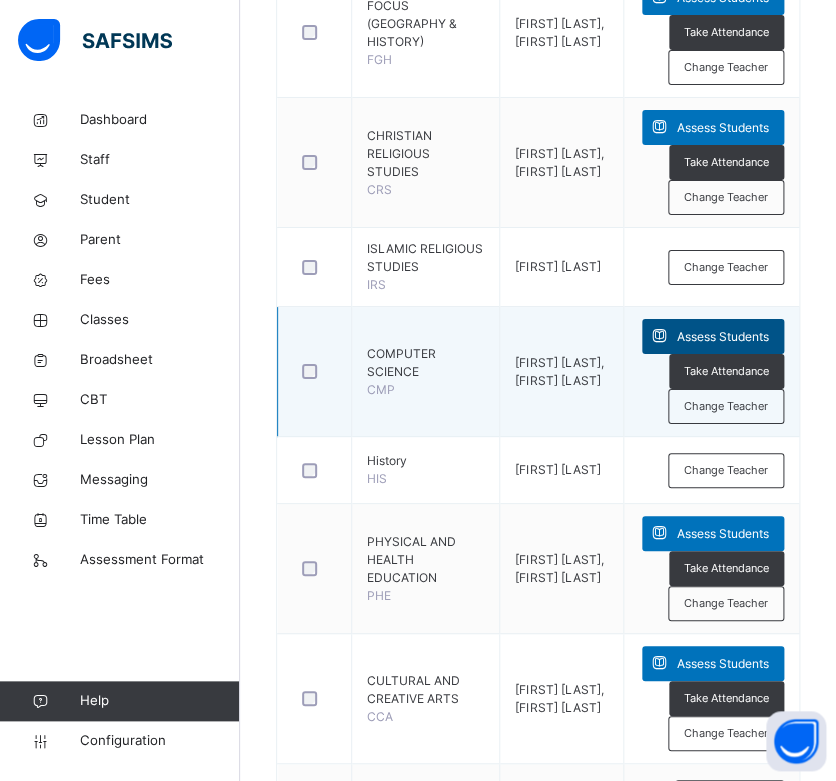 click at bounding box center (659, 336) 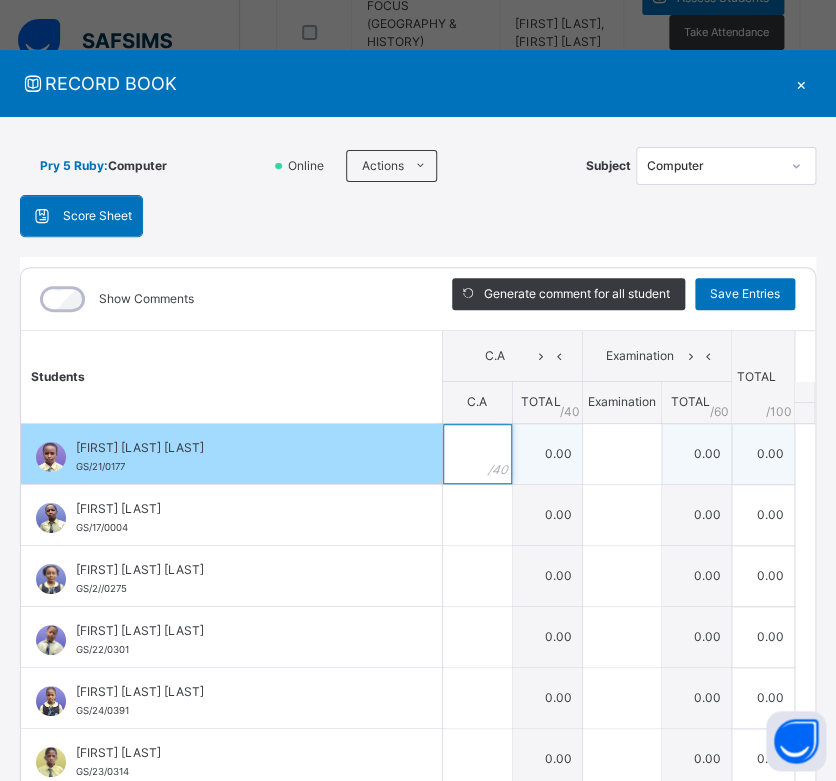click at bounding box center [477, 454] 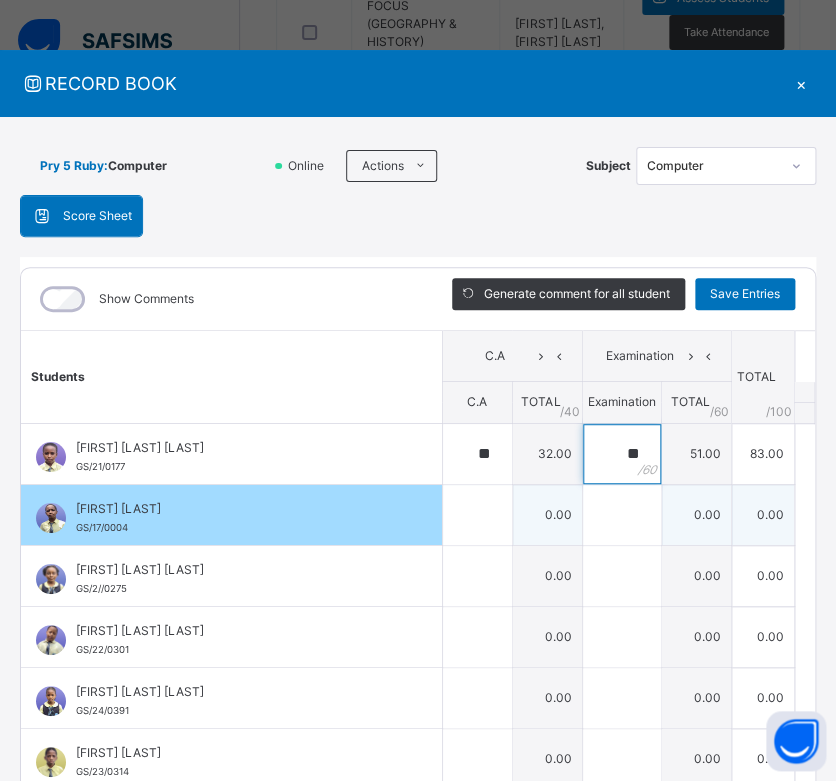 scroll, scrollTop: 80, scrollLeft: 0, axis: vertical 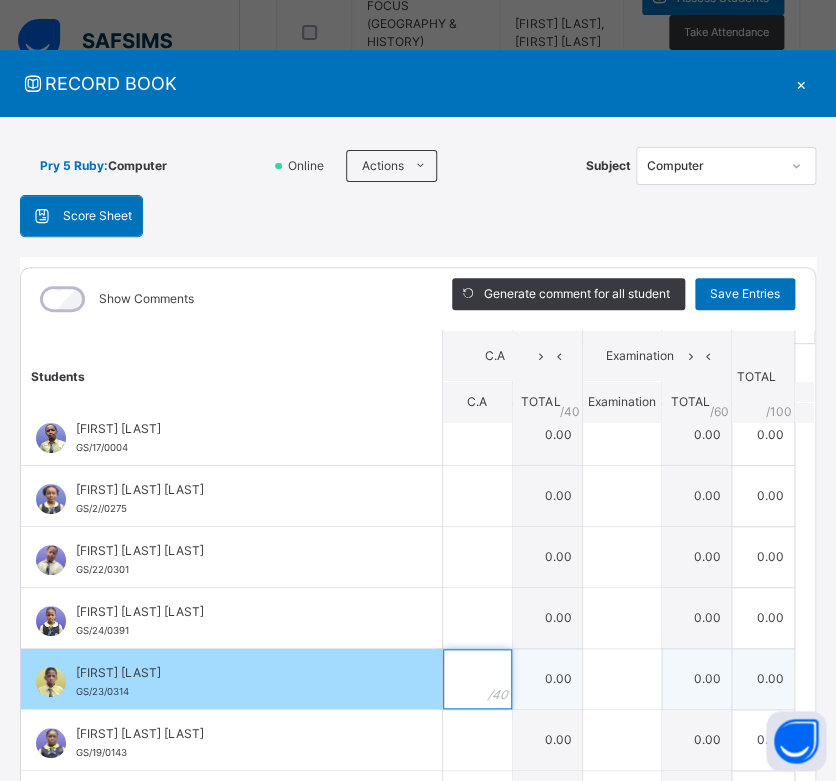 click at bounding box center [477, 679] 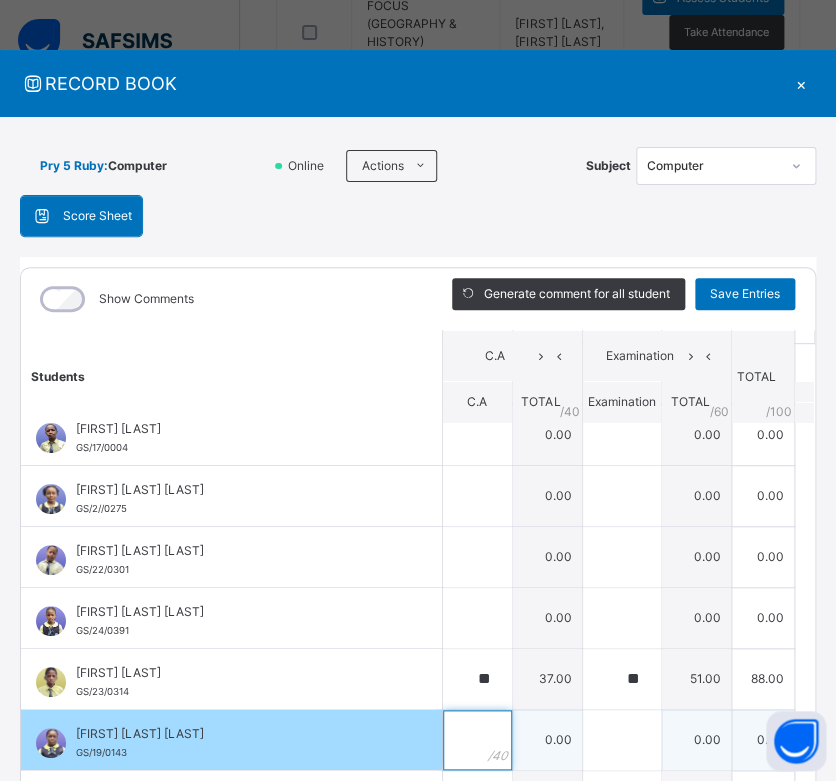 click at bounding box center [477, 740] 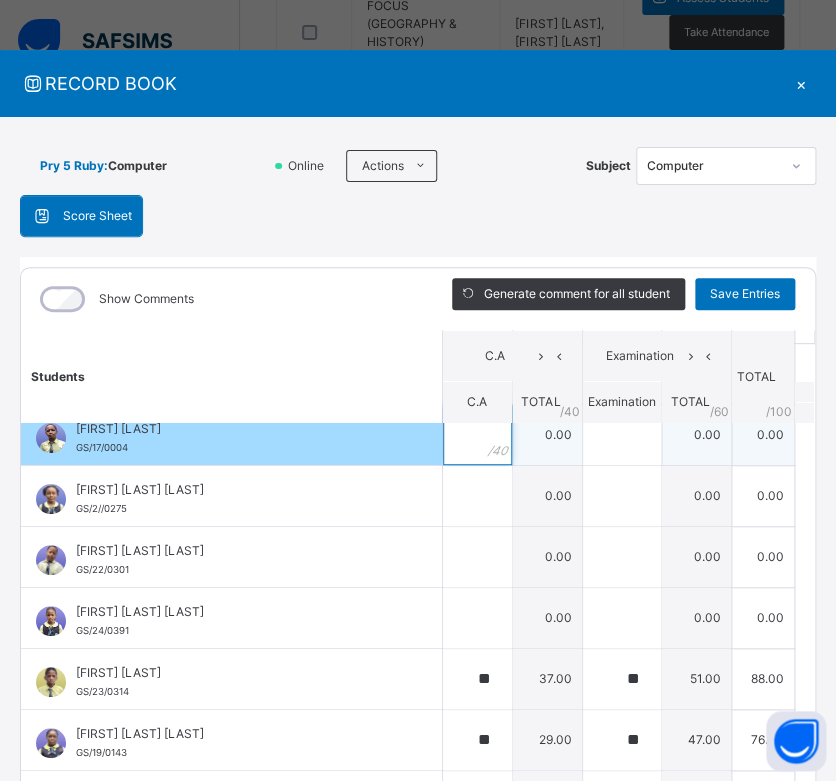 click at bounding box center [477, 435] 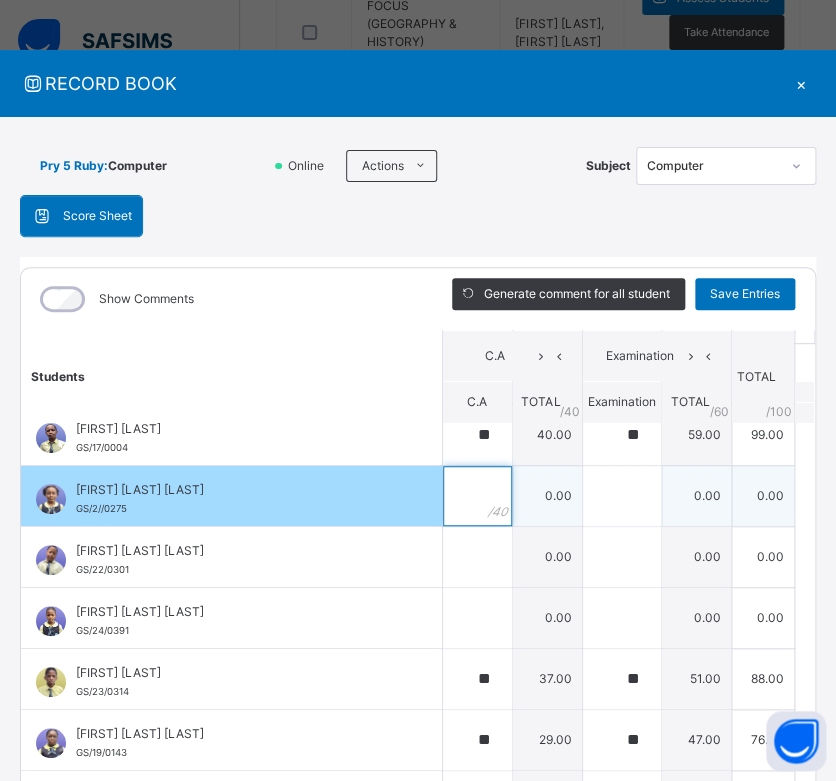 click at bounding box center [477, 496] 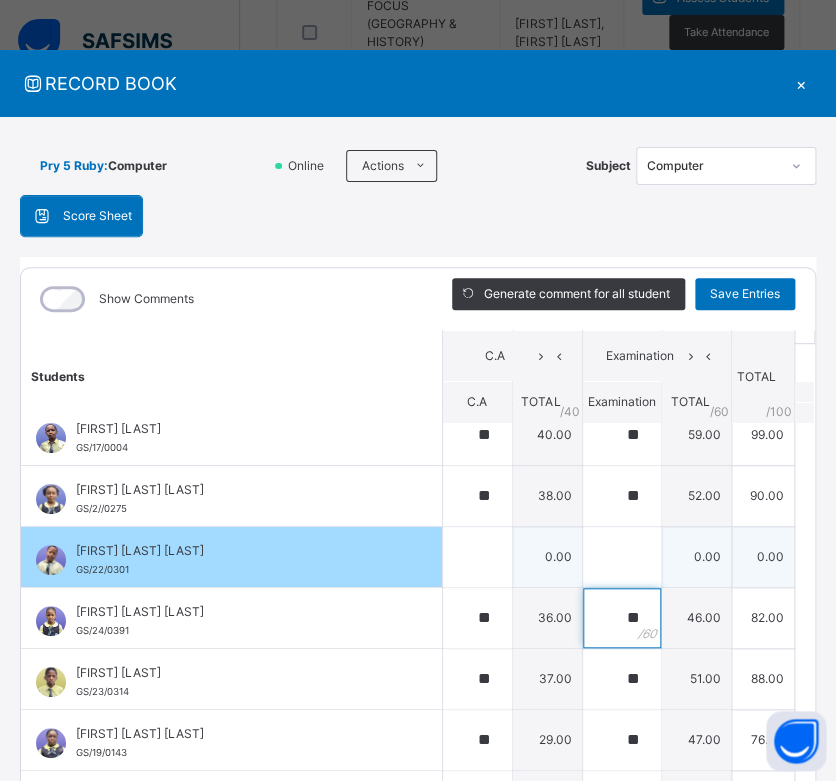 scroll, scrollTop: 128, scrollLeft: 0, axis: vertical 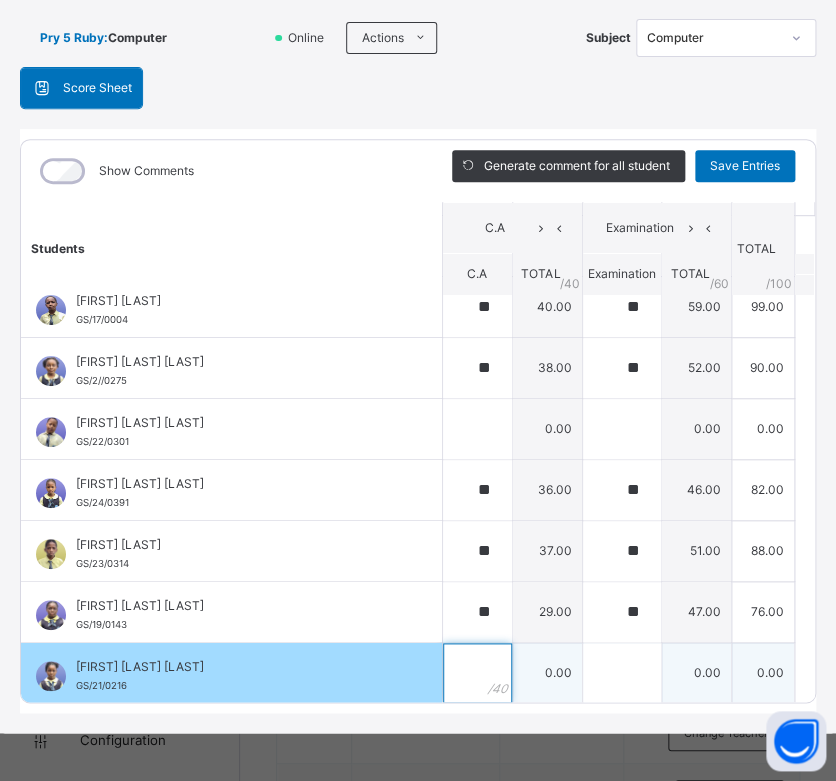 click at bounding box center [477, 673] 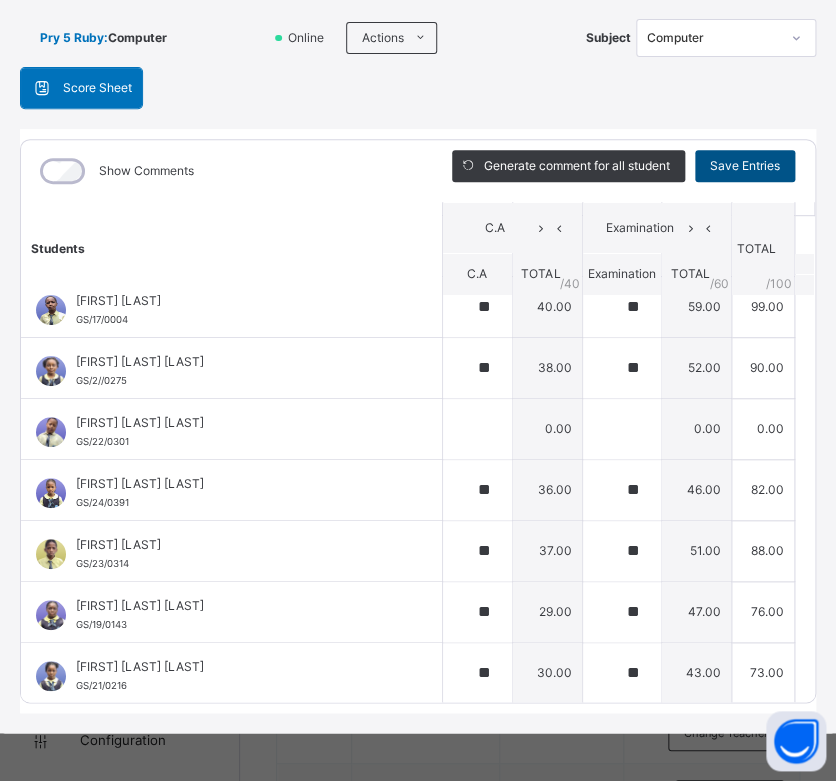 click on "Save Entries" at bounding box center (745, 166) 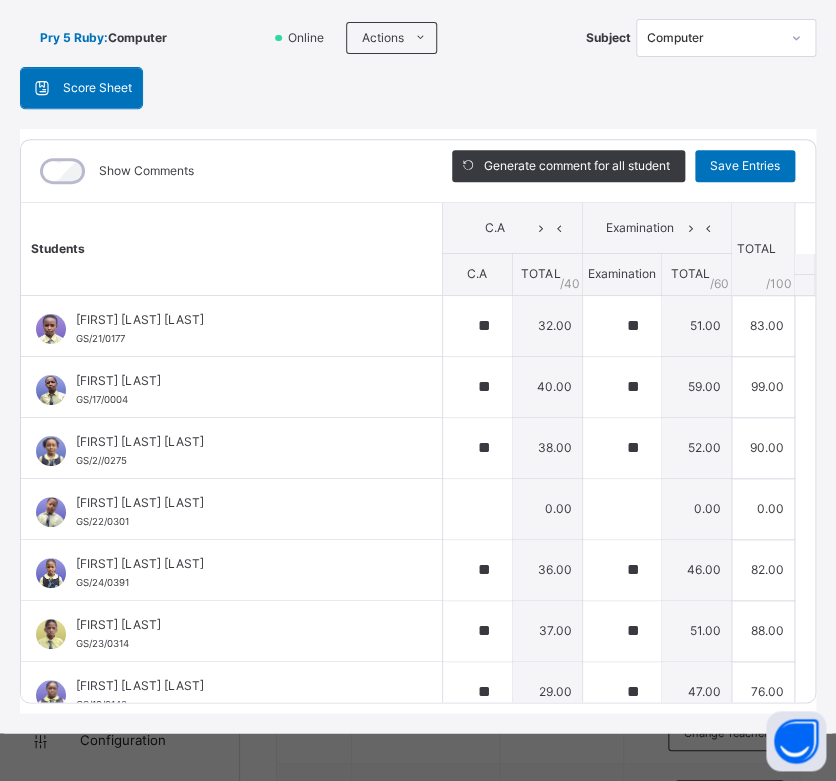 scroll, scrollTop: 0, scrollLeft: 0, axis: both 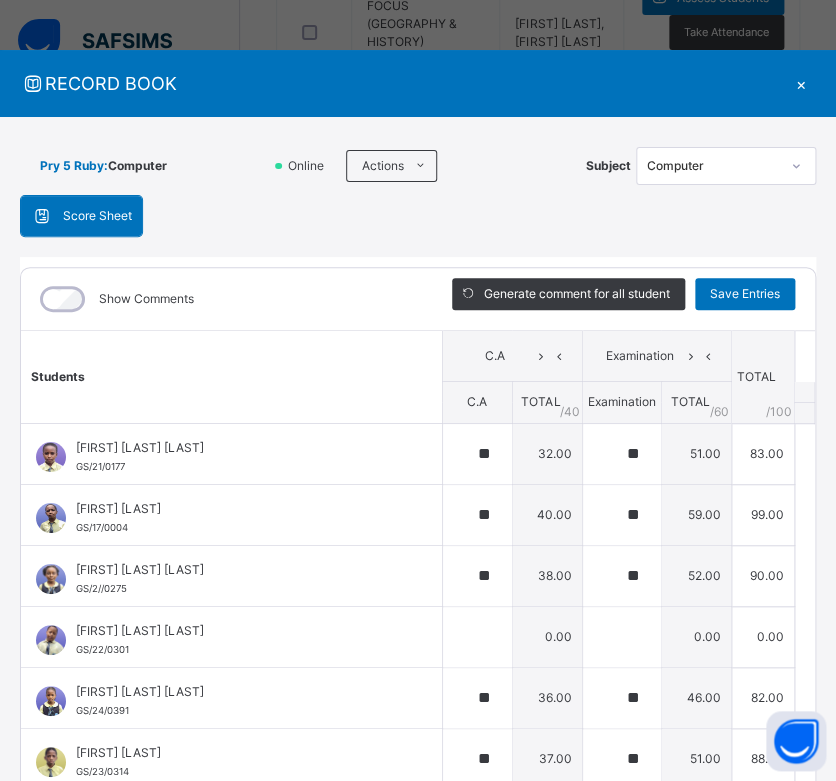 click on "×" at bounding box center [801, 83] 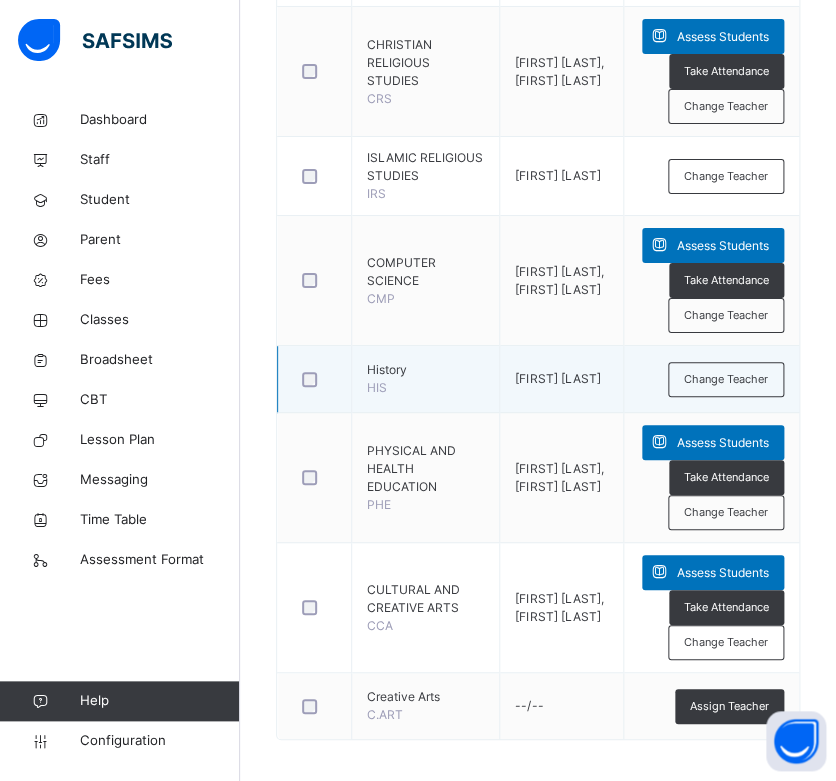 scroll, scrollTop: 1780, scrollLeft: 0, axis: vertical 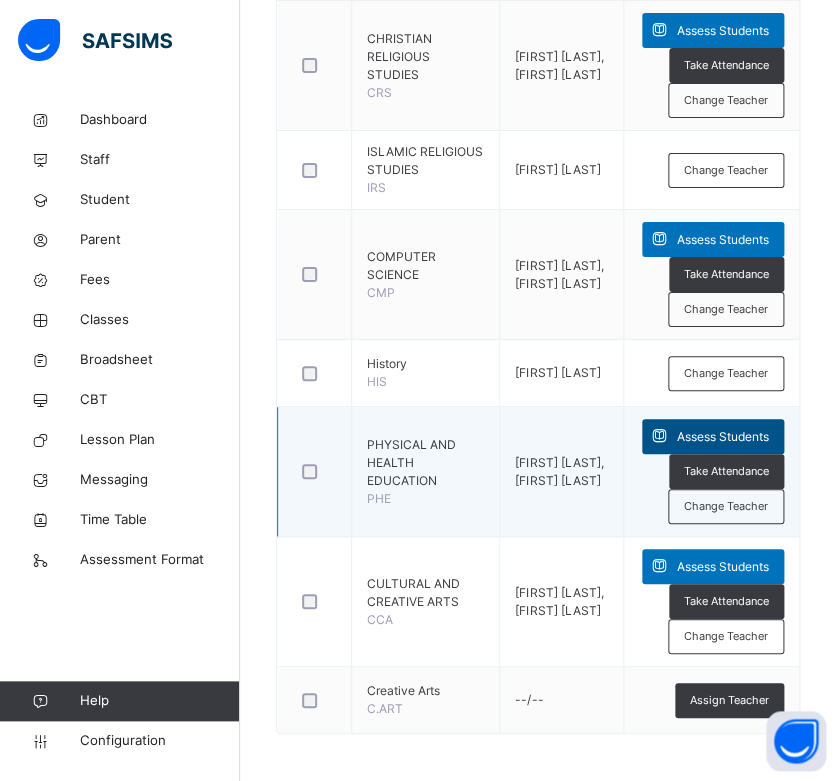 click at bounding box center (659, 436) 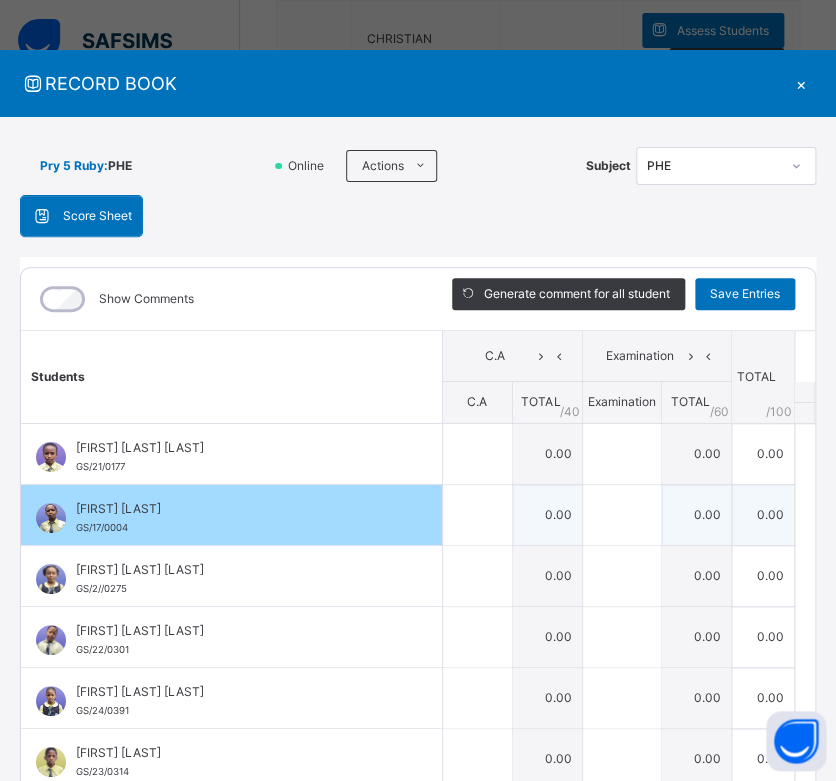 scroll, scrollTop: 80, scrollLeft: 0, axis: vertical 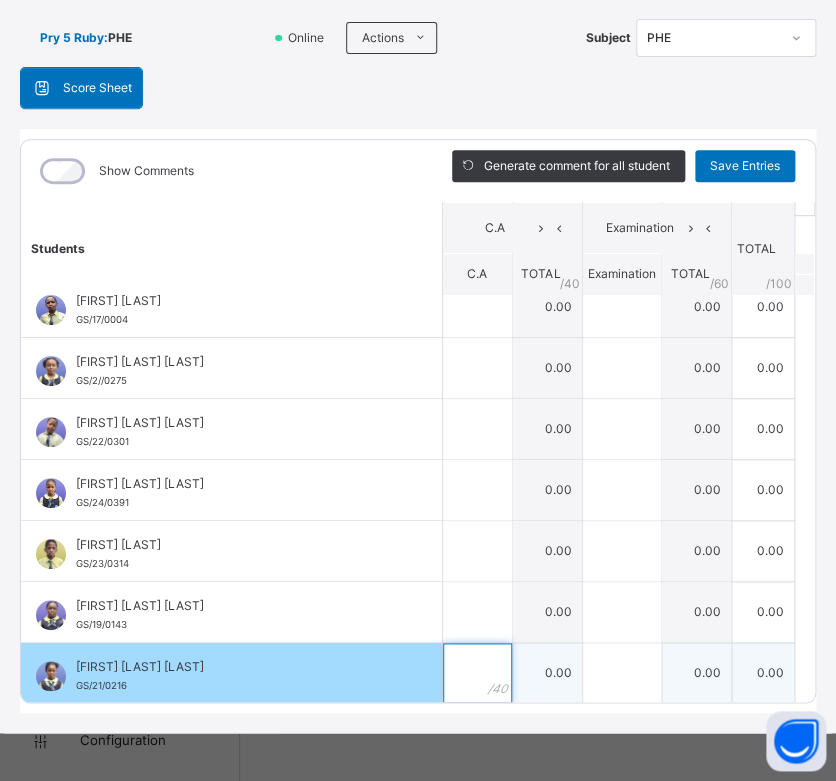 click at bounding box center [477, 673] 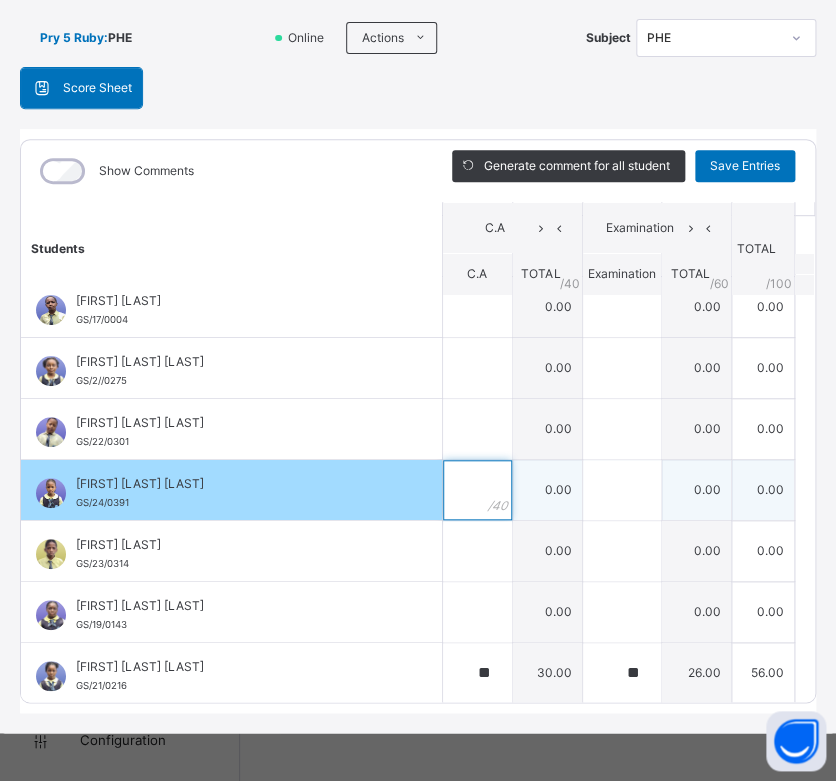click at bounding box center [477, 490] 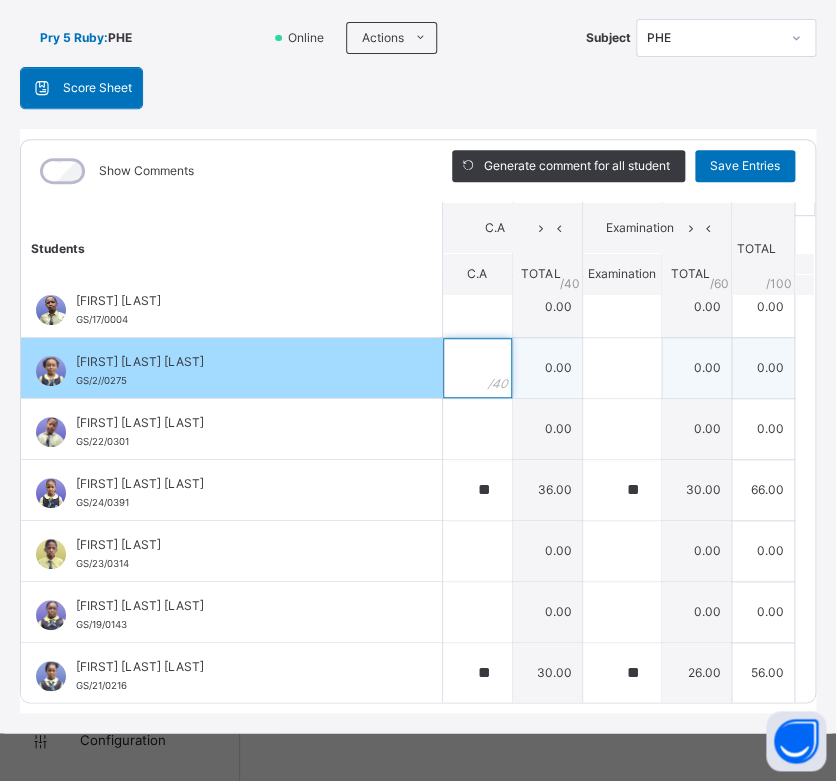 click at bounding box center [477, 368] 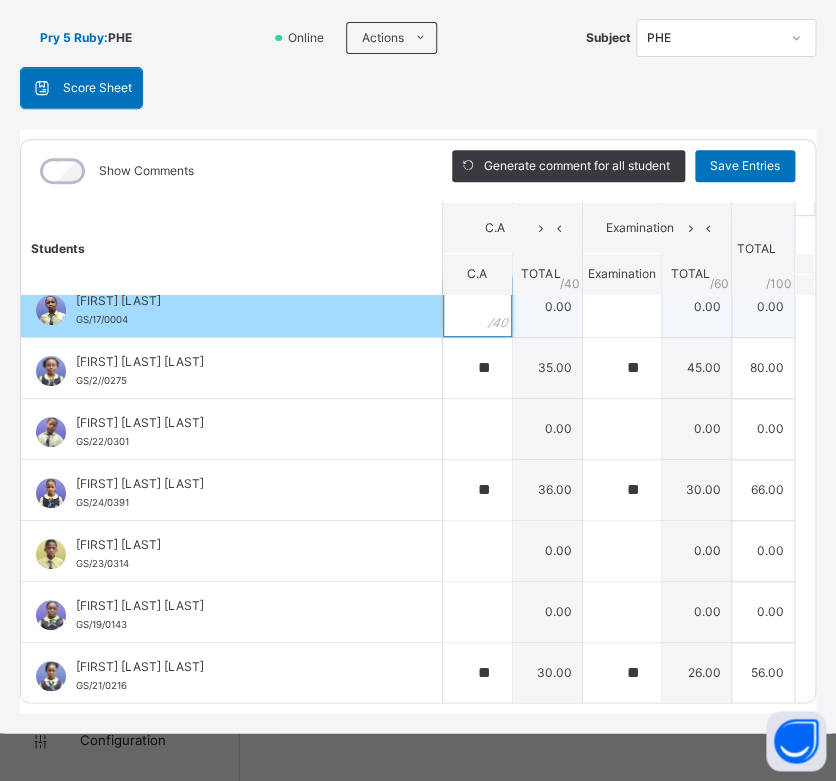 click at bounding box center [477, 307] 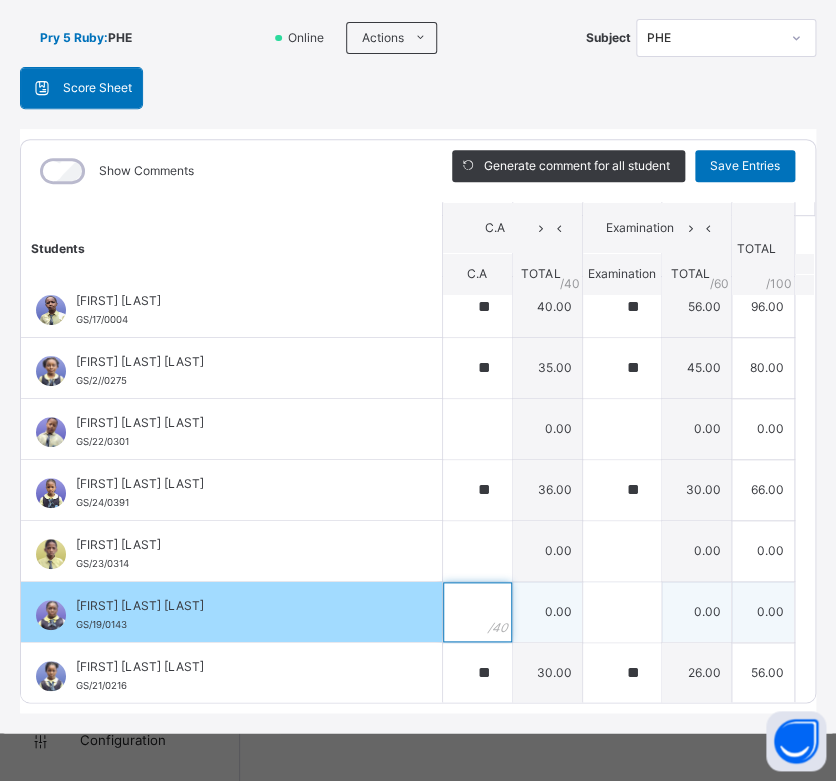 click at bounding box center (477, 612) 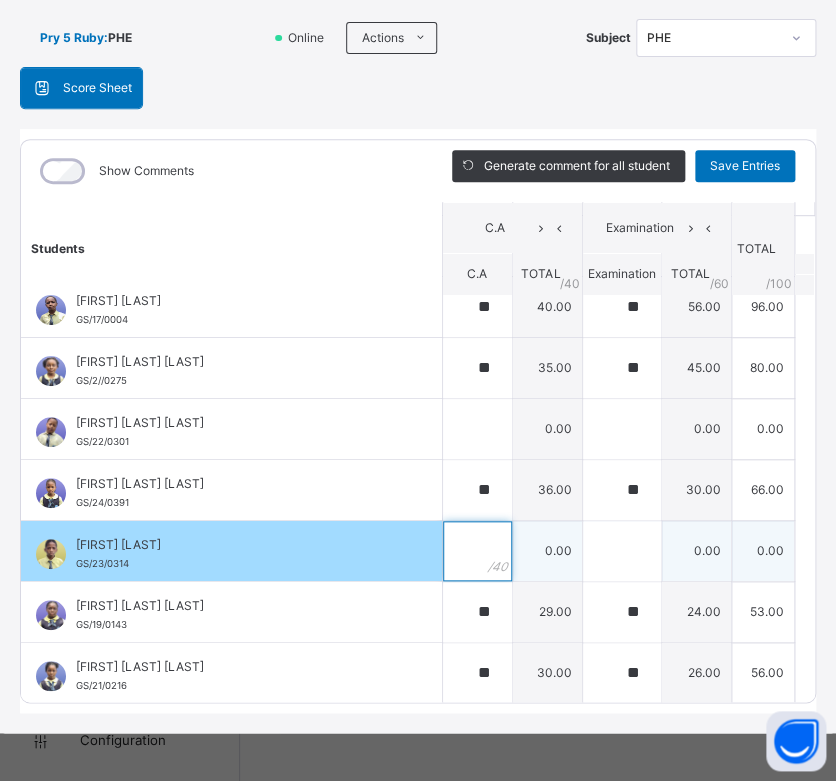 click at bounding box center [477, 551] 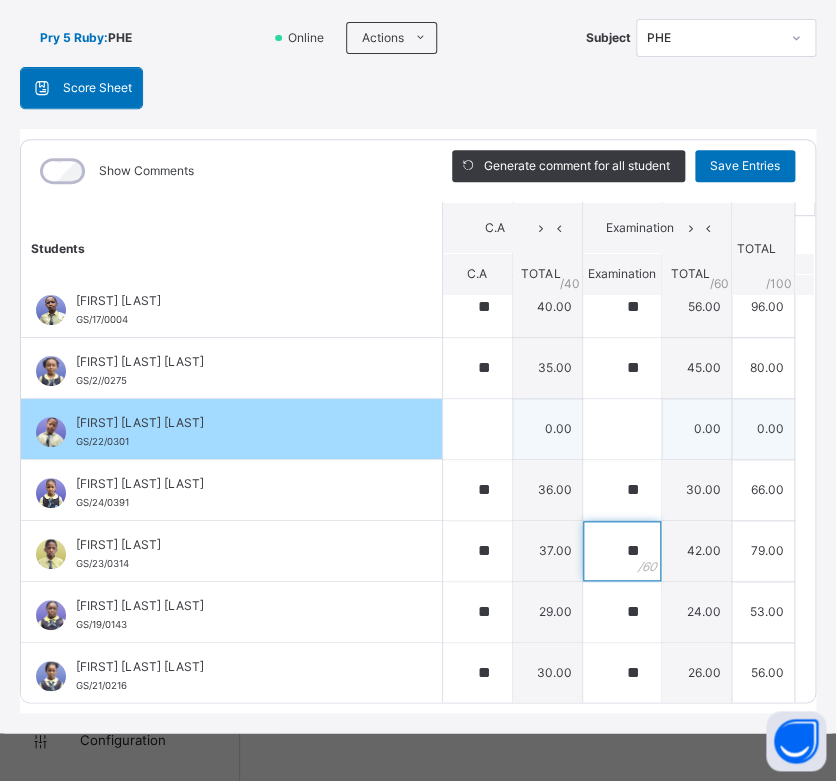 scroll, scrollTop: 0, scrollLeft: 0, axis: both 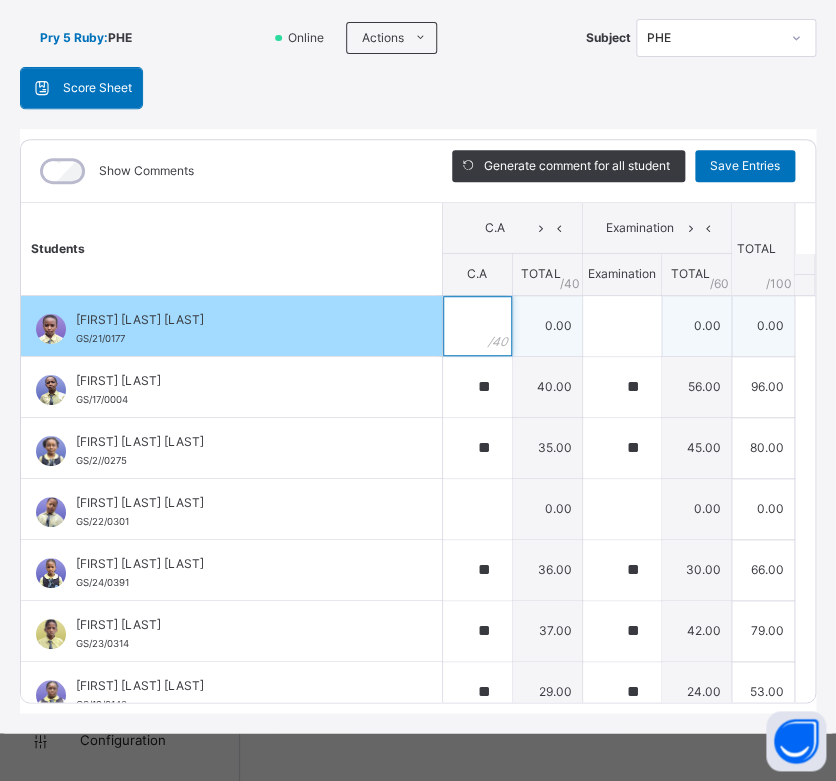 click at bounding box center (477, 326) 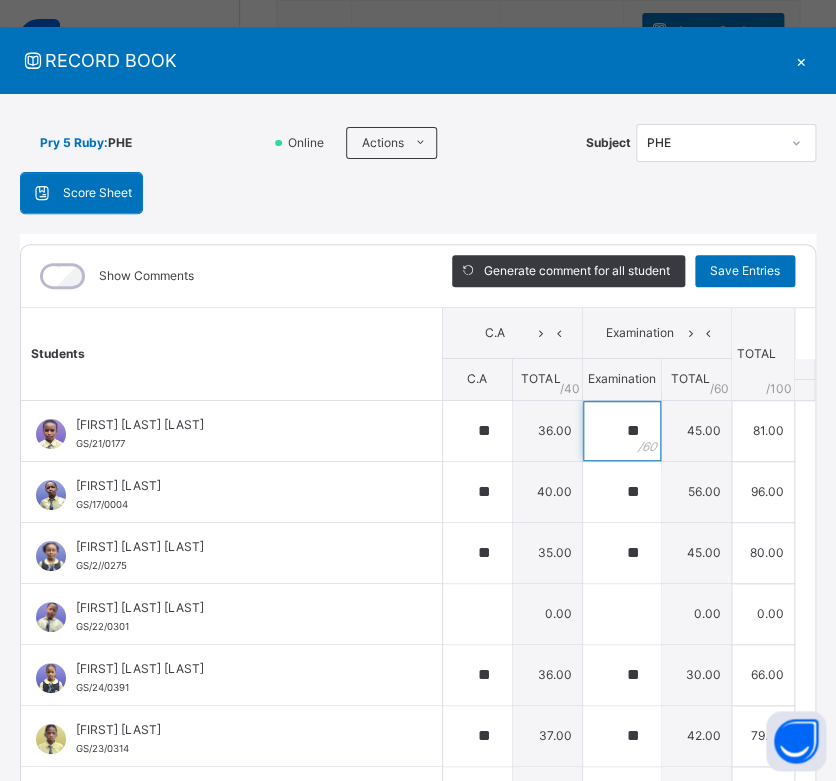 scroll, scrollTop: 0, scrollLeft: 0, axis: both 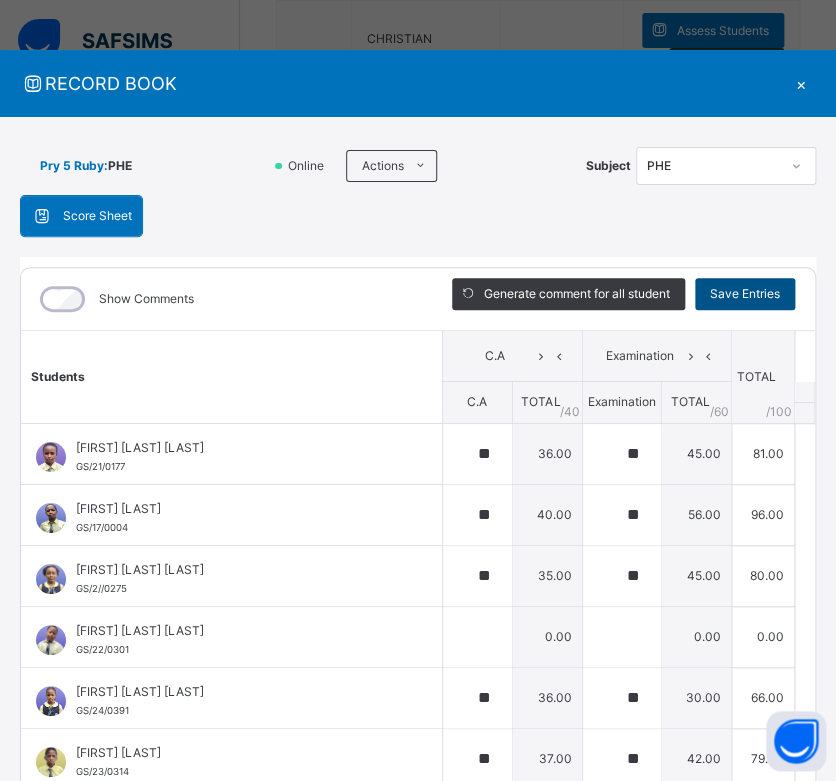 click on "Save Entries" at bounding box center [745, 294] 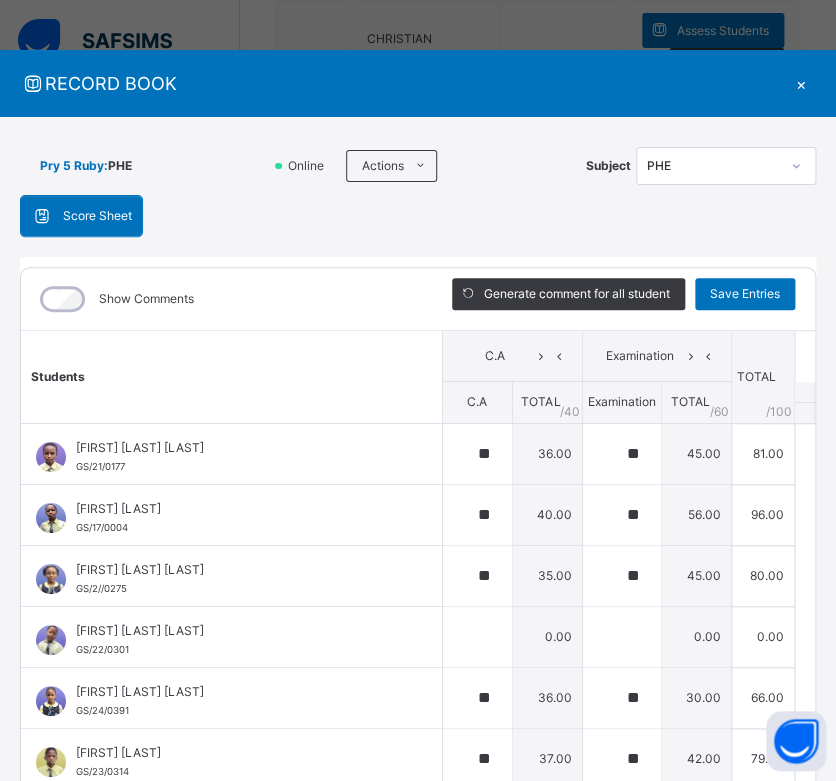 click on "×" at bounding box center (801, 83) 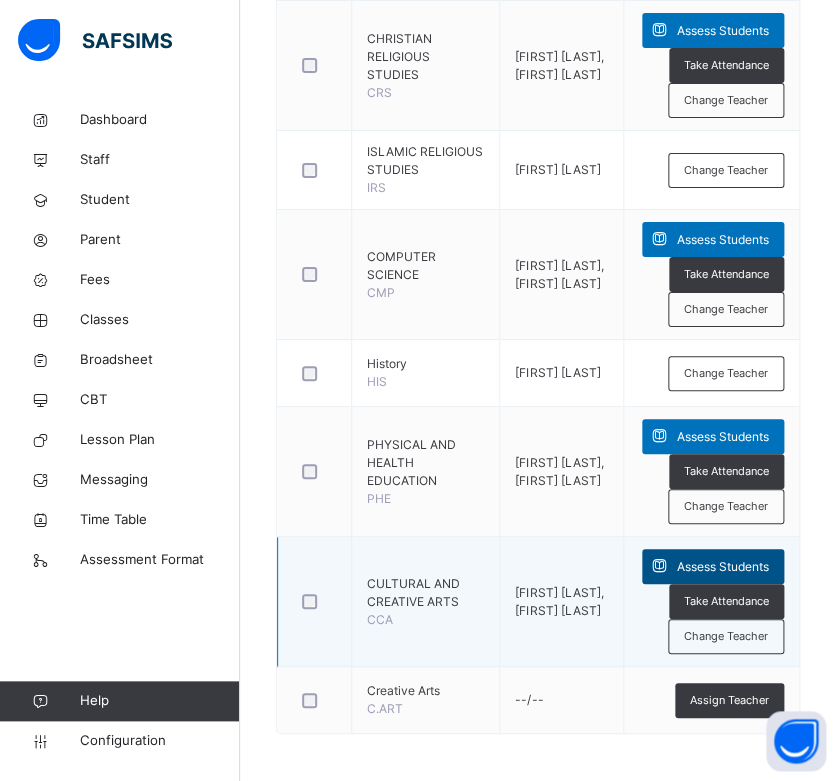 click at bounding box center (659, 566) 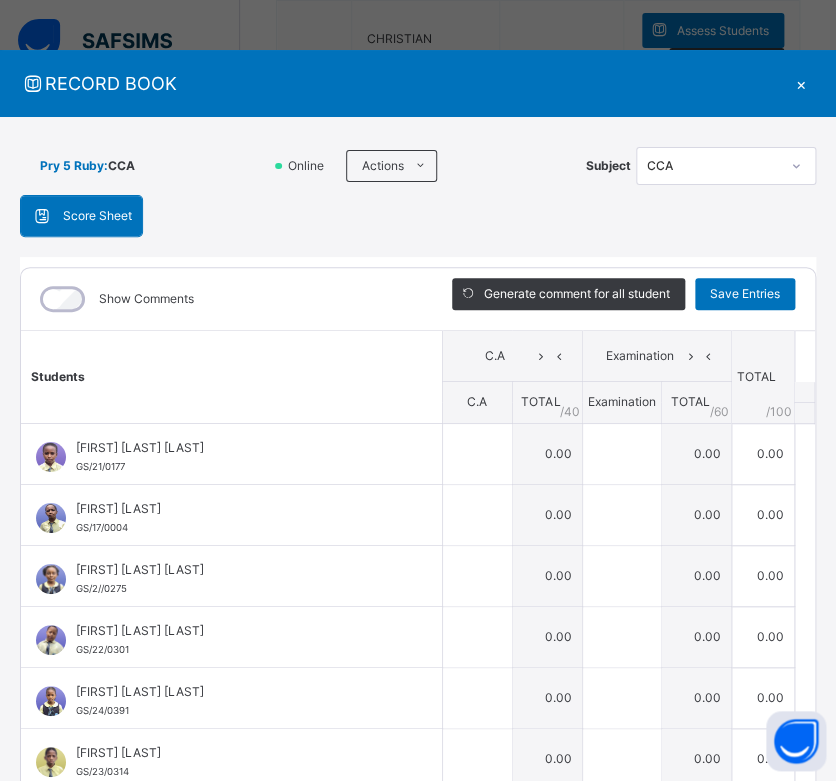 scroll, scrollTop: 80, scrollLeft: 0, axis: vertical 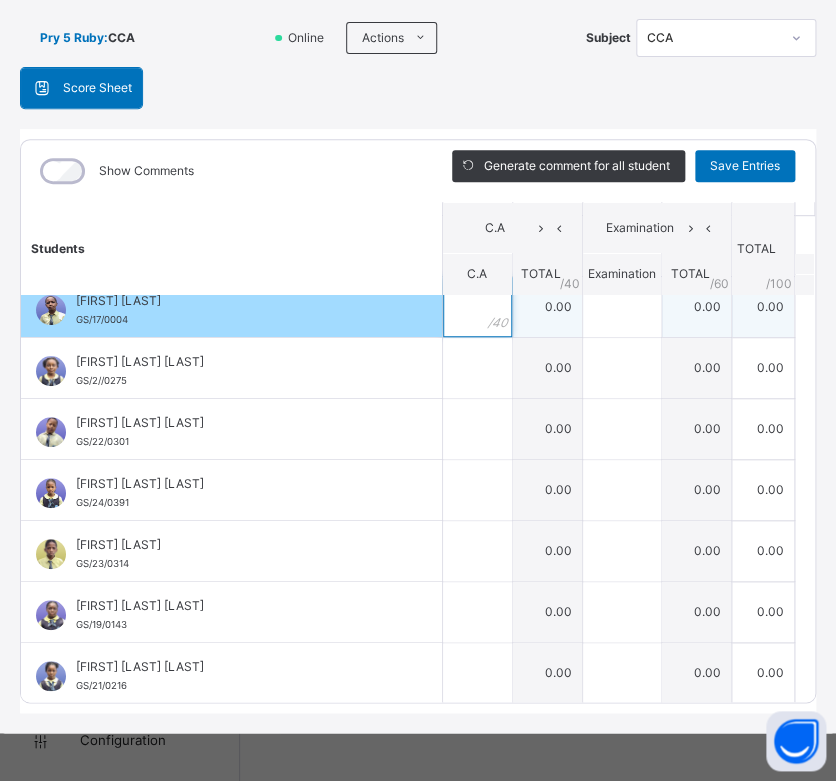 click at bounding box center [477, 307] 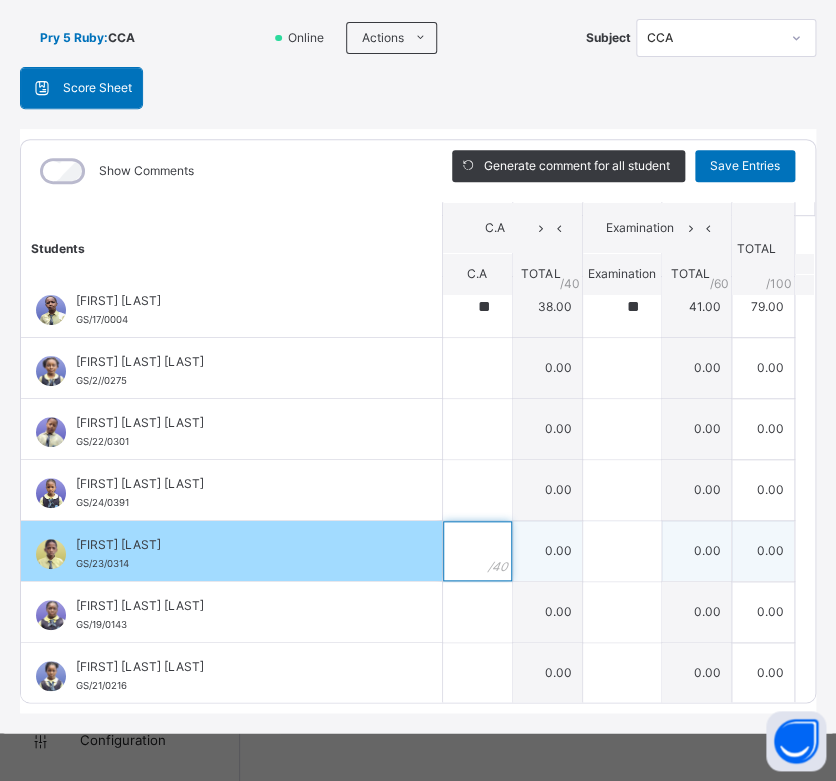 click at bounding box center [477, 551] 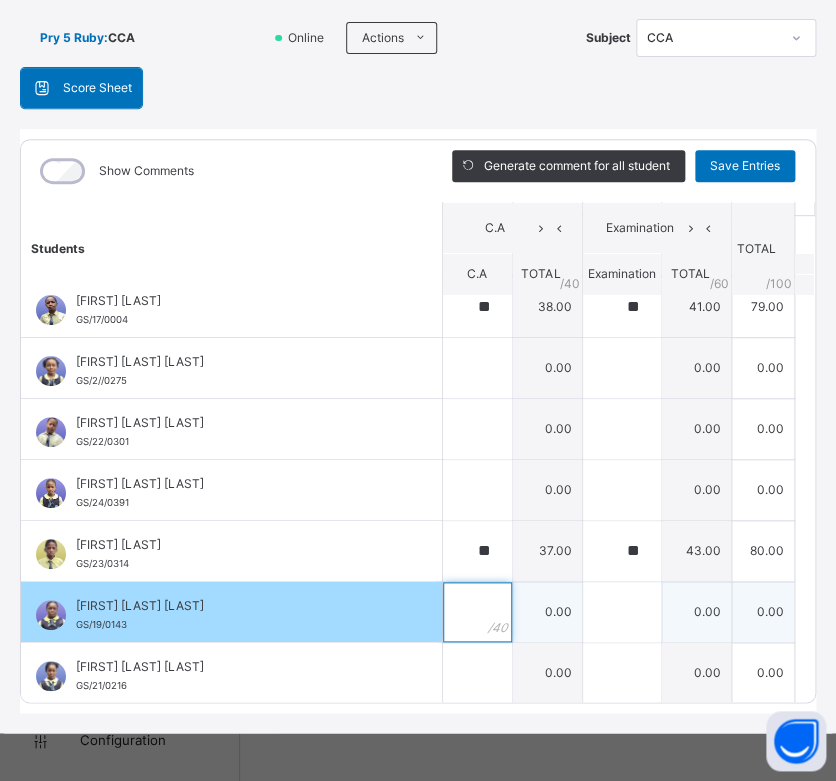click at bounding box center [477, 612] 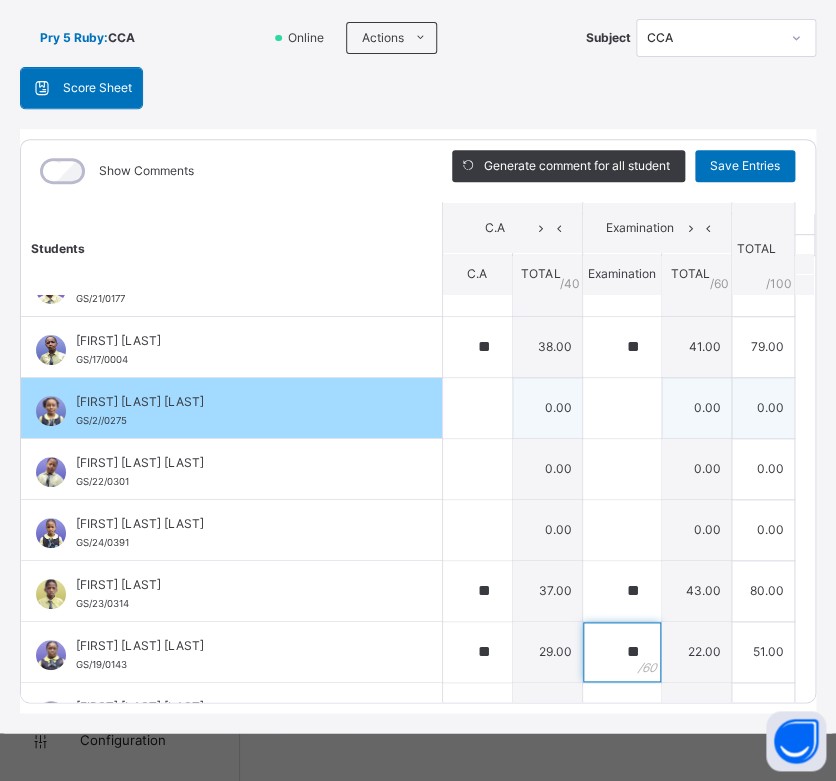 scroll, scrollTop: 0, scrollLeft: 0, axis: both 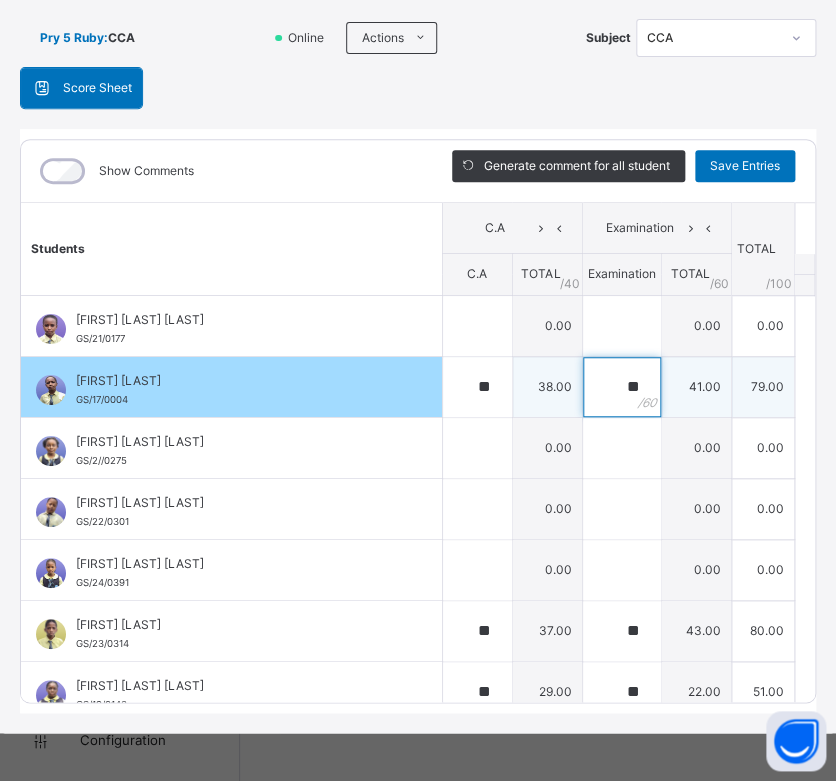 click on "**" at bounding box center [622, 387] 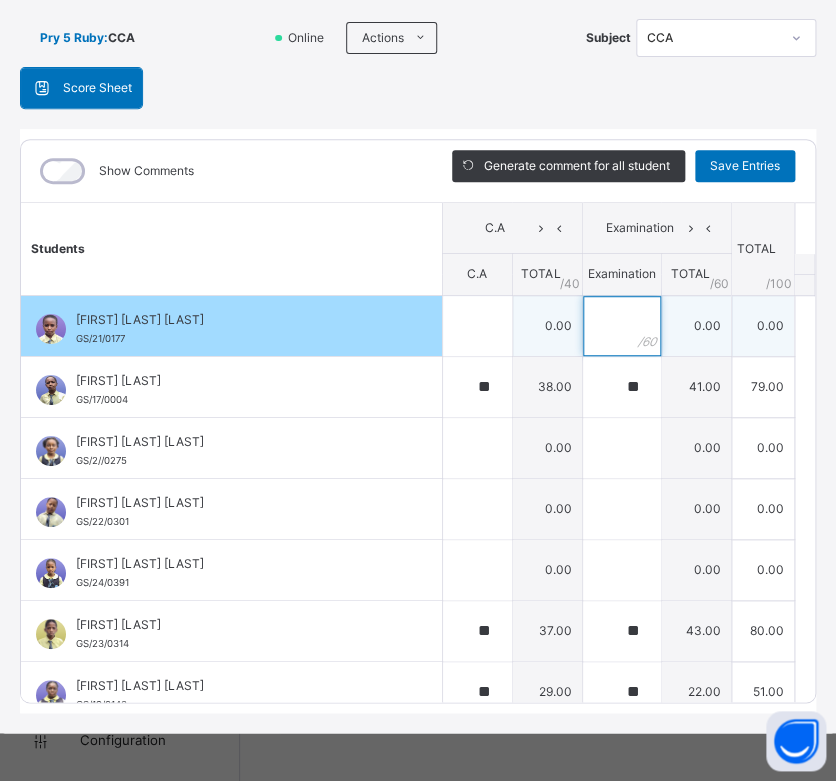 click at bounding box center (622, 326) 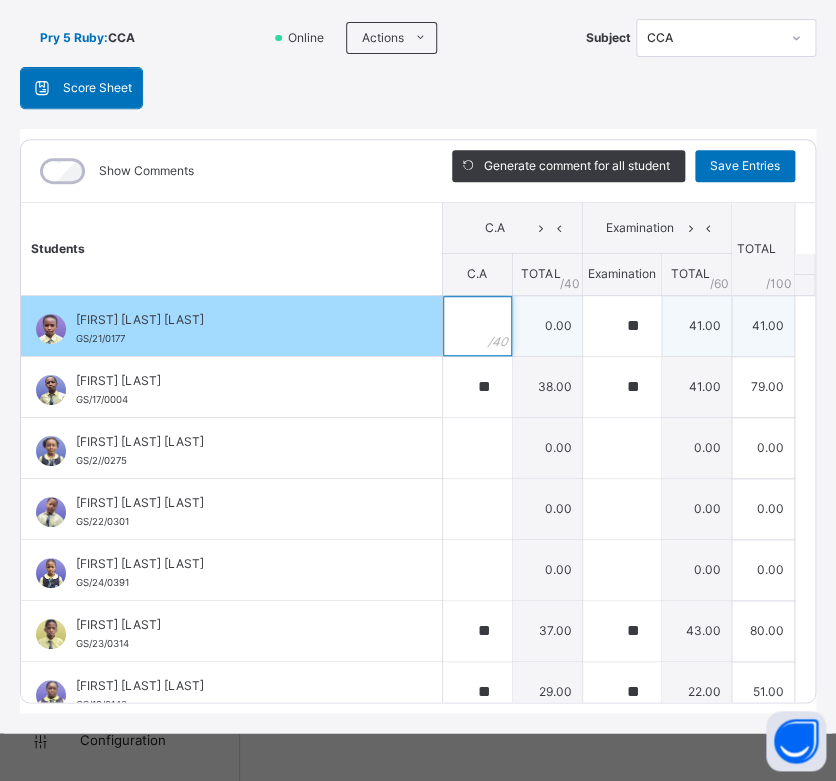 click at bounding box center (477, 326) 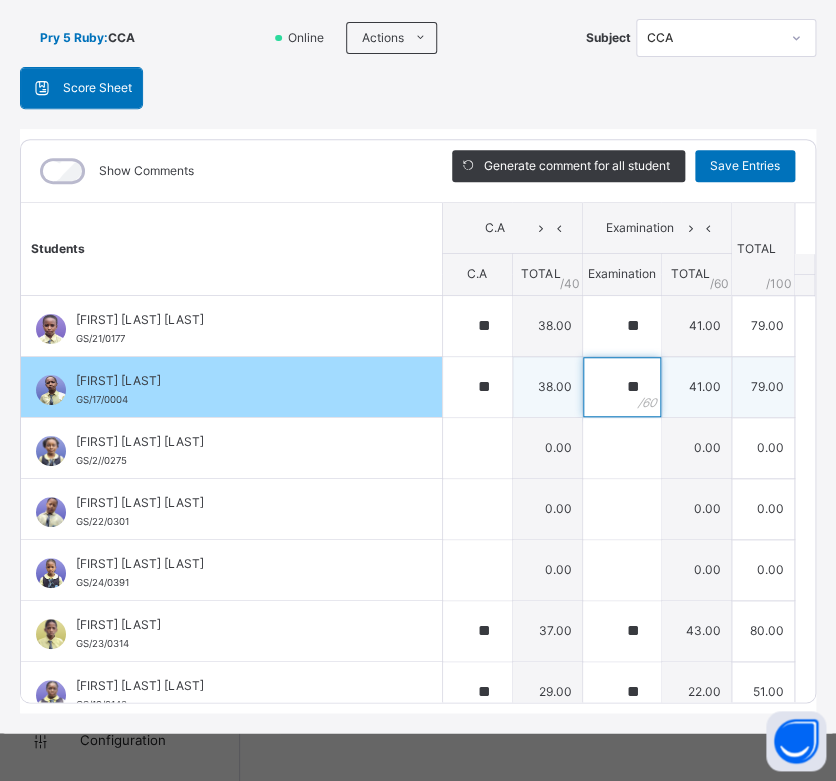 click on "**" at bounding box center [622, 387] 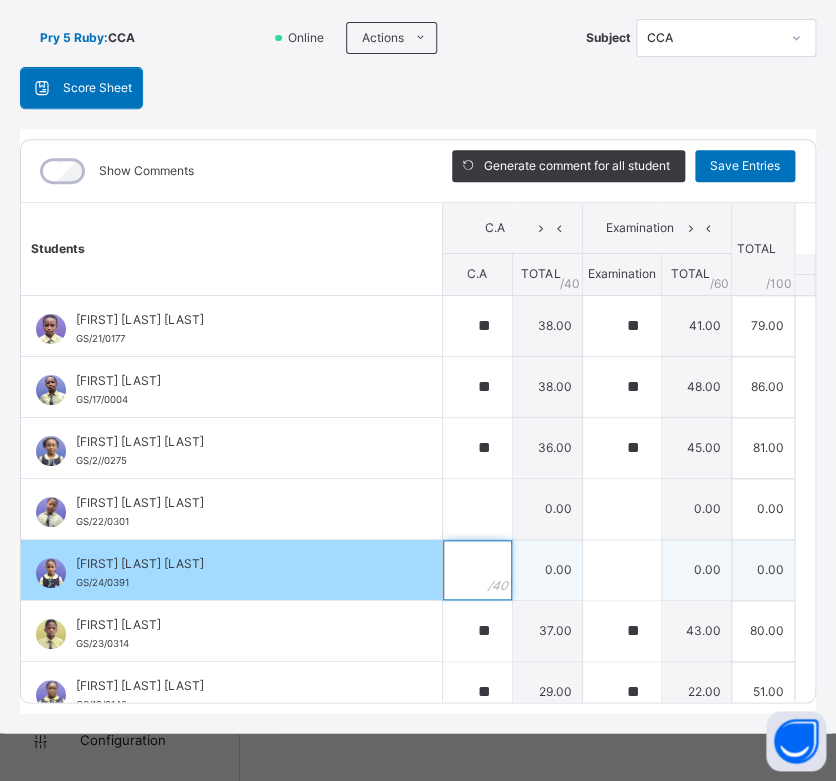 click at bounding box center (477, 570) 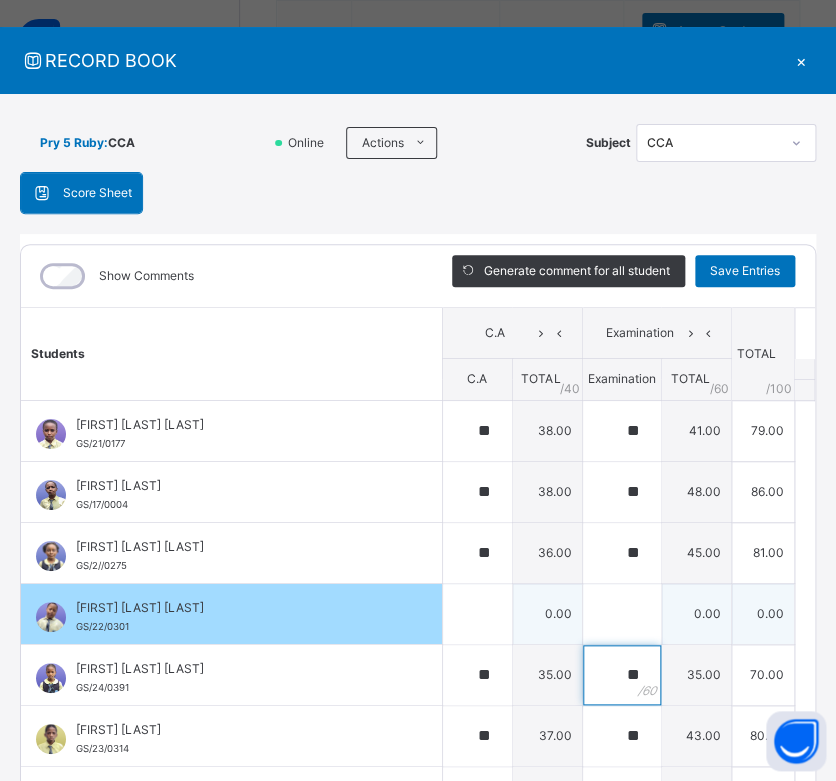scroll, scrollTop: 128, scrollLeft: 0, axis: vertical 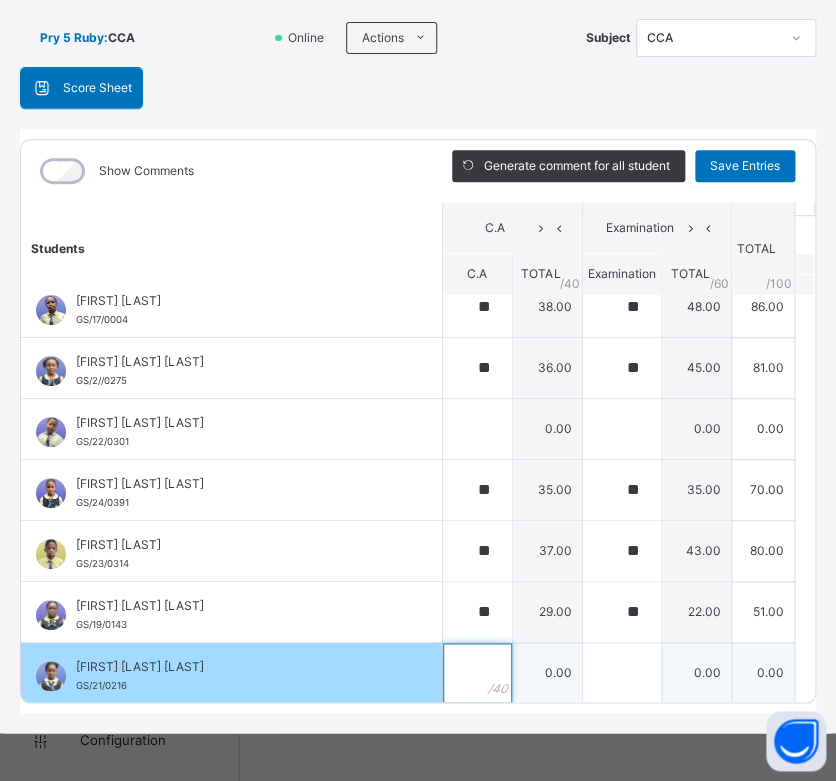 click at bounding box center (477, 673) 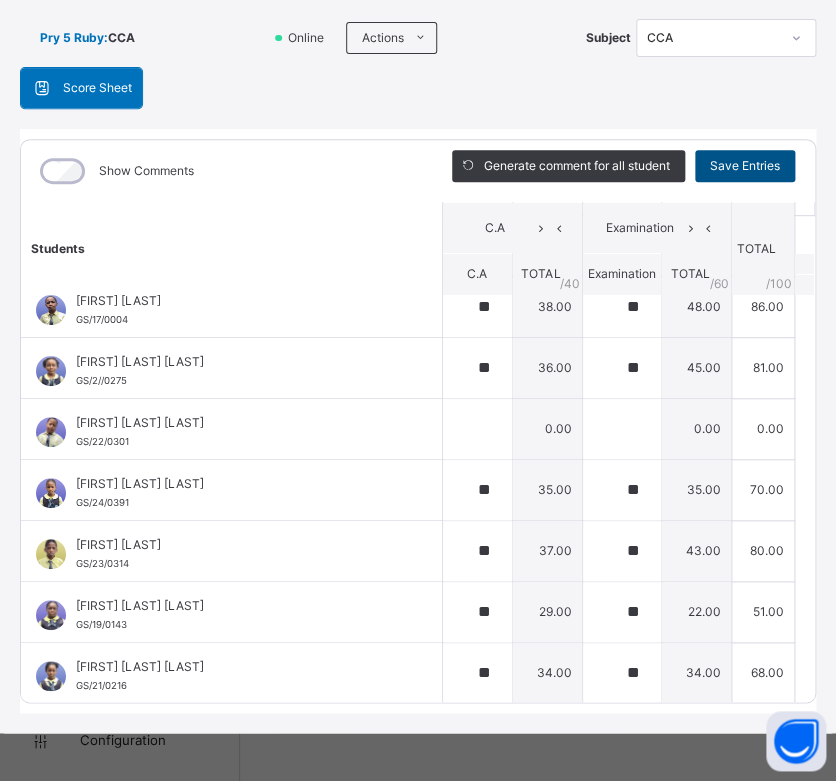 click on "Save Entries" at bounding box center [745, 166] 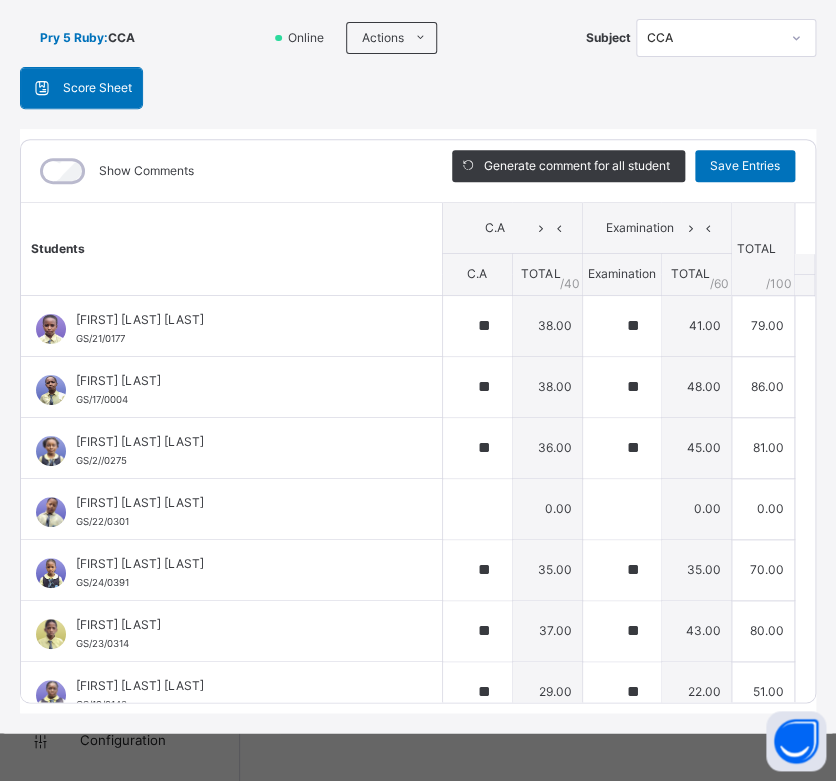 scroll, scrollTop: 0, scrollLeft: 0, axis: both 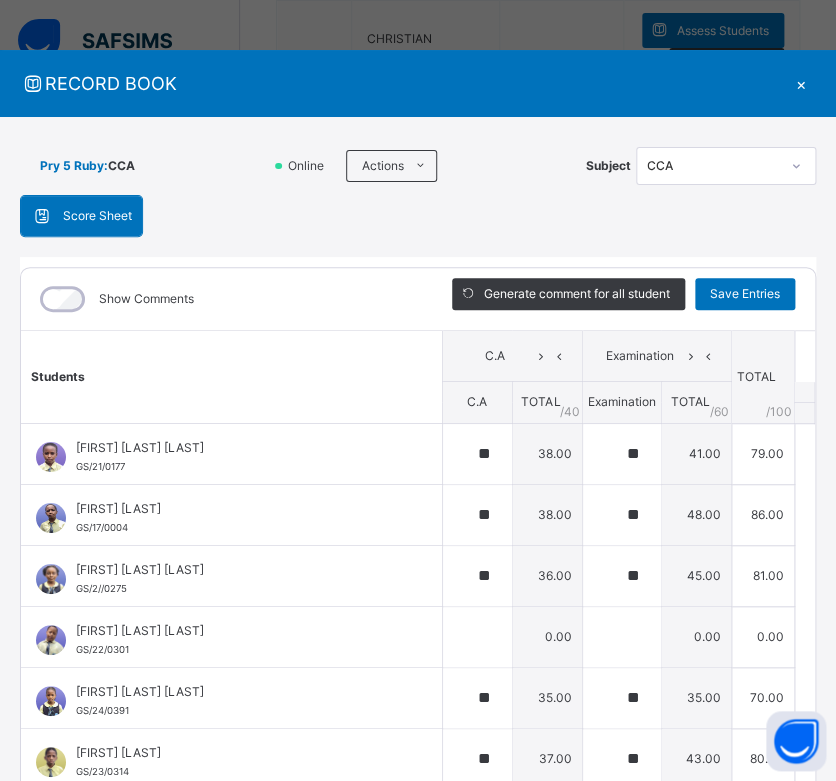 click on "×" at bounding box center (801, 83) 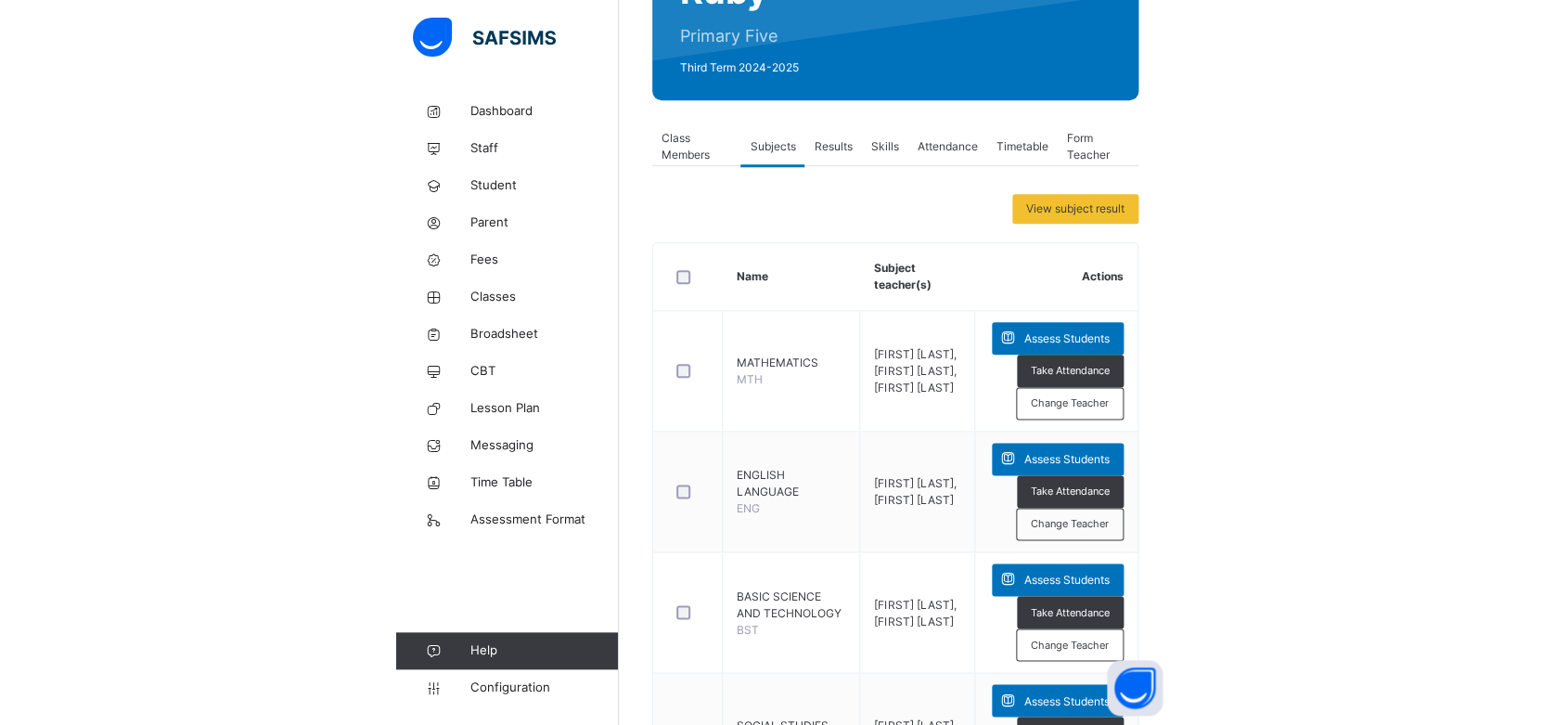 scroll, scrollTop: 266, scrollLeft: 0, axis: vertical 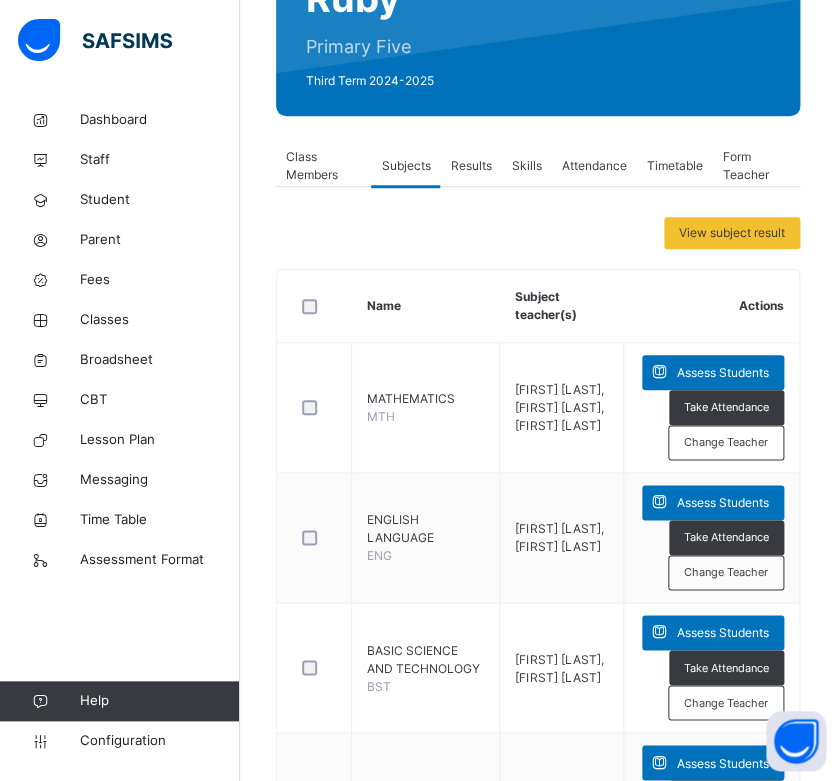 click on "Class Members" at bounding box center [323, 166] 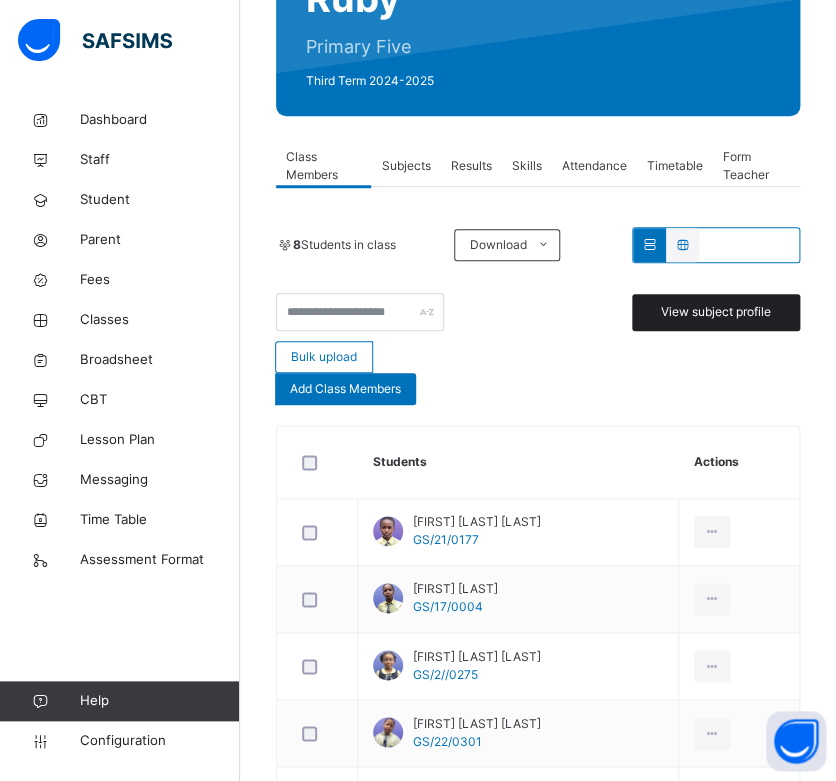 click on "View subject profile" at bounding box center [716, 312] 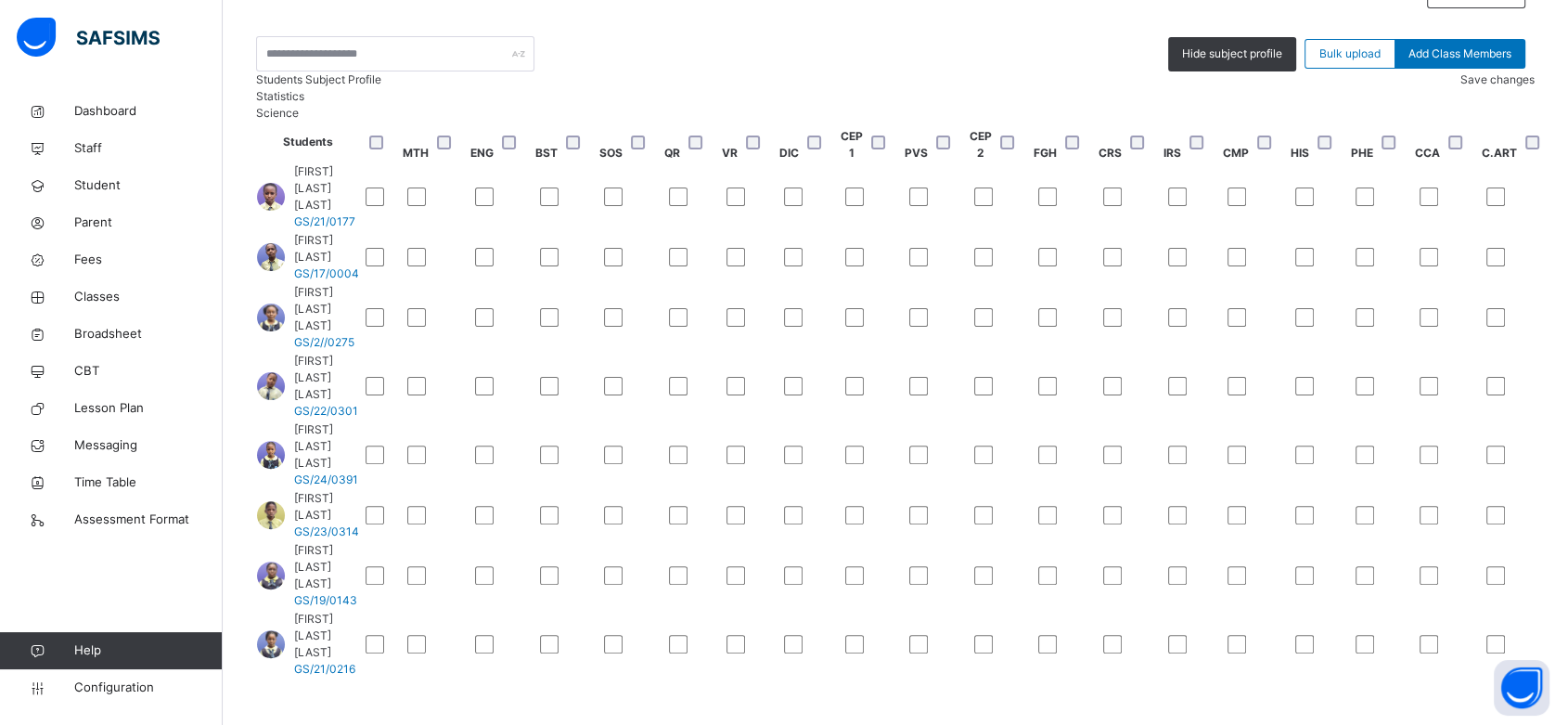 scroll, scrollTop: 465, scrollLeft: 0, axis: vertical 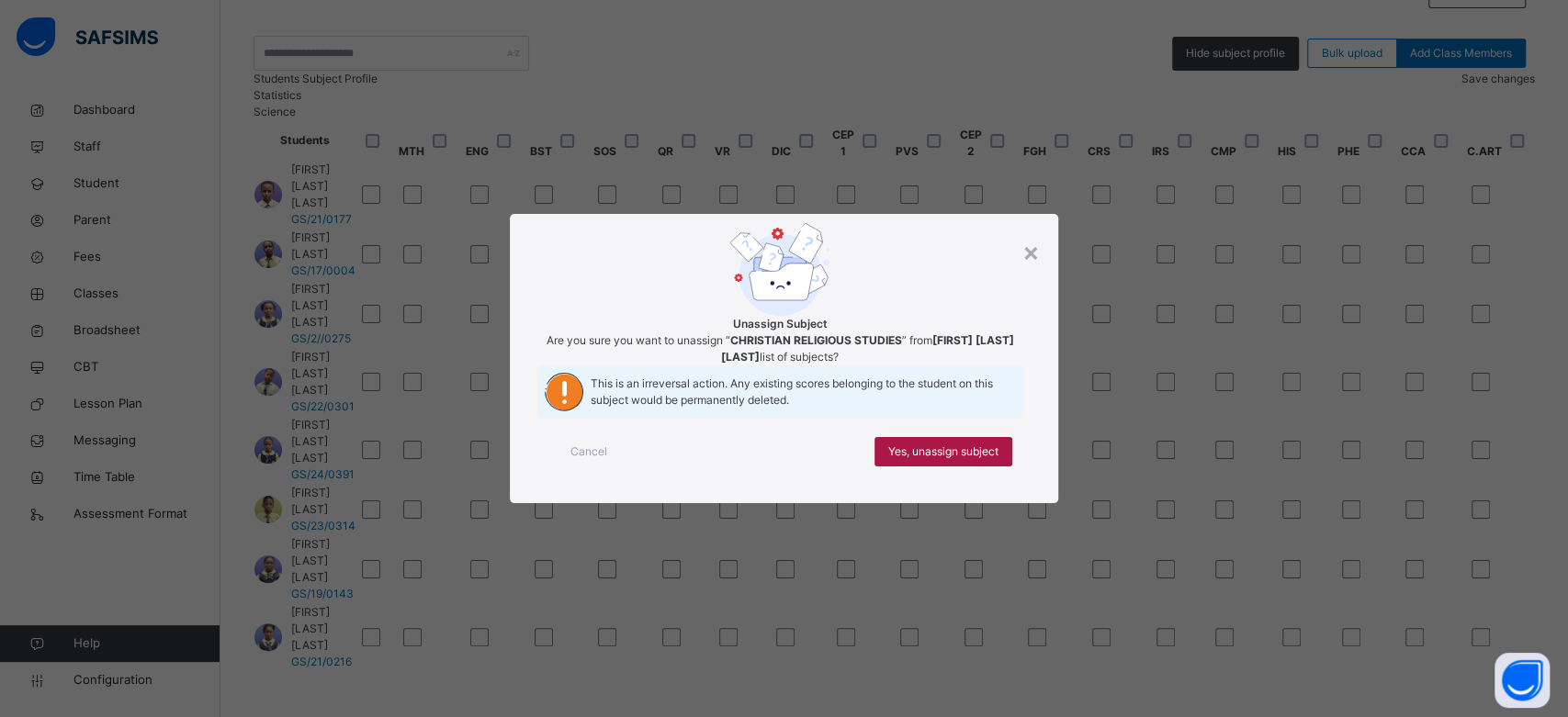 click on "Yes, unassign subject" at bounding box center (943, 452) 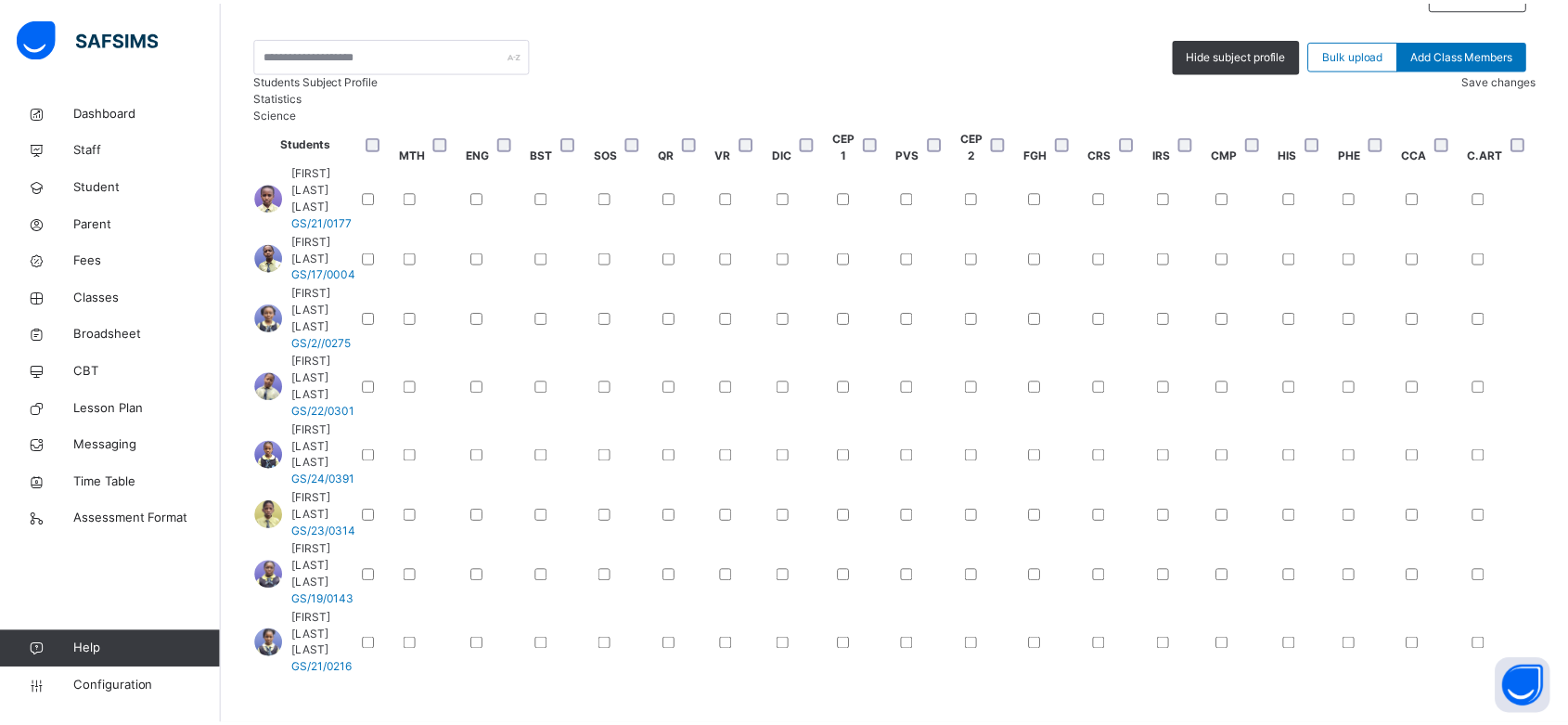 scroll, scrollTop: 156, scrollLeft: 386, axis: both 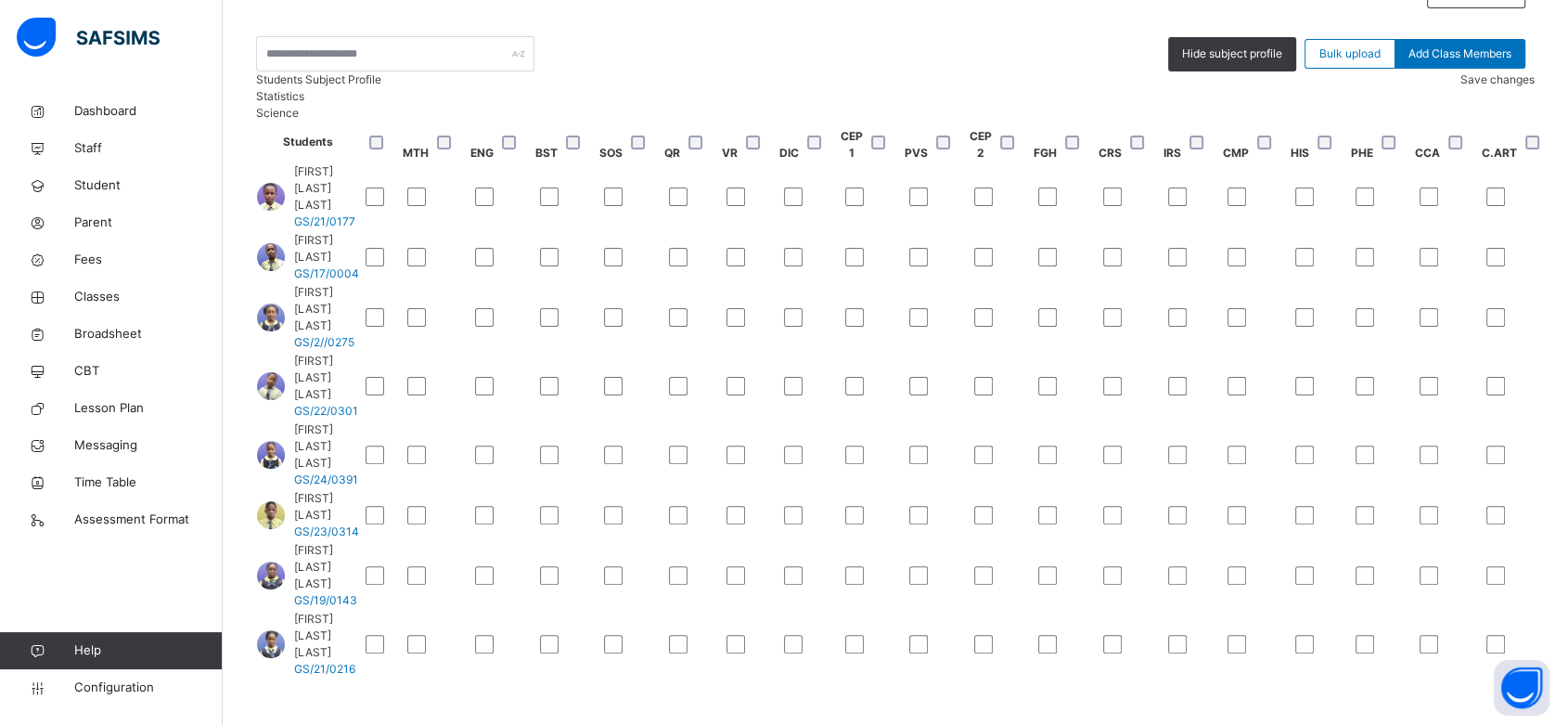 click on "Save changes" at bounding box center [1497, 79] 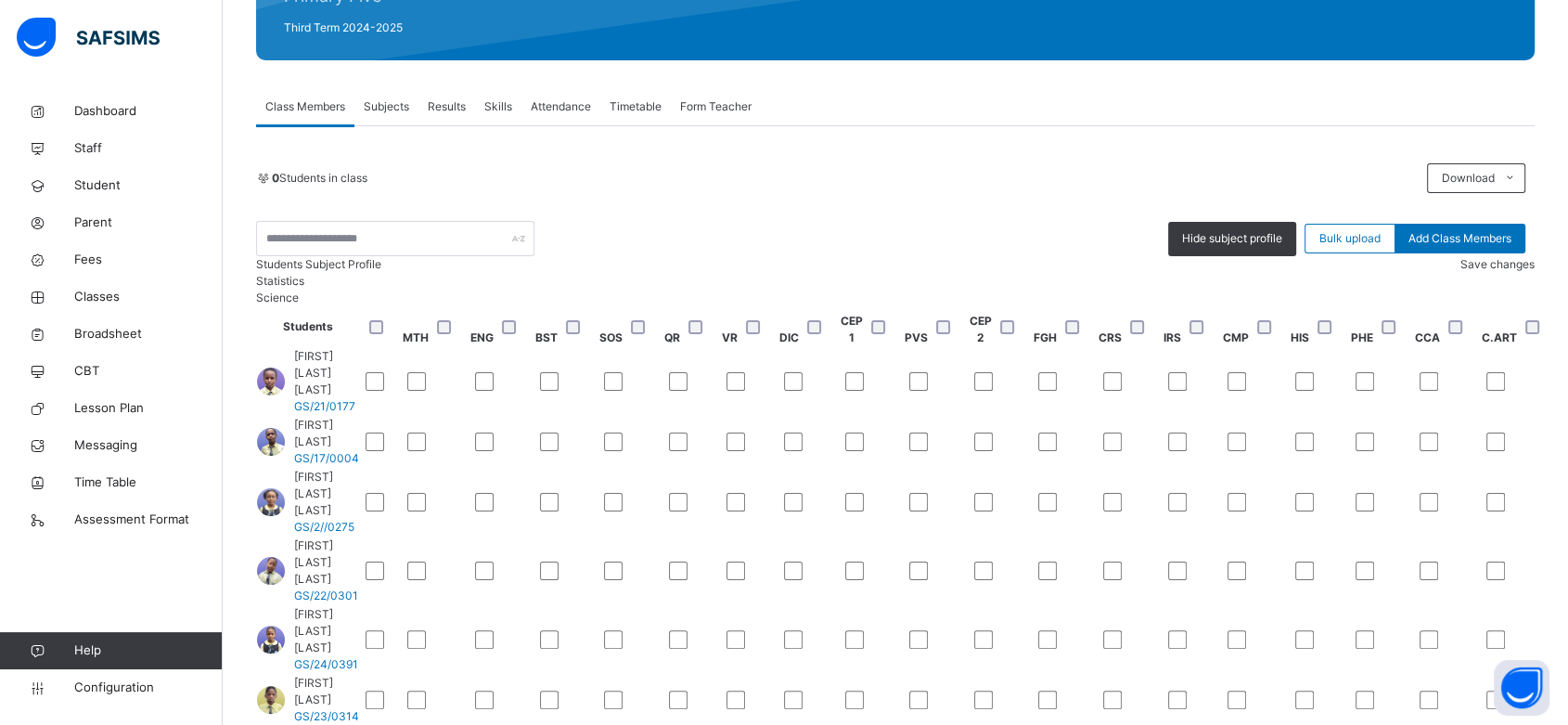scroll, scrollTop: 255, scrollLeft: 0, axis: vertical 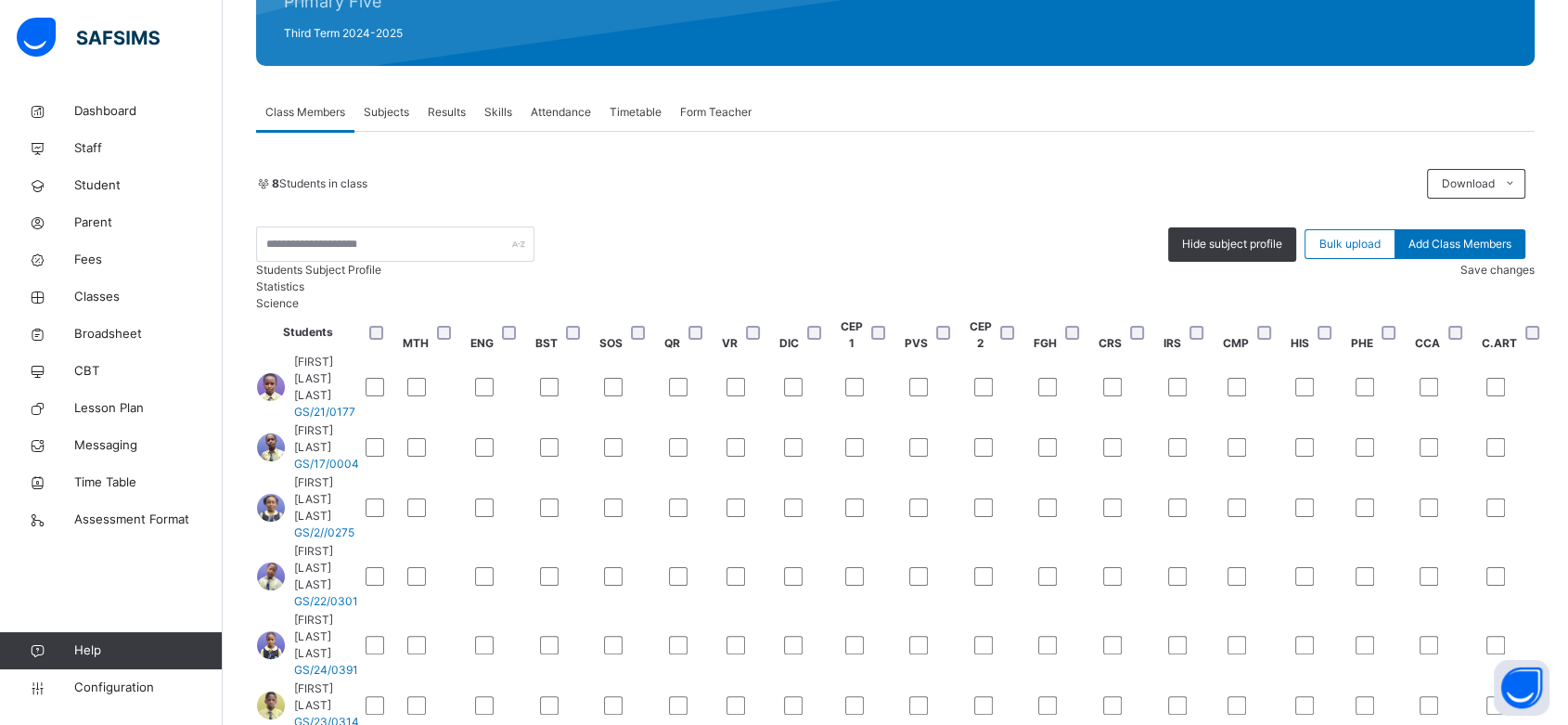 click on "Subjects" at bounding box center [386, 112] 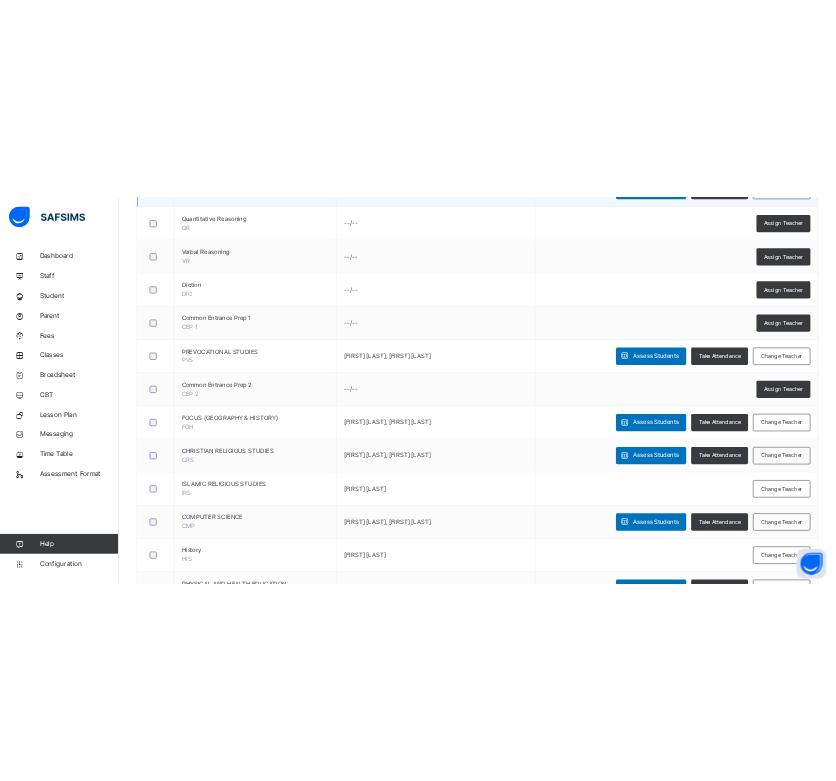 scroll, scrollTop: 831, scrollLeft: 0, axis: vertical 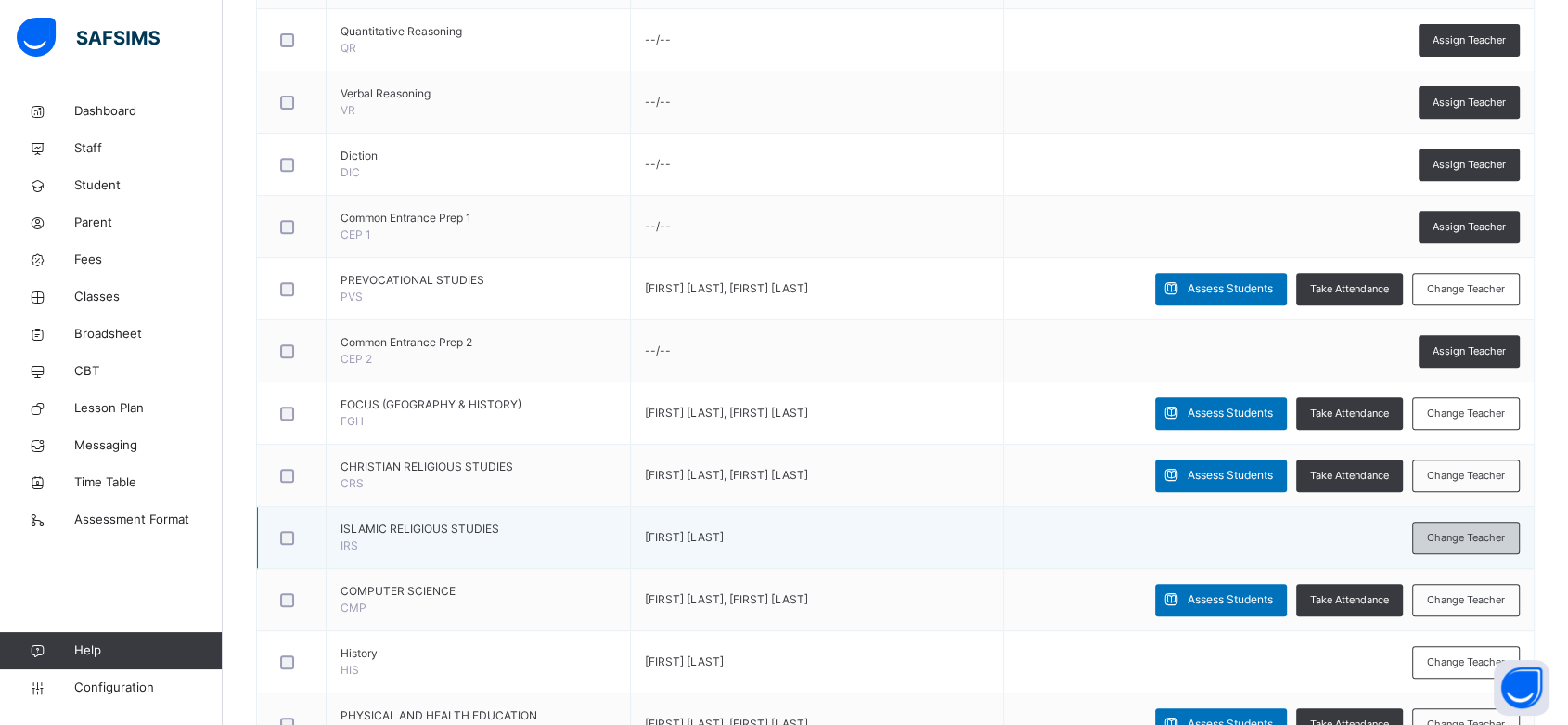 click on "Change Teacher" at bounding box center [1466, 537] 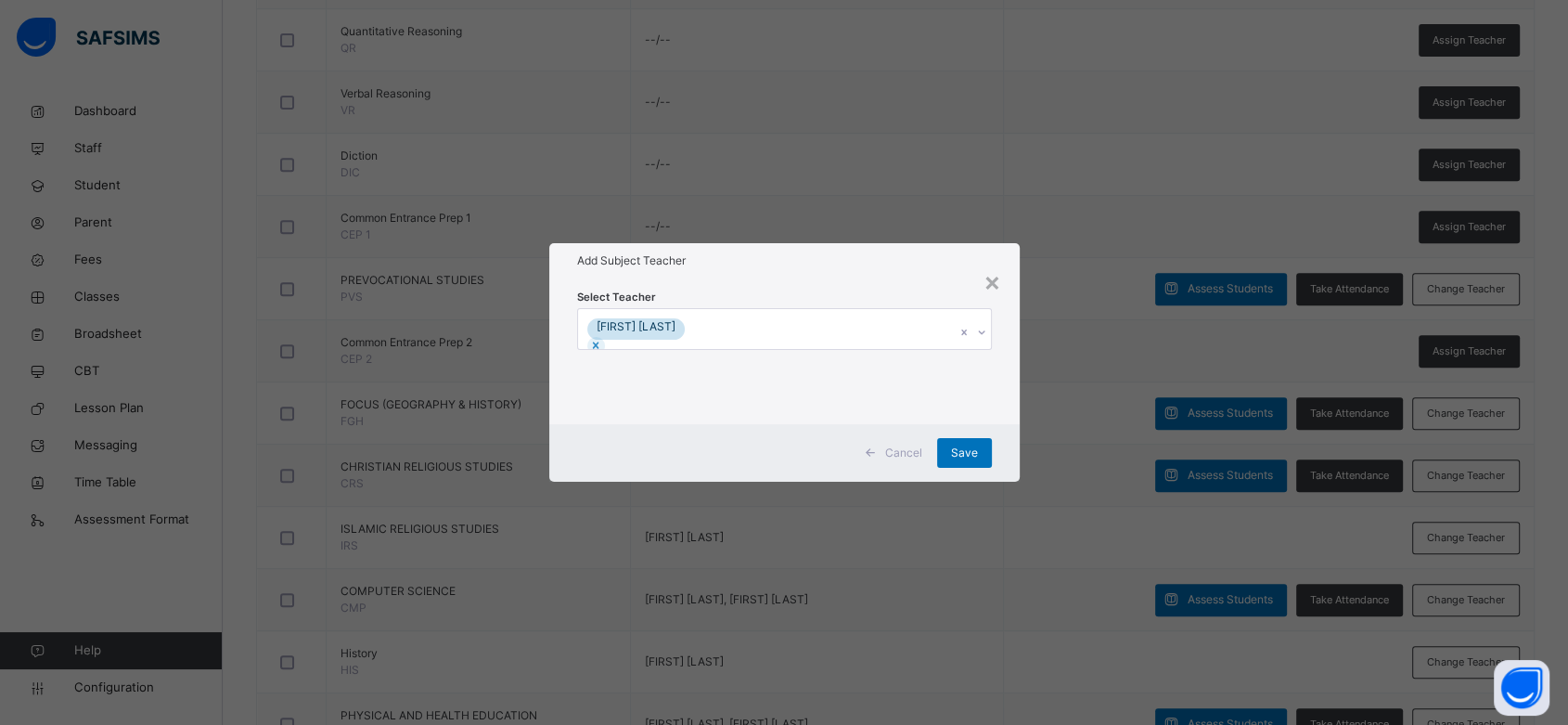 click on "[FIRST] [LAST]" at bounding box center [766, 329] 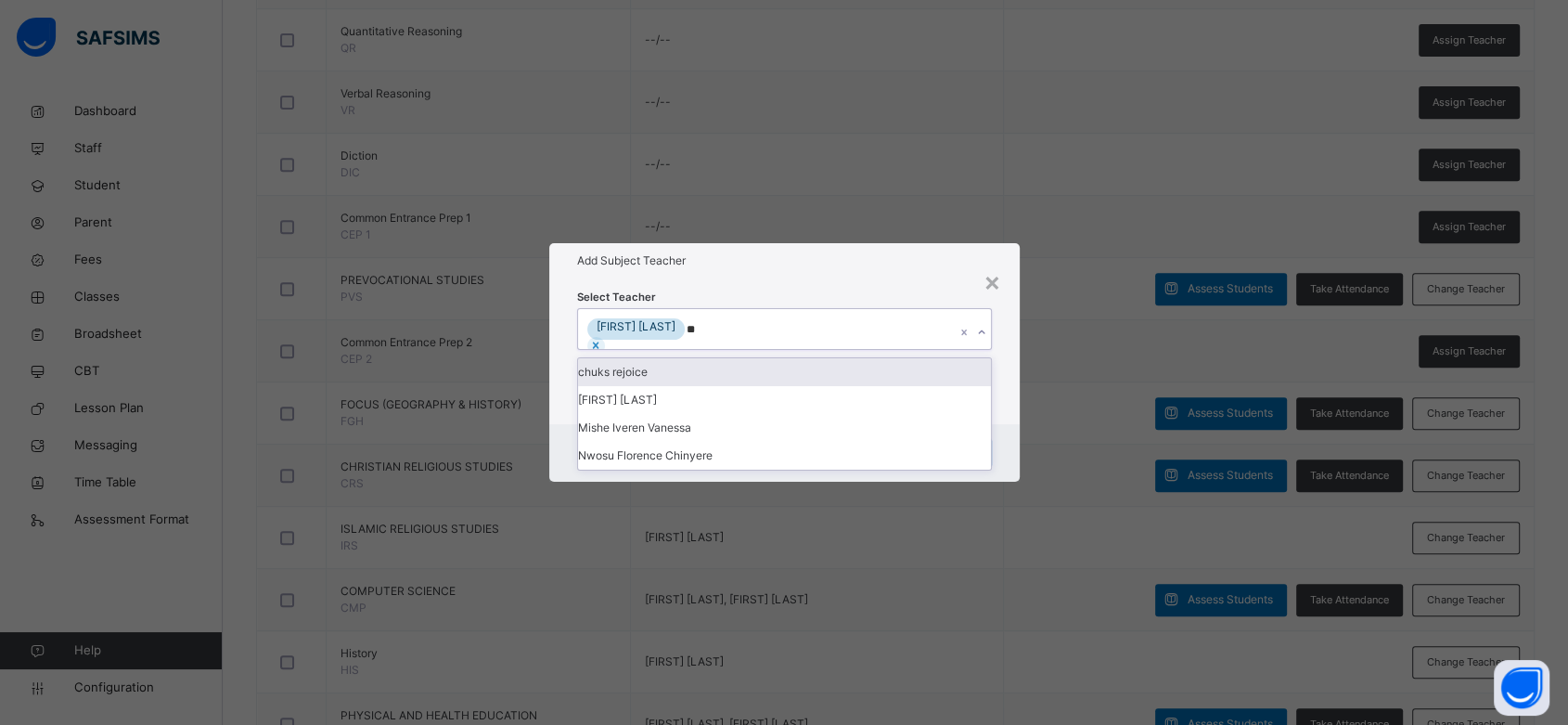 click on "chuks rejoice" at bounding box center (784, 372) 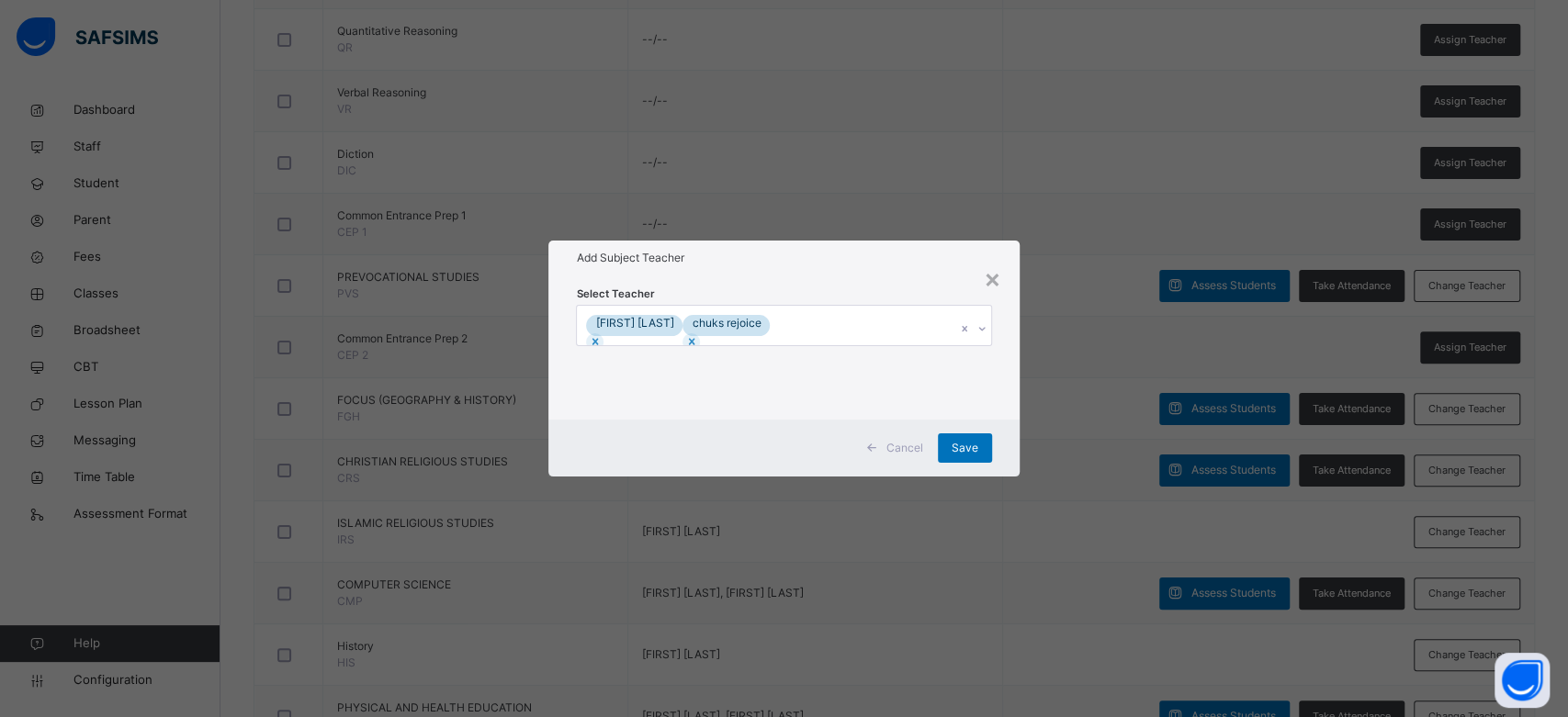 click on "Select Teacher [FIRST] [LAST] [LAST] [FIRST] [LAST]" at bounding box center [784, 347] 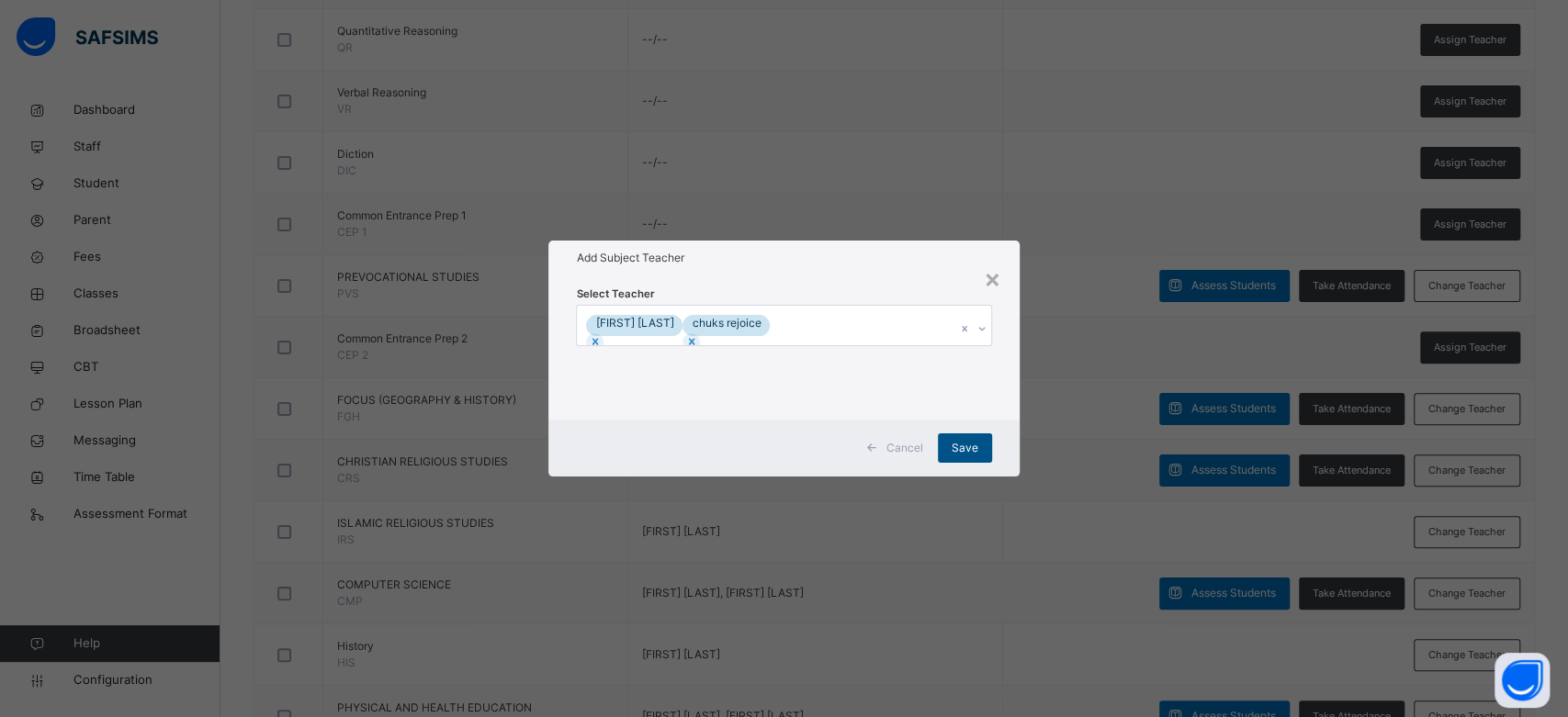 click on "Save" at bounding box center (964, 448) 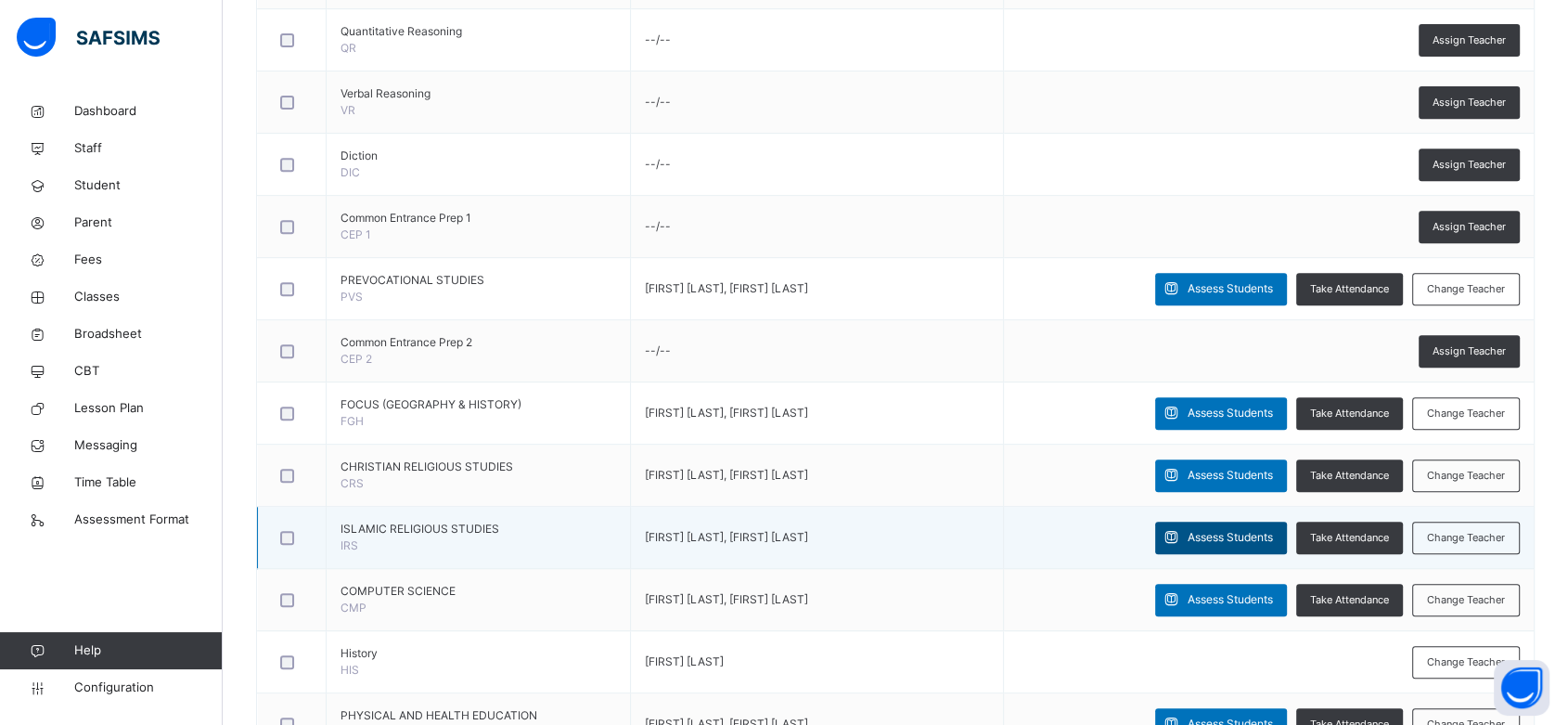 click on "Assess Students" at bounding box center (1230, 537) 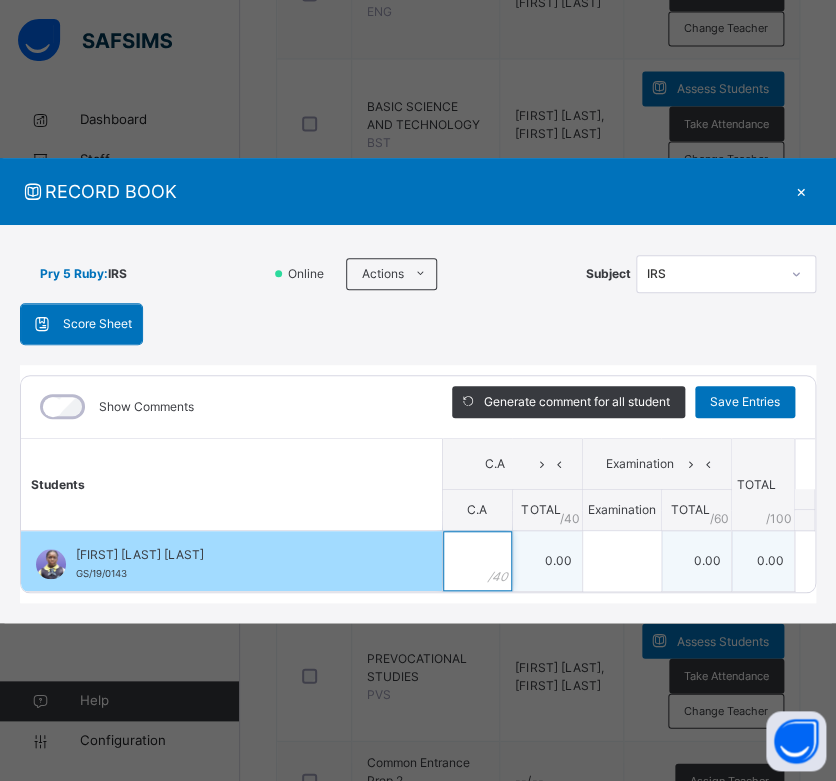 click at bounding box center (477, 561) 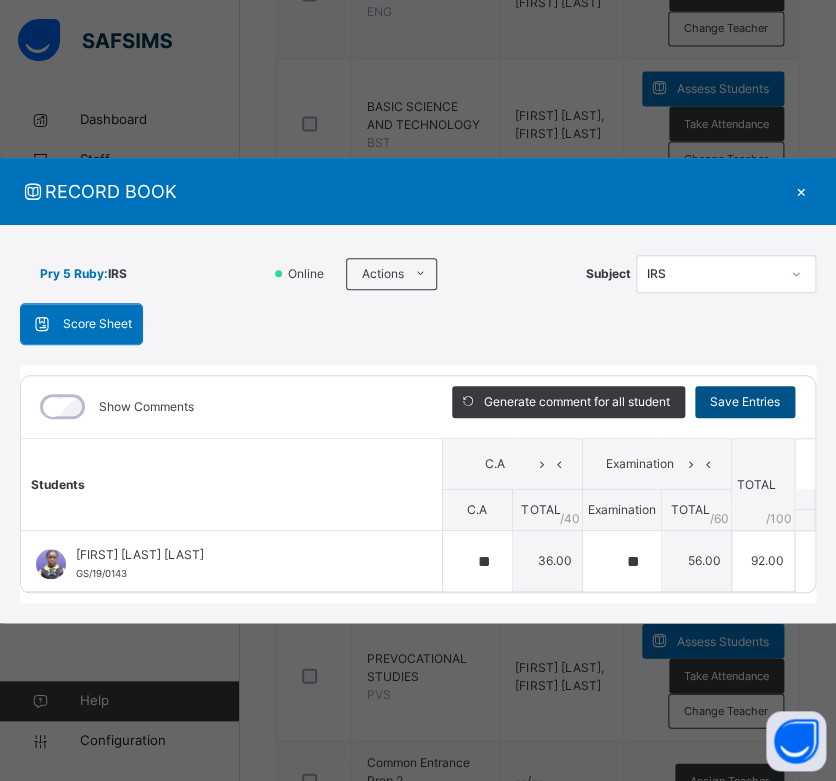 click on "Save Entries" at bounding box center [745, 402] 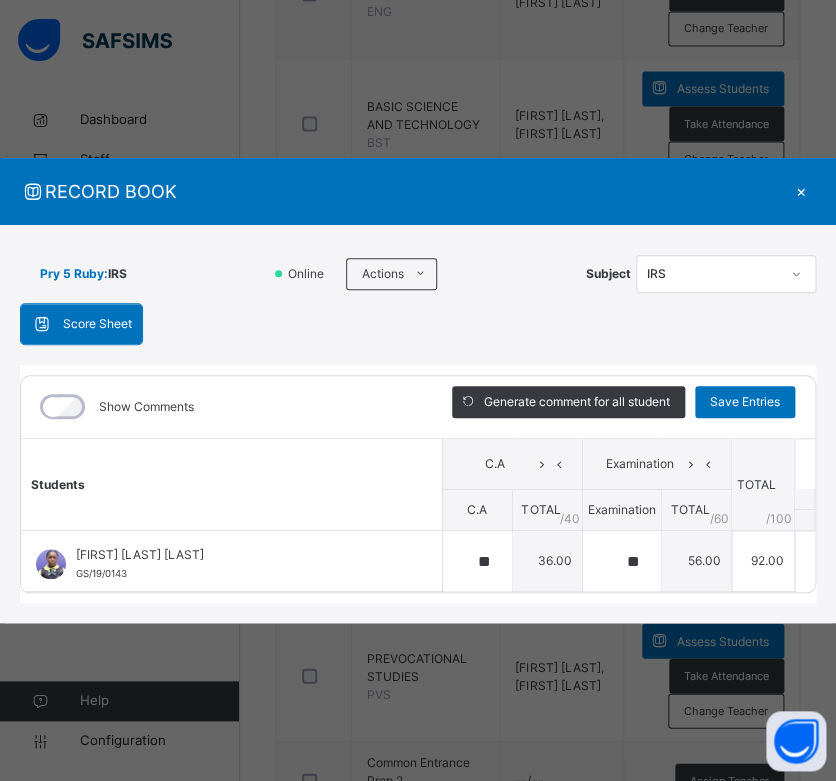 click on "×" at bounding box center (801, 191) 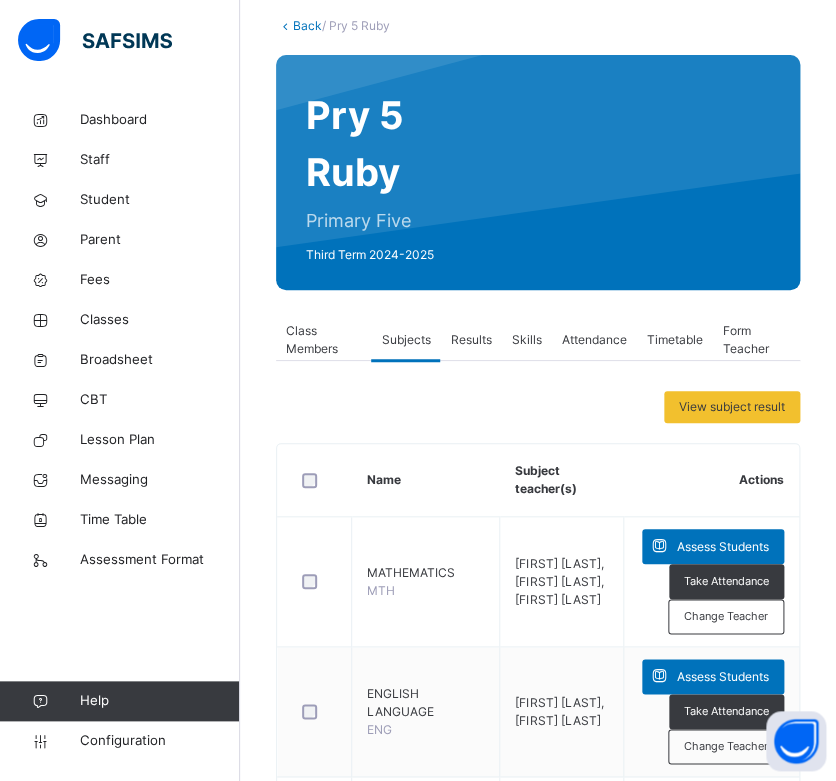 scroll, scrollTop: 87, scrollLeft: 0, axis: vertical 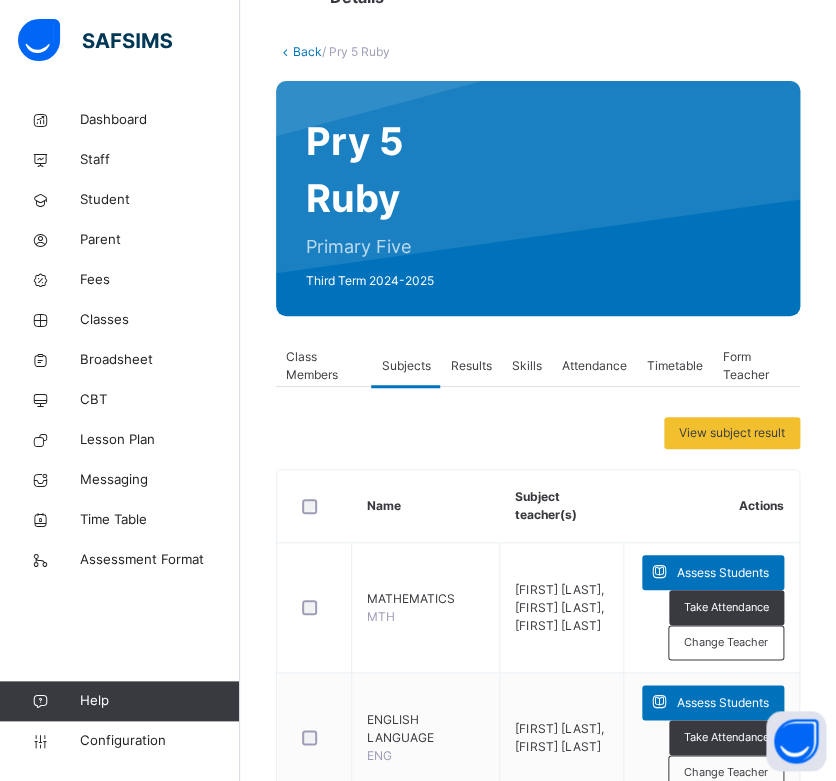 click on "Results" at bounding box center (470, 366) 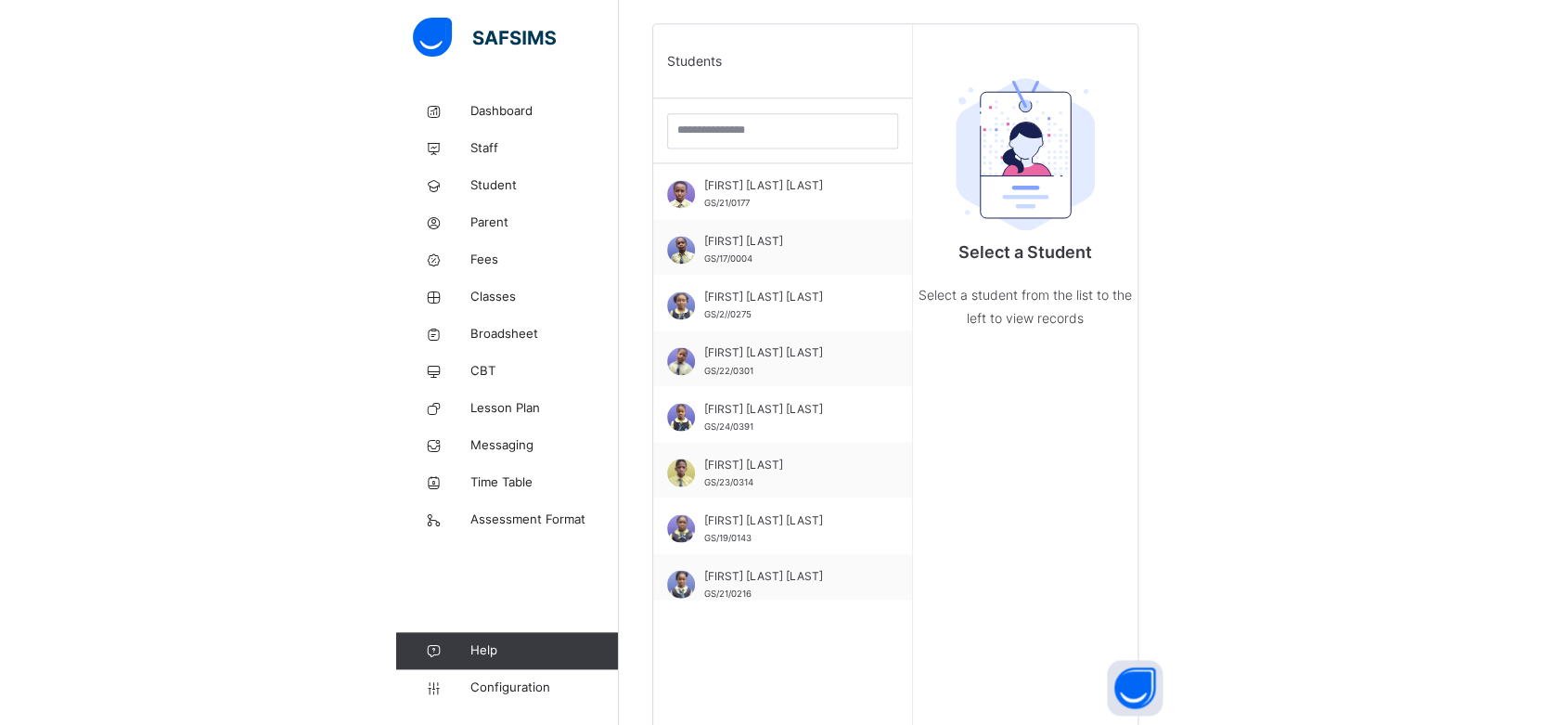 scroll, scrollTop: 591, scrollLeft: 0, axis: vertical 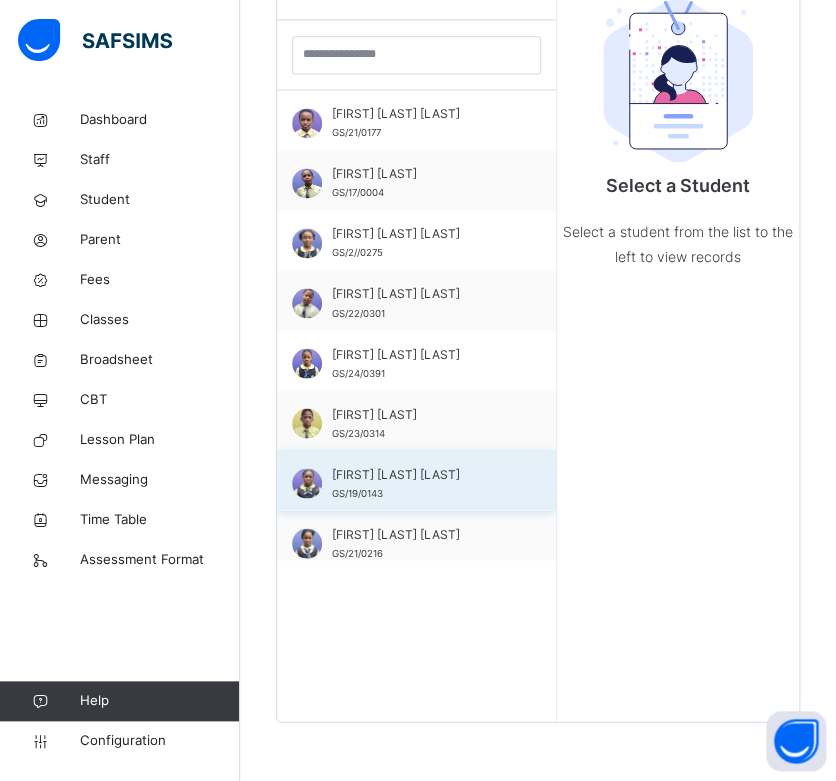 click on "[FIRST] [LAST] [LAST]" at bounding box center (421, 474) 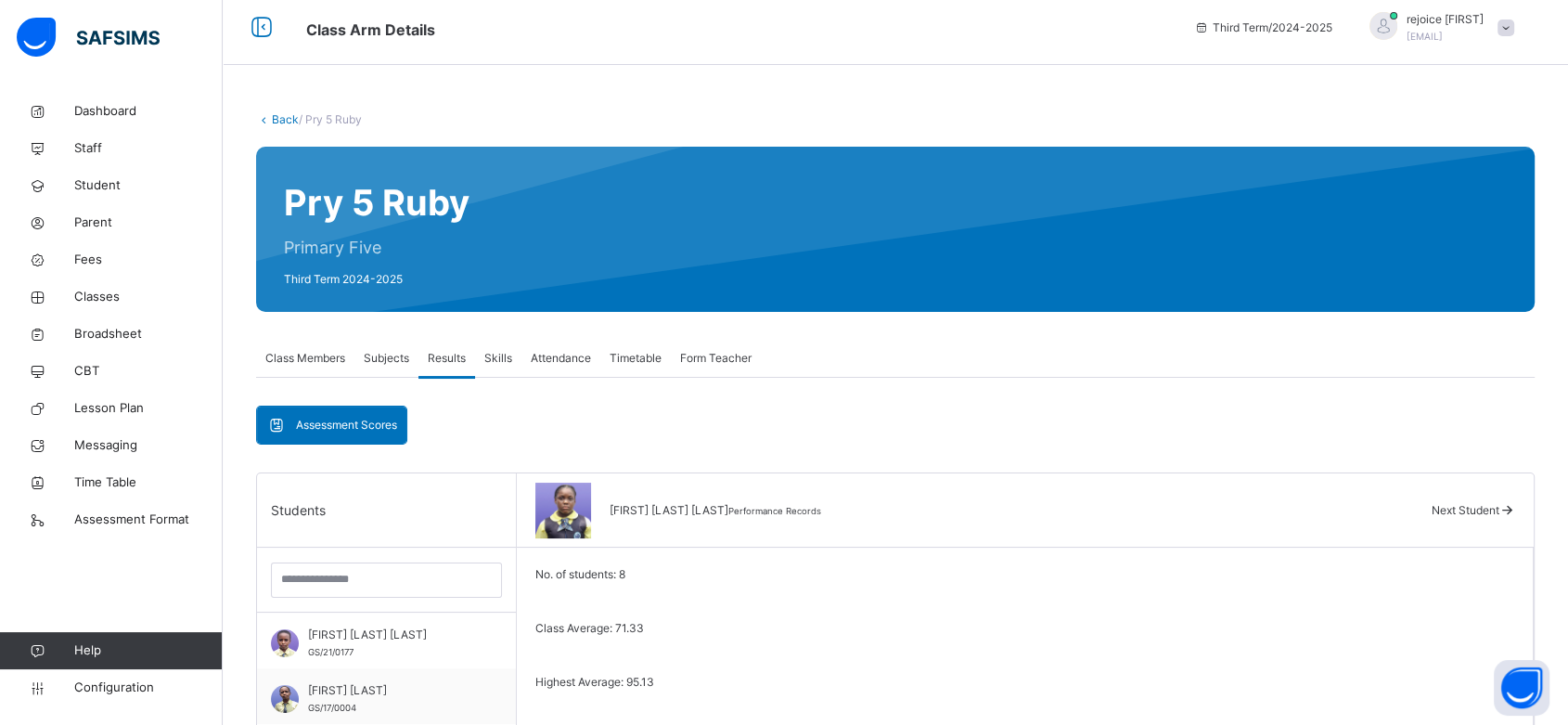 scroll, scrollTop: 0, scrollLeft: 0, axis: both 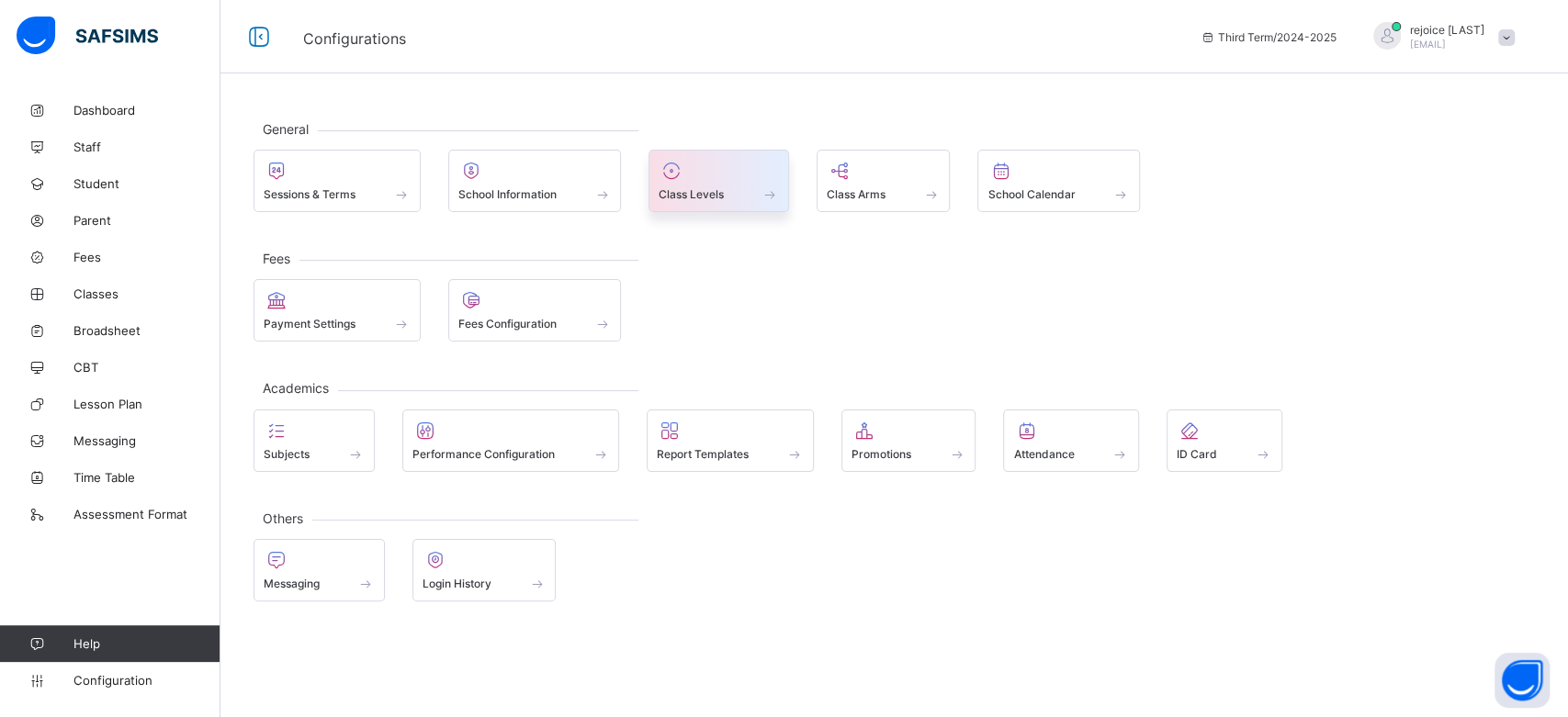 click at bounding box center (718, 184) 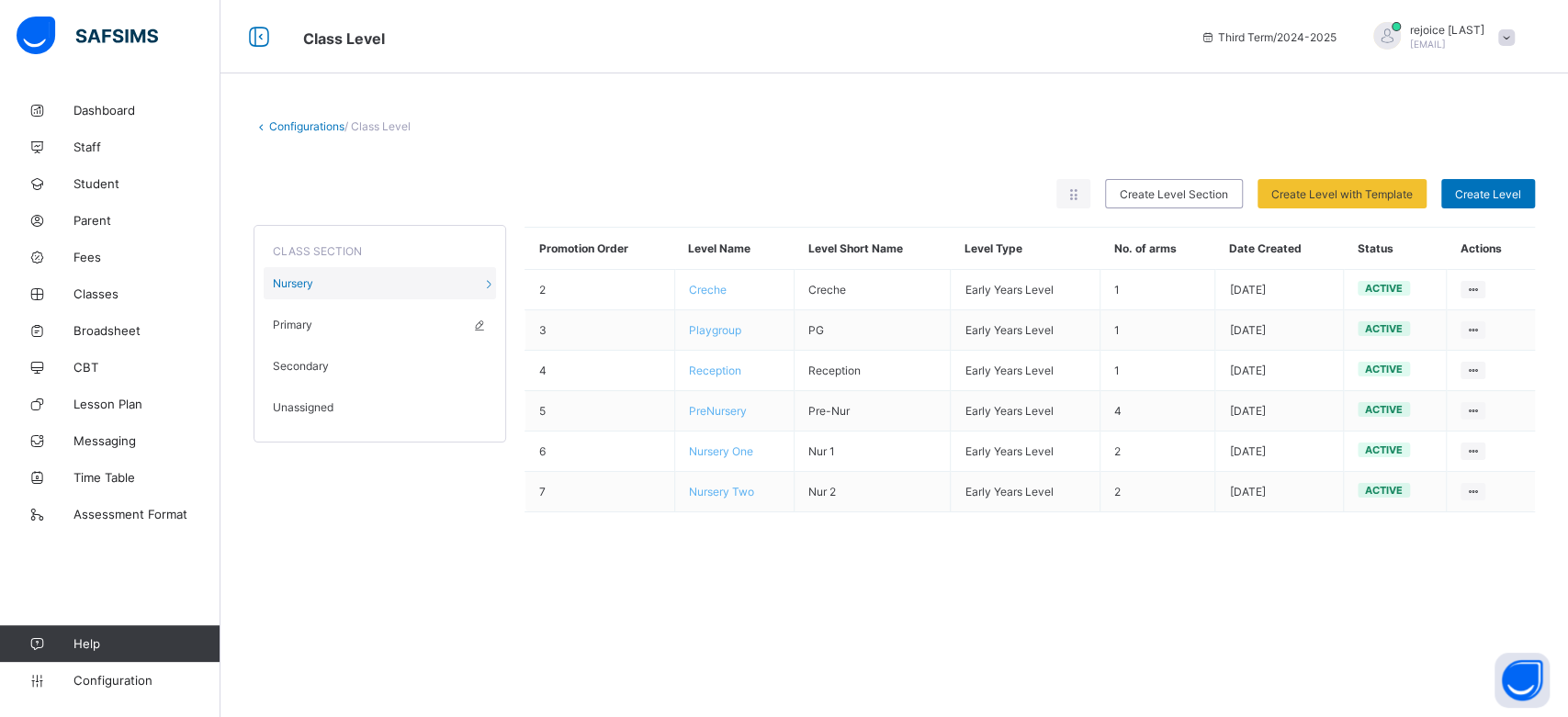 click on "Primary" at bounding box center [379, 324] 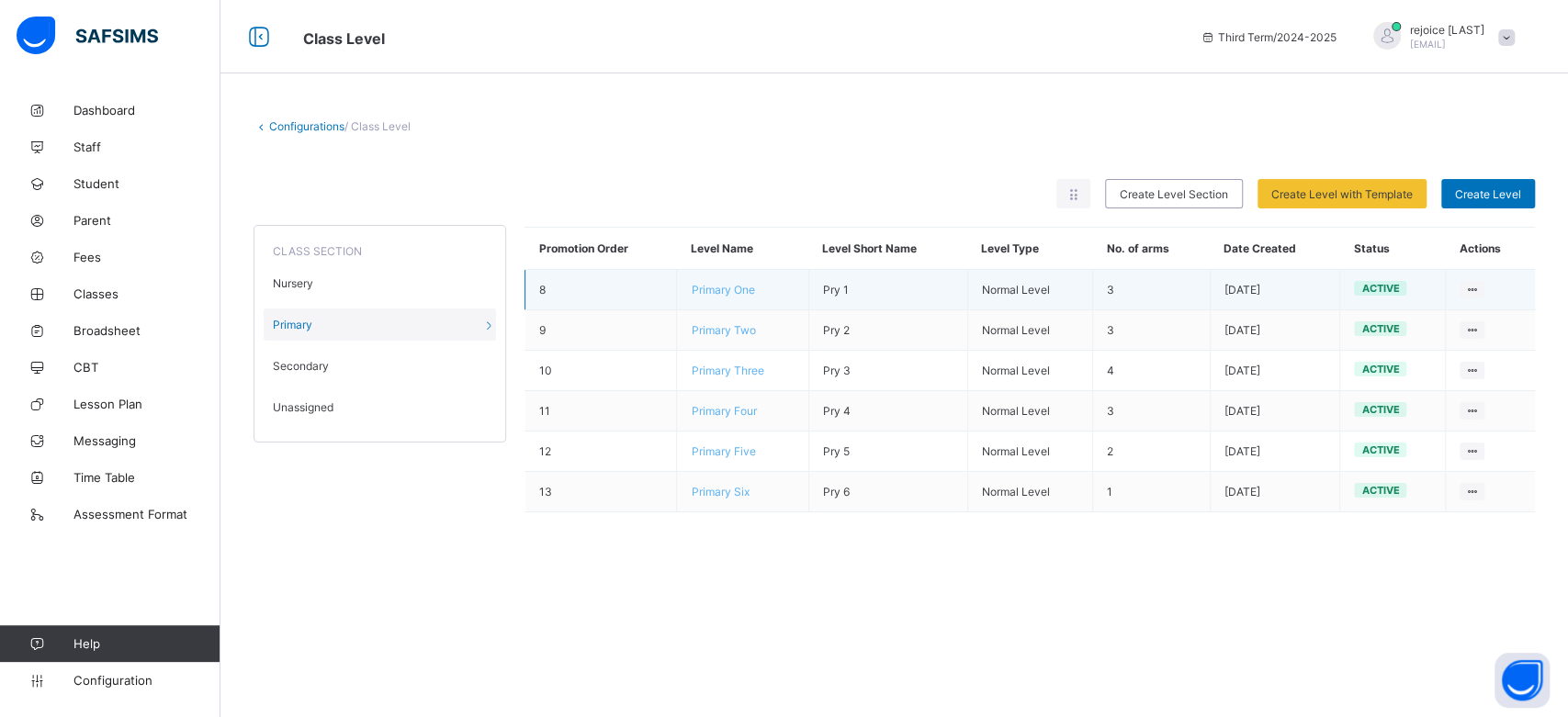 click on "Primary One" at bounding box center [722, 289] 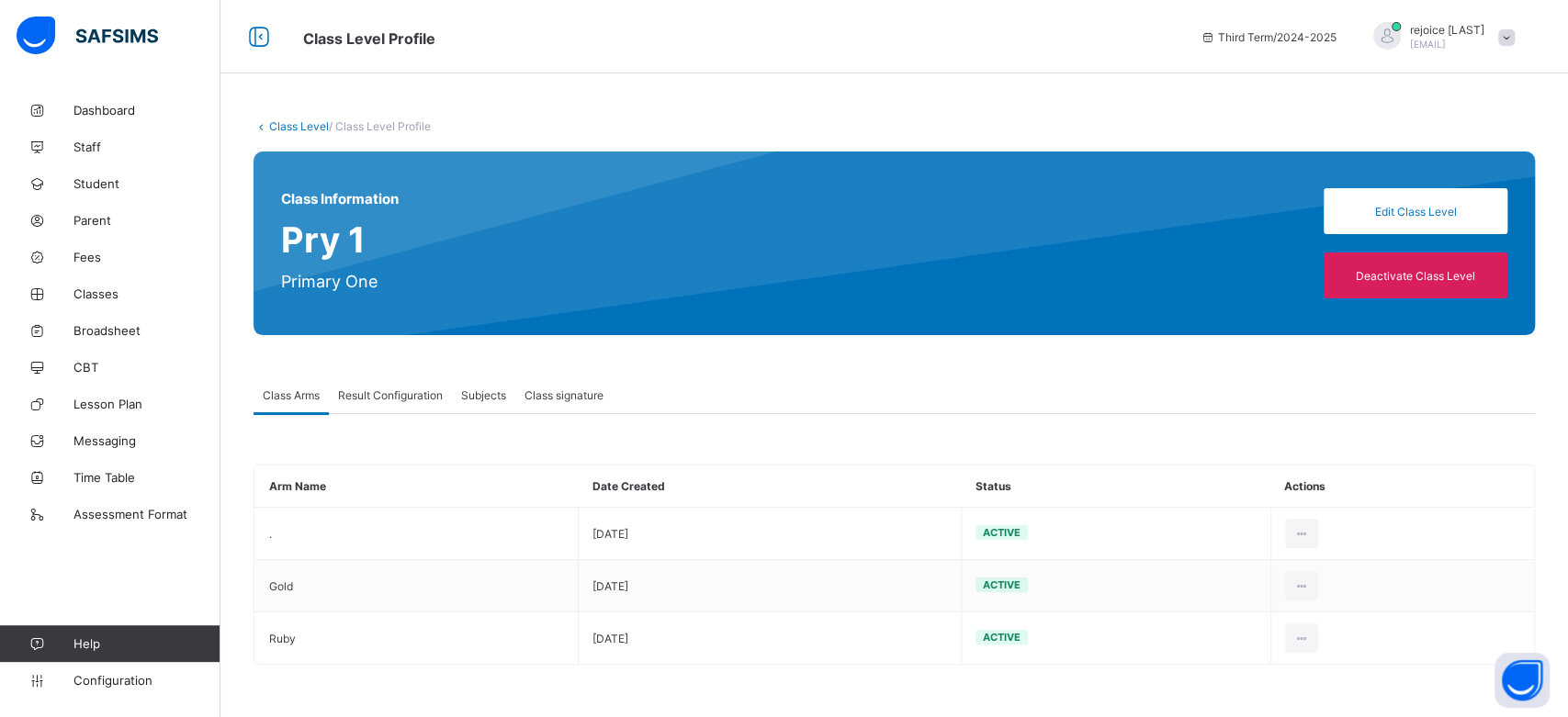 click on "Result Configuration" at bounding box center (390, 395) 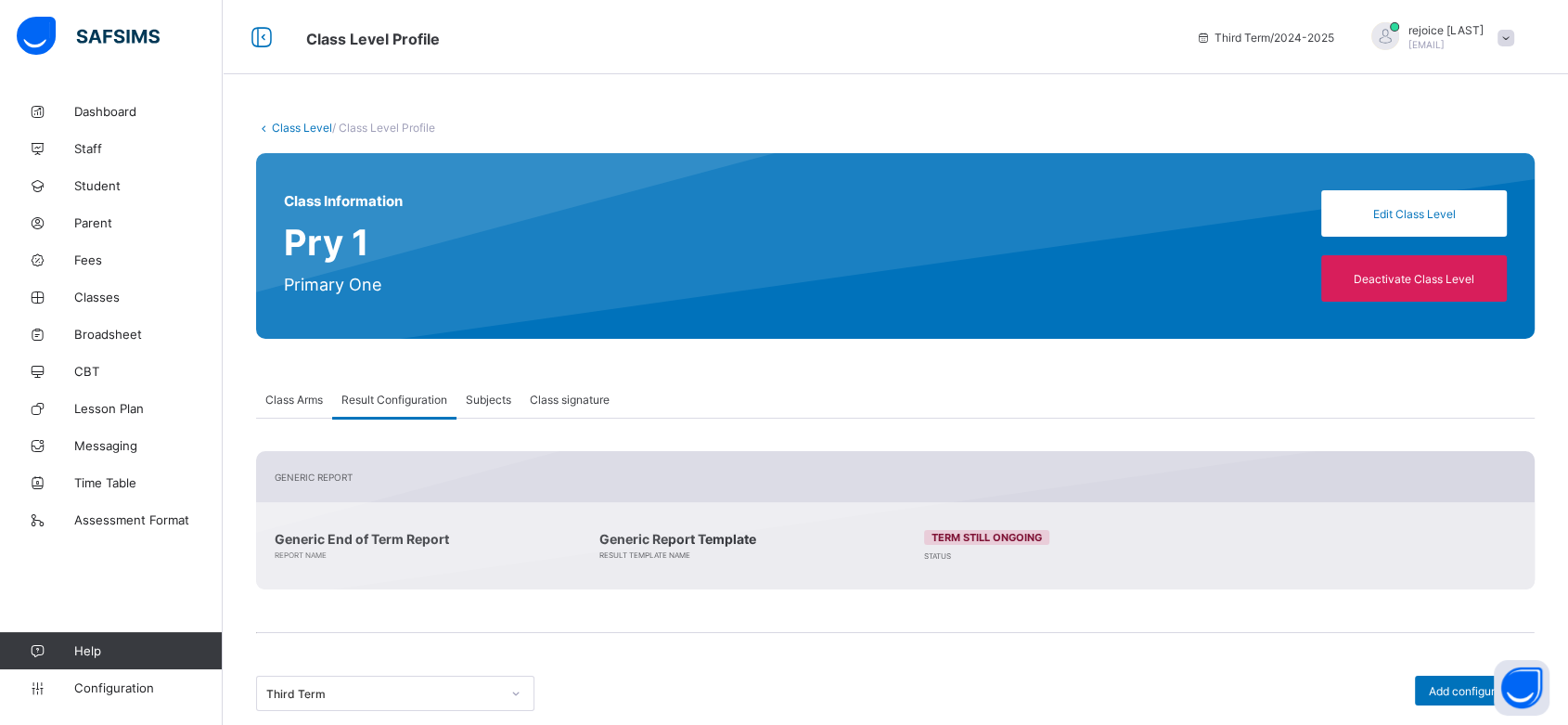 scroll, scrollTop: 250, scrollLeft: 0, axis: vertical 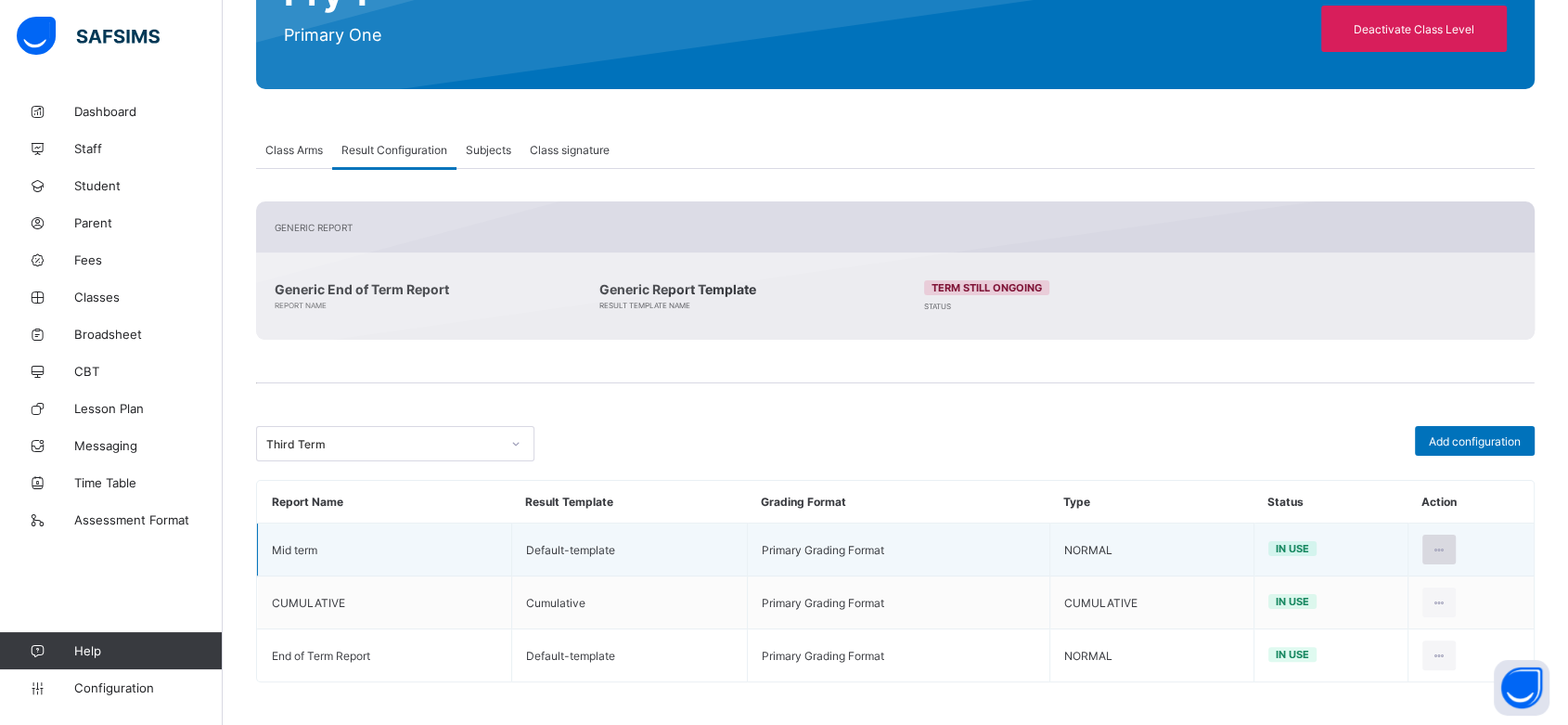 click at bounding box center [1439, 550] 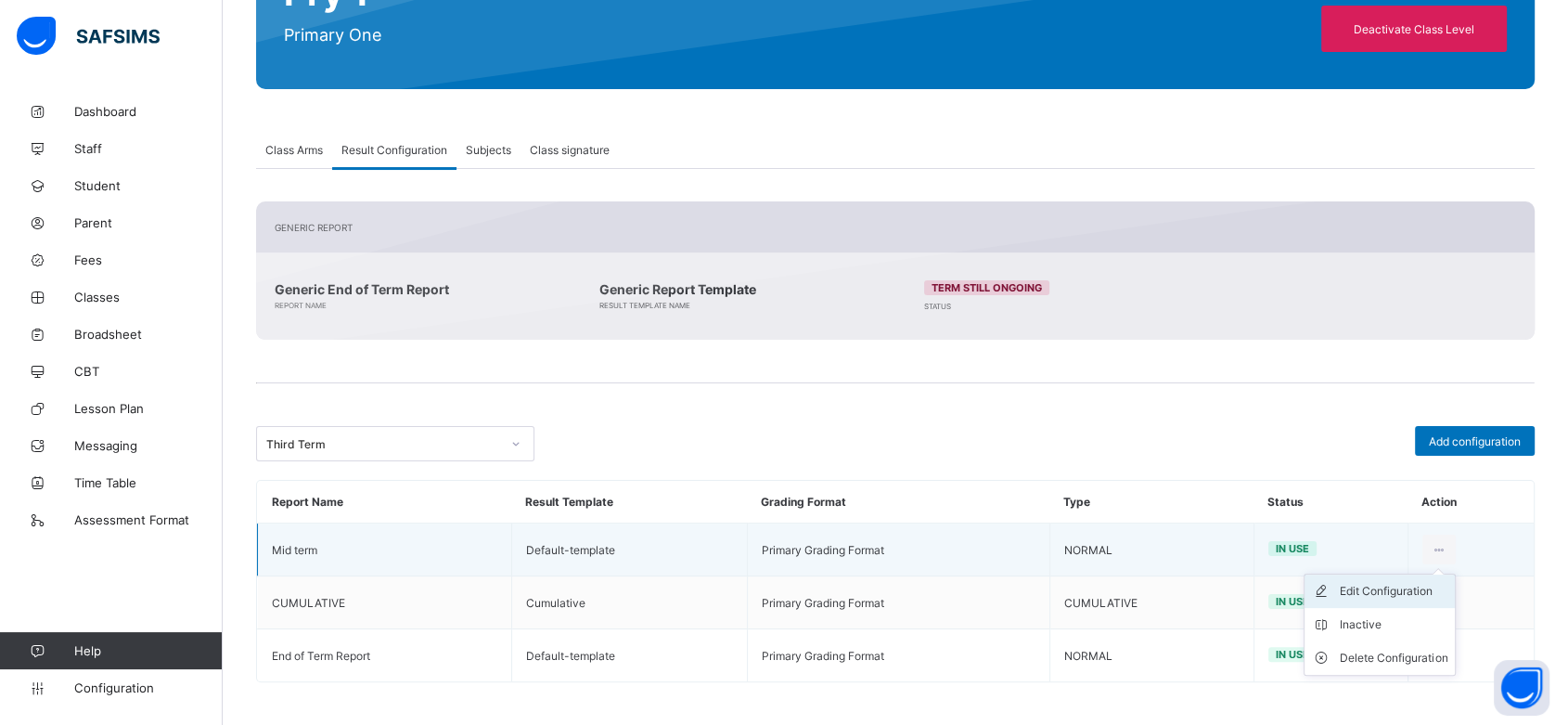 click on "Edit Configuration" at bounding box center (1394, 591) 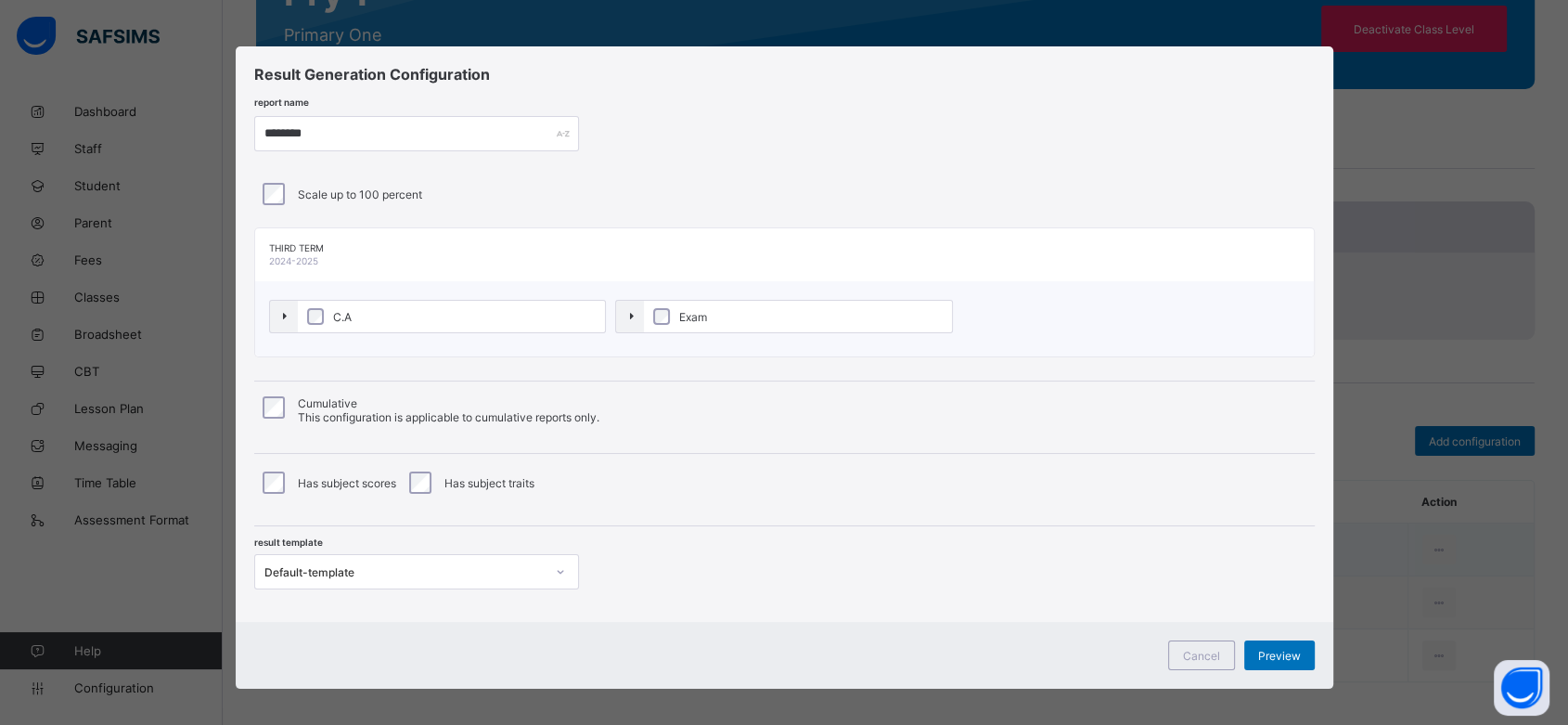 type on "********" 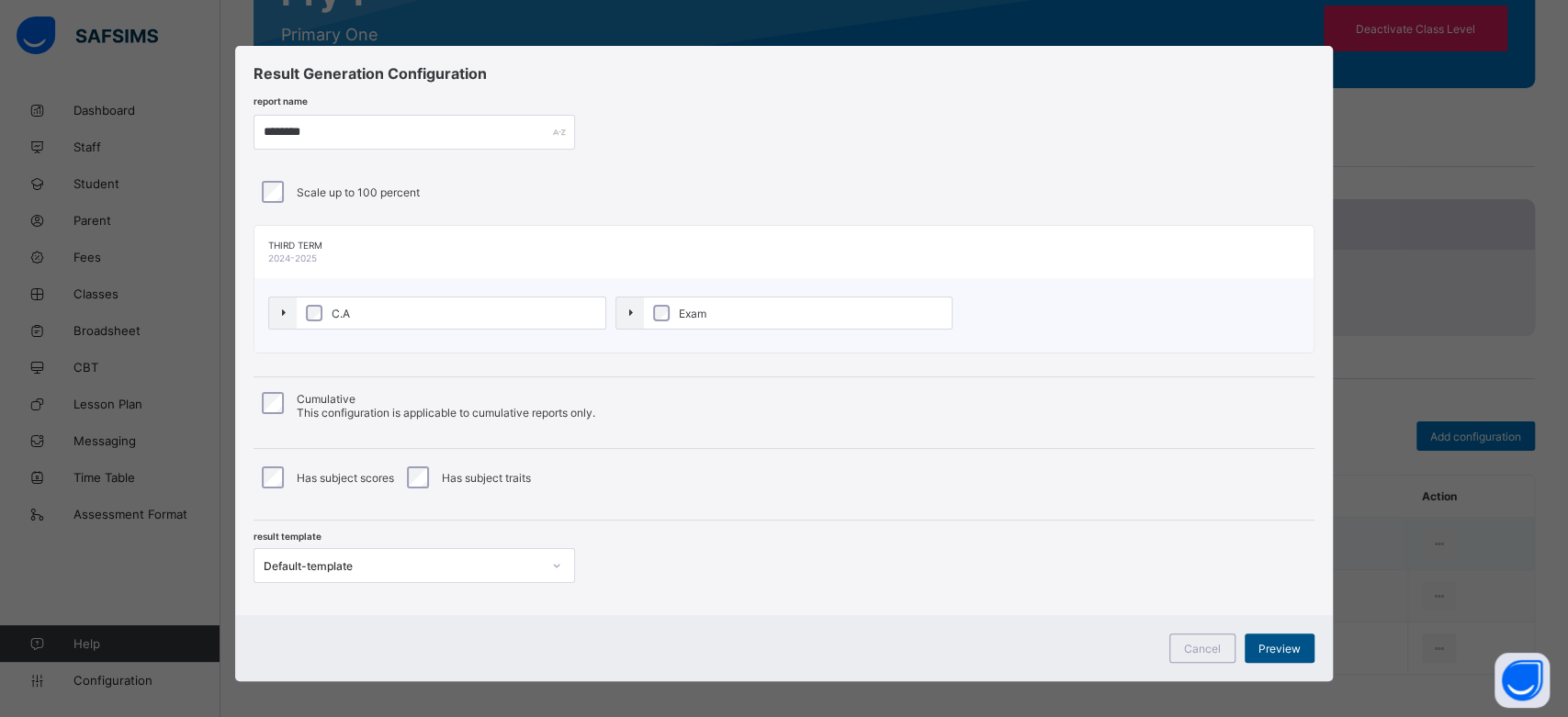 click on "Preview" at bounding box center (1280, 648) 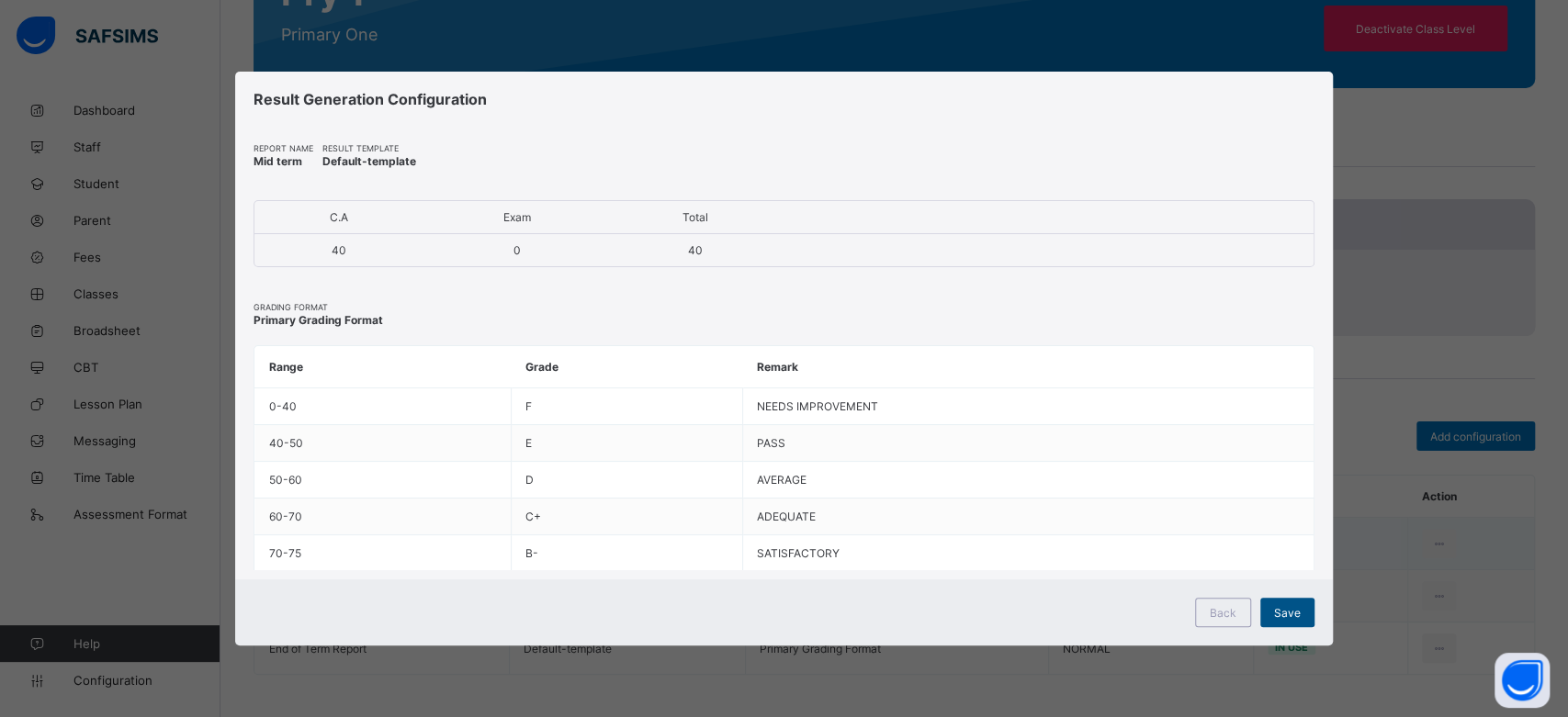 click on "Save" at bounding box center [1287, 612] 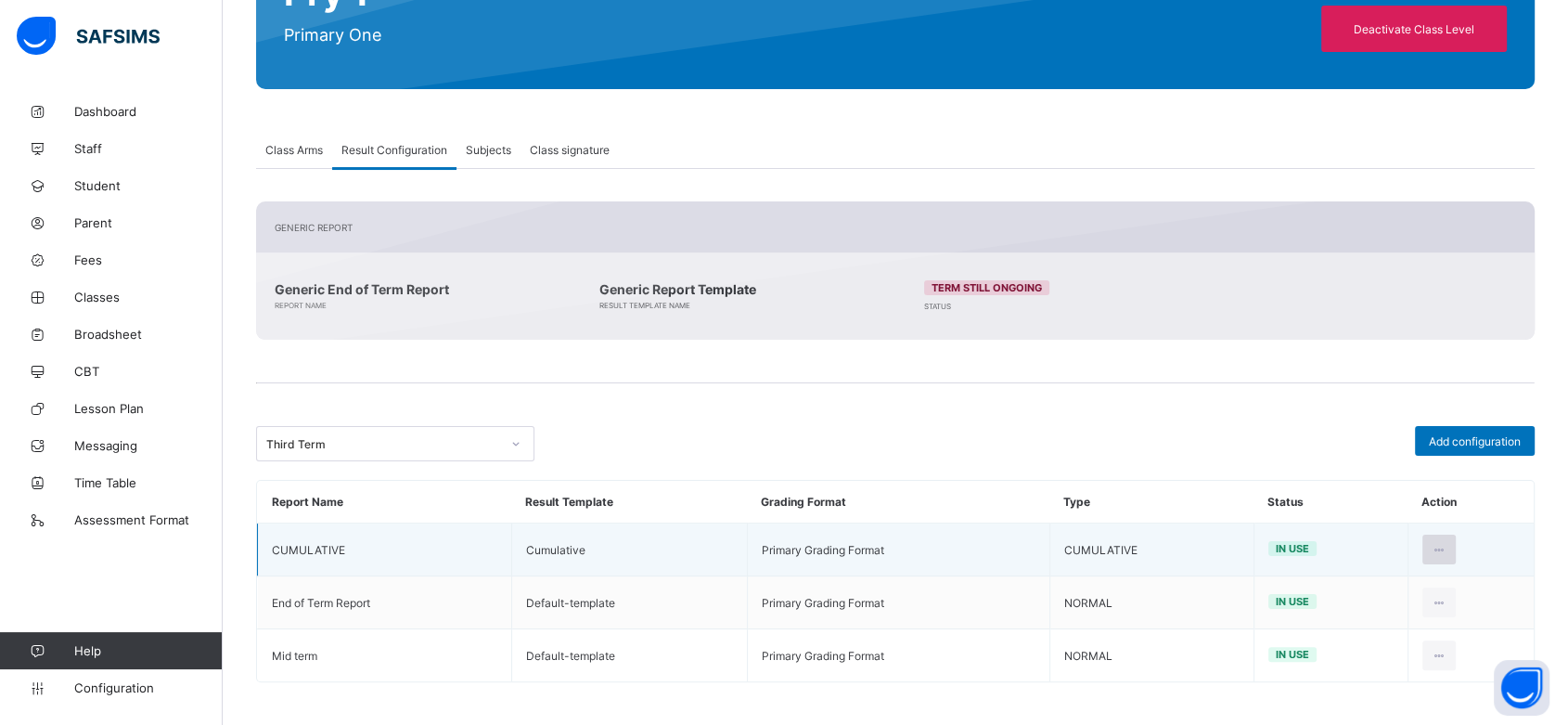 click at bounding box center [1439, 550] 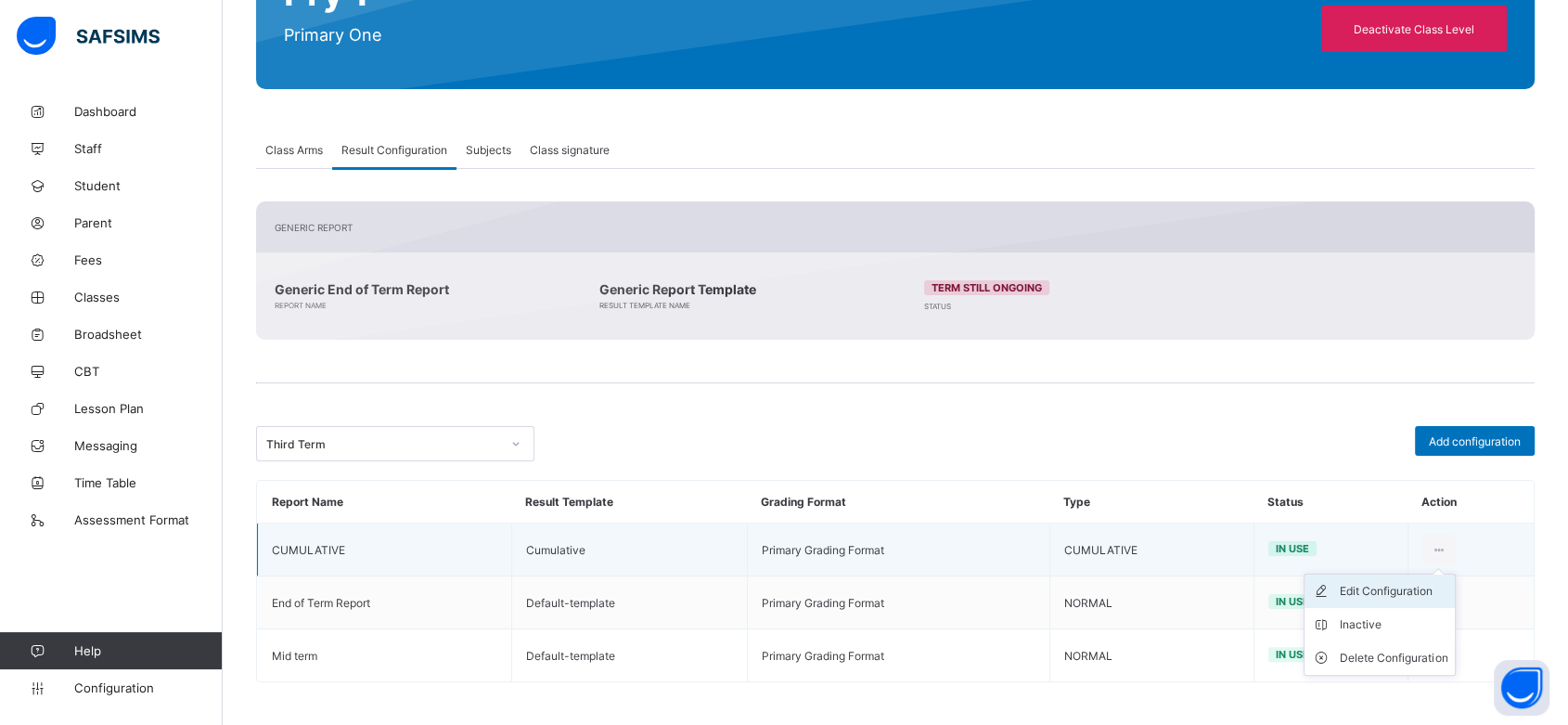 click on "Edit Configuration" at bounding box center (1394, 591) 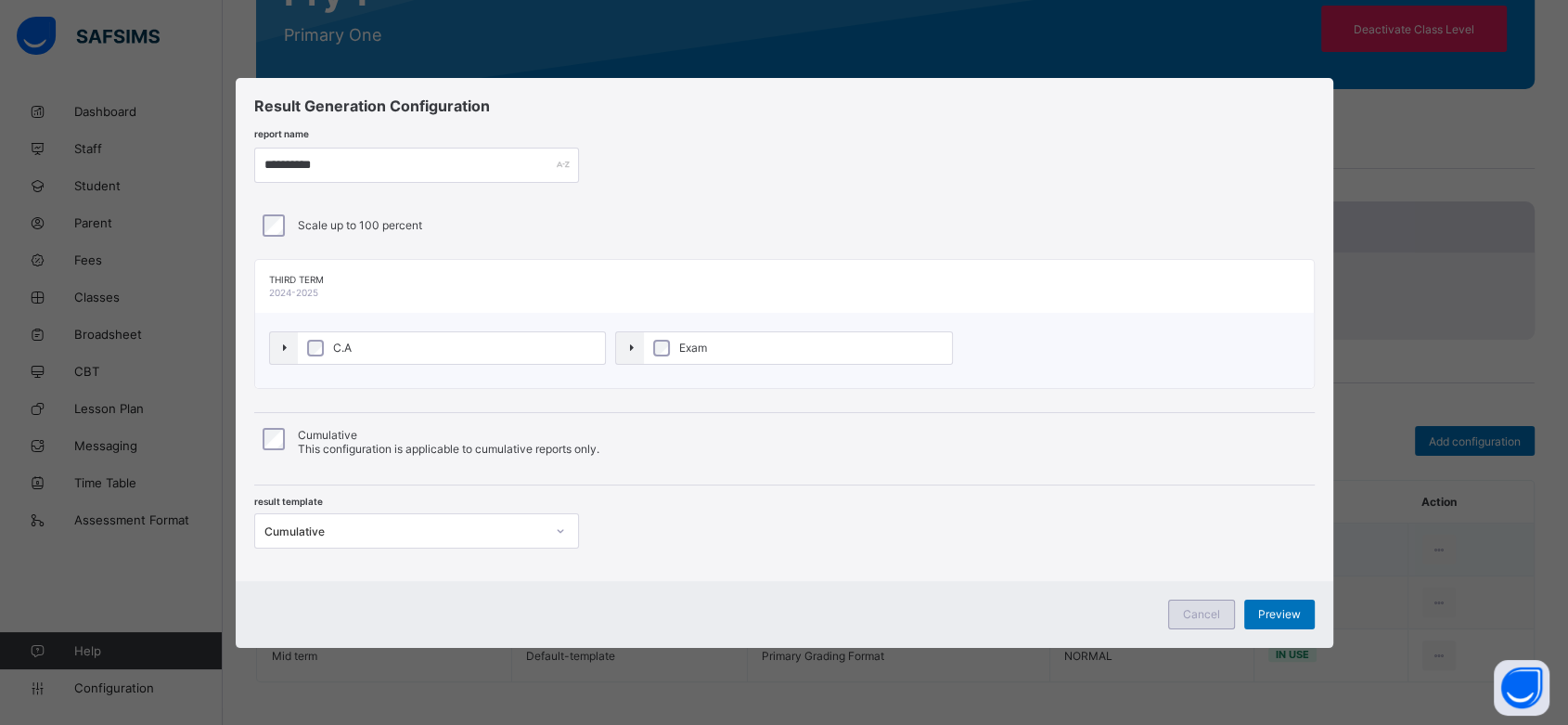 click on "Cancel" at bounding box center (1202, 615) 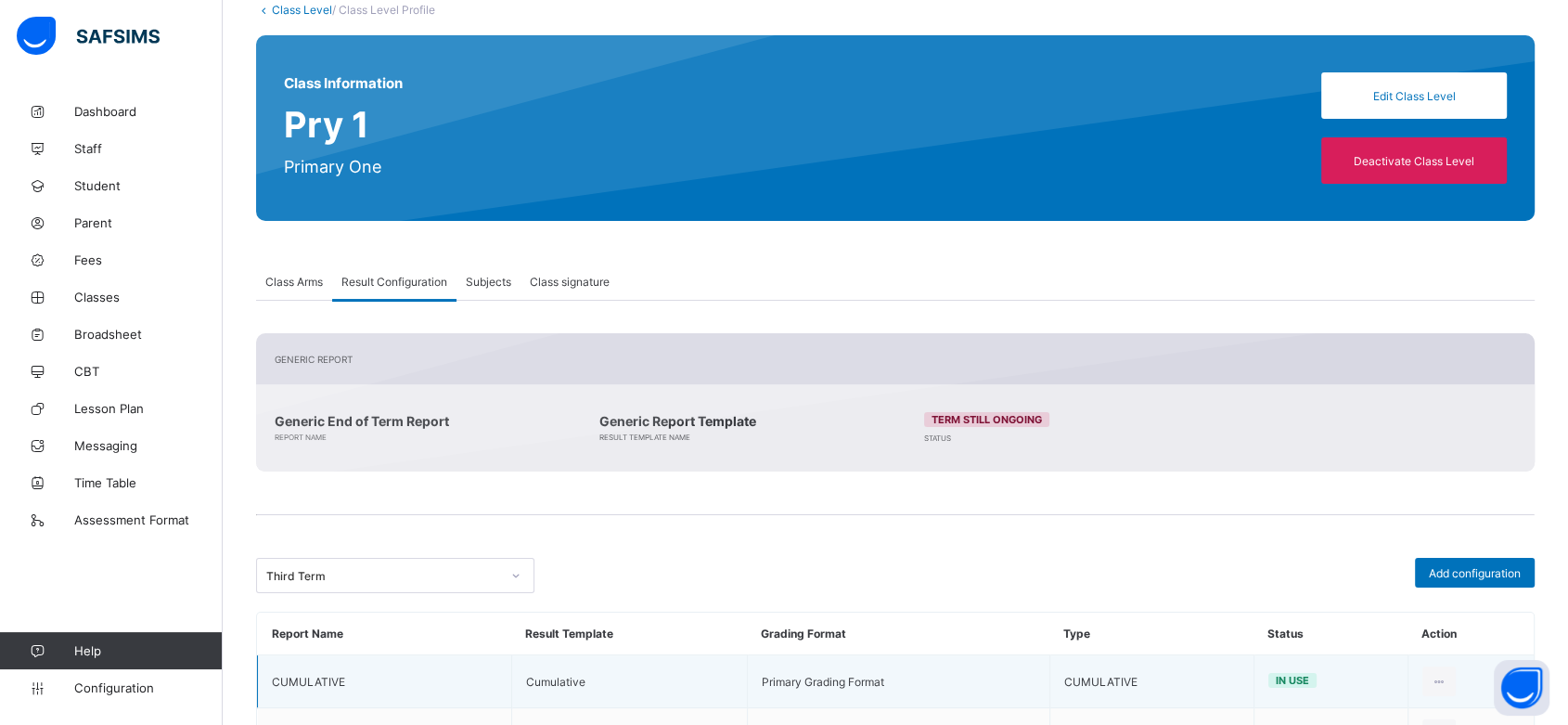 scroll, scrollTop: 83, scrollLeft: 0, axis: vertical 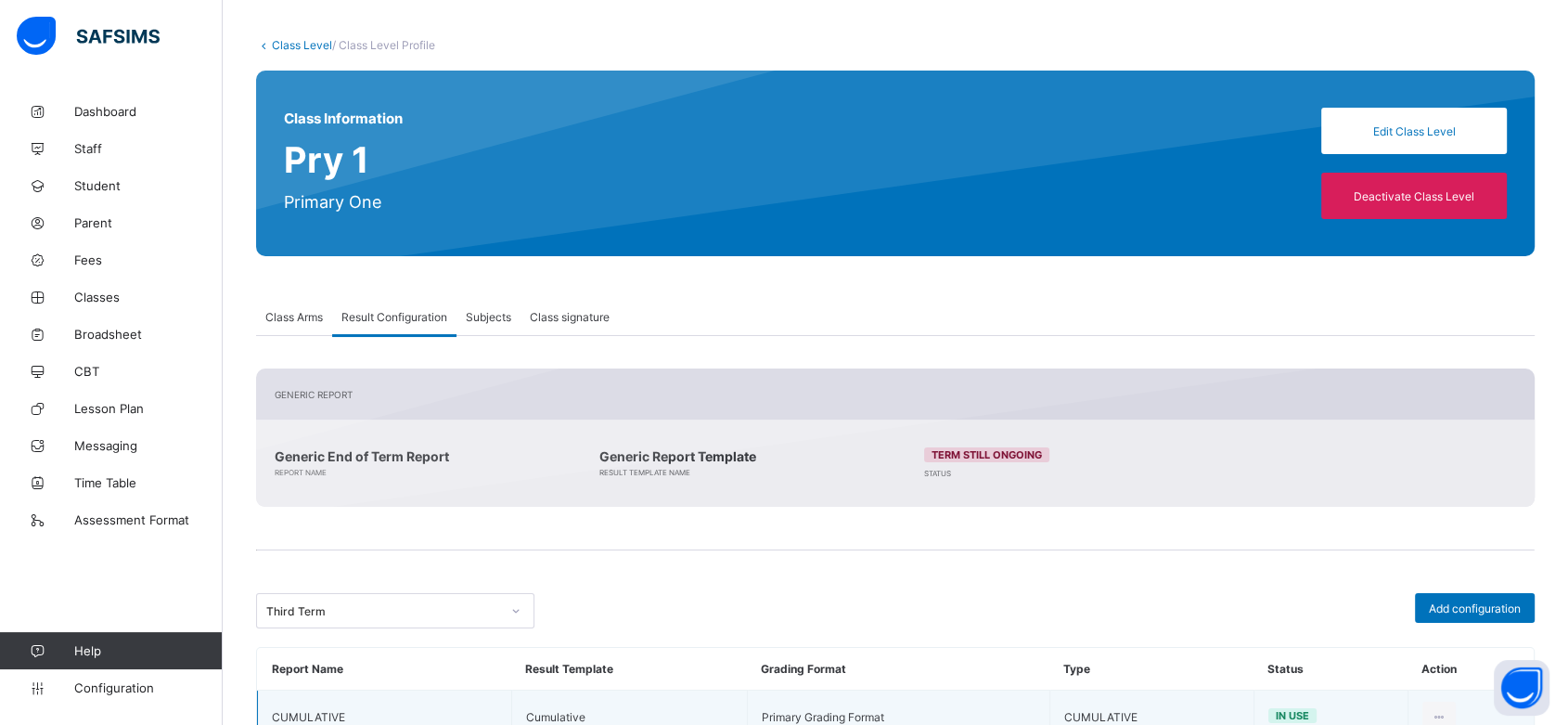 click on "Class Level" at bounding box center [302, 45] 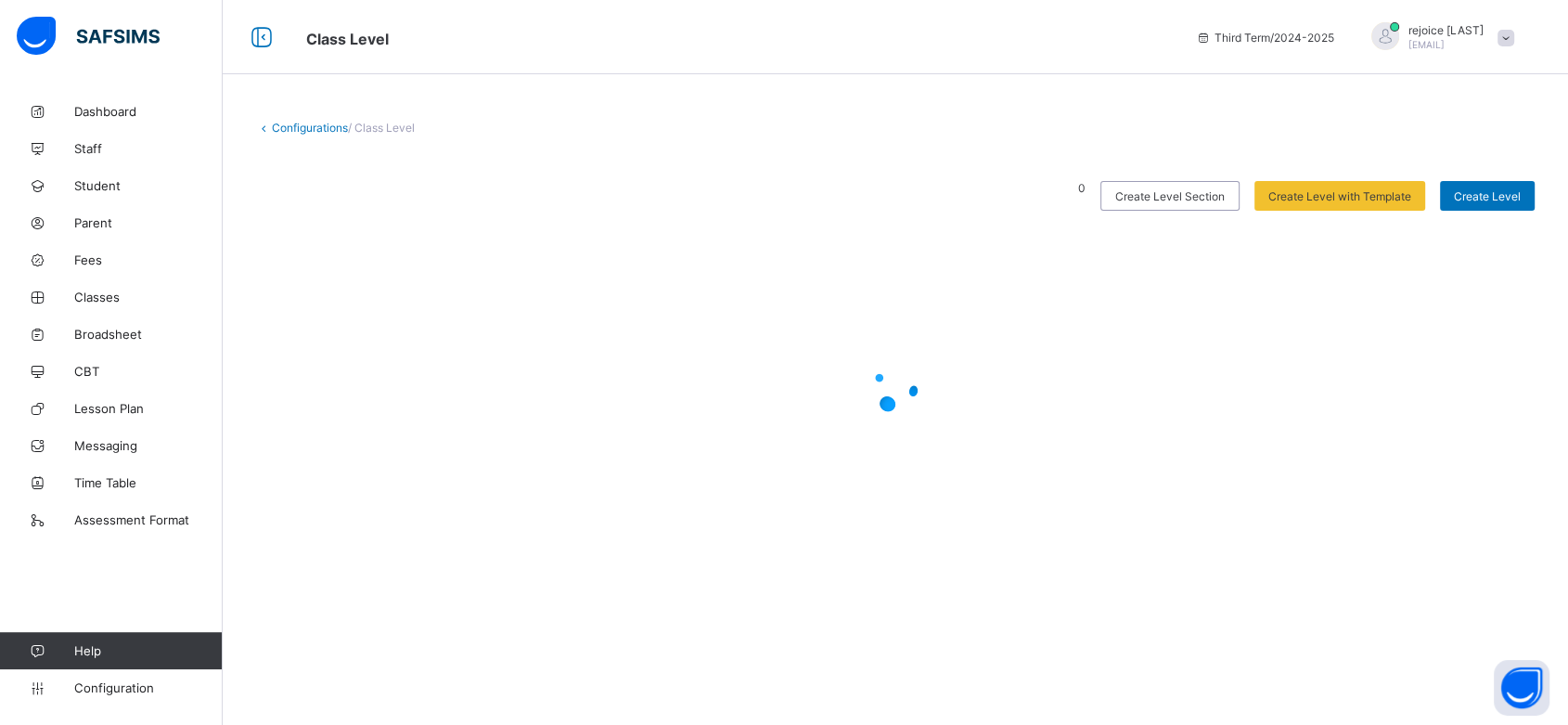 scroll, scrollTop: 0, scrollLeft: 0, axis: both 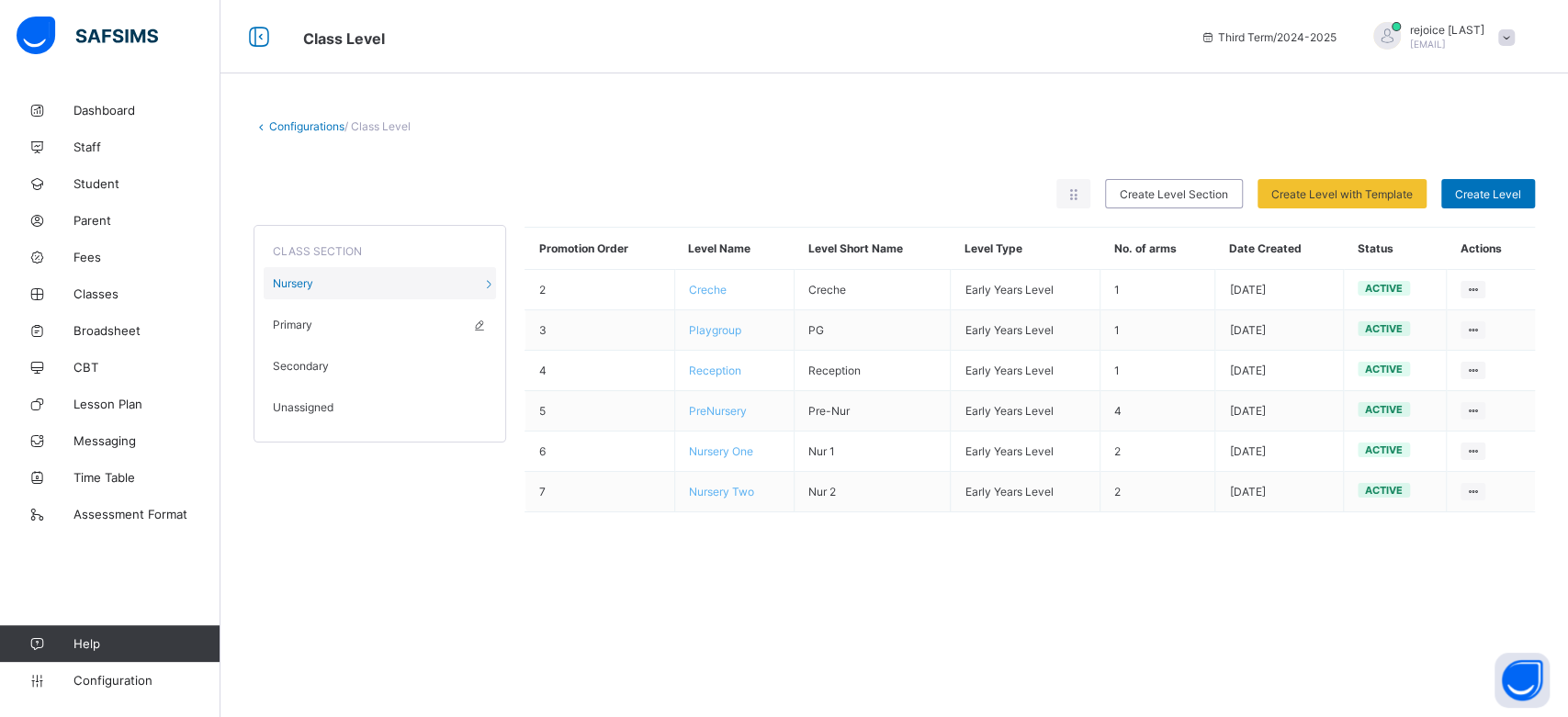 click on "Primary" at bounding box center (292, 324) 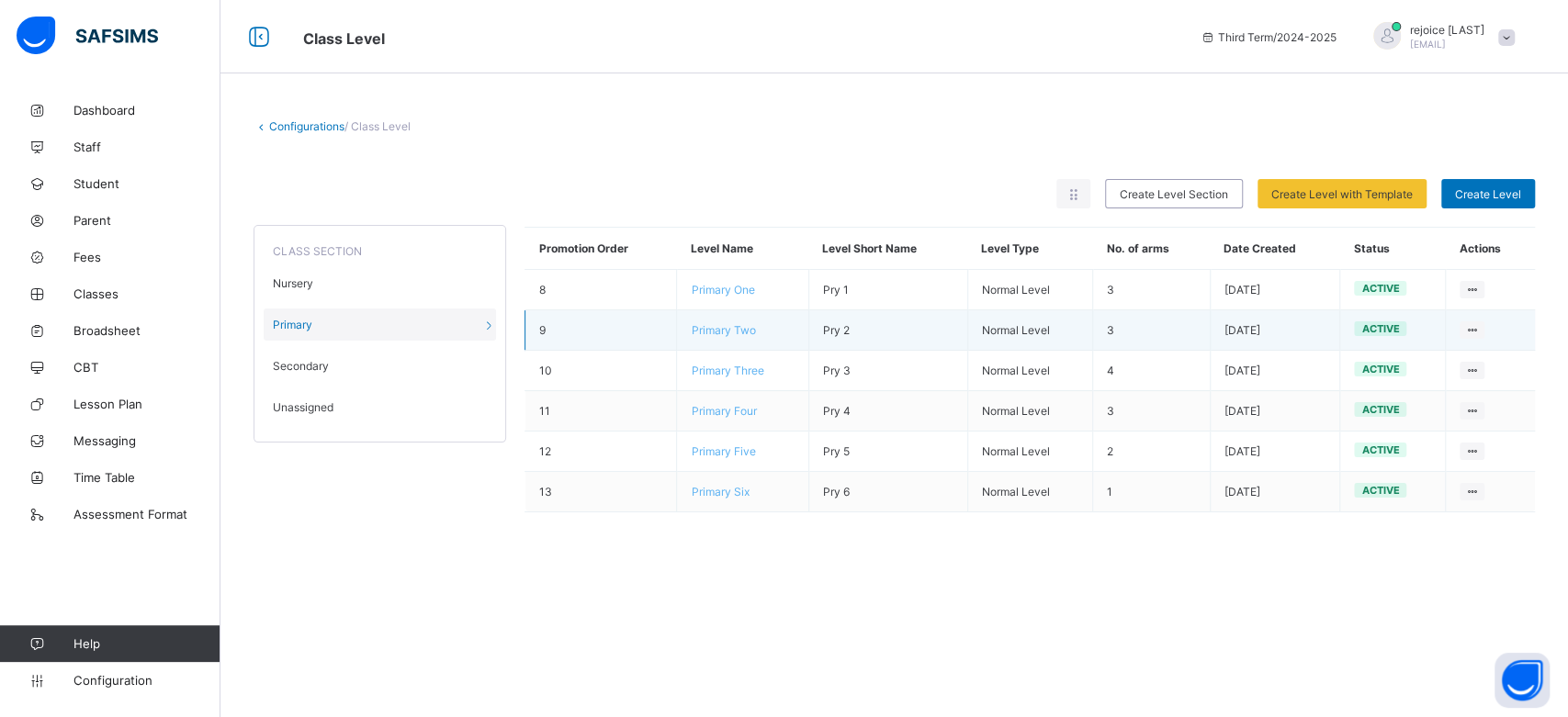 click on "Primary Two" at bounding box center (723, 330) 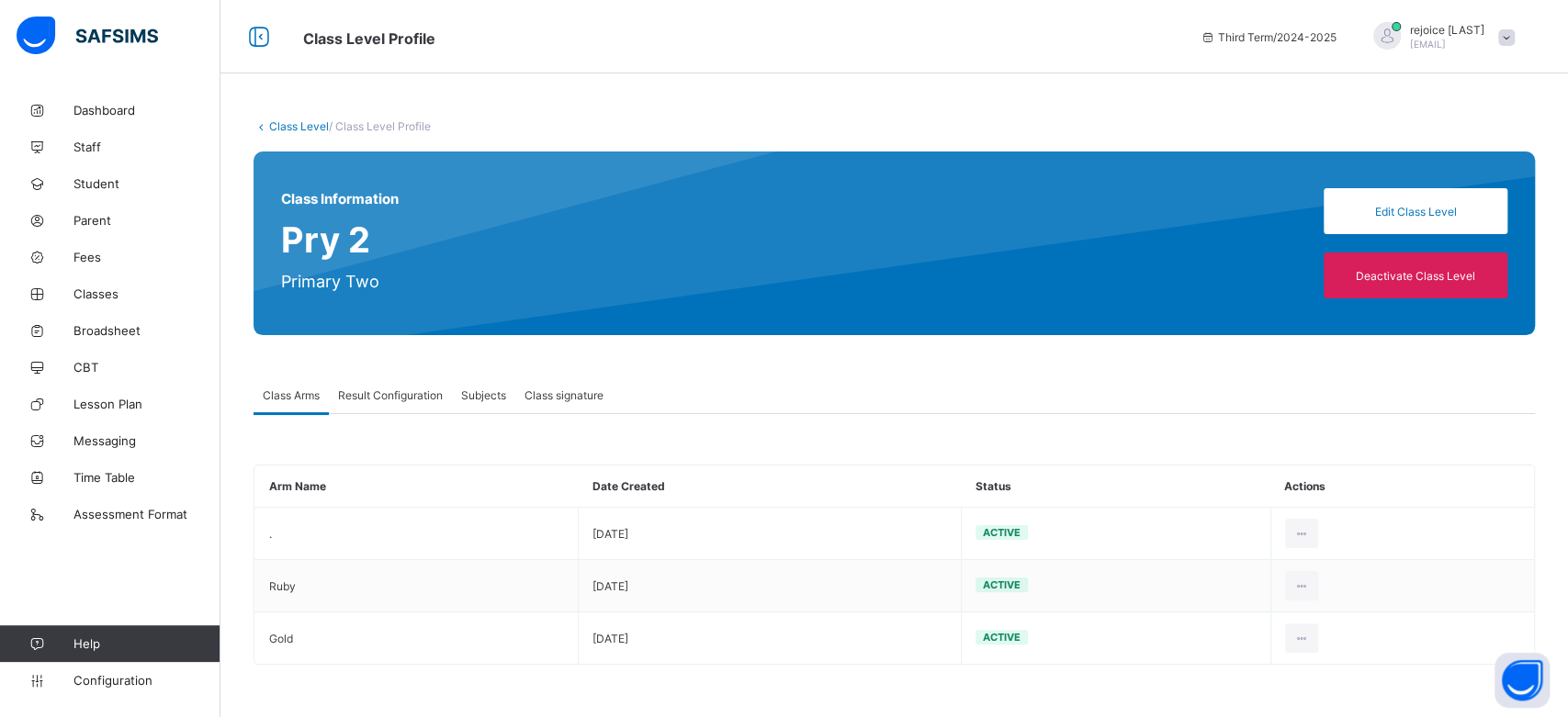 click on "Result Configuration" at bounding box center (390, 395) 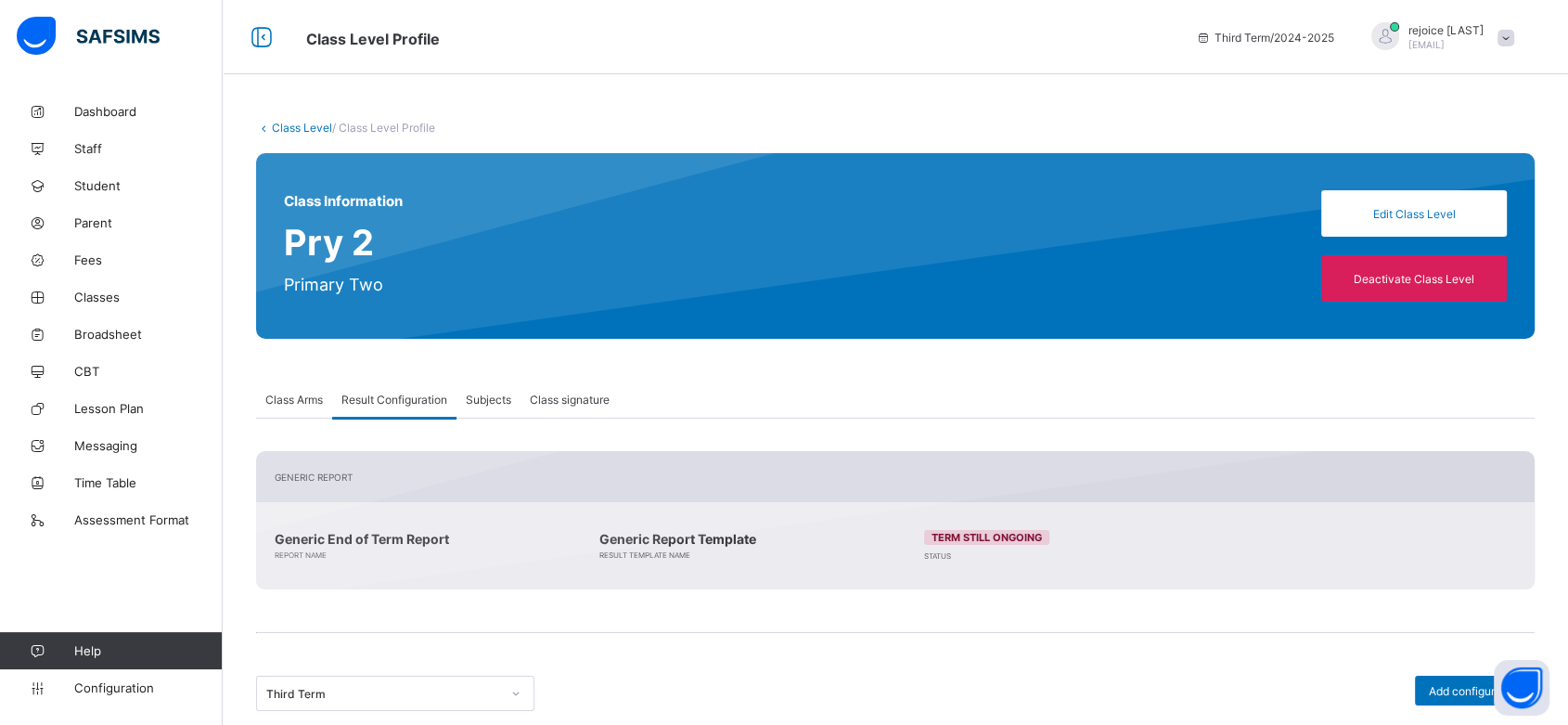 scroll, scrollTop: 250, scrollLeft: 0, axis: vertical 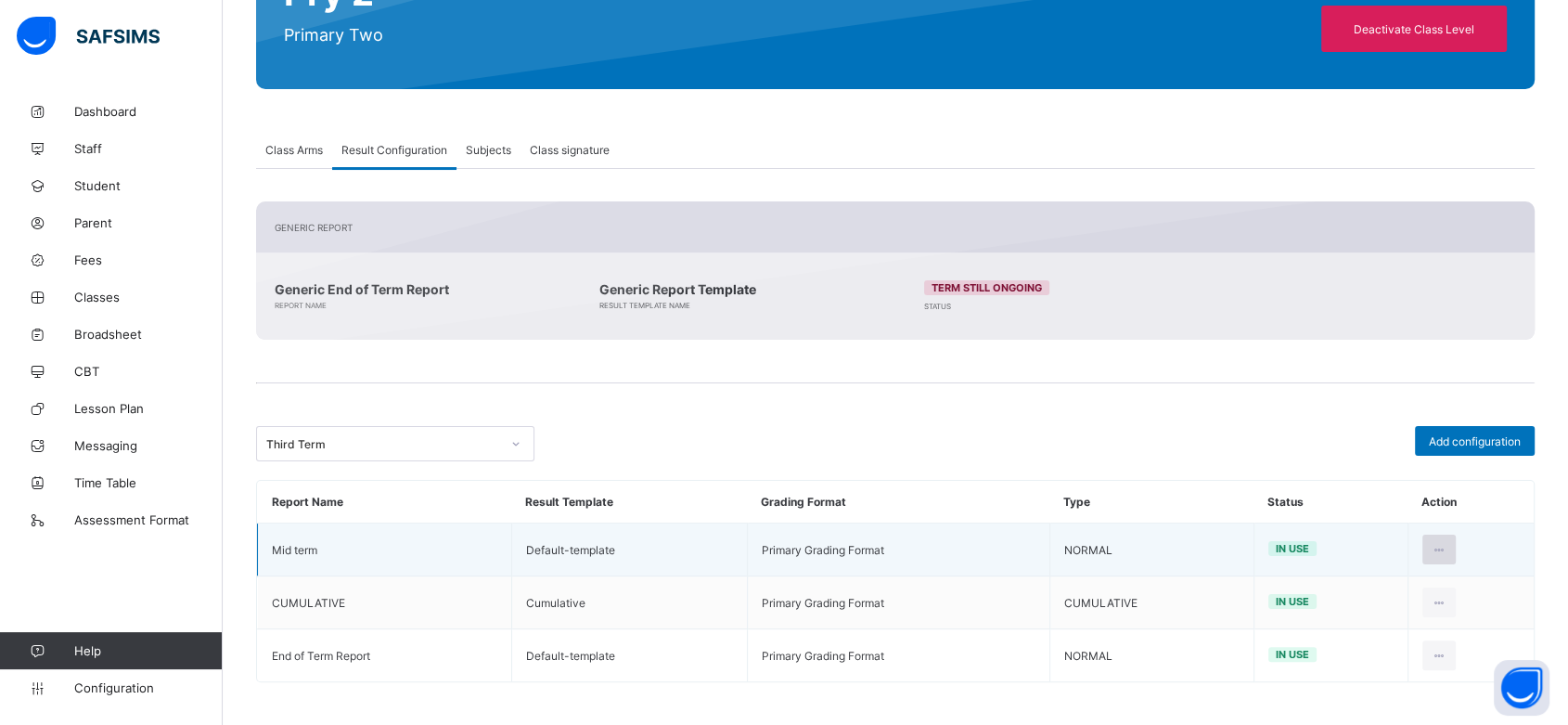 click at bounding box center [1439, 550] 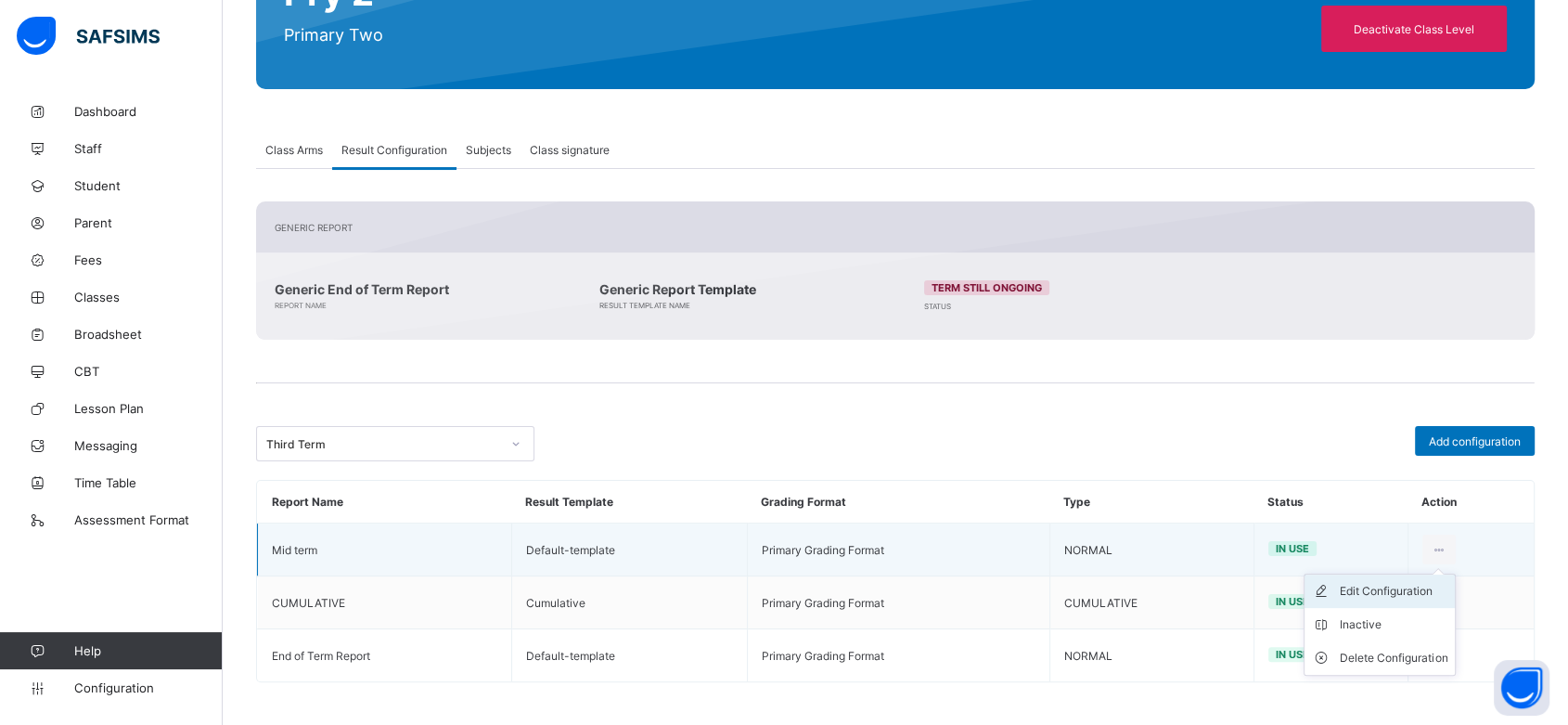 click on "Edit Configuration" at bounding box center (1394, 591) 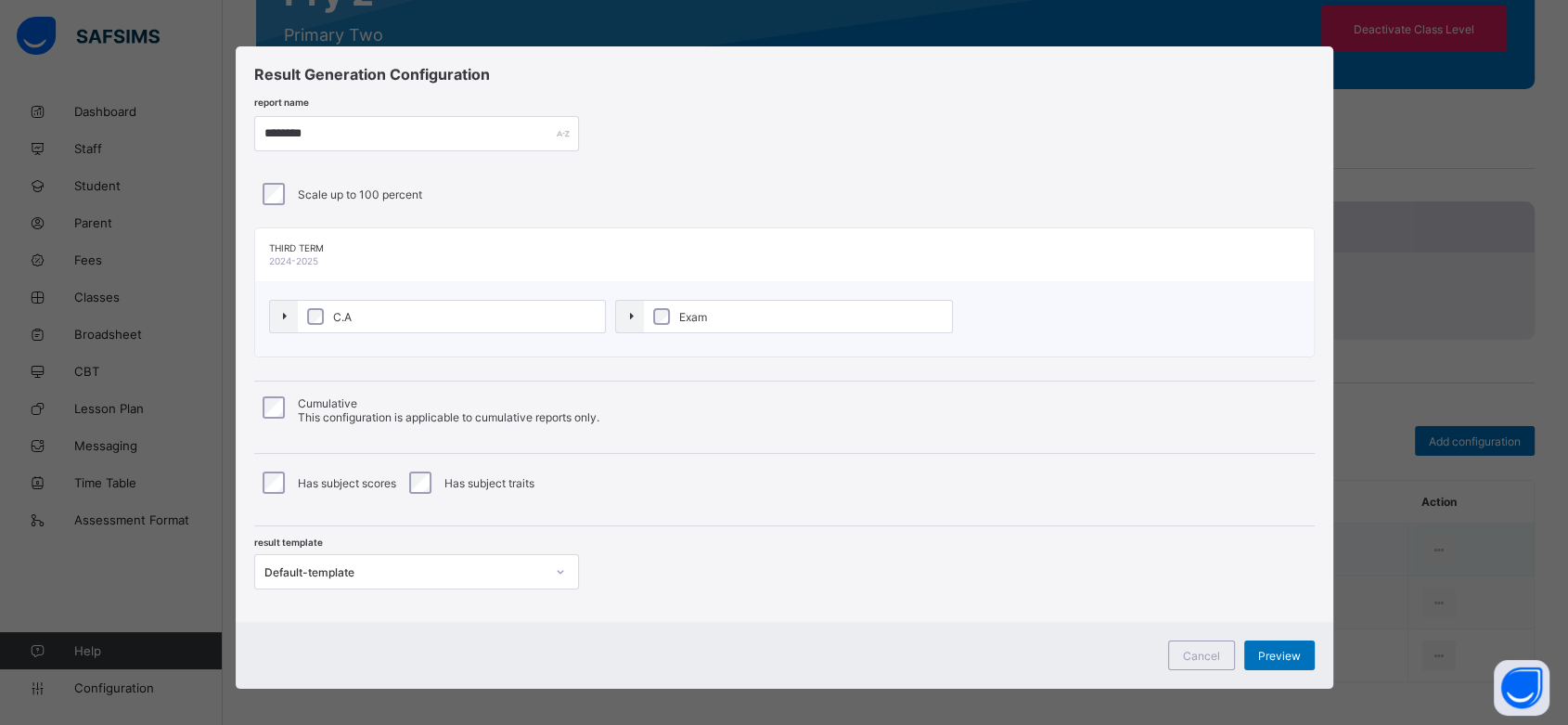 click on "C.A" at bounding box center [438, 317] 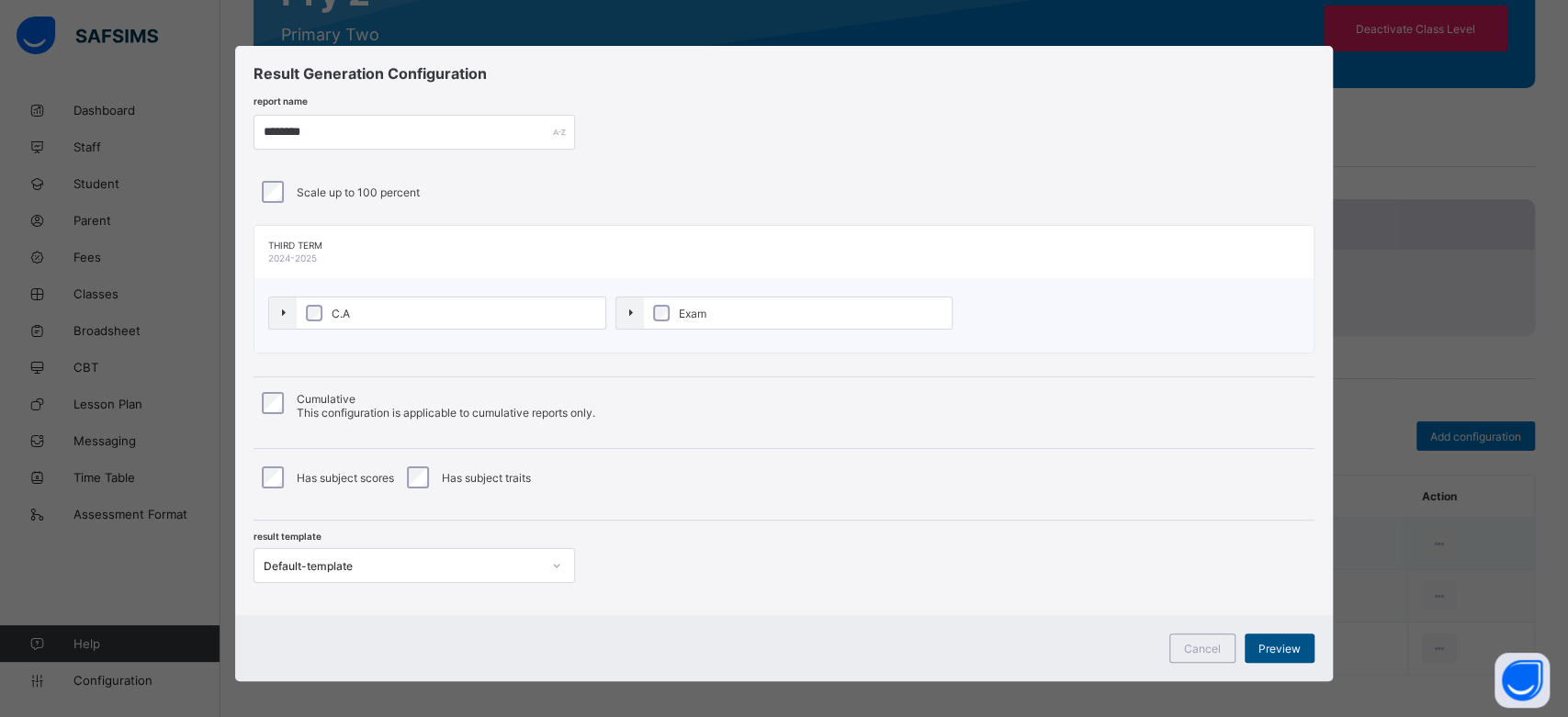click on "Preview" at bounding box center [1280, 648] 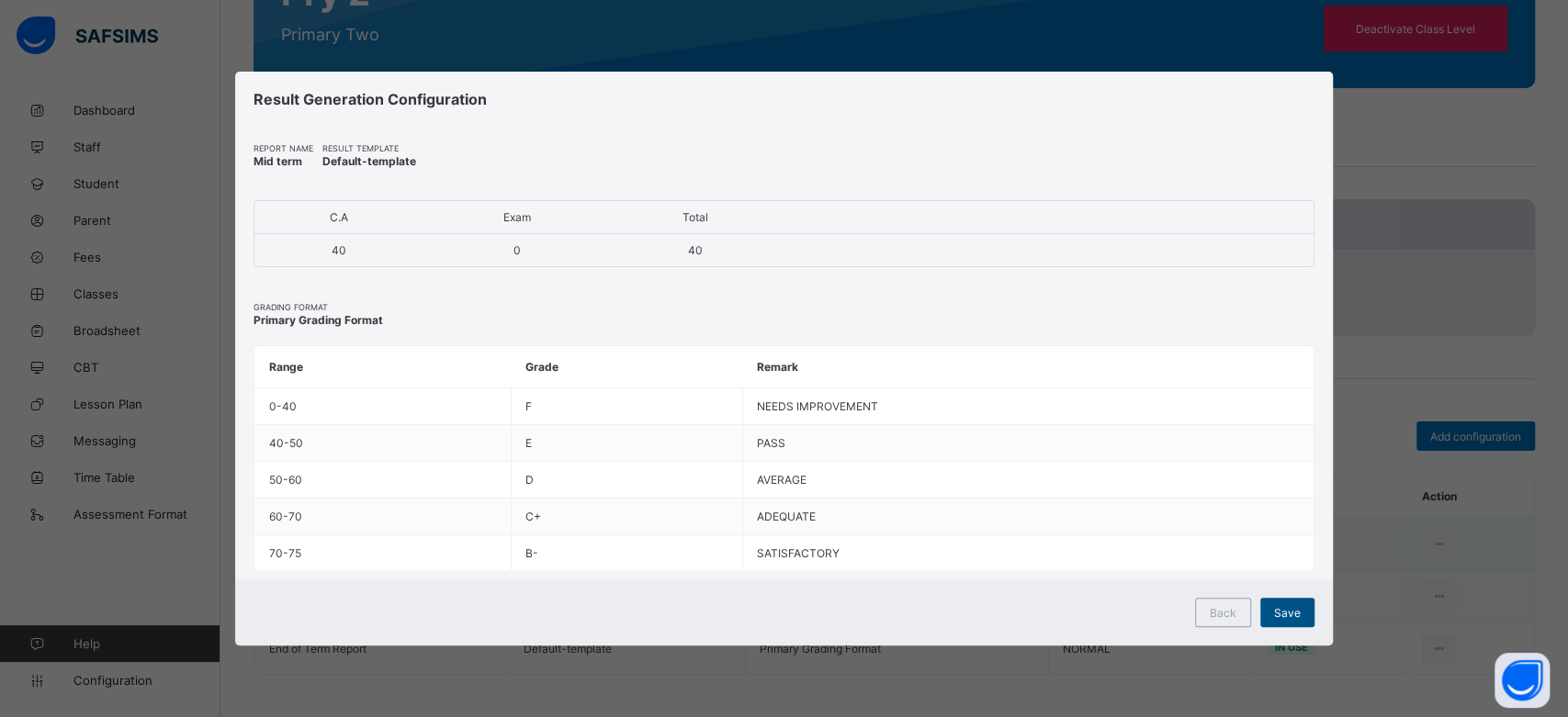 click on "Save" at bounding box center (1287, 612) 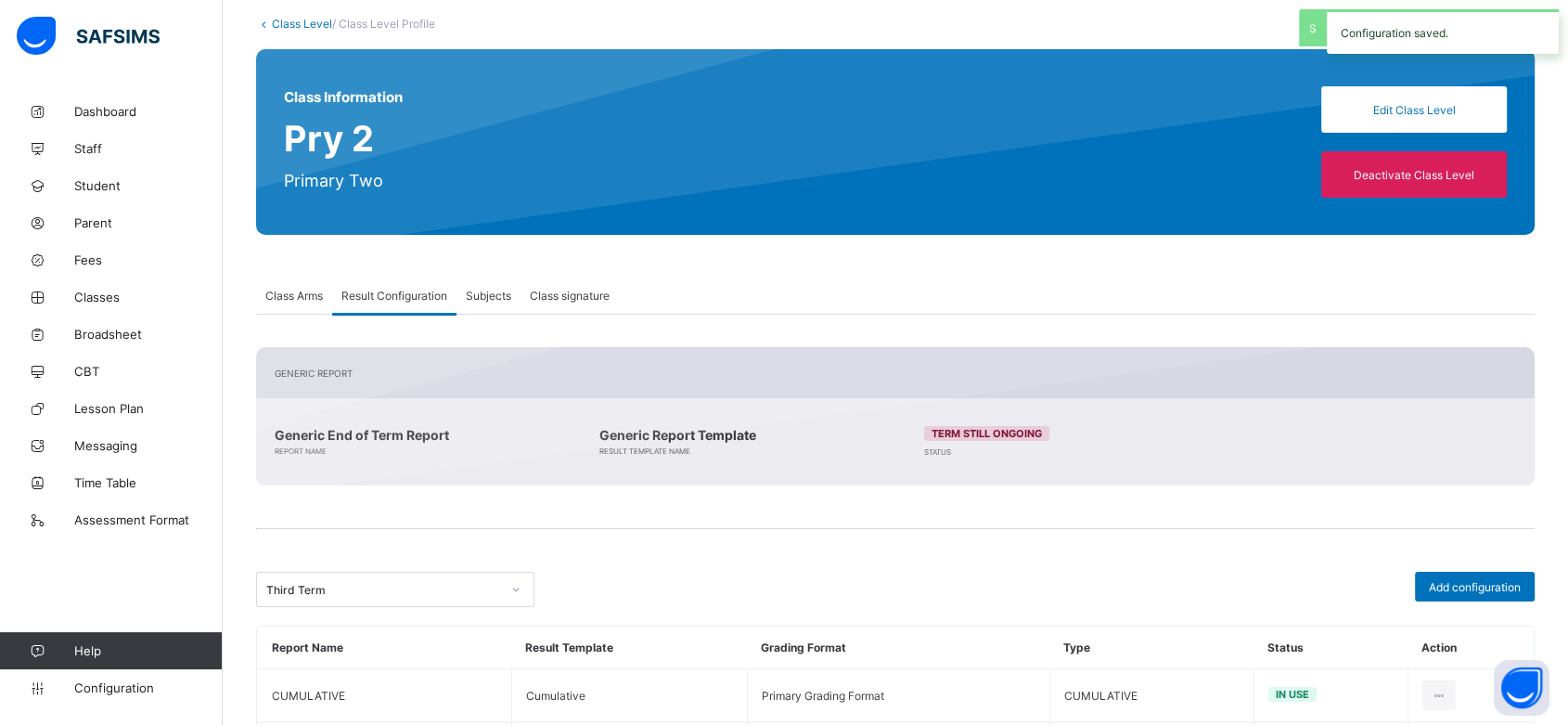 scroll, scrollTop: 89, scrollLeft: 0, axis: vertical 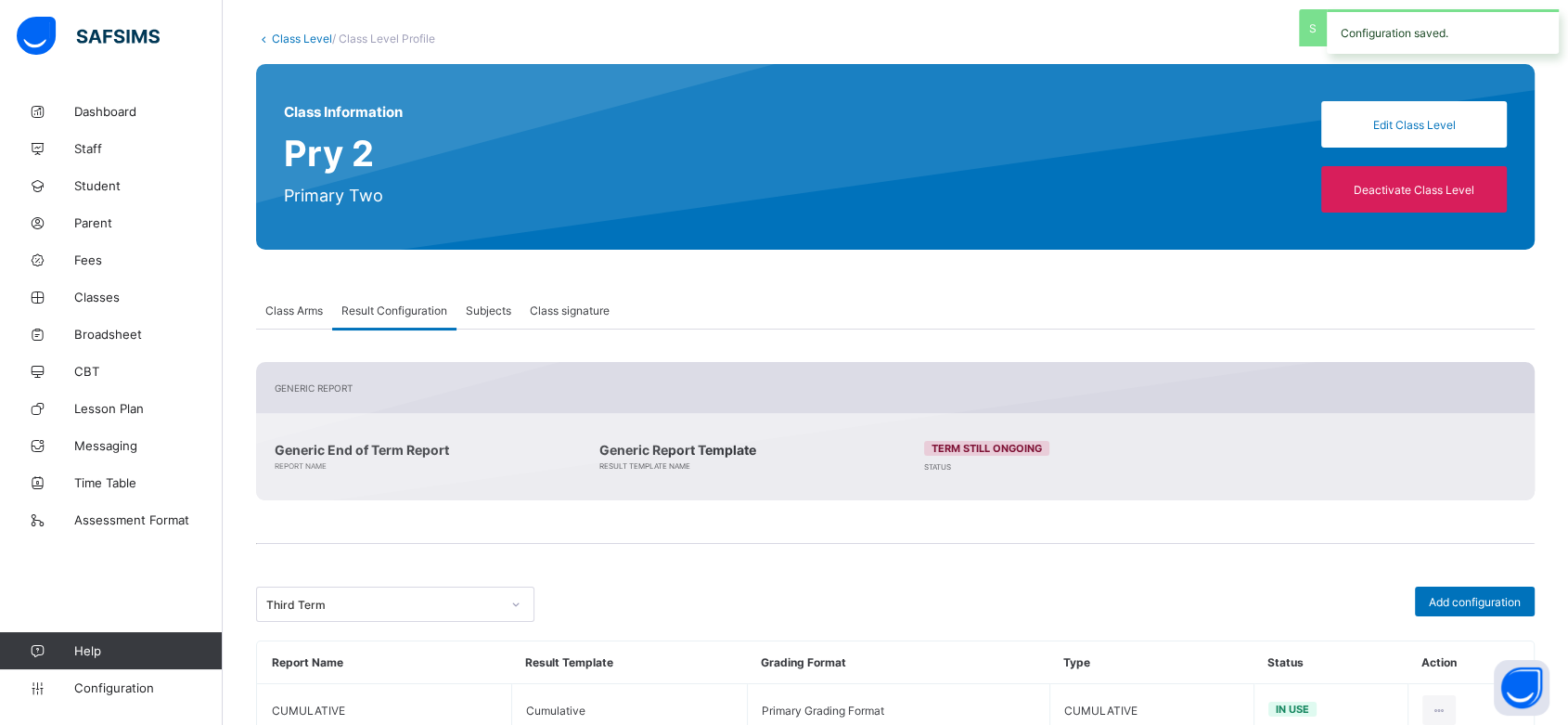 click on "Class Level" at bounding box center (302, 38) 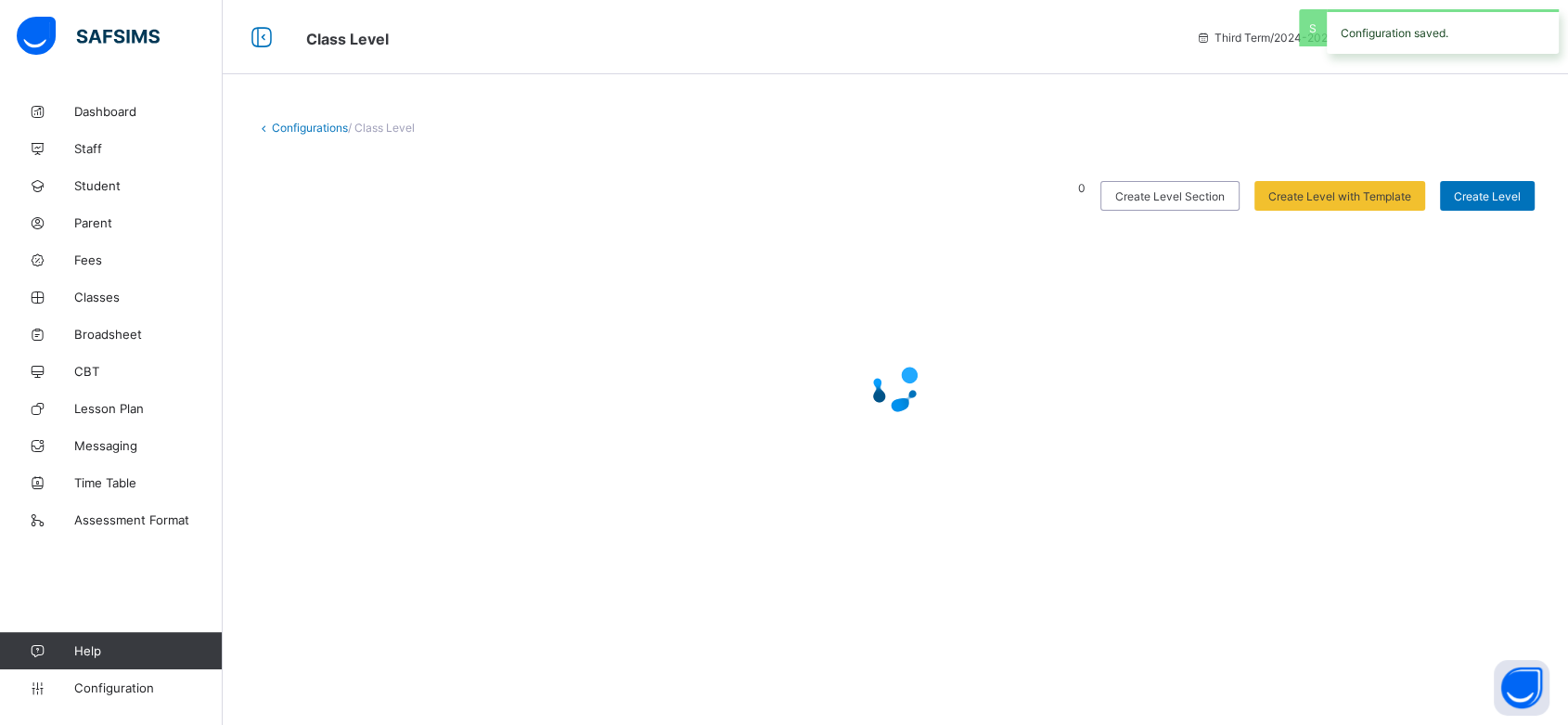 scroll, scrollTop: 0, scrollLeft: 0, axis: both 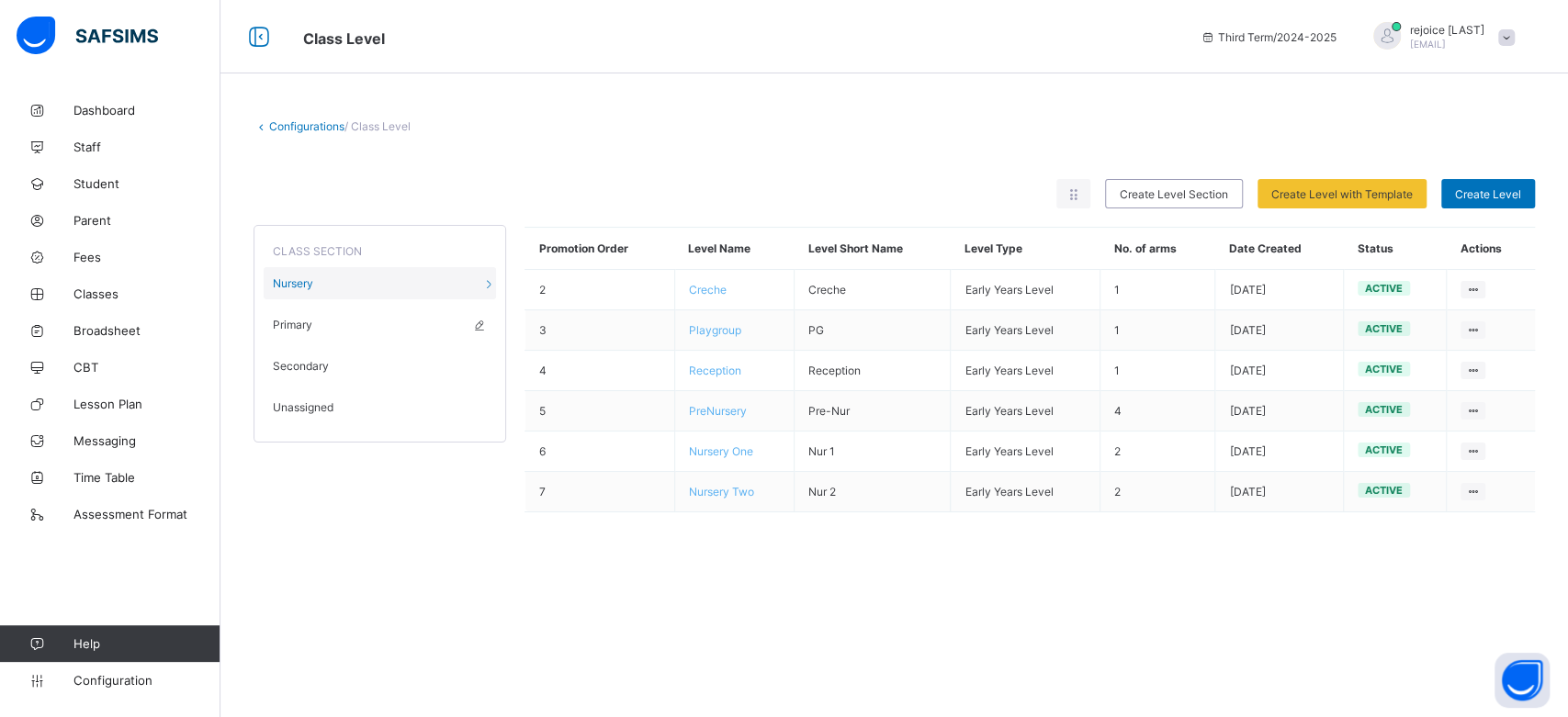 click on "Primary" at bounding box center [379, 324] 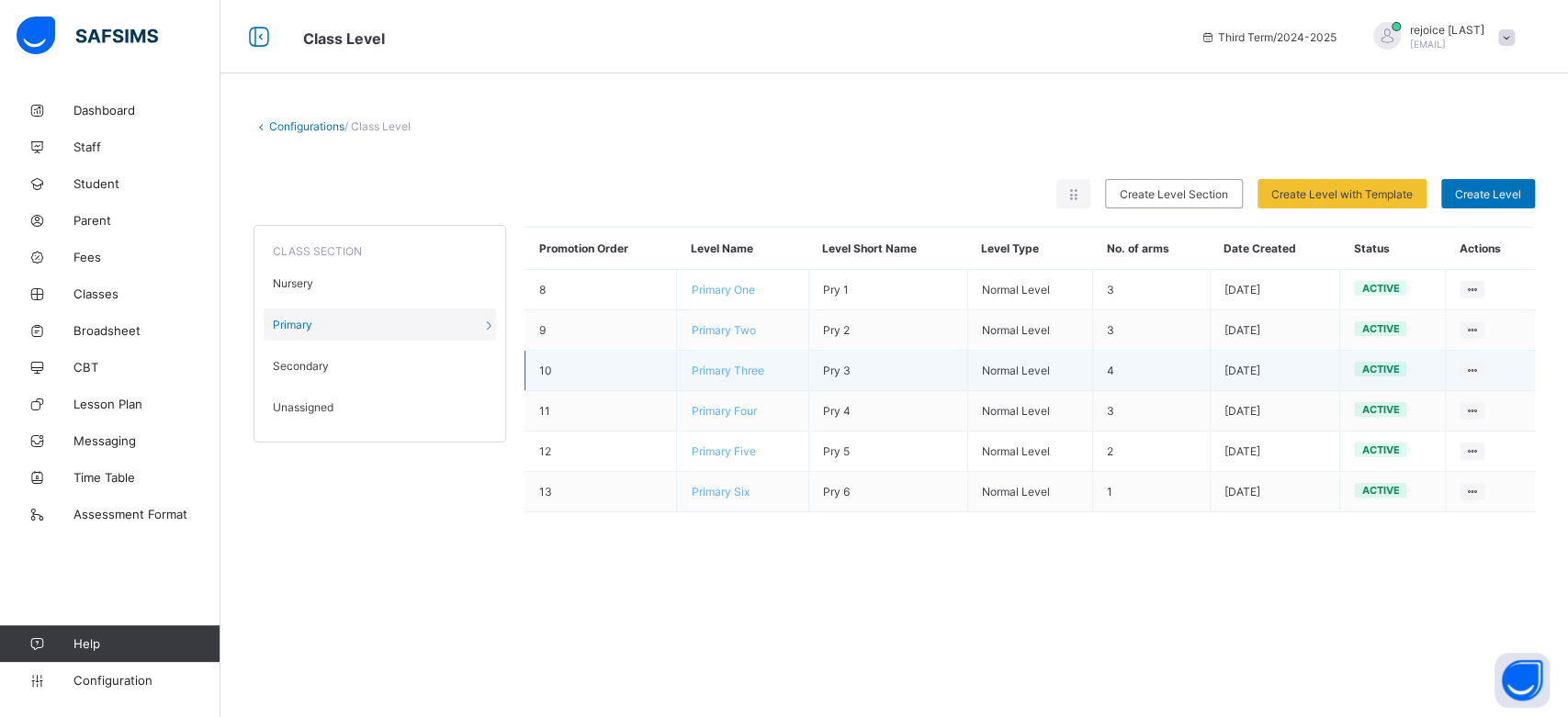click on "Primary Three" at bounding box center (727, 370) 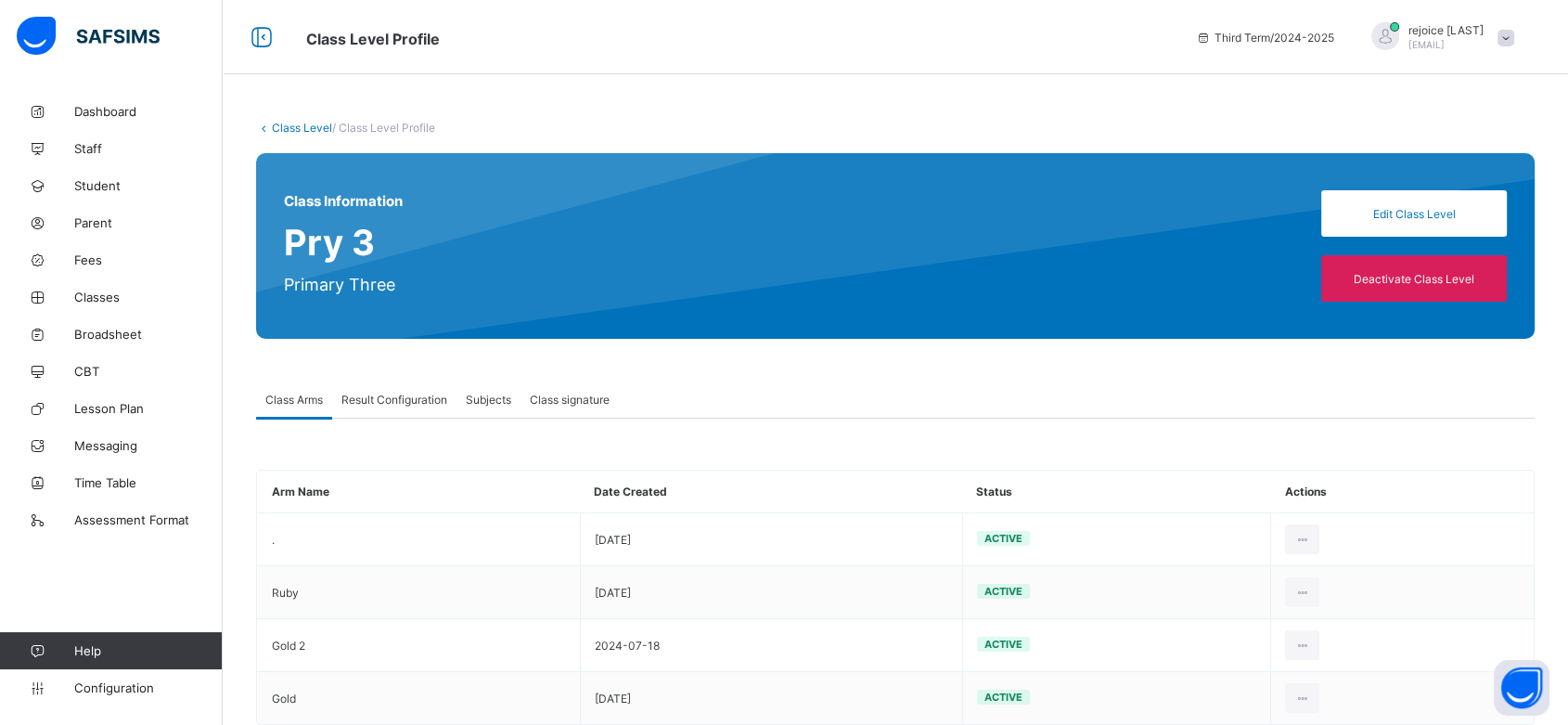 click on "Result Configuration" at bounding box center (394, 399) 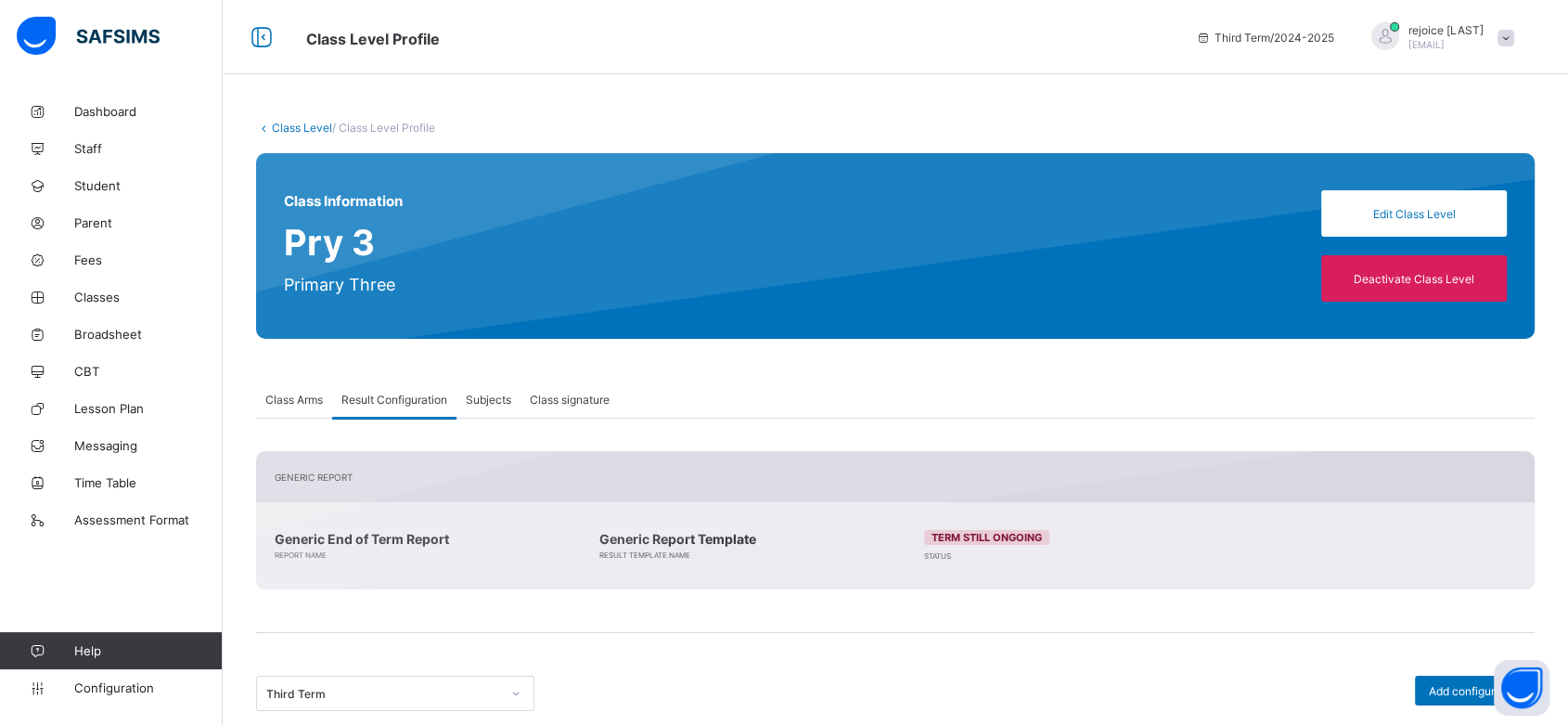 scroll, scrollTop: 250, scrollLeft: 0, axis: vertical 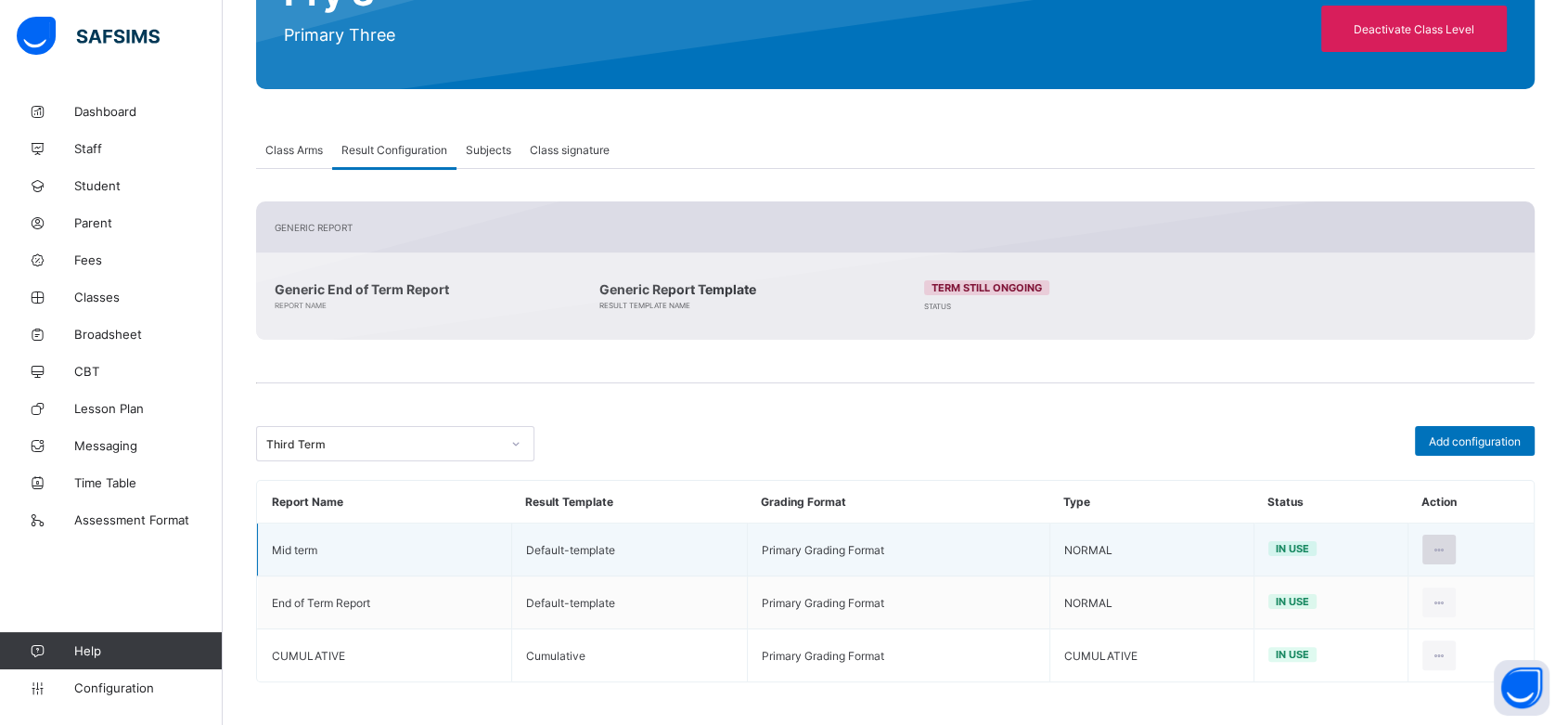 click at bounding box center (1439, 550) 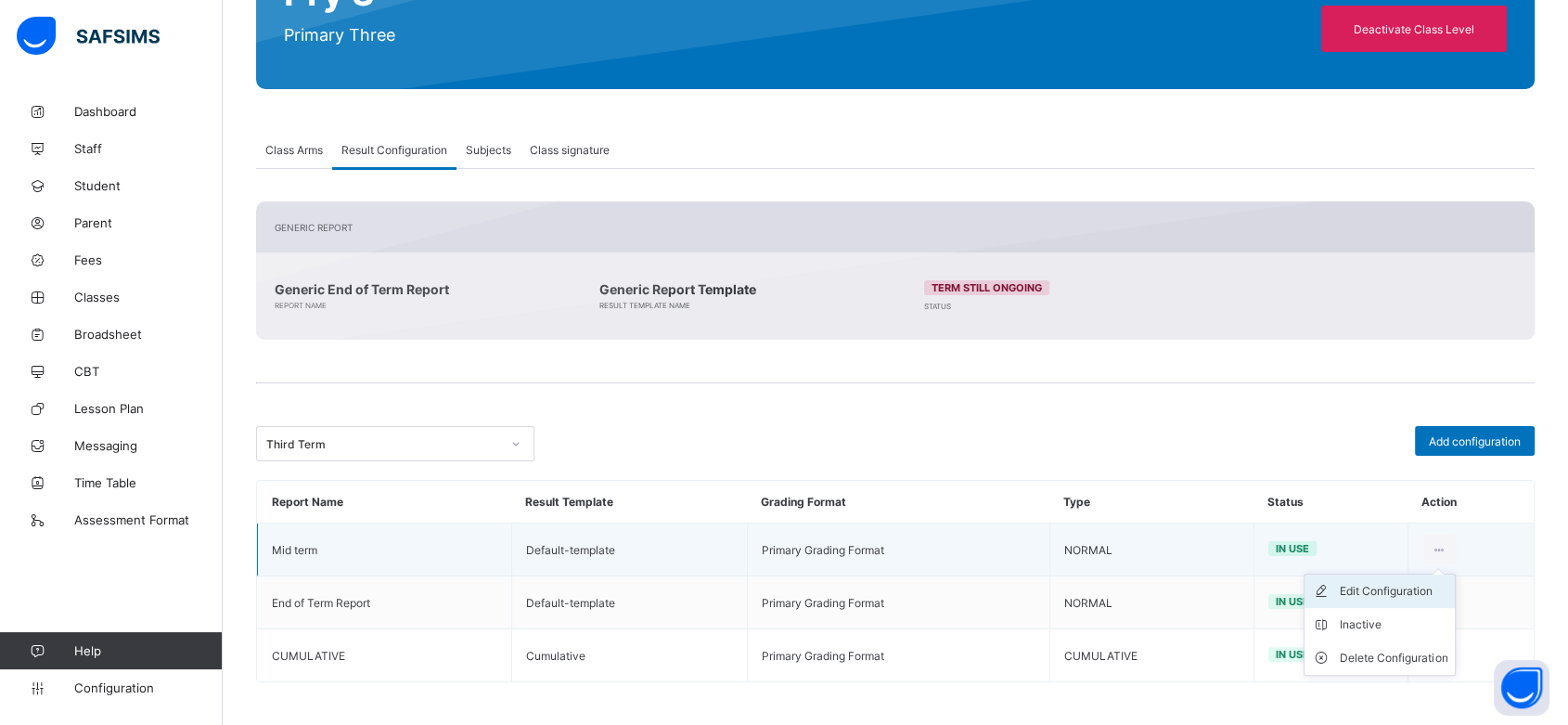 click on "Edit Configuration" at bounding box center [1394, 591] 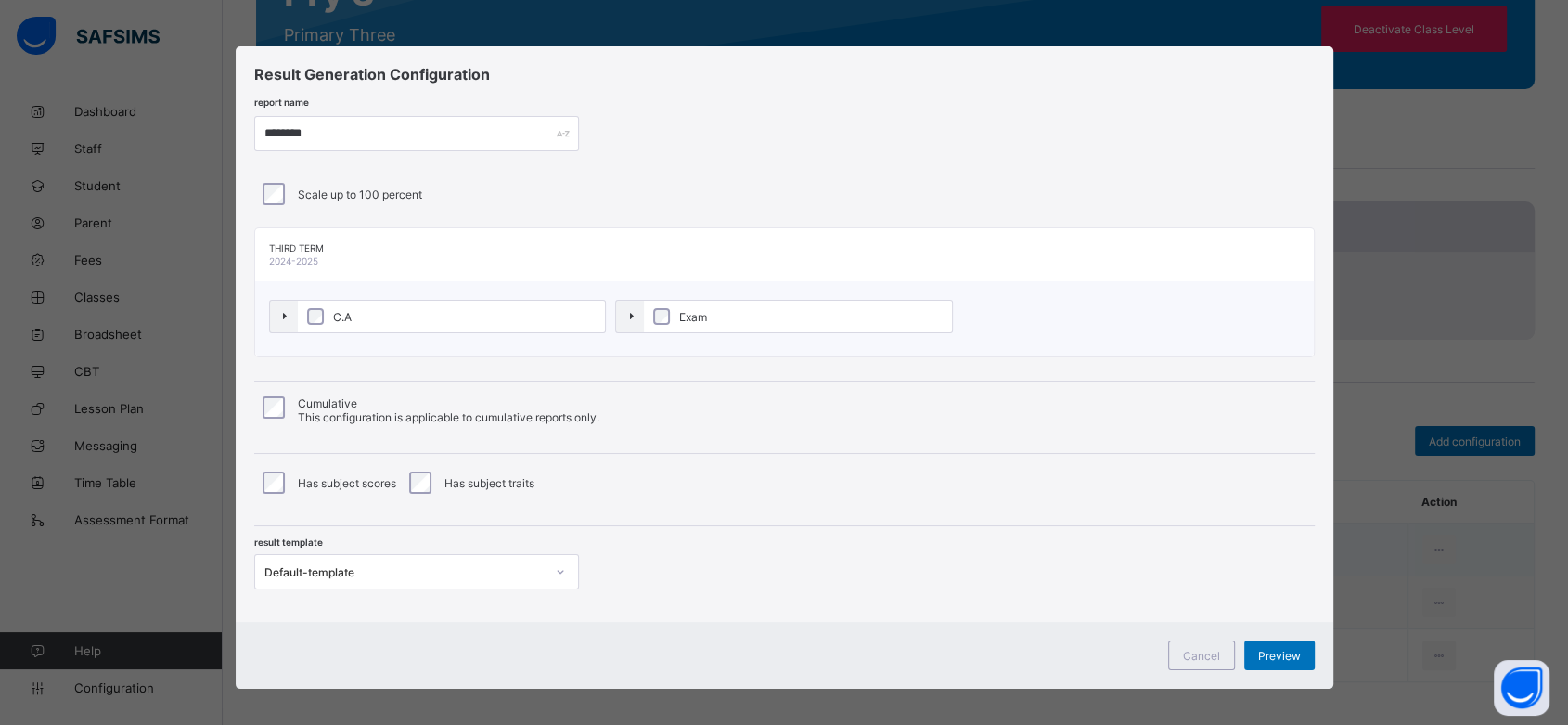 click on "C.A" at bounding box center [452, 317] 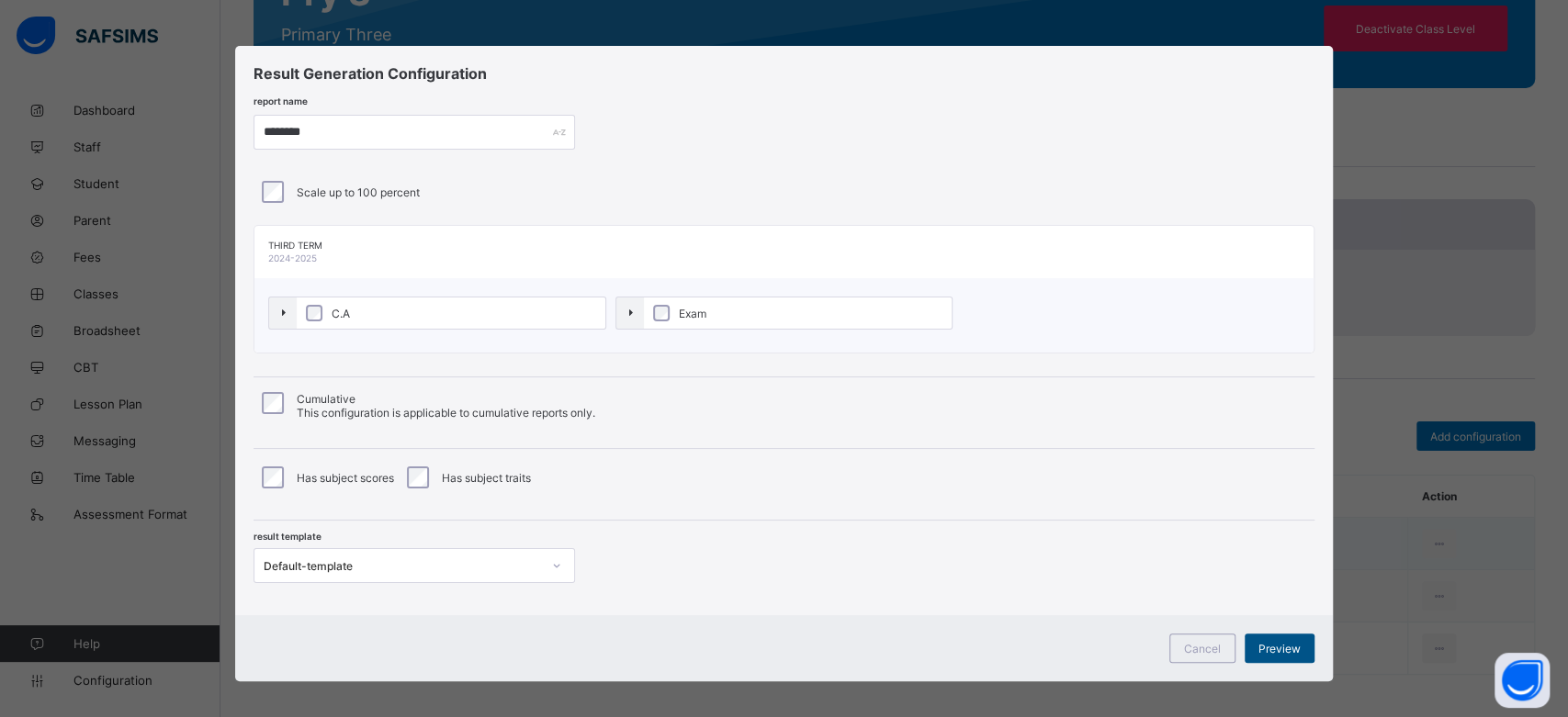 click on "Preview" at bounding box center [1280, 648] 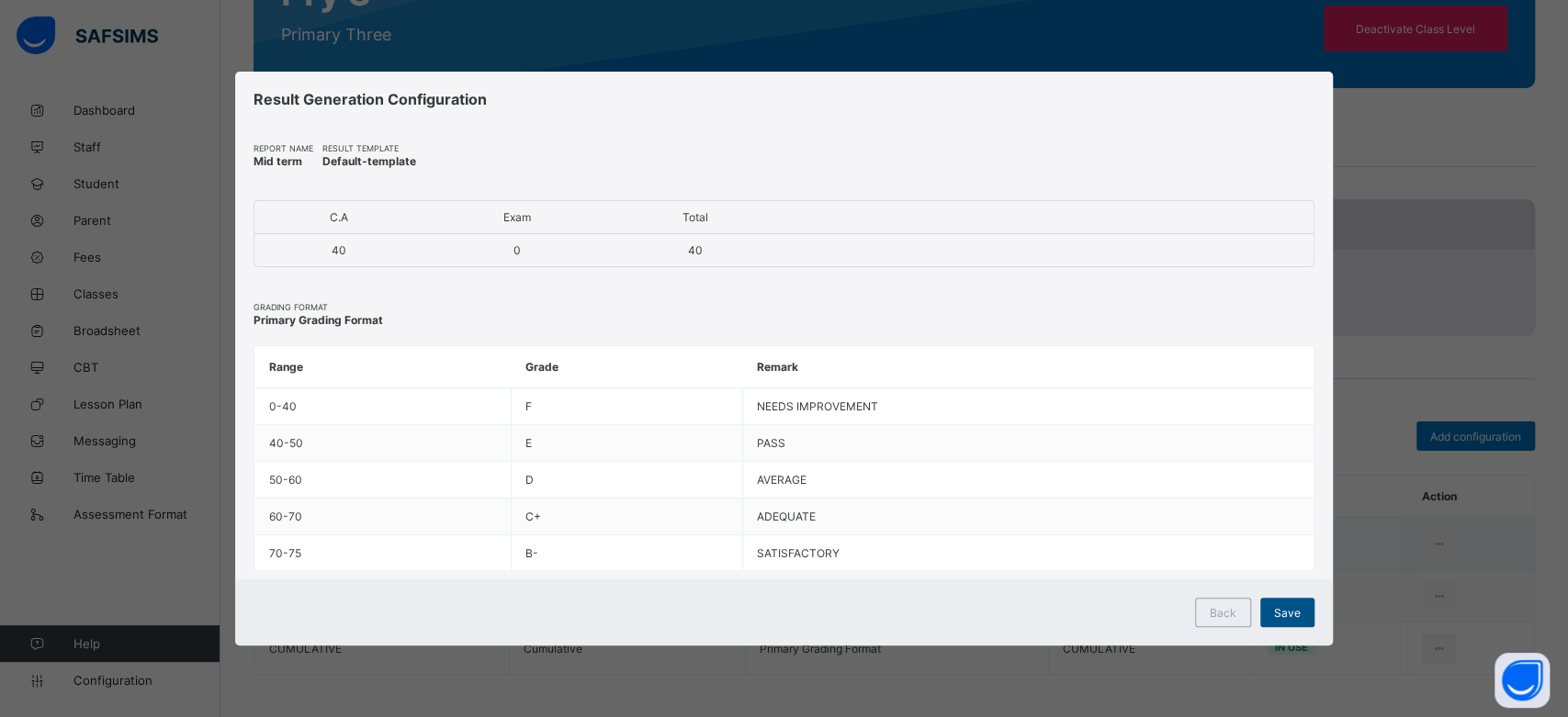 click on "Save" at bounding box center [1287, 612] 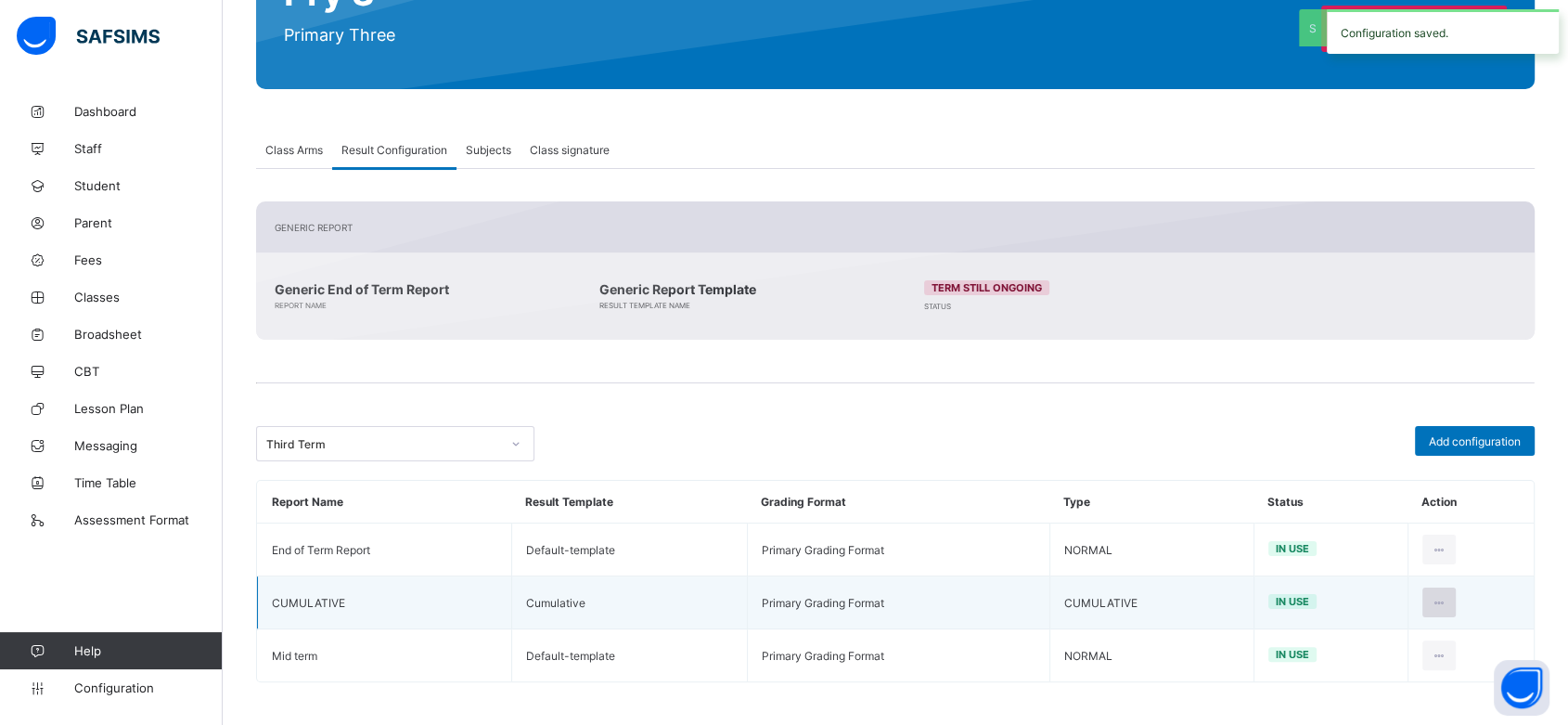 click at bounding box center [1439, 602] 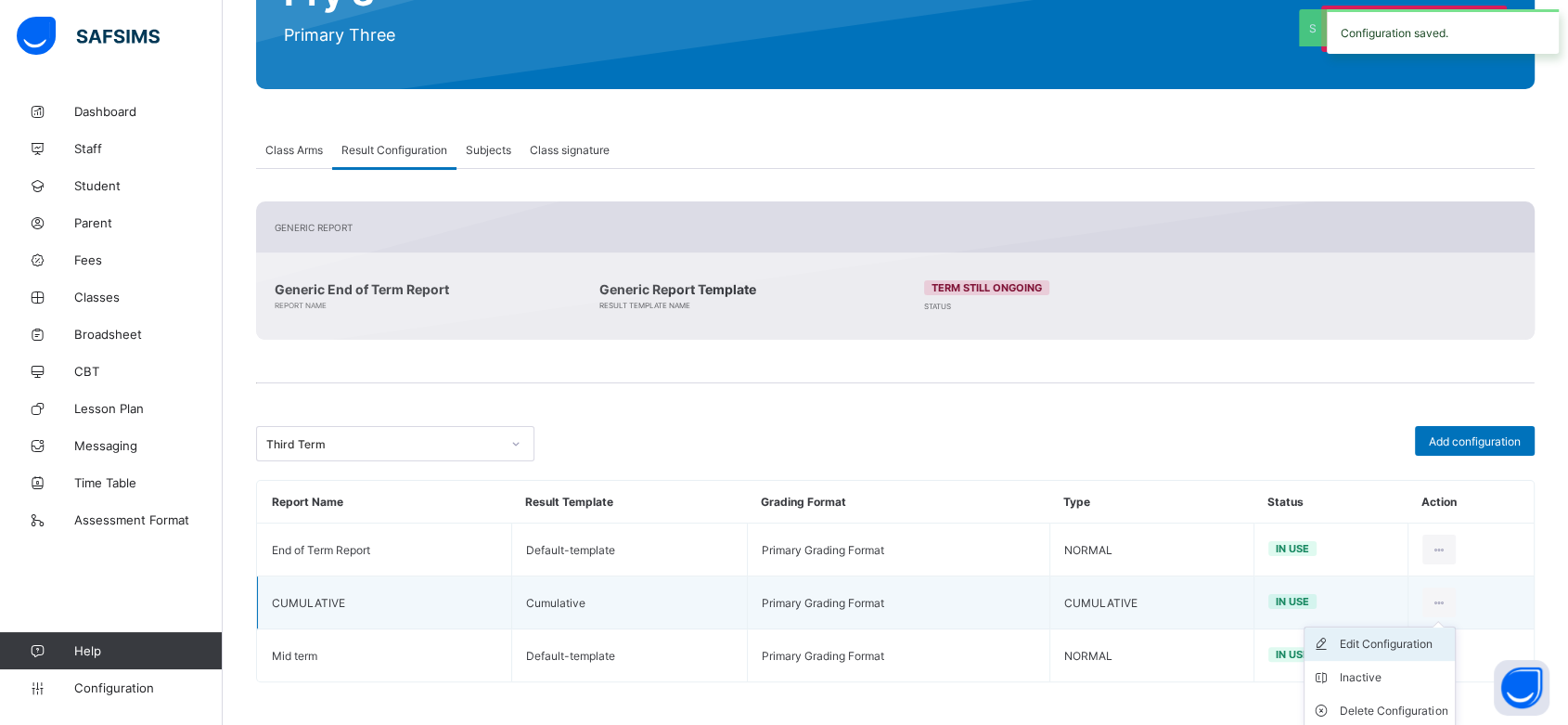 click on "Edit Configuration" at bounding box center (1394, 644) 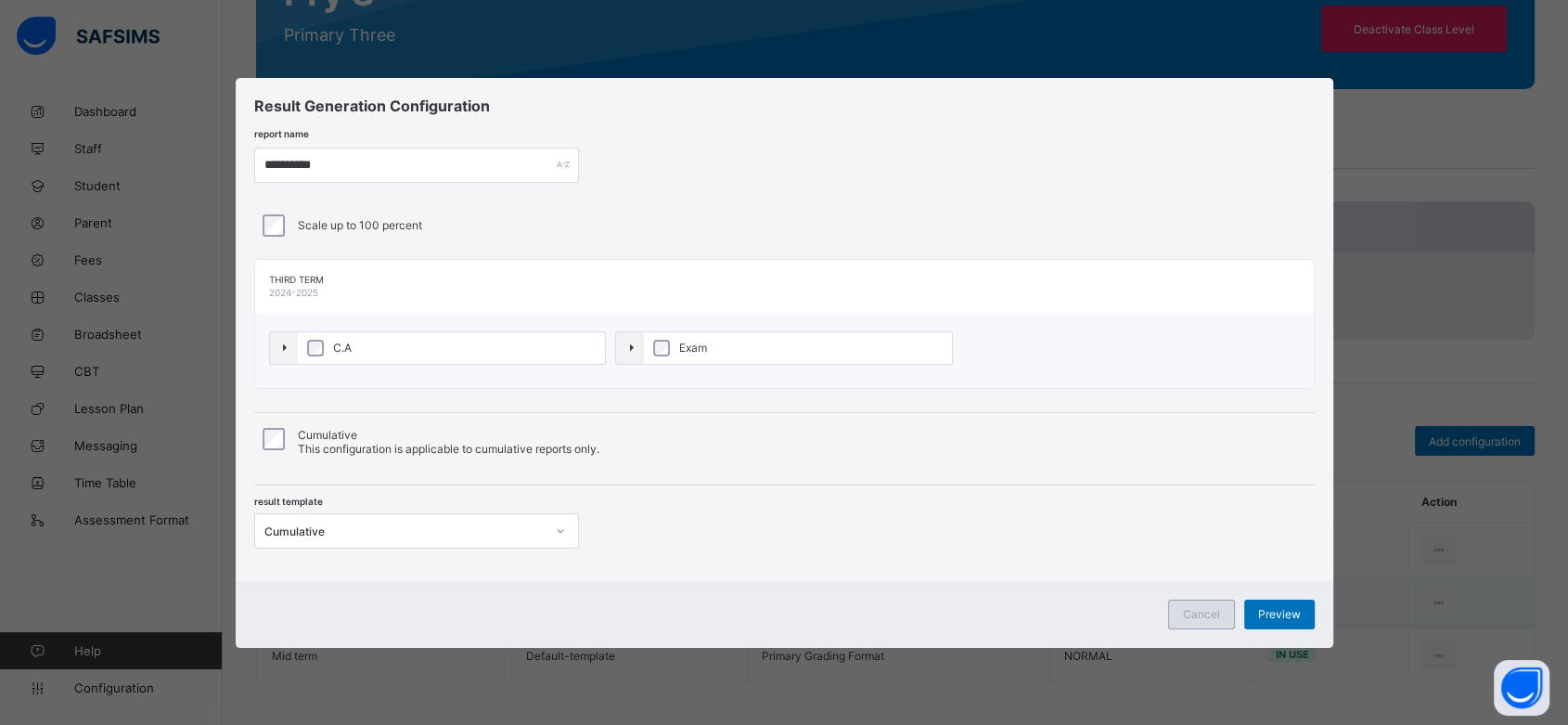 click on "Cancel" at bounding box center [1202, 614] 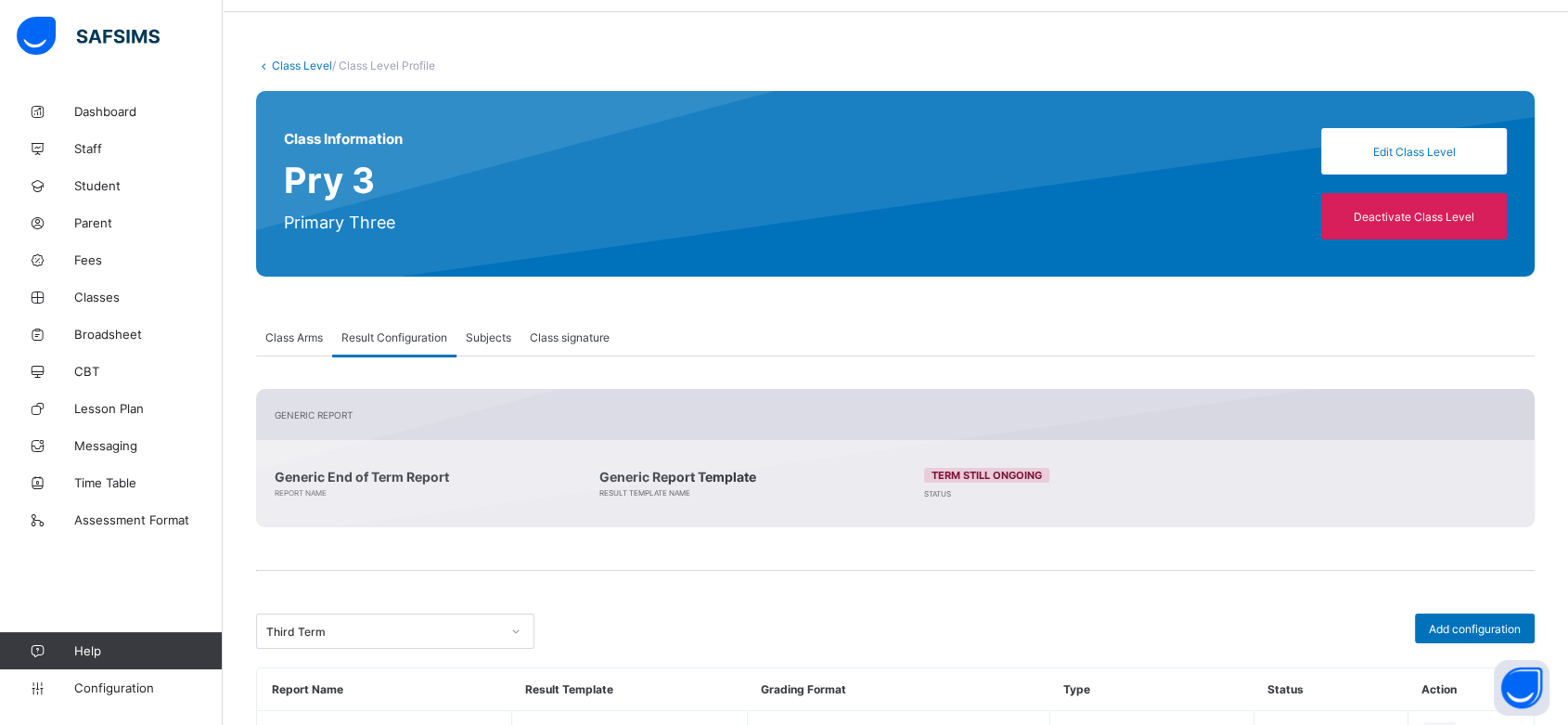 scroll, scrollTop: 59, scrollLeft: 0, axis: vertical 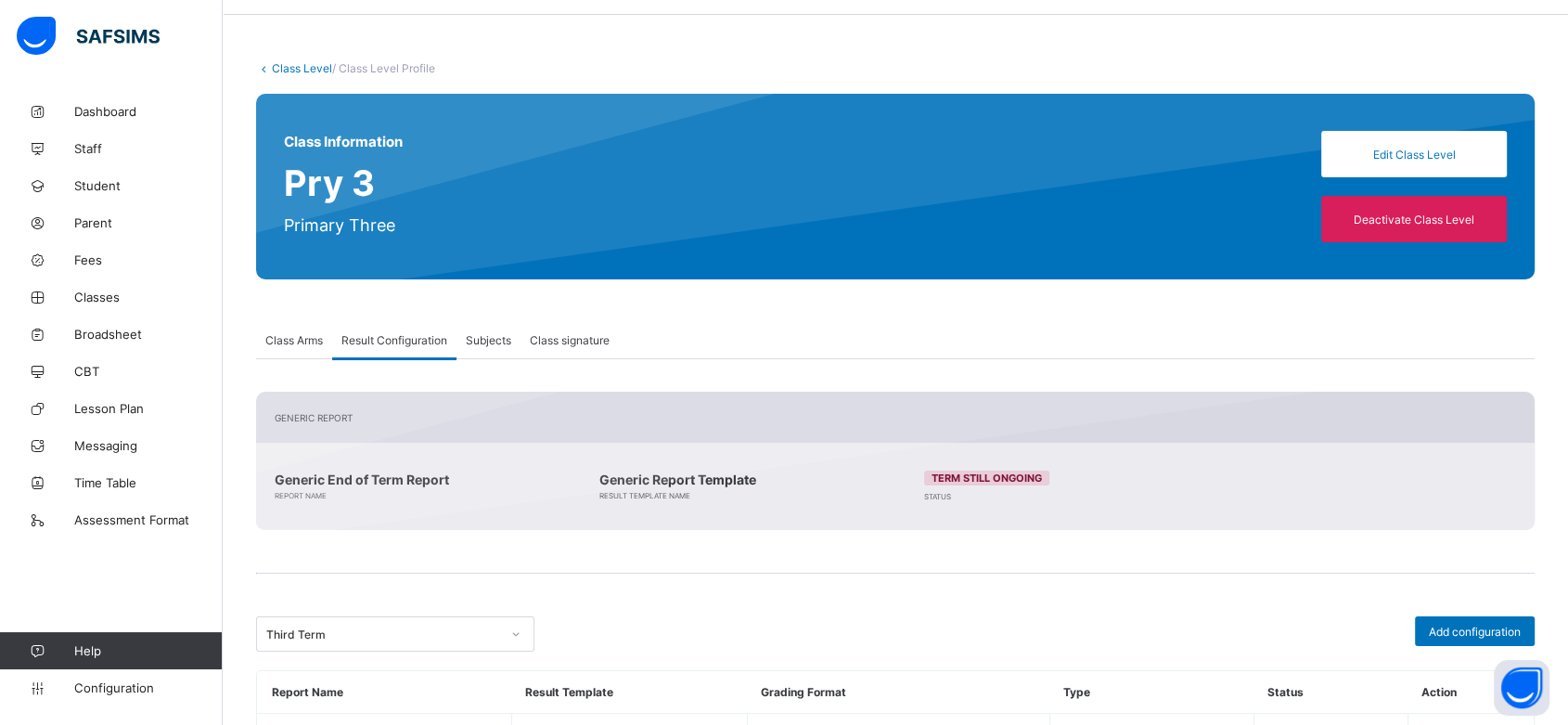 click on "Class Level" at bounding box center (302, 68) 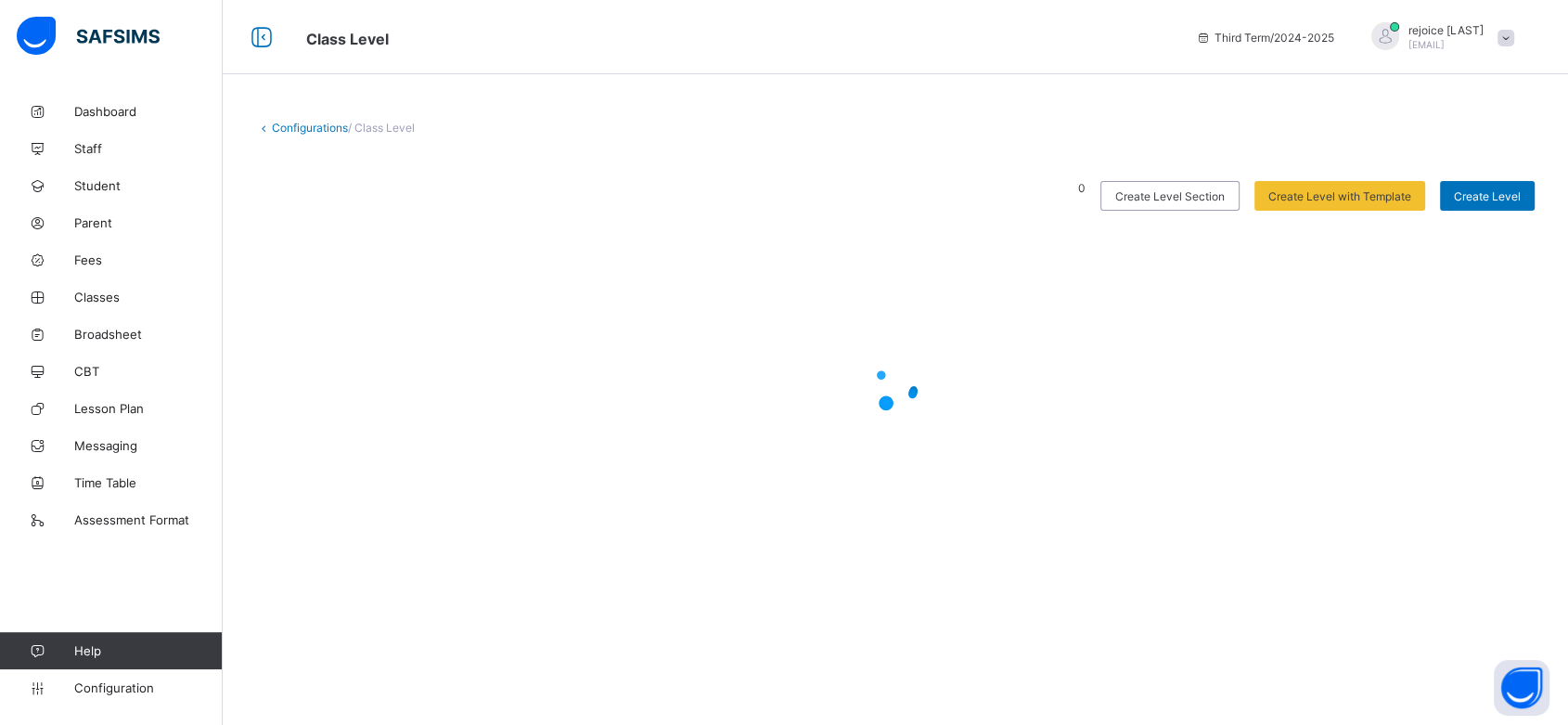 scroll, scrollTop: 0, scrollLeft: 0, axis: both 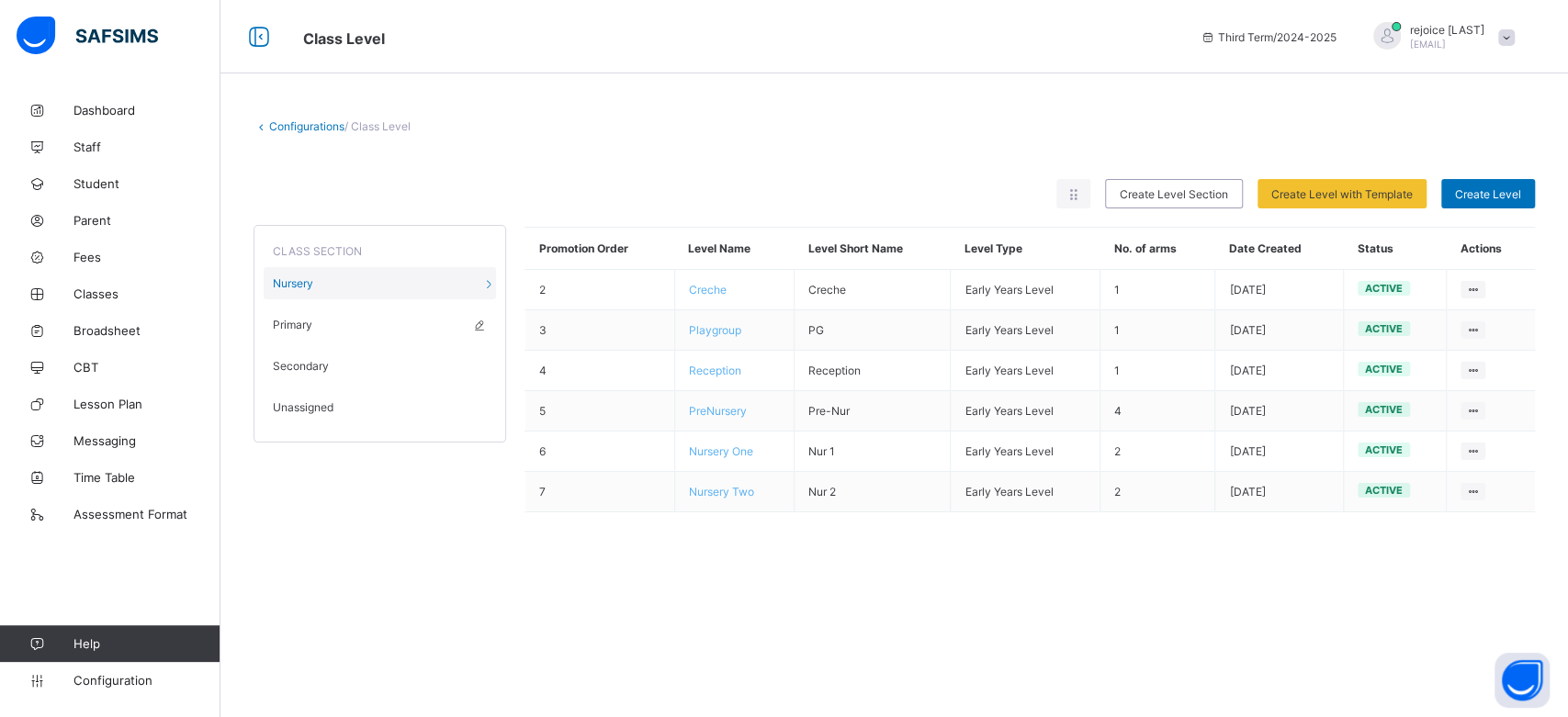 click on "Primary" at bounding box center (292, 324) 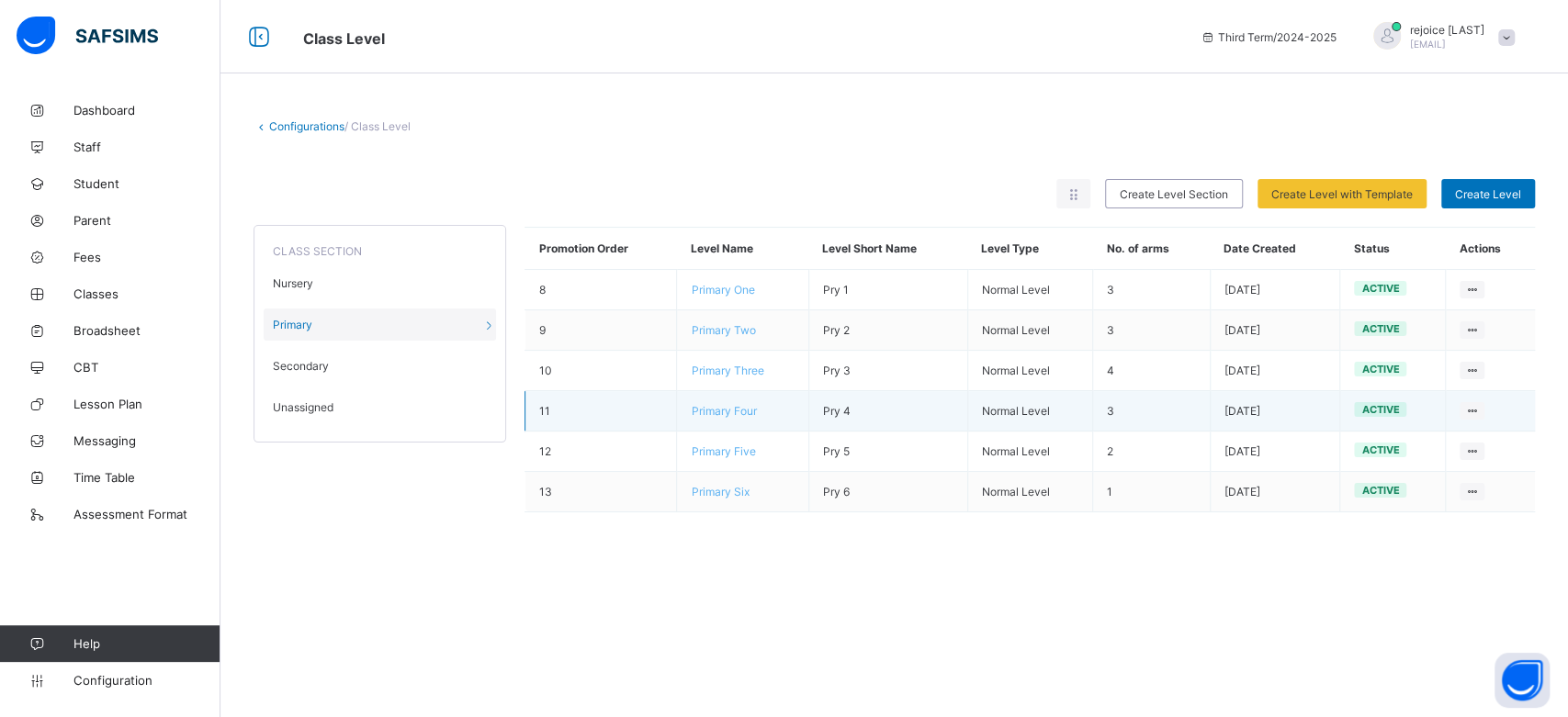 click on "Primary Four" at bounding box center (723, 410) 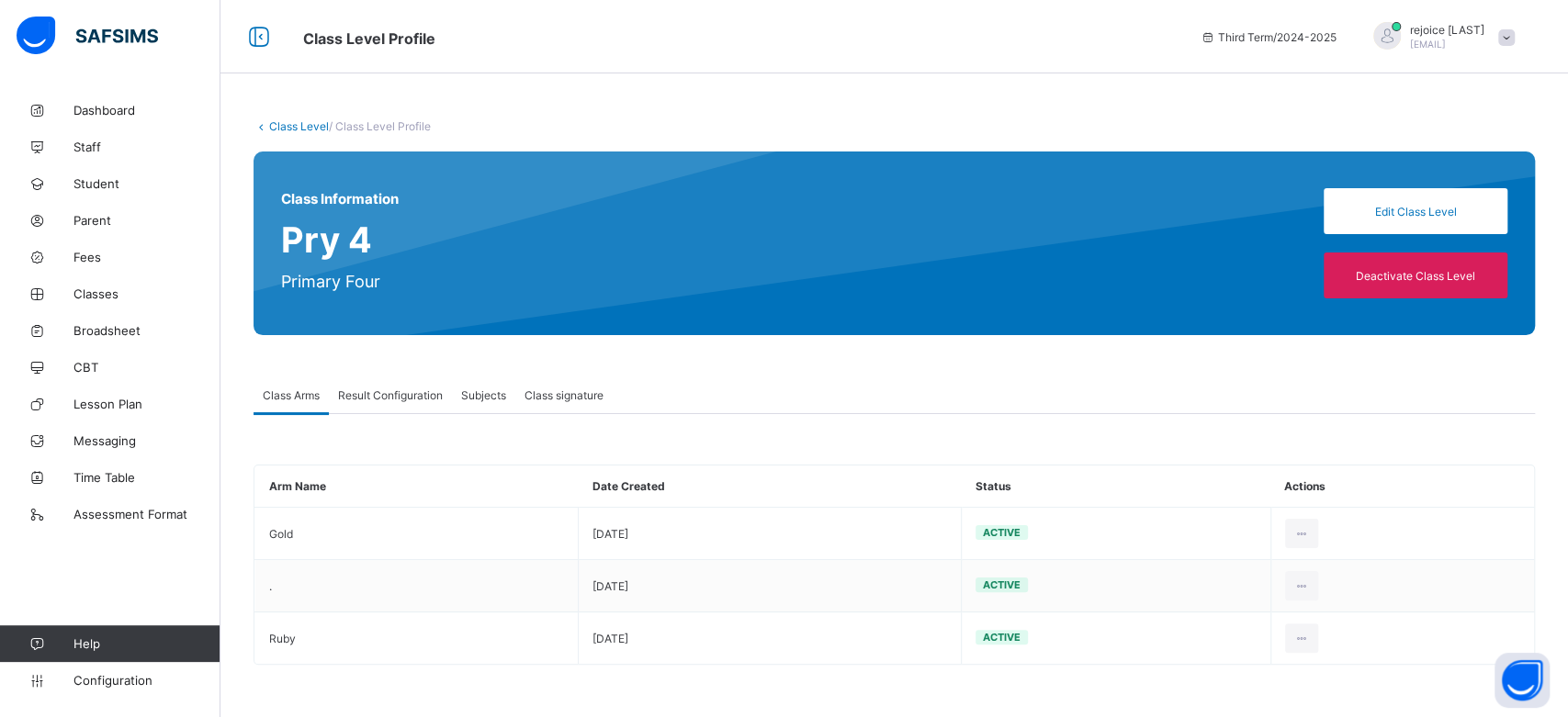 click on "Result Configuration" at bounding box center [390, 395] 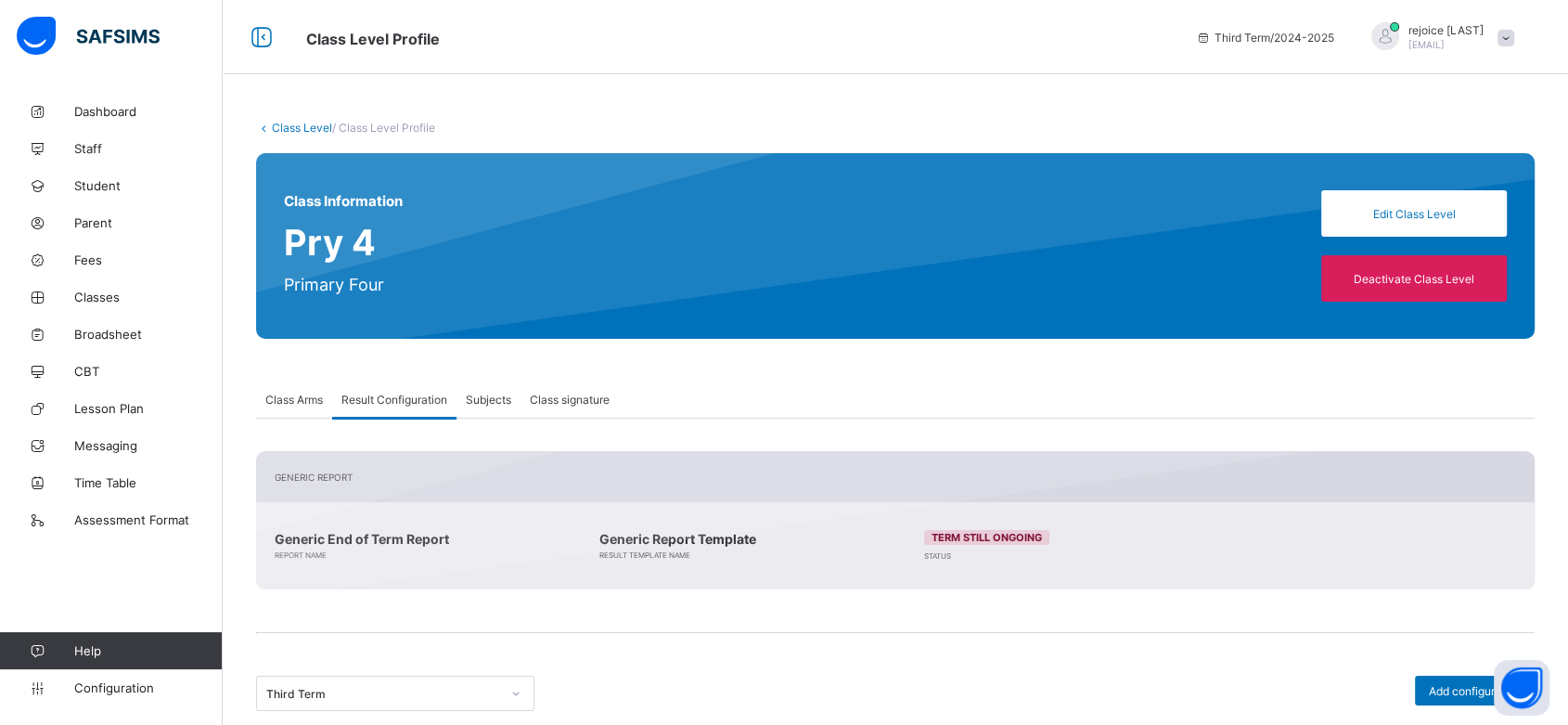 scroll, scrollTop: 250, scrollLeft: 0, axis: vertical 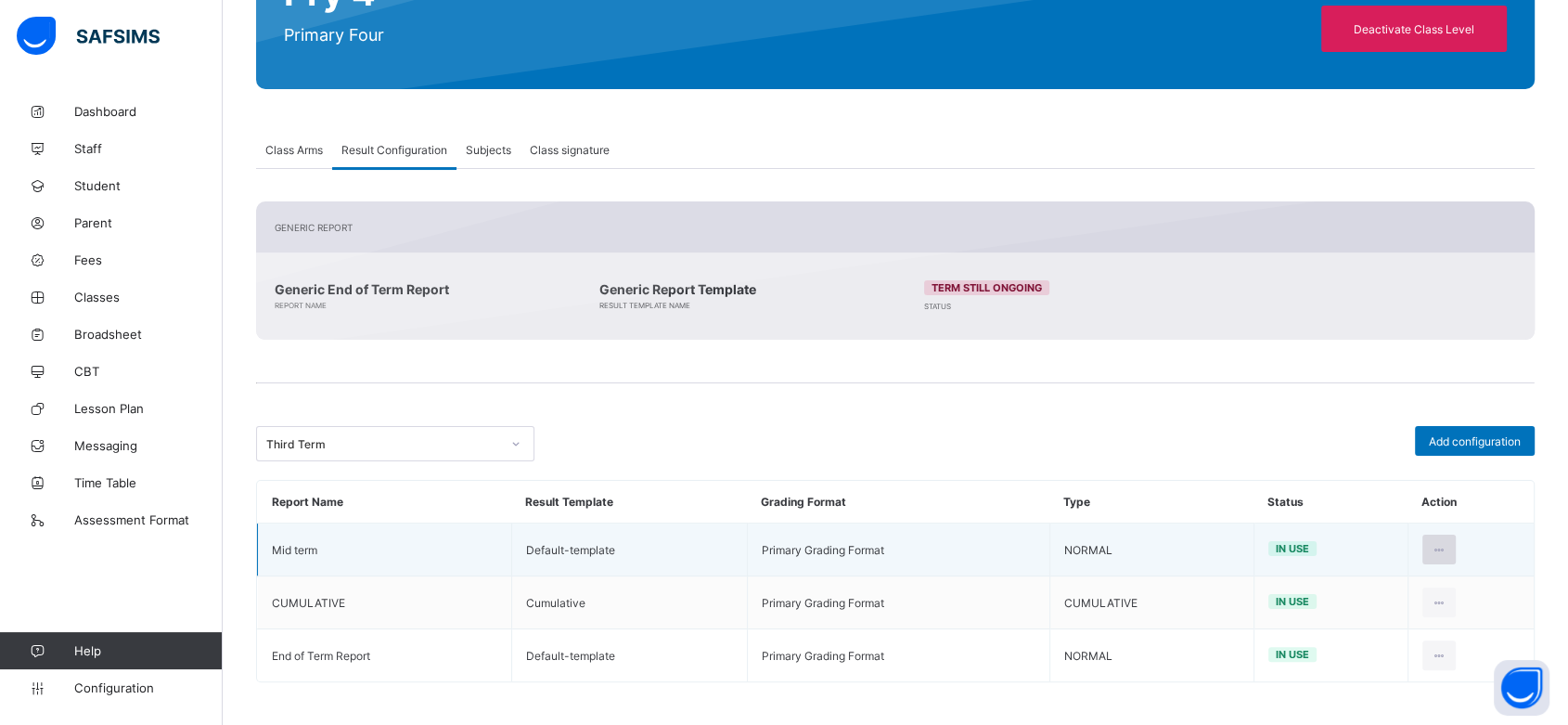 click at bounding box center [1439, 550] 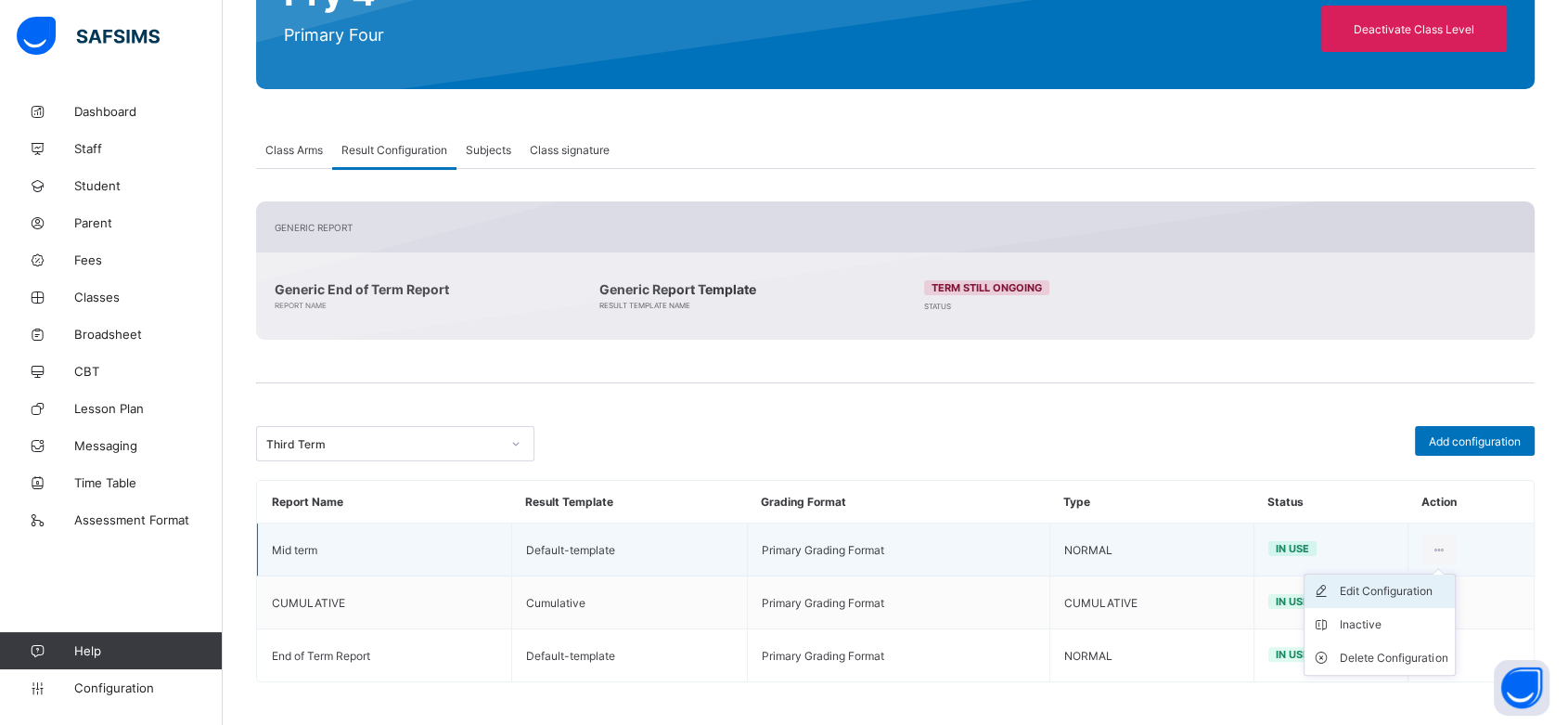 click on "Edit Configuration" at bounding box center (1394, 591) 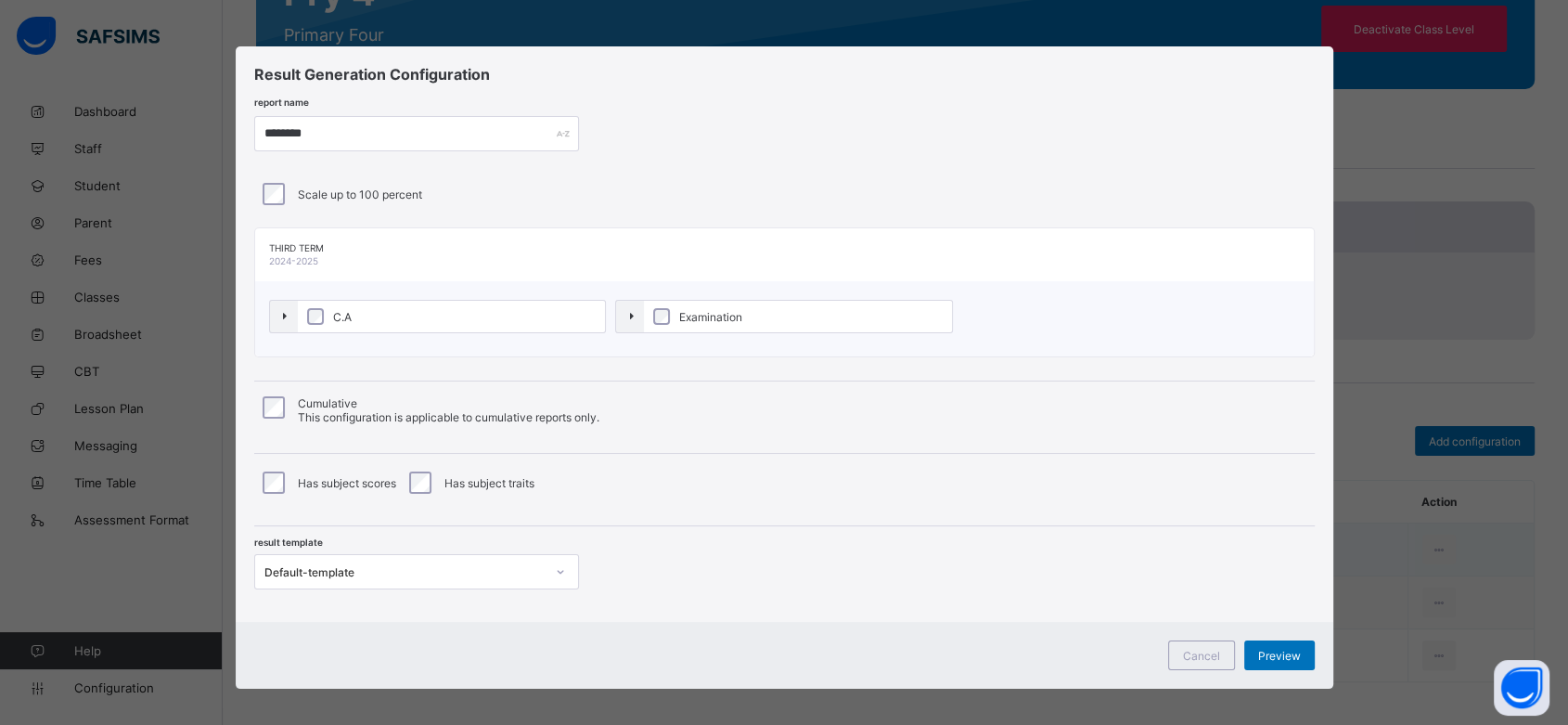 click on "C.A" at bounding box center [452, 317] 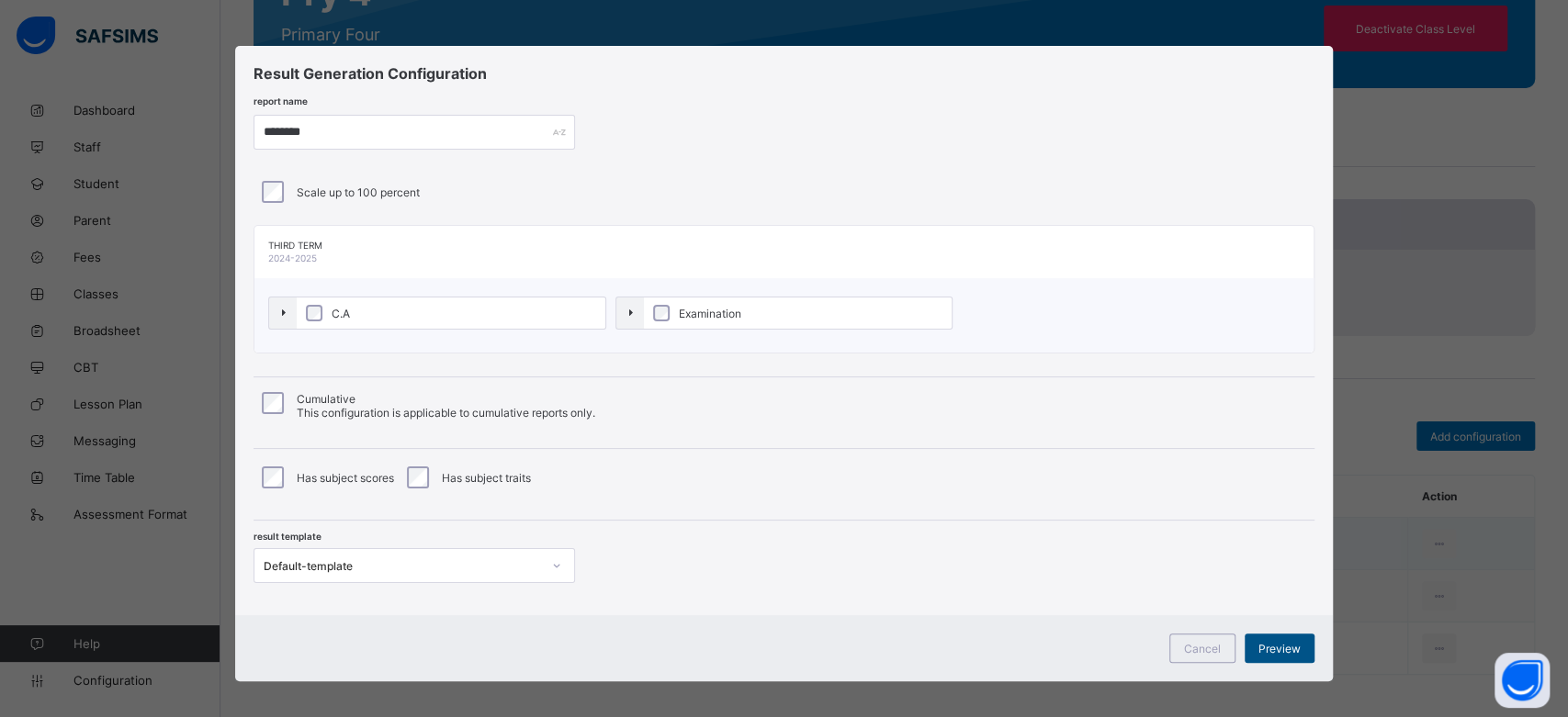 click on "Preview" at bounding box center [1280, 648] 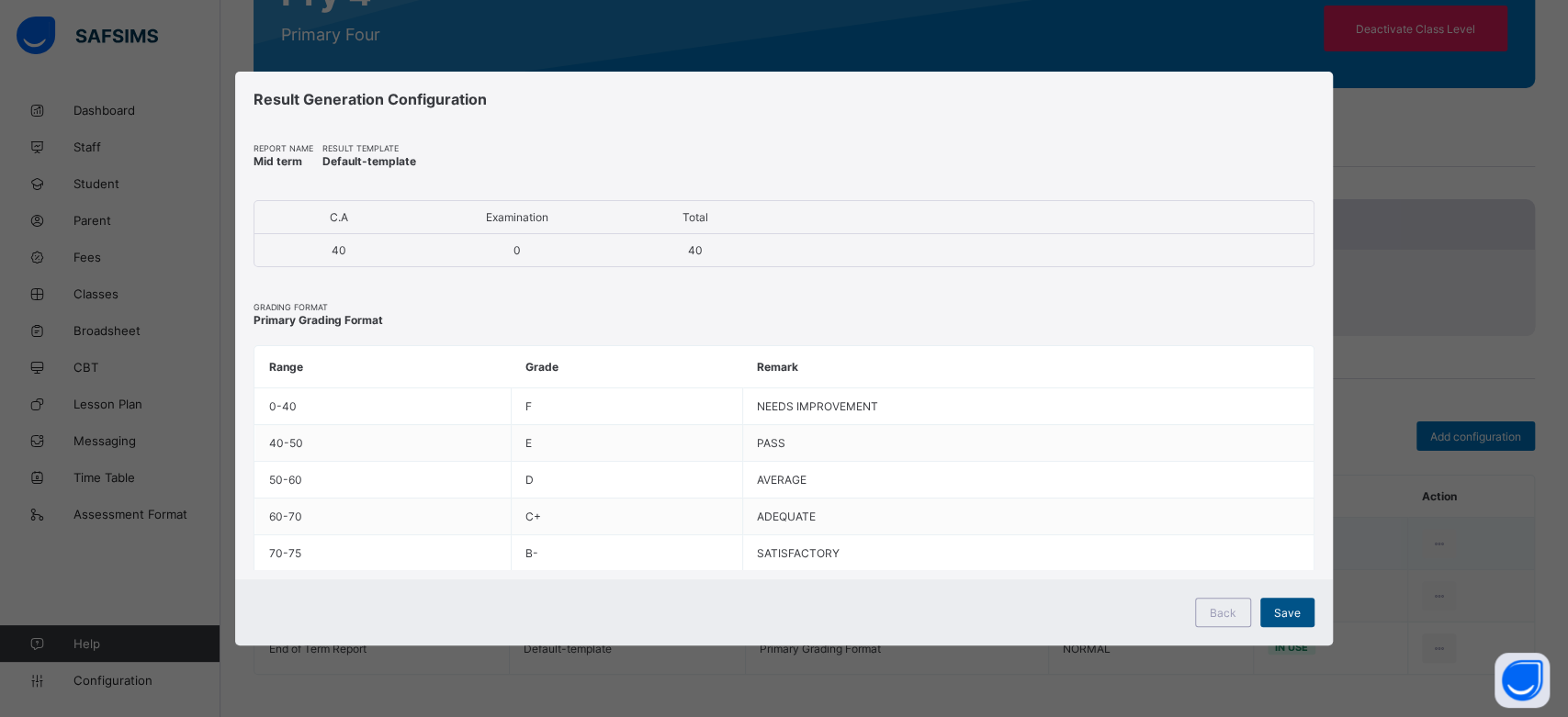 click on "Save" at bounding box center [1287, 612] 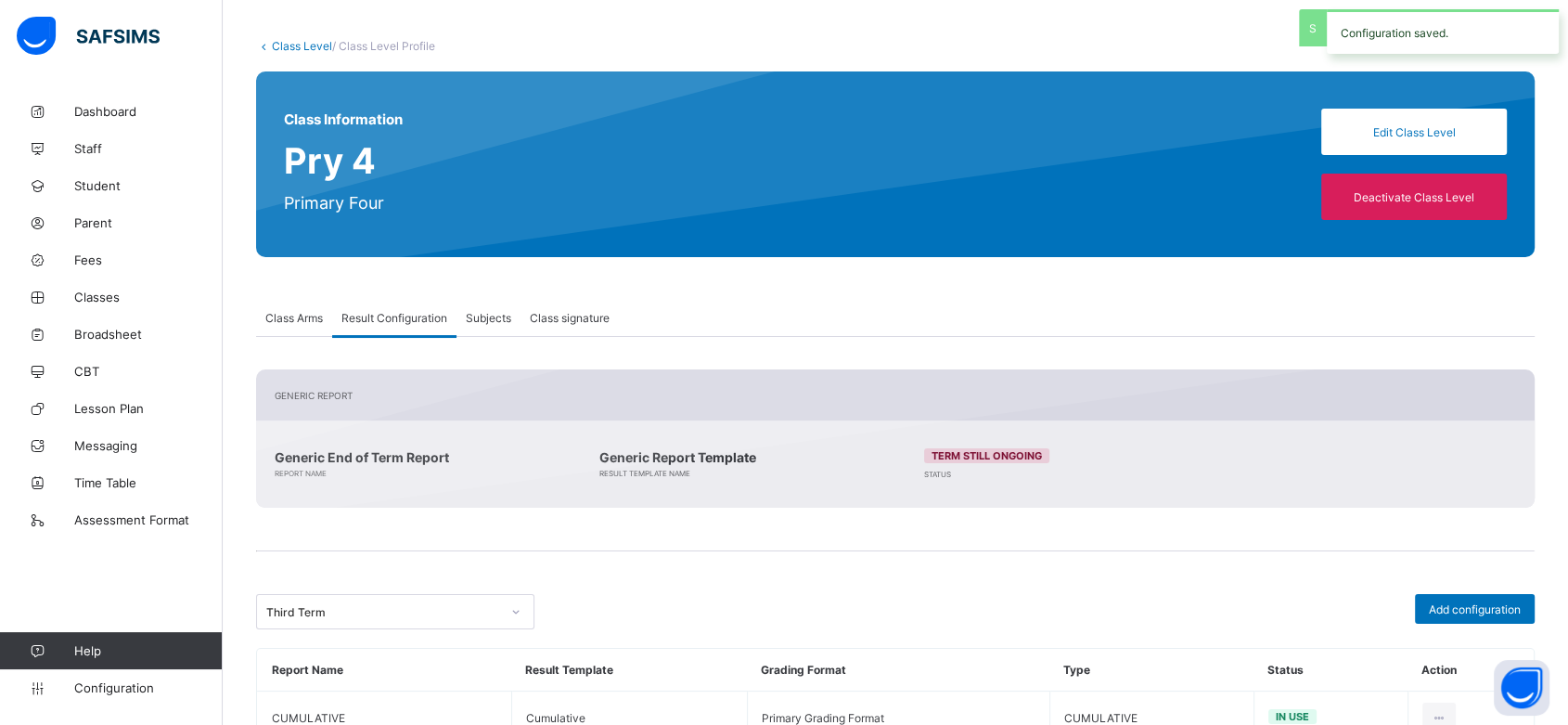 scroll, scrollTop: 75, scrollLeft: 0, axis: vertical 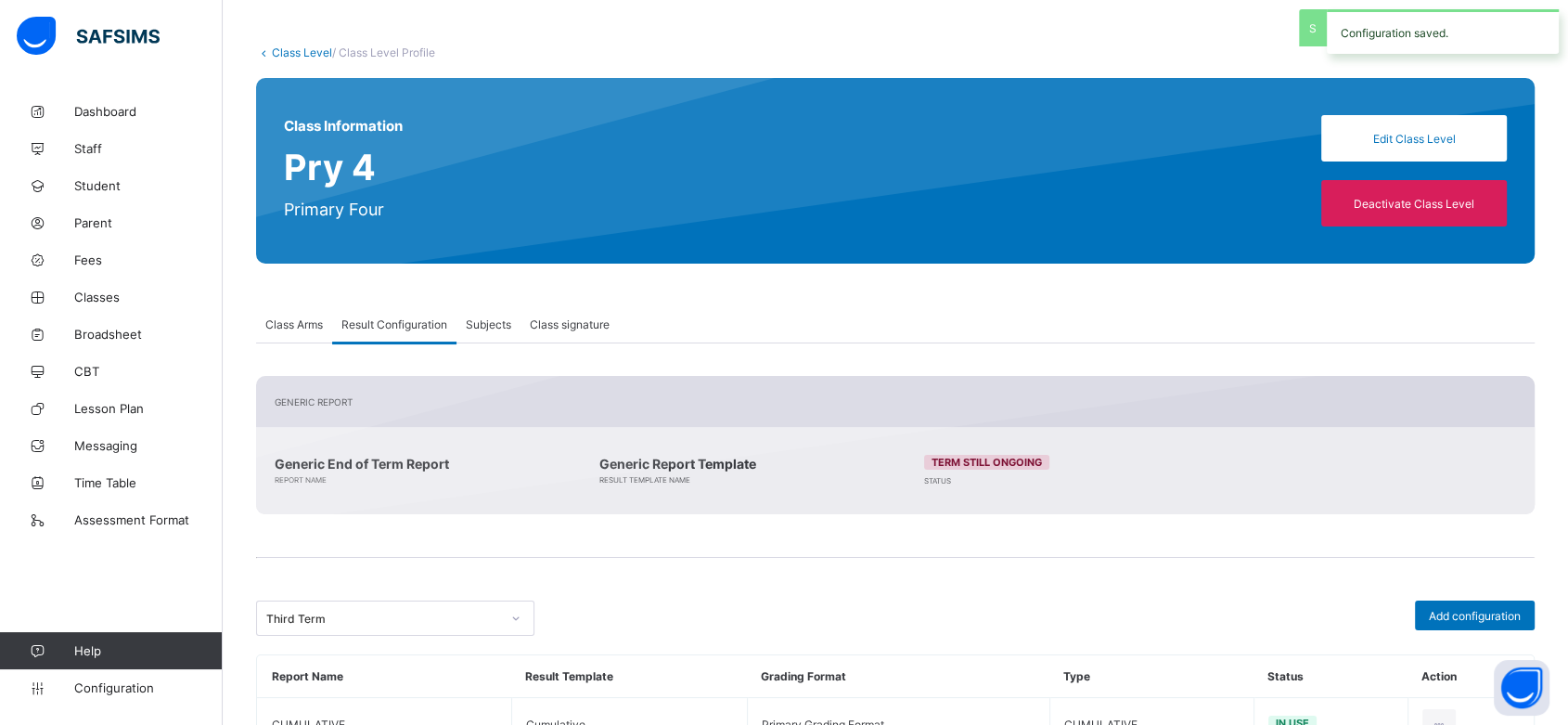 click on "Class Level" at bounding box center (302, 52) 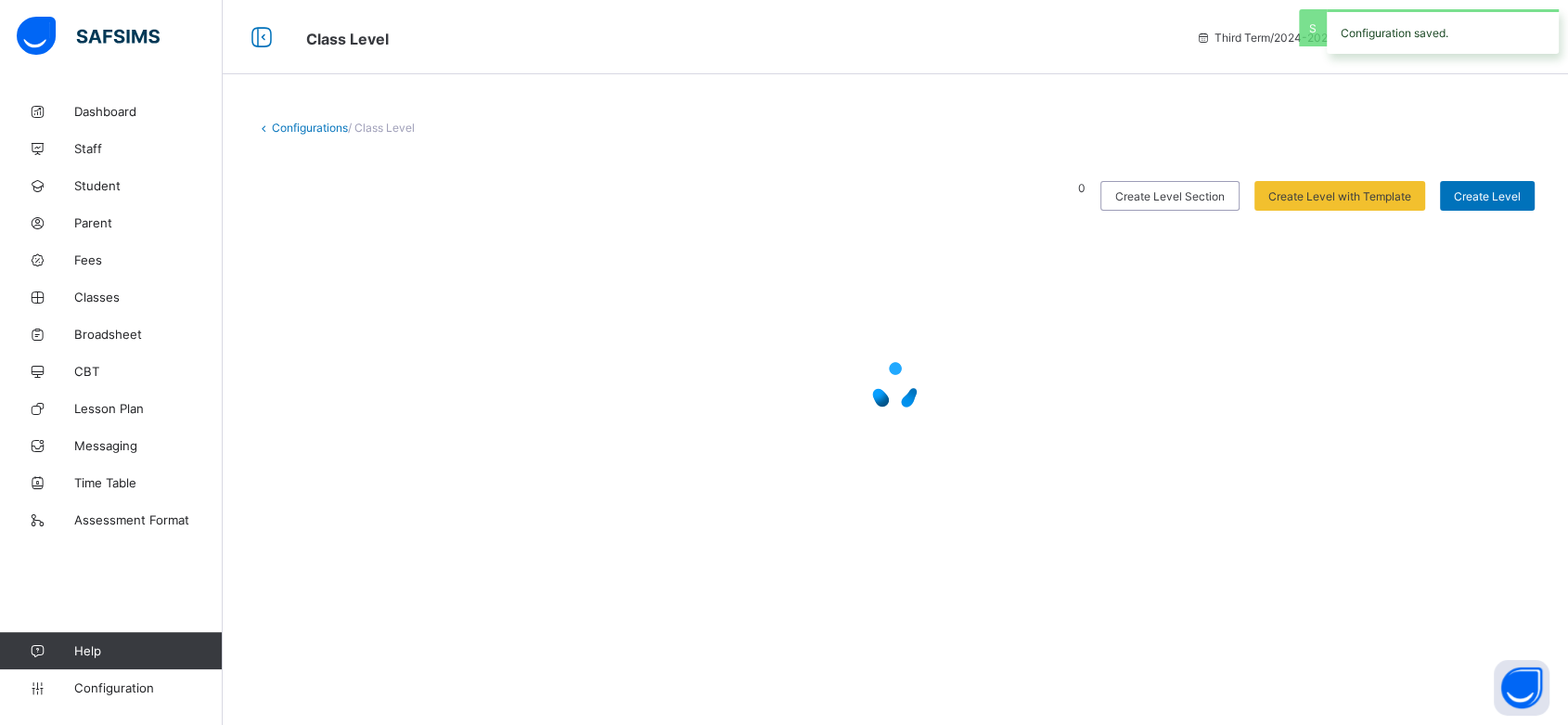 scroll, scrollTop: 0, scrollLeft: 0, axis: both 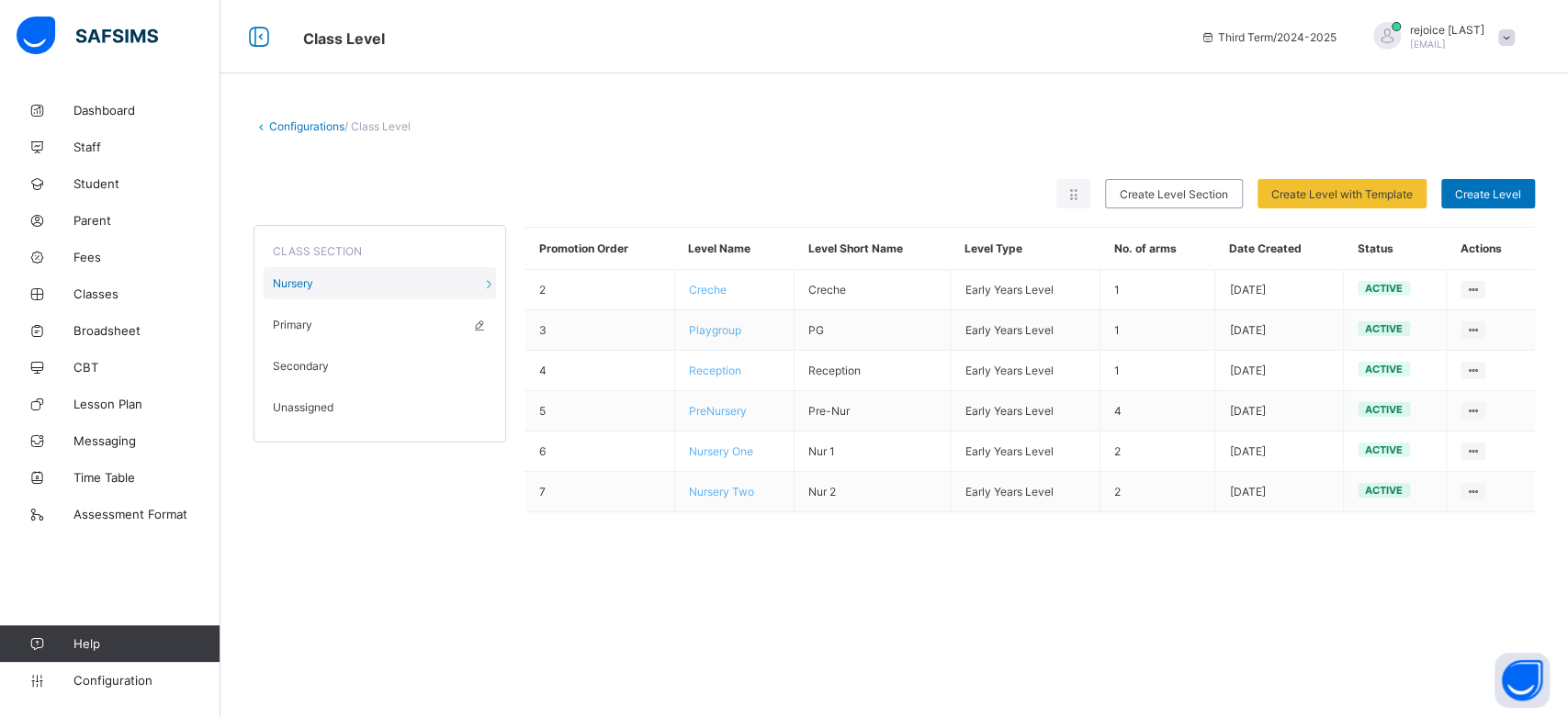 click on "Primary" at bounding box center [379, 324] 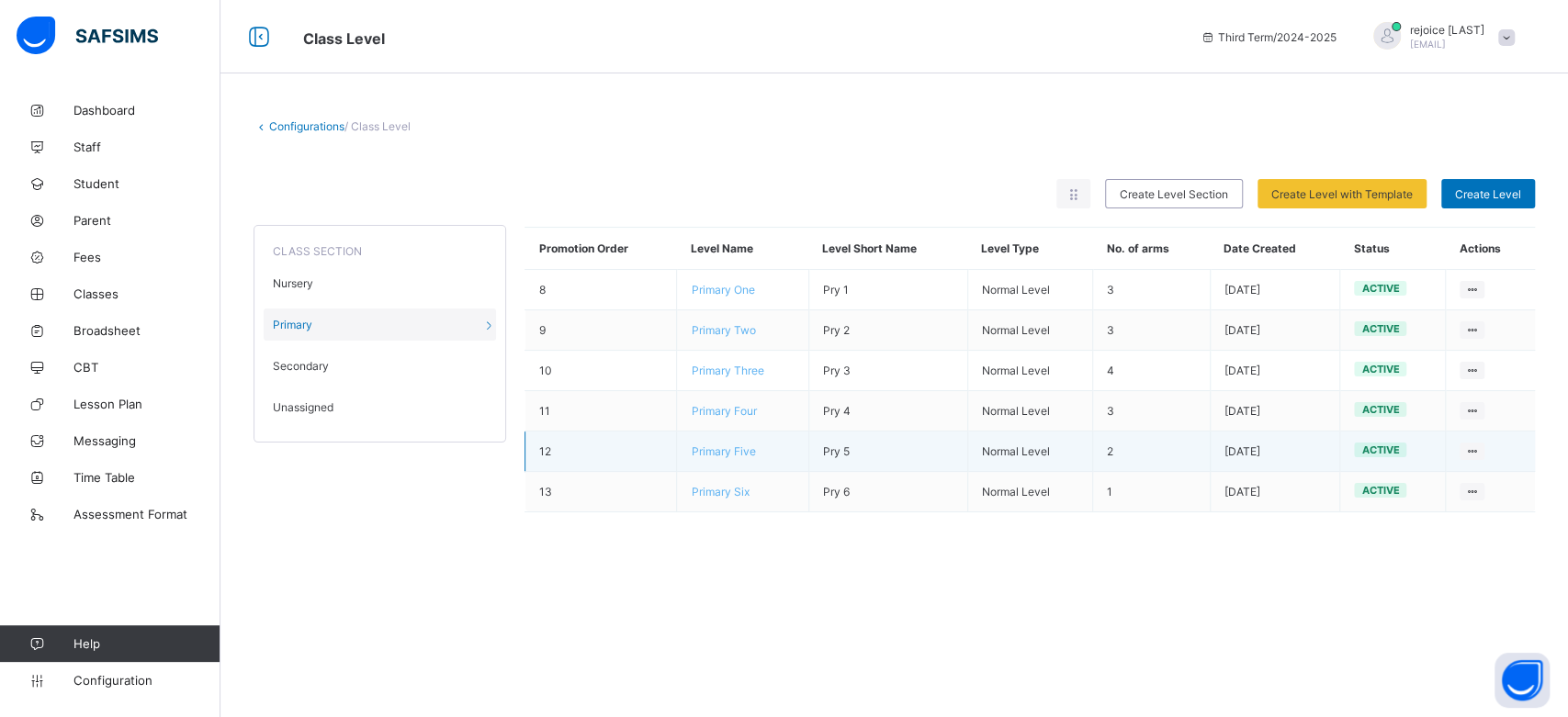 click on "Primary Five" at bounding box center (723, 451) 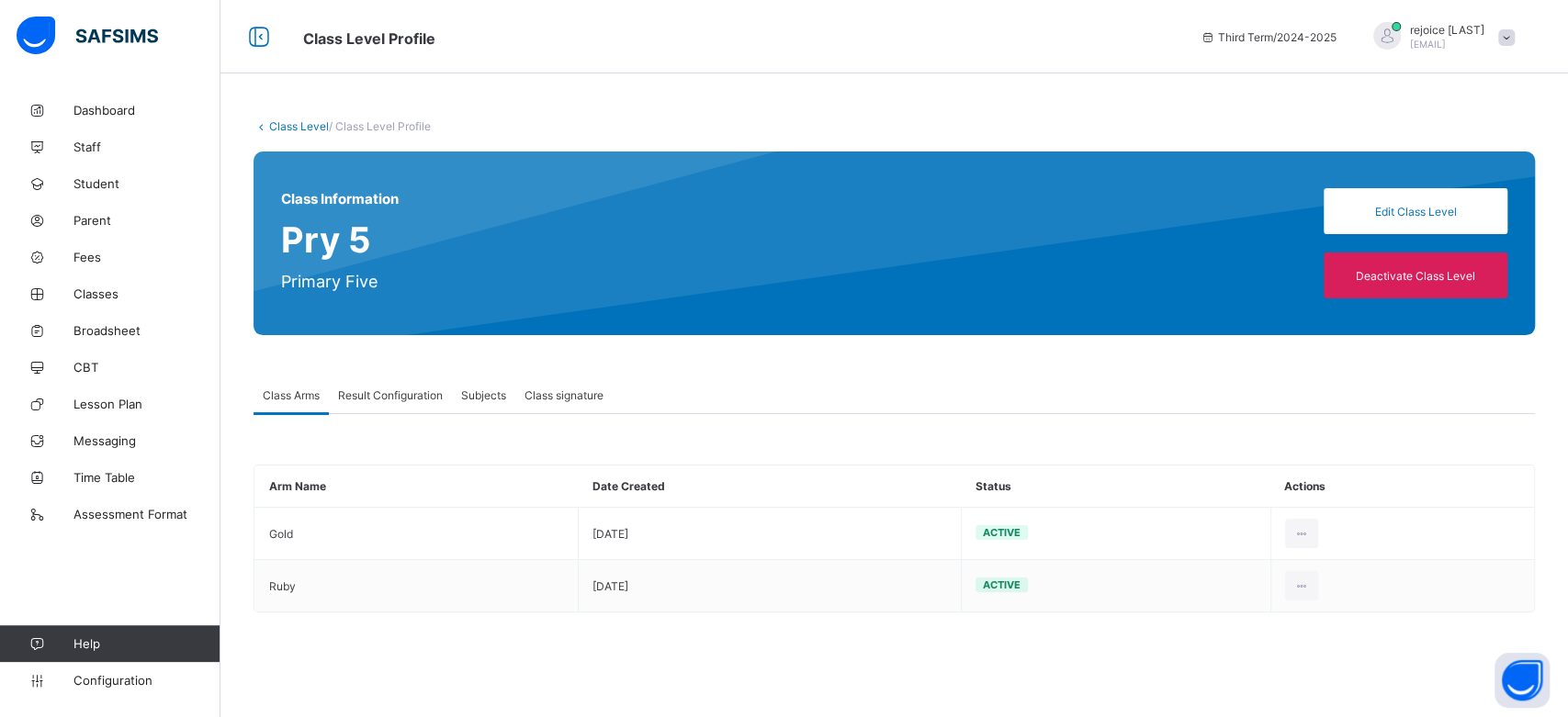 click on "Result Configuration" at bounding box center (390, 395) 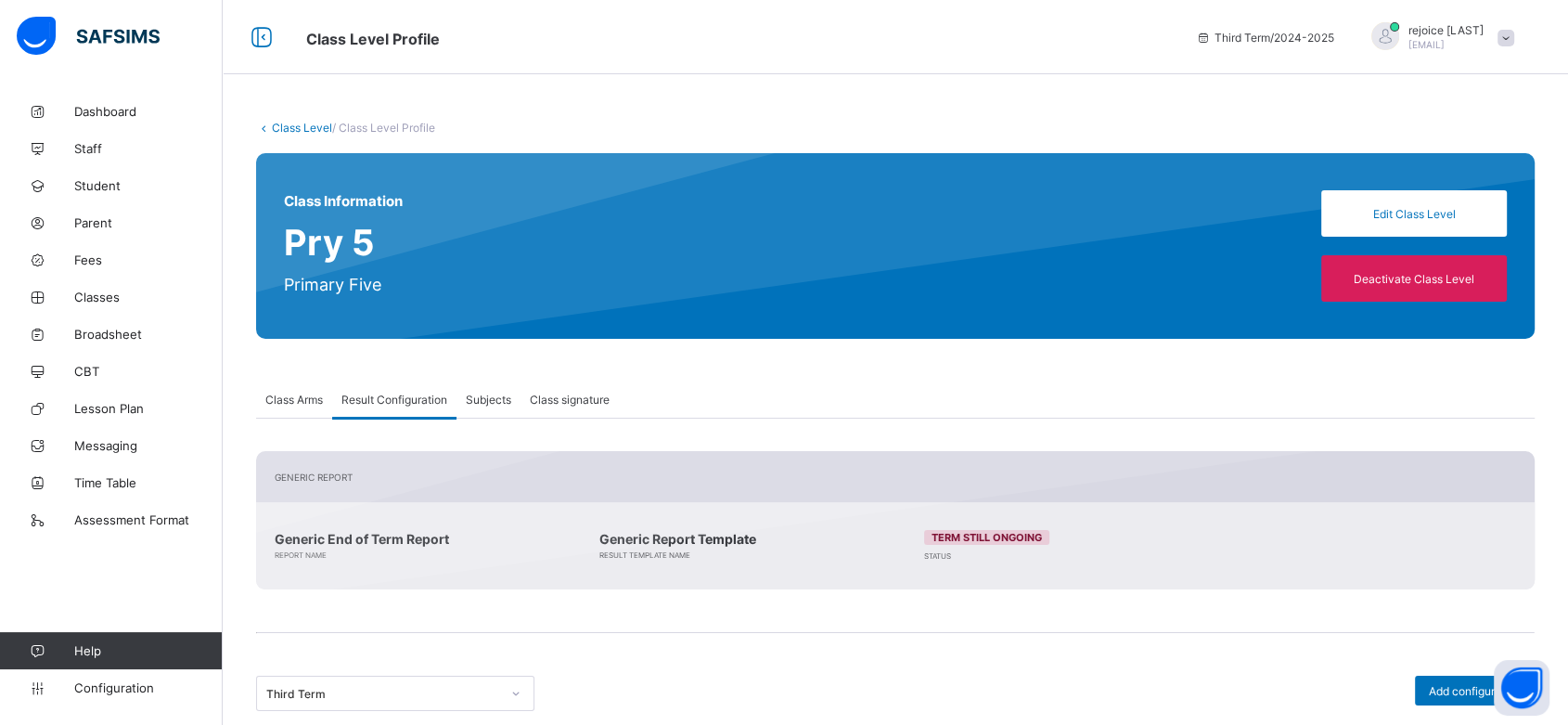 scroll, scrollTop: 250, scrollLeft: 0, axis: vertical 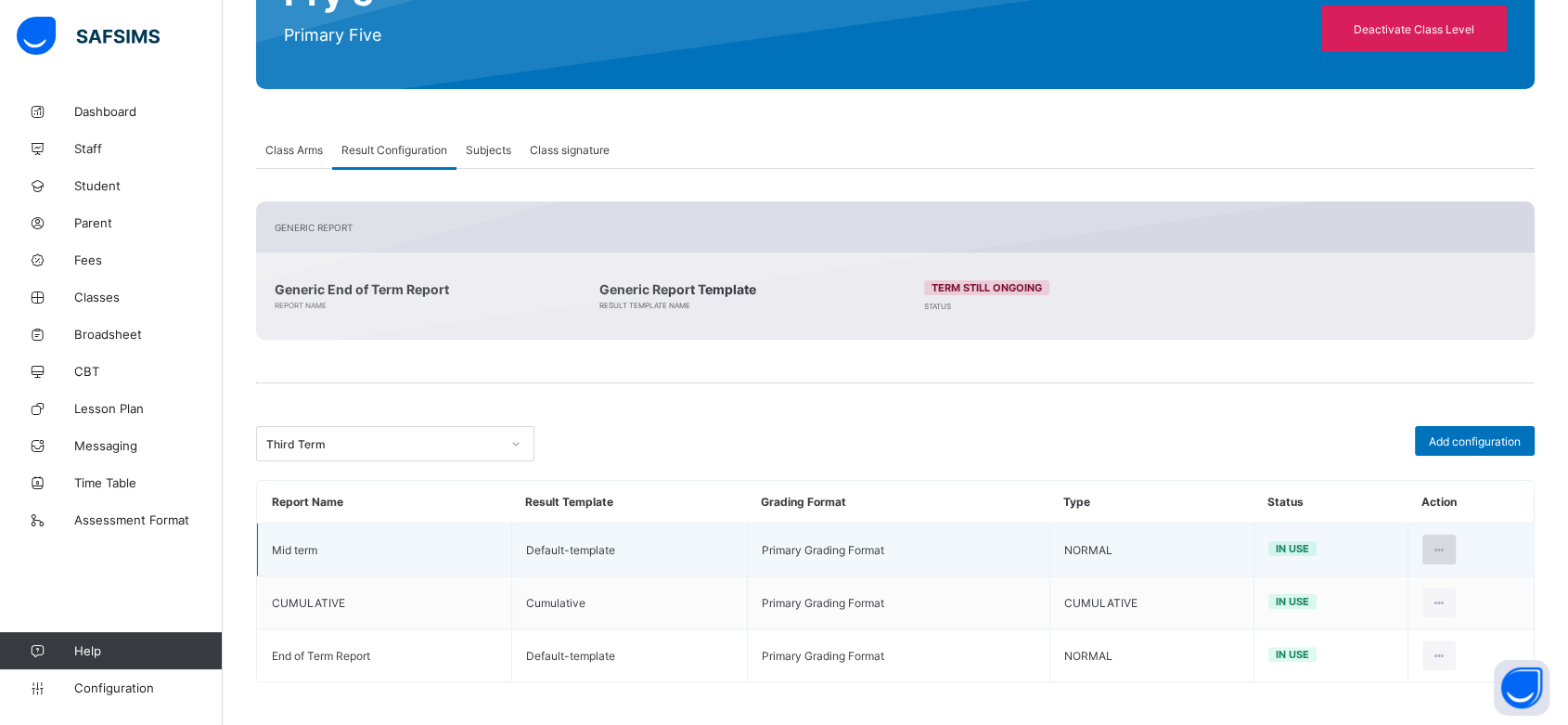 click at bounding box center [1439, 550] 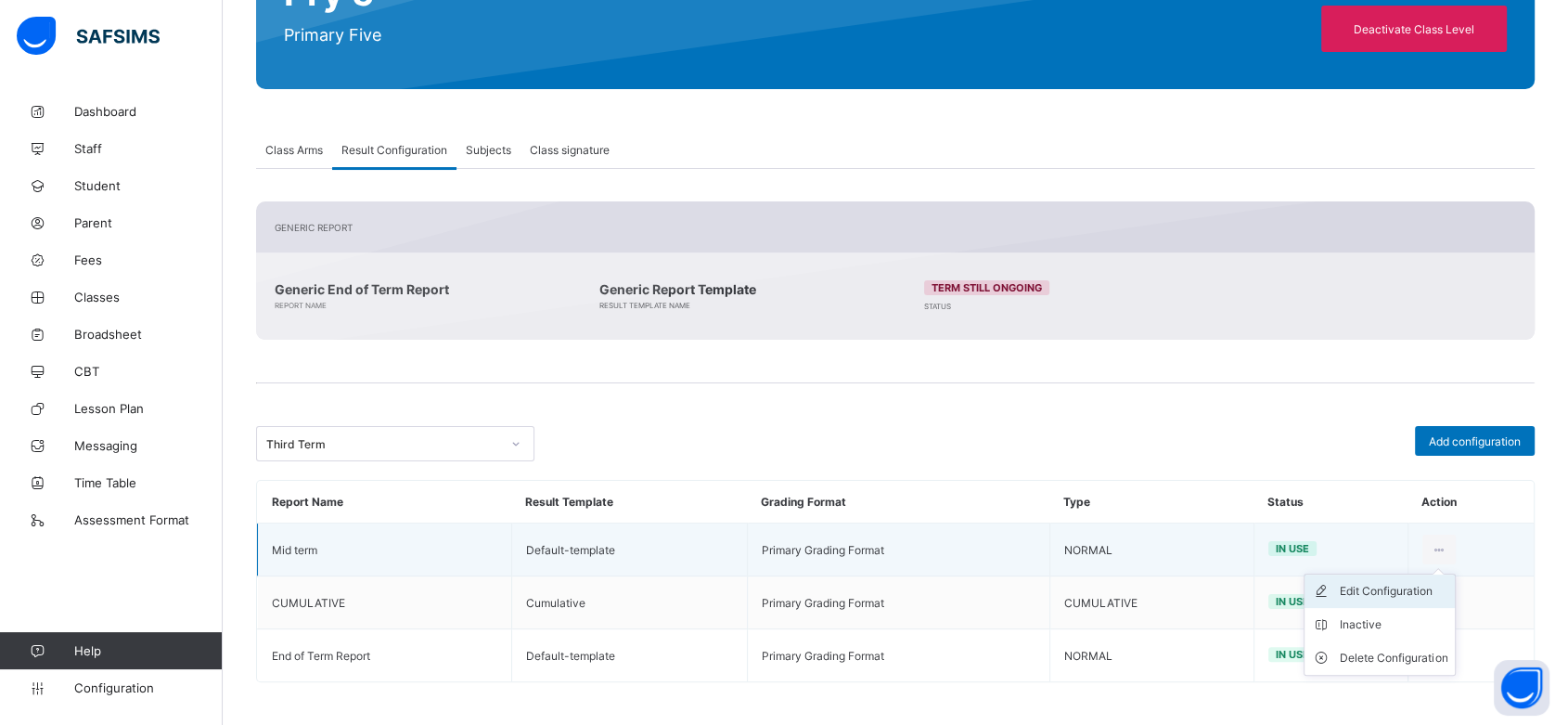 click on "Edit Configuration" at bounding box center (1394, 591) 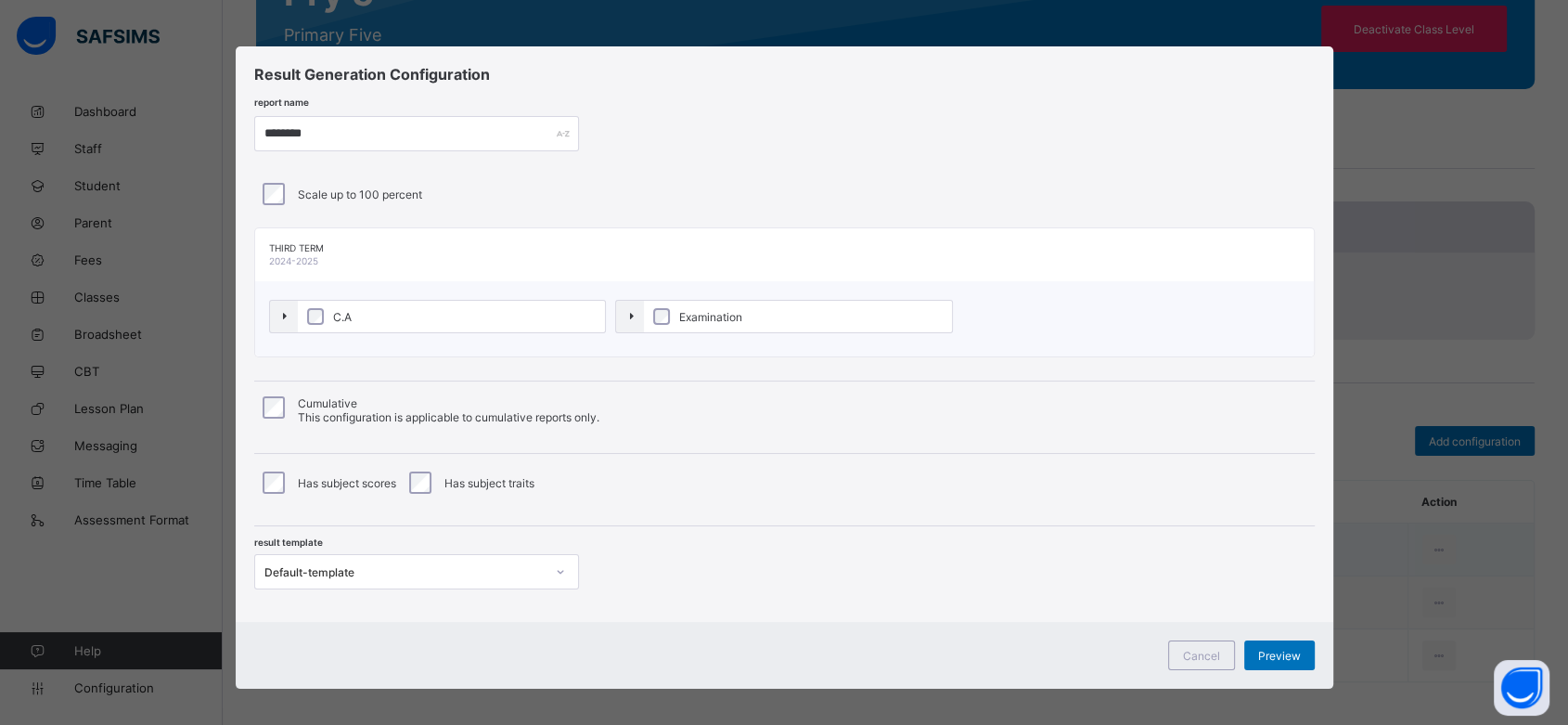 type on "********" 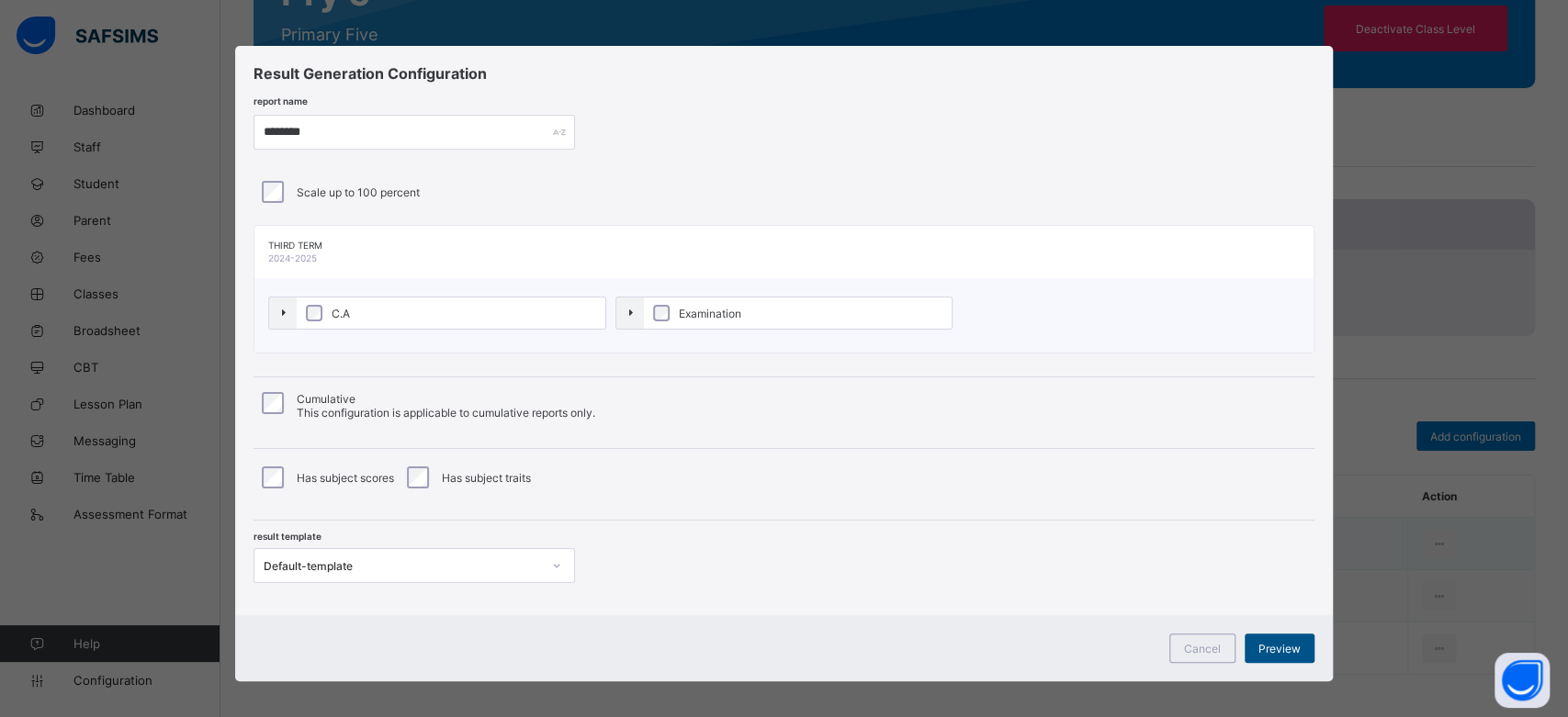 click on "Preview" at bounding box center (1280, 648) 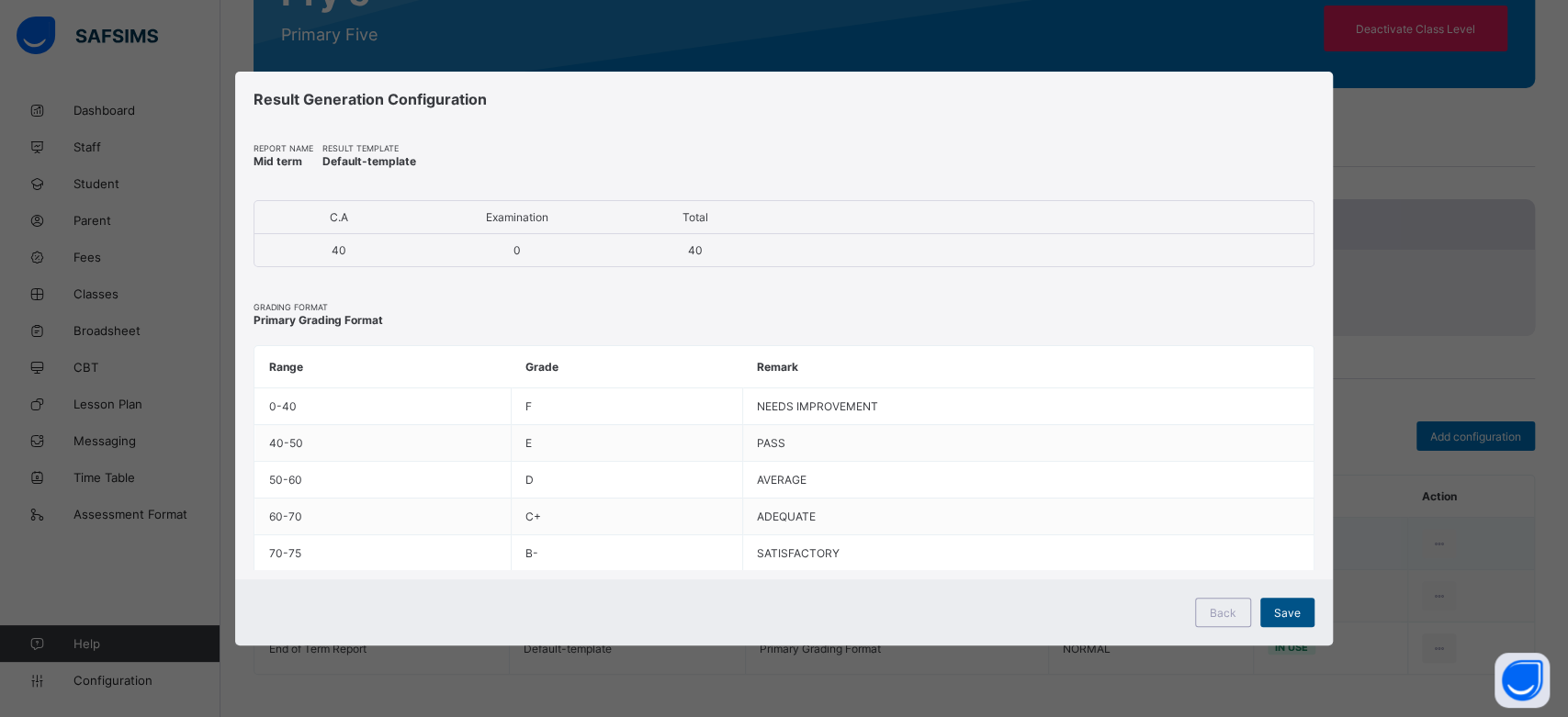 click on "Save" at bounding box center (1287, 612) 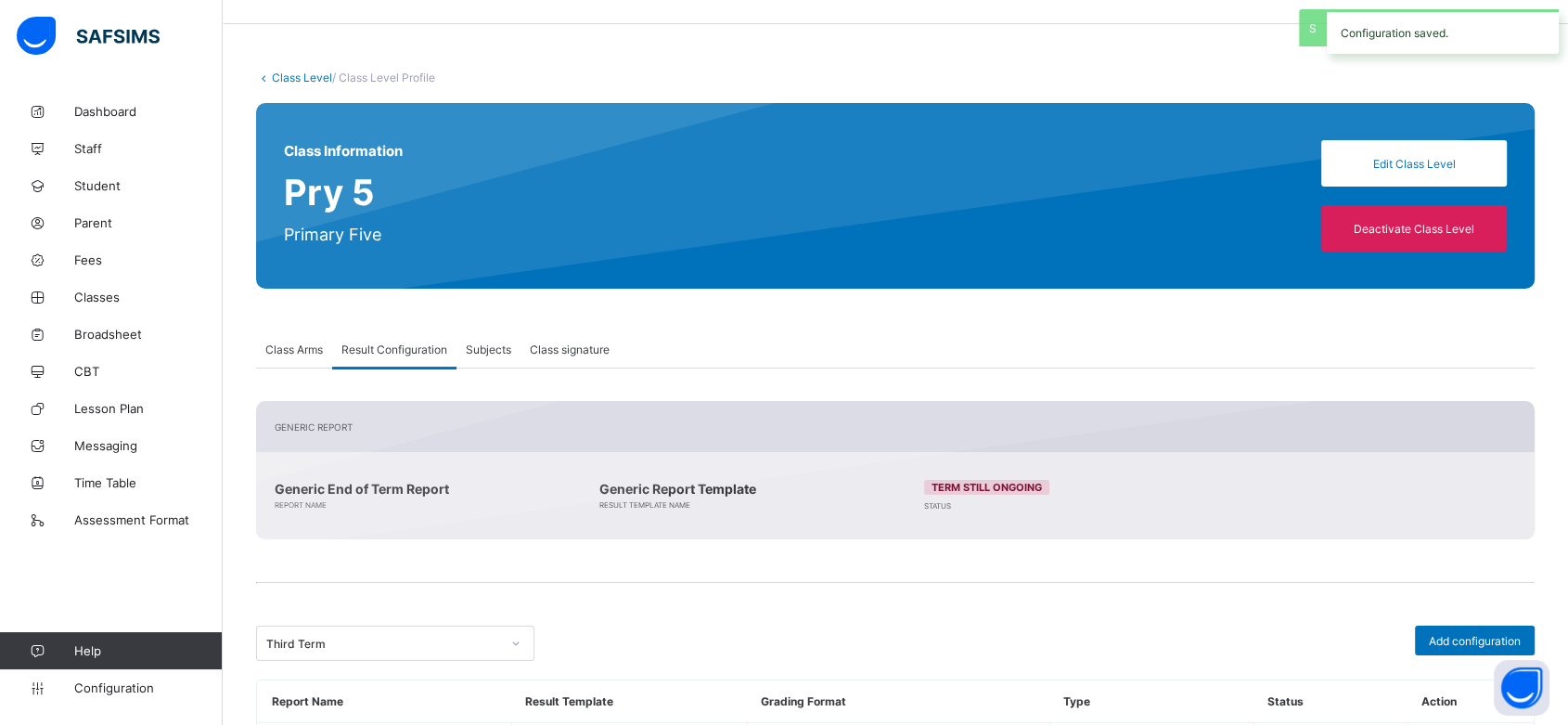 scroll, scrollTop: 39, scrollLeft: 0, axis: vertical 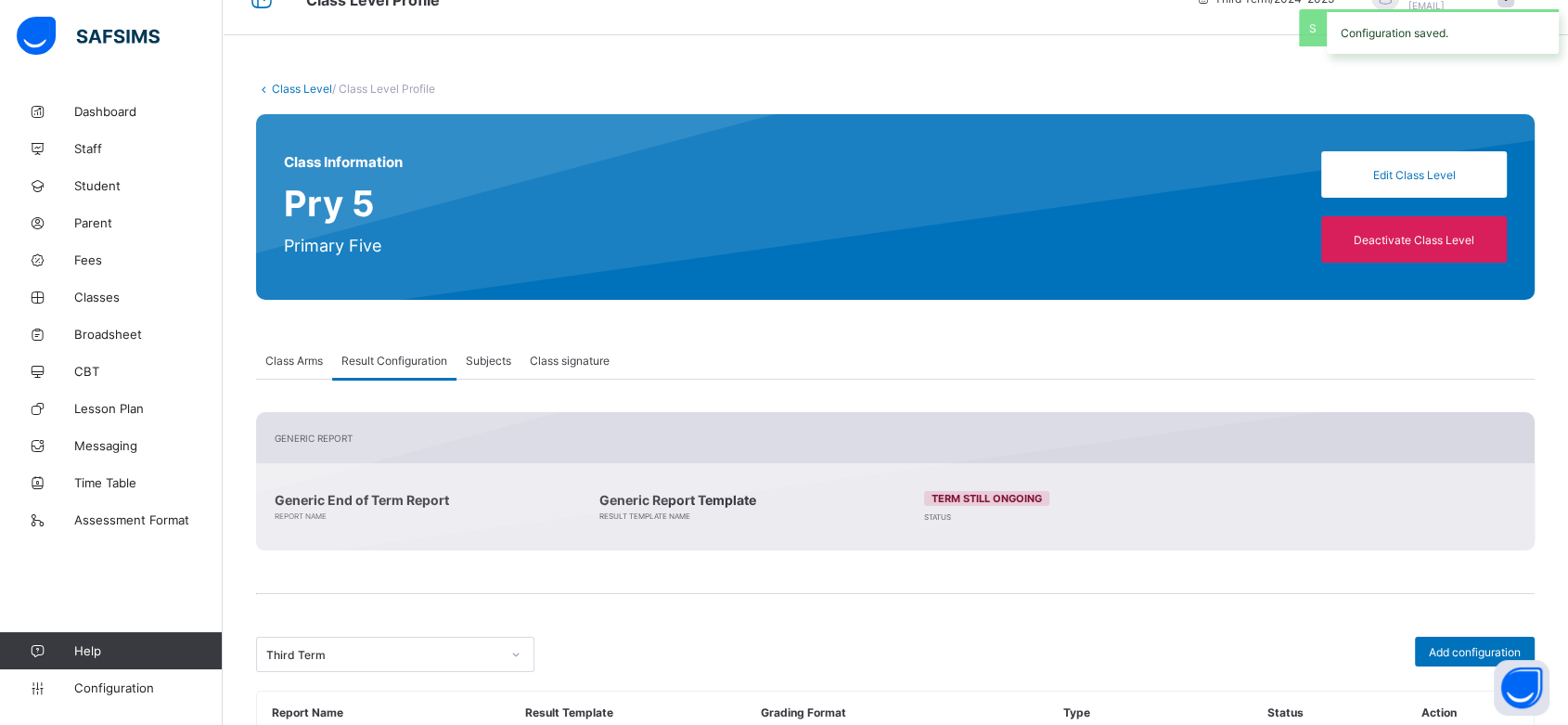 click on "Class Level" at bounding box center (302, 88) 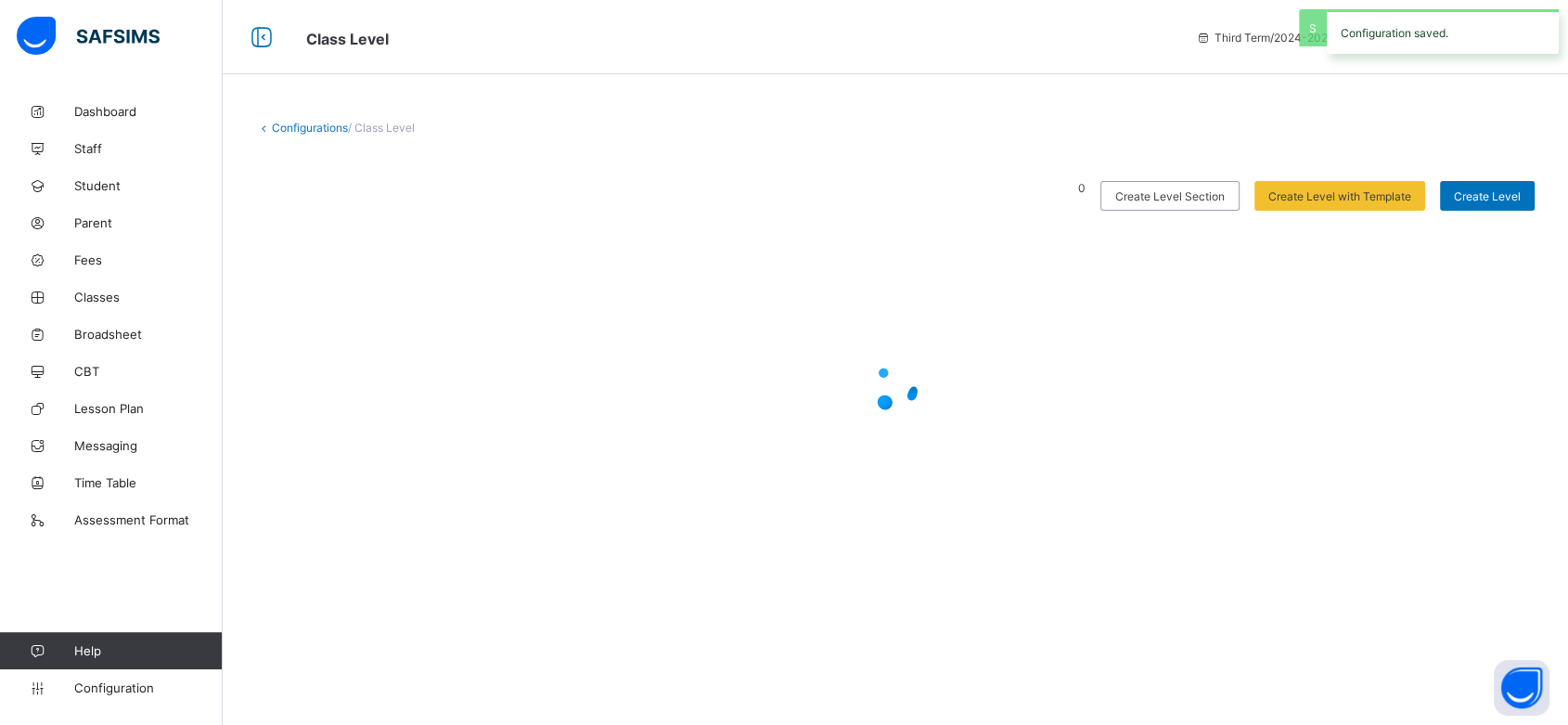 scroll, scrollTop: 0, scrollLeft: 0, axis: both 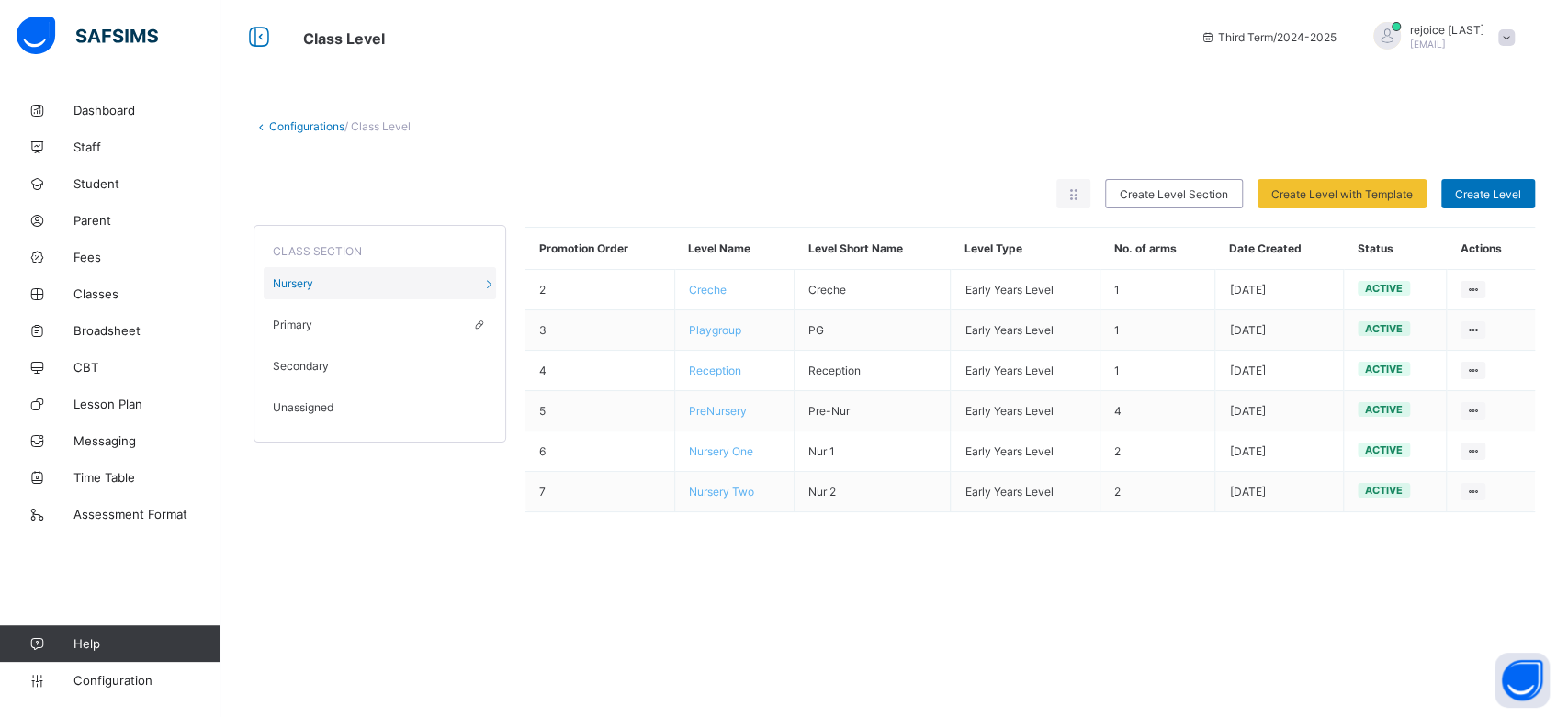 click on "Primary" at bounding box center (292, 324) 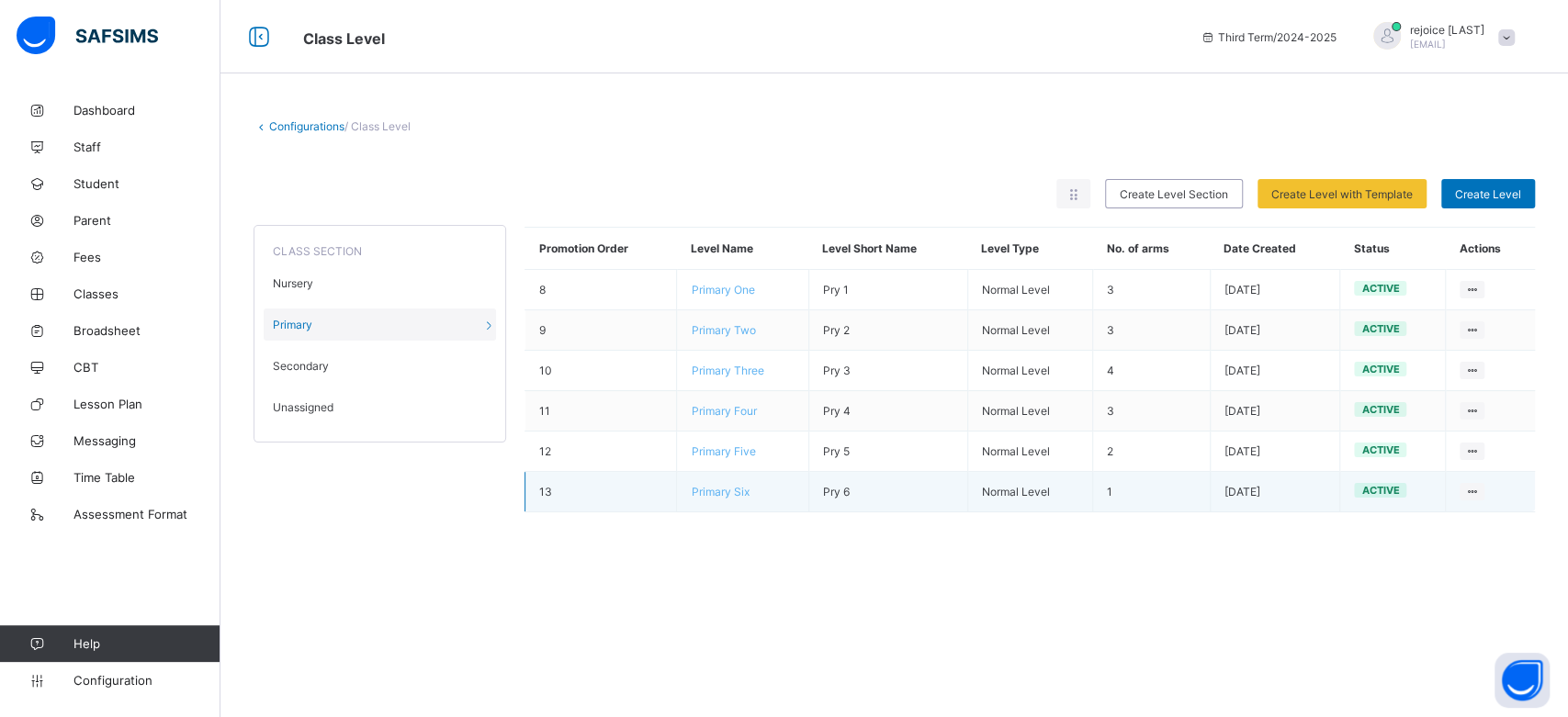 click on "Primary Six" at bounding box center (719, 491) 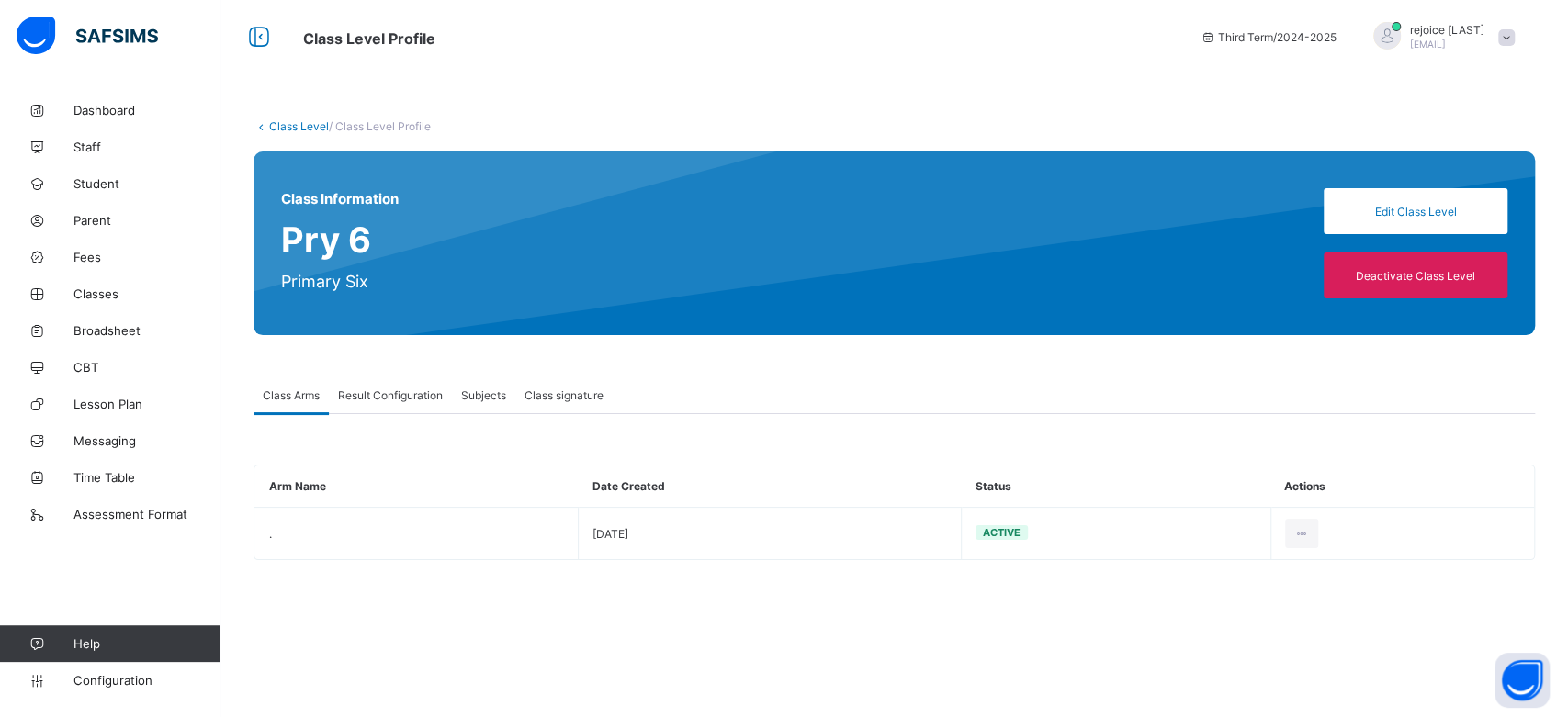 click on "Result Configuration" at bounding box center [390, 395] 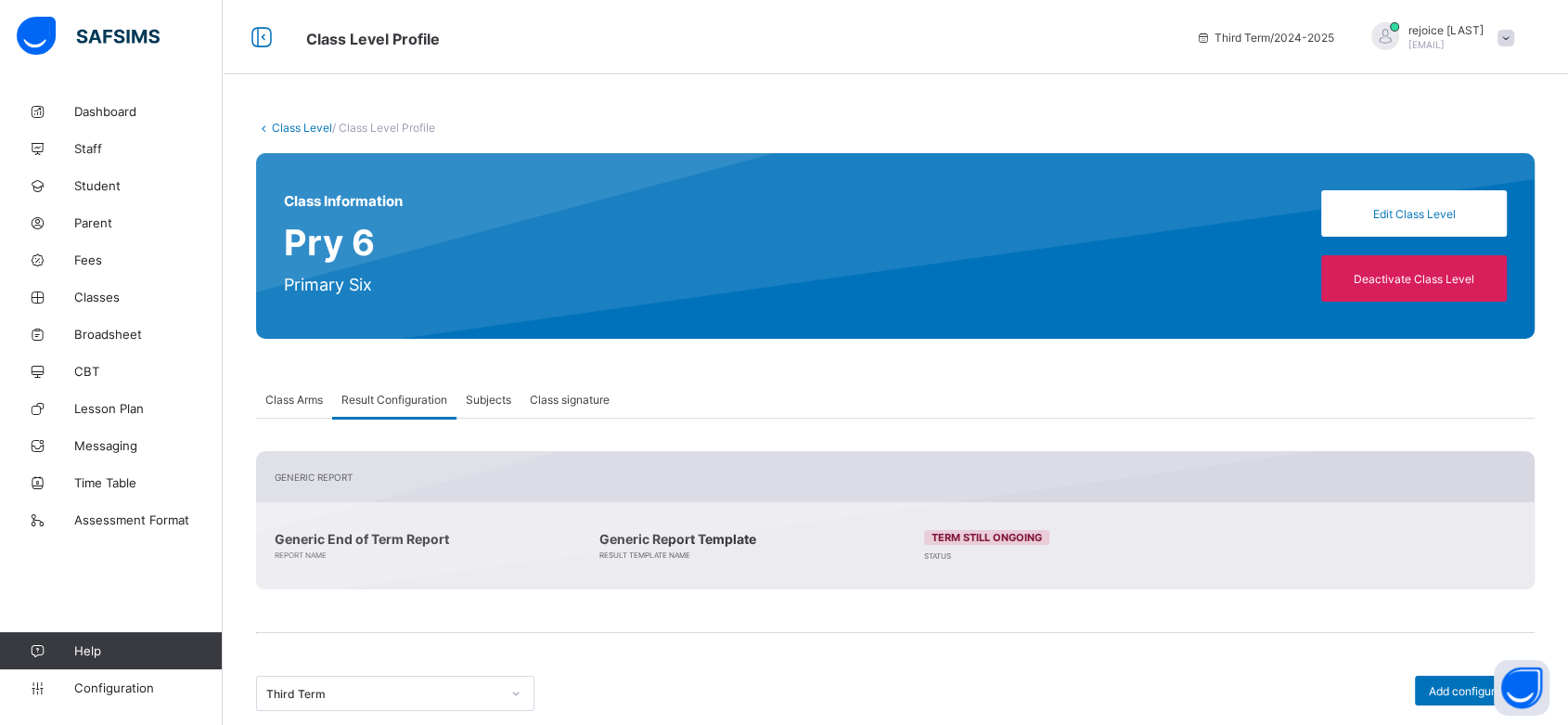 scroll, scrollTop: 250, scrollLeft: 0, axis: vertical 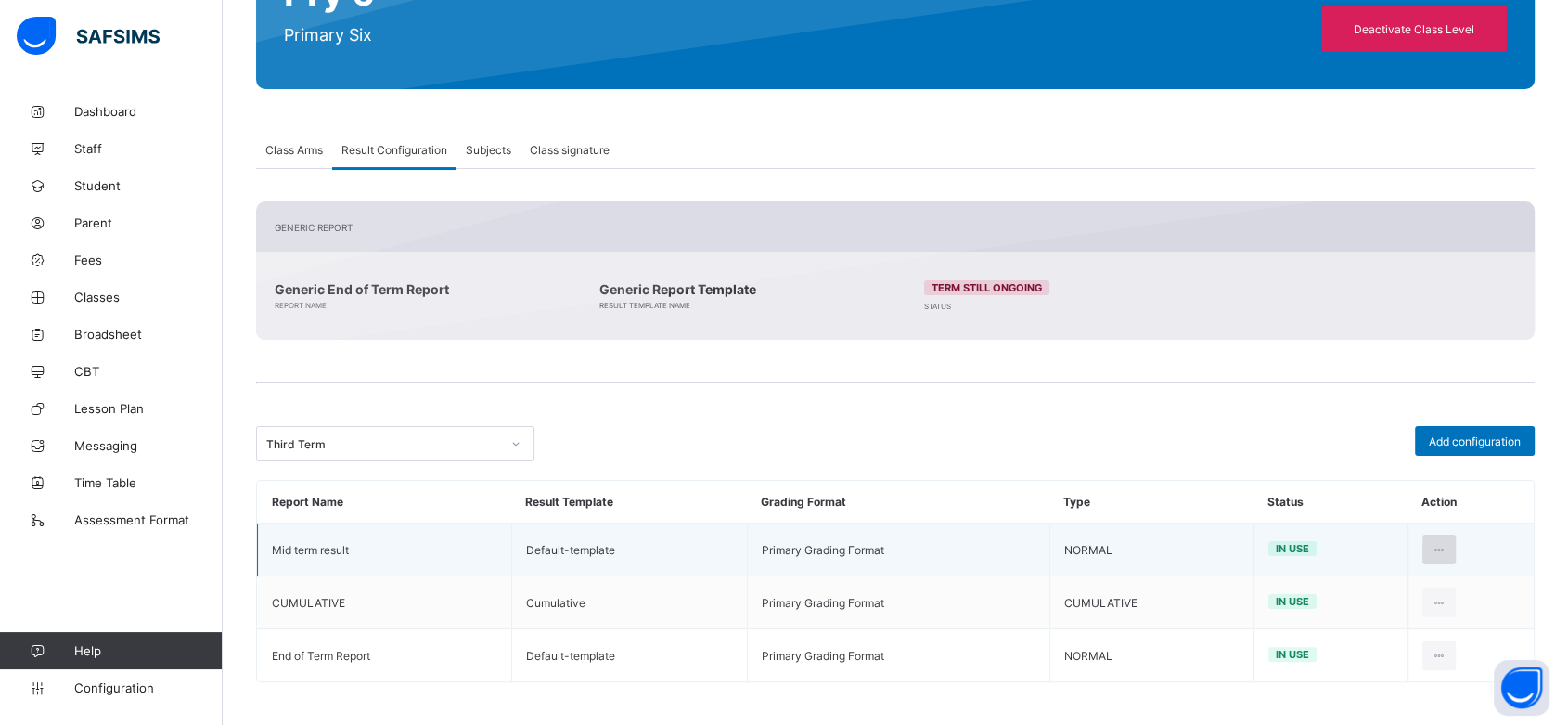 click at bounding box center [1439, 550] 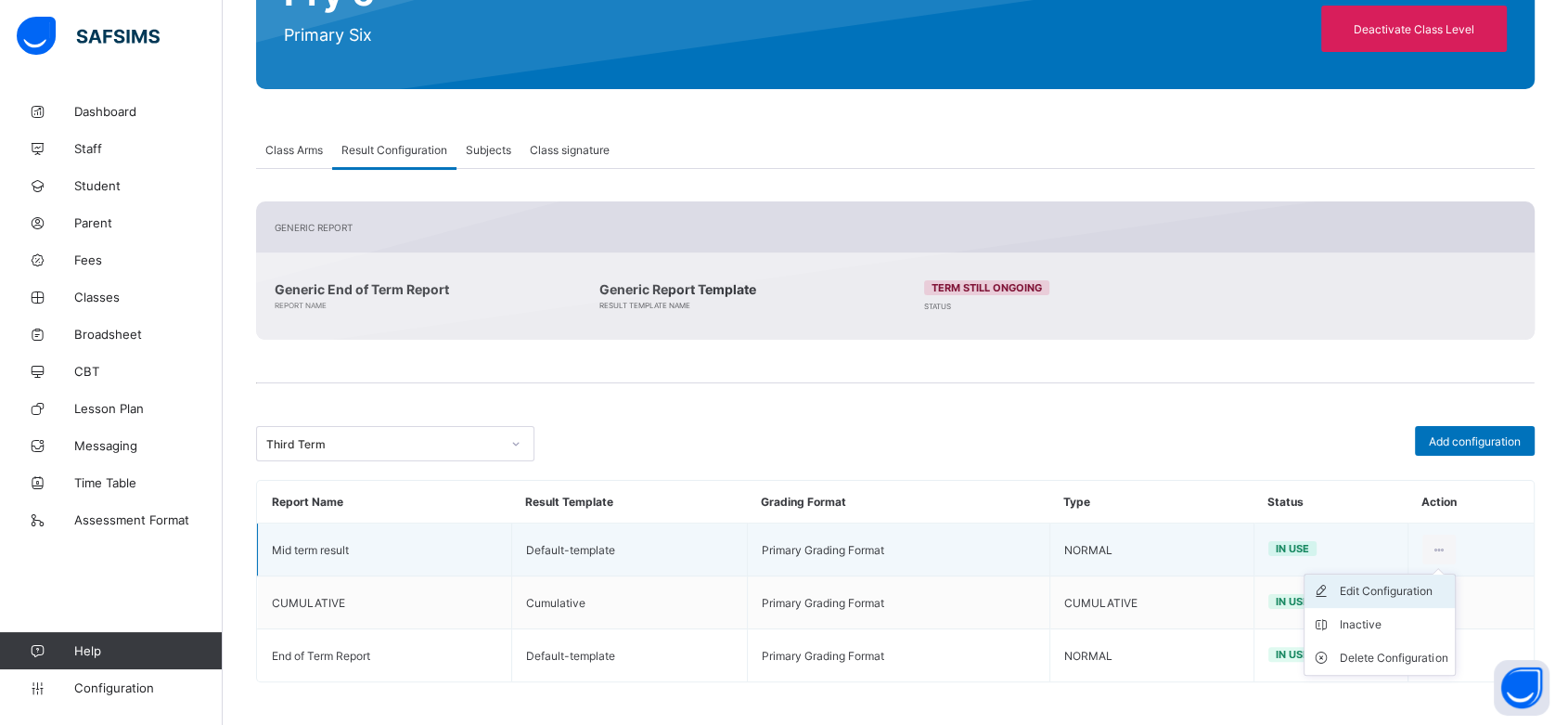 click on "Edit Configuration" at bounding box center (1394, 591) 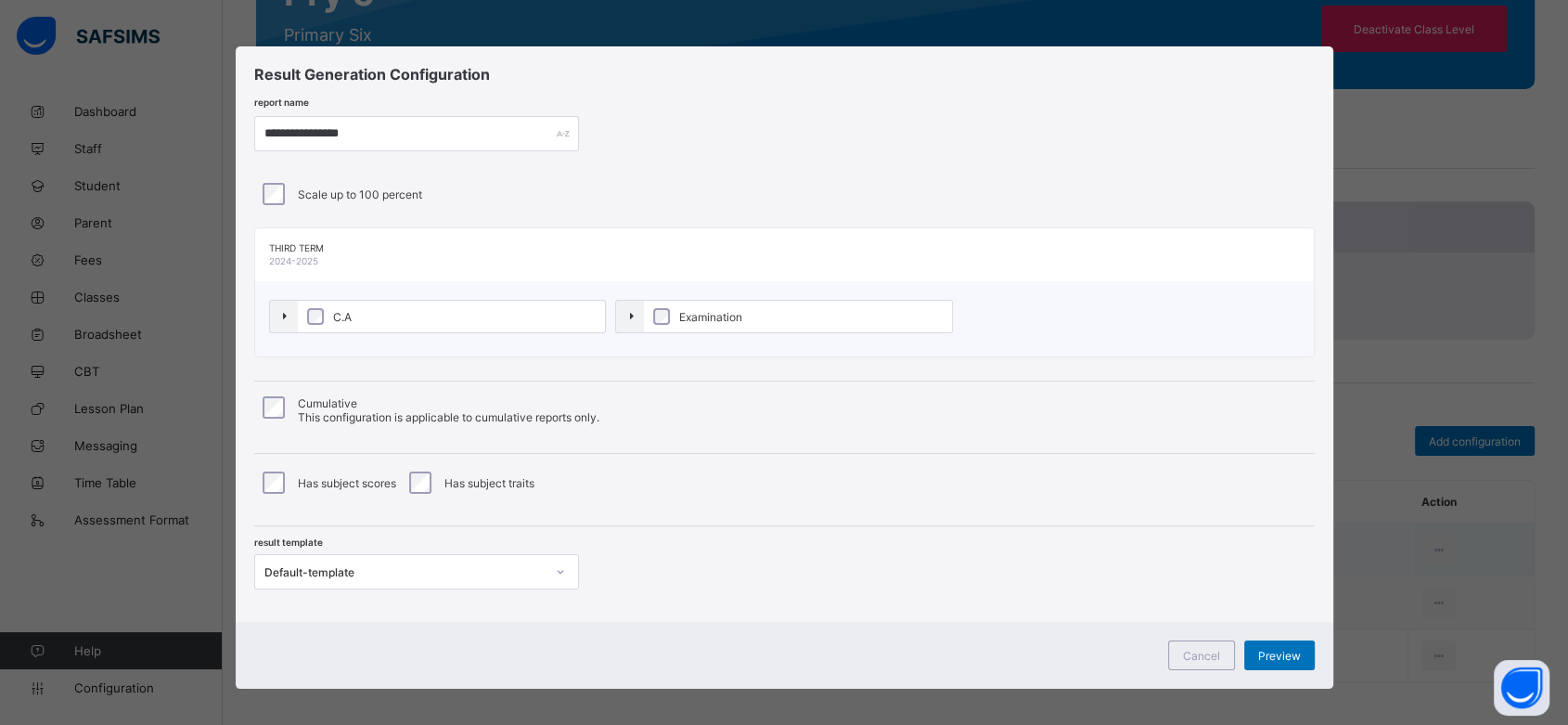 click on "C.A" at bounding box center (452, 317) 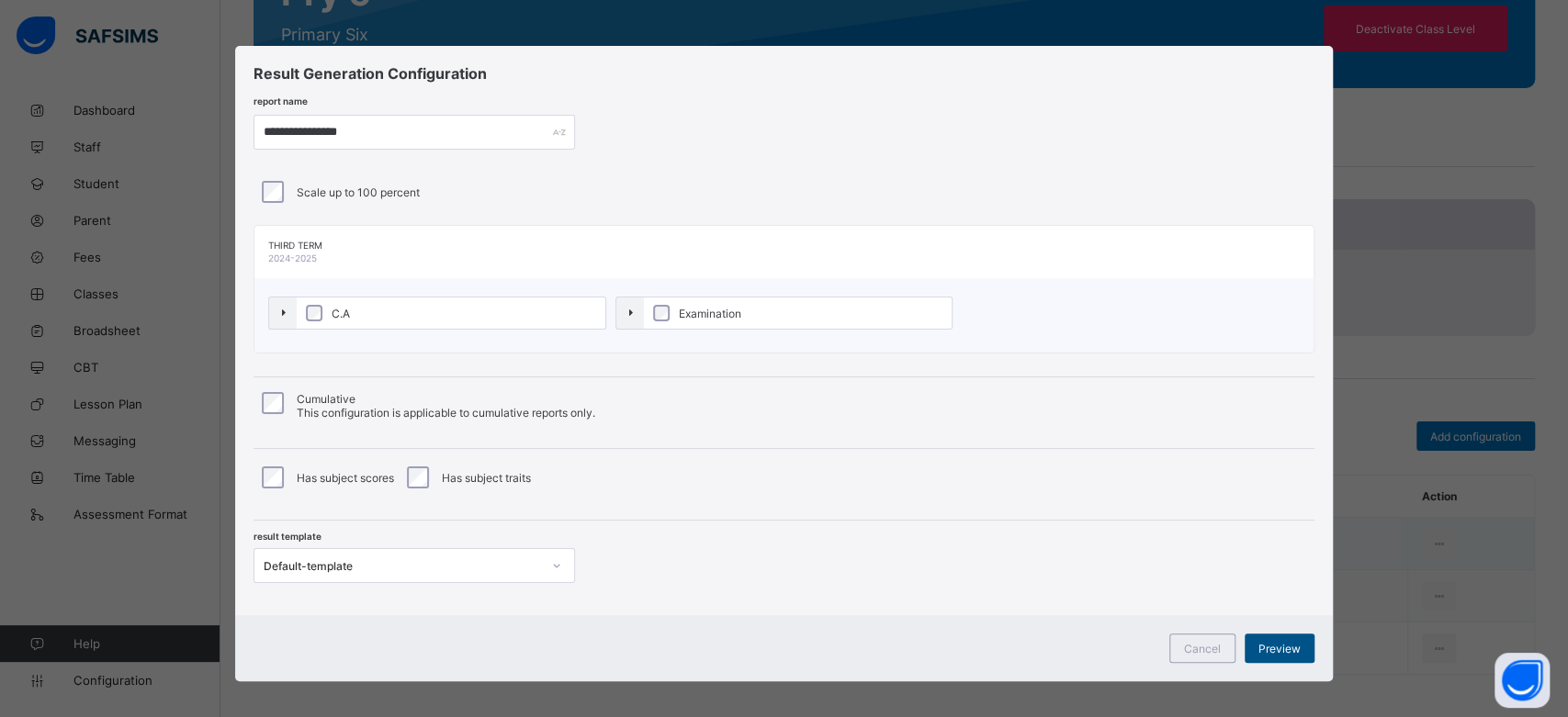 click on "Preview" at bounding box center (1280, 648) 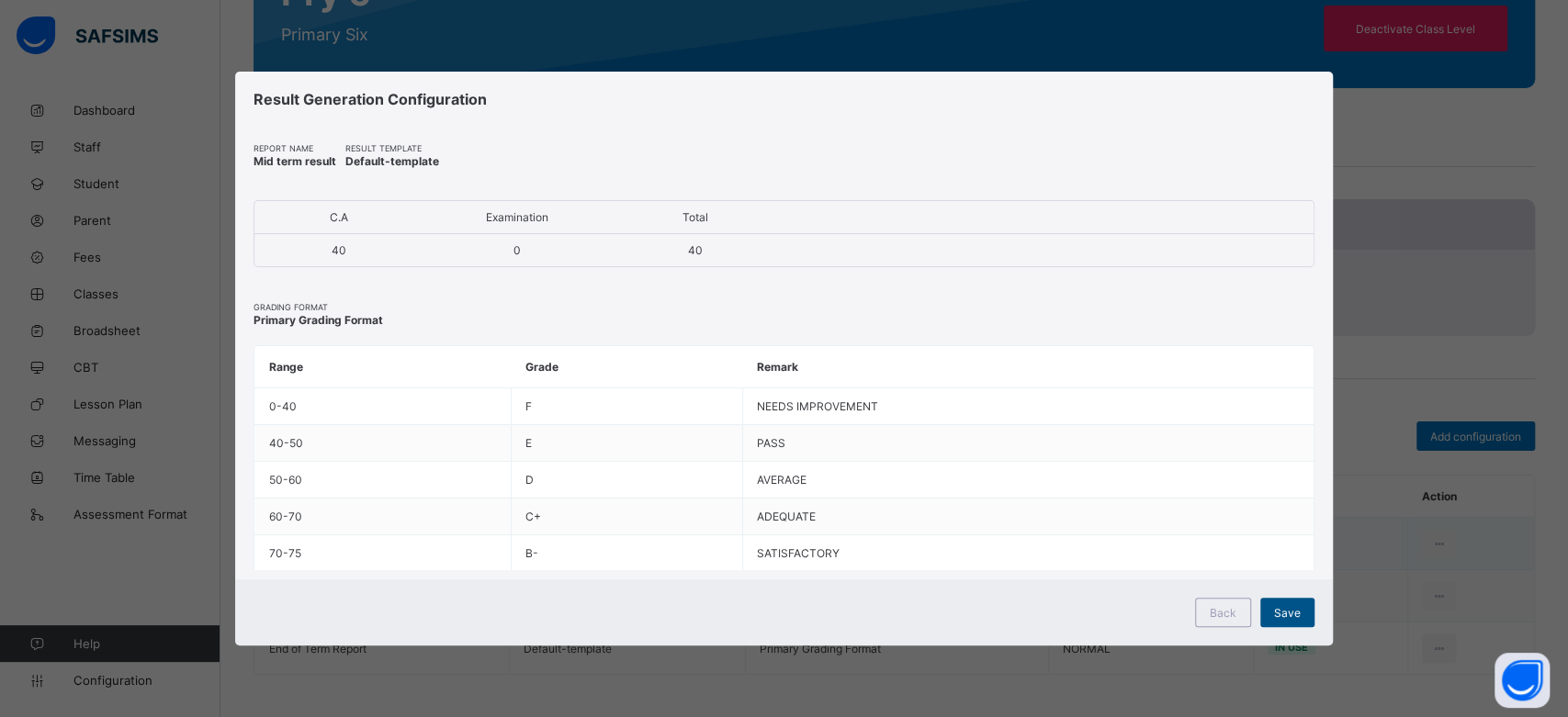 click on "Save" at bounding box center (1287, 612) 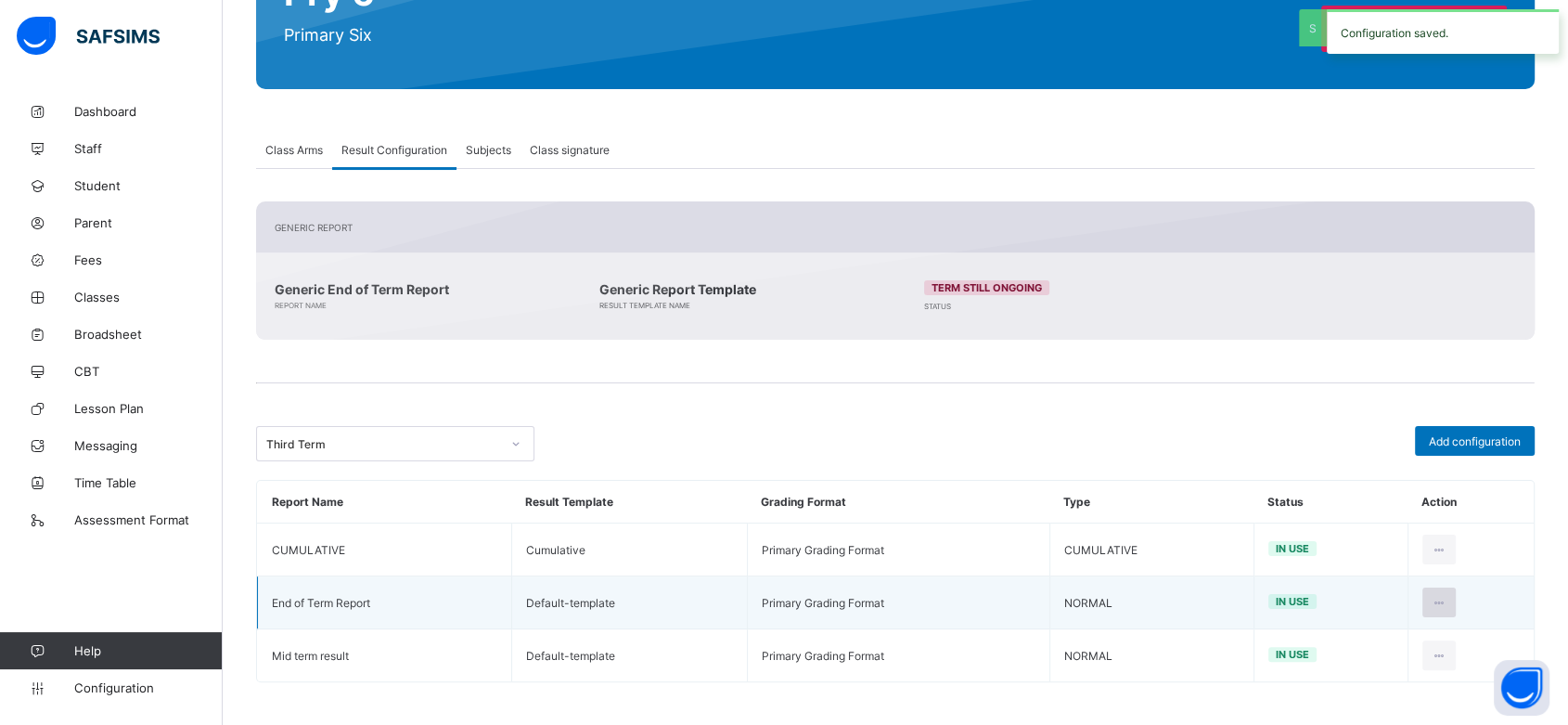 click at bounding box center (1439, 602) 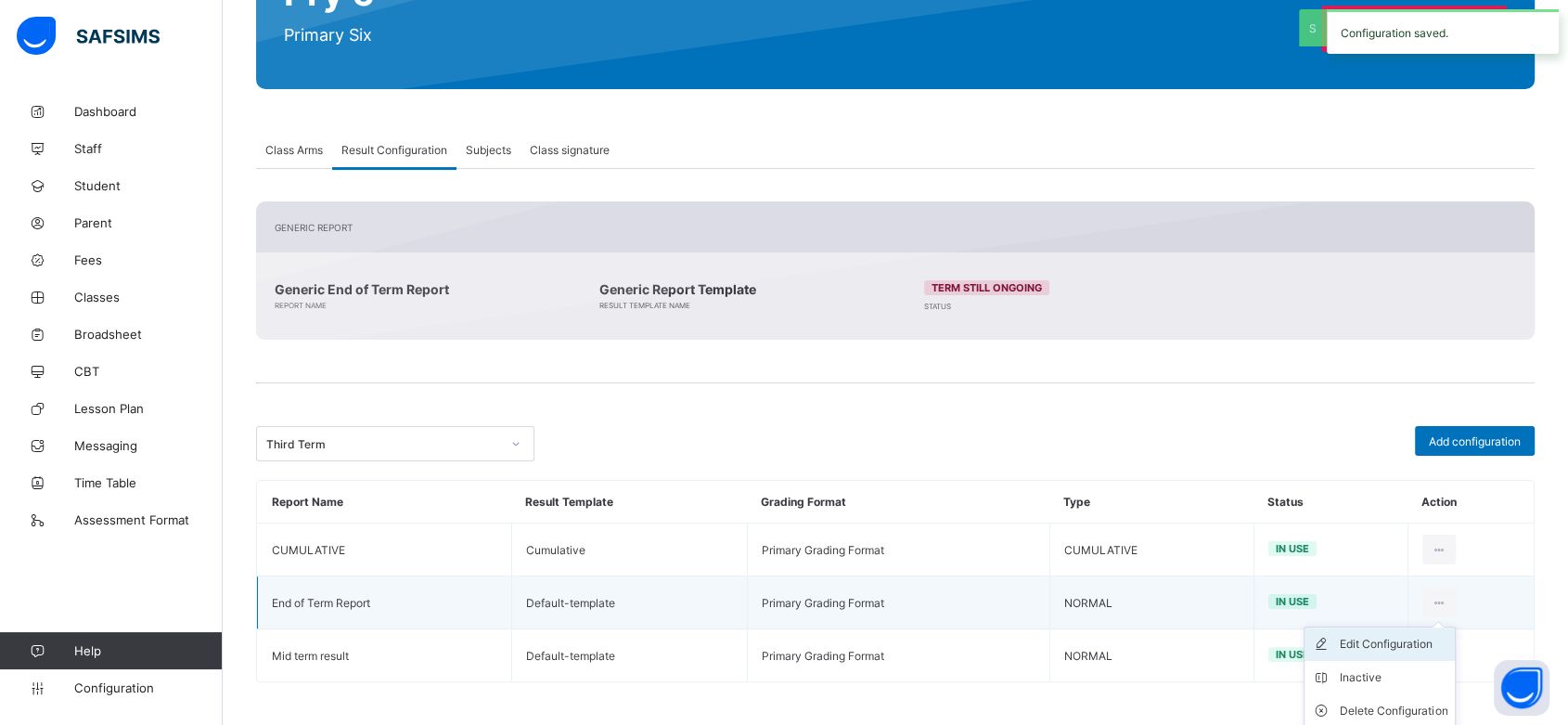 click on "Edit Configuration" at bounding box center (1394, 644) 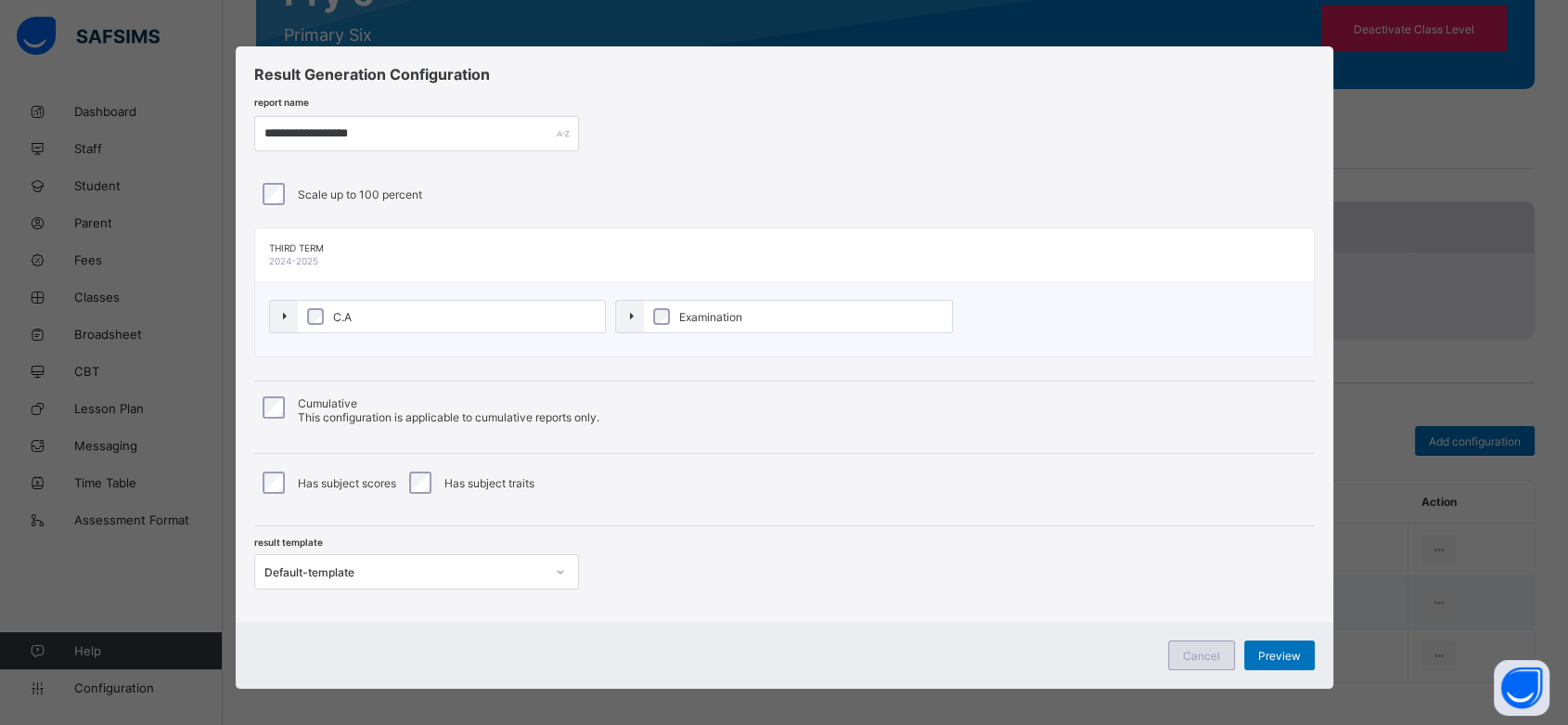 click on "Cancel" at bounding box center (1202, 655) 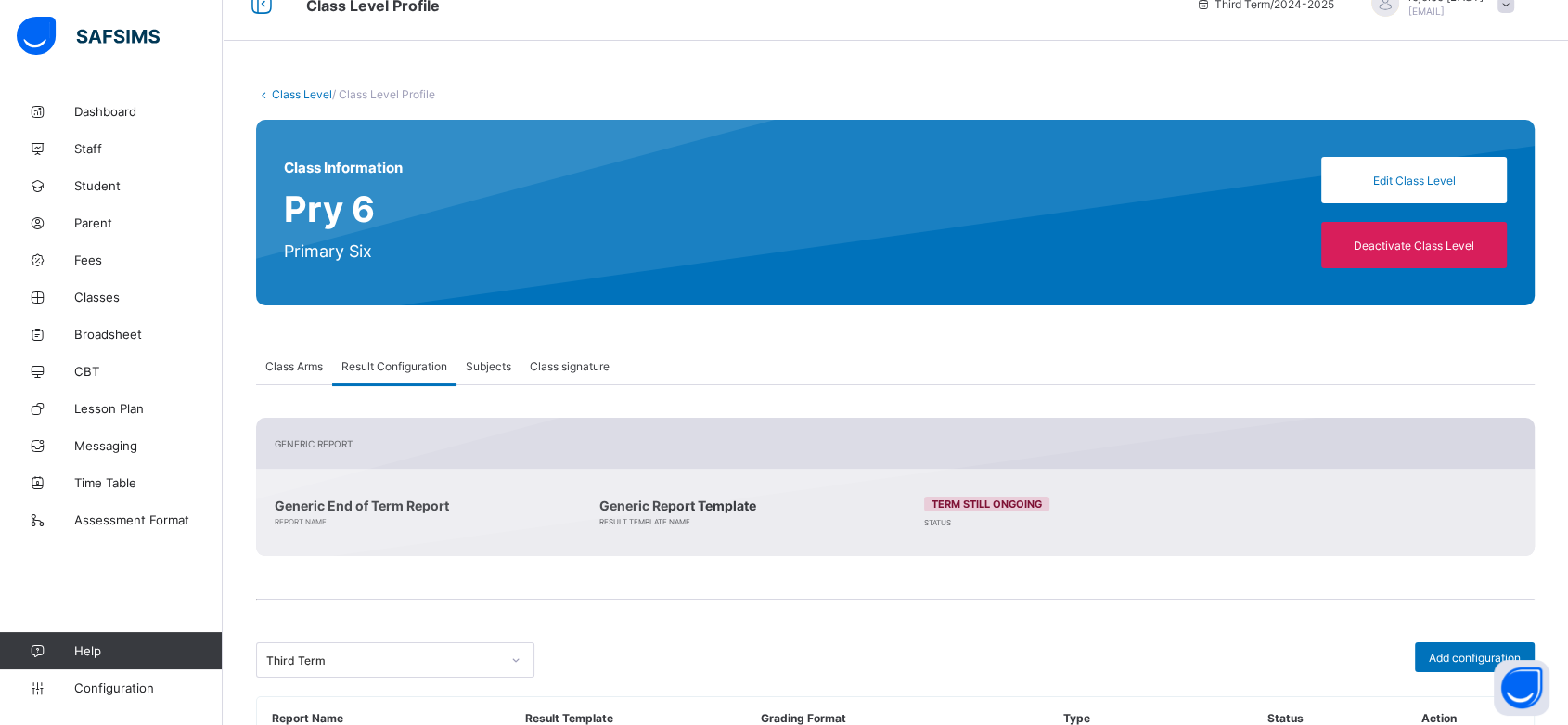 scroll, scrollTop: 0, scrollLeft: 0, axis: both 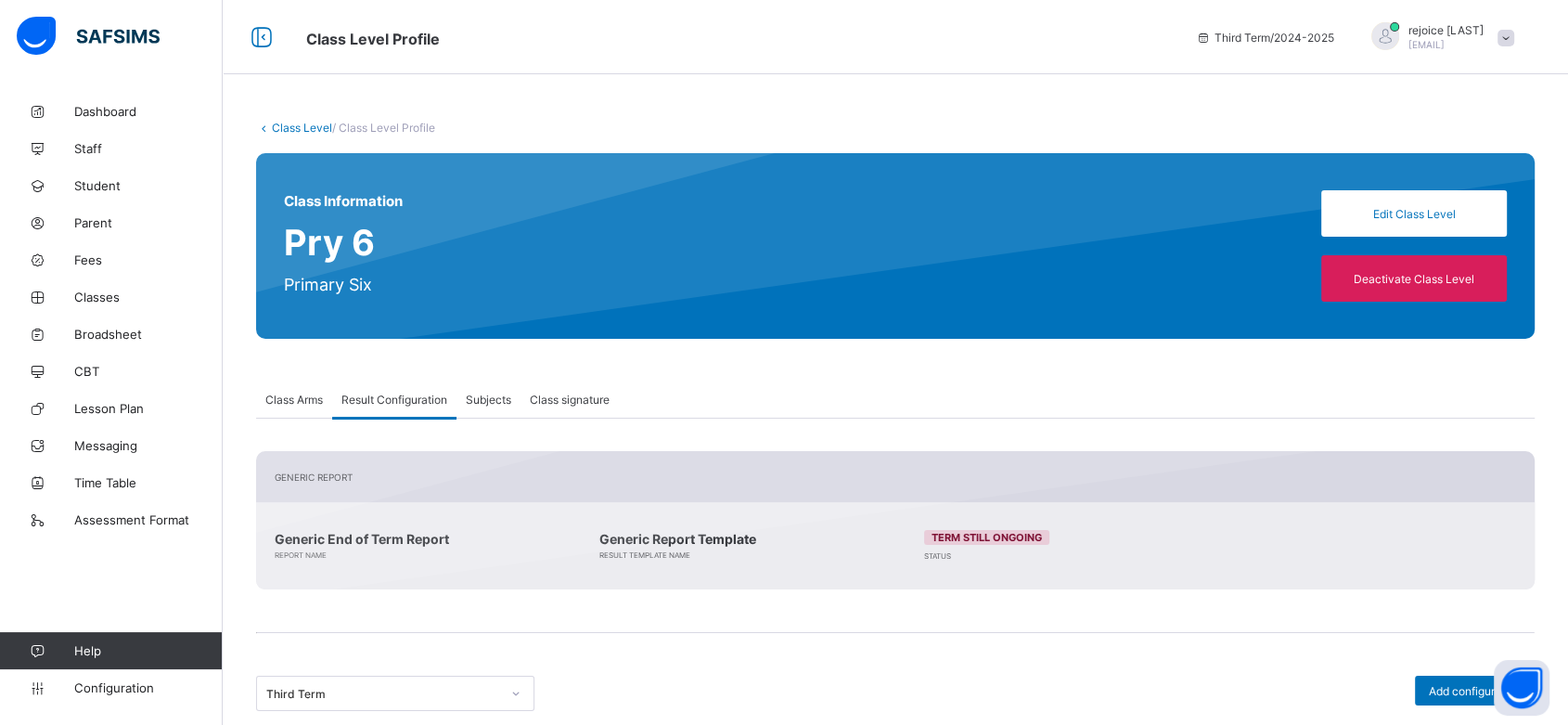 click on "Class Level" at bounding box center [302, 127] 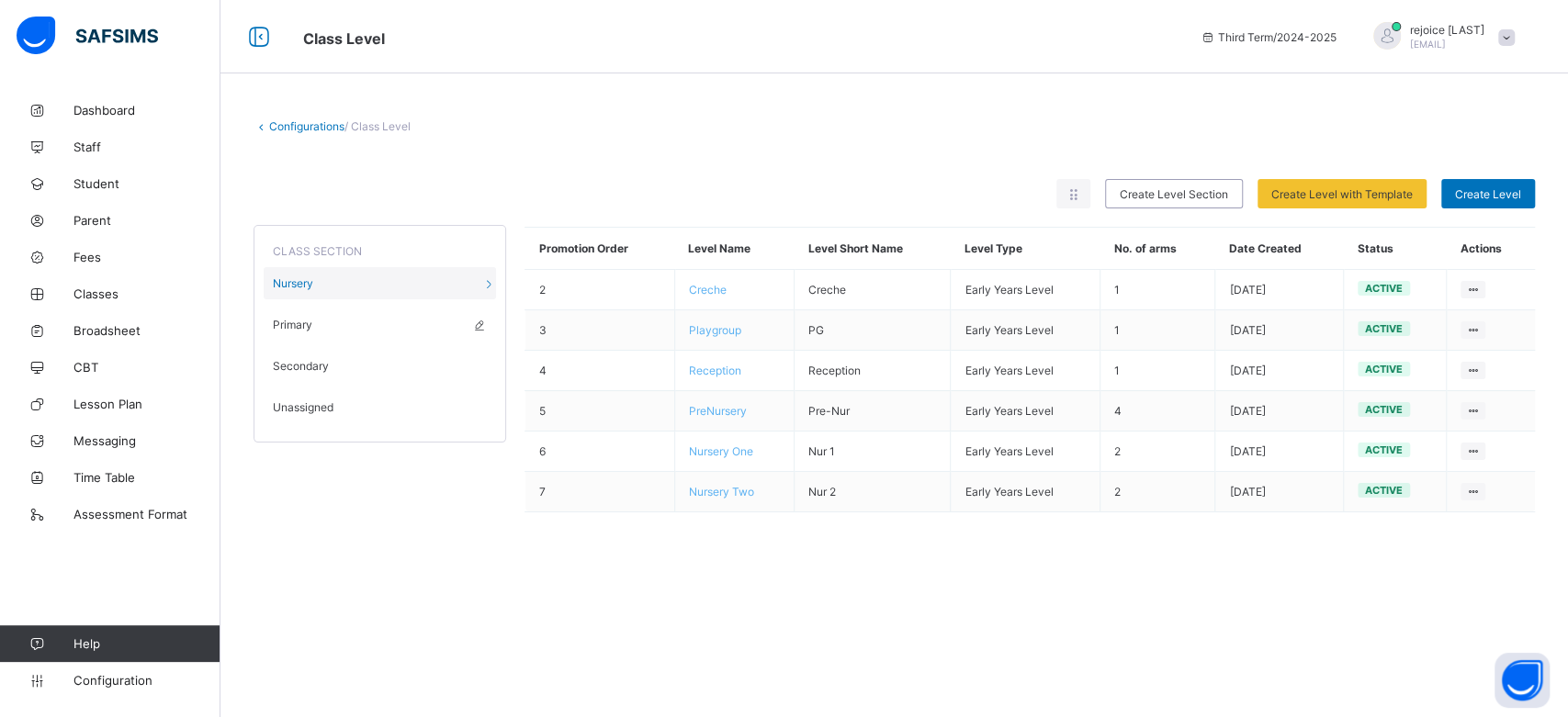 click on "Primary" at bounding box center (292, 324) 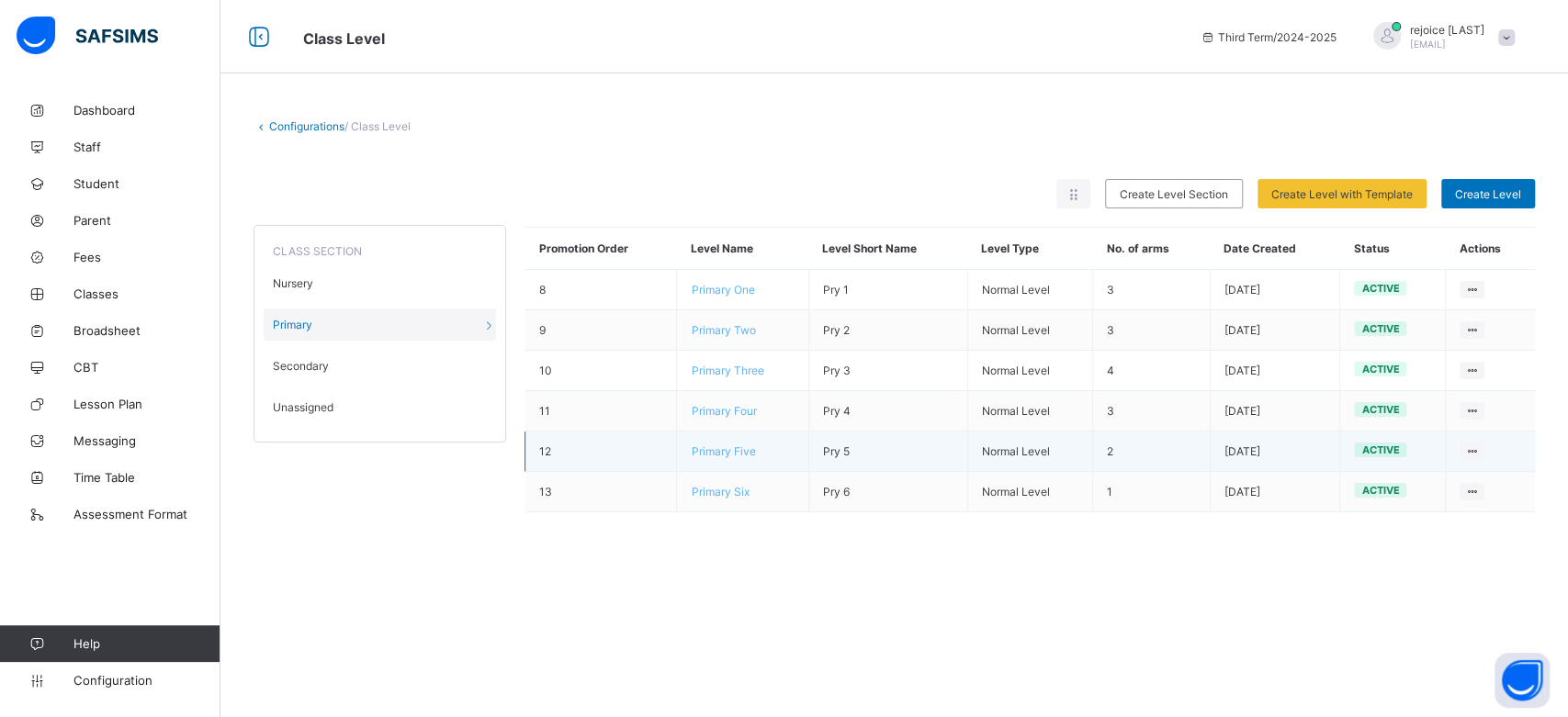 click on "Primary Five" at bounding box center (723, 451) 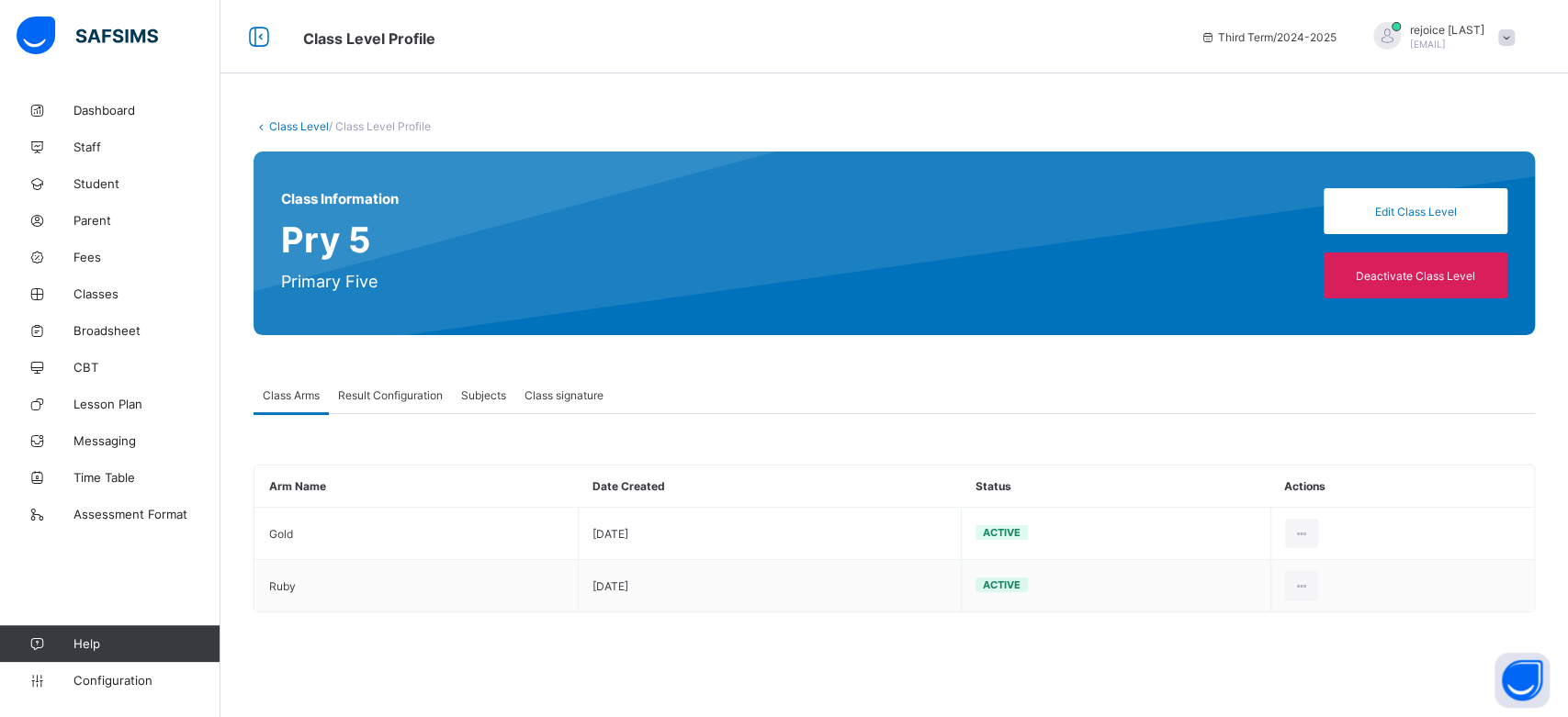 click on "Result Configuration" at bounding box center (390, 395) 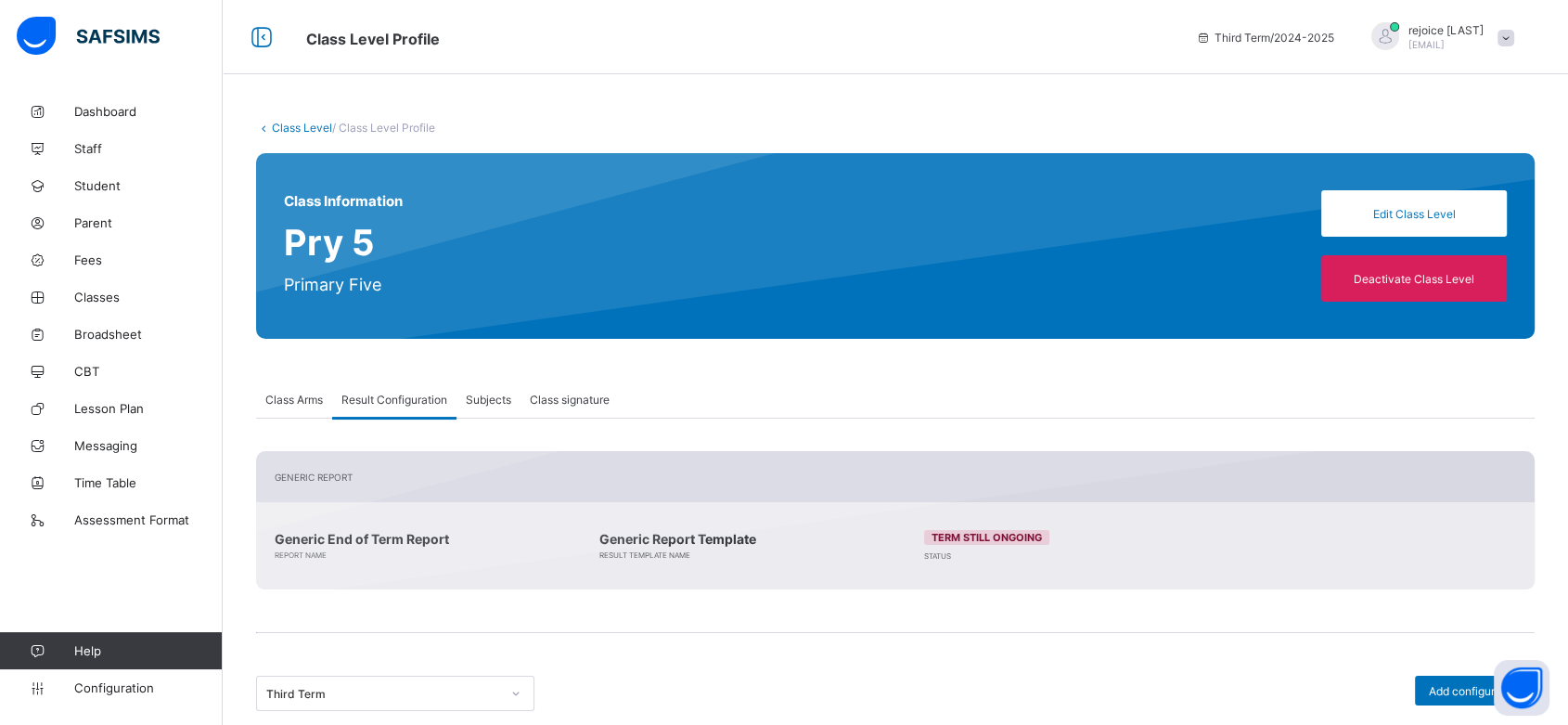 scroll, scrollTop: 250, scrollLeft: 0, axis: vertical 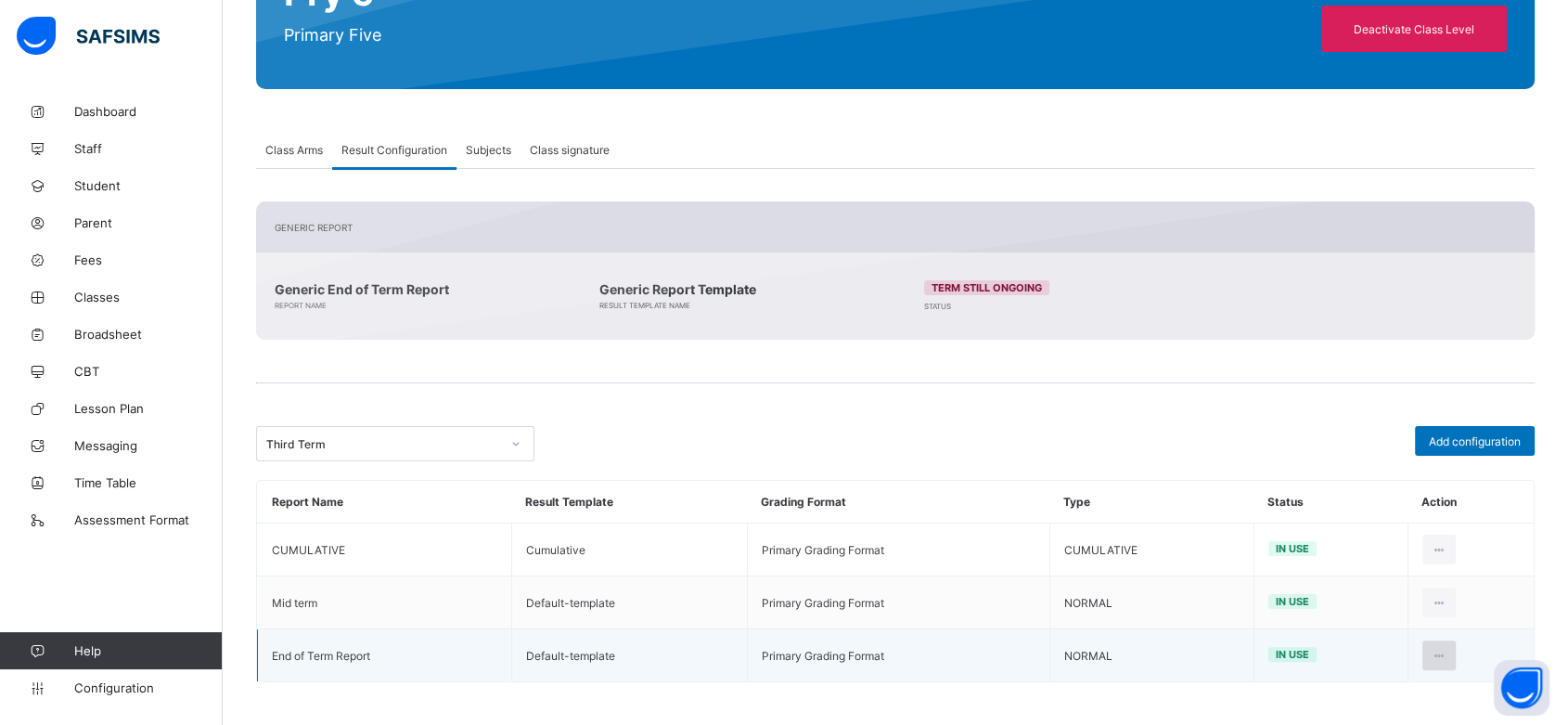 click at bounding box center [1439, 655] 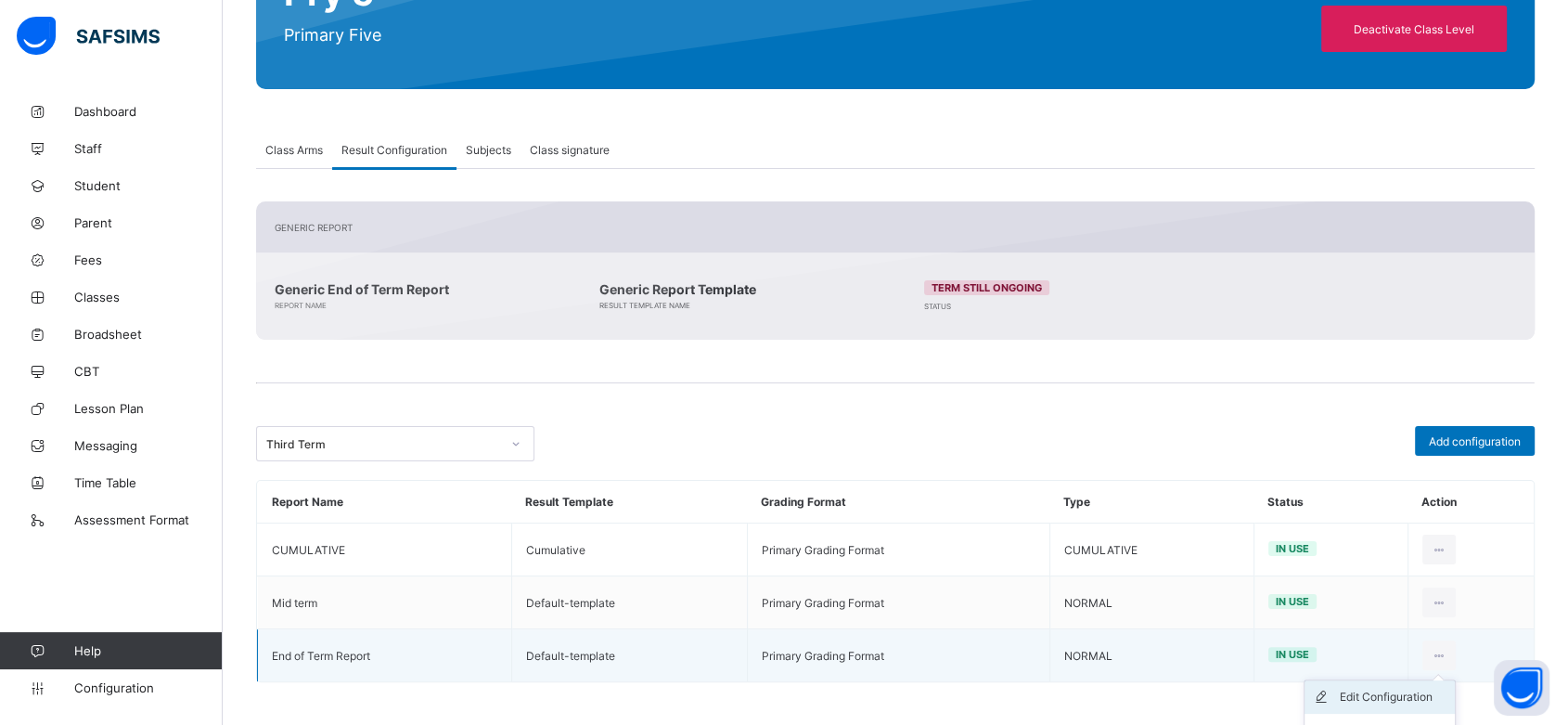 click on "Edit Configuration" at bounding box center (1394, 697) 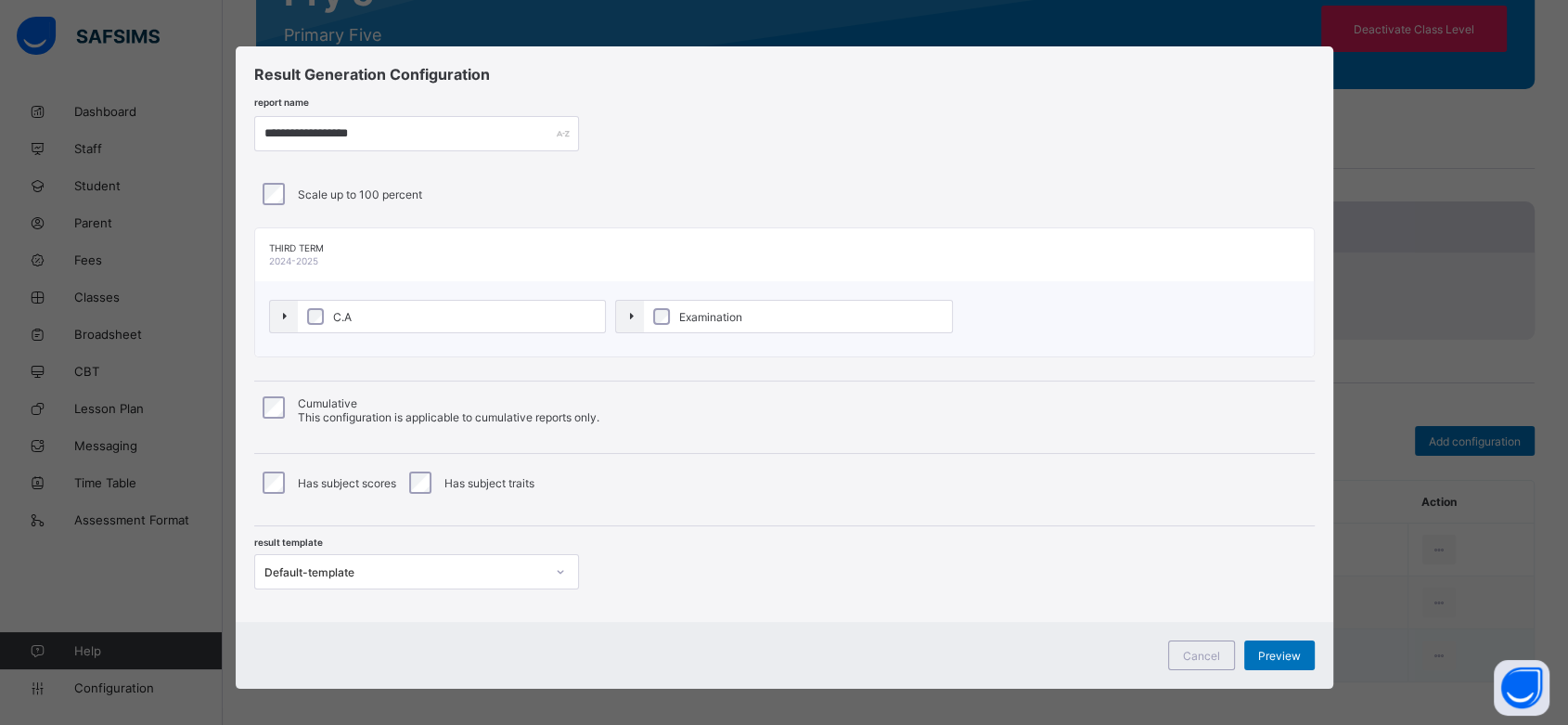 click on "C.A" at bounding box center [452, 317] 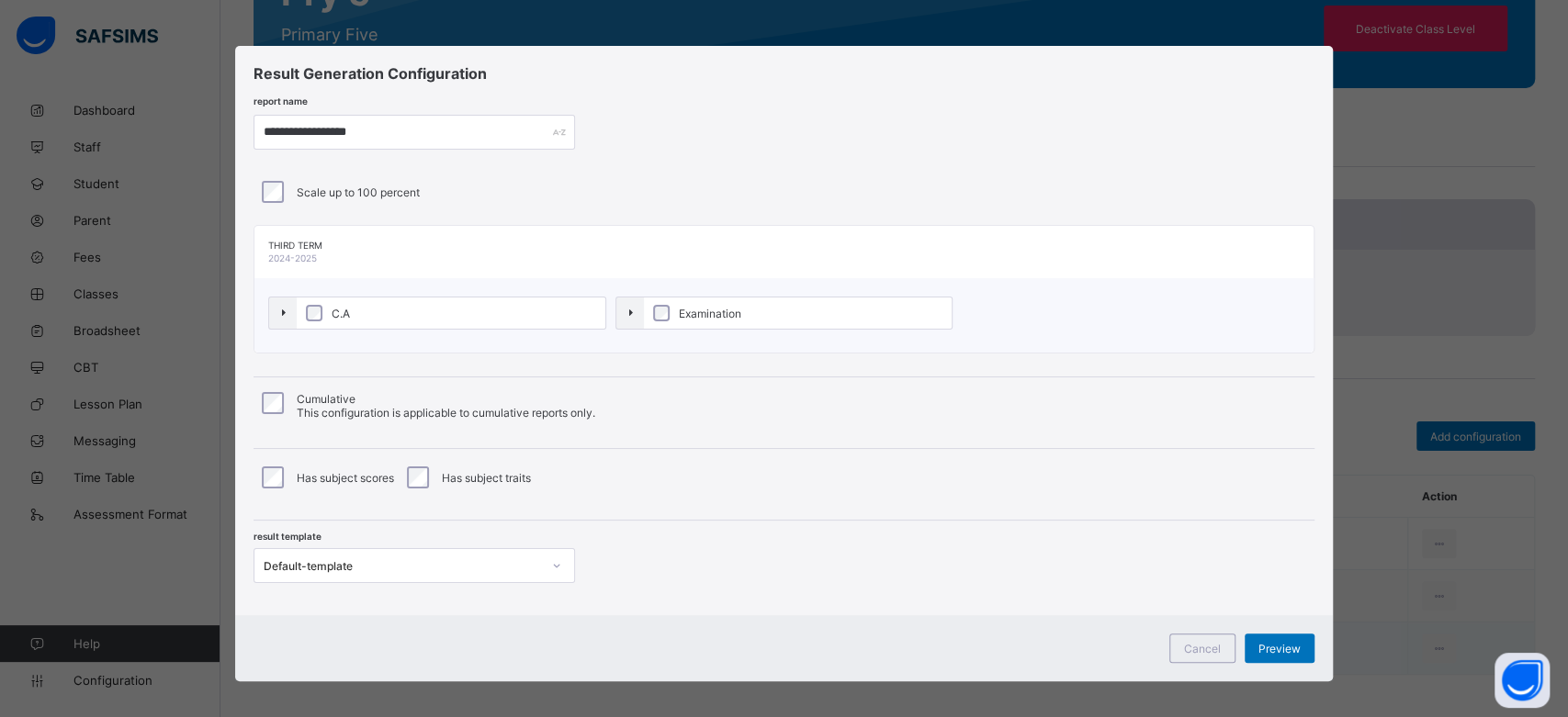 click on "Examination" at bounding box center (798, 313) 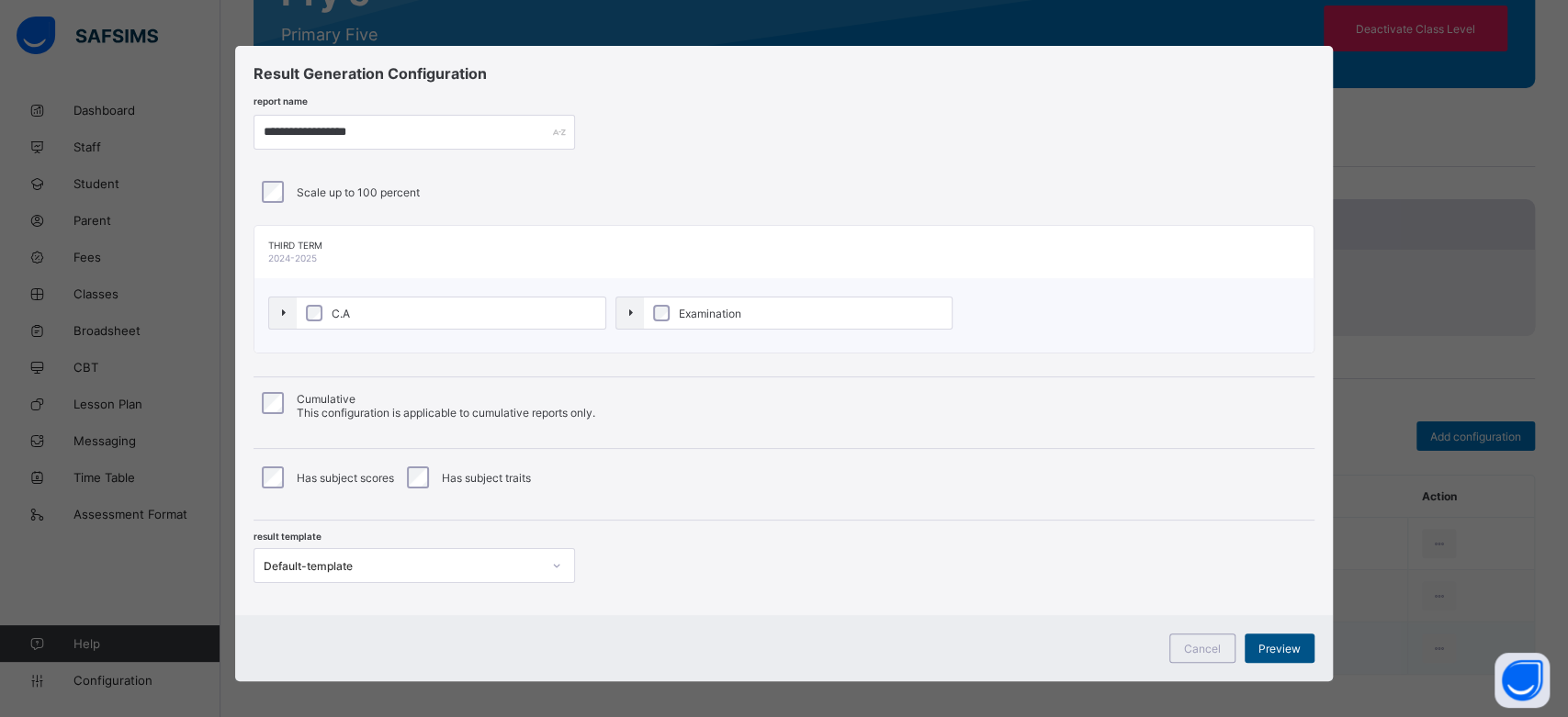 click on "Preview" at bounding box center [1280, 648] 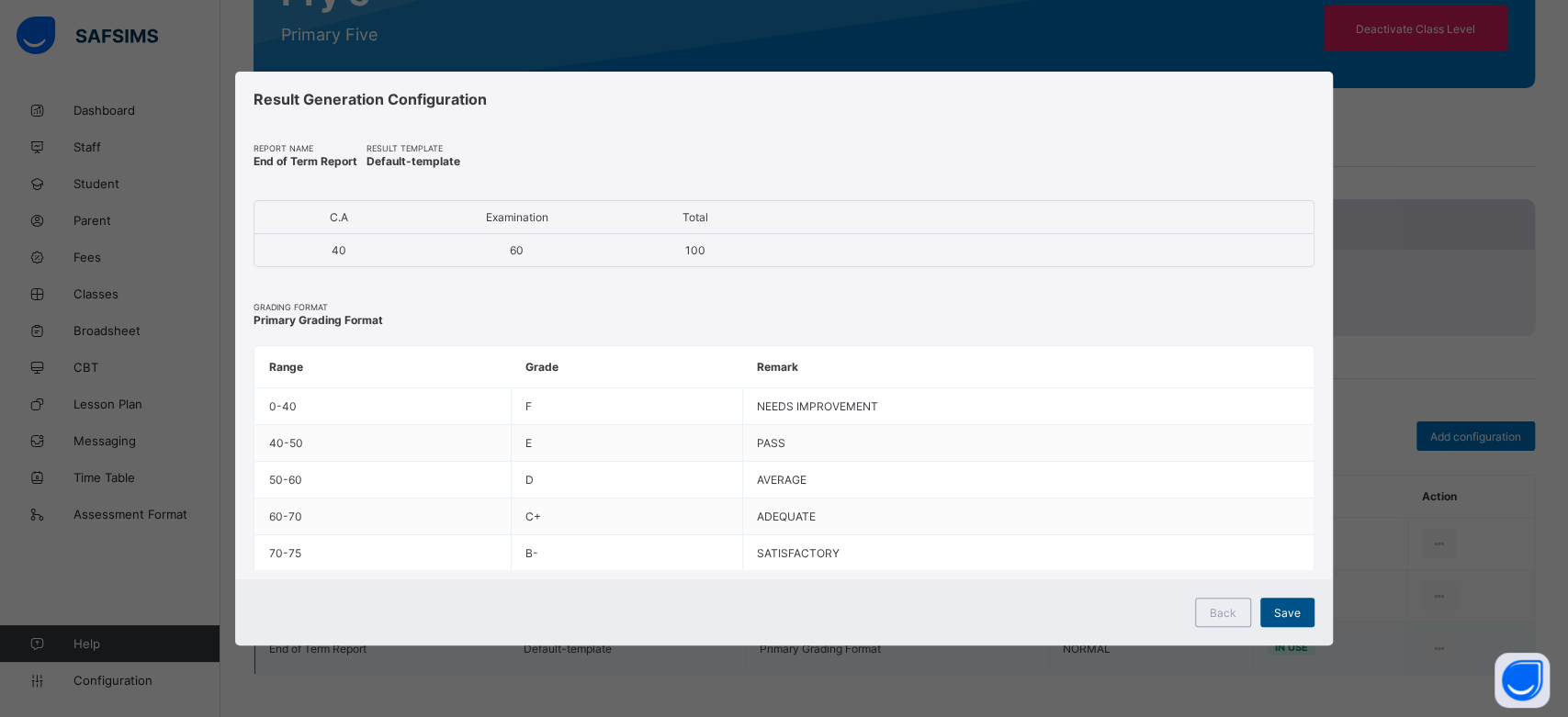 click on "Save" at bounding box center (1287, 612) 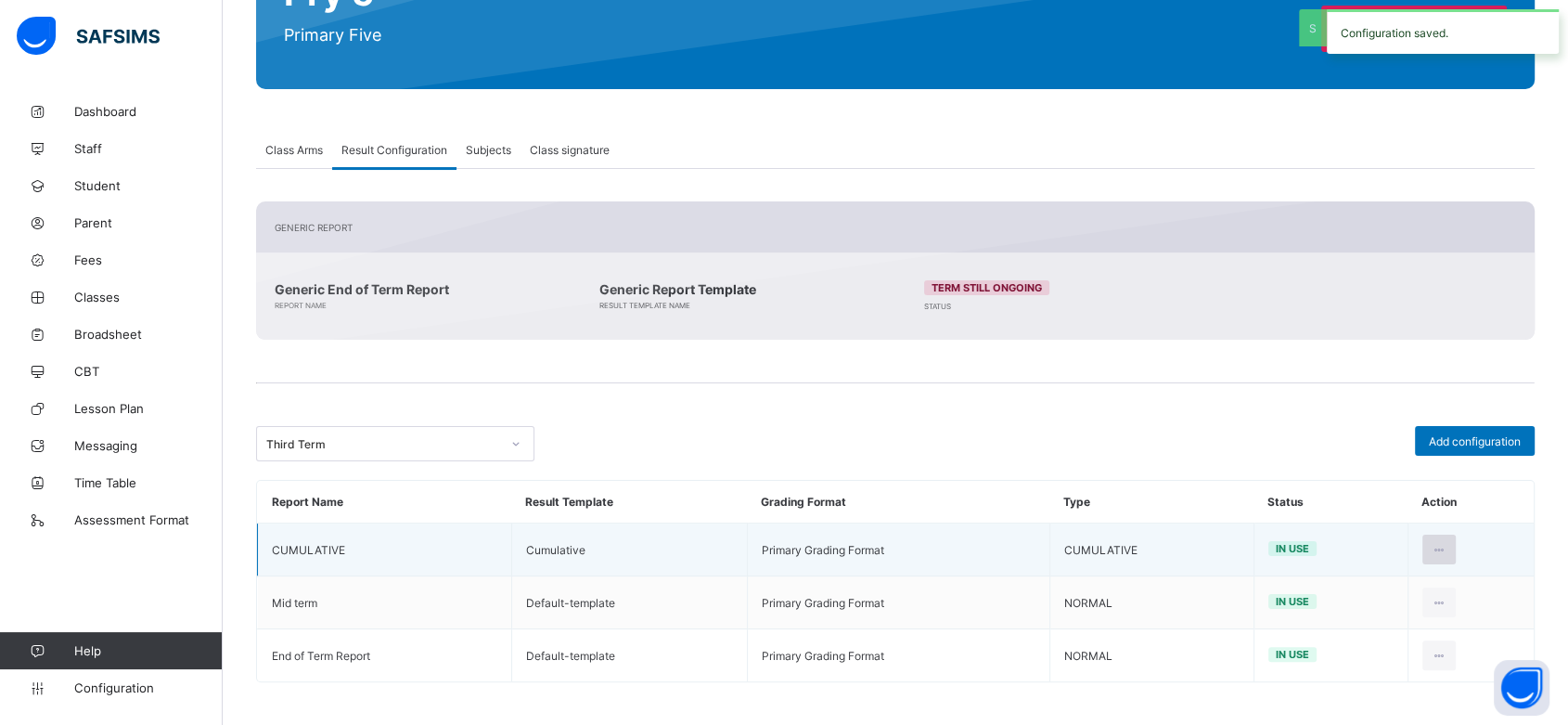 click at bounding box center [1439, 550] 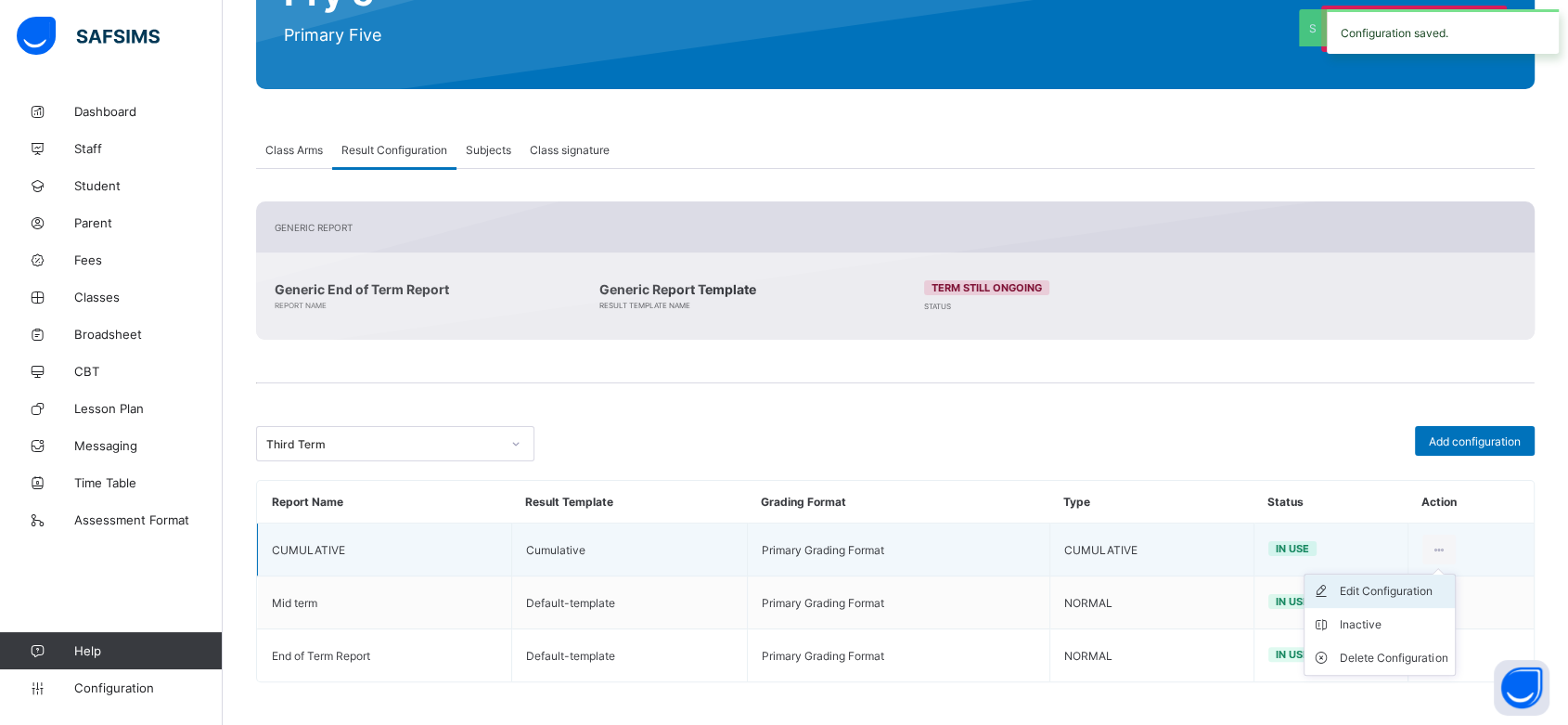 click on "Edit Configuration" at bounding box center [1394, 591] 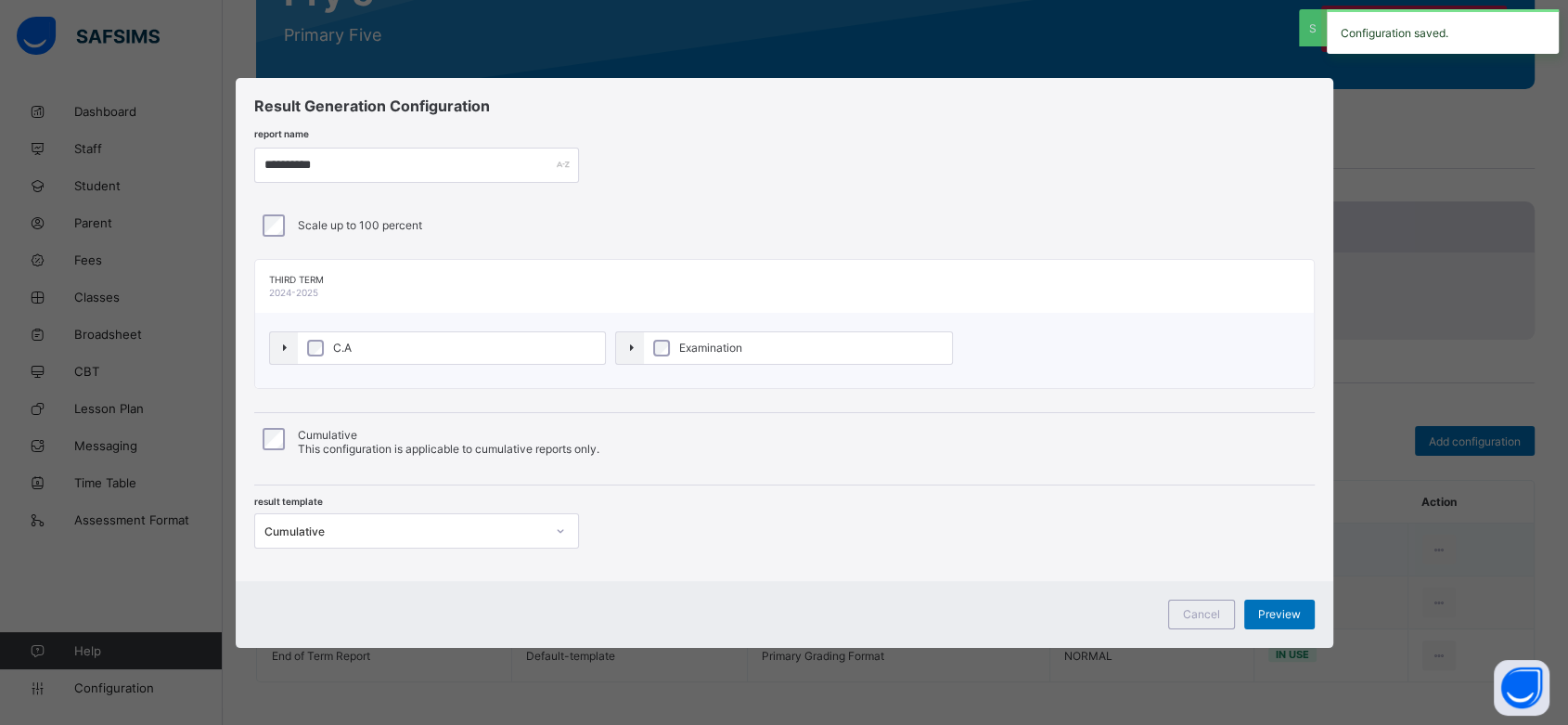 type on "**********" 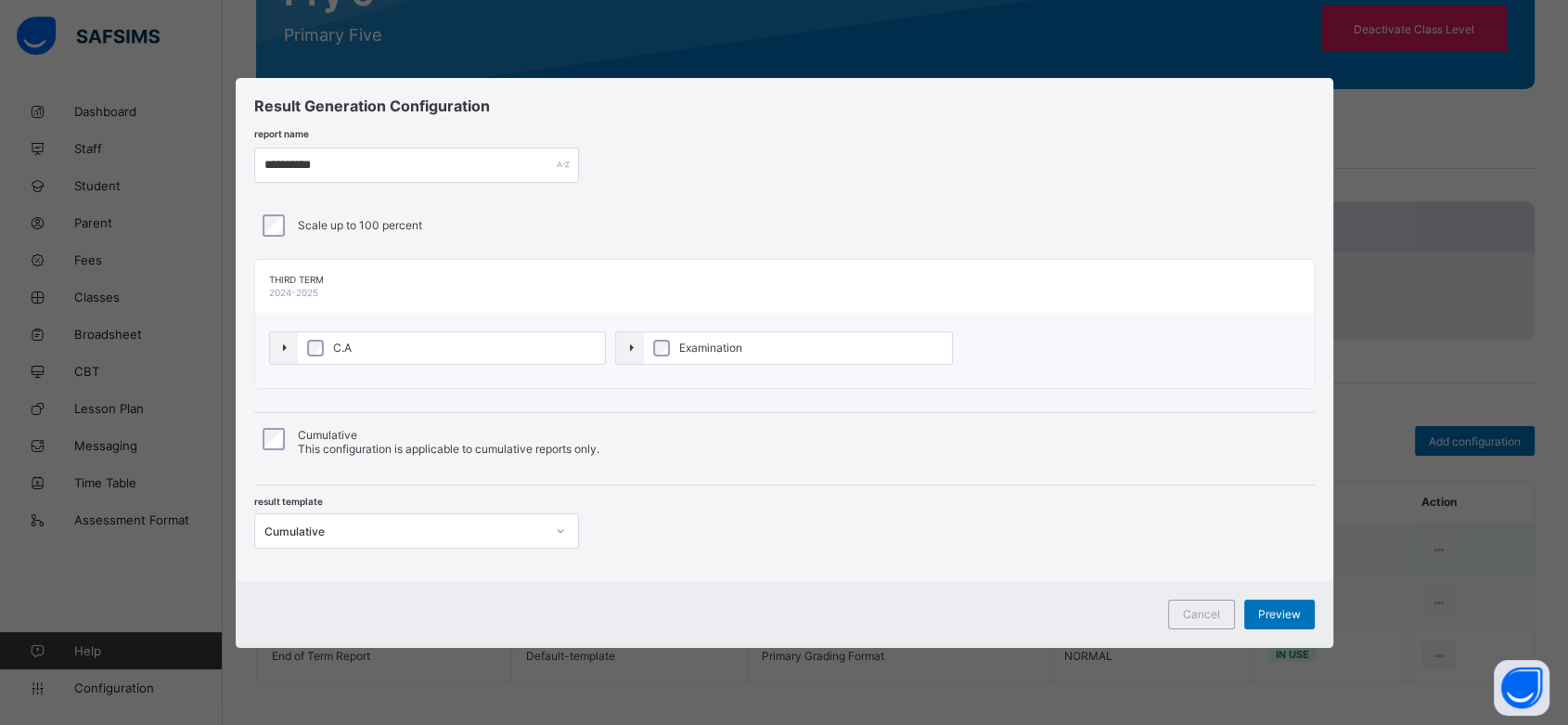 click on "C.A" at bounding box center [452, 348] 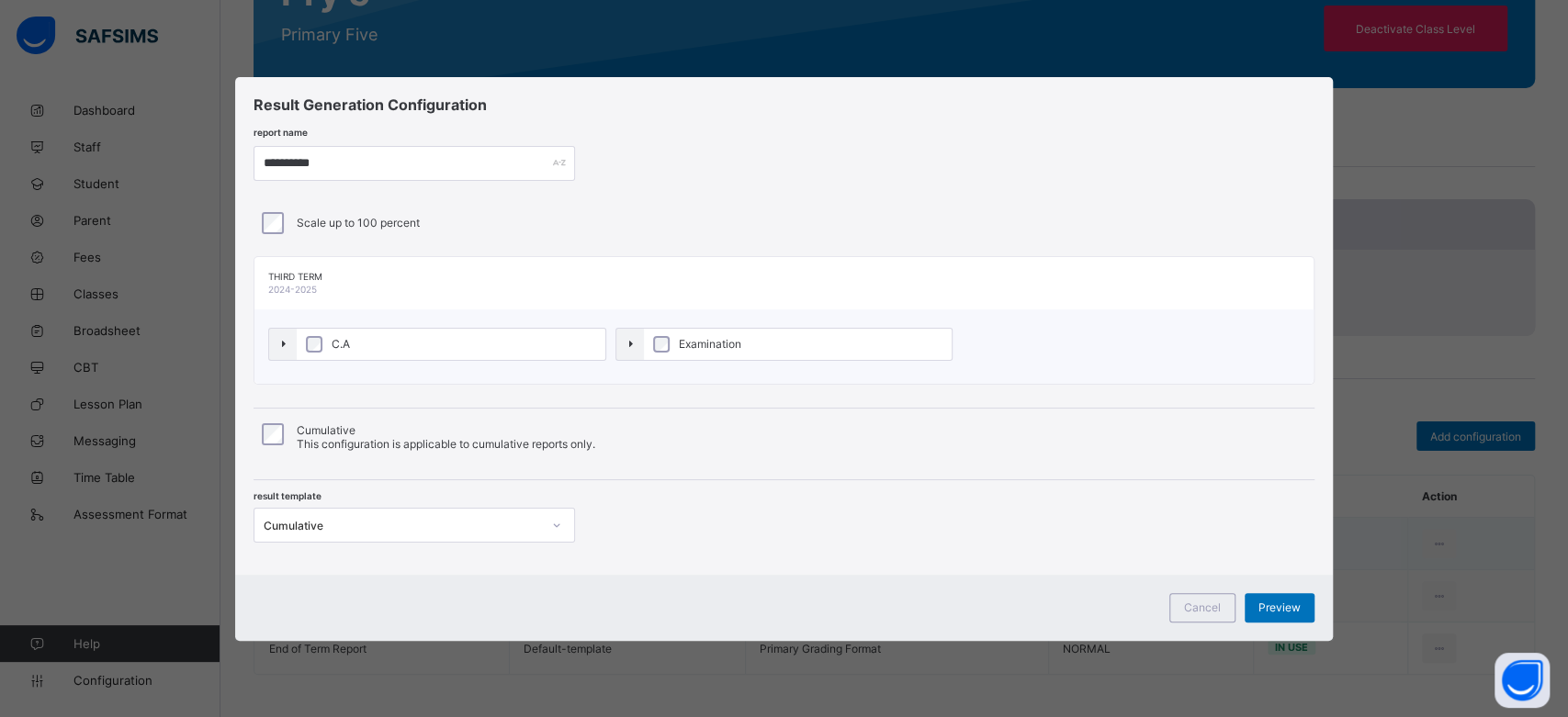 click on "Examination" at bounding box center (710, 343) 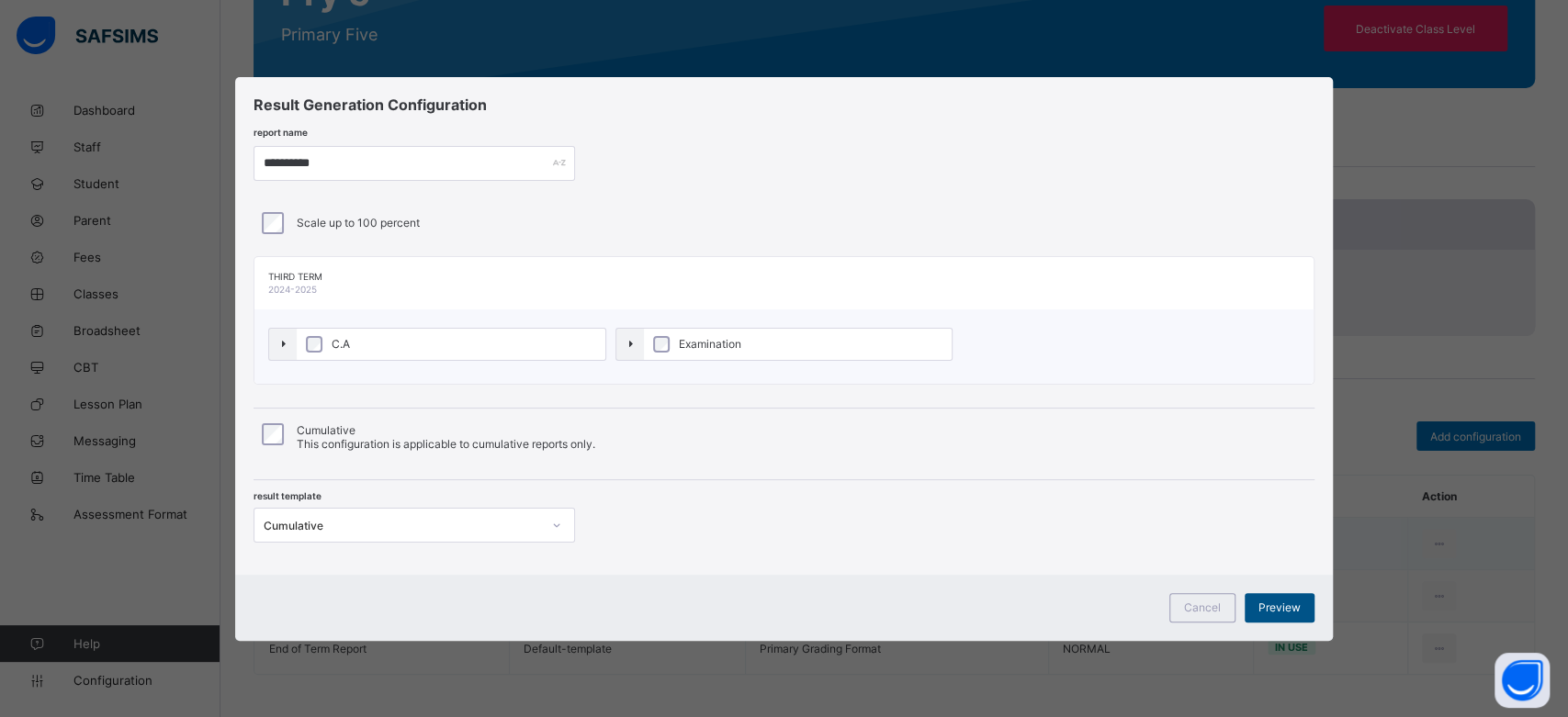 click on "Preview" at bounding box center (1280, 607) 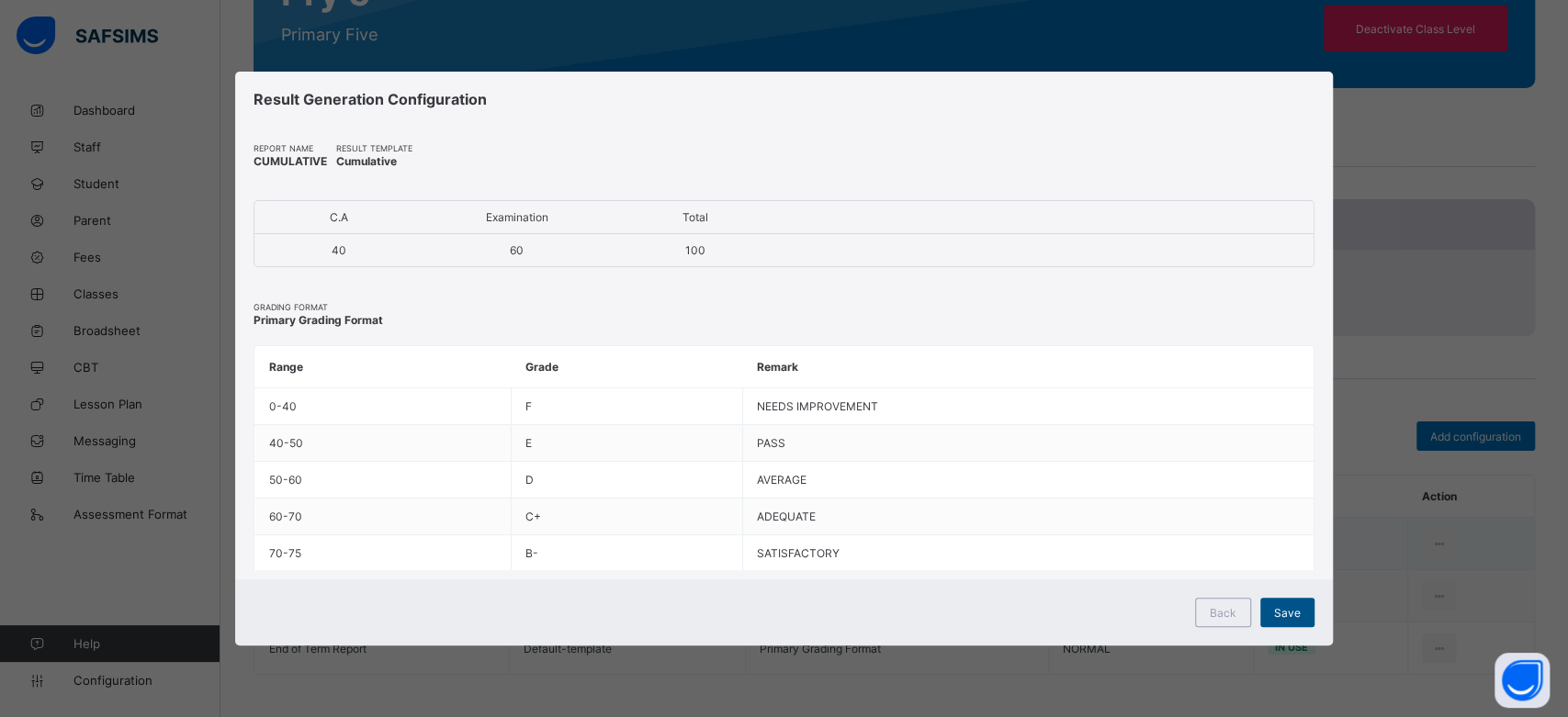 click on "Save" at bounding box center [1287, 612] 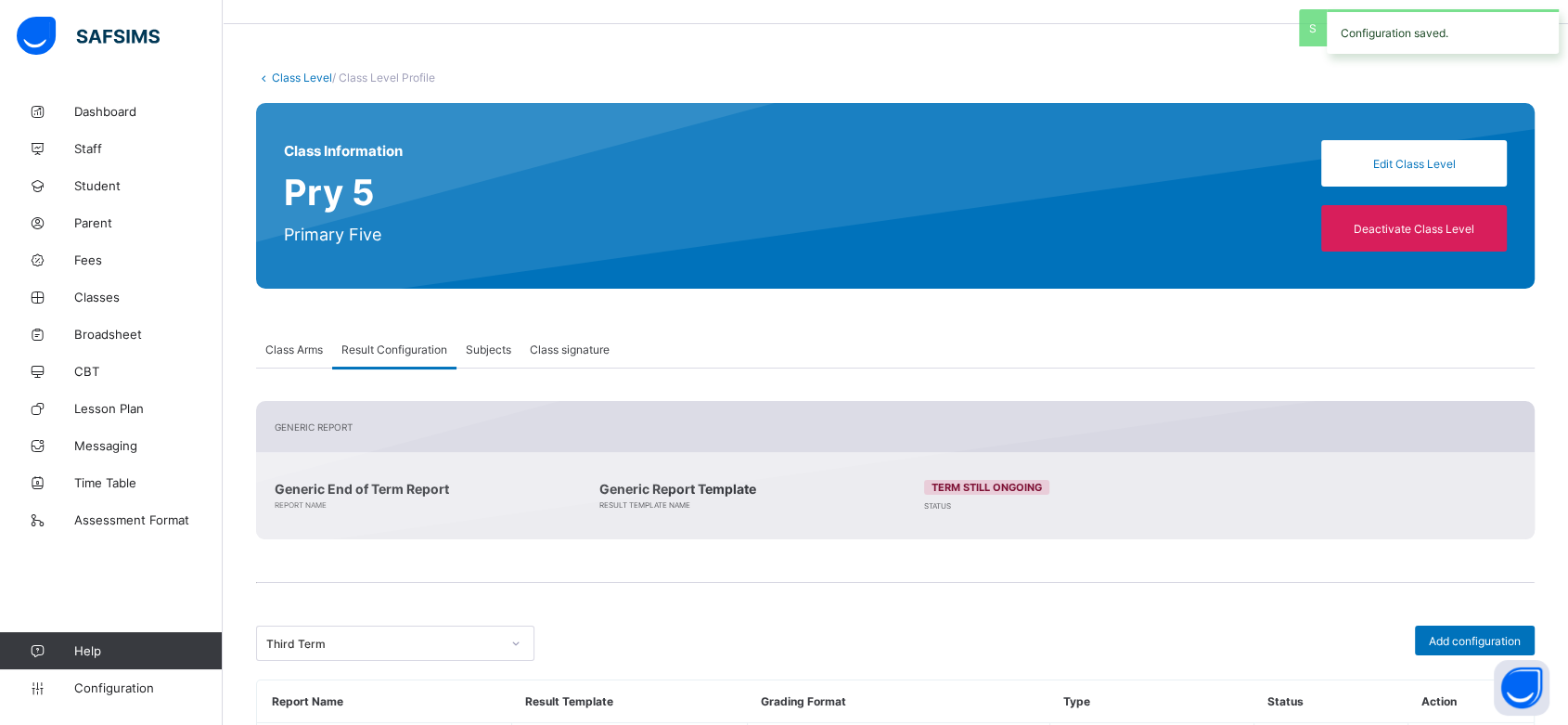 scroll, scrollTop: 45, scrollLeft: 0, axis: vertical 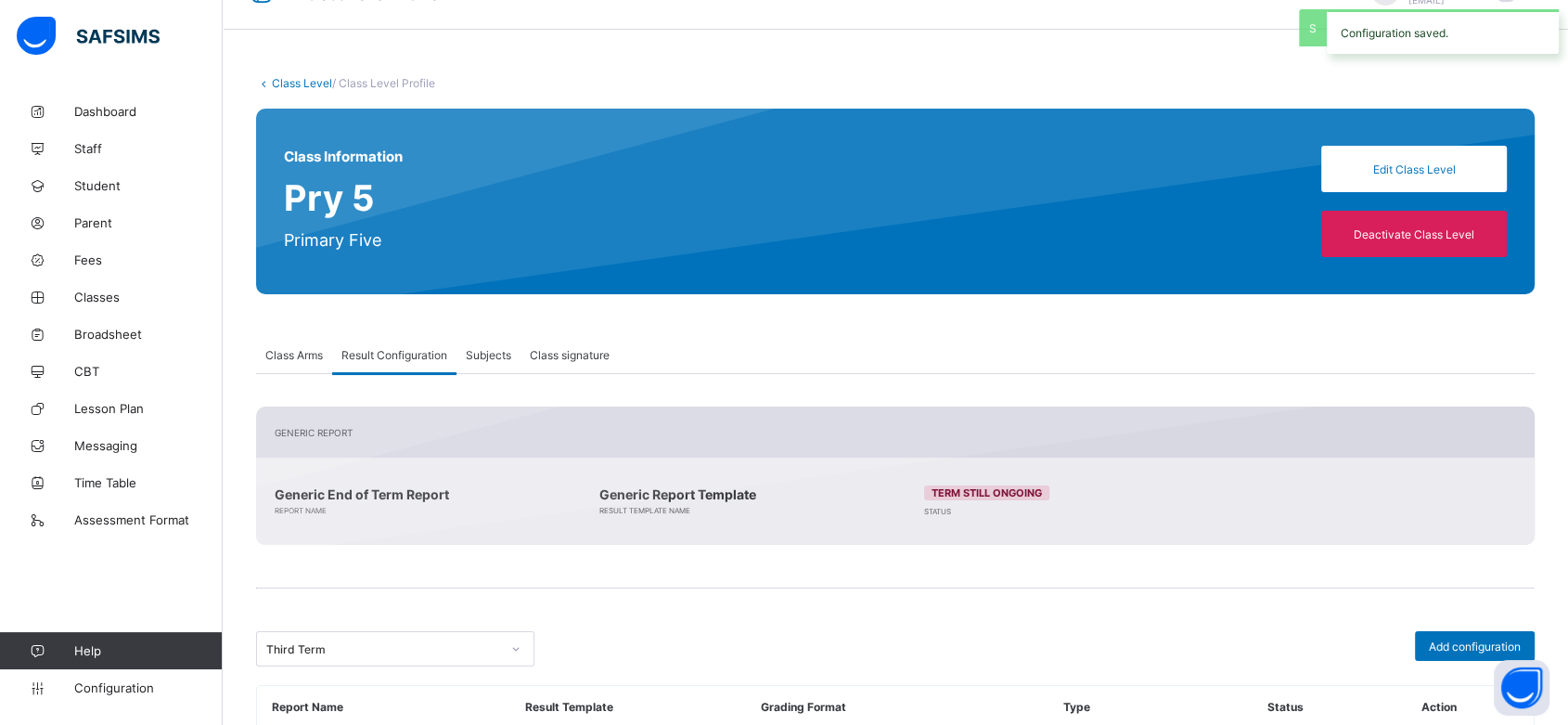 click on "Class Level" at bounding box center (302, 83) 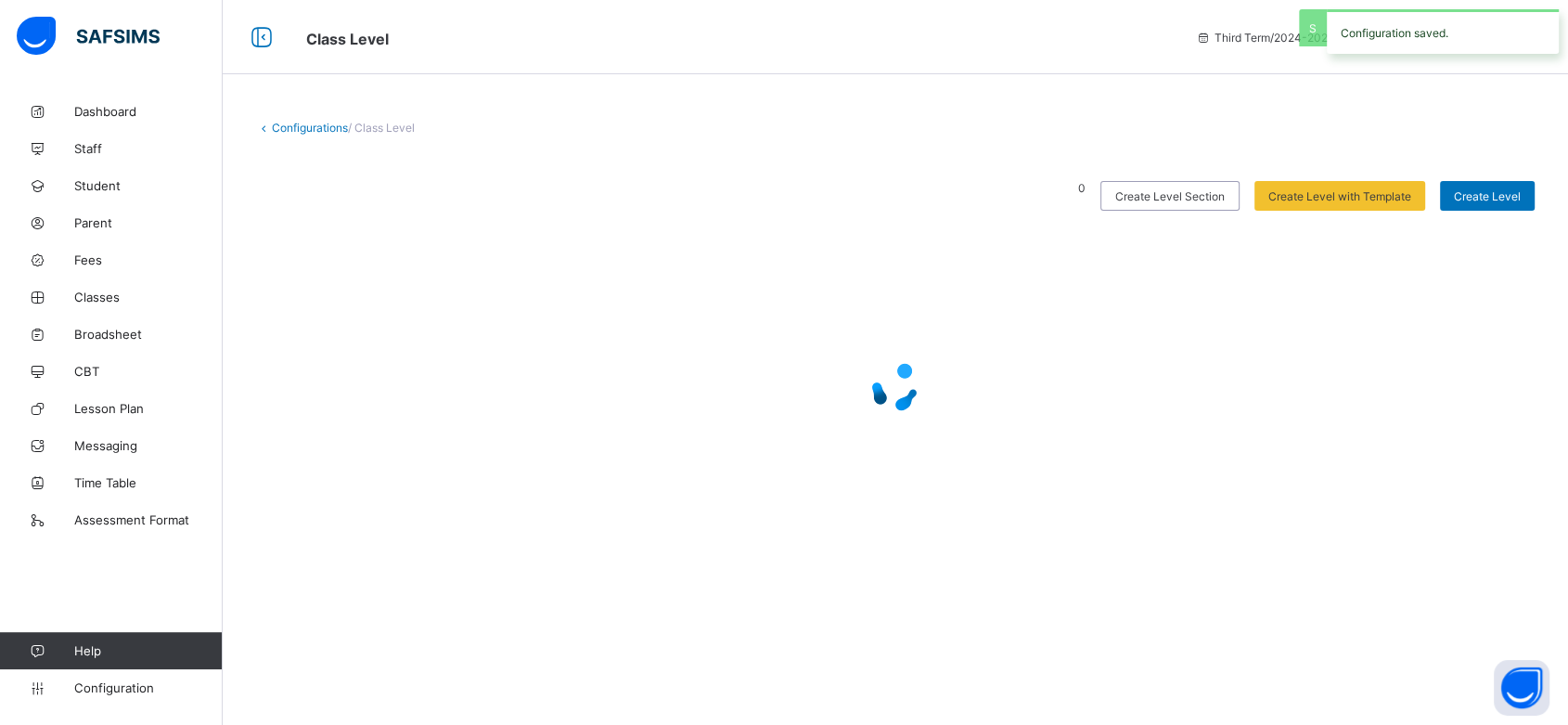 scroll, scrollTop: 0, scrollLeft: 0, axis: both 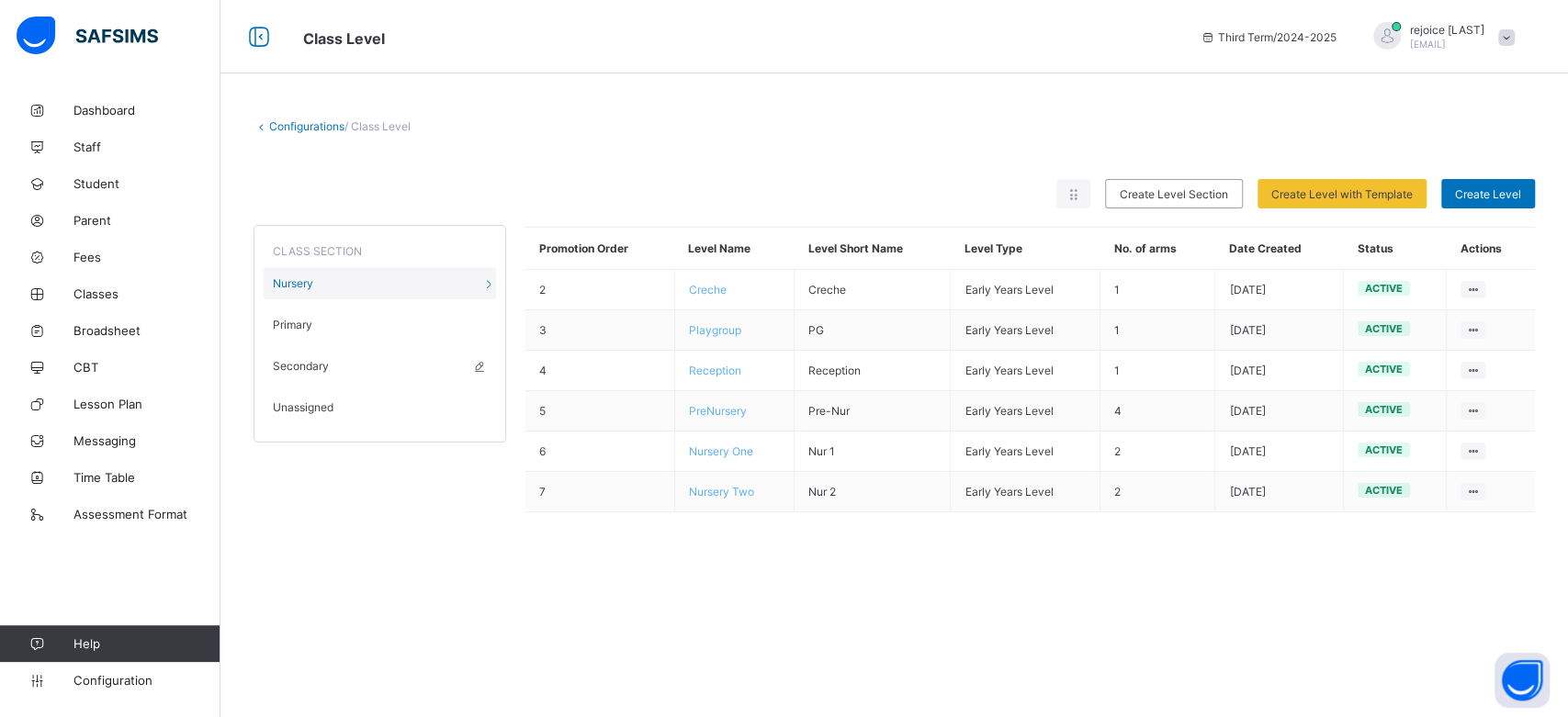 click on "Secondary" at bounding box center [379, 365] 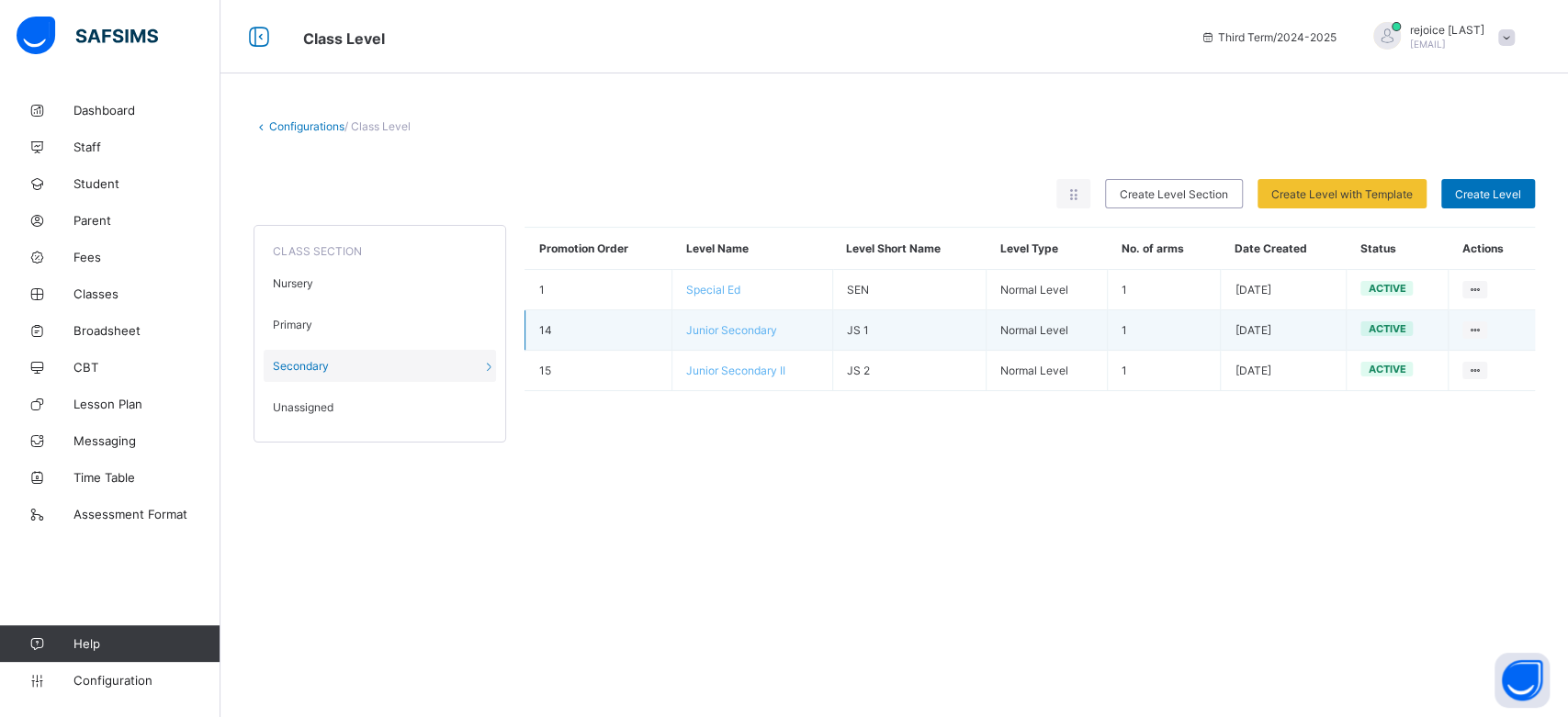 click on "Junior Secondary" at bounding box center (731, 330) 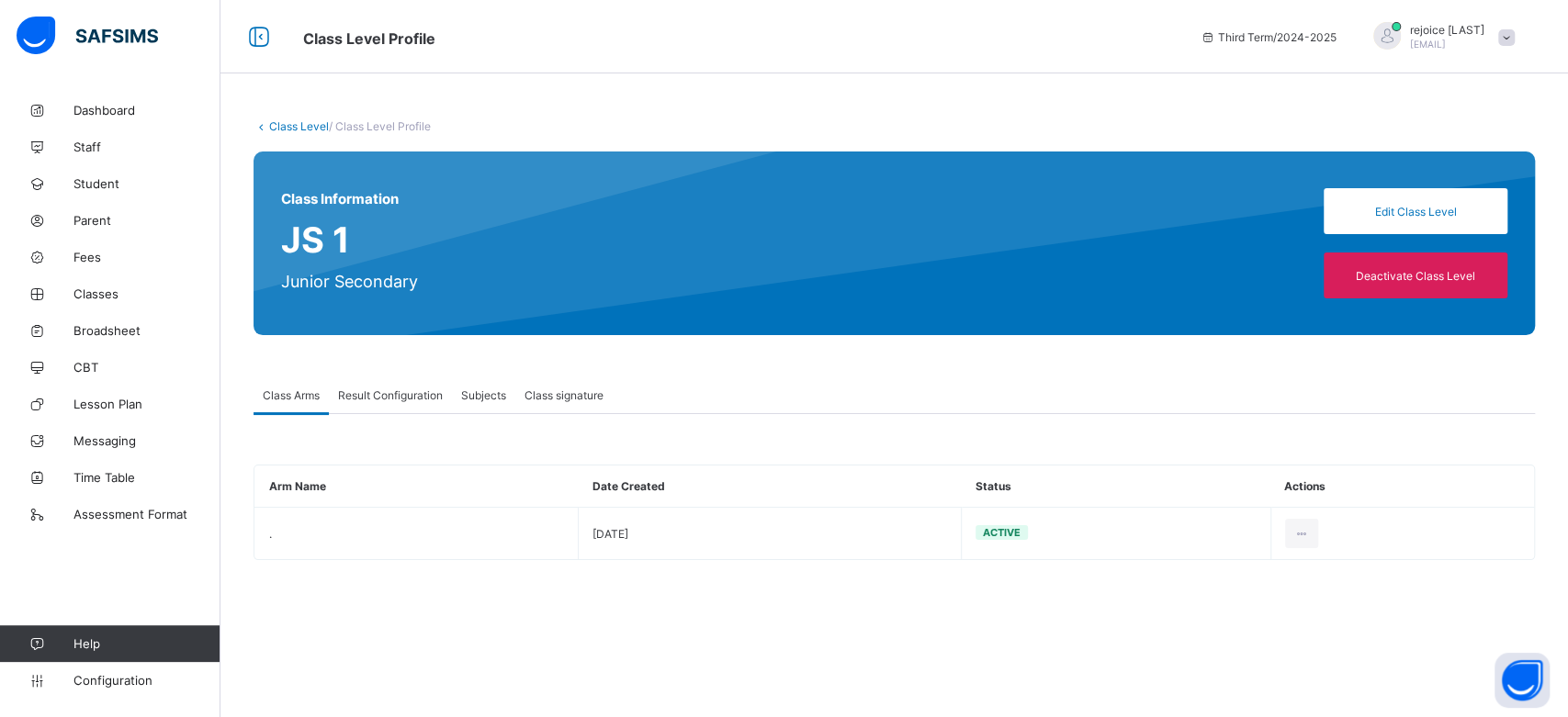 click on "Result Configuration" at bounding box center (390, 395) 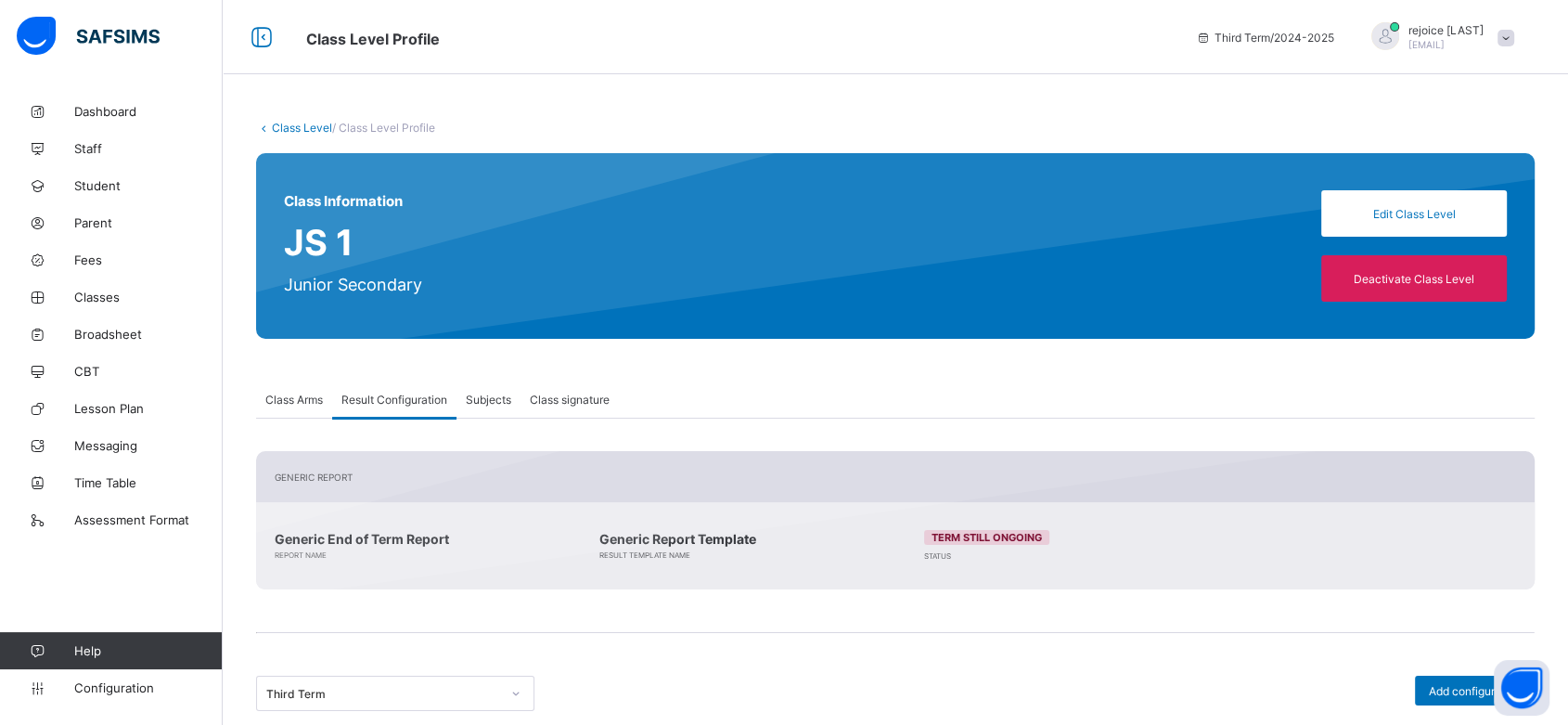scroll, scrollTop: 250, scrollLeft: 0, axis: vertical 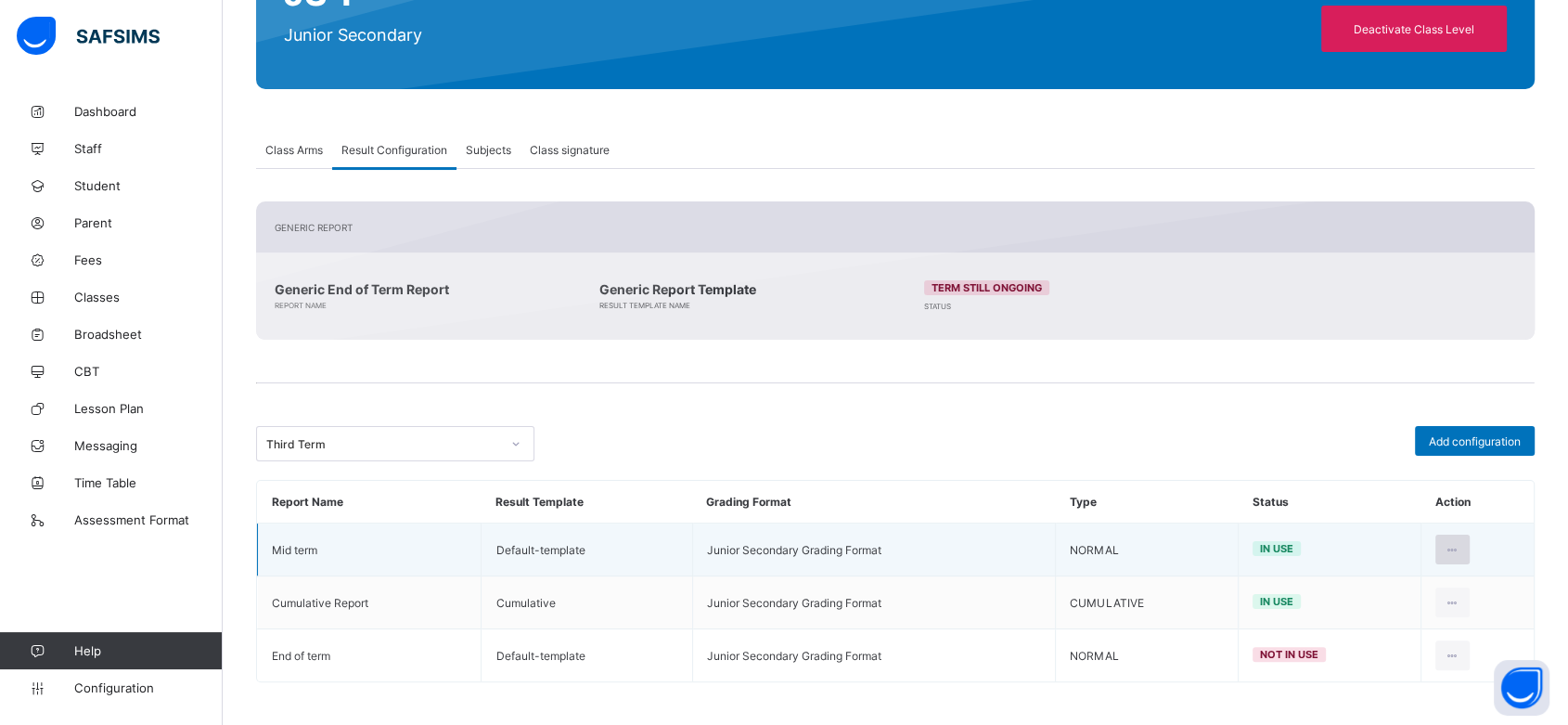 click at bounding box center [1452, 550] 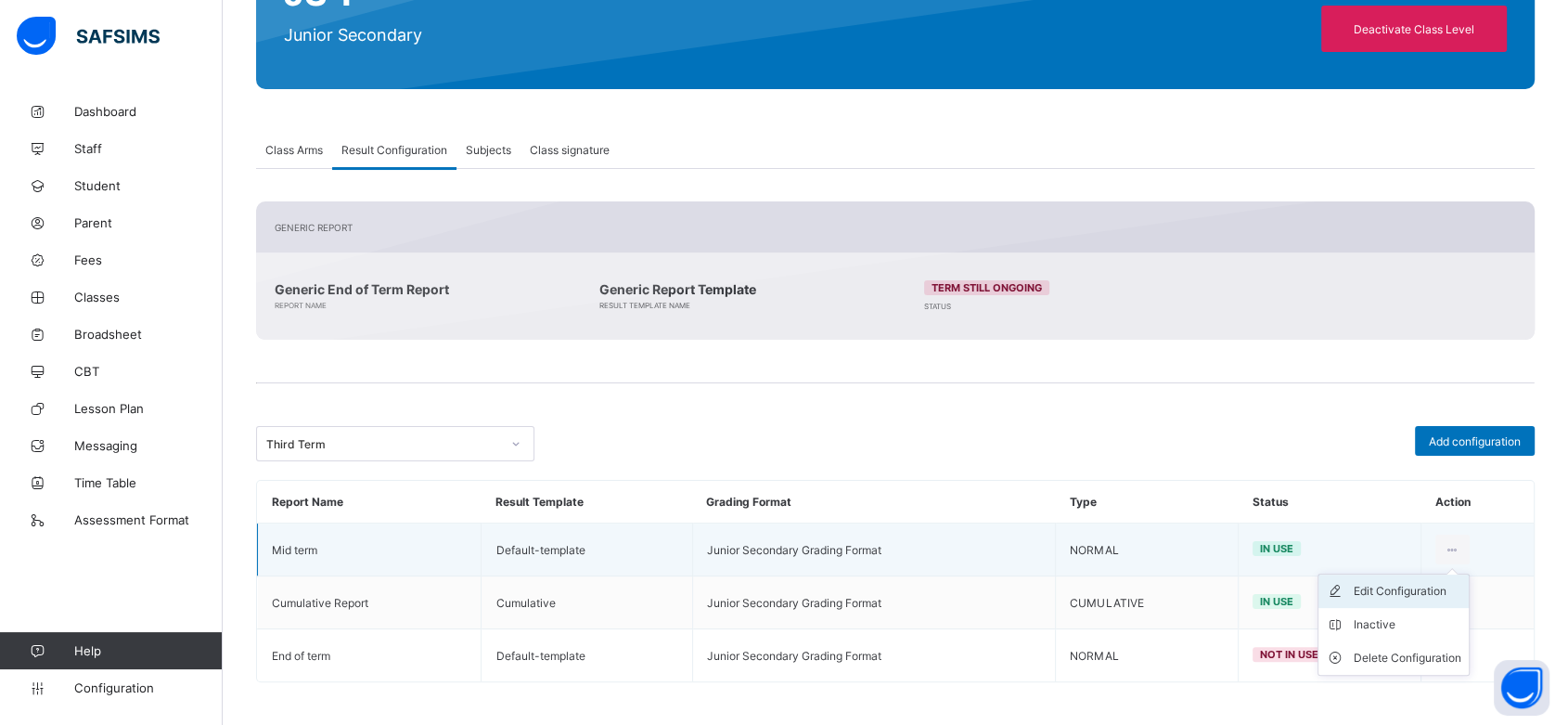 click on "Edit Configuration" at bounding box center [1407, 591] 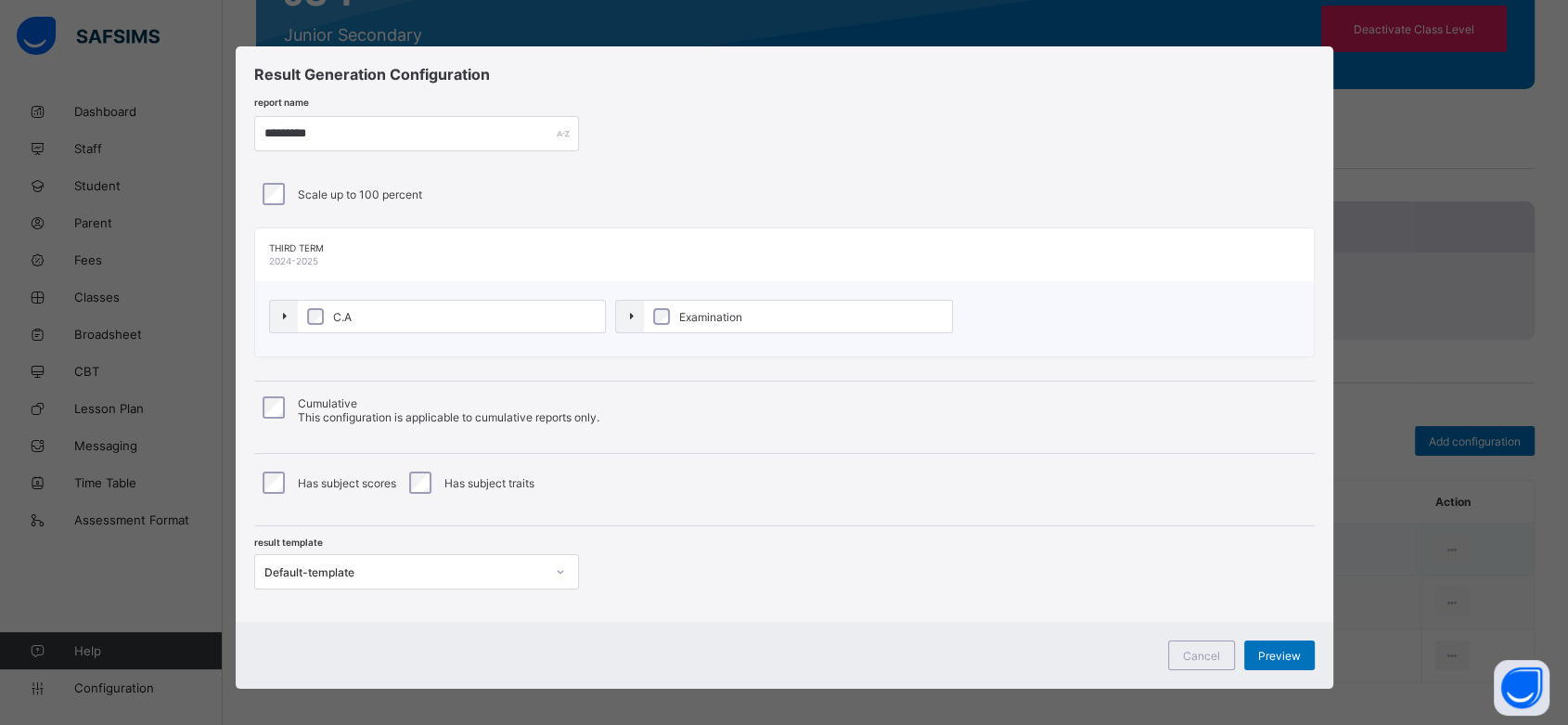 click on "C.A" at bounding box center [452, 317] 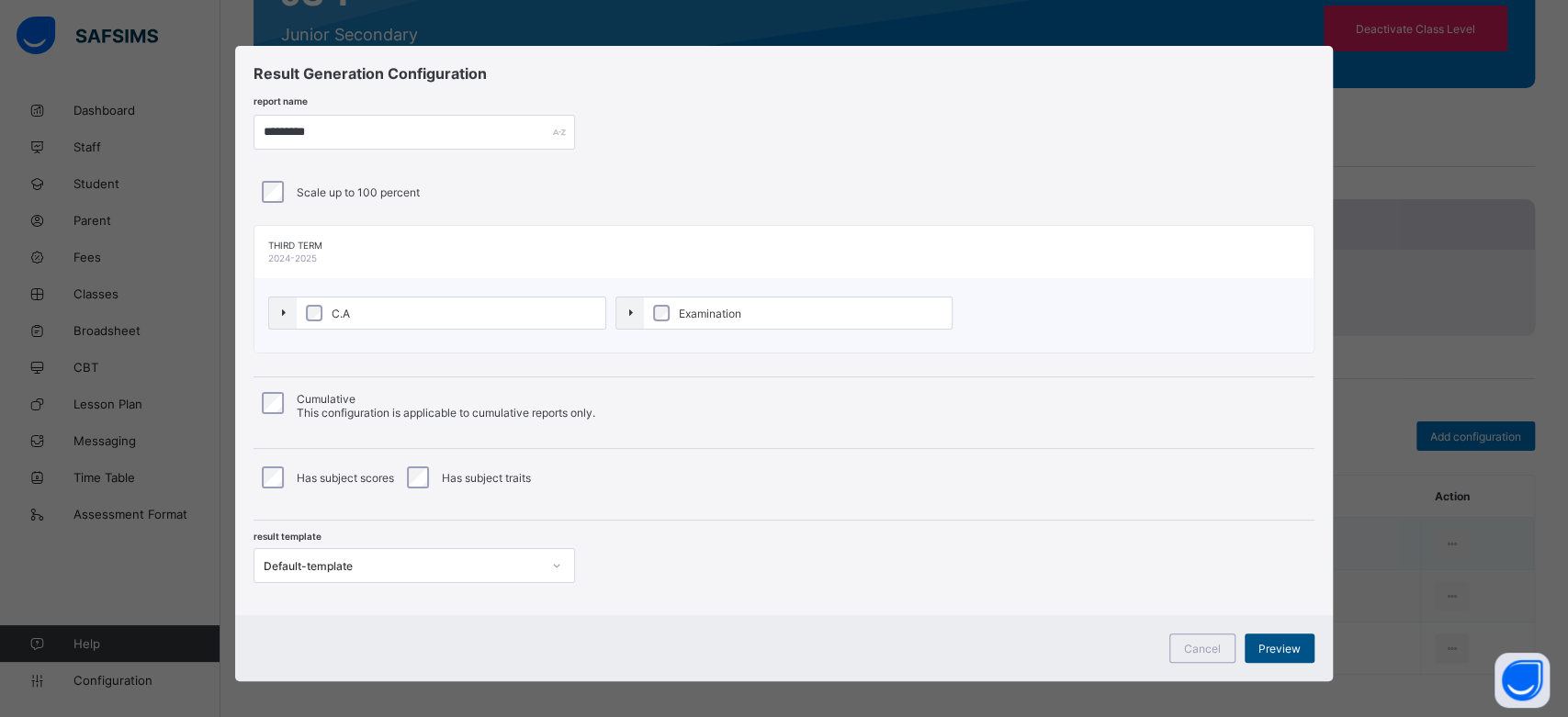click on "Preview" at bounding box center [1280, 648] 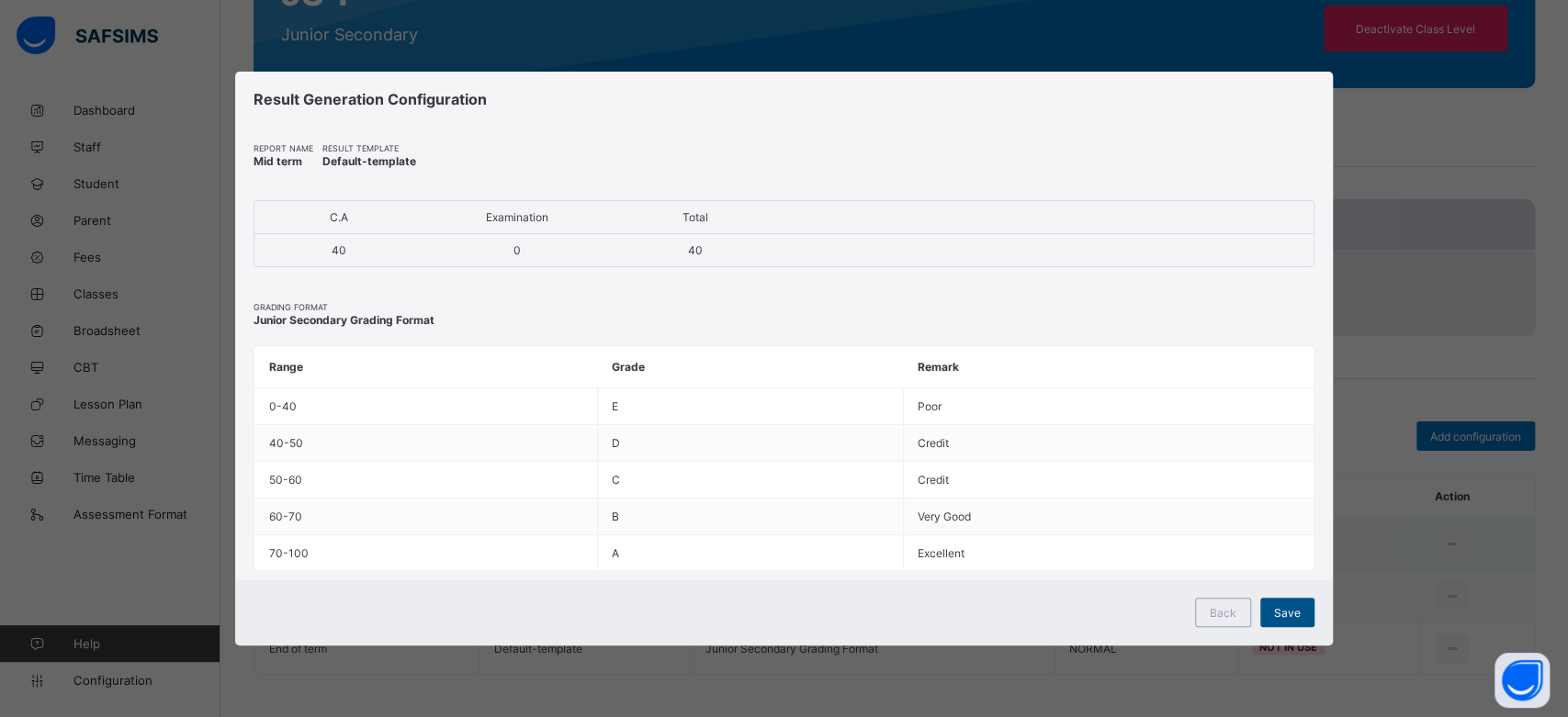 click on "Save" at bounding box center [1287, 612] 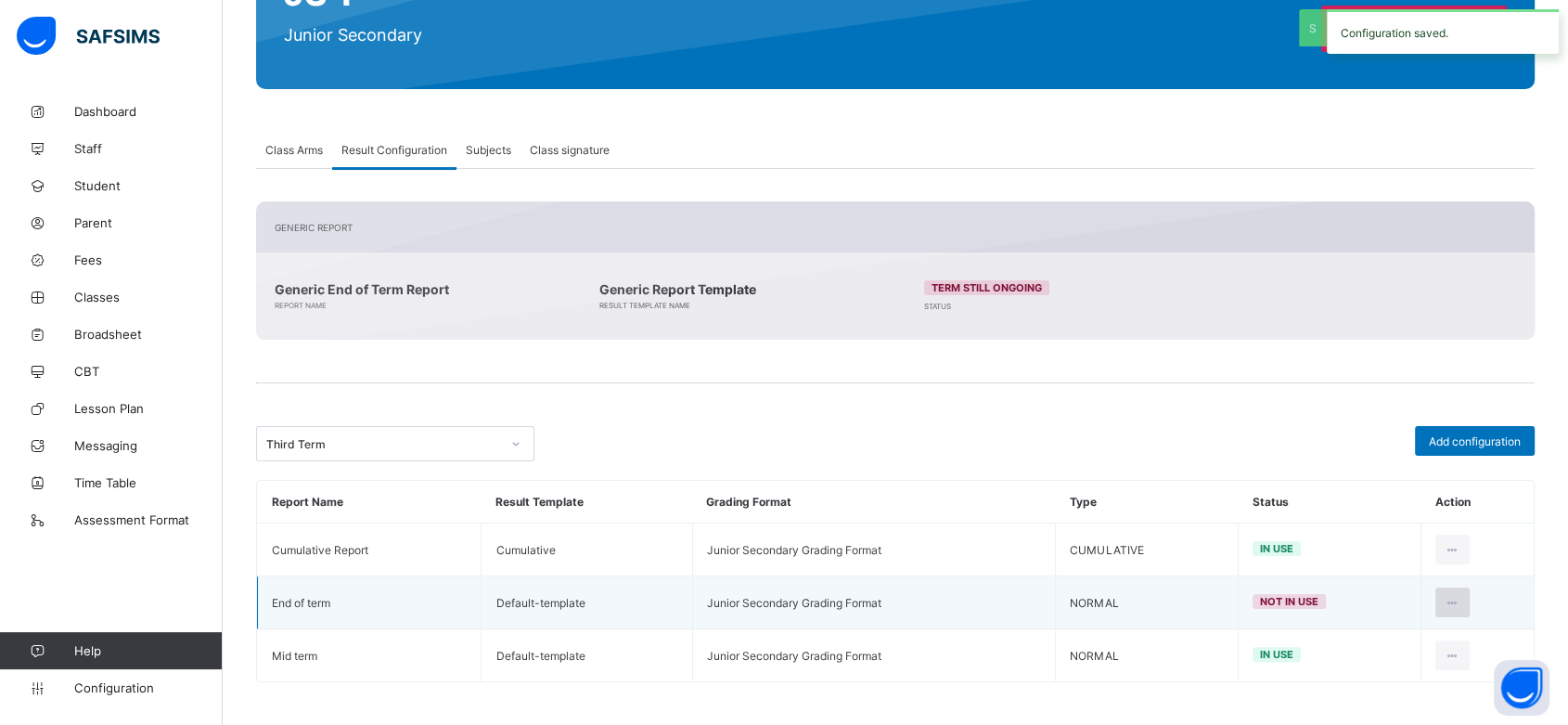 click at bounding box center [1452, 602] 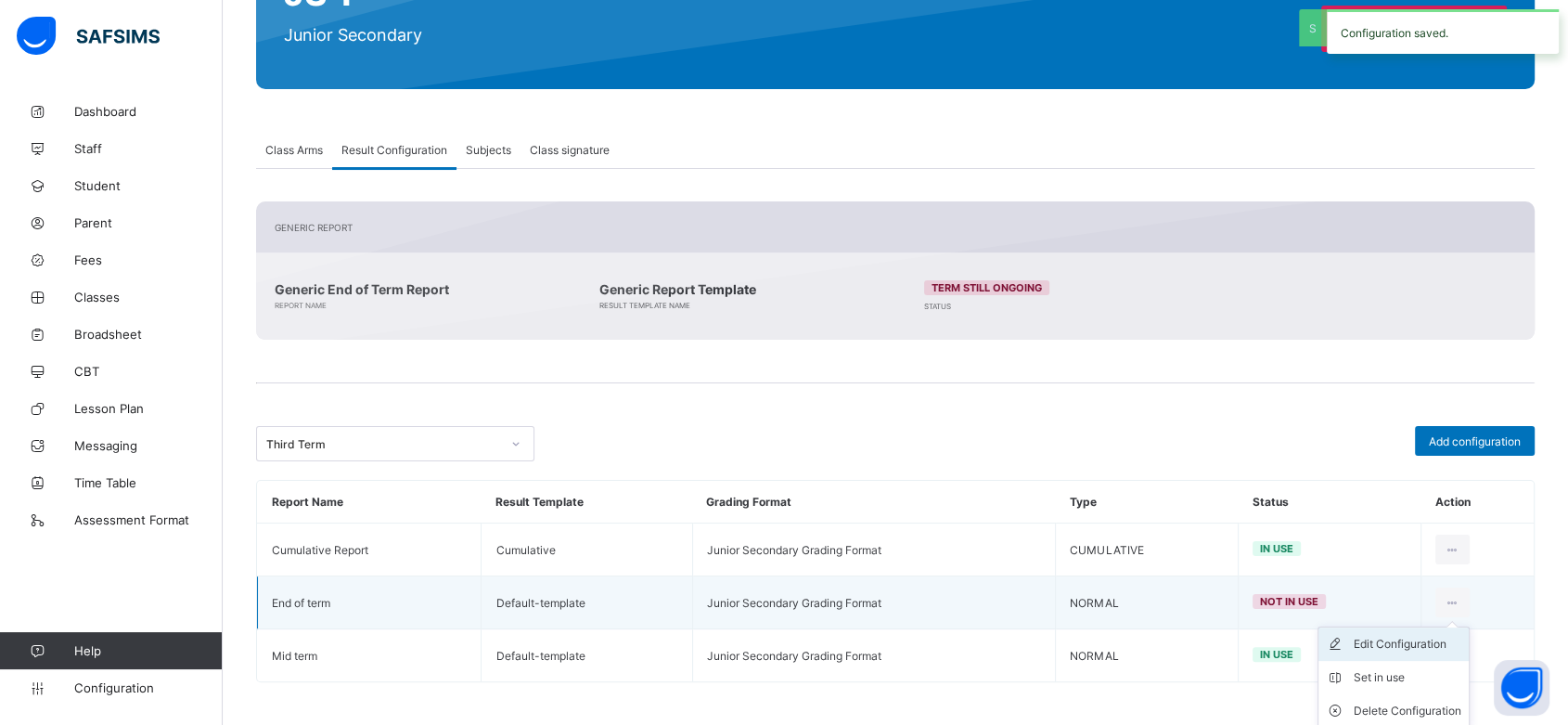 click on "Edit Configuration" at bounding box center [1407, 644] 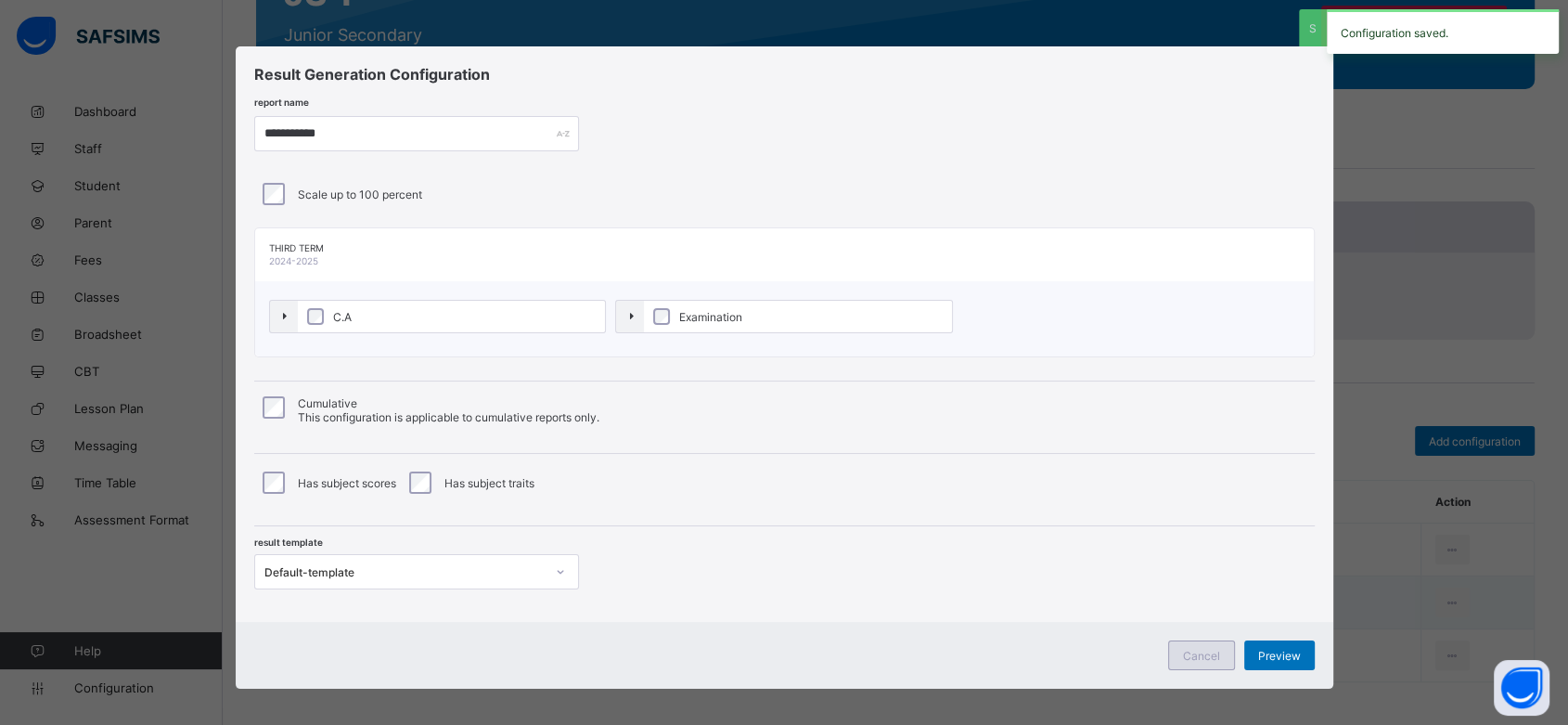 click on "Cancel" at bounding box center (1202, 655) 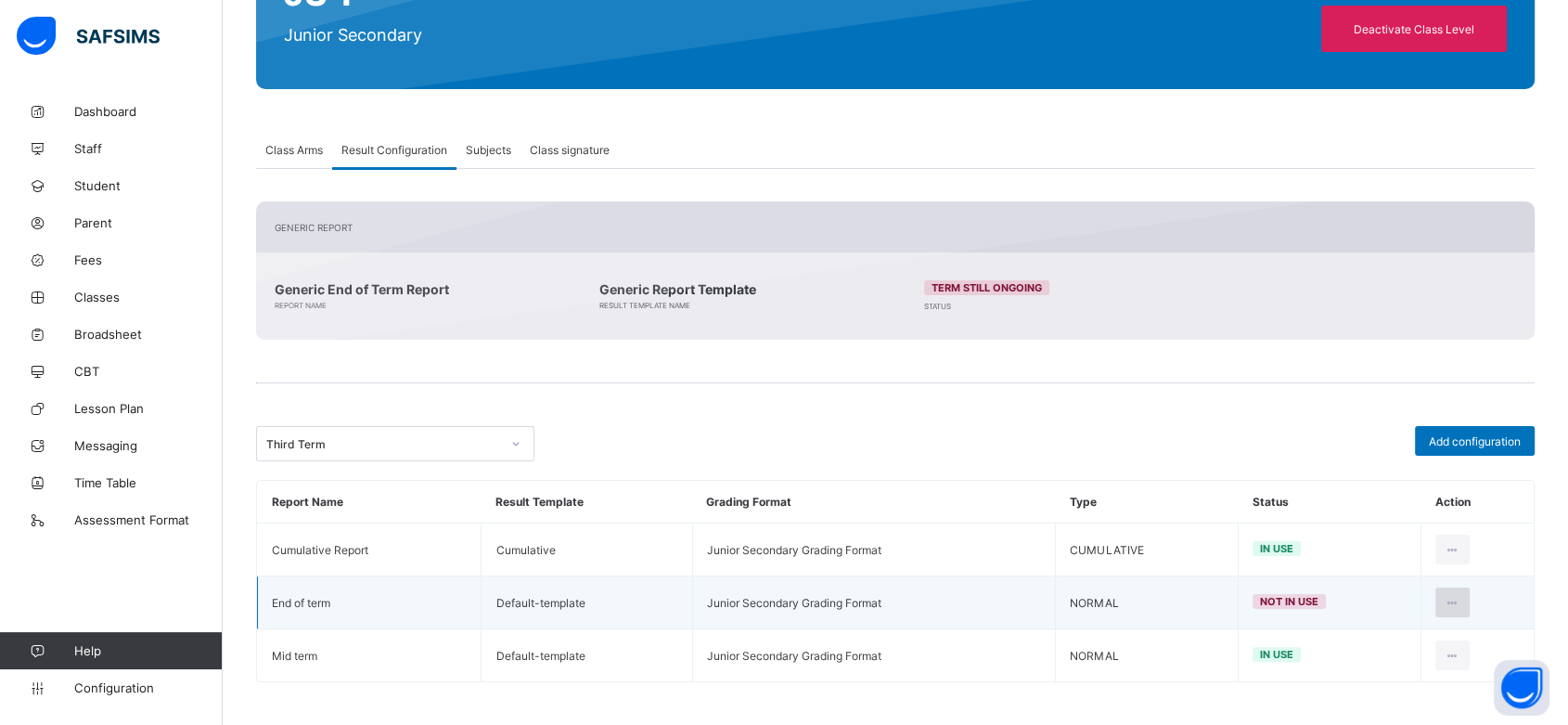 click at bounding box center (1452, 602) 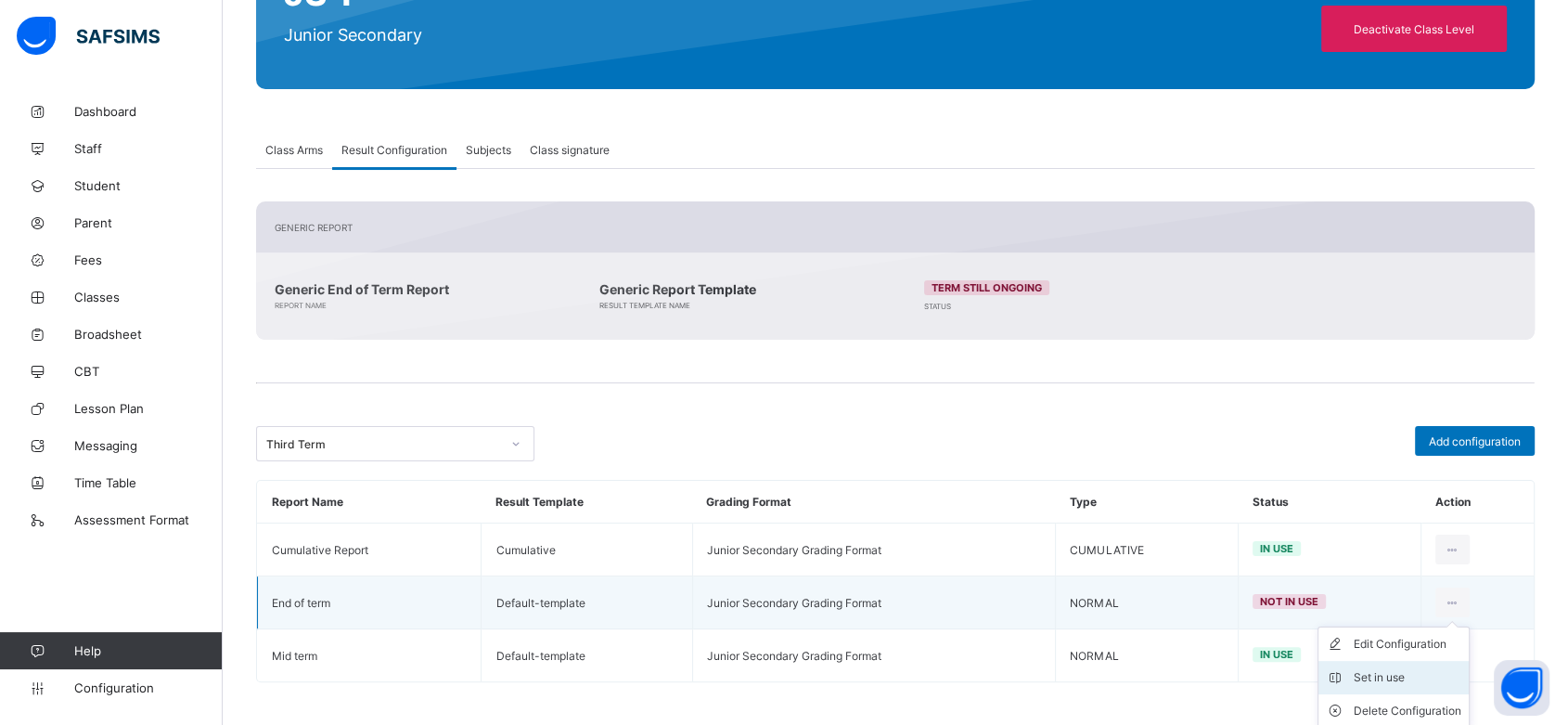 click on "Set in use" at bounding box center (1407, 678) 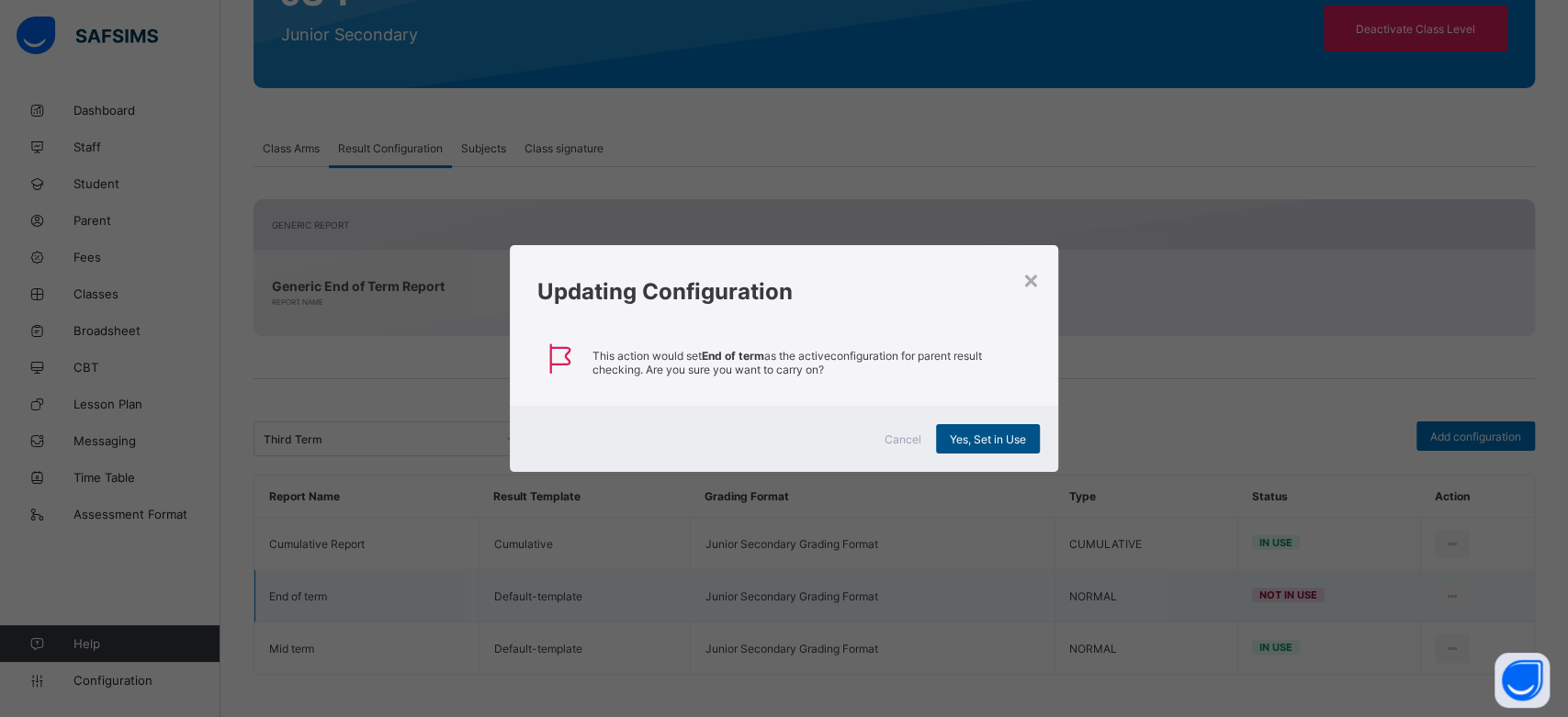 click on "Yes, Set in Use" at bounding box center [987, 439] 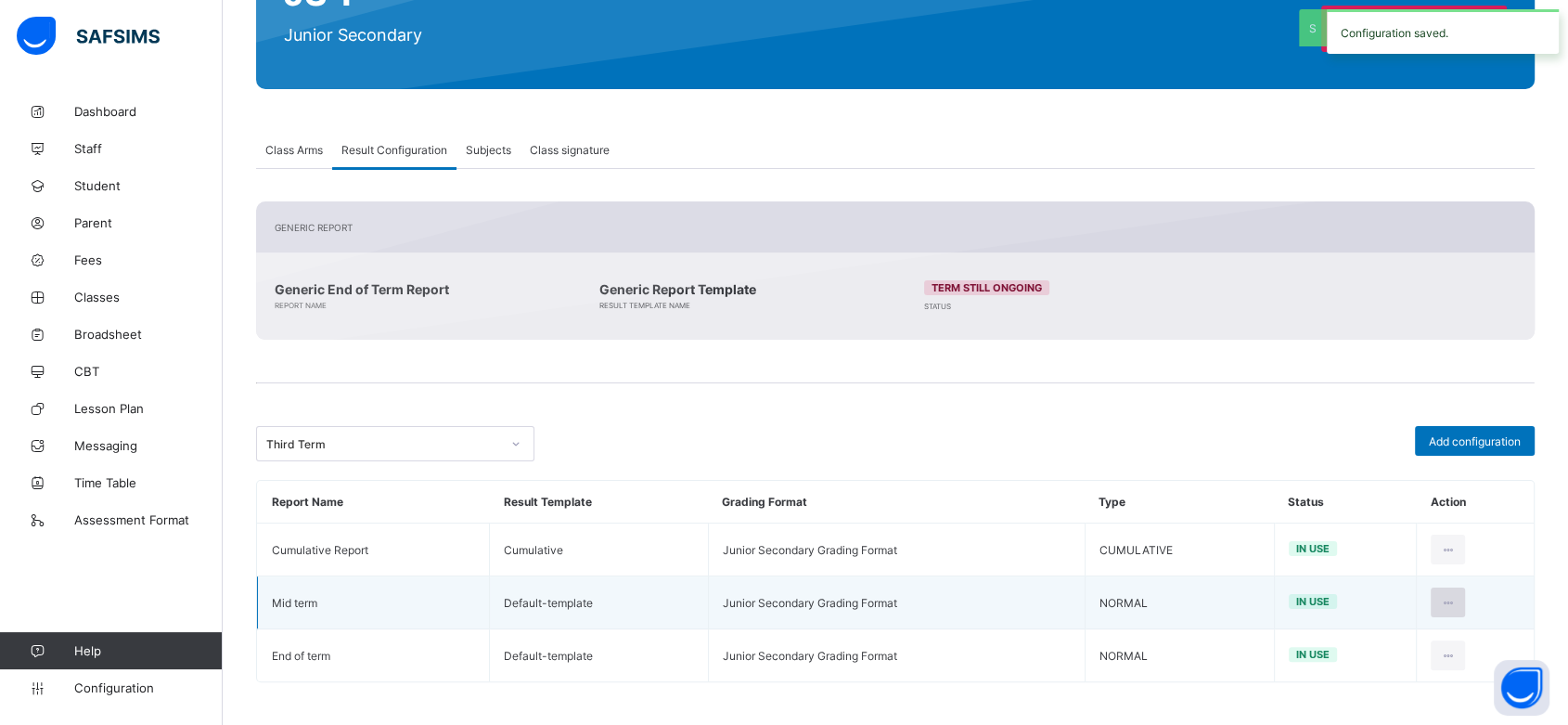 click at bounding box center [1447, 602] 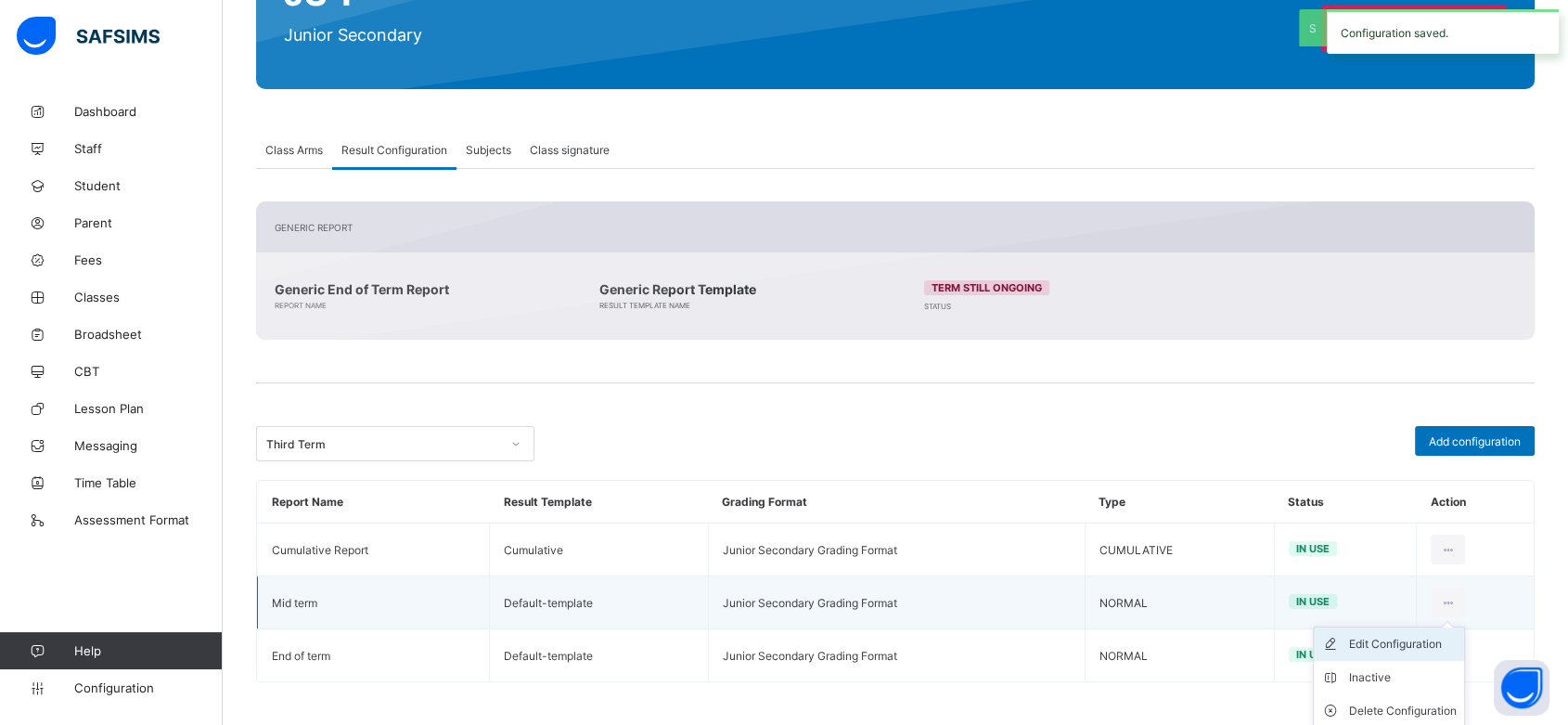 click on "Edit Configuration" at bounding box center [1403, 644] 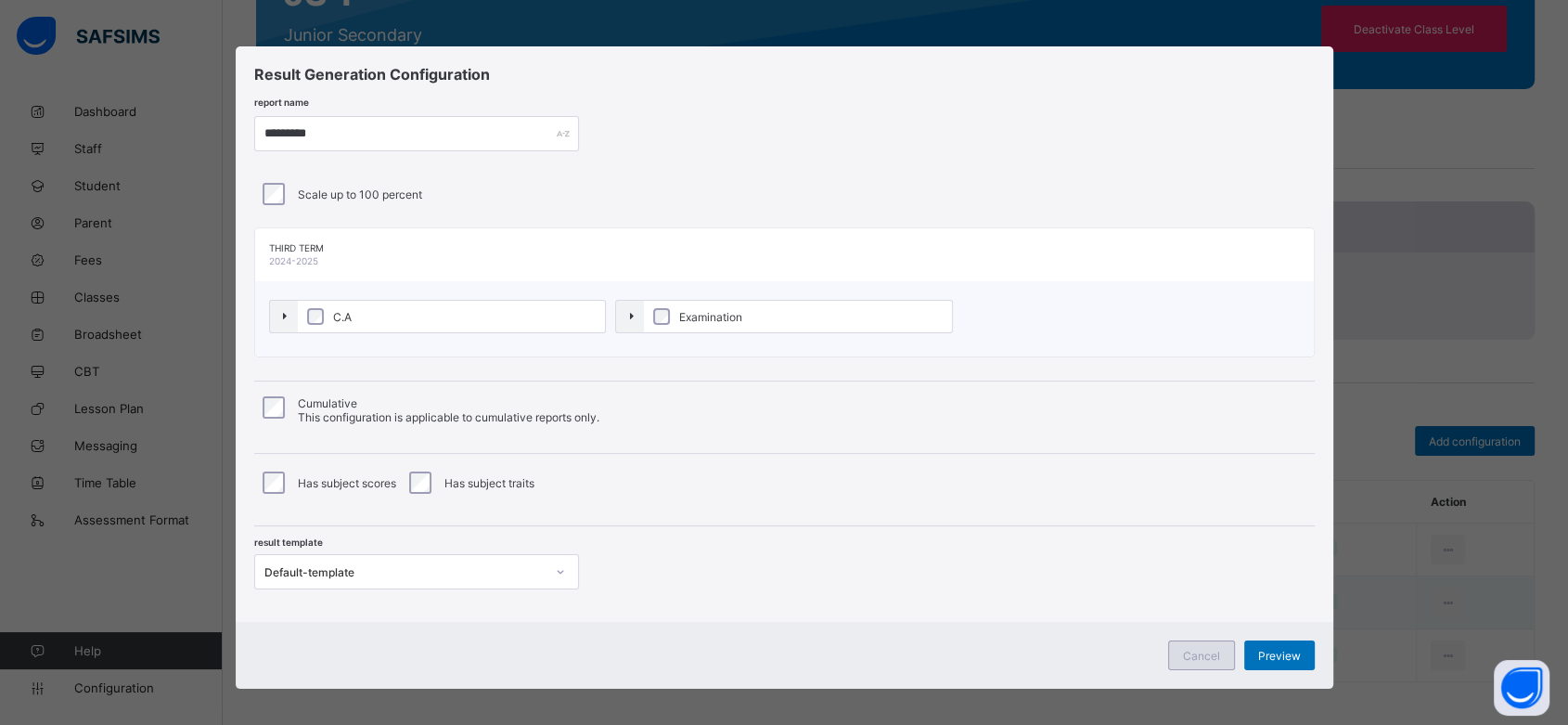 click on "Cancel" at bounding box center (1202, 655) 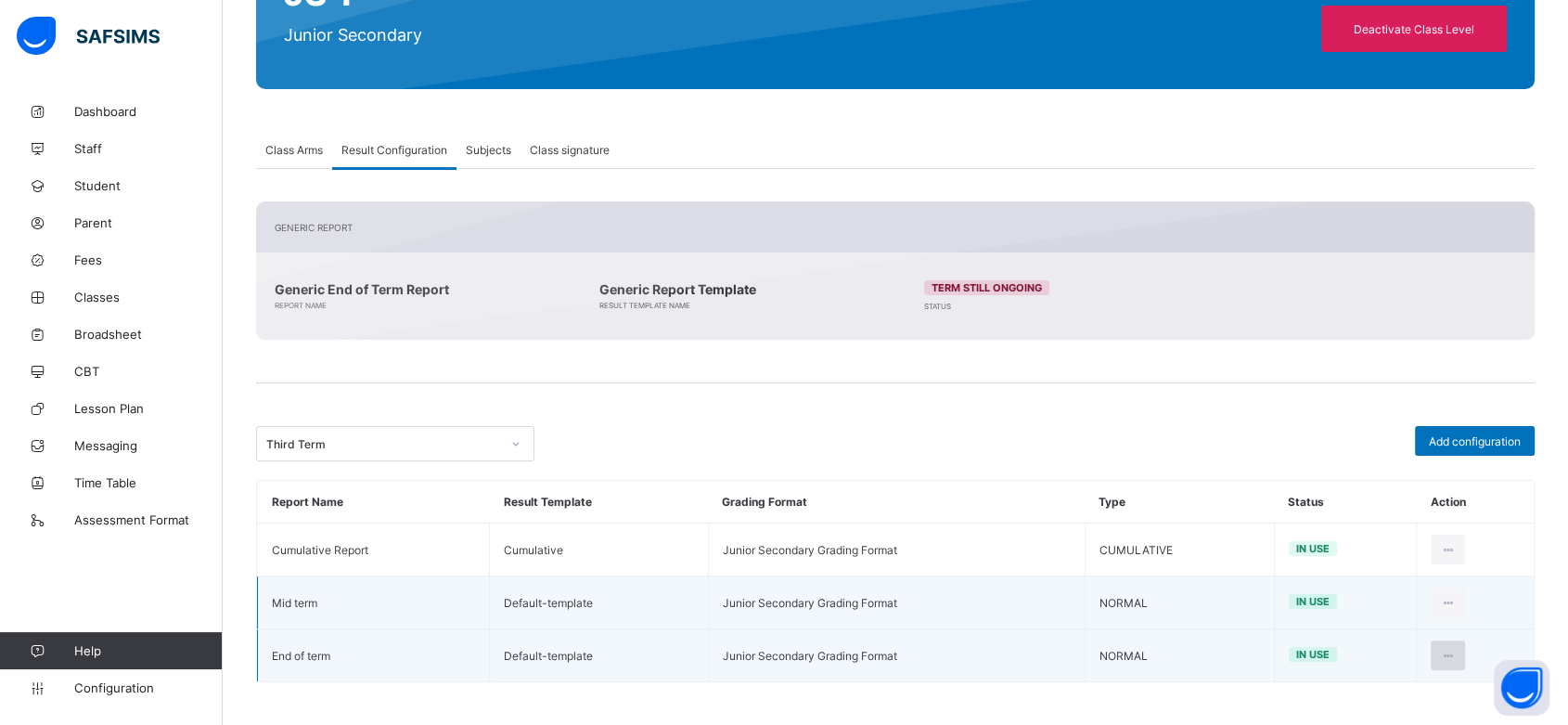 click at bounding box center [1447, 655] 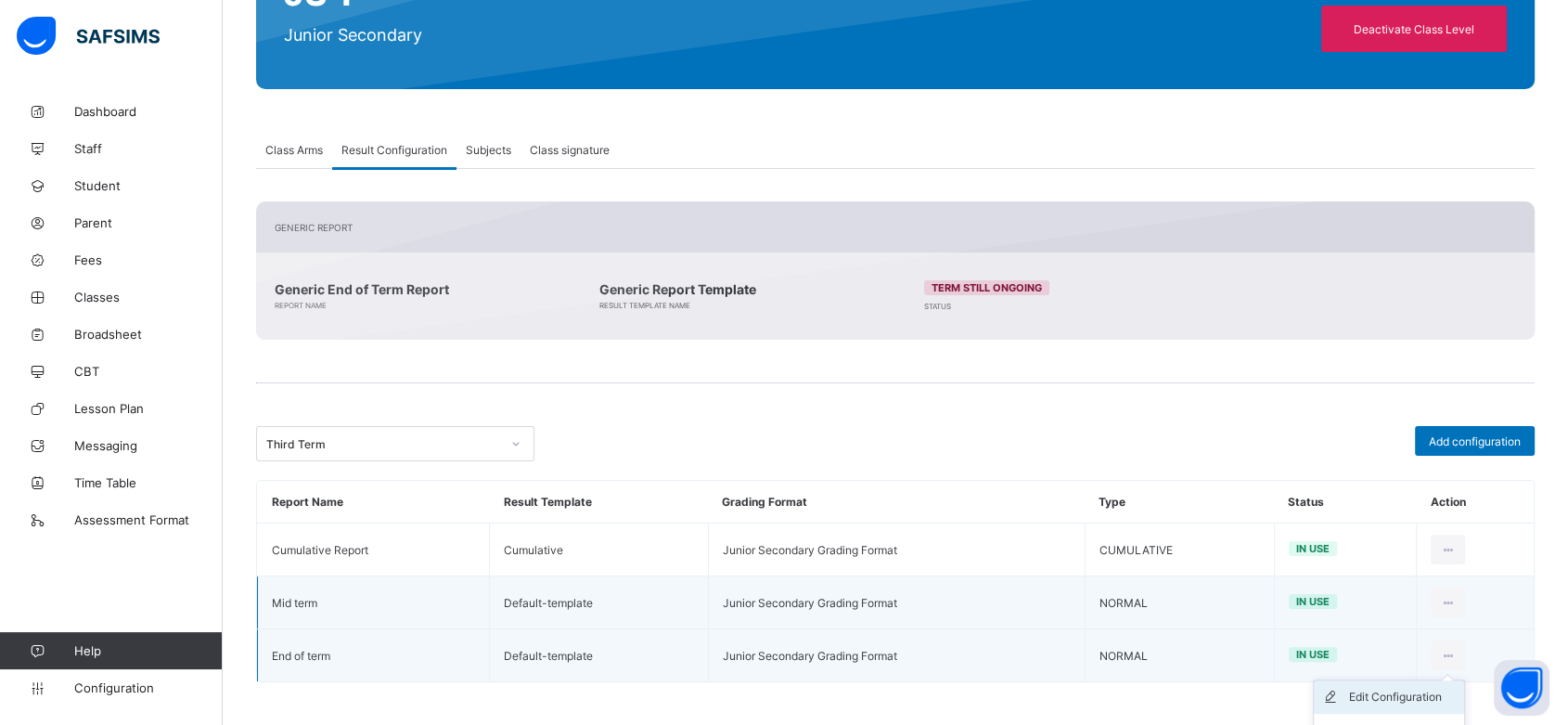 click on "Edit Configuration" at bounding box center (1403, 697) 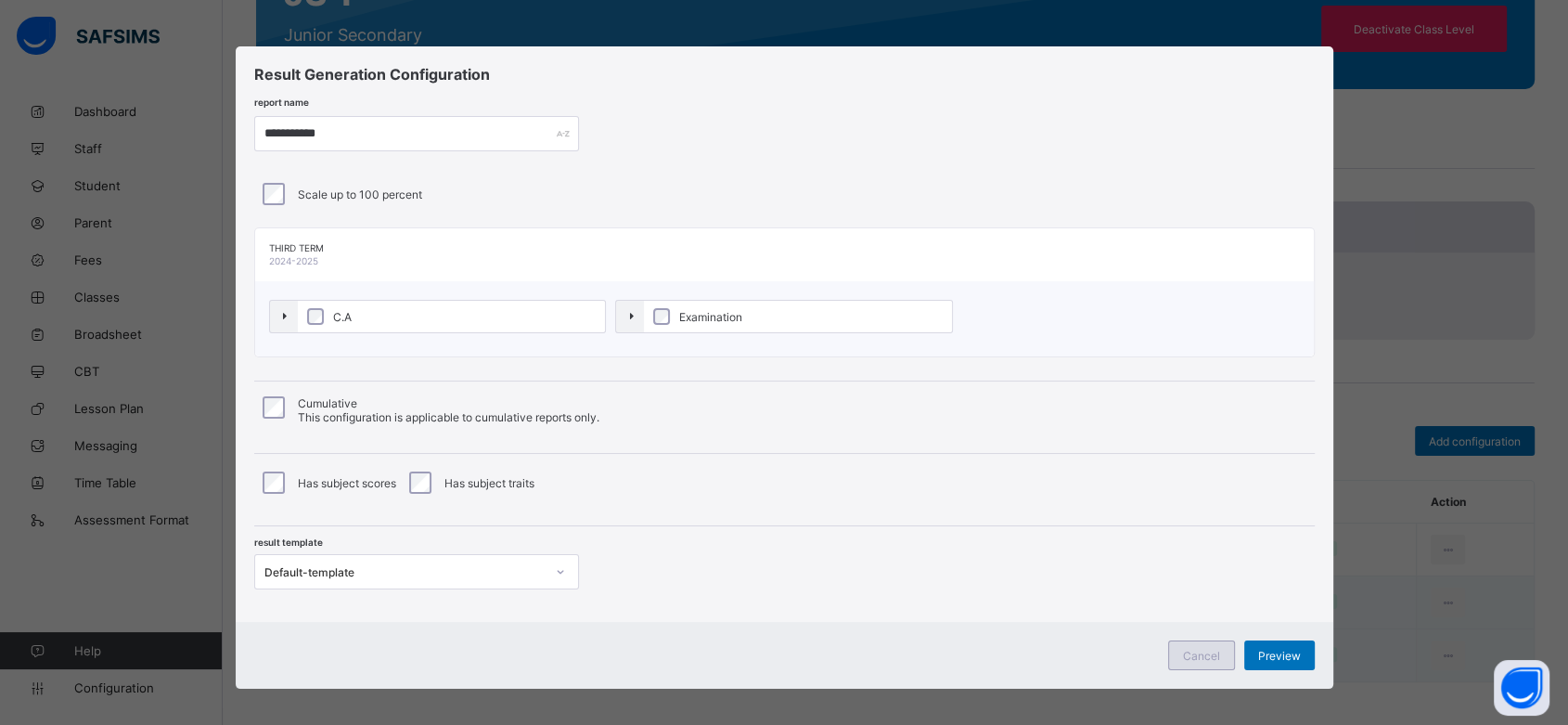 click on "Cancel" at bounding box center (1202, 655) 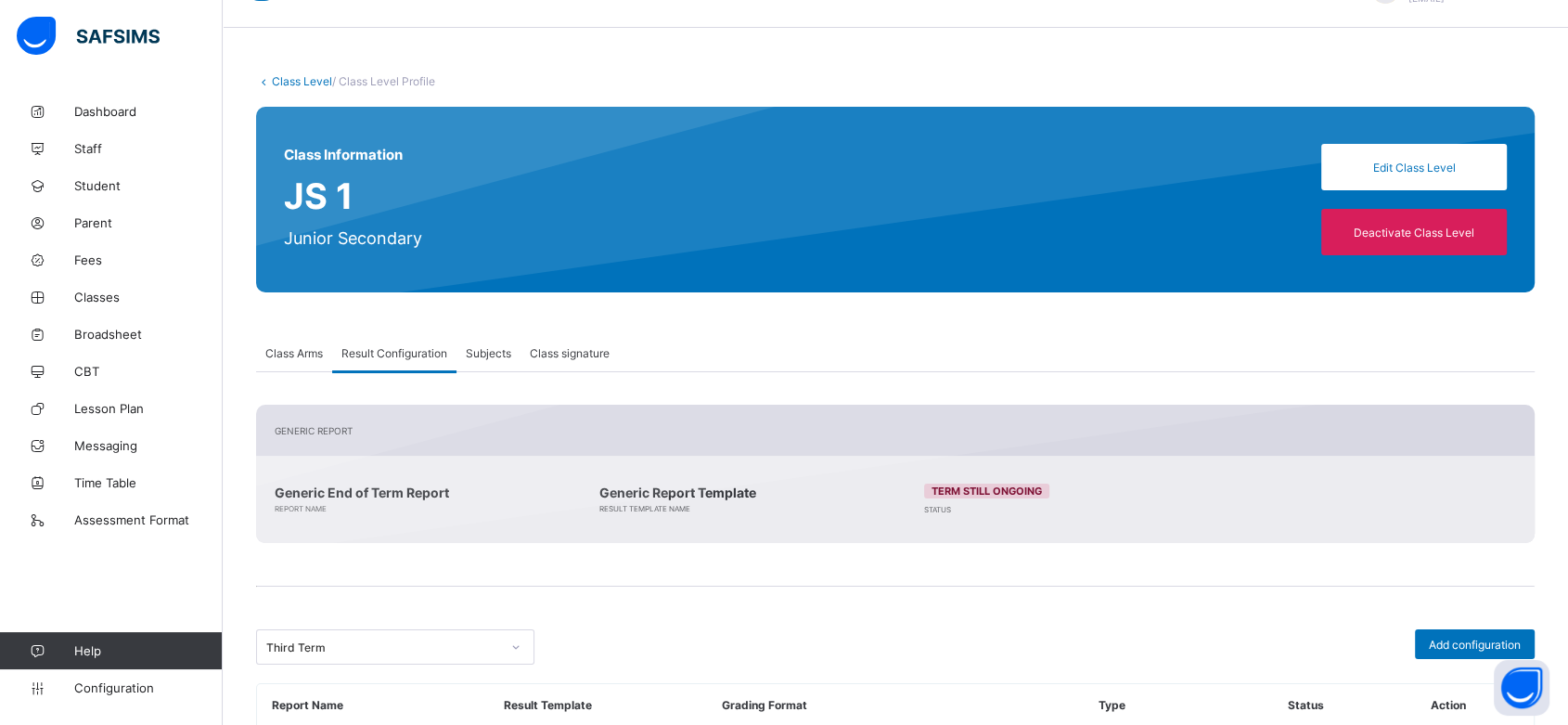 scroll, scrollTop: 0, scrollLeft: 0, axis: both 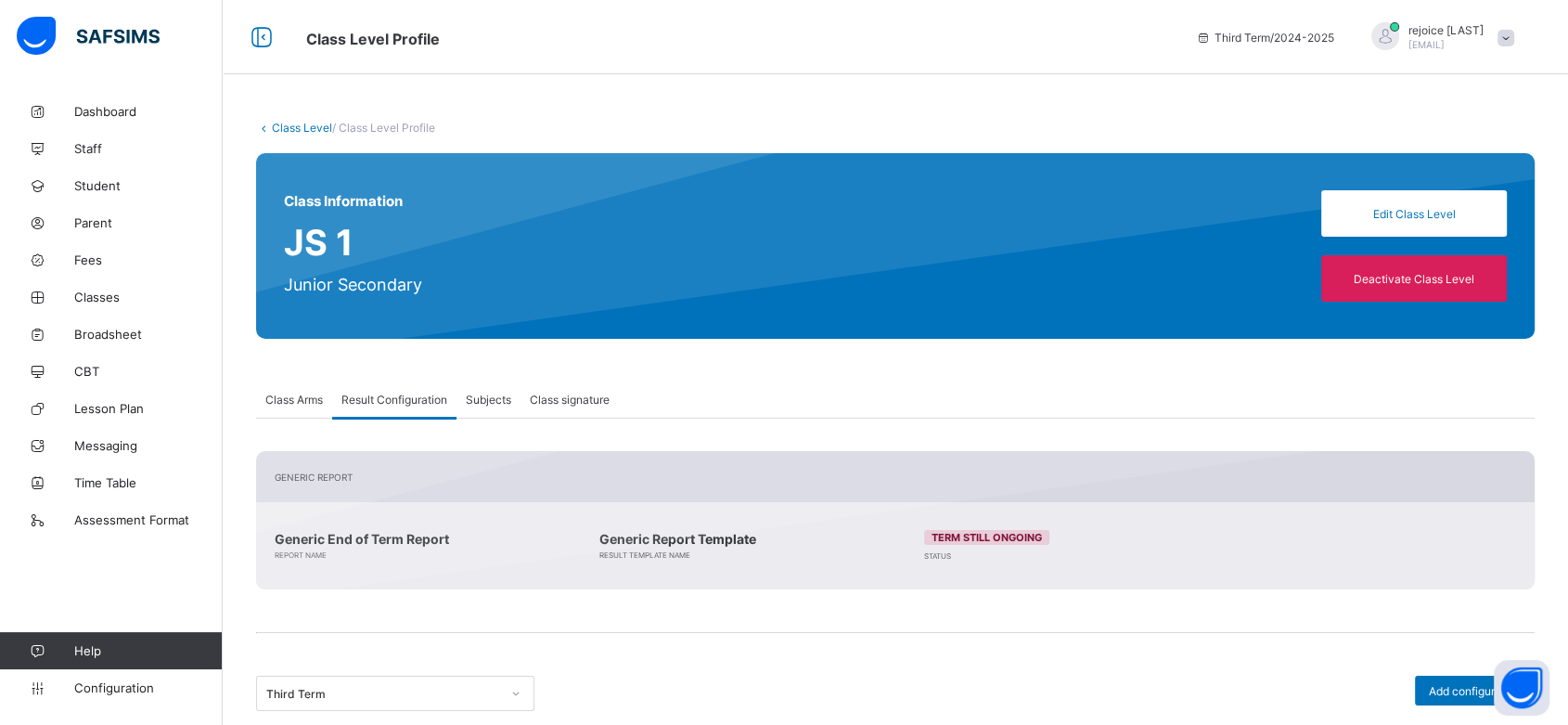 click on "Class Level  / Class Level Profile   Class Information   JS 1   Junior Secondary    Edit Class Level     Deactivate Class Level Class Arms Result Configuration Subjects Class signature Result Configuration More Options   Arm Name Date Created Status Actions . 2024-01-22 Active View Details Generic Report Generic End of Term Report Report Name Generic Report Template Result Template Name Term still ongoing Status Third Term Add configuration Report Name Result Template Grading Format Type Status Action Cumulative Report Cumulative Junior Secondary Grading Format CUMULATIVE in use Mid term  Default-template Junior Secondary Grading Format NORMAL in use End of term Default-template Junior Secondary Grading Format NORMAL in use Result Generation Configuration report name Scale up to 100 percent Third Term 2024-2025 C.A Examination Cumulative This configuration is applicable to cumulative reports only.  Has subject scores Has subject traits result template Default-template Cancel   Preview   × undefined Cancel ×" at bounding box center (895, 536) 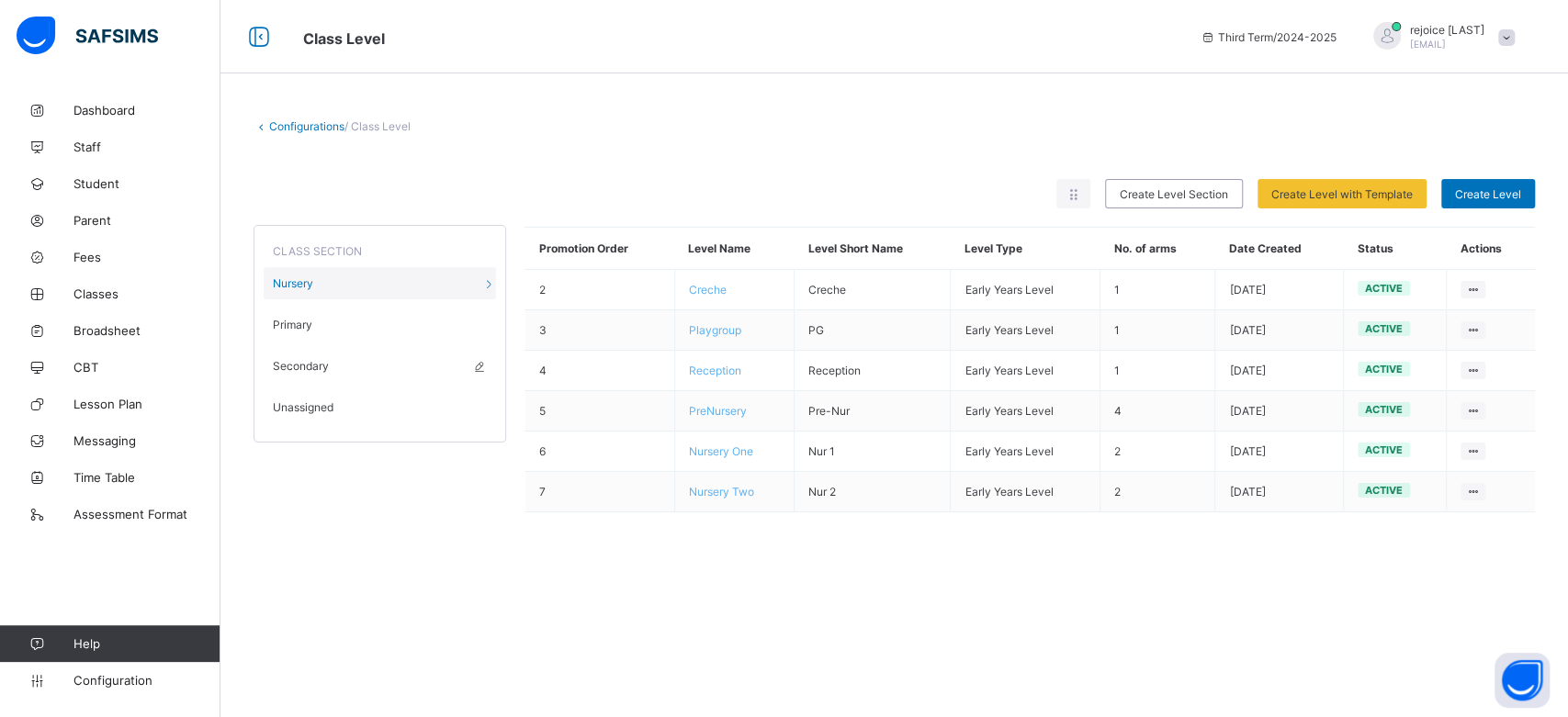 click on "Secondary" at bounding box center (379, 365) 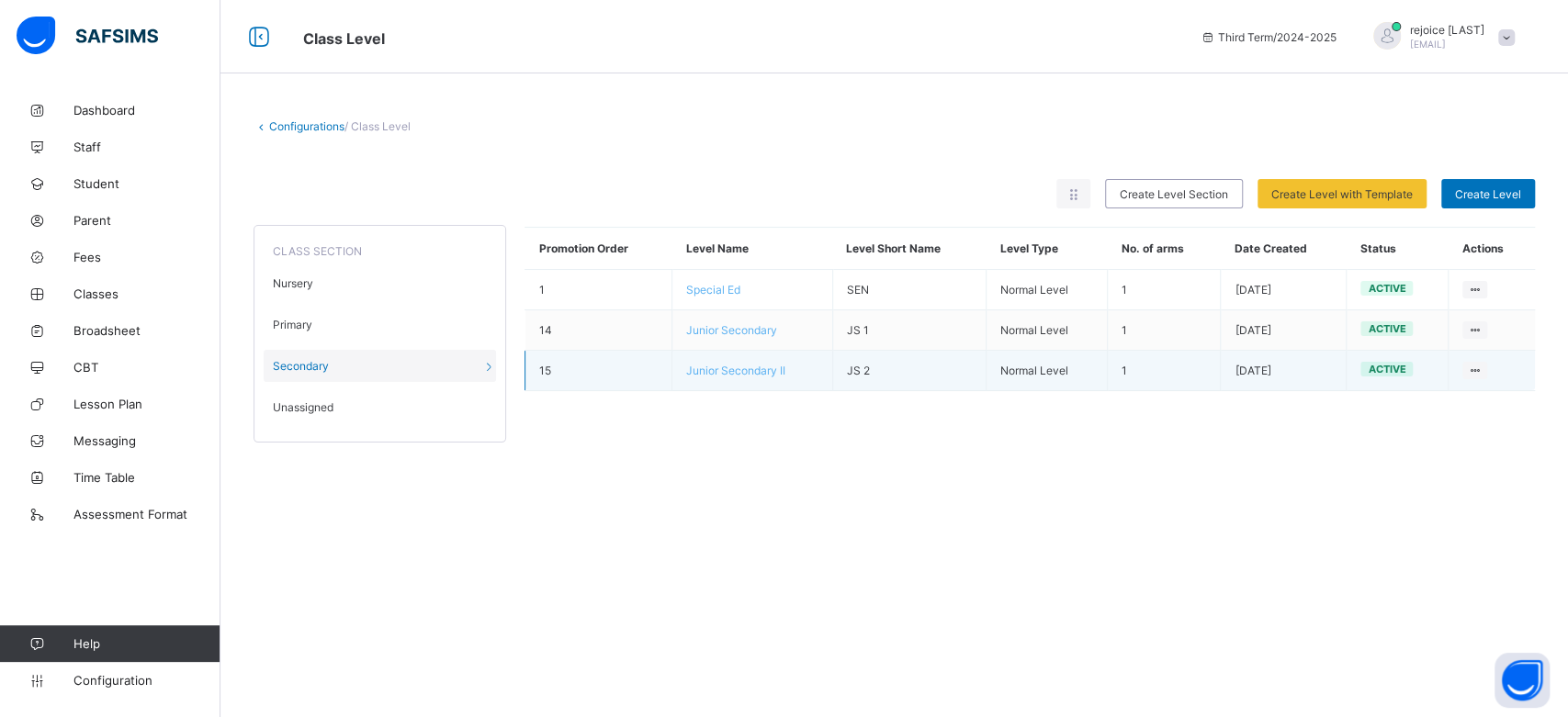 click on "Junior Secondary II" at bounding box center (736, 370) 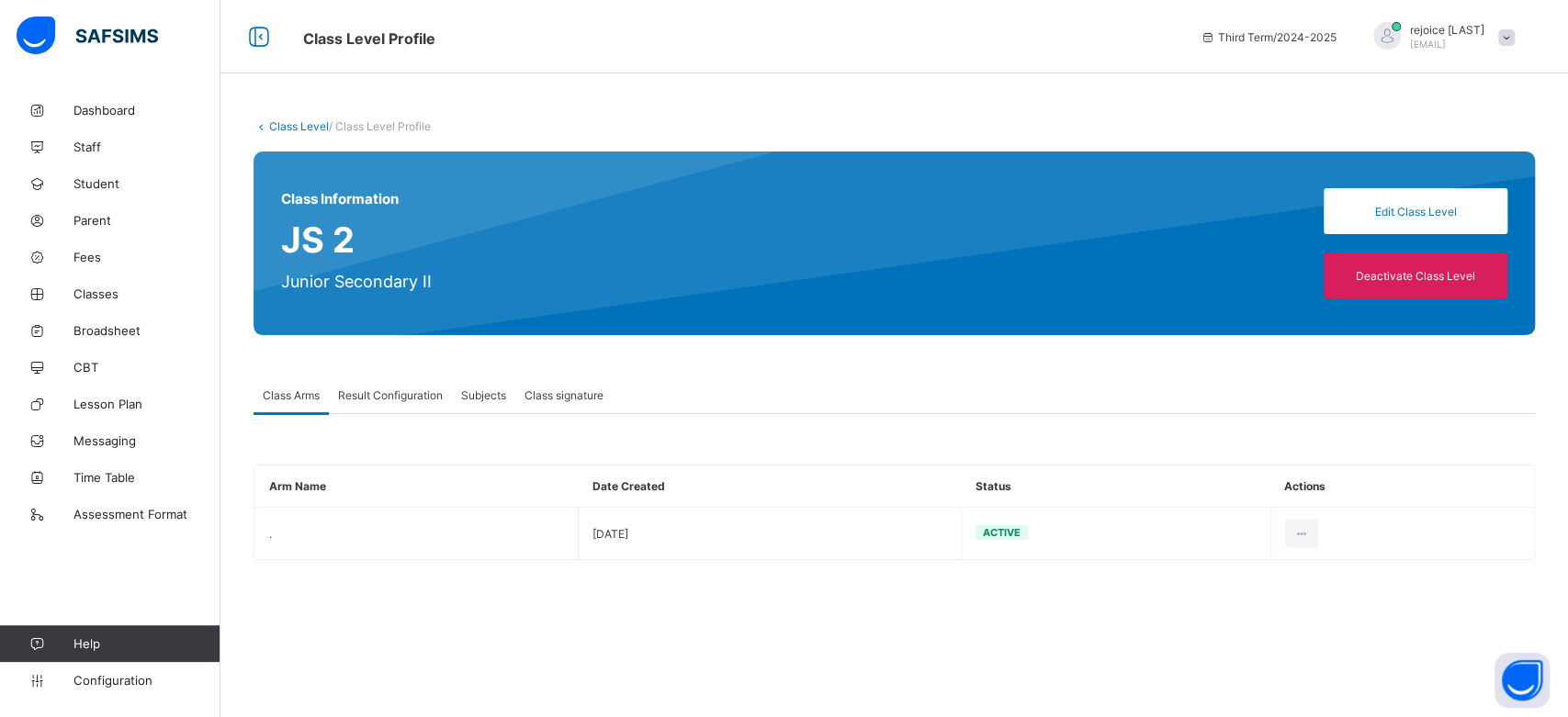 click on "Result Configuration" at bounding box center (390, 395) 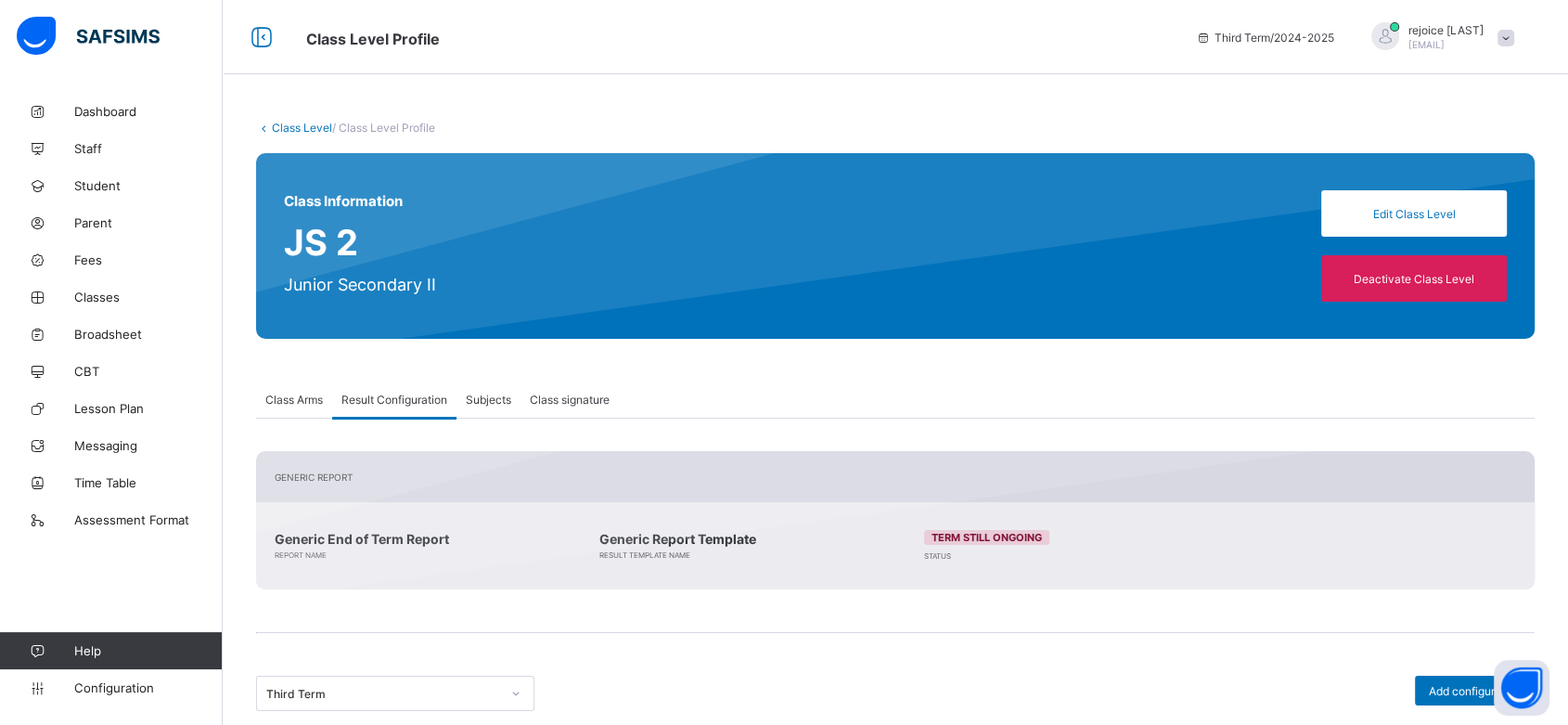 scroll, scrollTop: 197, scrollLeft: 0, axis: vertical 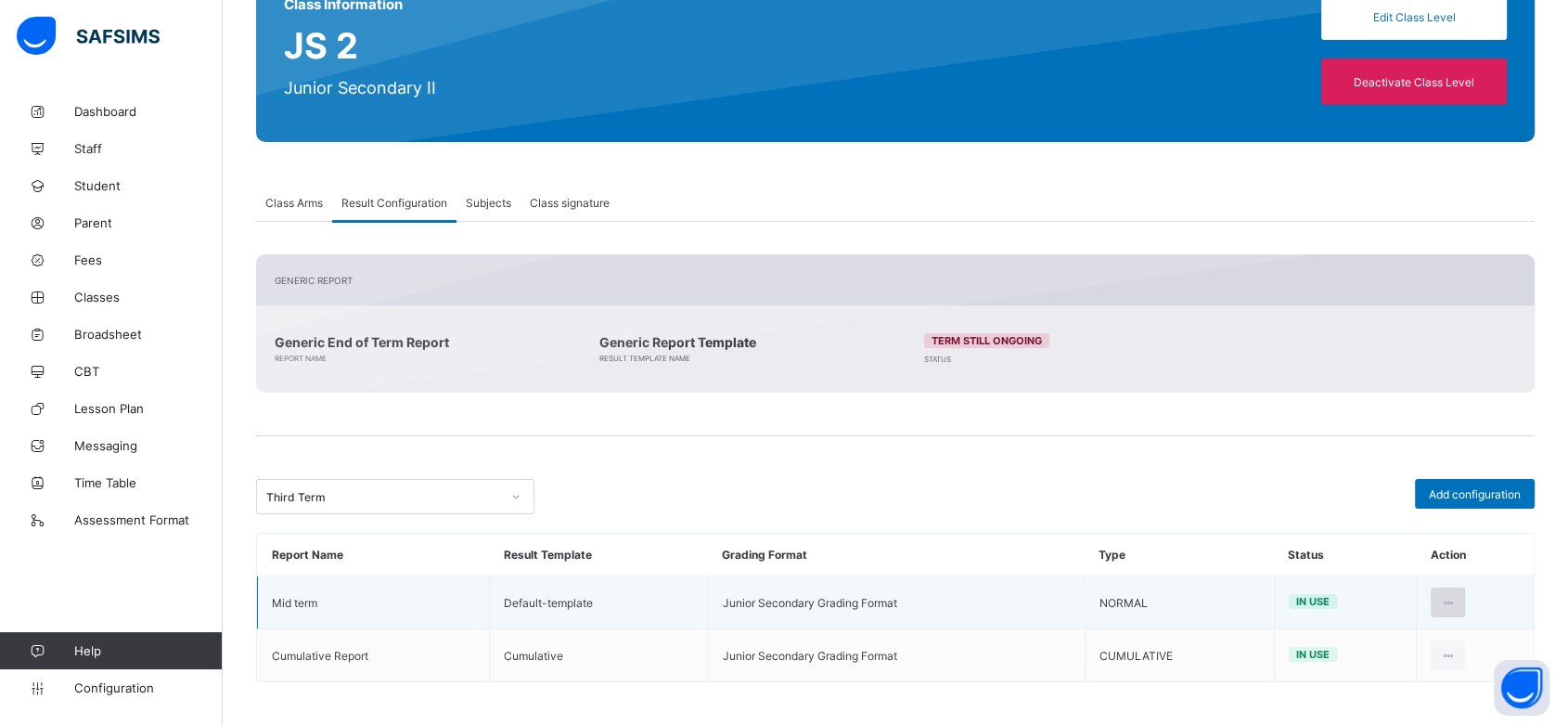click at bounding box center (1447, 602) 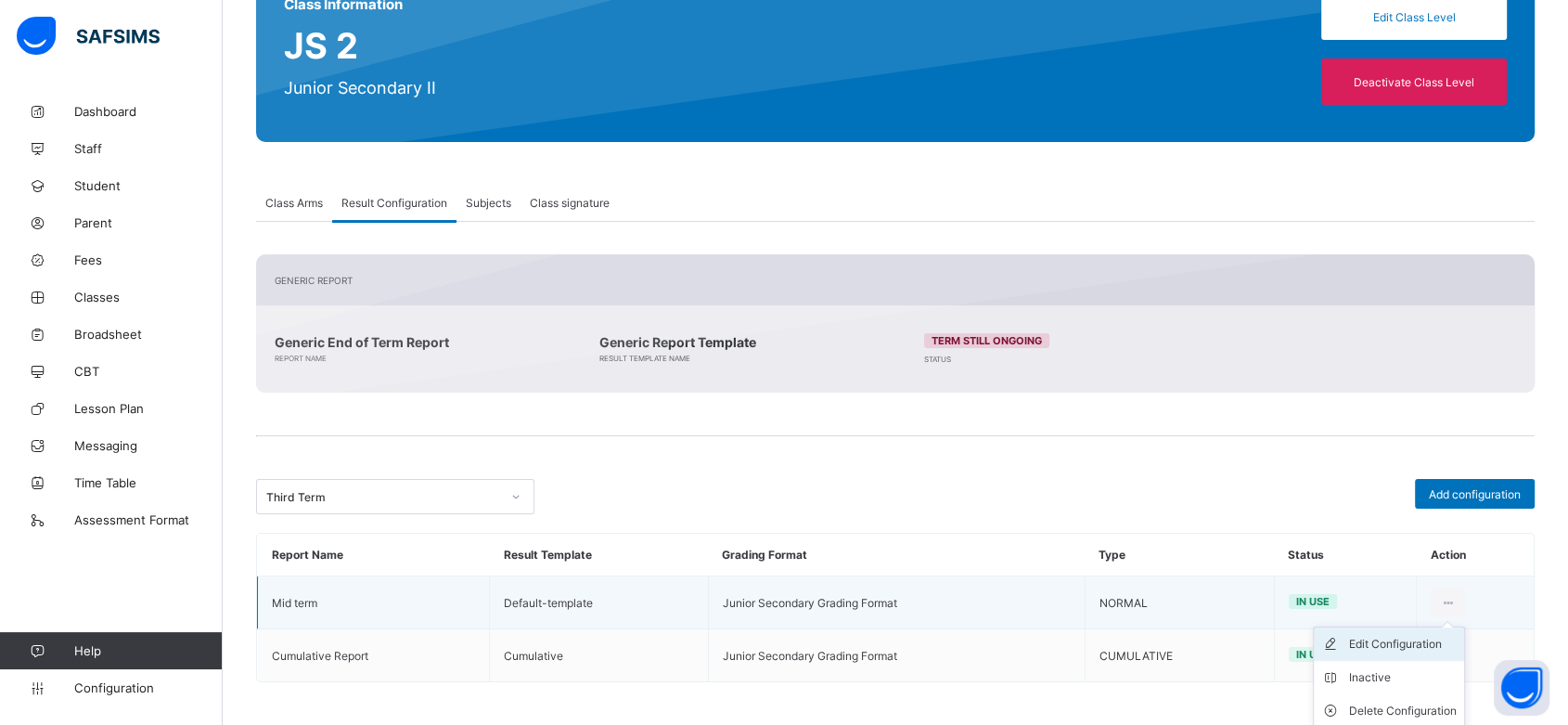 click on "Edit Configuration" at bounding box center (1403, 644) 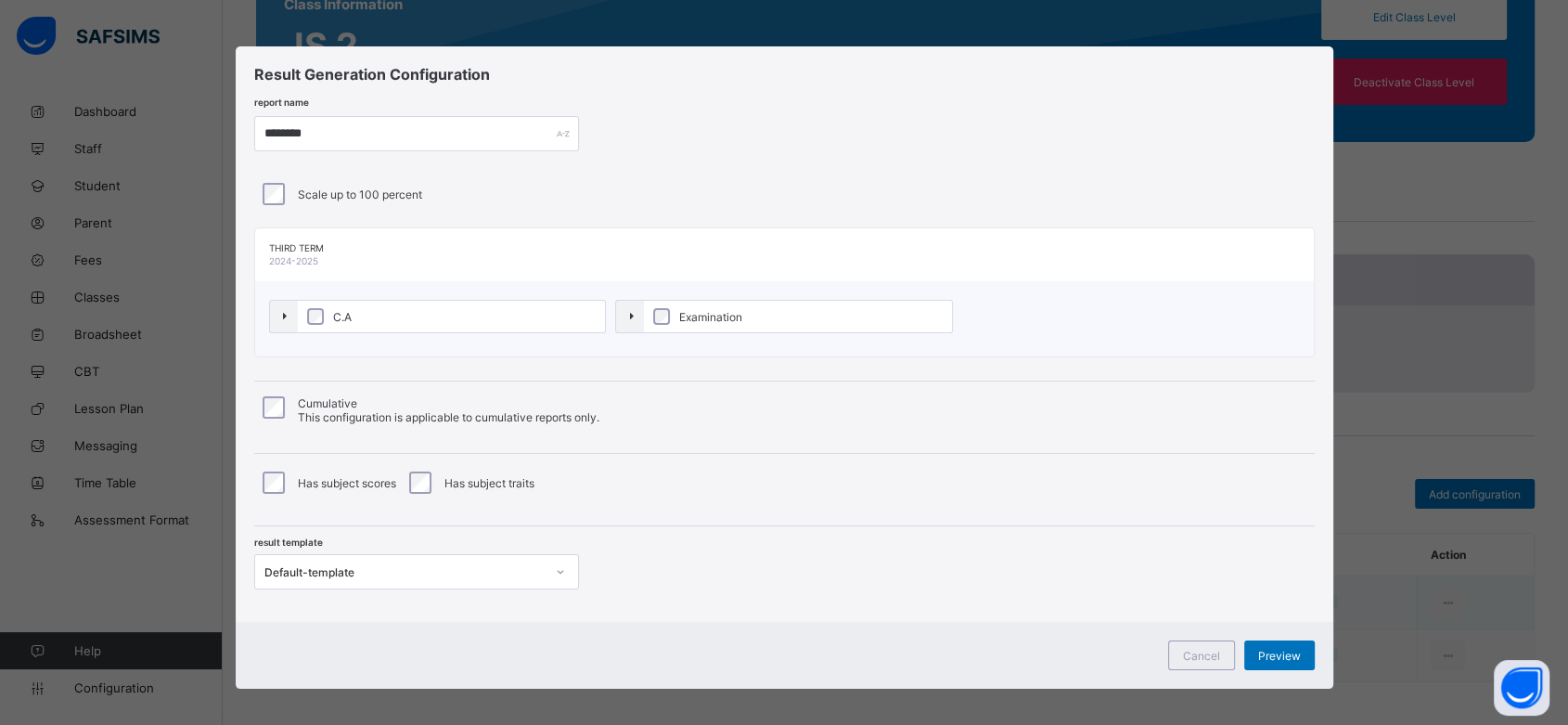 click on "C.A" at bounding box center (452, 317) 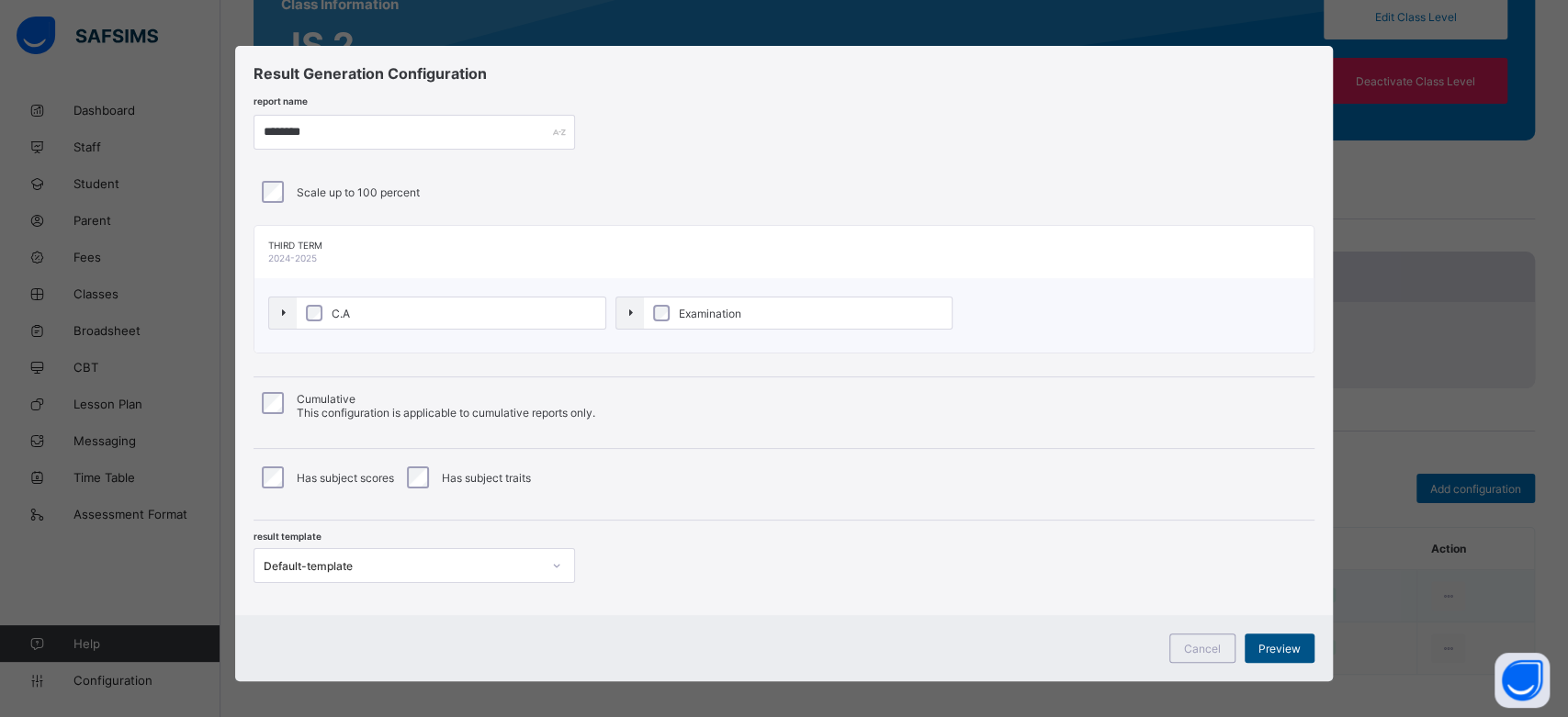 click on "Preview" at bounding box center (1280, 648) 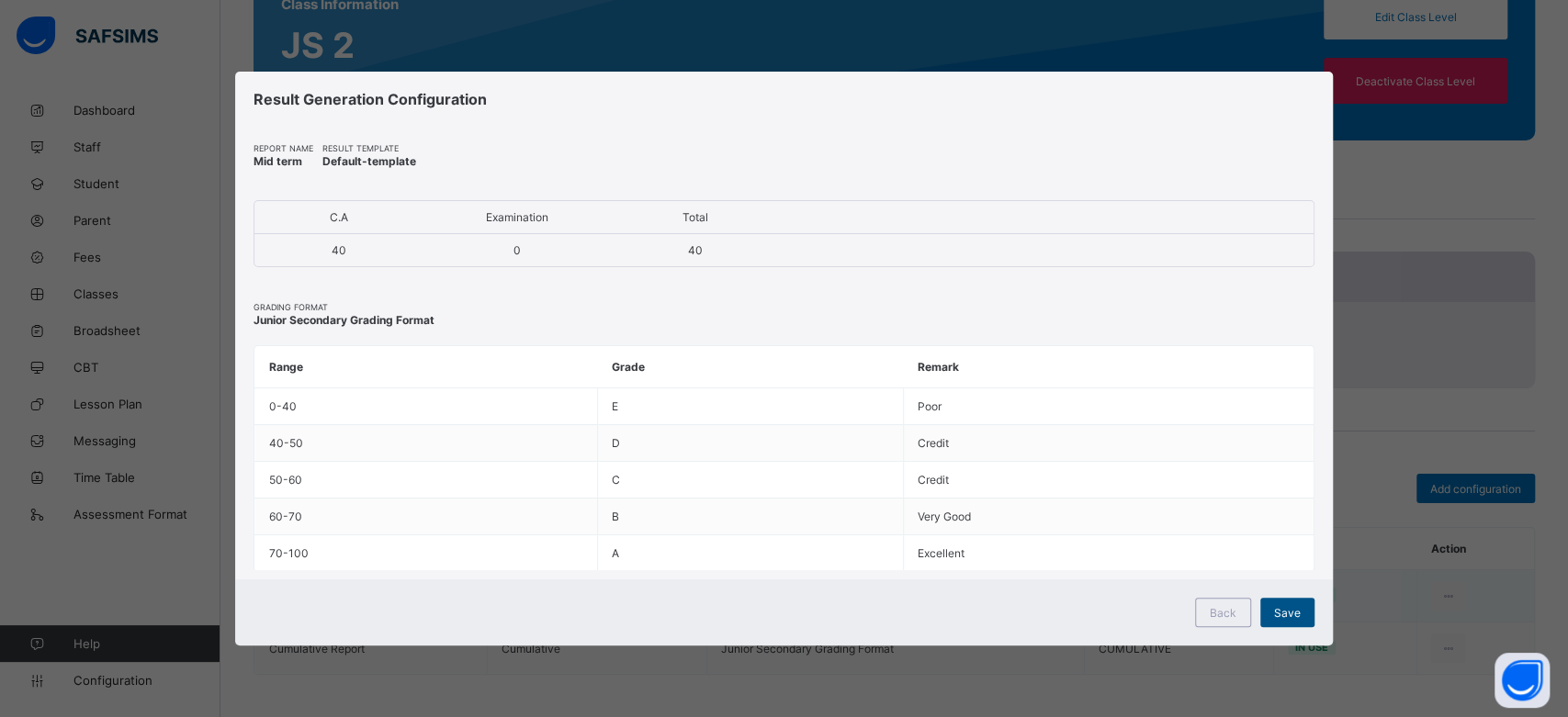 click on "Save" at bounding box center (1287, 612) 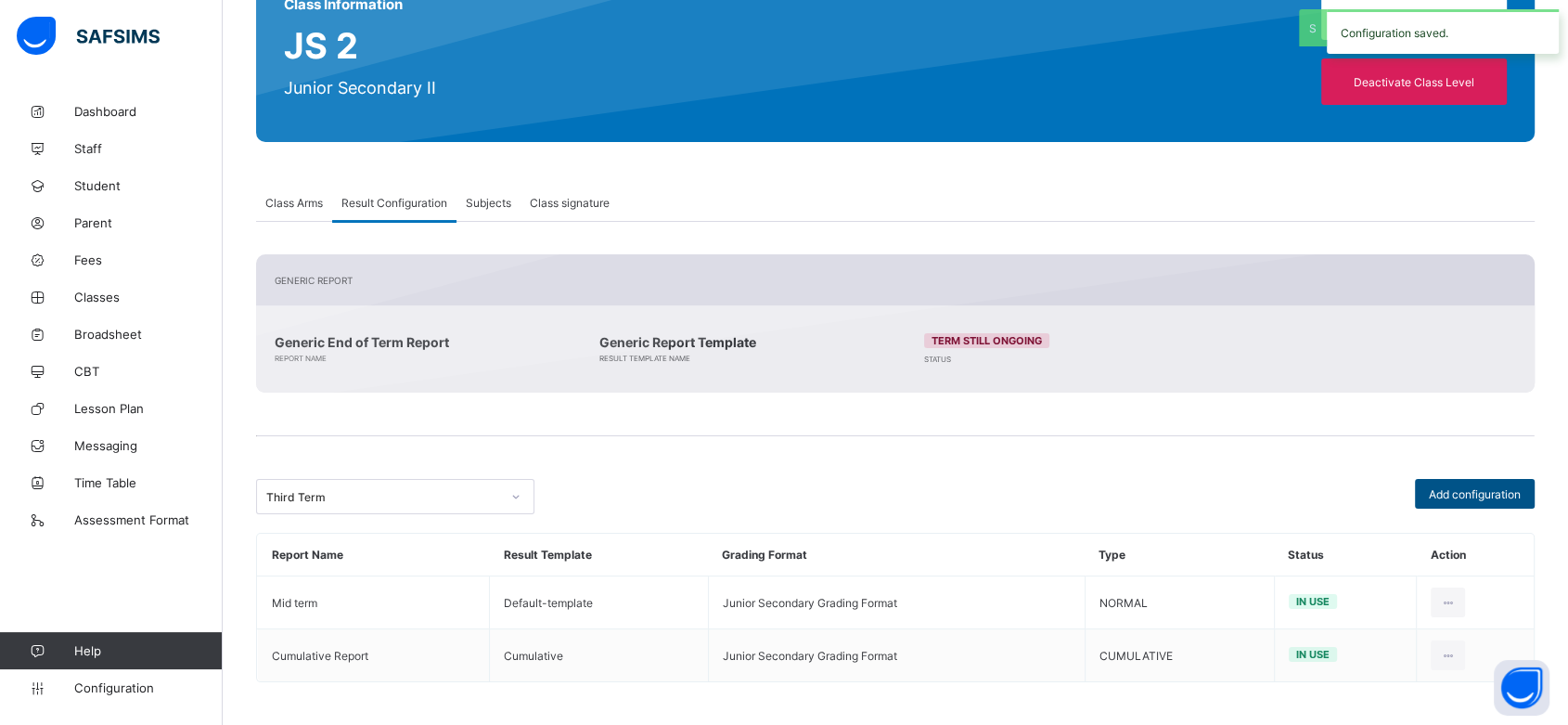 click on "Add configuration" at bounding box center (1474, 494) 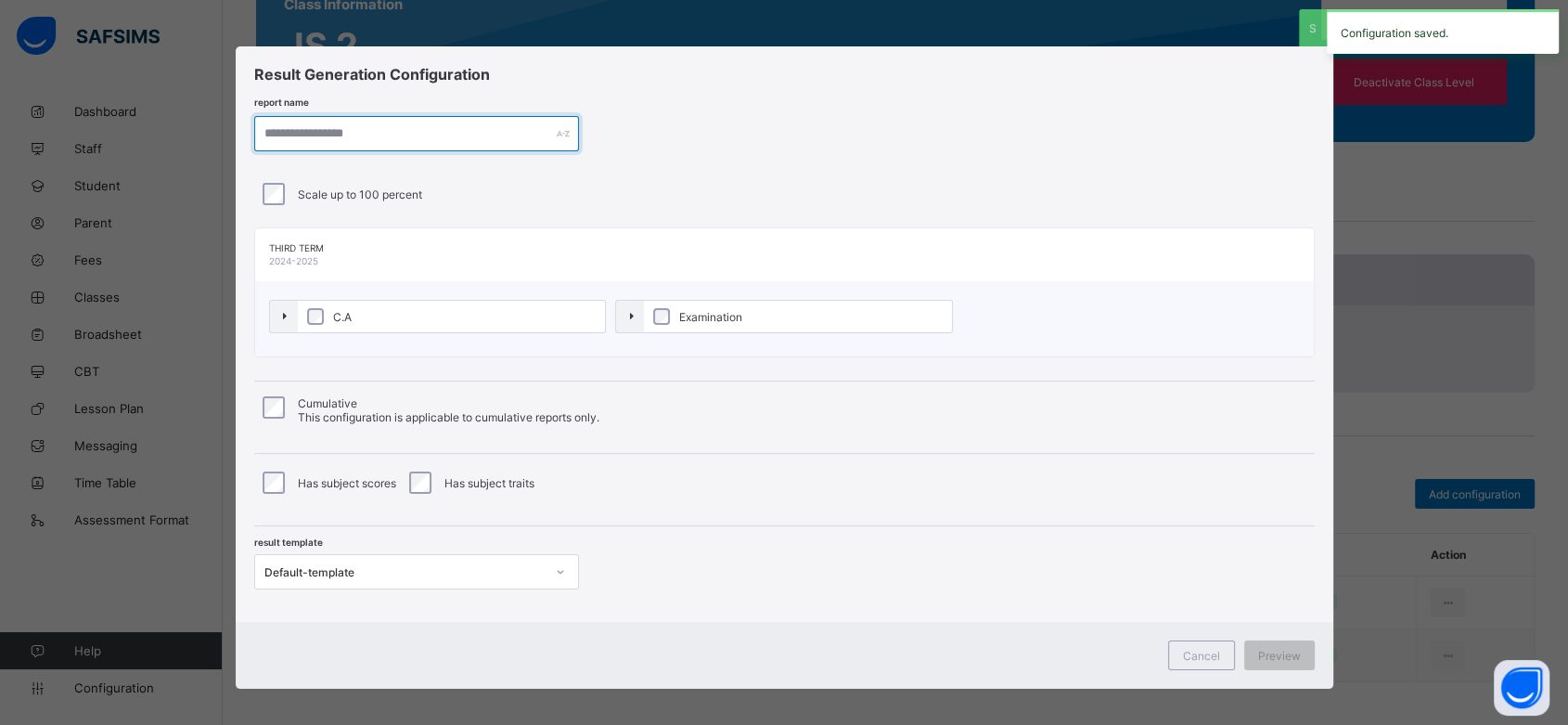 click at bounding box center [417, 134] 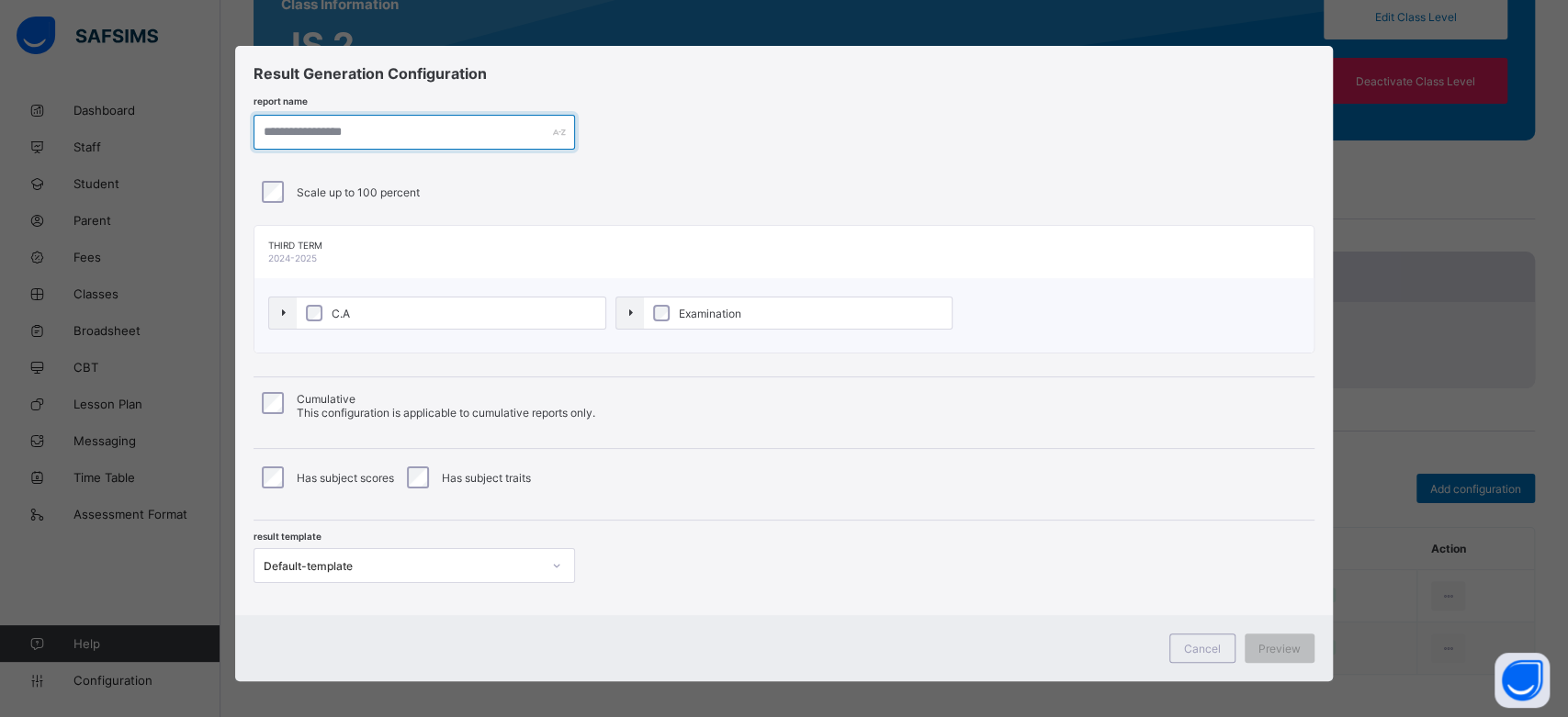 click at bounding box center [414, 132] 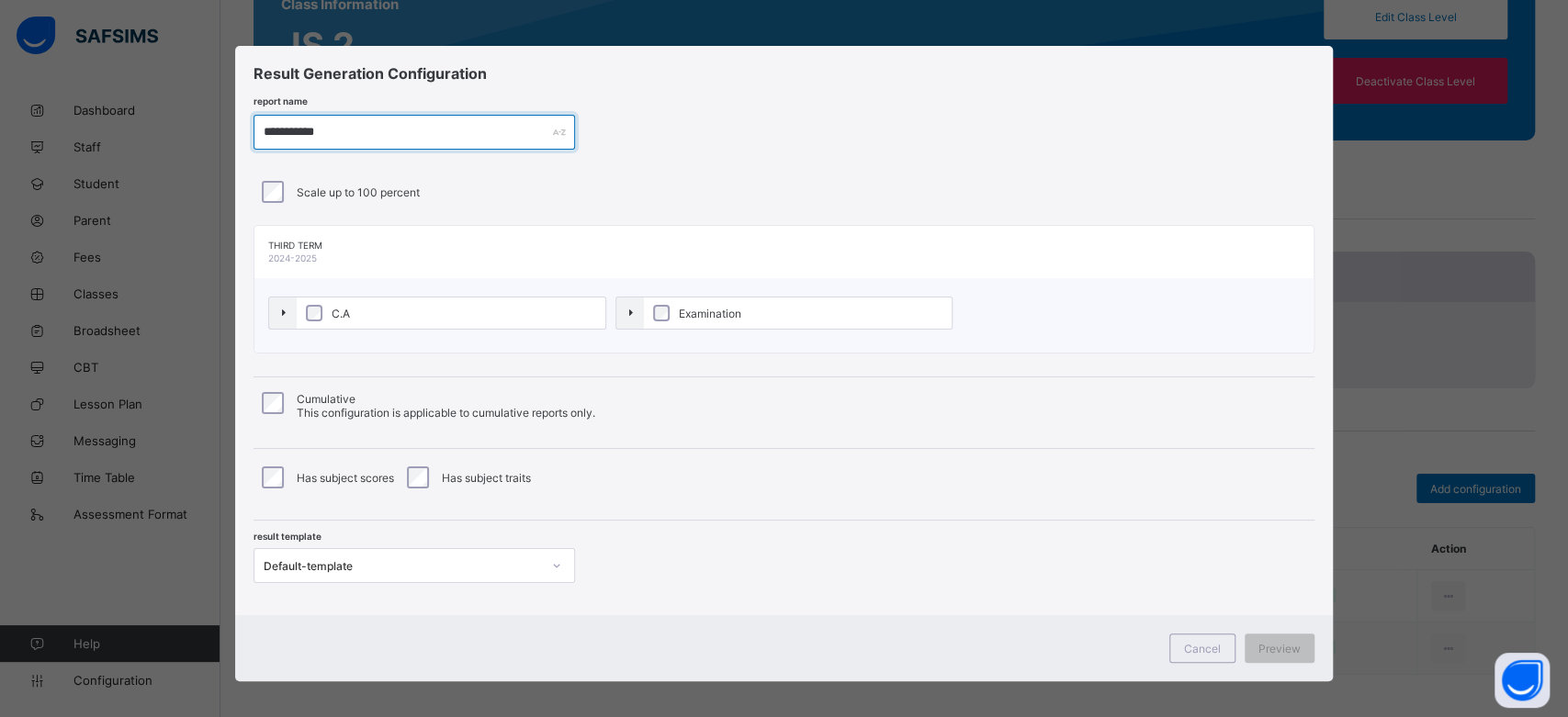 type on "**********" 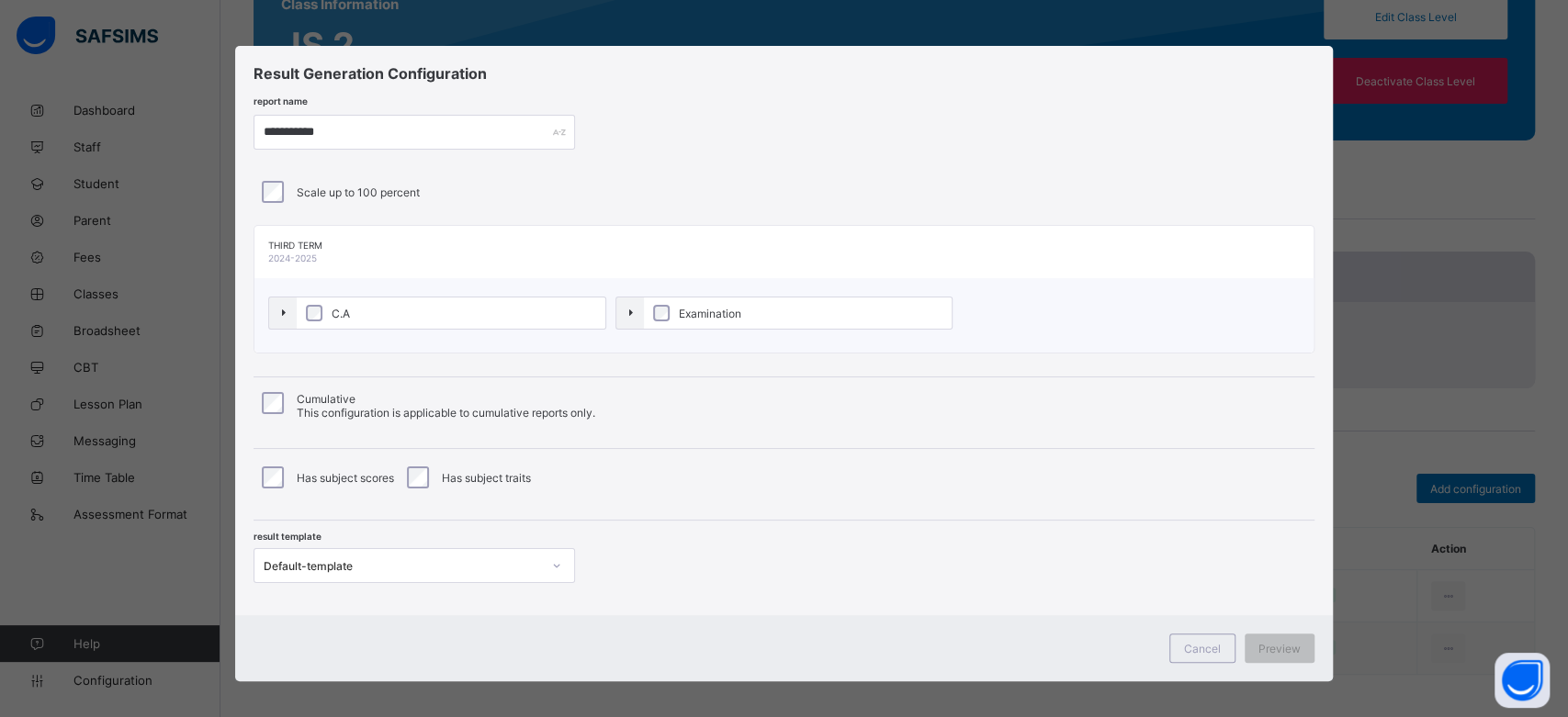 click on "C.A" at bounding box center (451, 313) 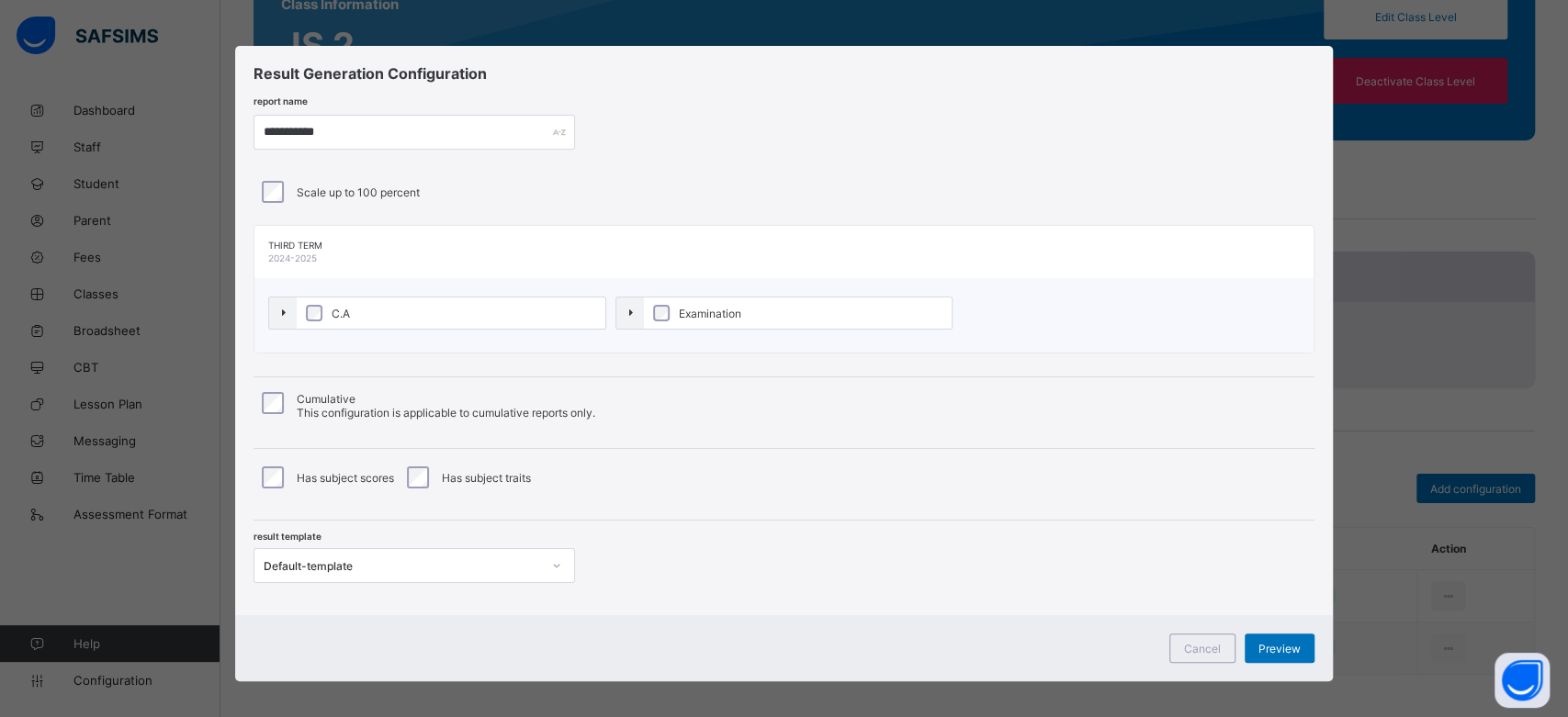 click on "Examination" at bounding box center (798, 313) 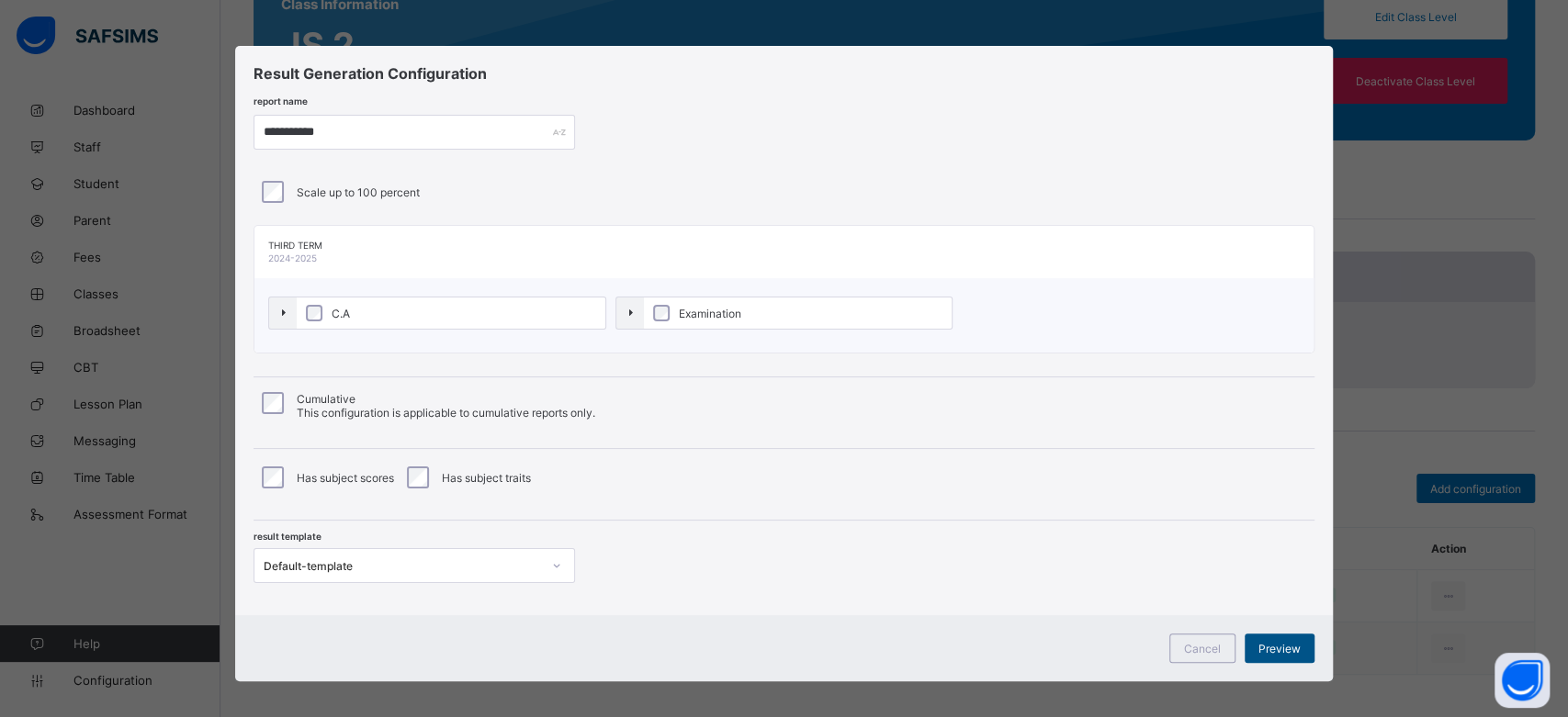 click on "Preview" at bounding box center (1280, 648) 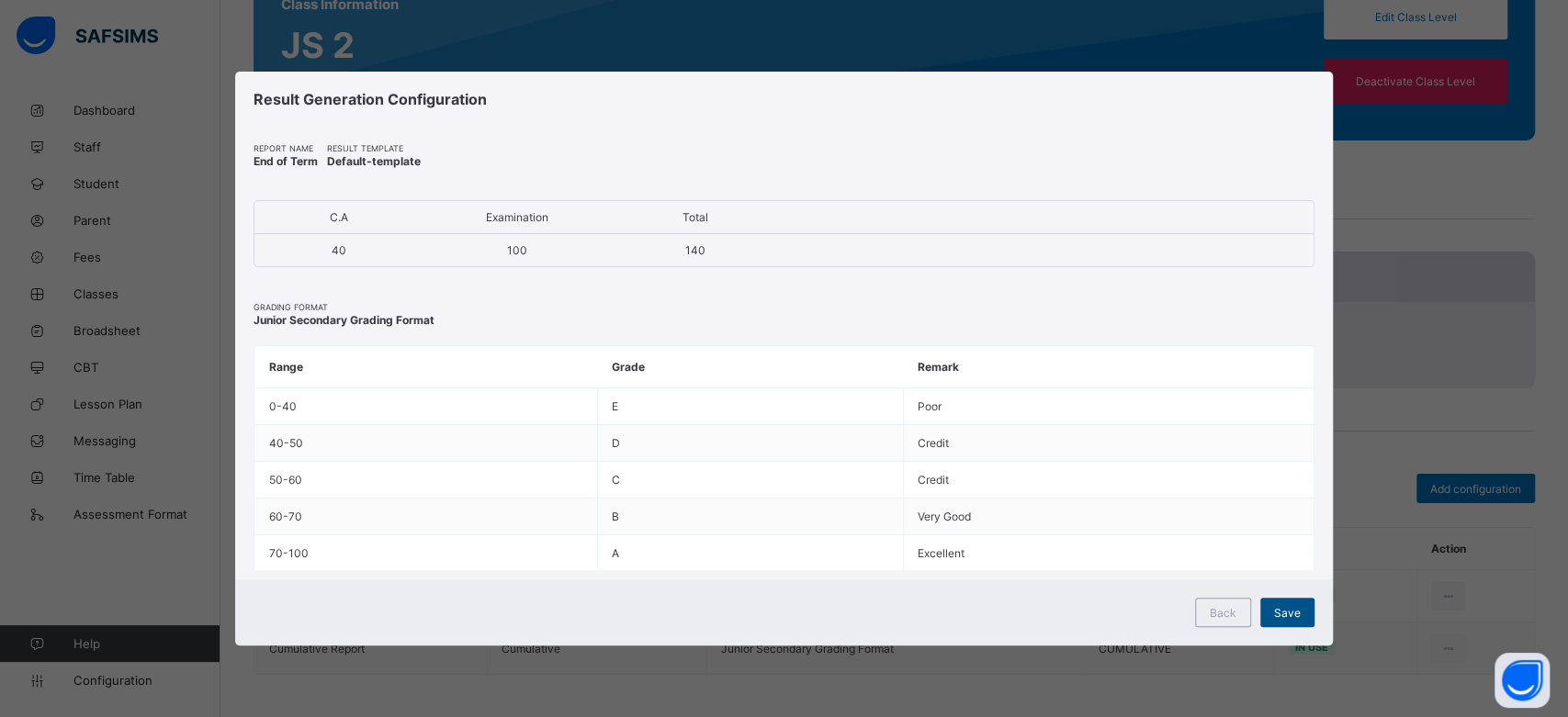 click on "Save" at bounding box center [1287, 612] 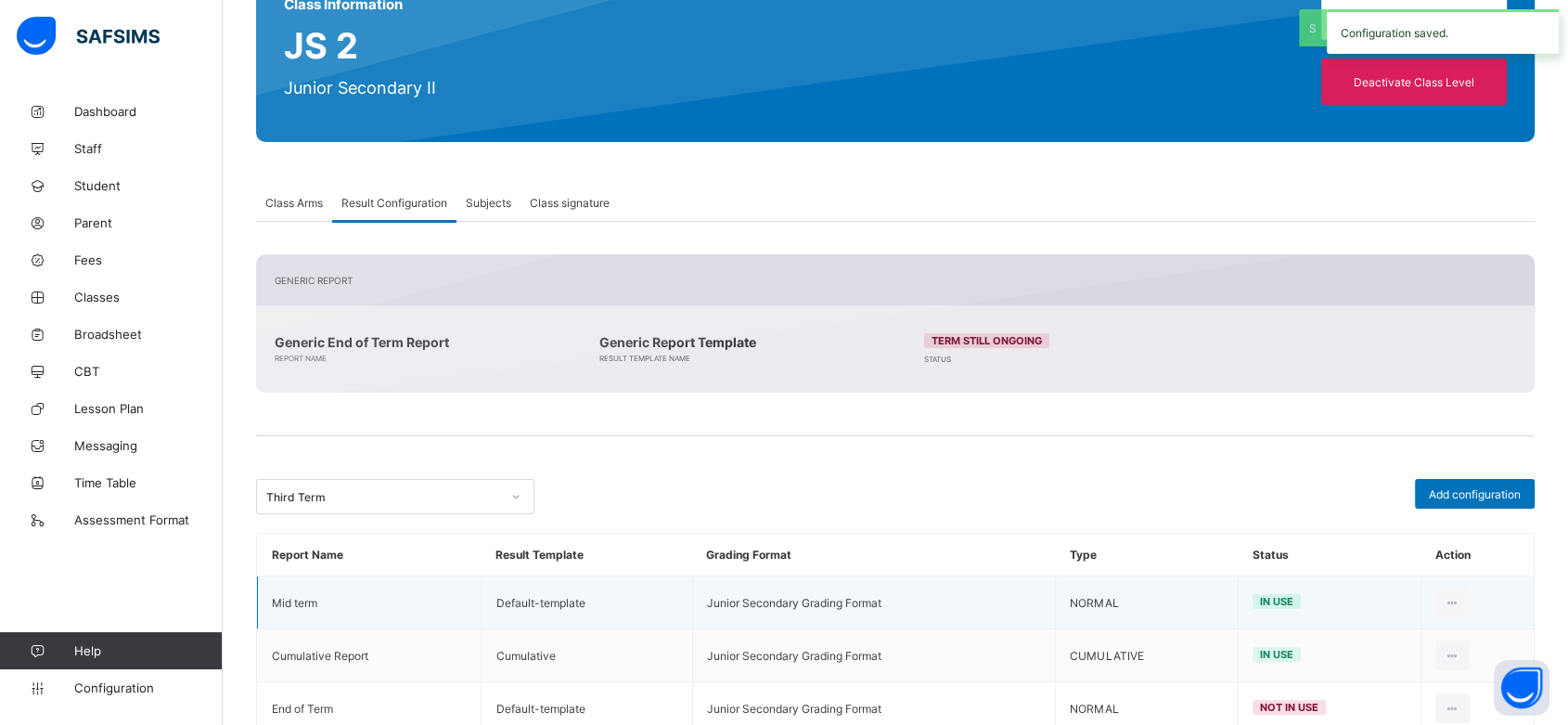 scroll, scrollTop: 250, scrollLeft: 0, axis: vertical 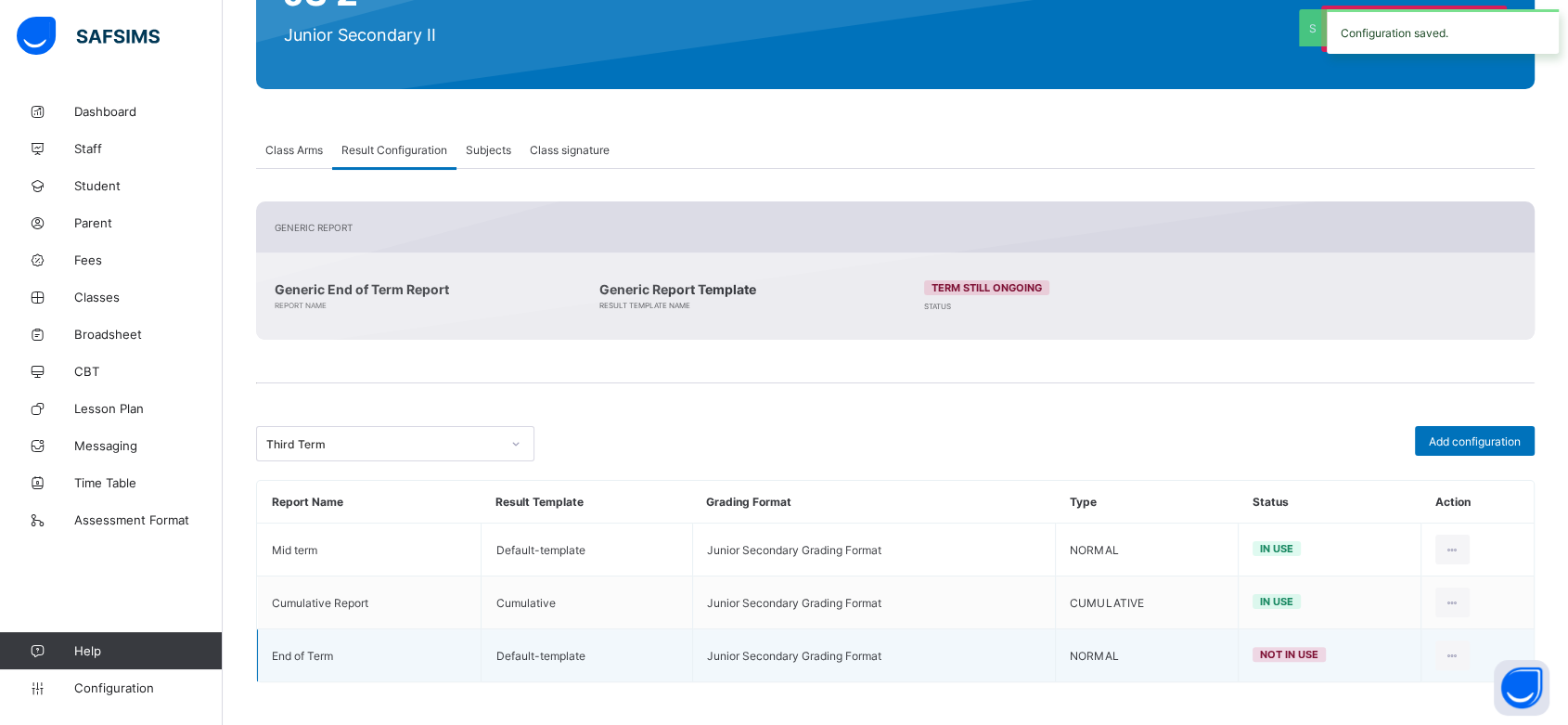 click at bounding box center [1477, 655] 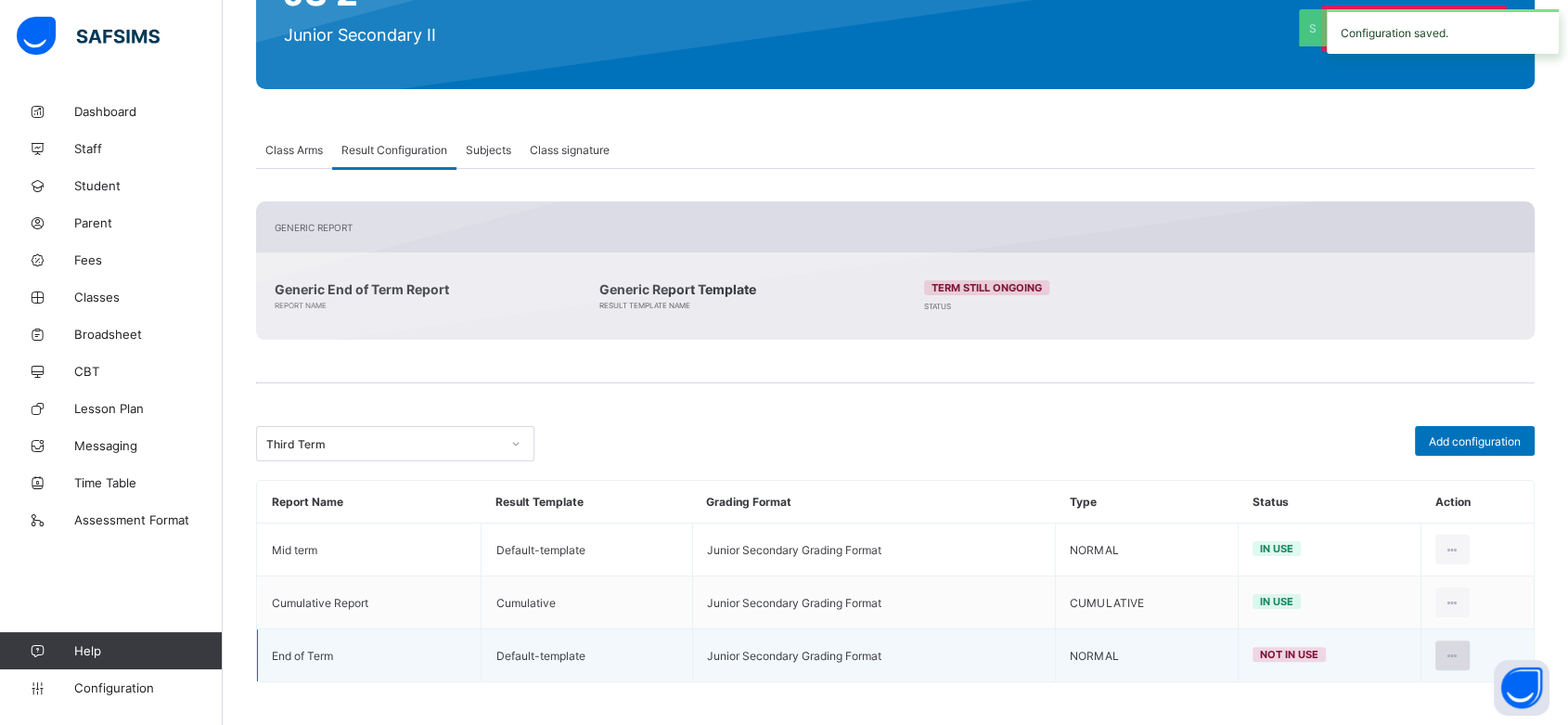 click at bounding box center [1452, 655] 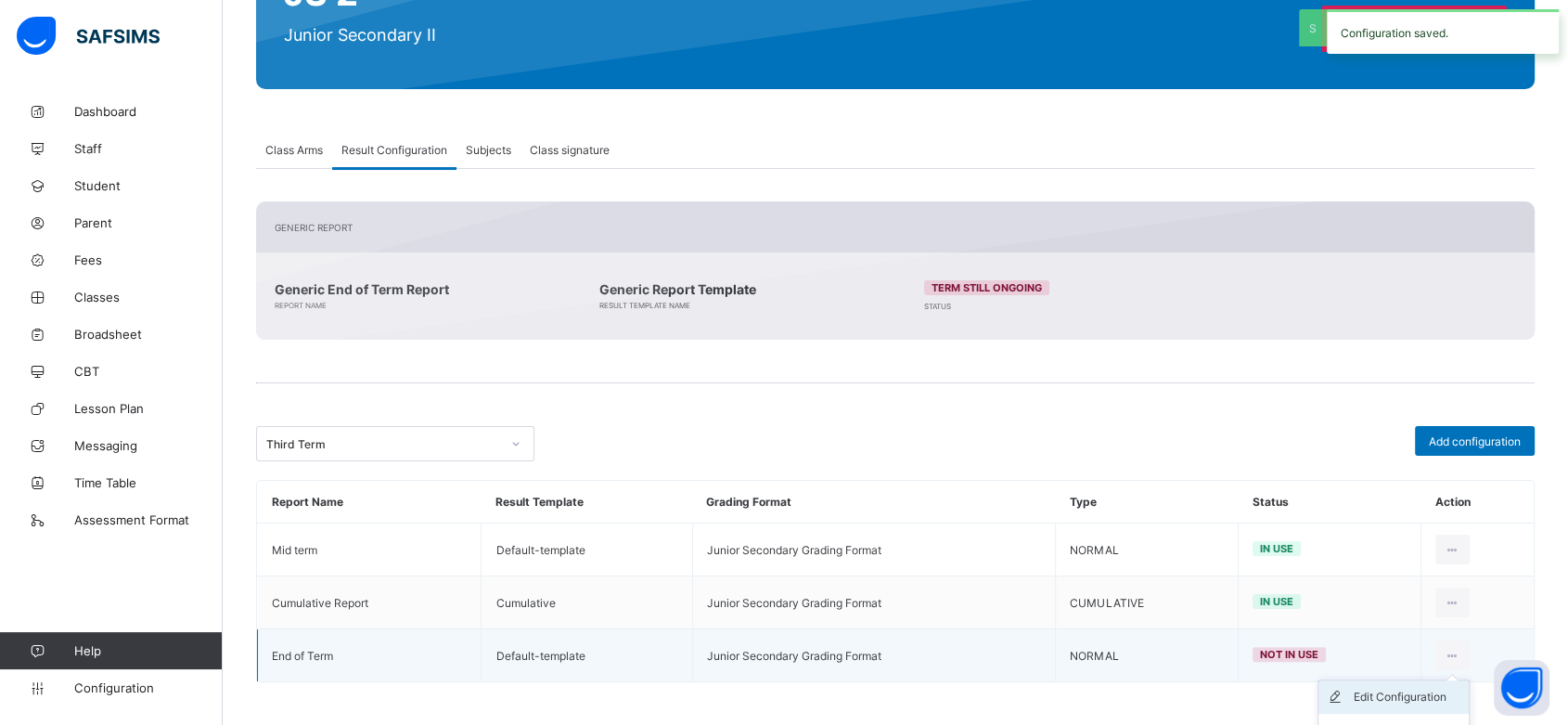 scroll, scrollTop: 303, scrollLeft: 0, axis: vertical 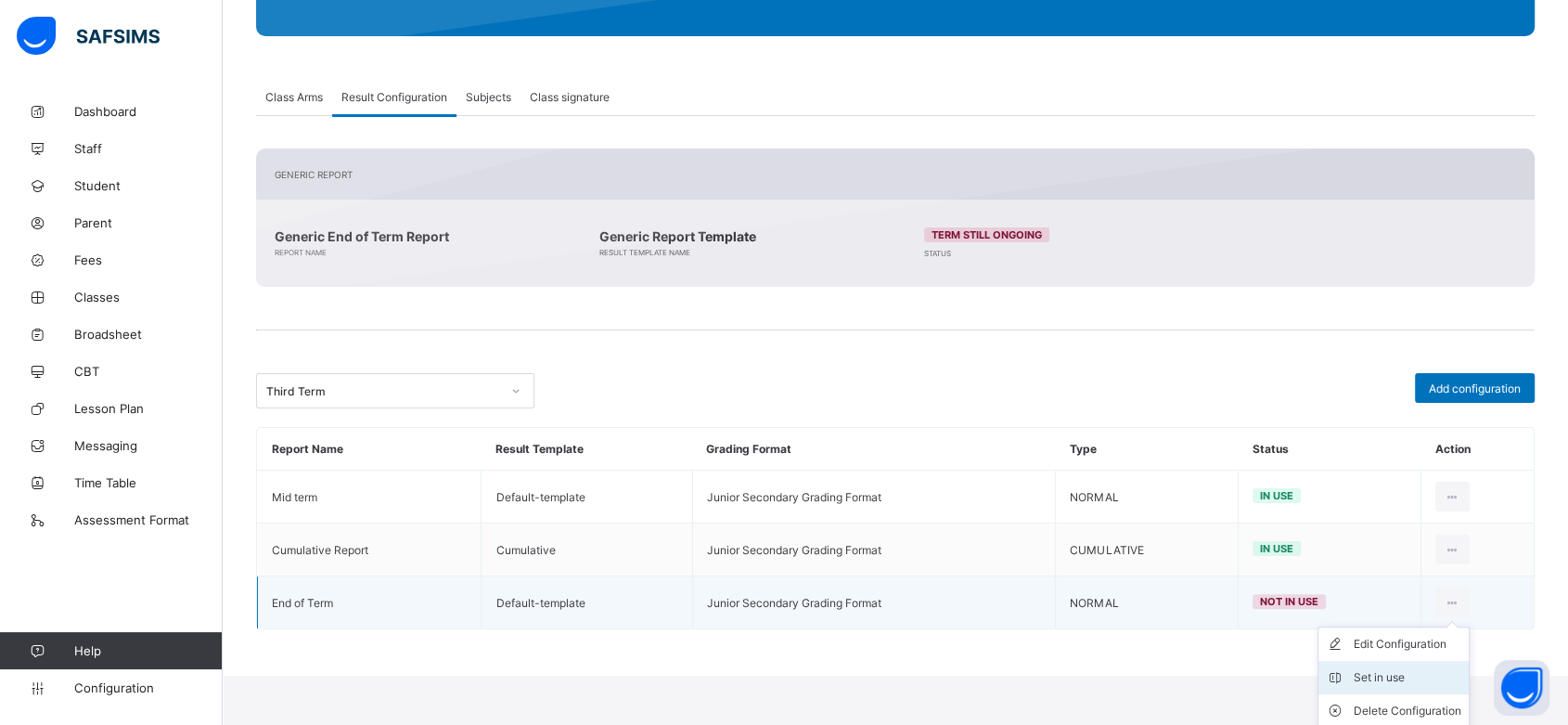 click on "Set in use" at bounding box center [1407, 678] 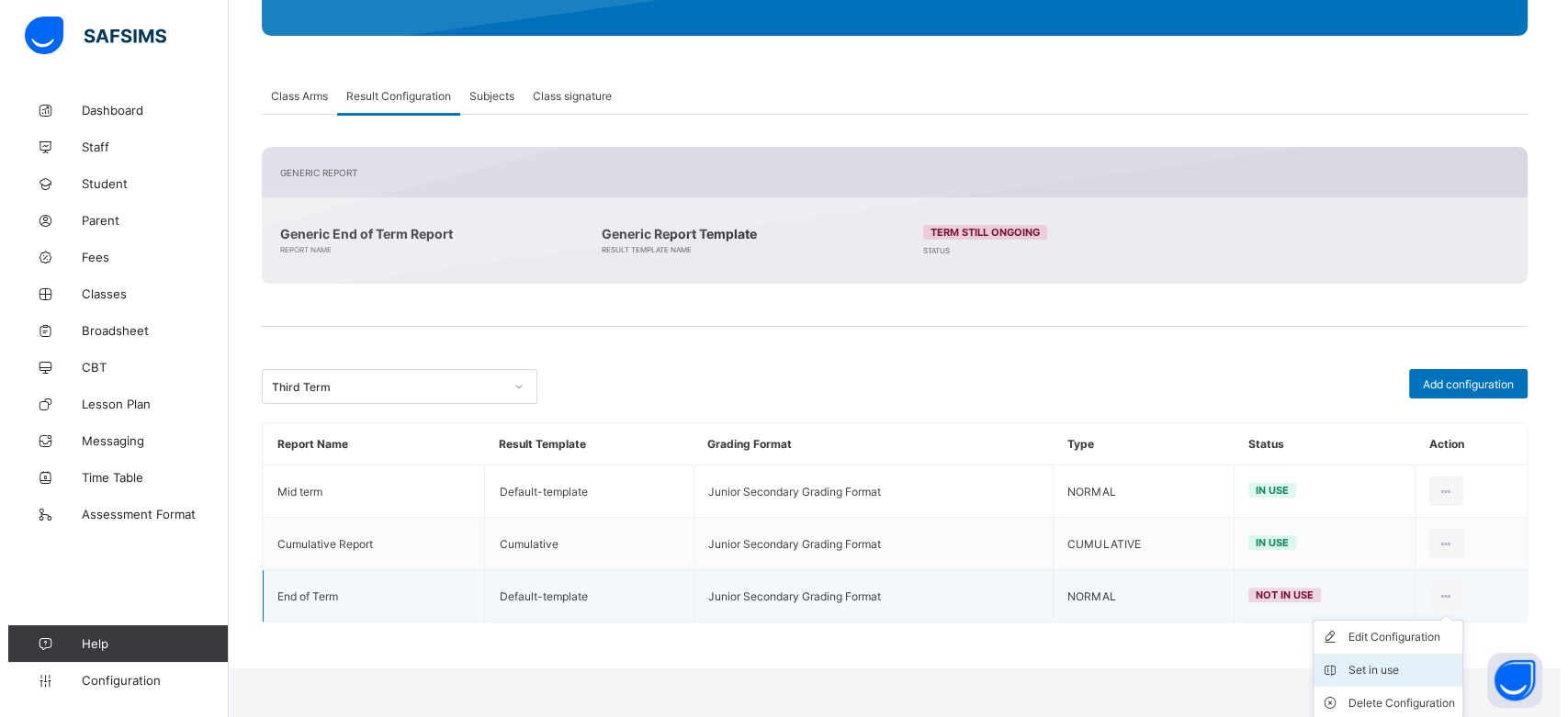 scroll, scrollTop: 247, scrollLeft: 0, axis: vertical 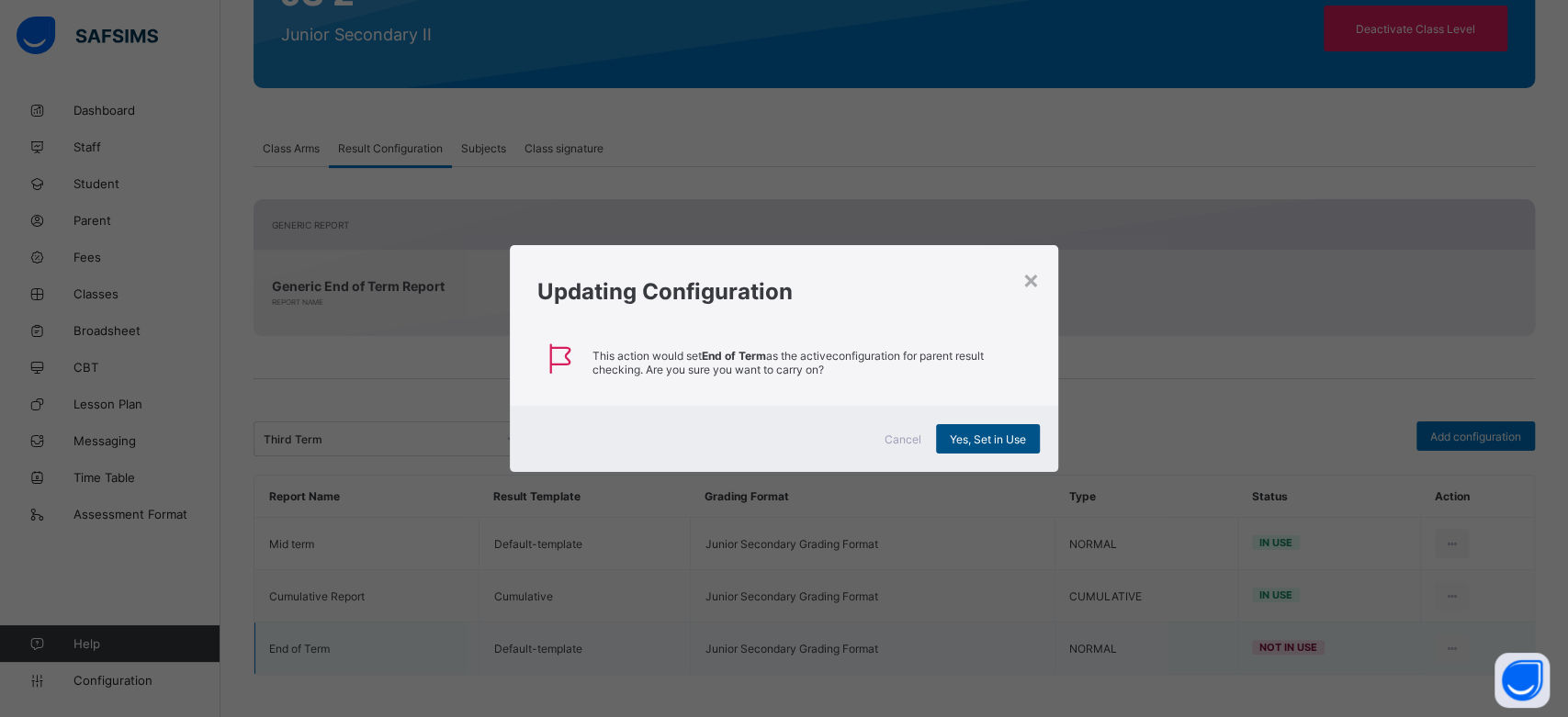 click on "Yes, Set in Use" at bounding box center [987, 439] 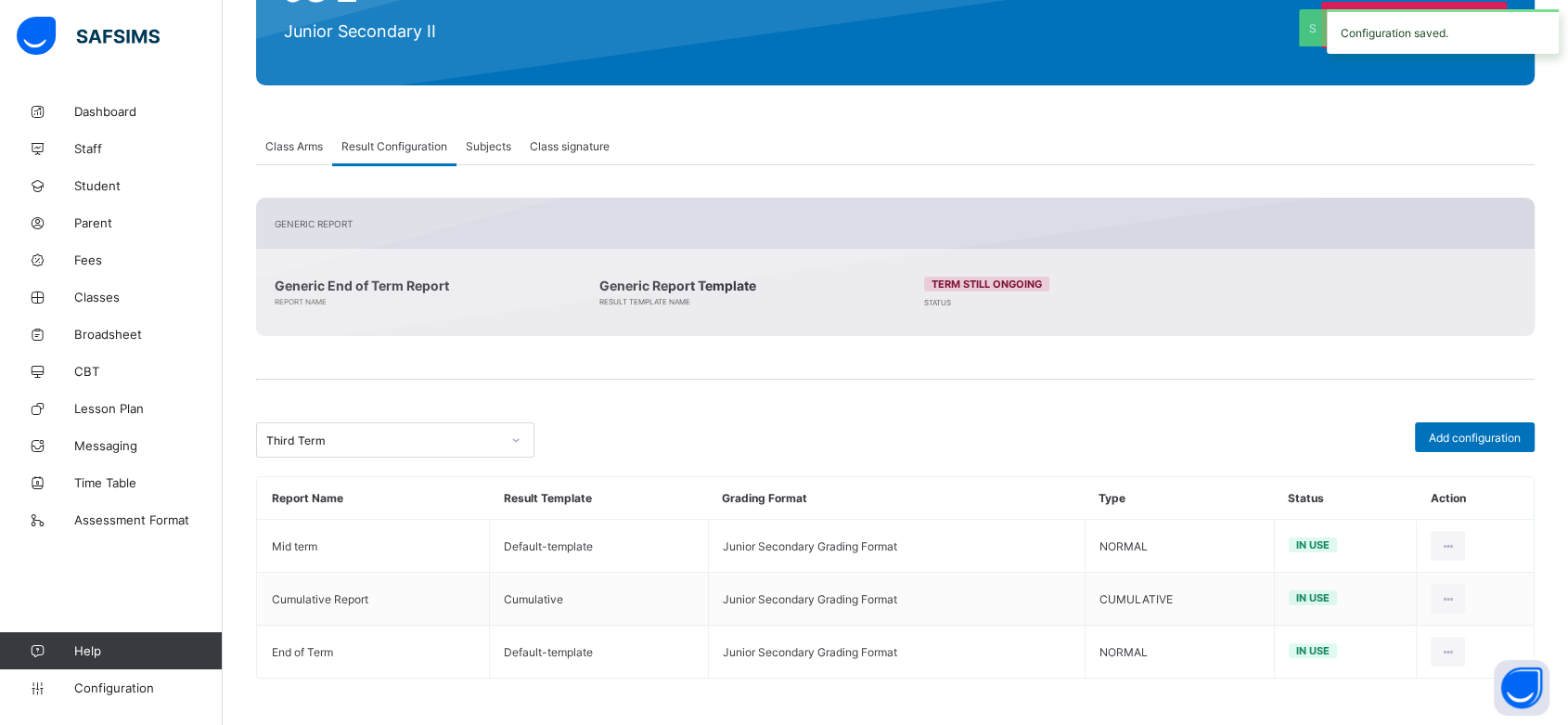 scroll, scrollTop: 250, scrollLeft: 0, axis: vertical 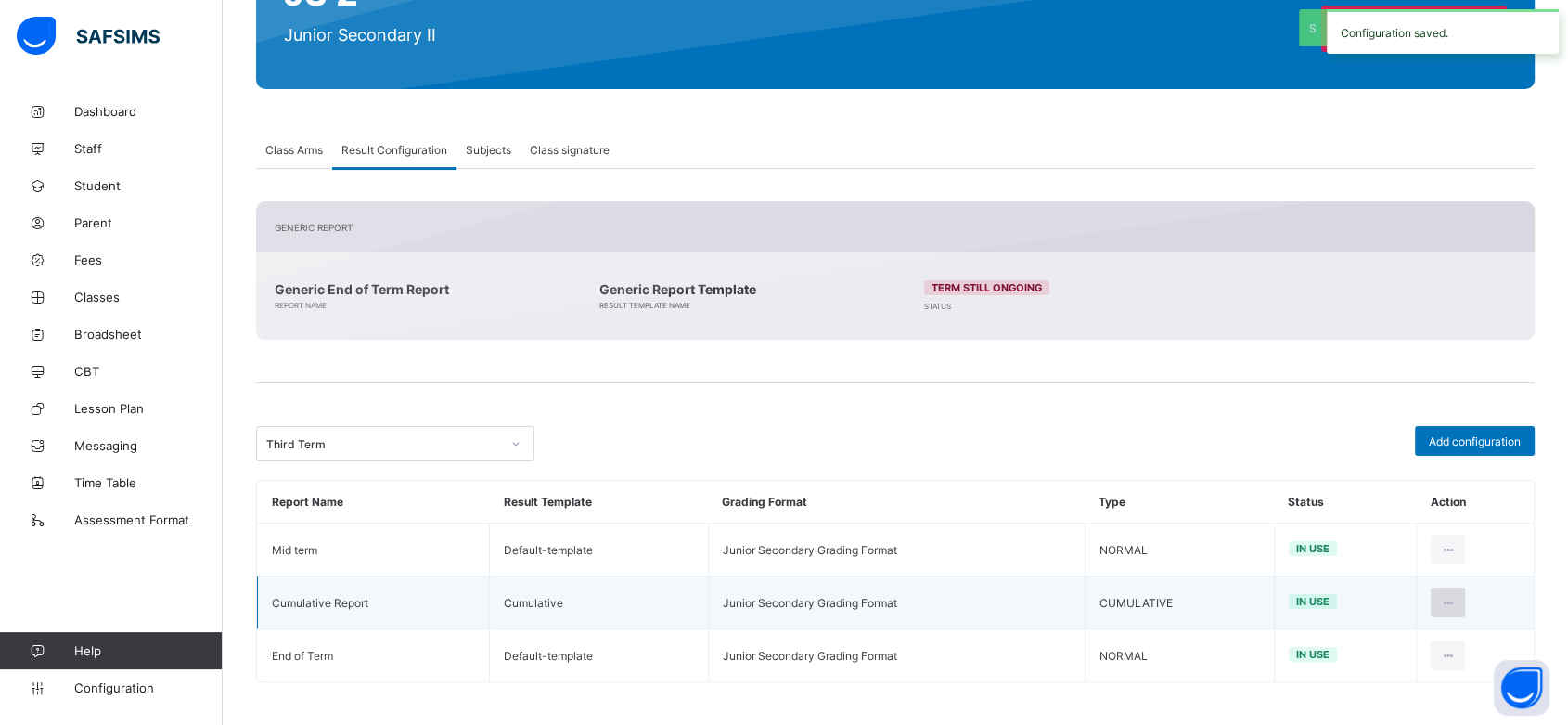 click at bounding box center [1447, 602] 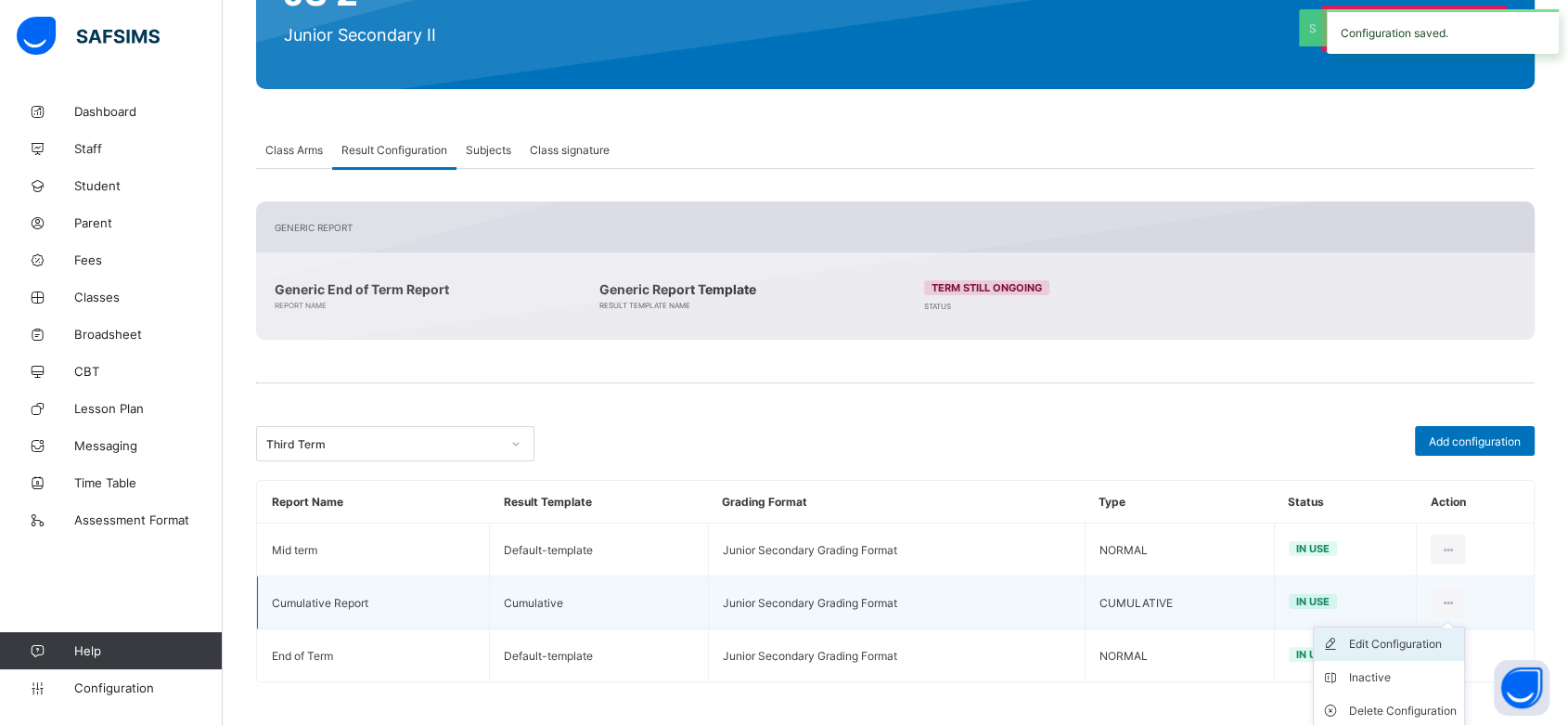 click on "Edit Configuration" at bounding box center (1403, 644) 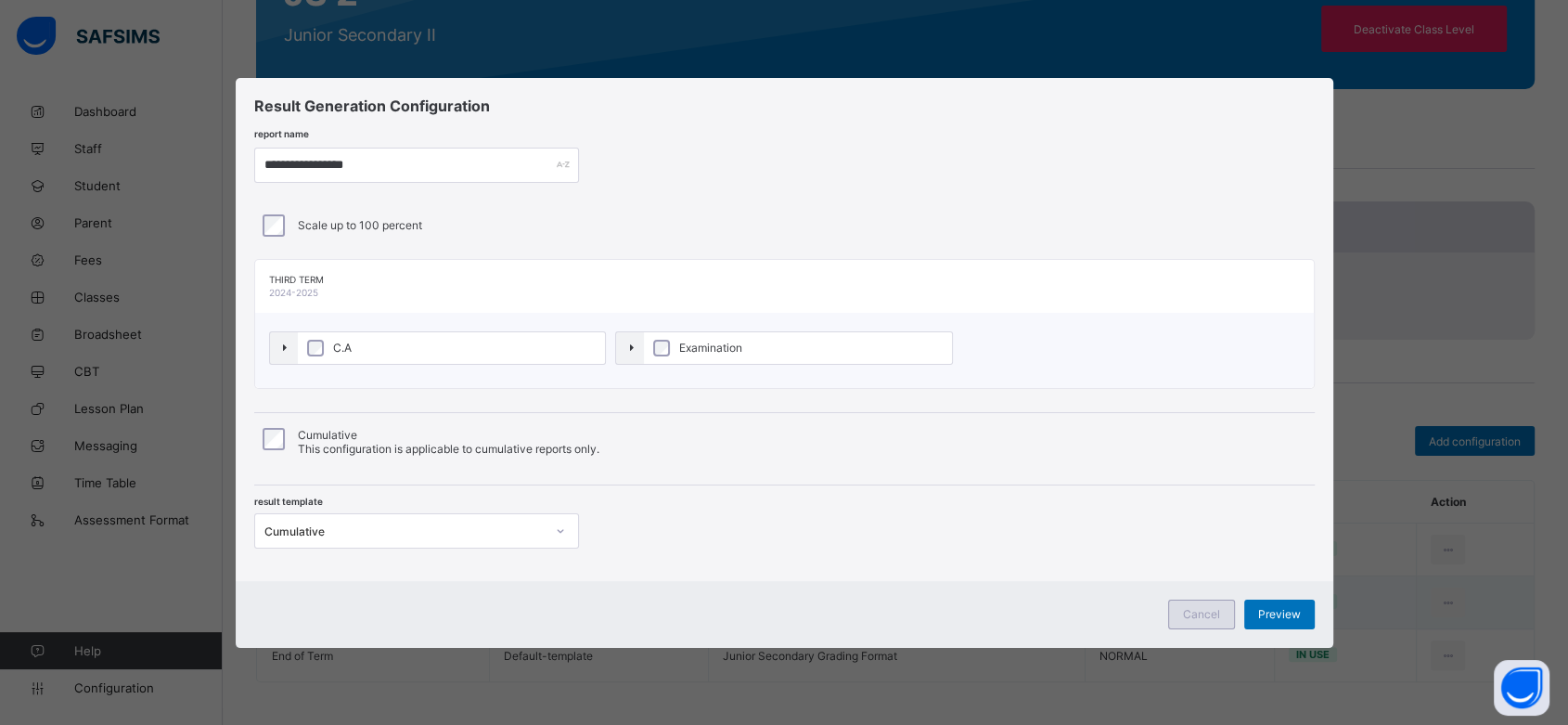 click on "Cancel" at bounding box center (1202, 614) 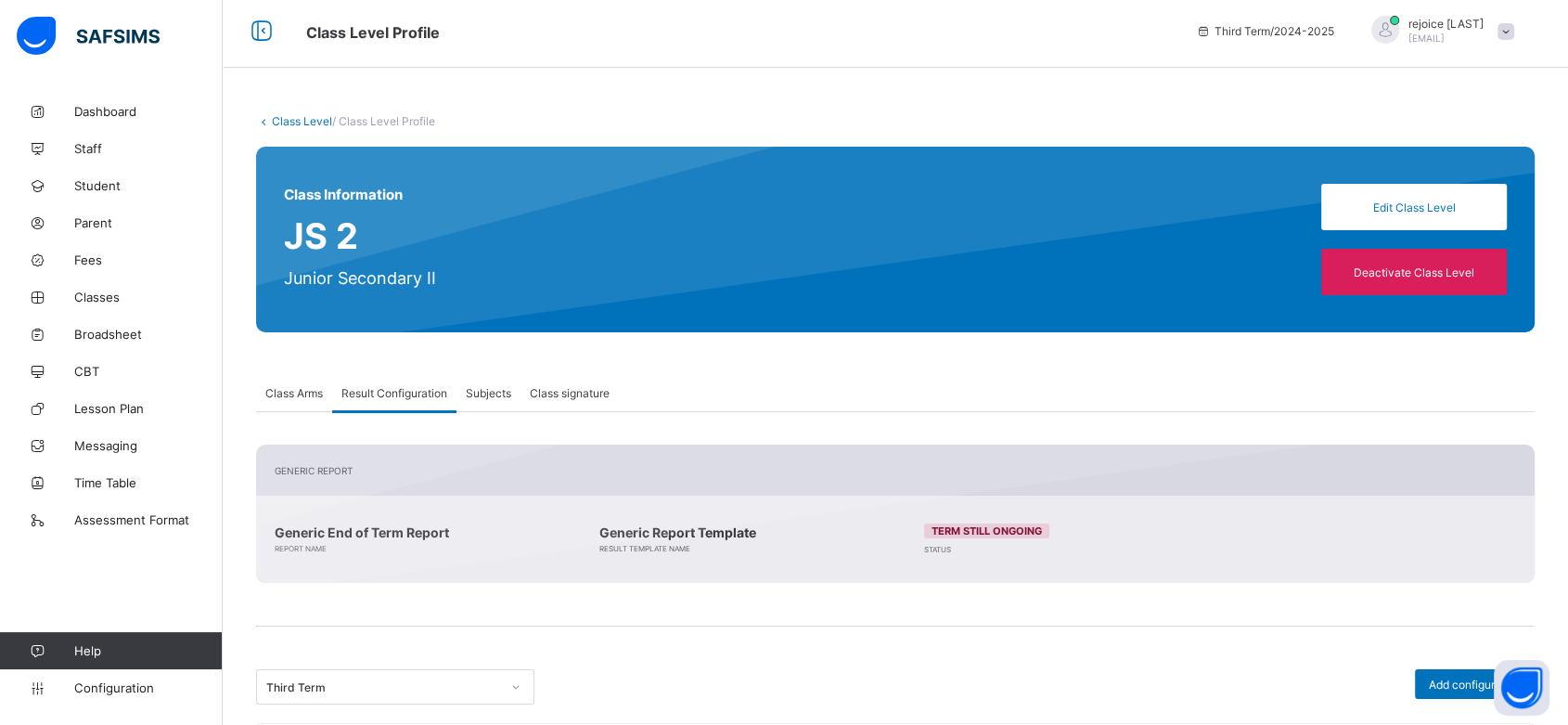 scroll, scrollTop: 0, scrollLeft: 0, axis: both 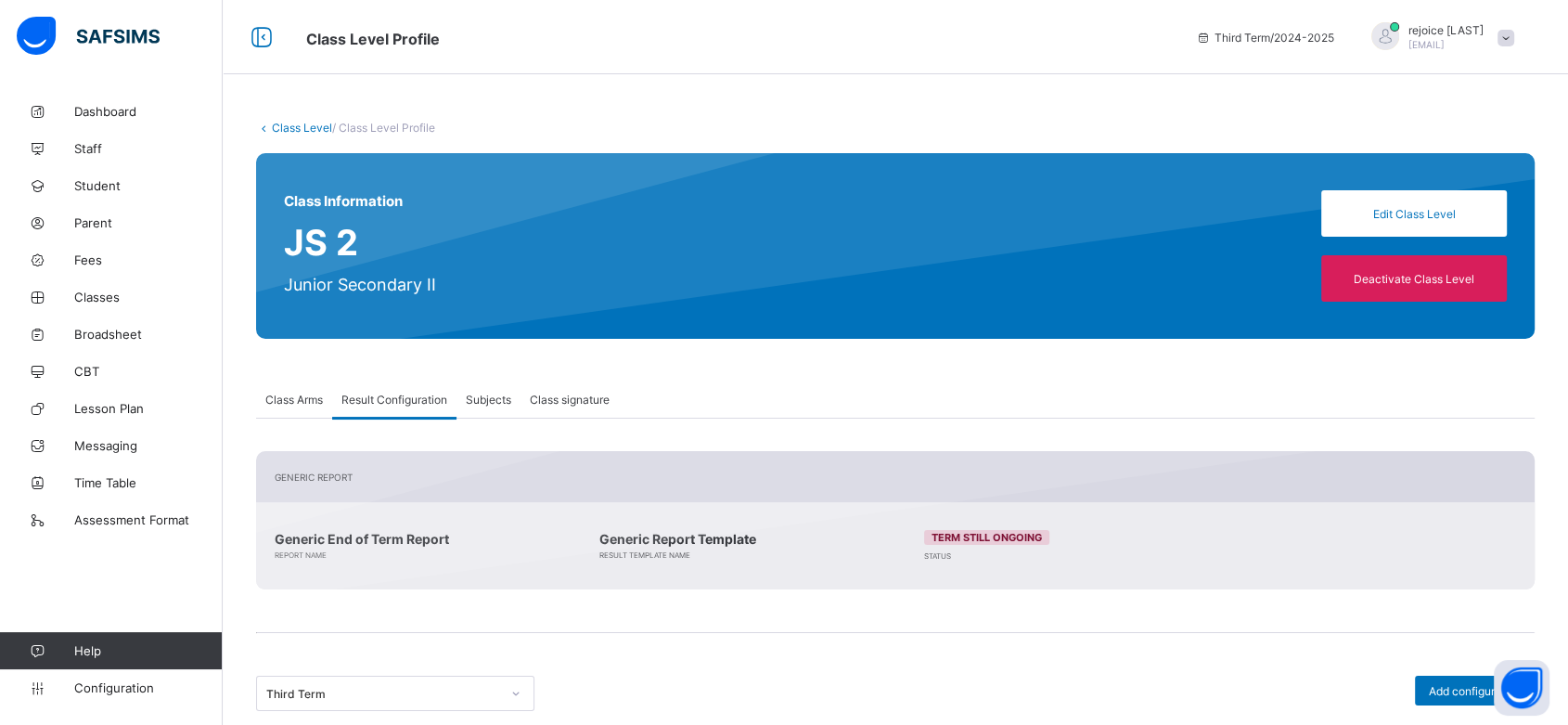 click on "Class Level" at bounding box center (302, 127) 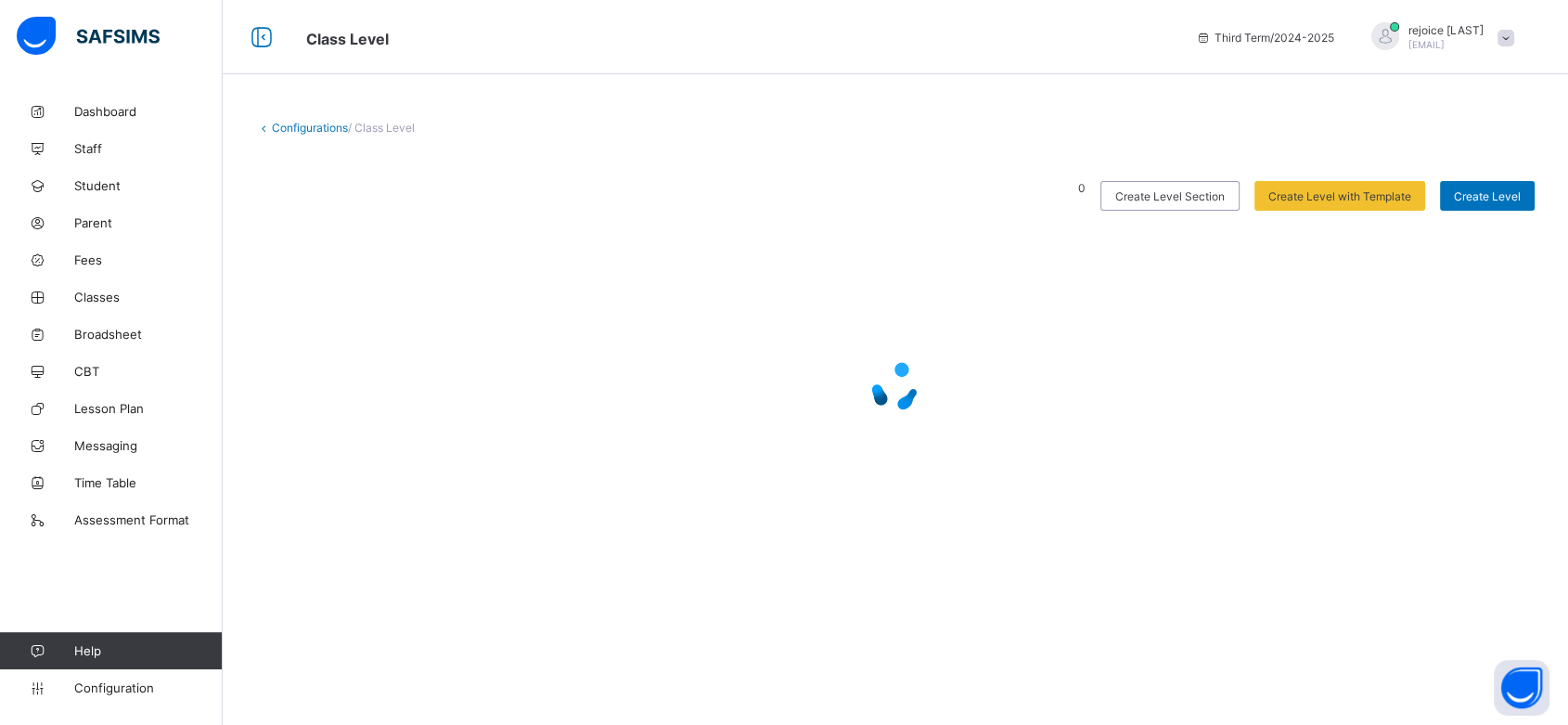 scroll, scrollTop: 0, scrollLeft: 0, axis: both 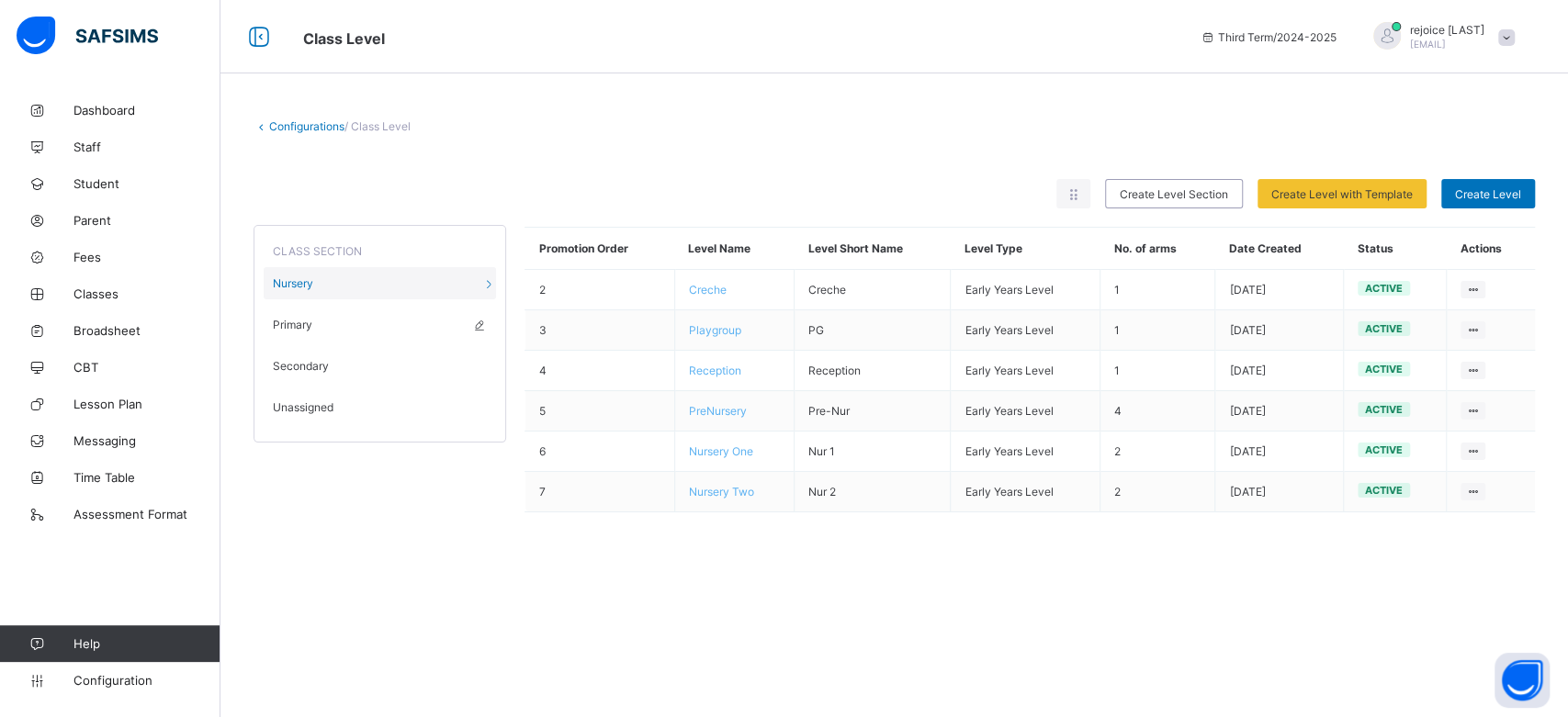 click on "Primary" at bounding box center (292, 324) 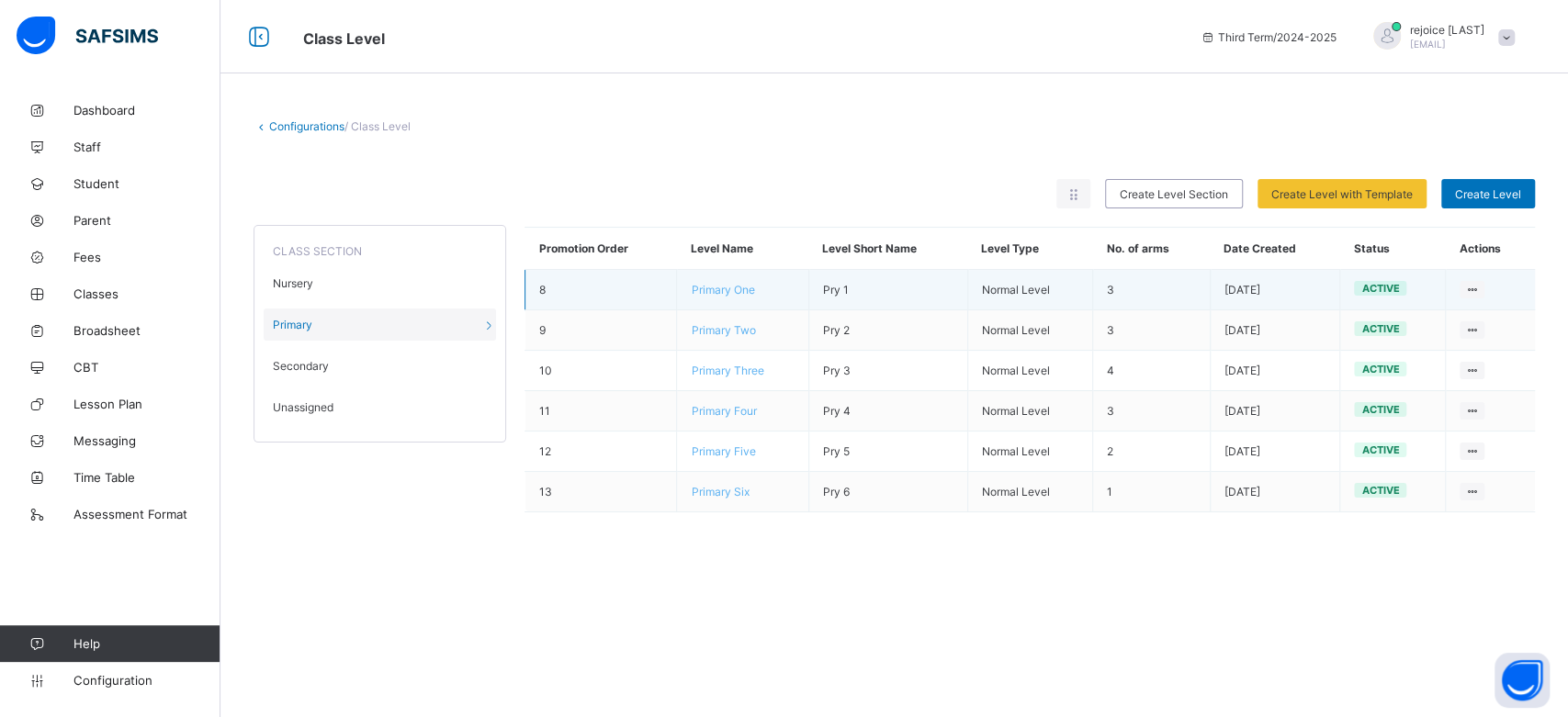 click on "Primary One" at bounding box center [722, 289] 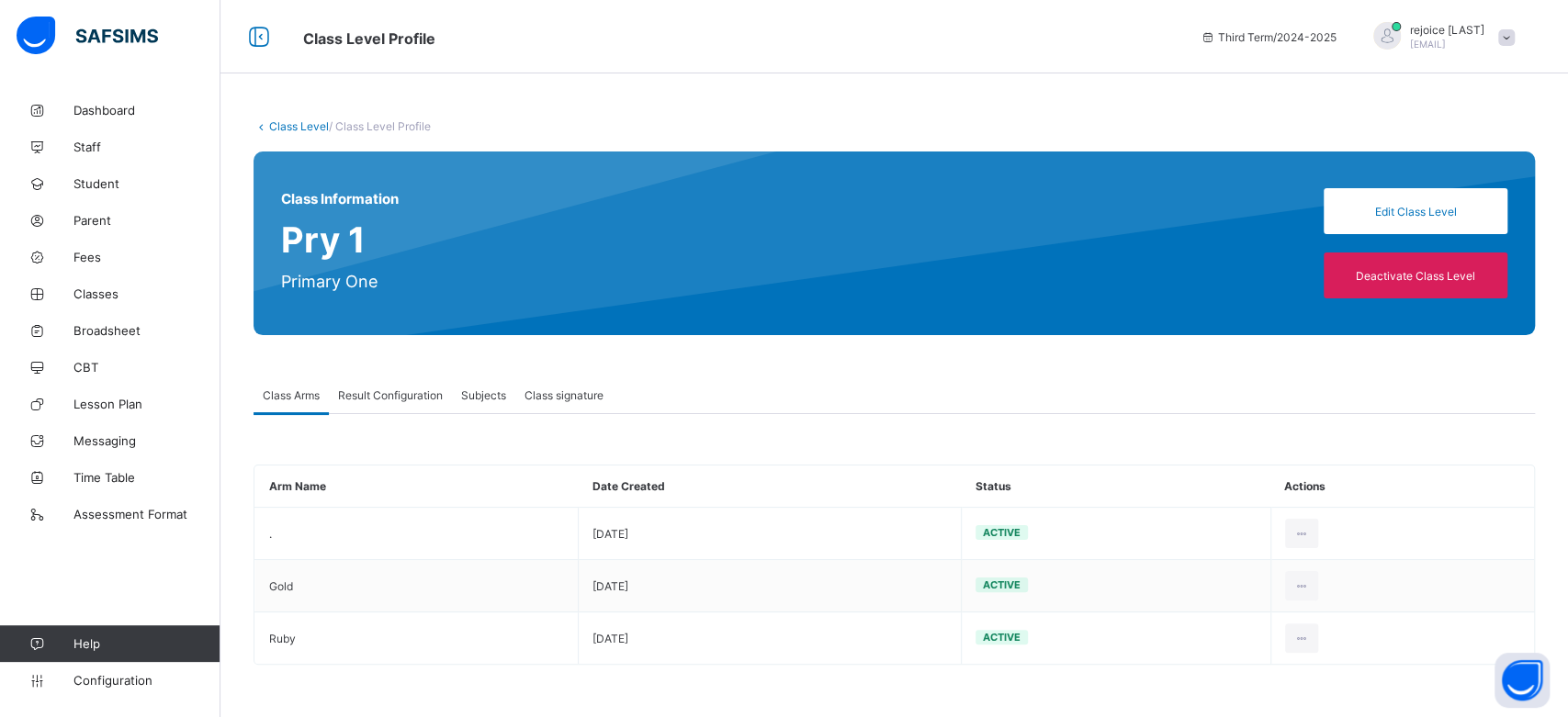 click on "Class Level" at bounding box center (299, 126) 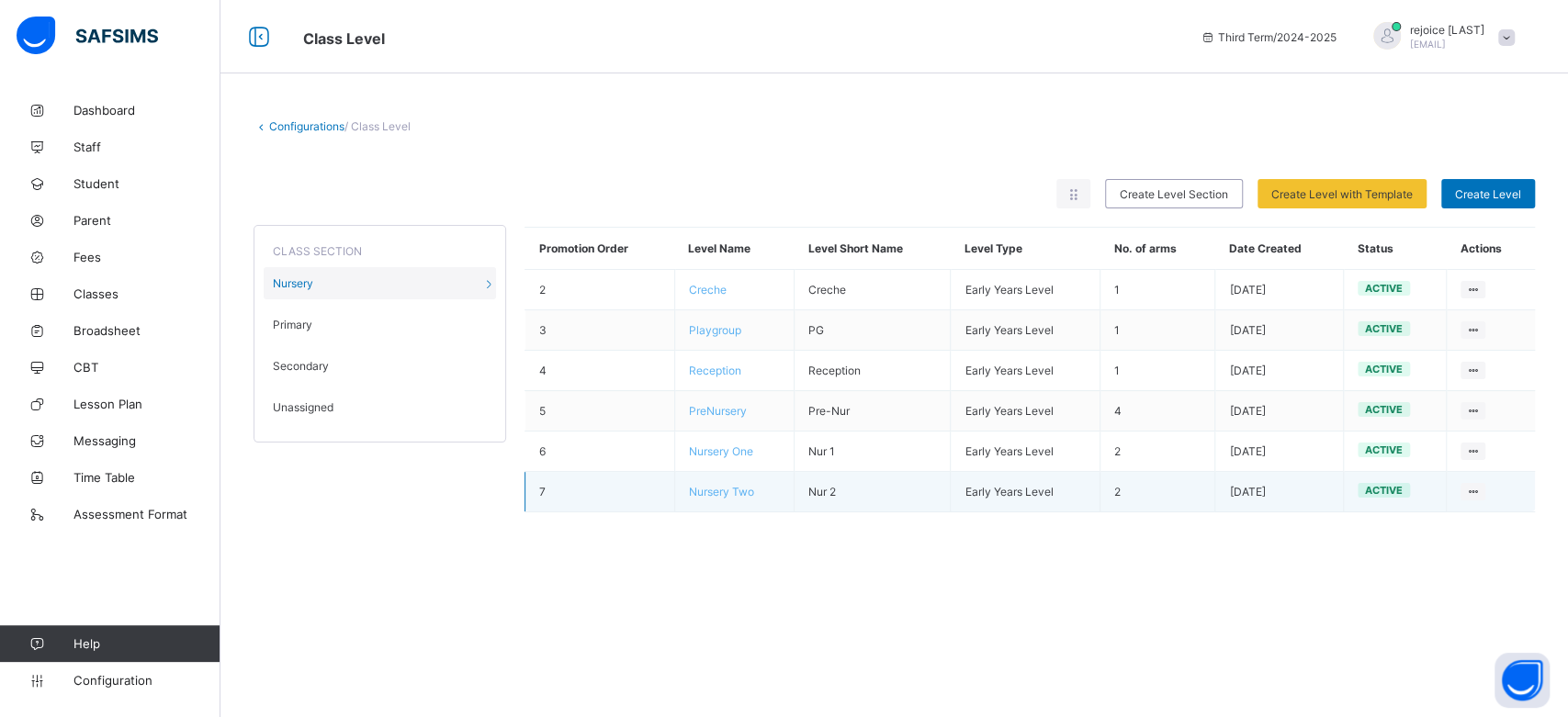 click on "Nursery Two" at bounding box center (721, 491) 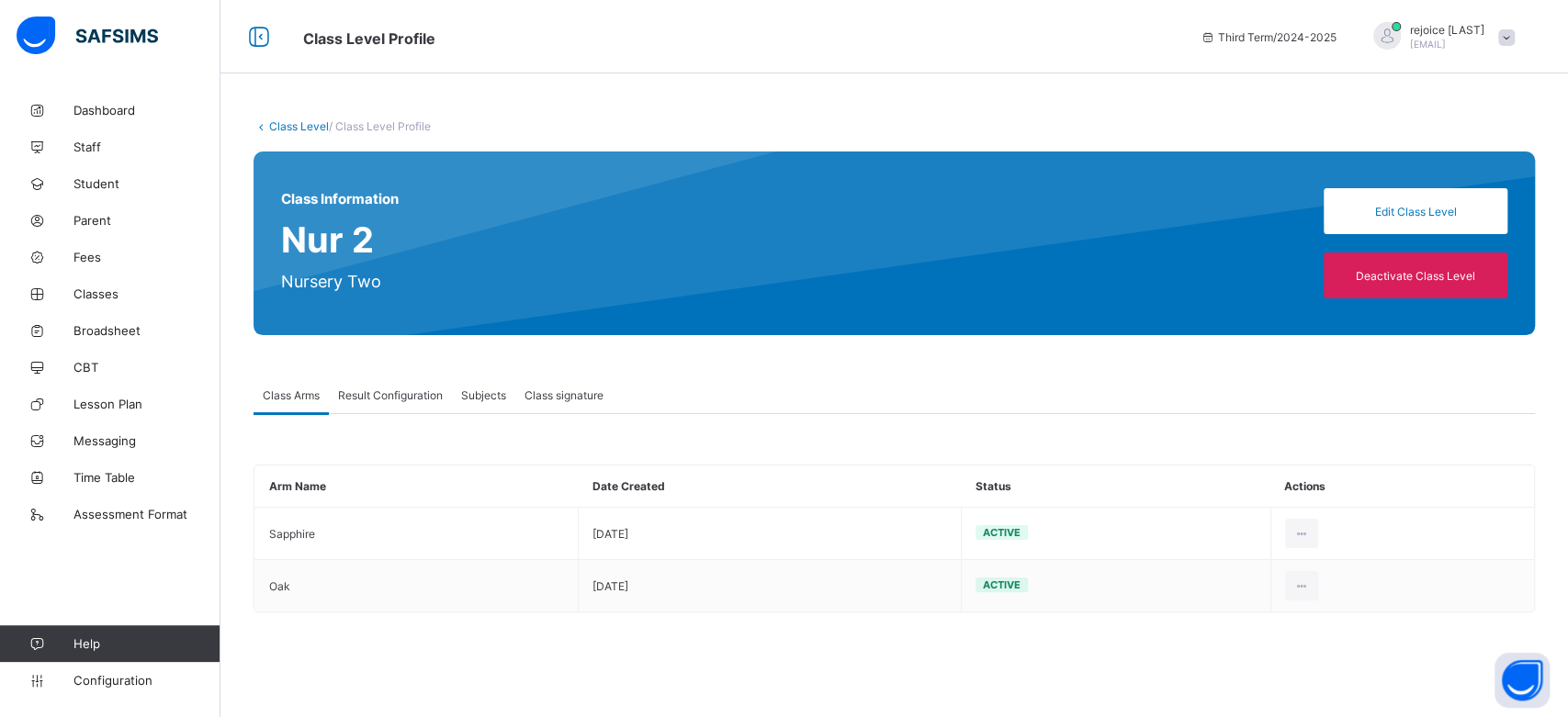 click on "Result Configuration" at bounding box center [390, 395] 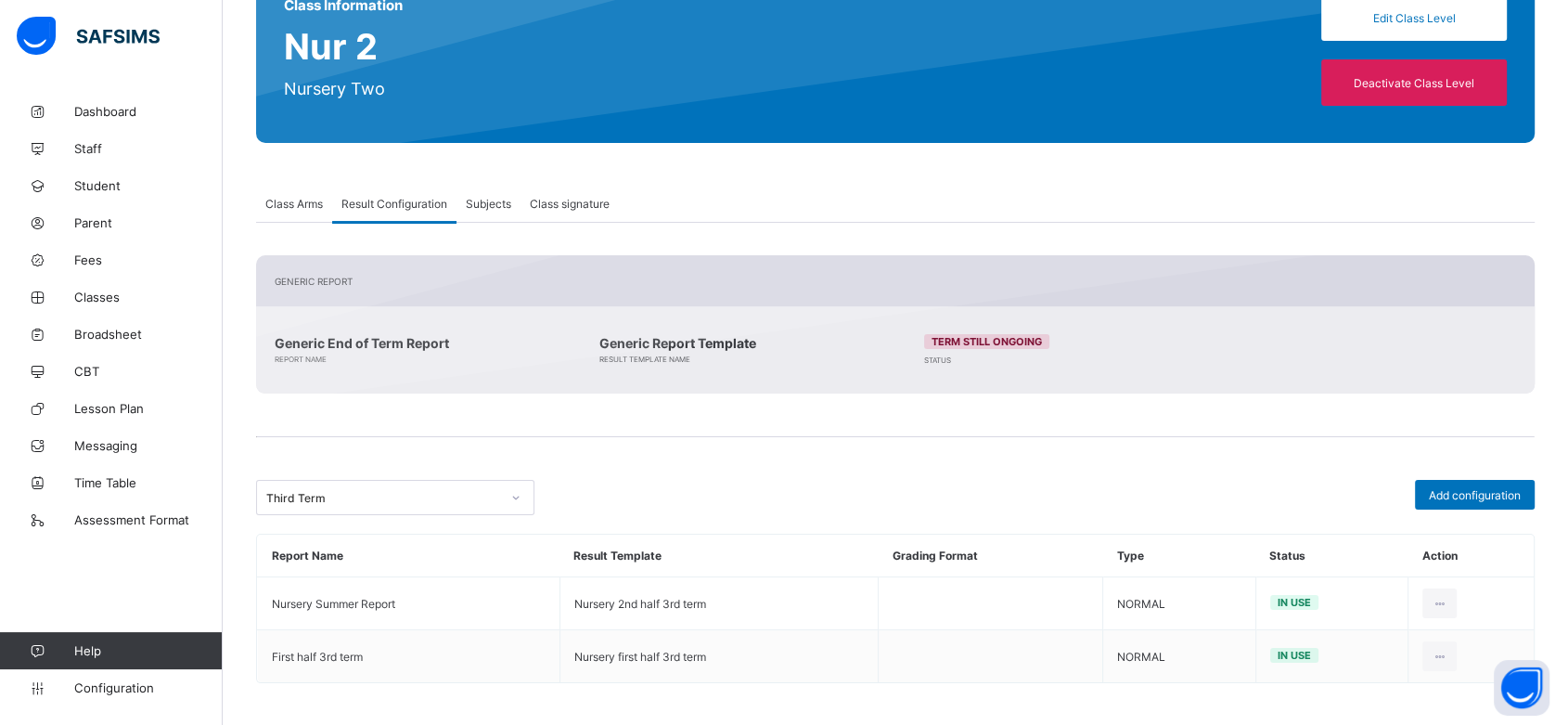 scroll, scrollTop: 195, scrollLeft: 0, axis: vertical 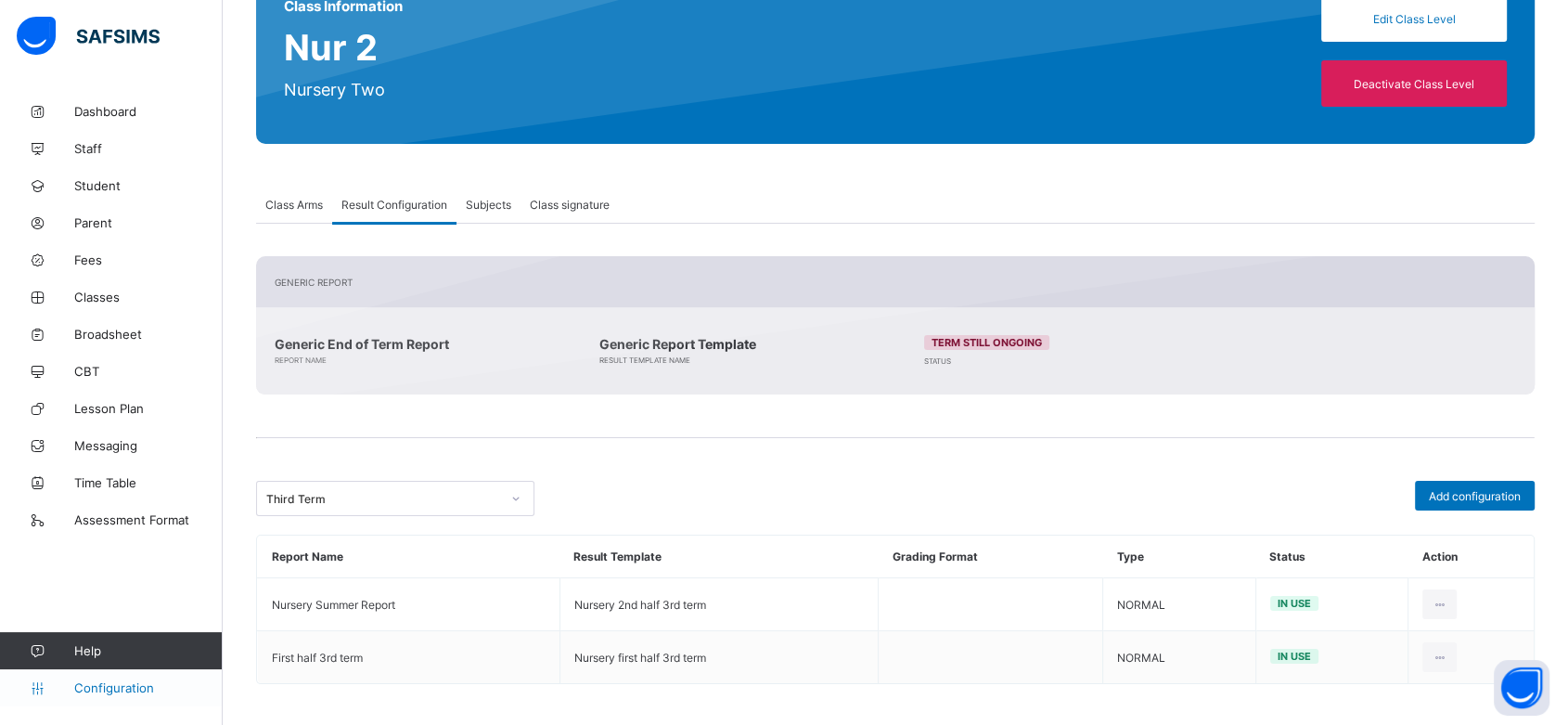 click on "Configuration" at bounding box center [148, 688] 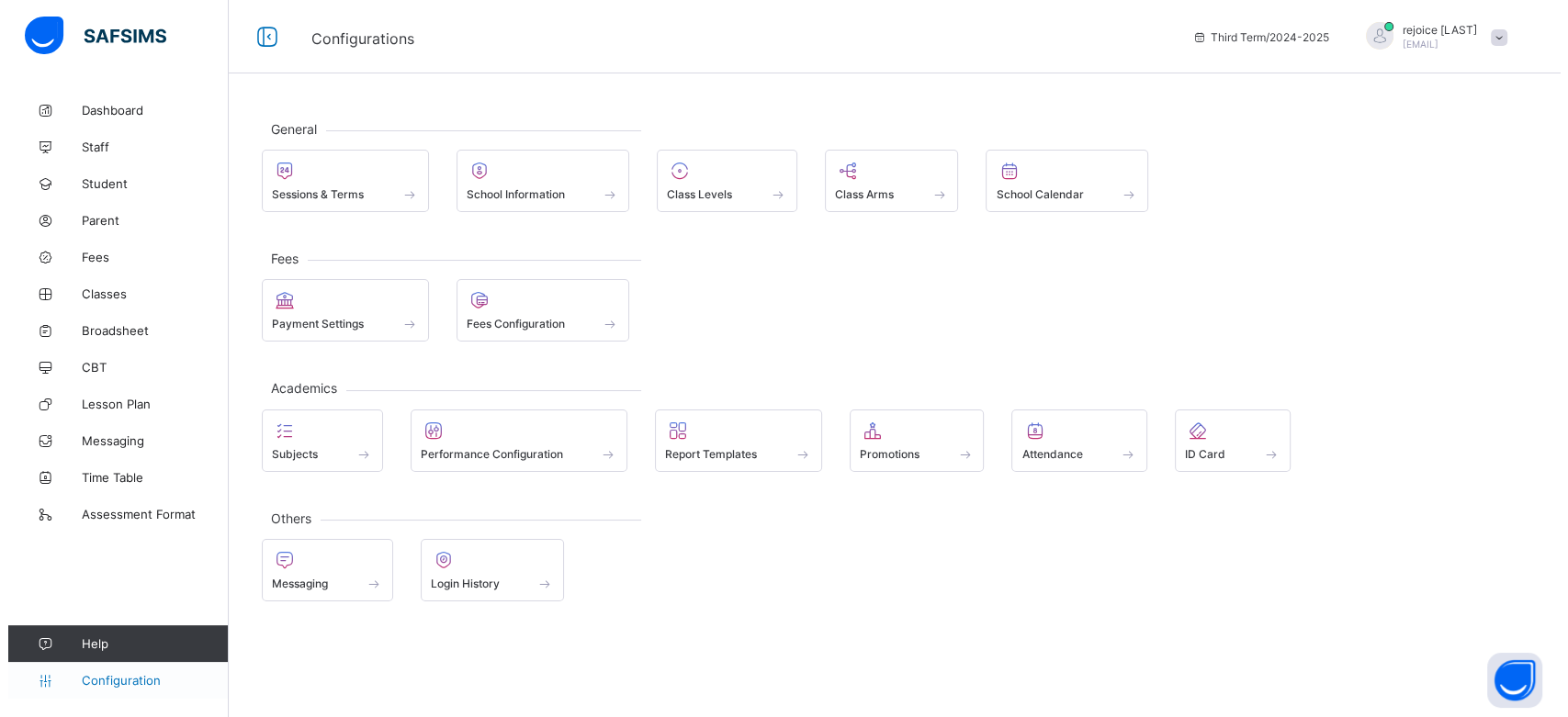 scroll, scrollTop: 0, scrollLeft: 0, axis: both 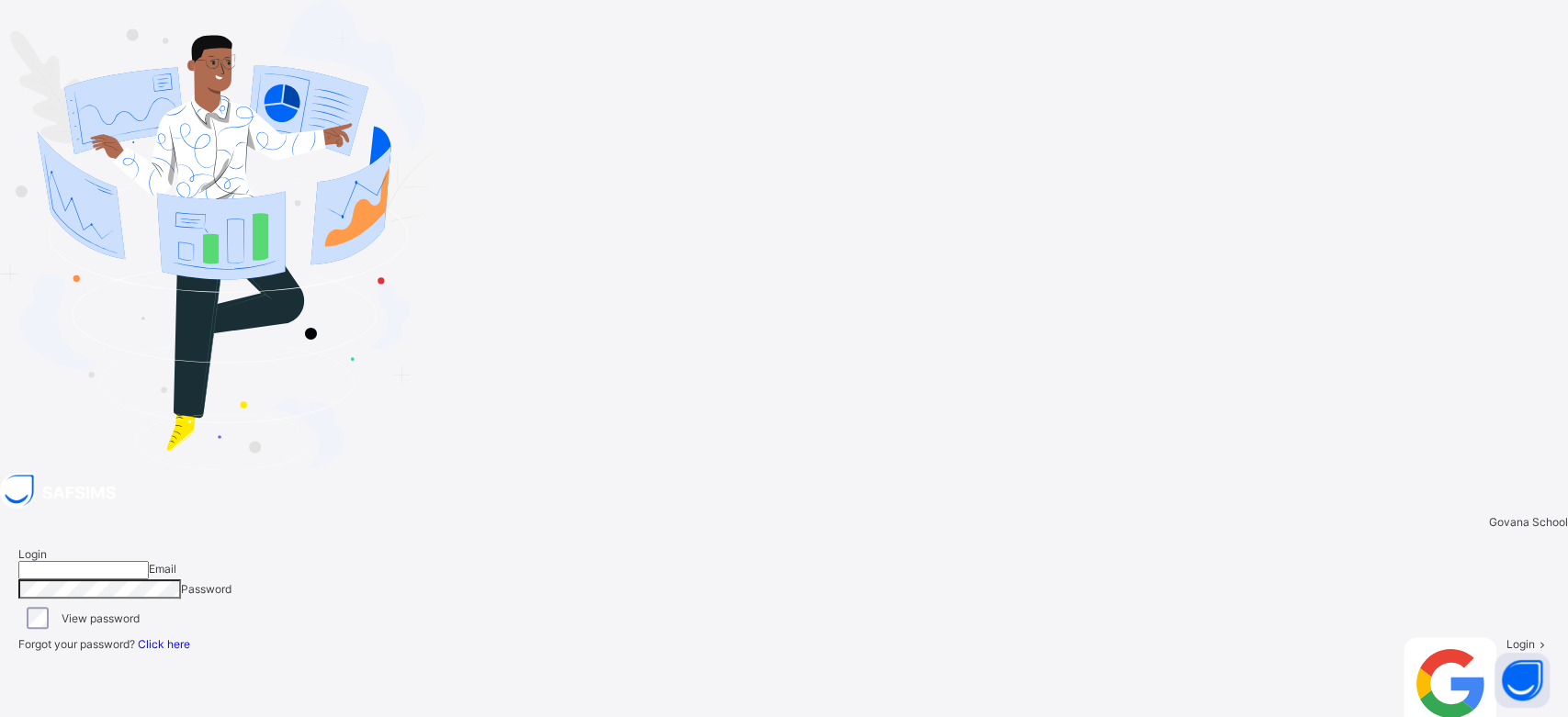 type on "**********" 